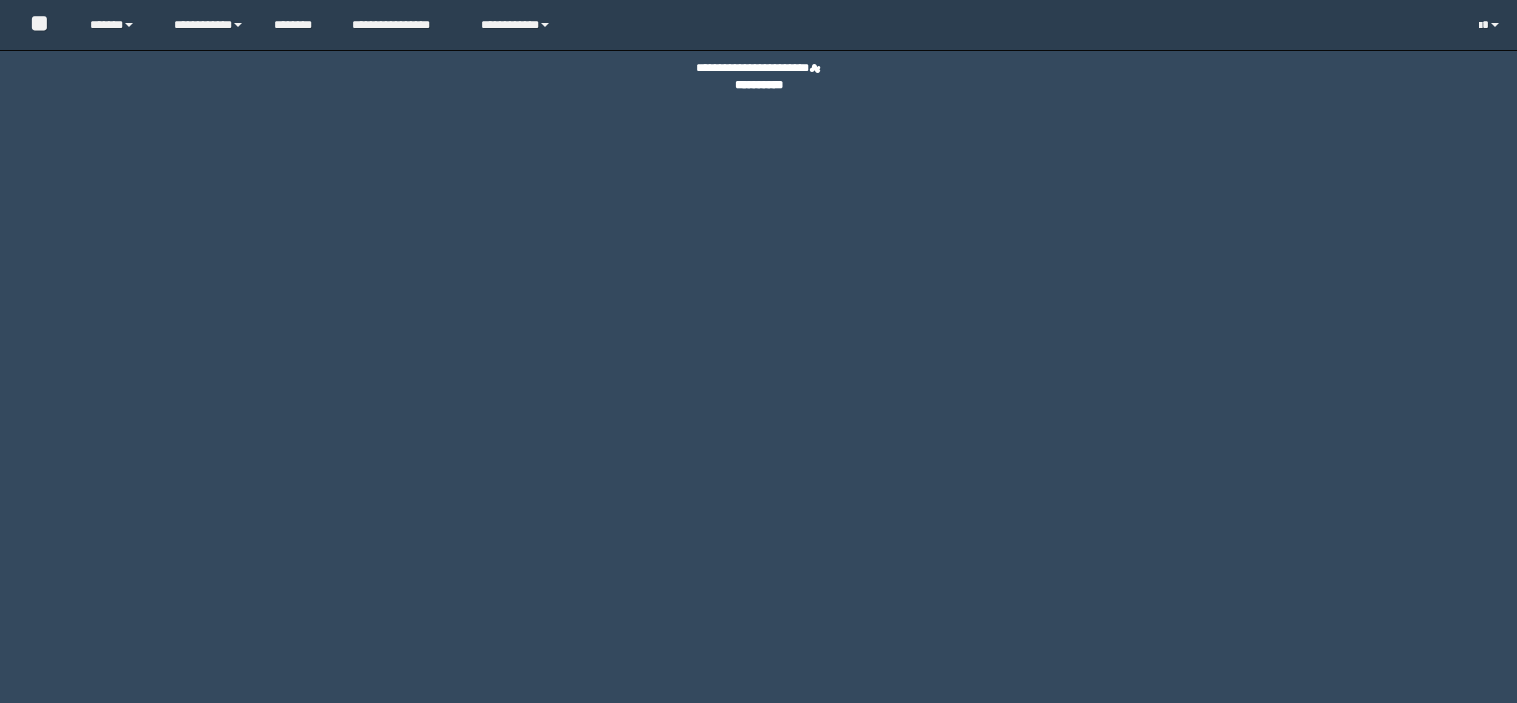 scroll, scrollTop: 0, scrollLeft: 0, axis: both 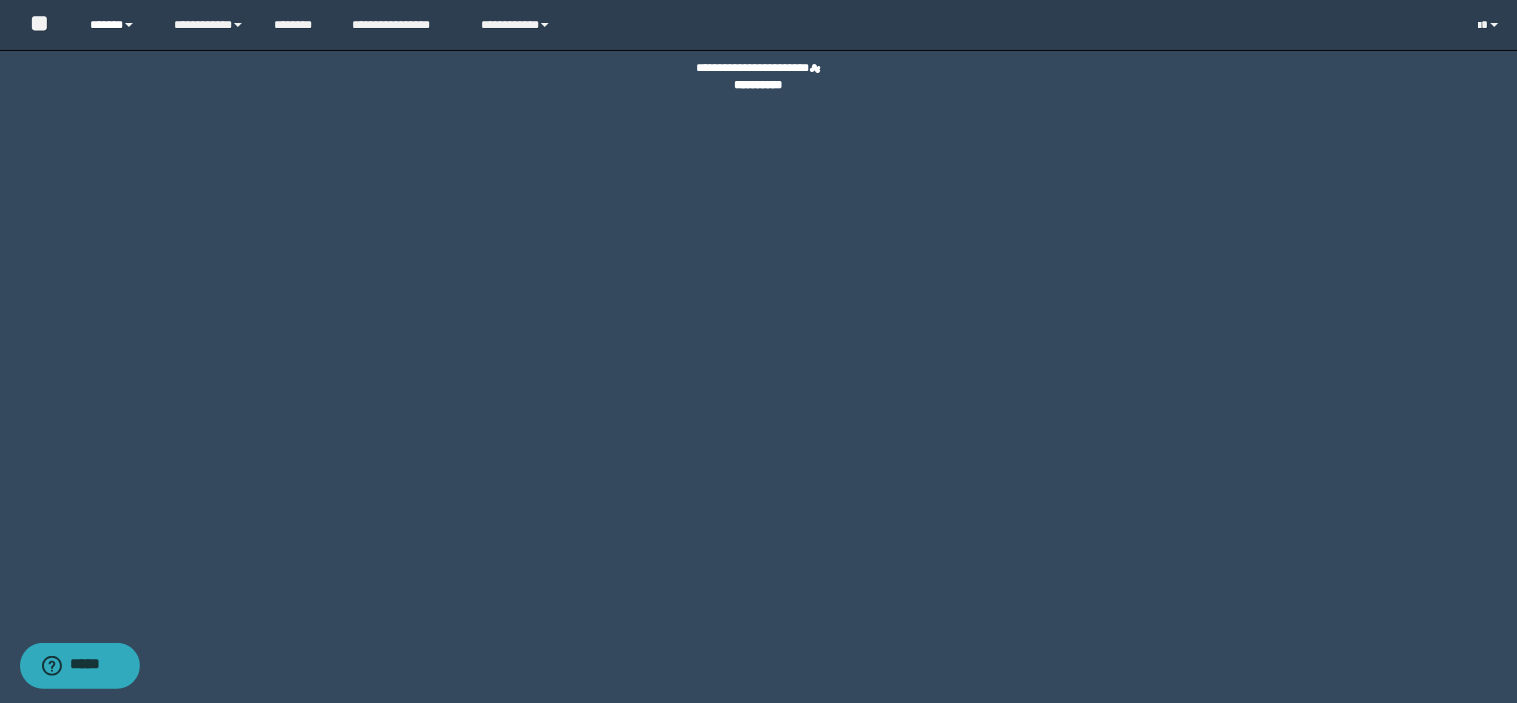 click on "******" at bounding box center (116, 25) 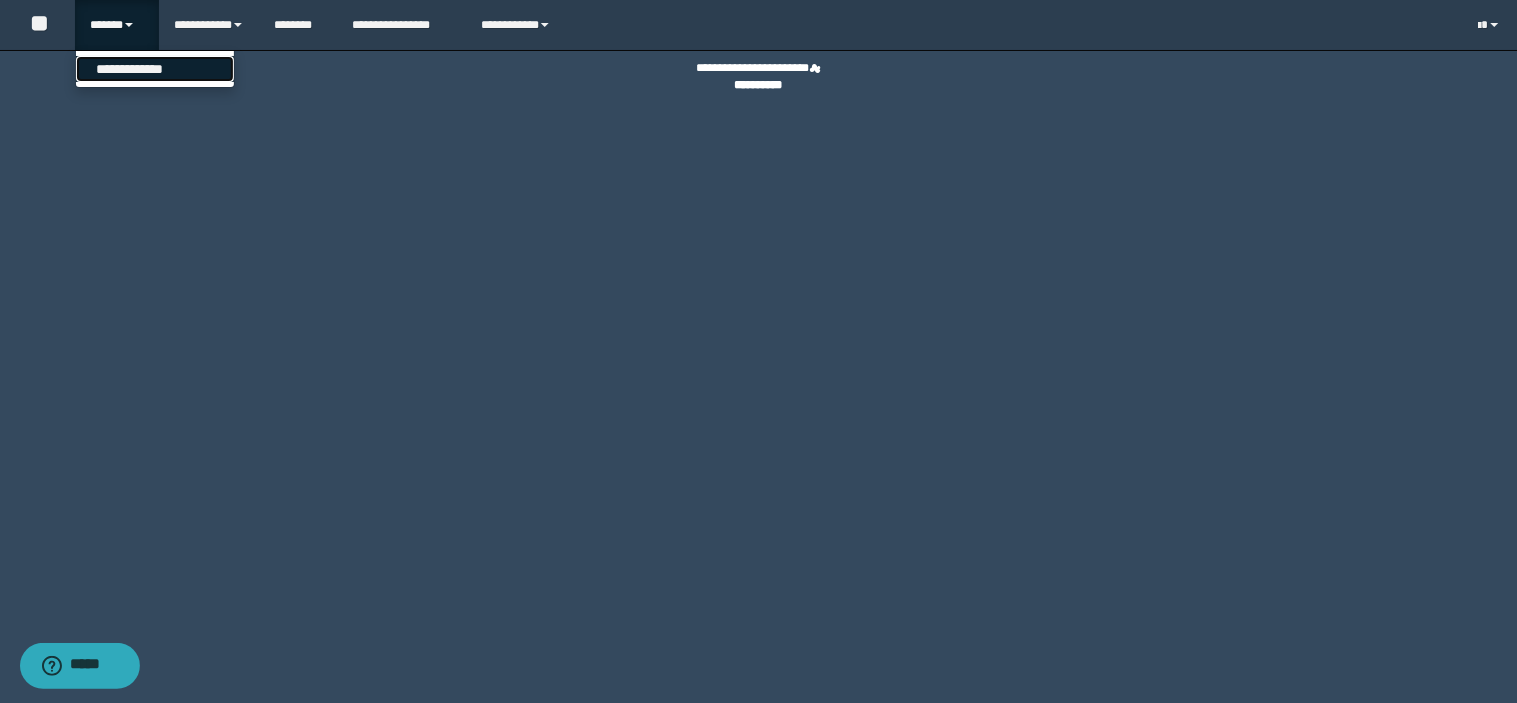 click on "**********" at bounding box center (155, 69) 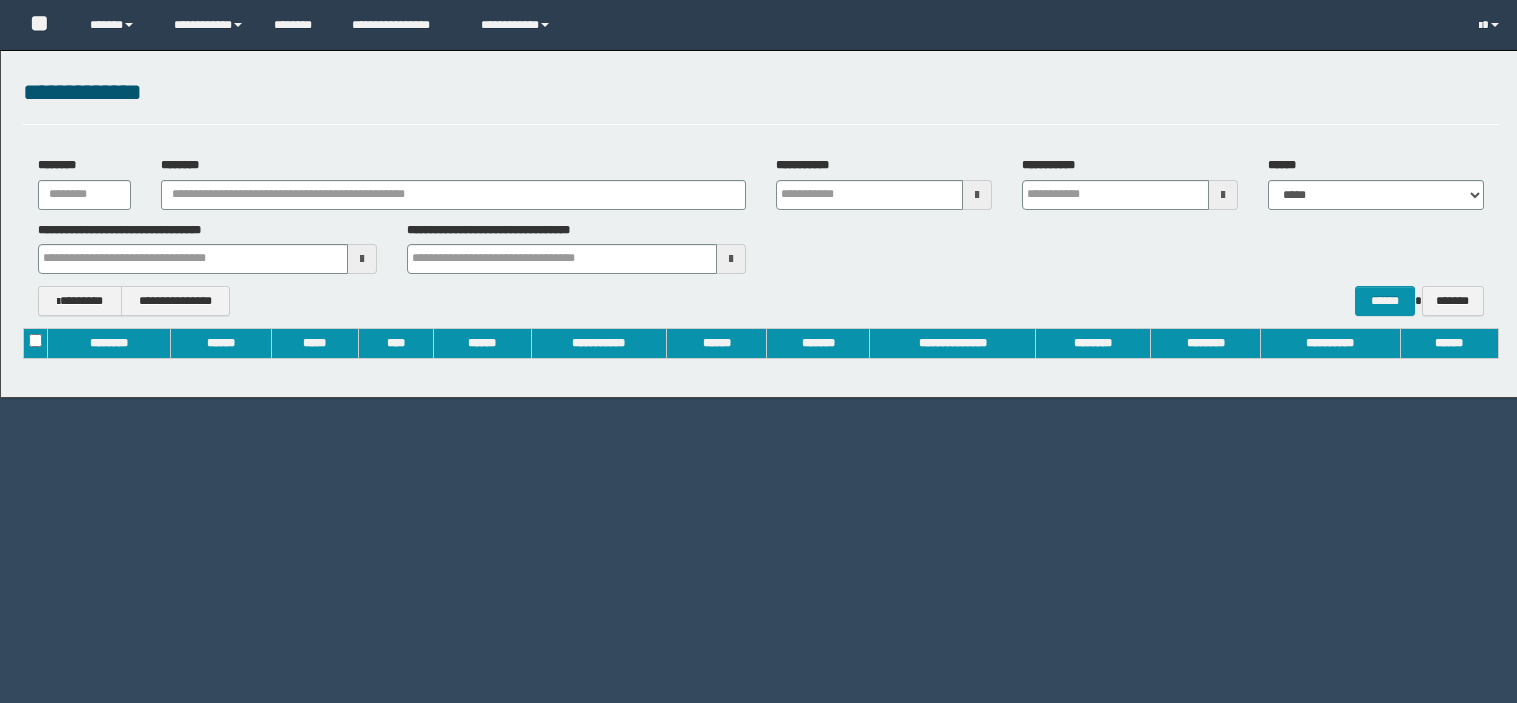scroll, scrollTop: 0, scrollLeft: 0, axis: both 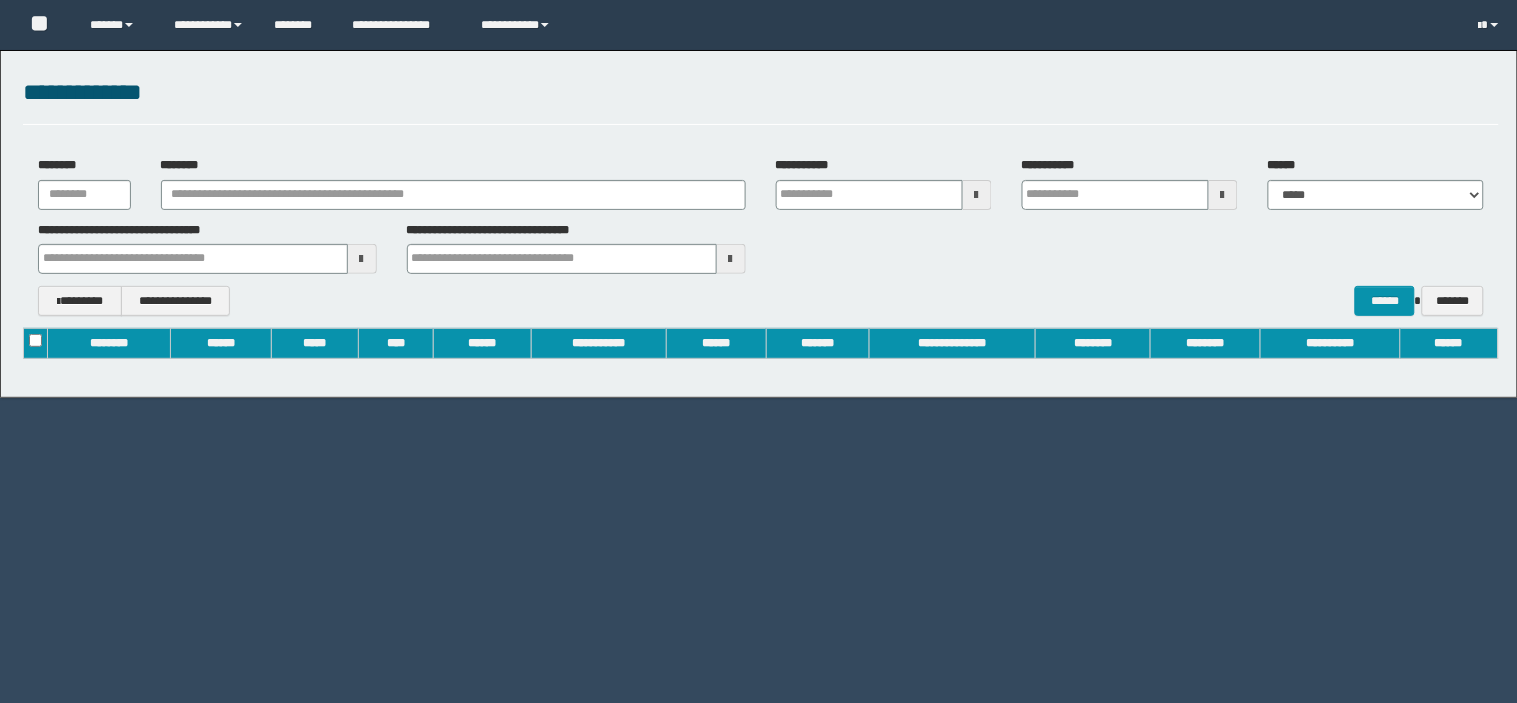type on "**********" 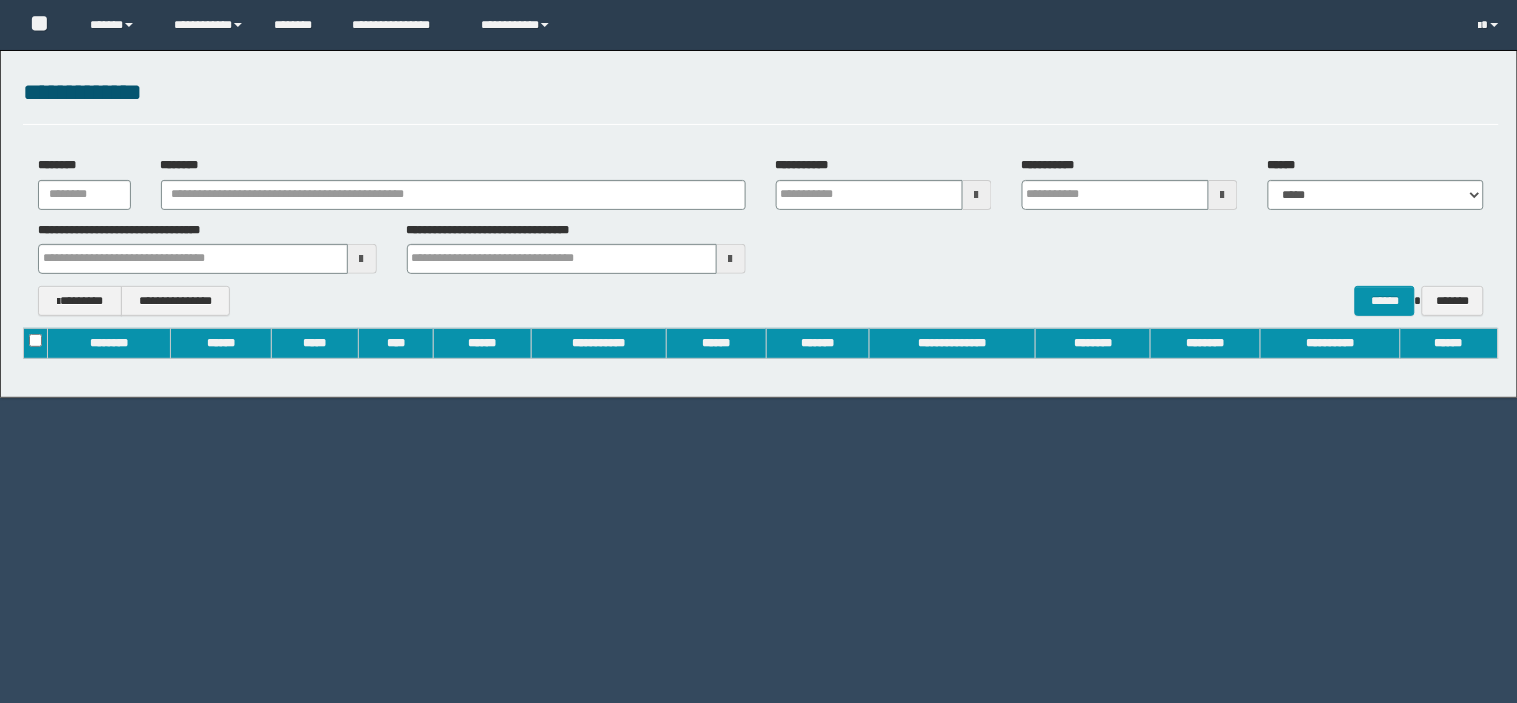 type on "**********" 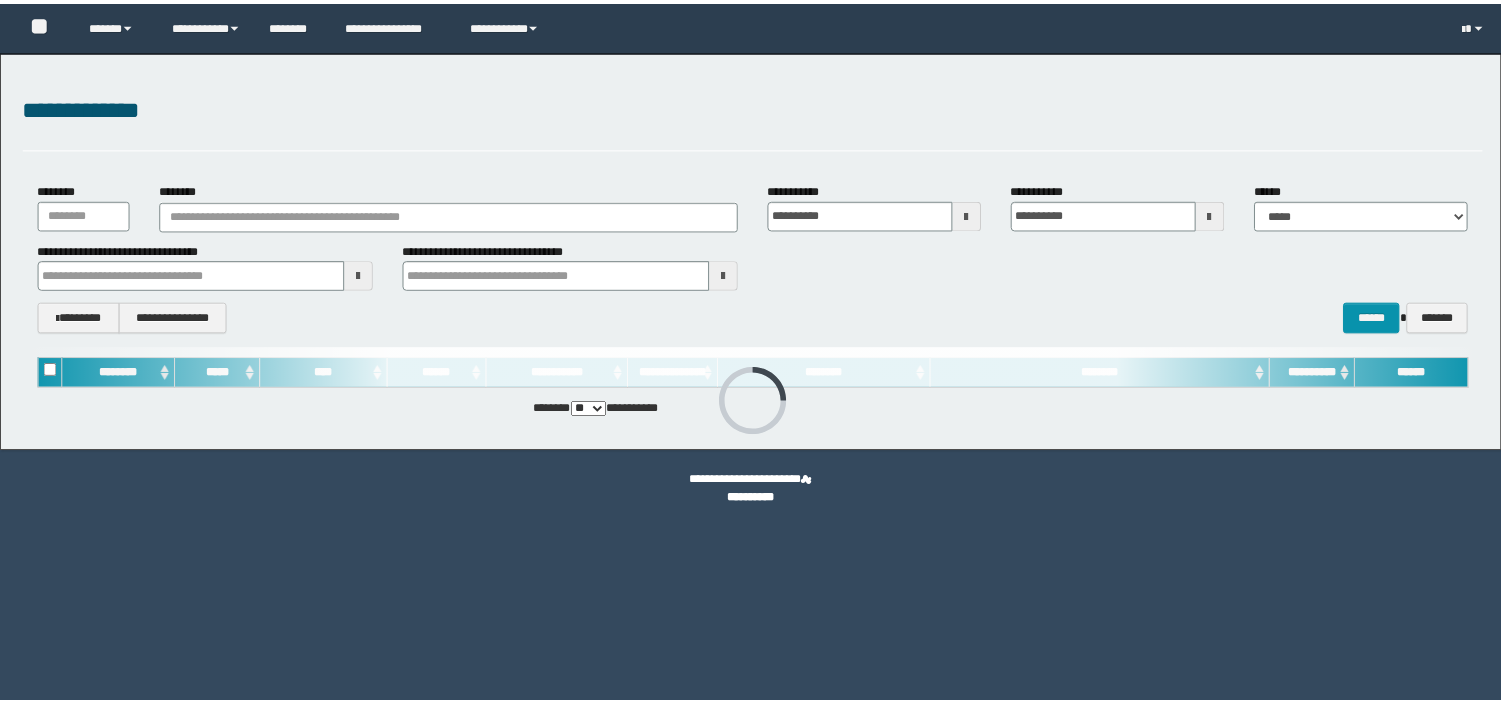 scroll, scrollTop: 0, scrollLeft: 0, axis: both 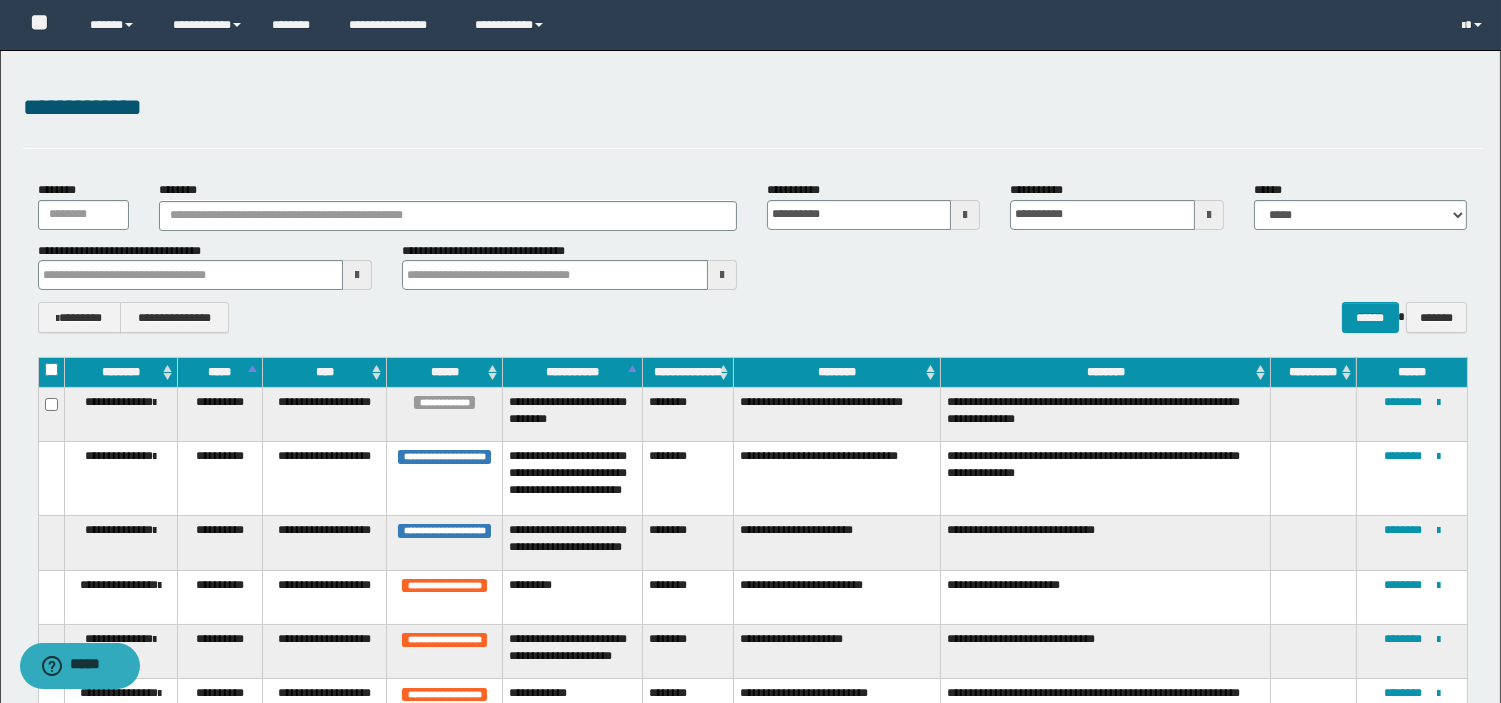 click at bounding box center [357, 275] 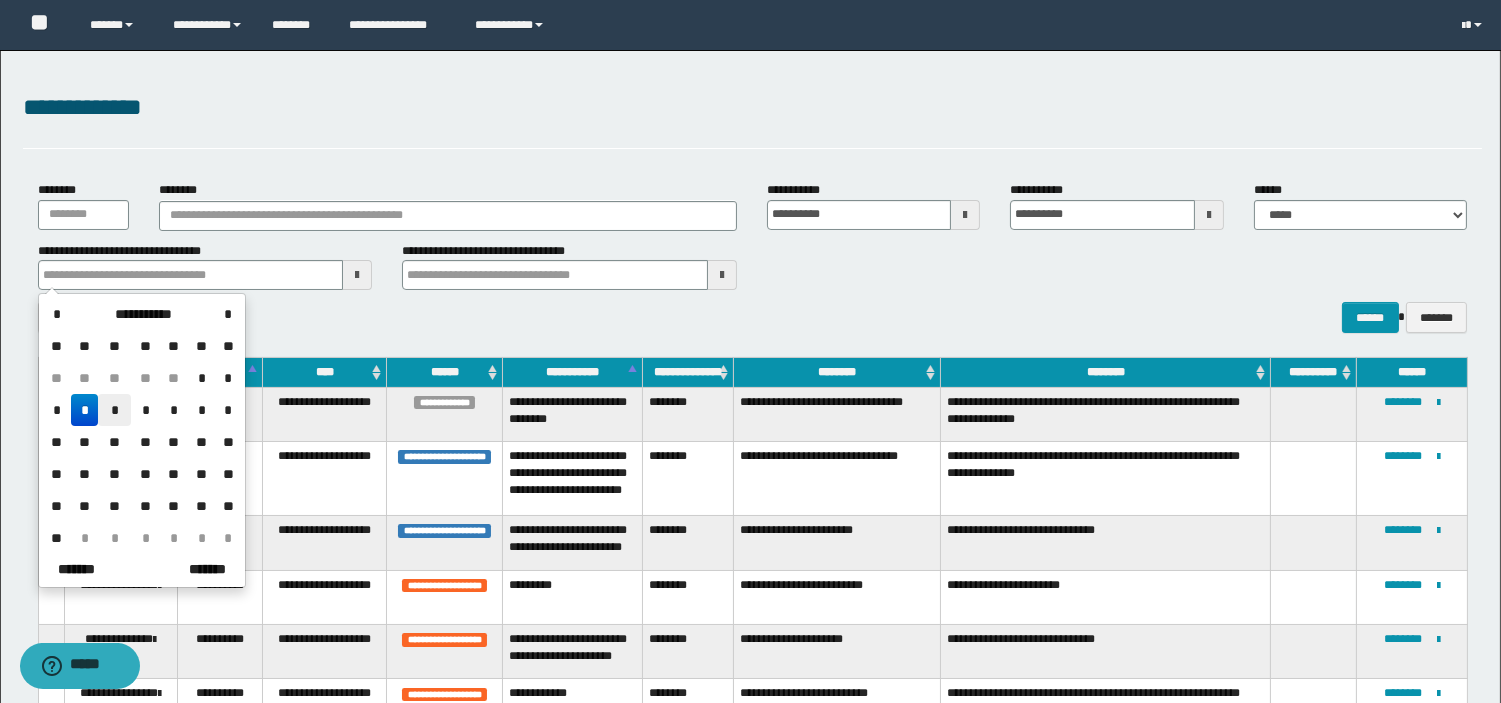 click on "*" at bounding box center (114, 410) 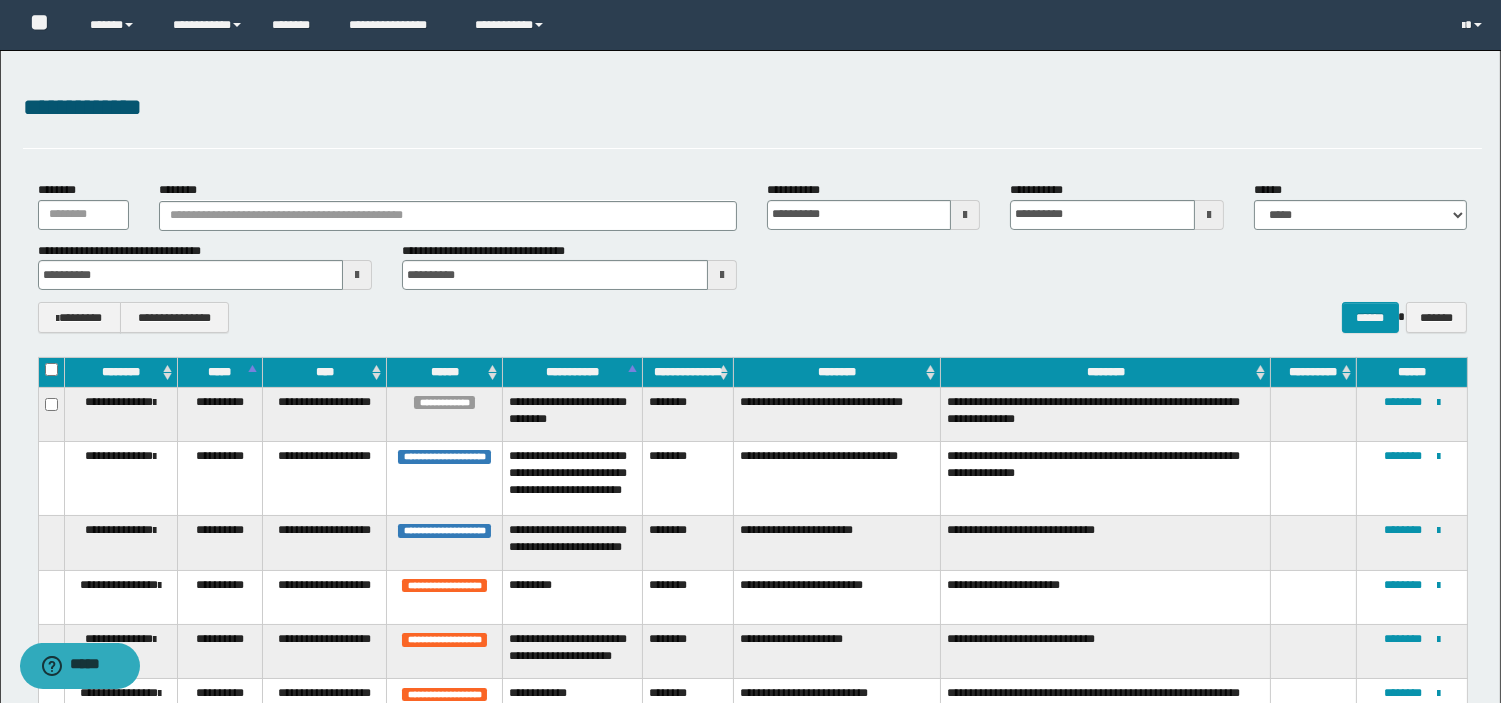 click at bounding box center (722, 275) 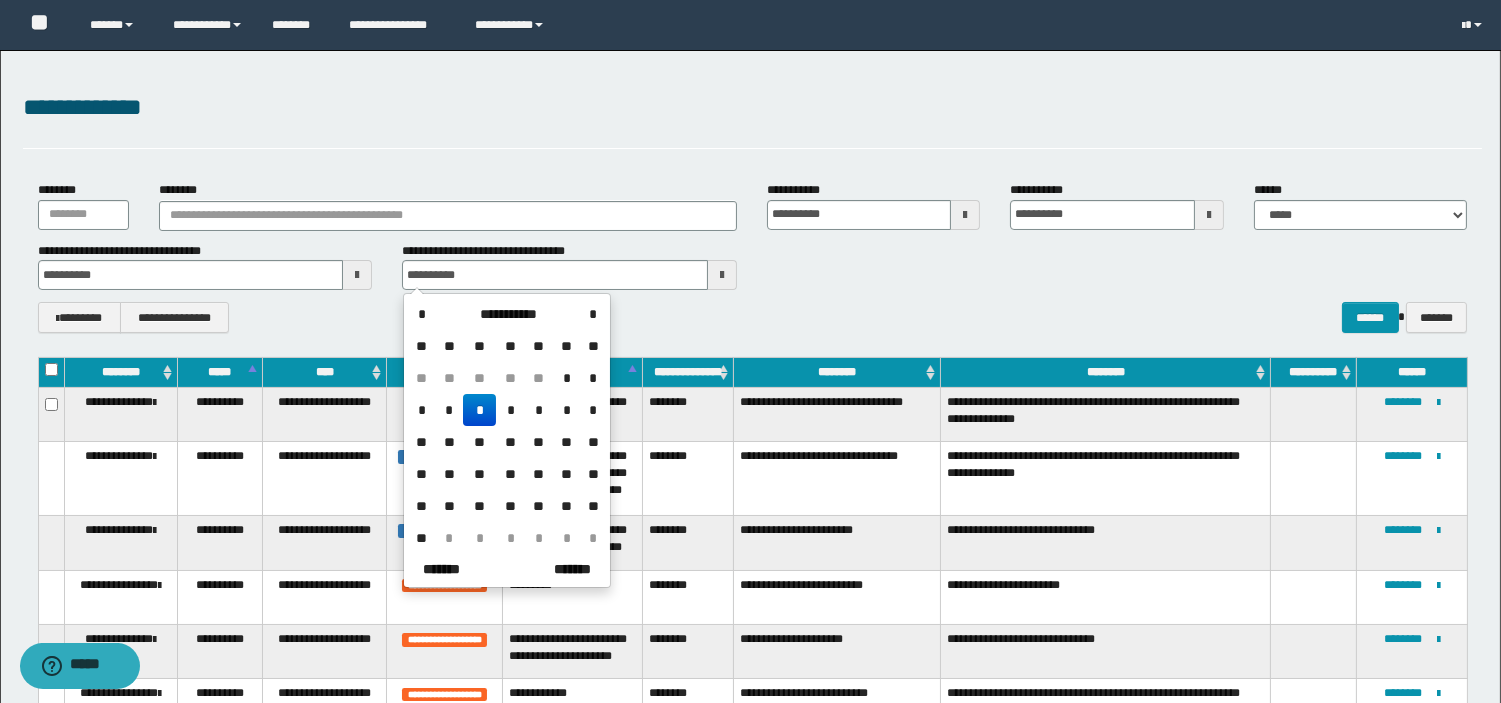 click on "*" at bounding box center [479, 410] 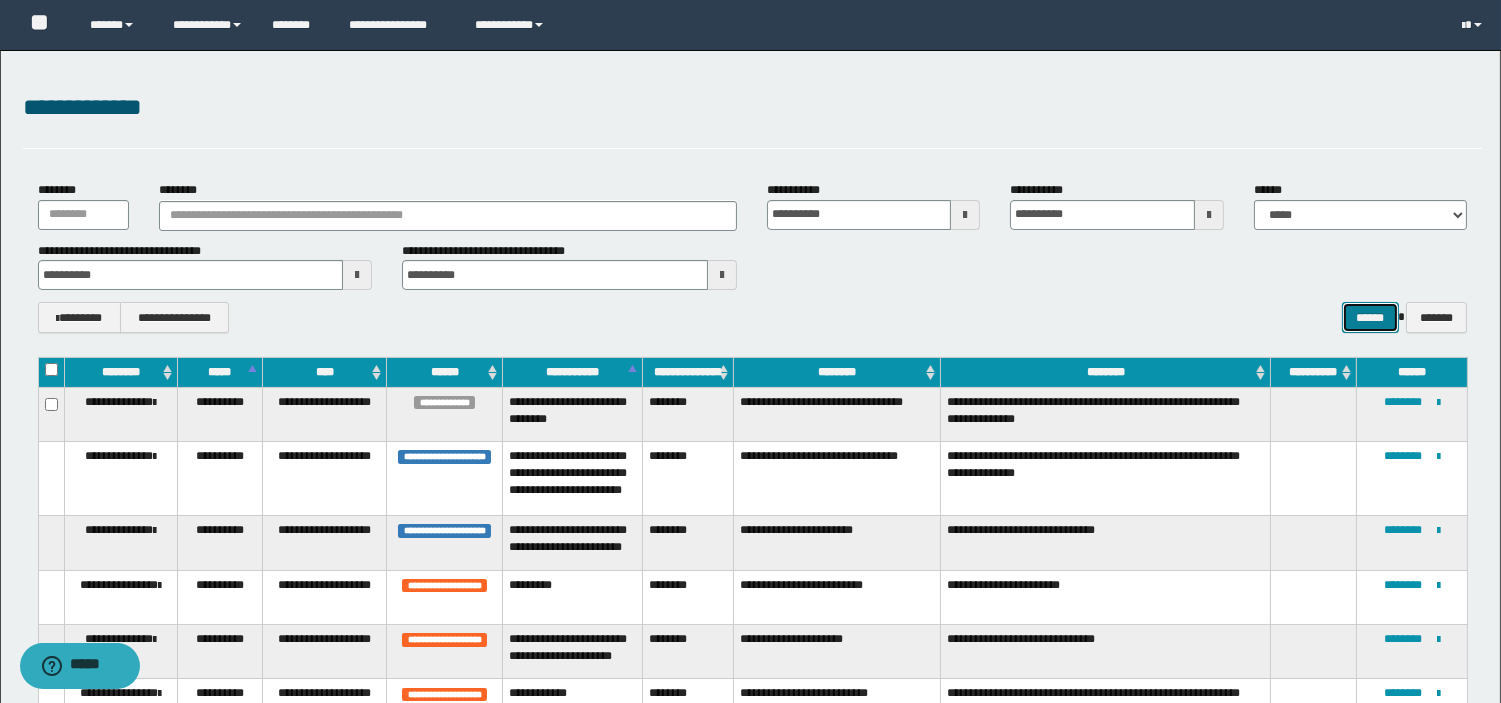 click on "******" at bounding box center [1370, 317] 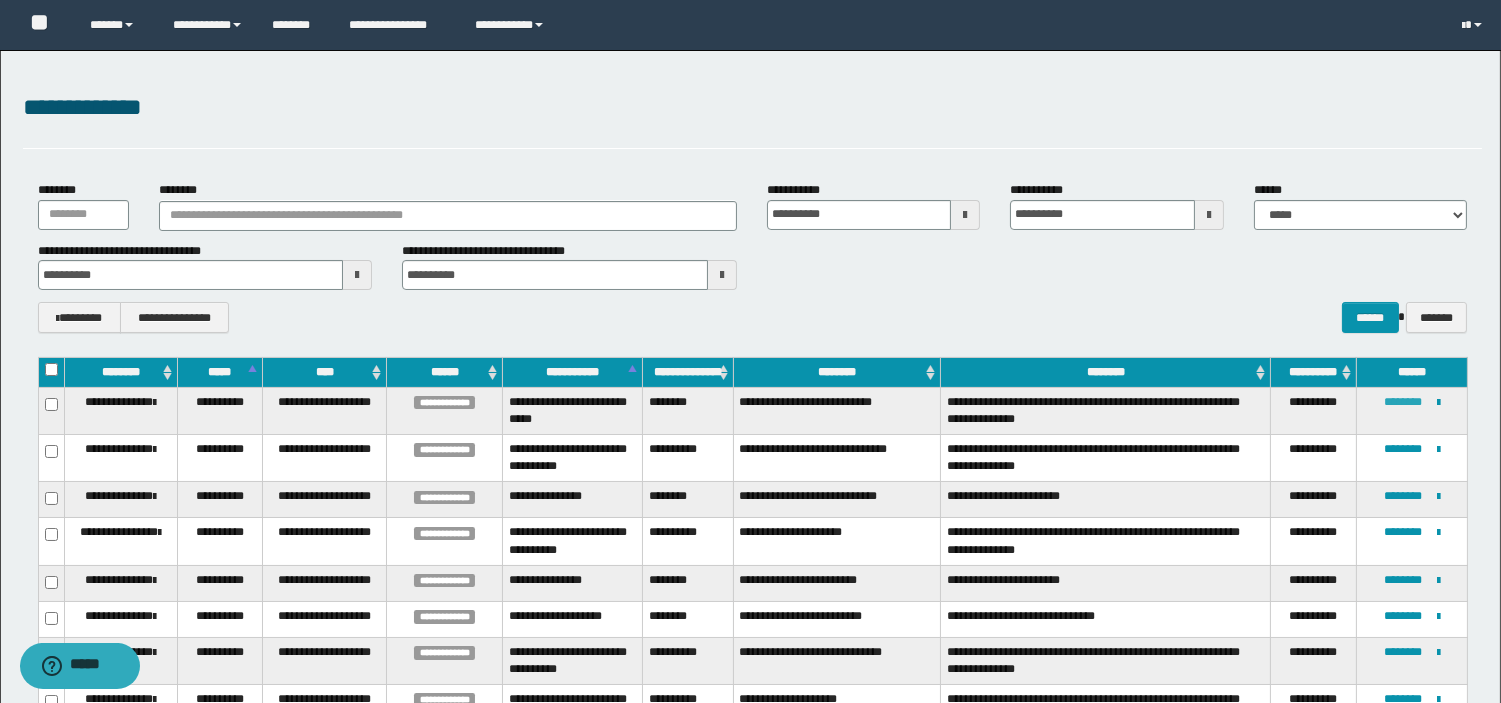 click on "********" at bounding box center [1403, 402] 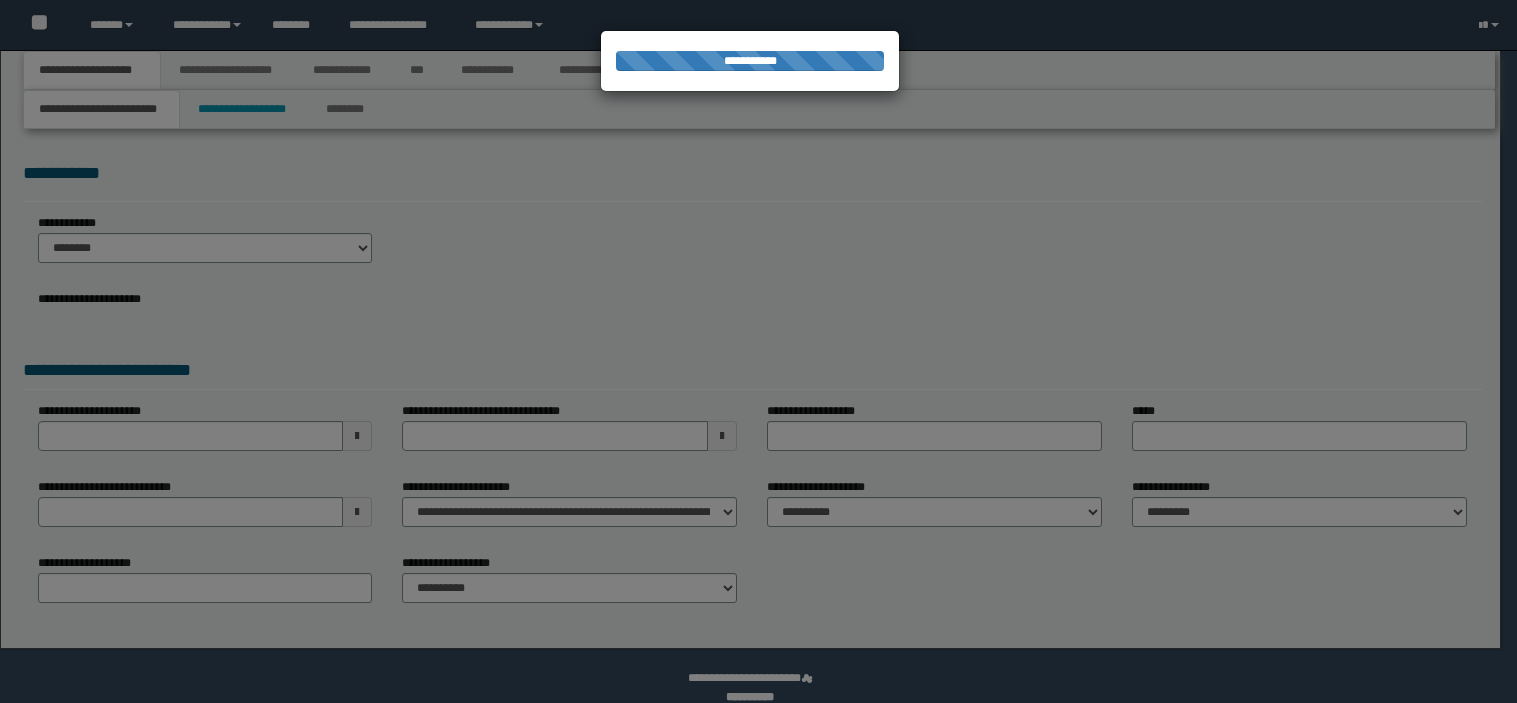 scroll, scrollTop: 0, scrollLeft: 0, axis: both 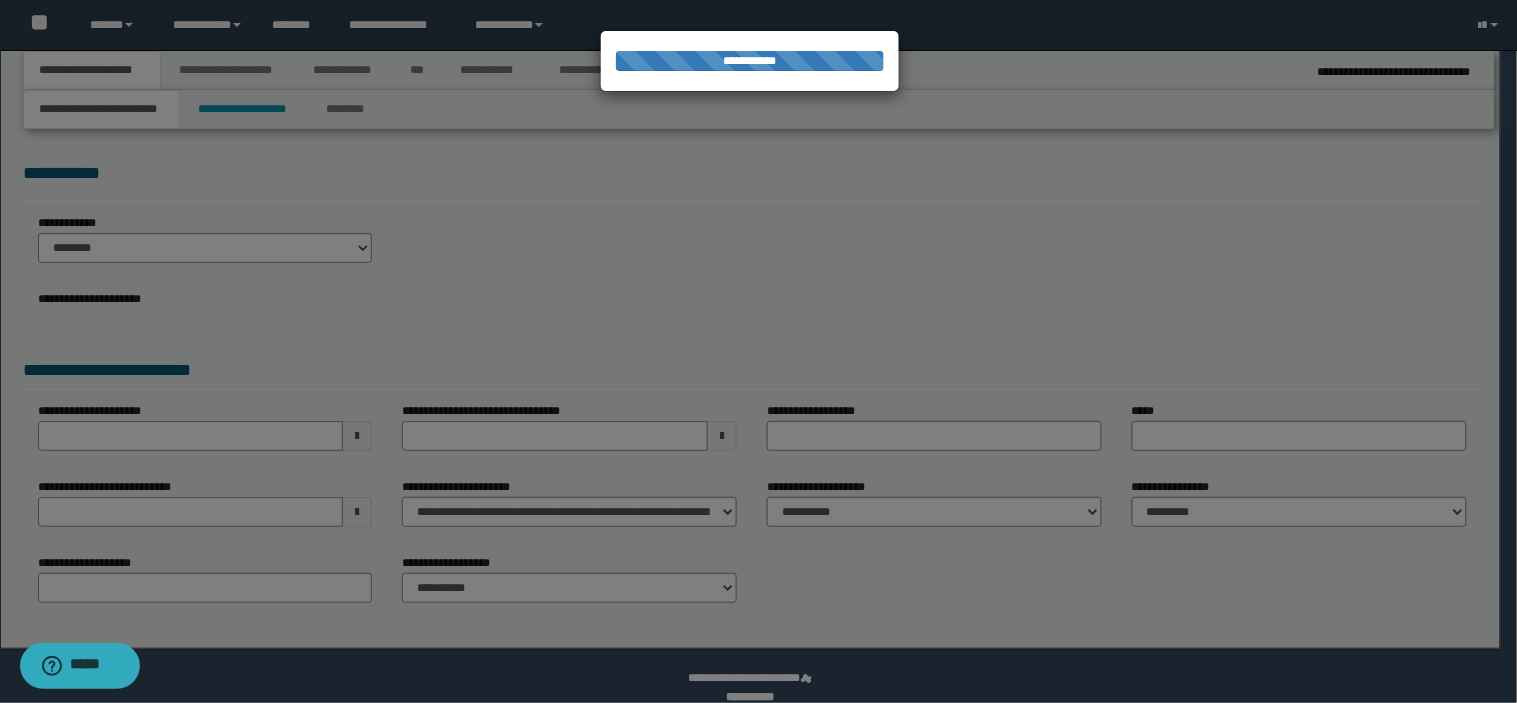 type on "**********" 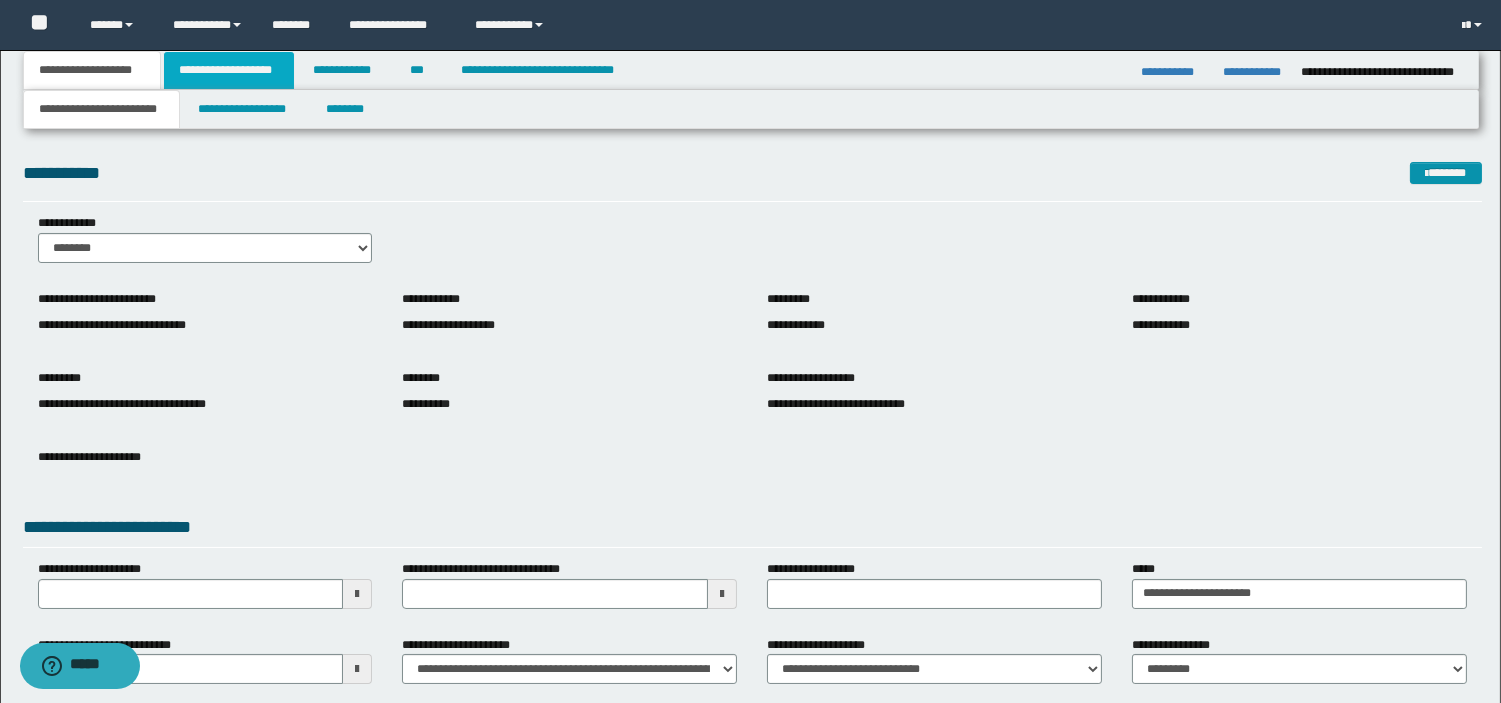 click on "**********" at bounding box center [229, 70] 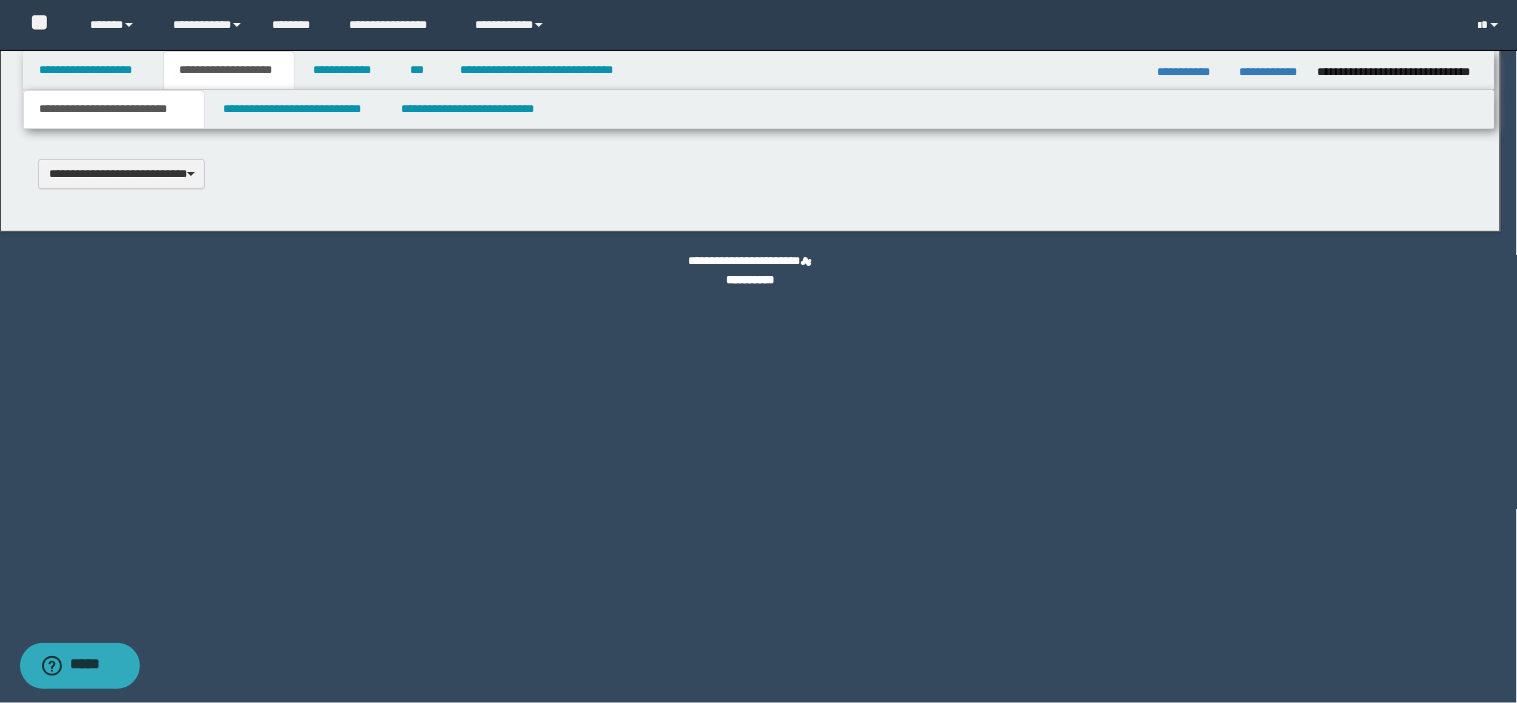 type 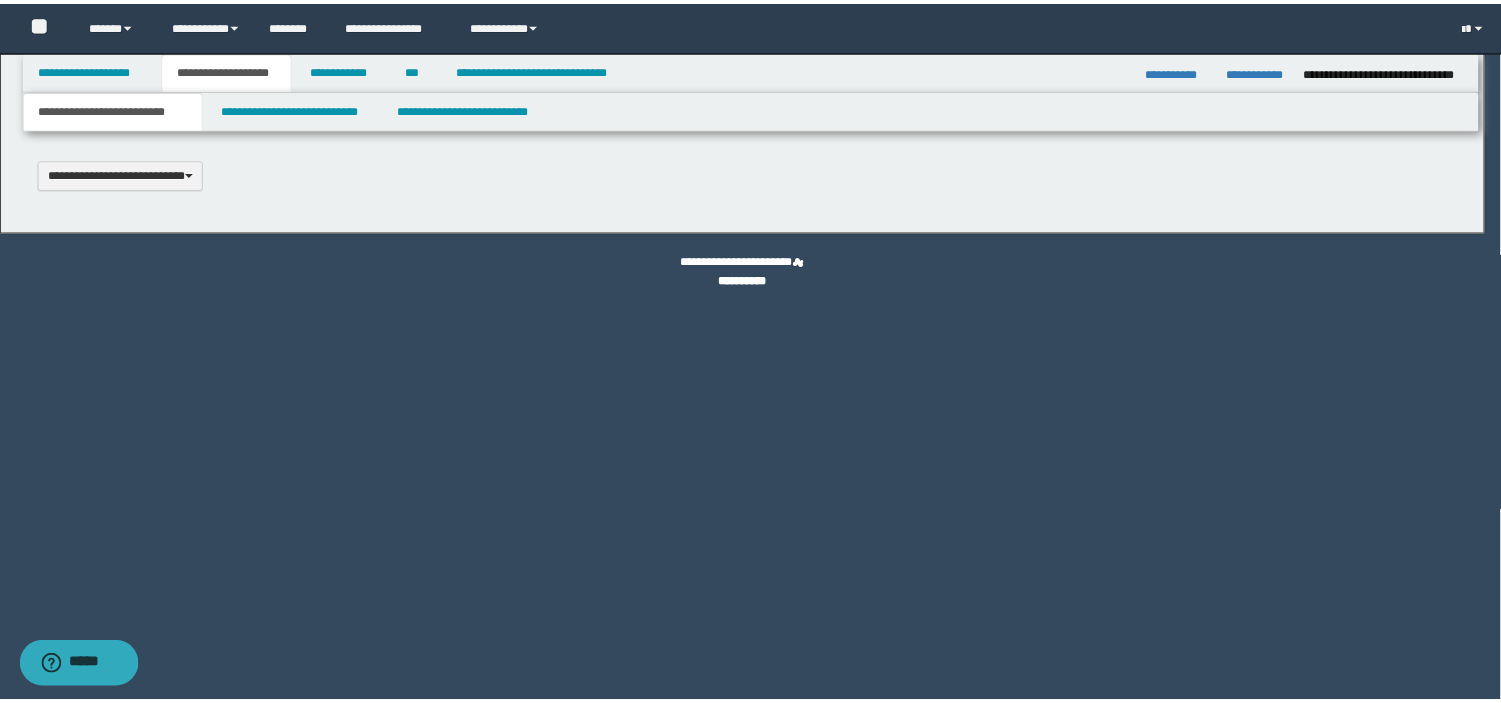 scroll, scrollTop: 0, scrollLeft: 0, axis: both 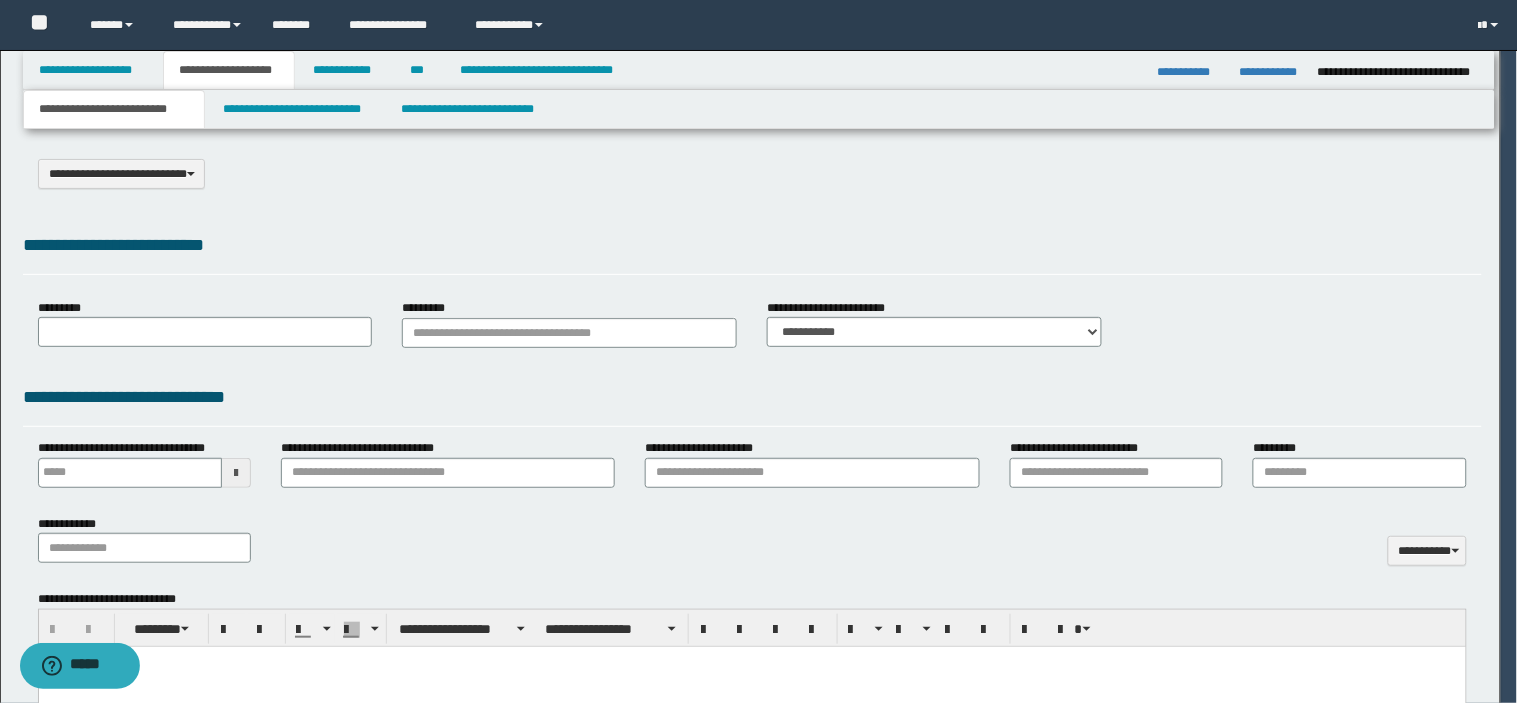type on "*******" 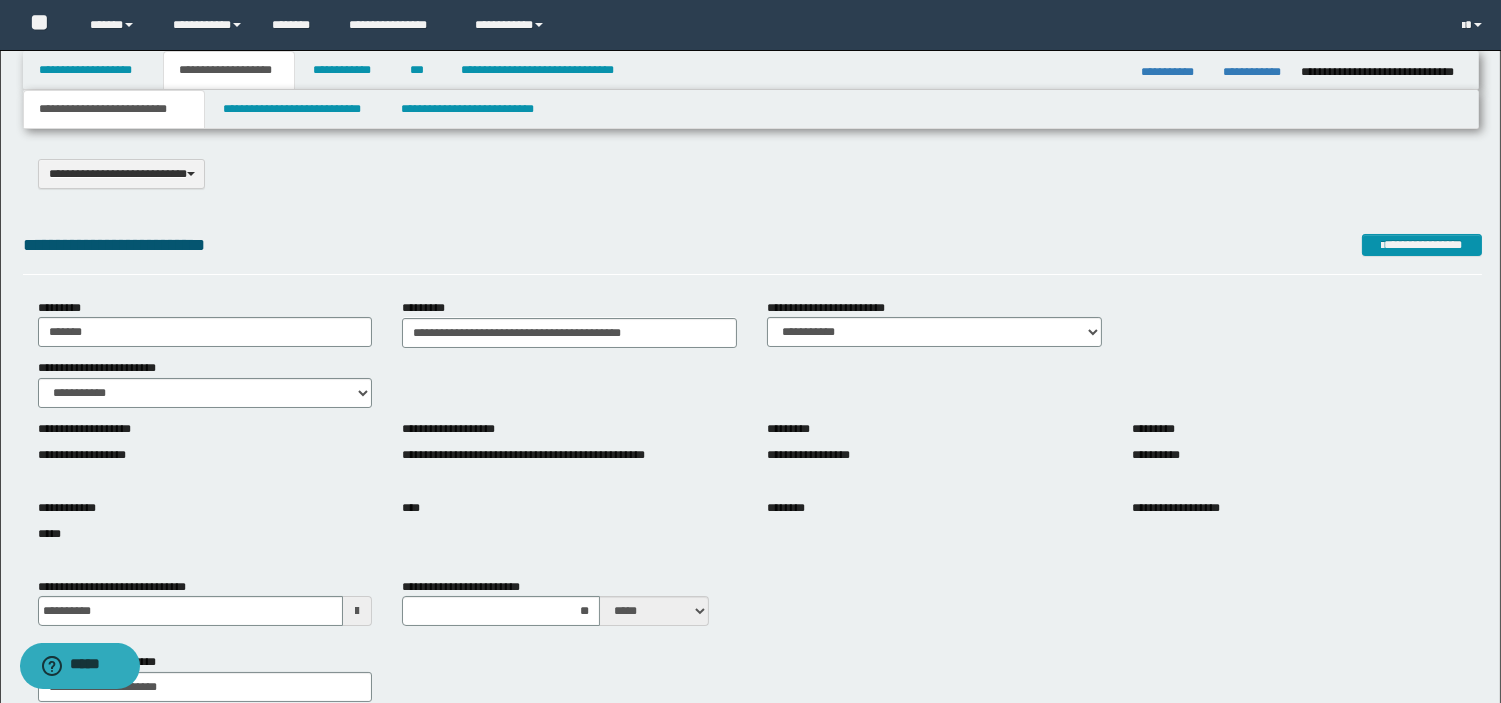 scroll, scrollTop: 614, scrollLeft: 0, axis: vertical 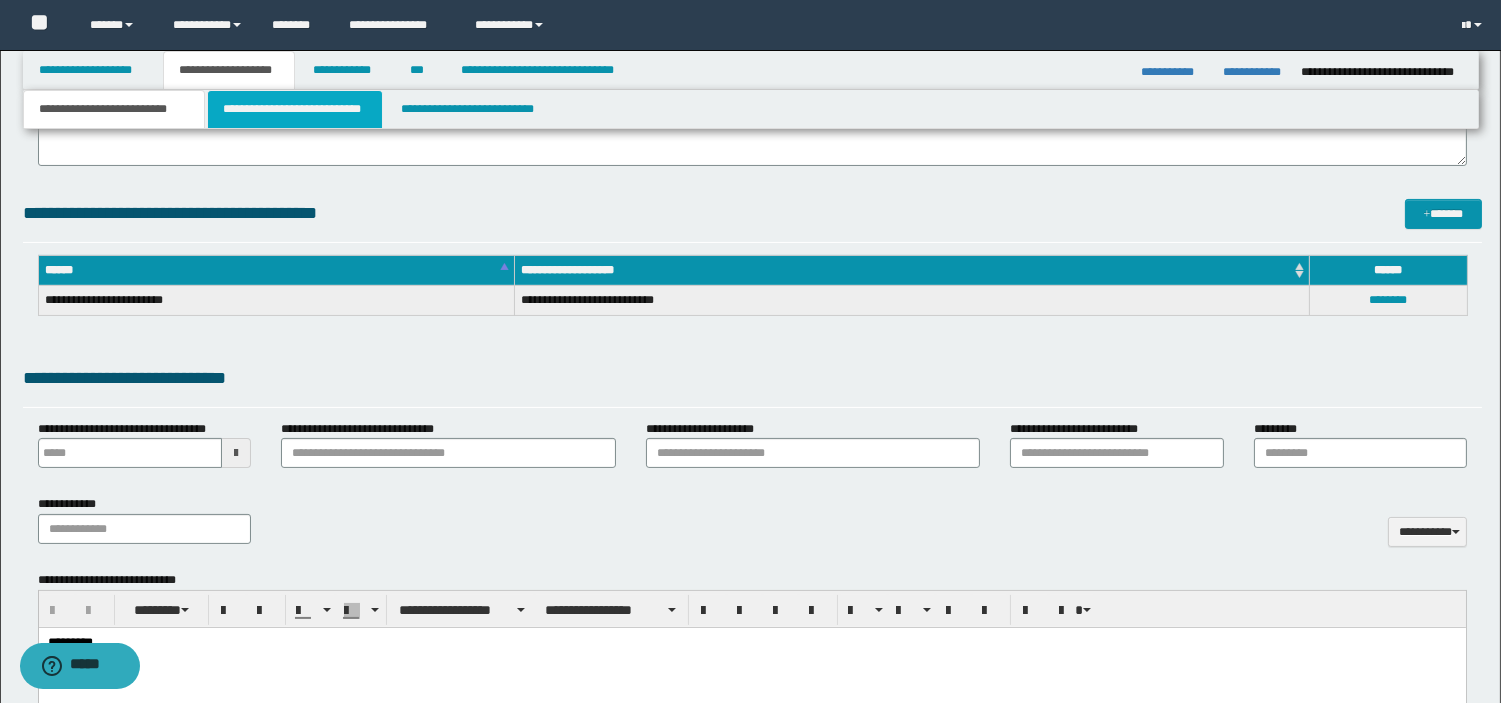 click on "**********" at bounding box center (295, 109) 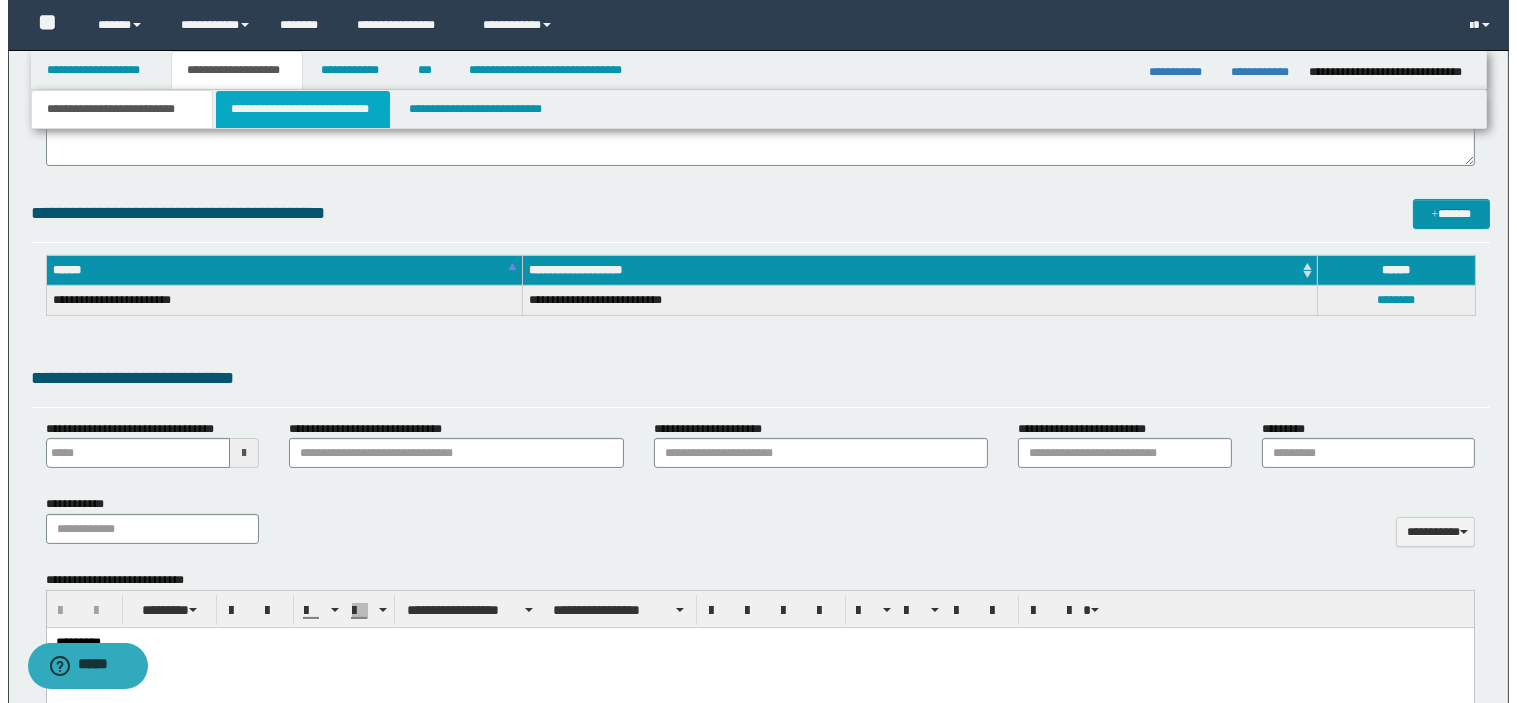 scroll, scrollTop: 0, scrollLeft: 0, axis: both 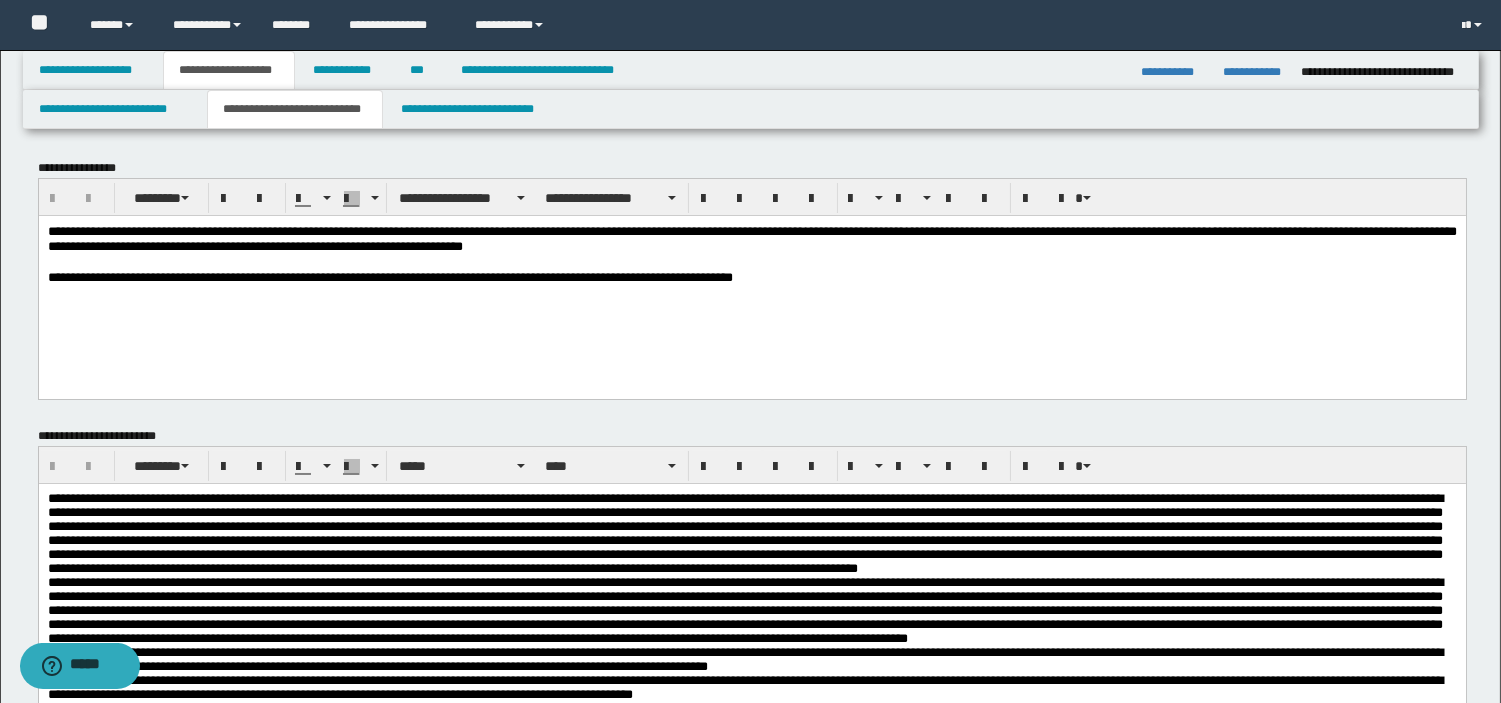 click at bounding box center (744, 533) 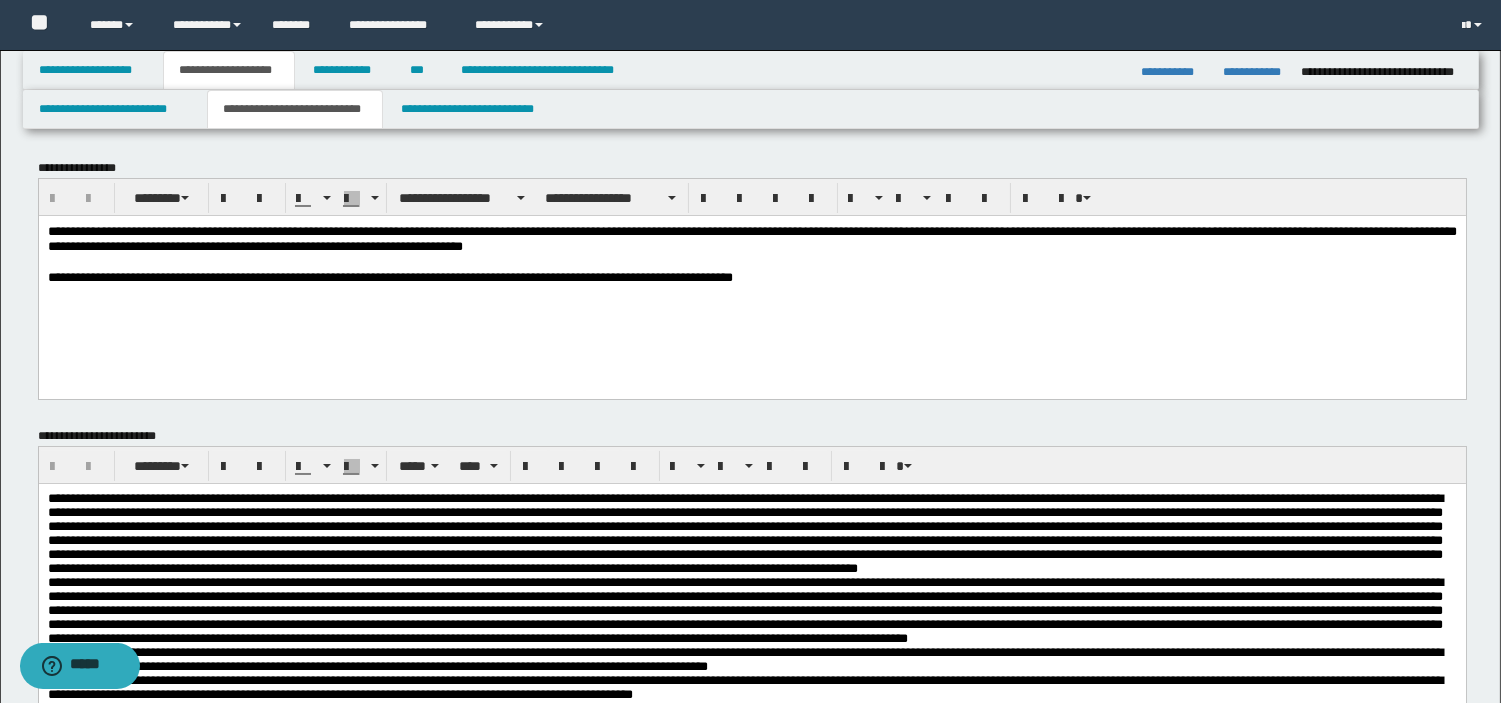 type 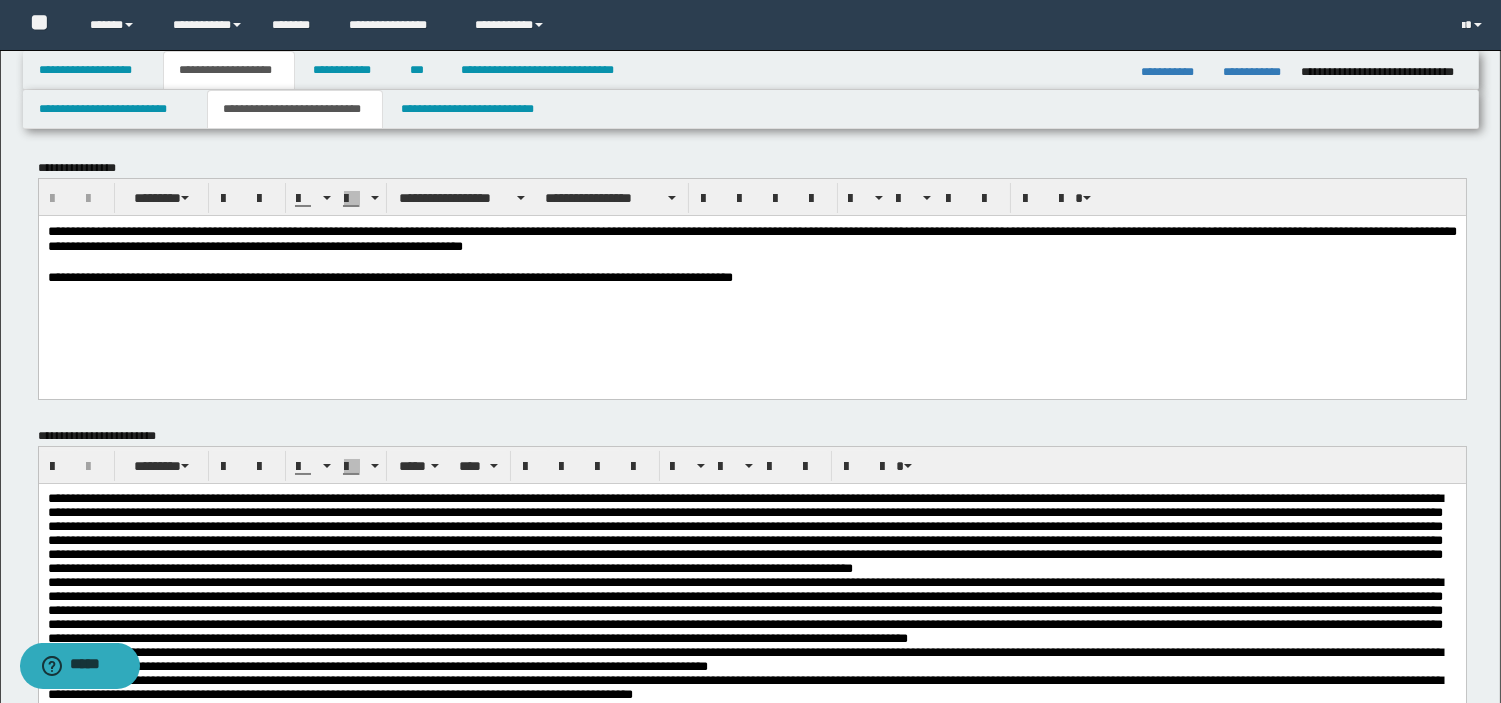 click at bounding box center (744, 533) 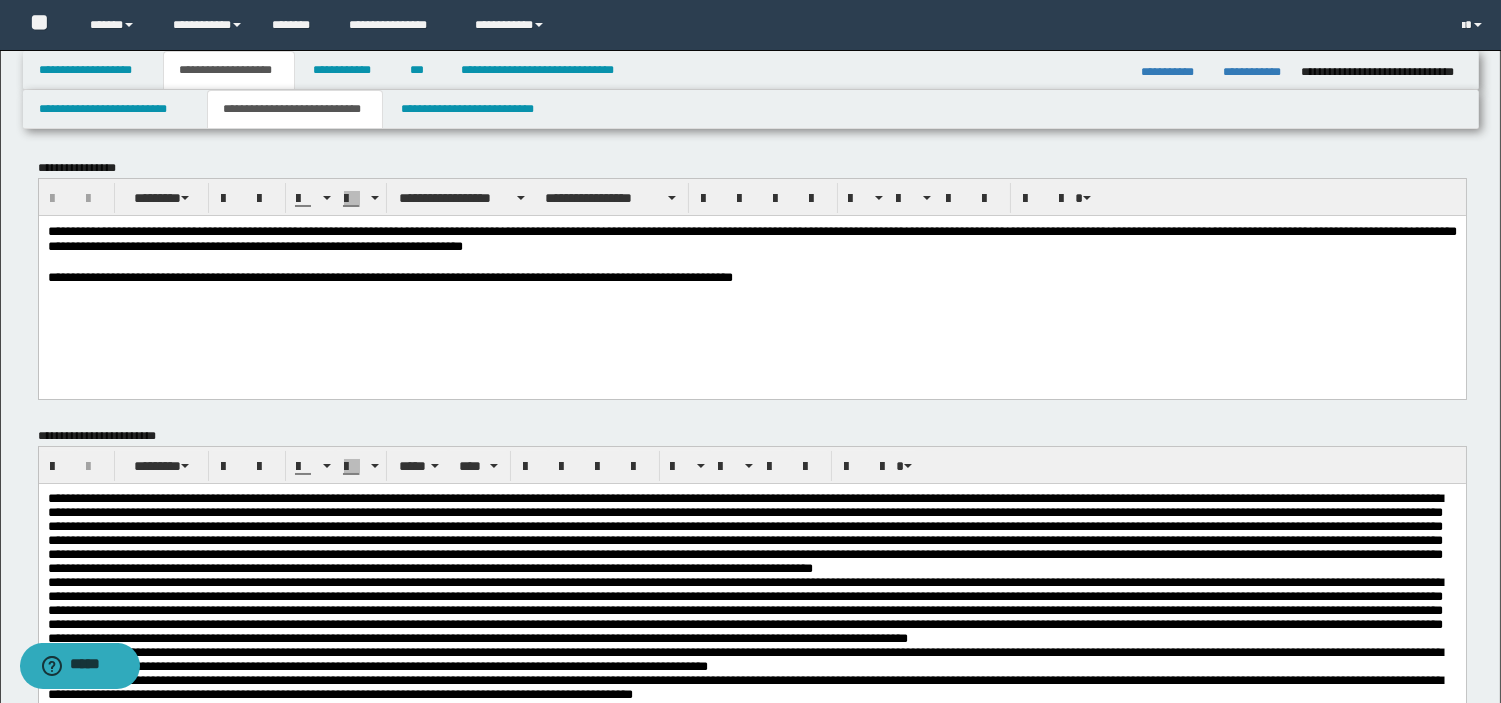 click at bounding box center (744, 533) 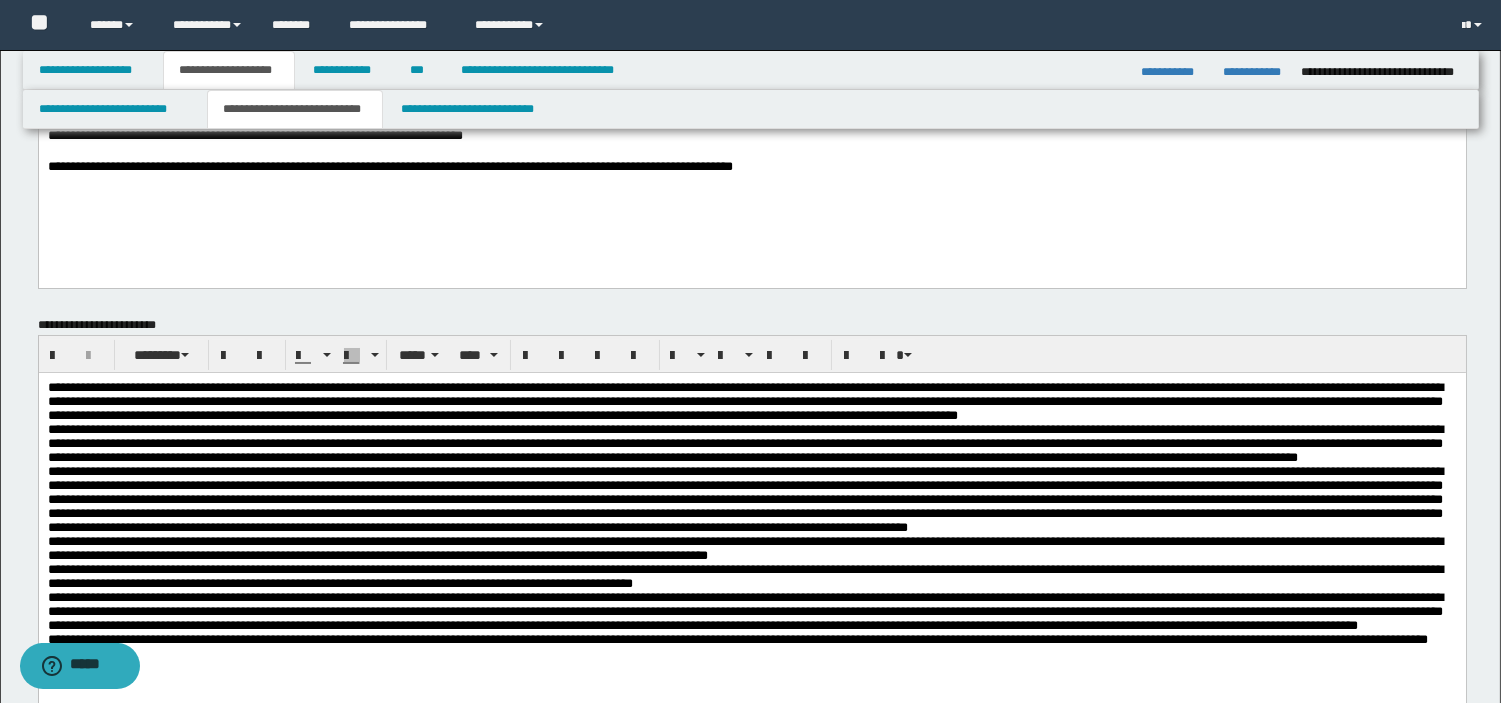 scroll, scrollTop: 133, scrollLeft: 0, axis: vertical 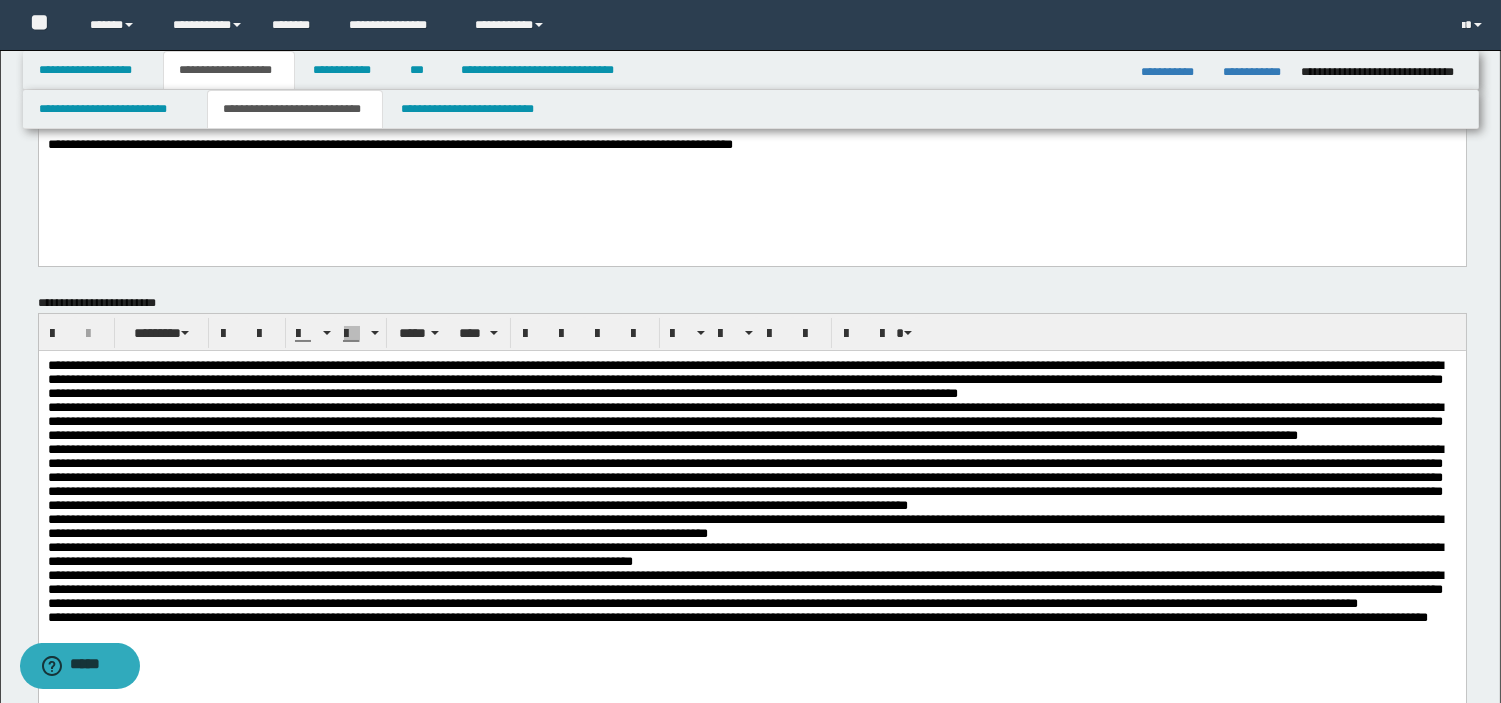click on "**********" at bounding box center [744, 421] 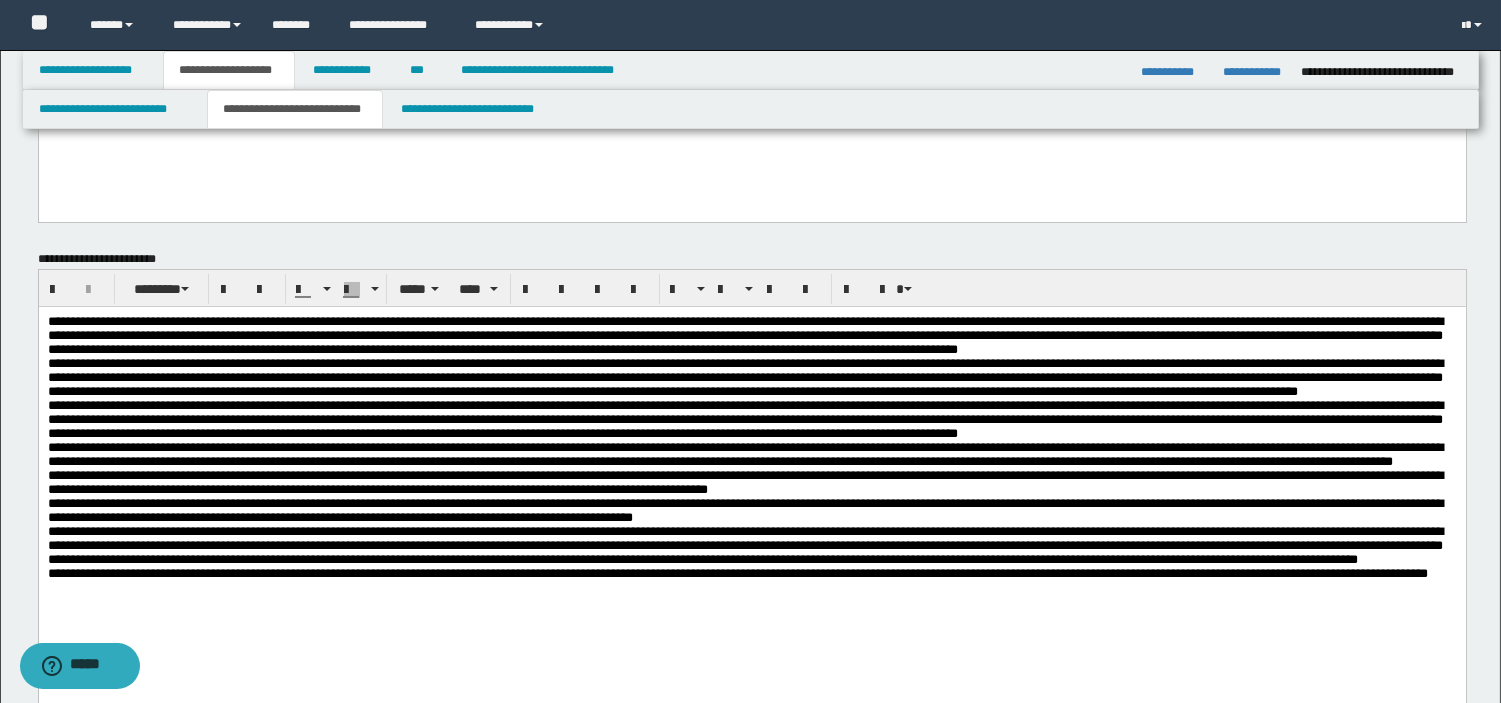 scroll, scrollTop: 222, scrollLeft: 0, axis: vertical 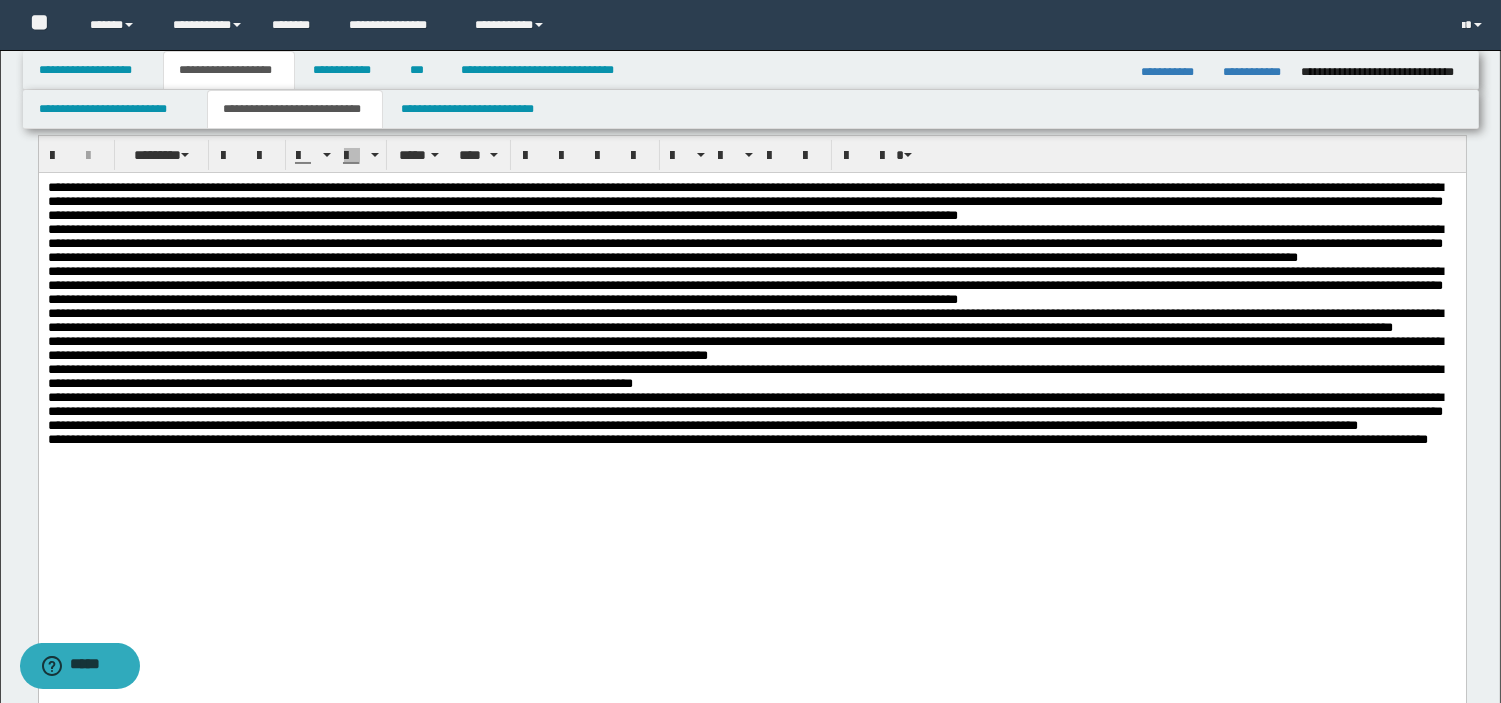 click on "**********" at bounding box center [751, 349] 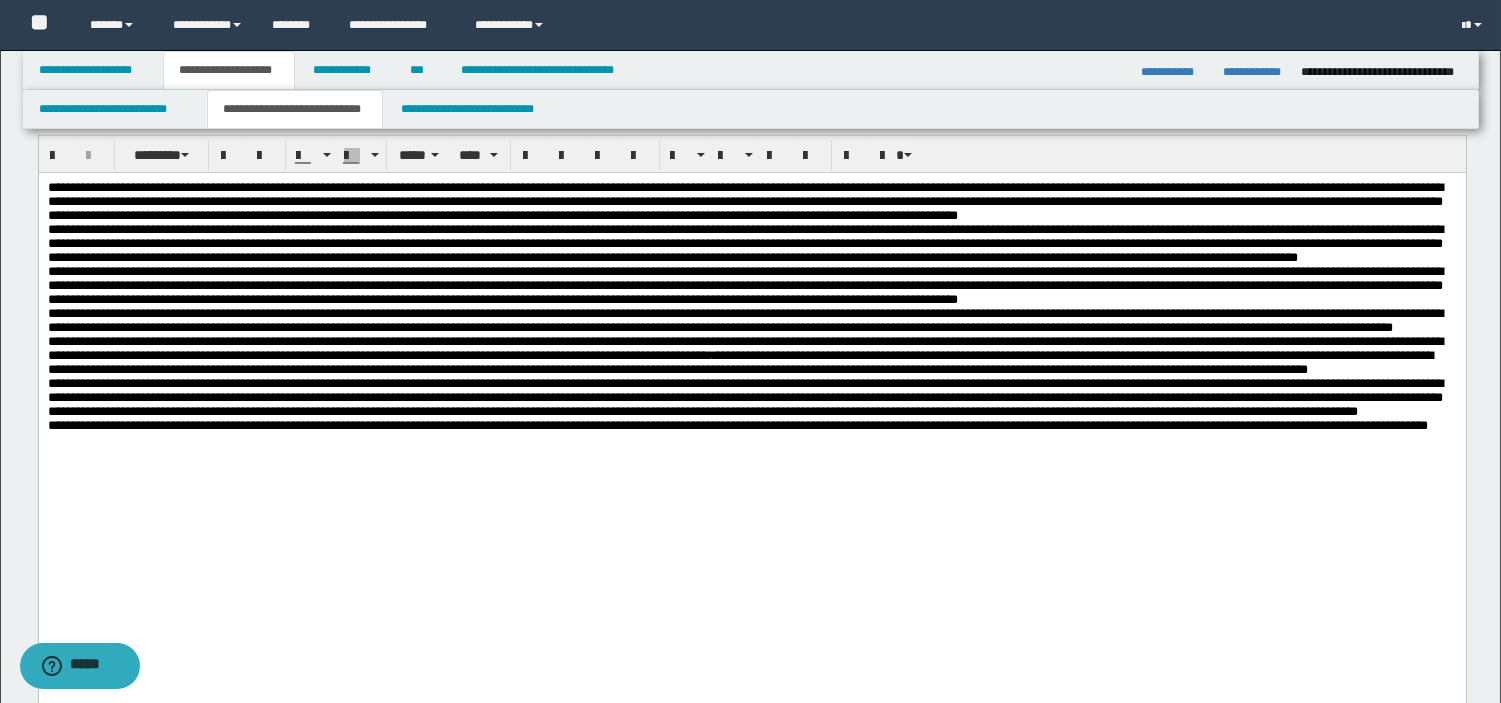 click on "**********" at bounding box center [739, 362] 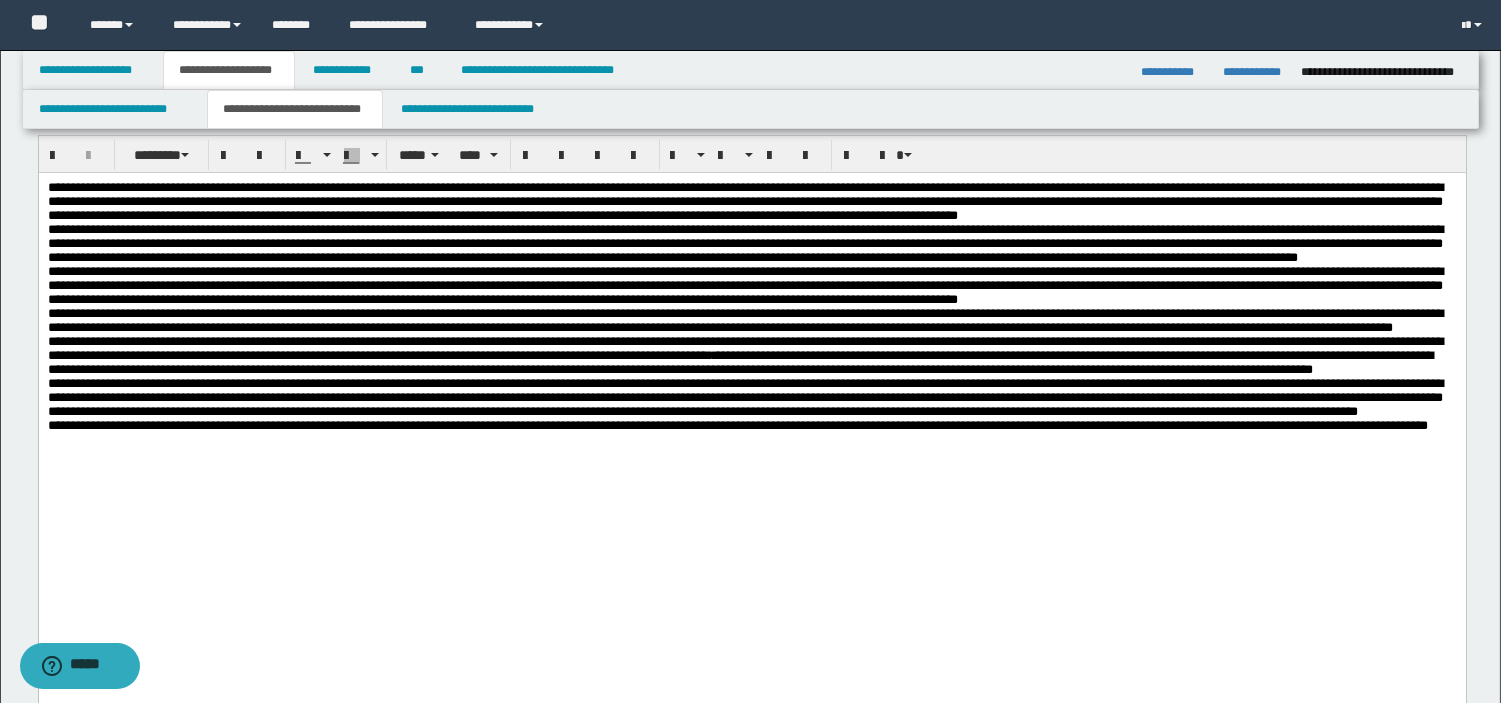 click on "**********" at bounding box center [751, 426] 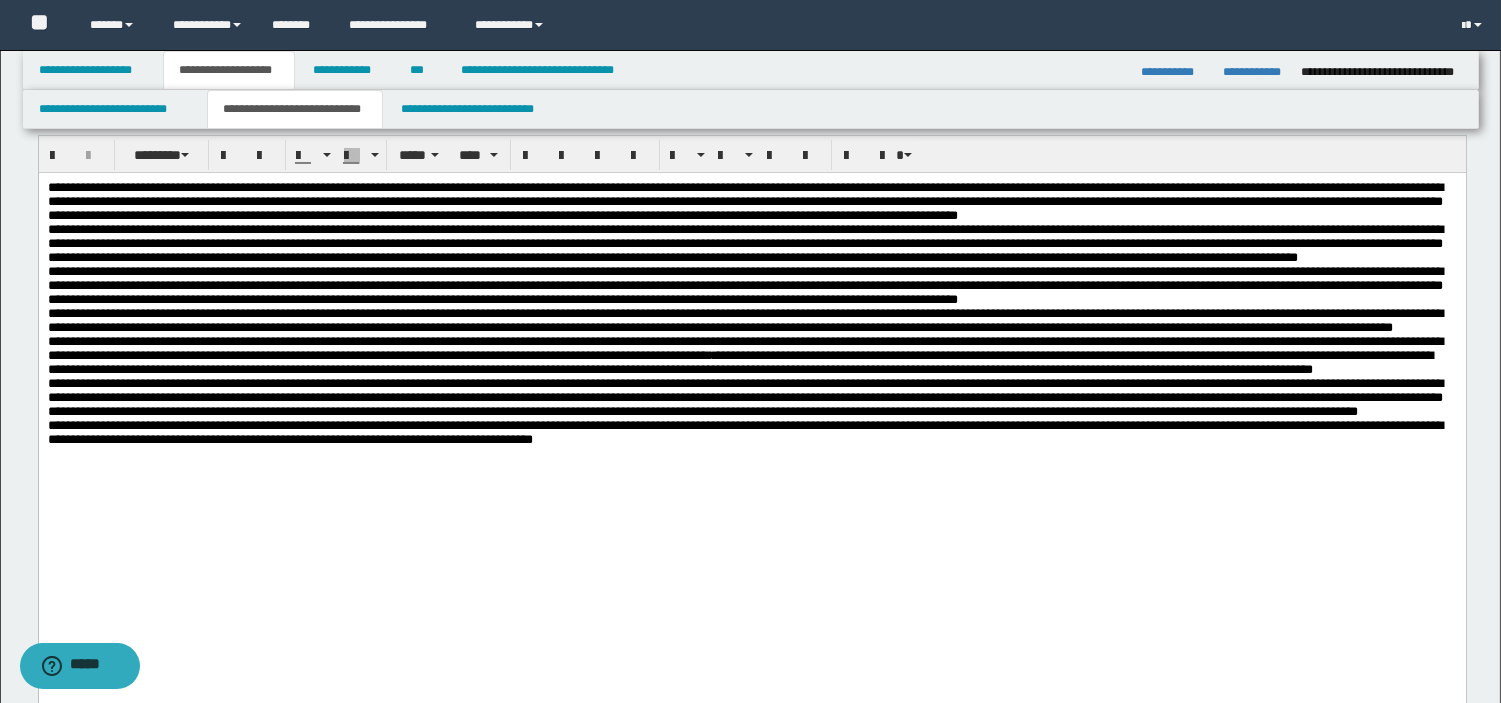 scroll, scrollTop: 0, scrollLeft: 0, axis: both 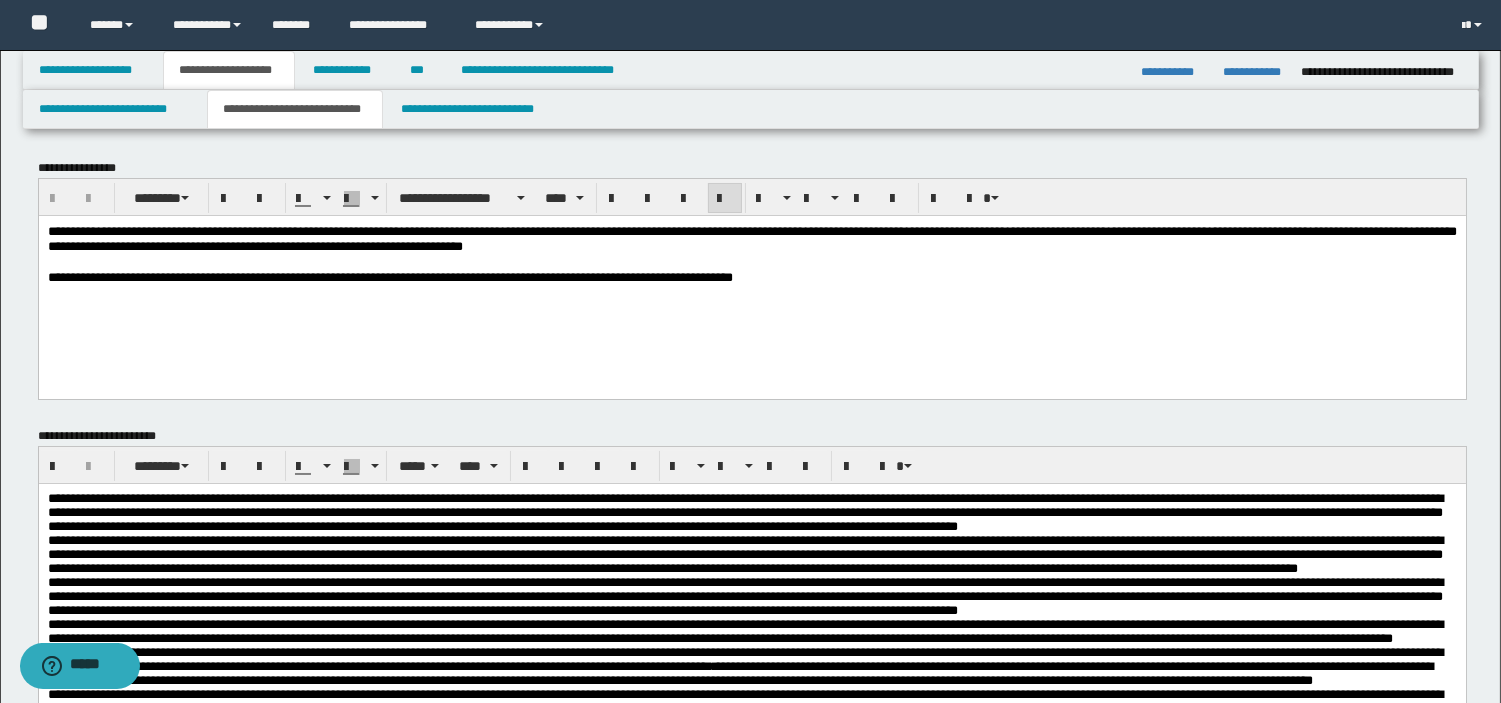 click on "**********" at bounding box center (751, 278) 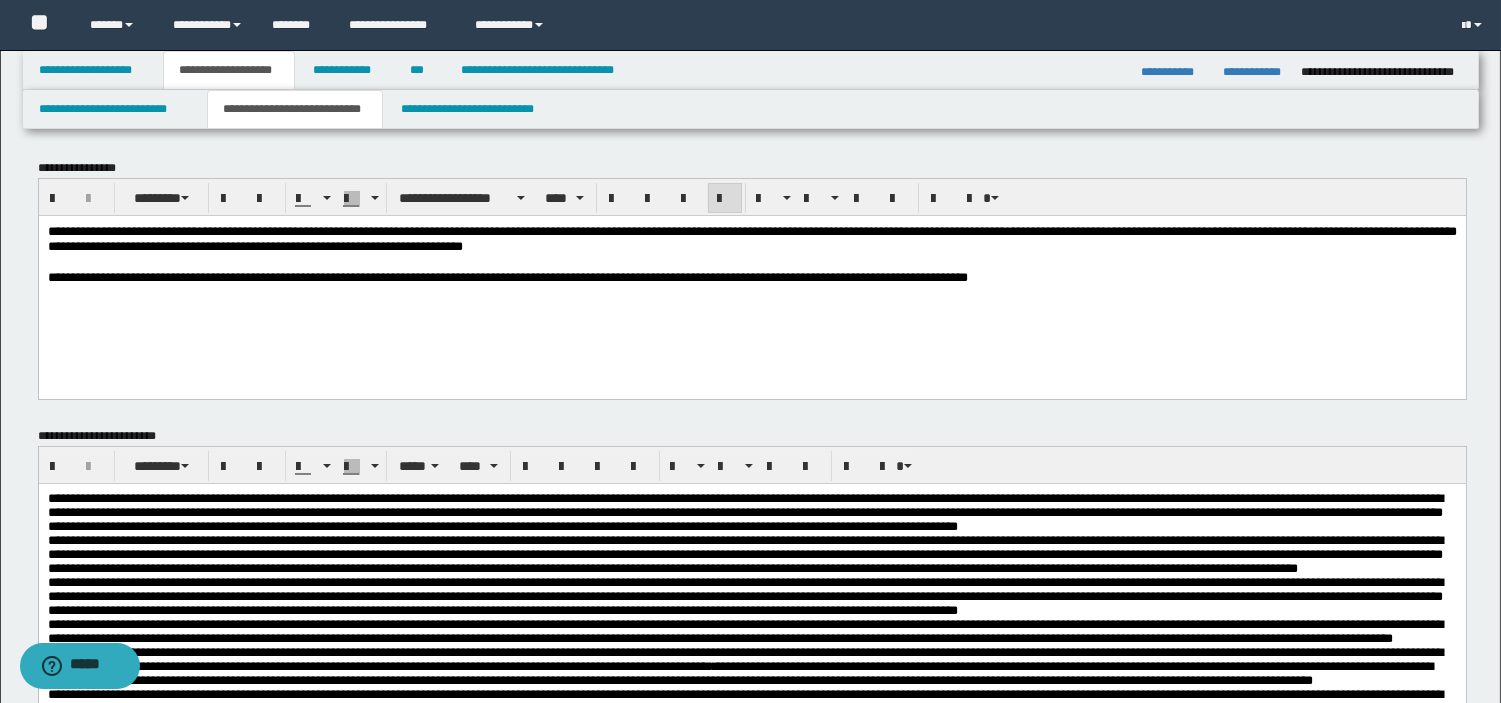 scroll, scrollTop: 614, scrollLeft: 0, axis: vertical 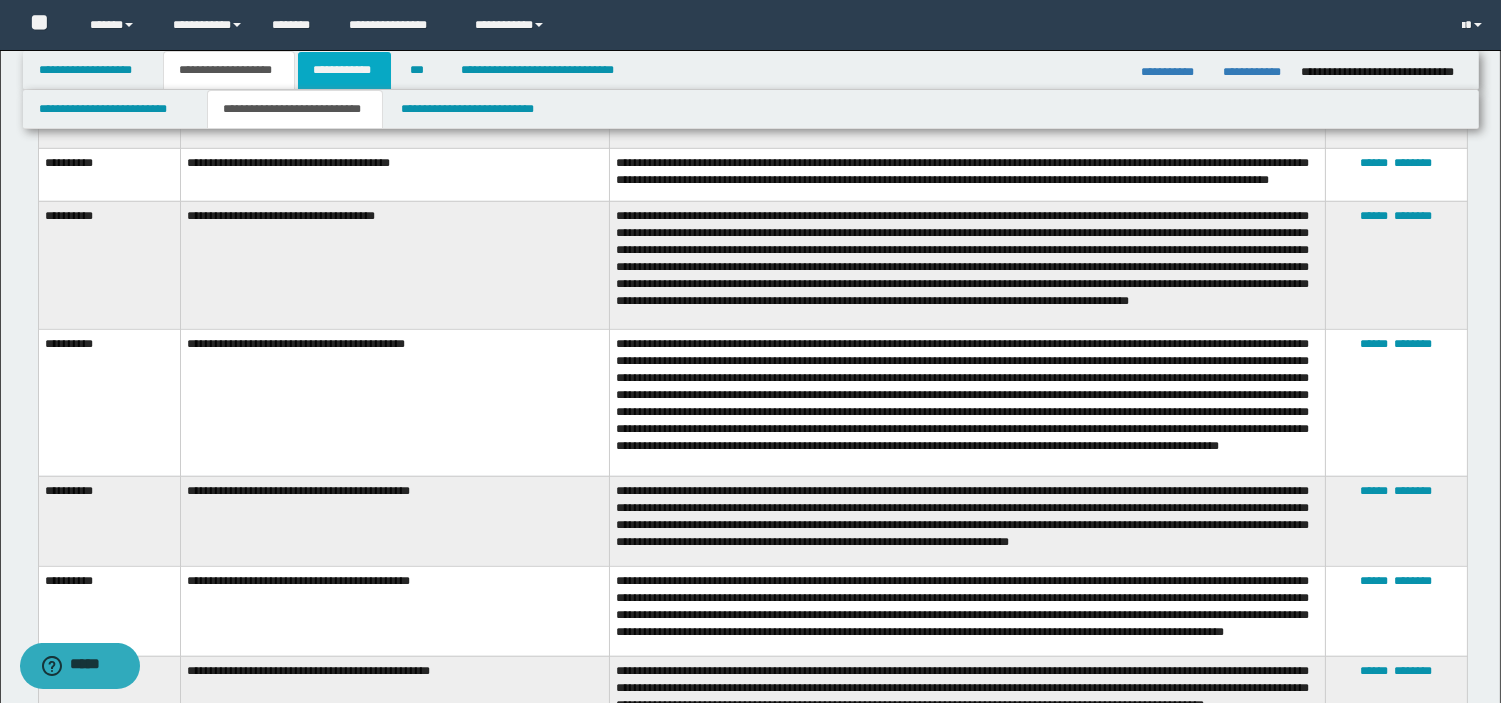click on "**********" at bounding box center (344, 70) 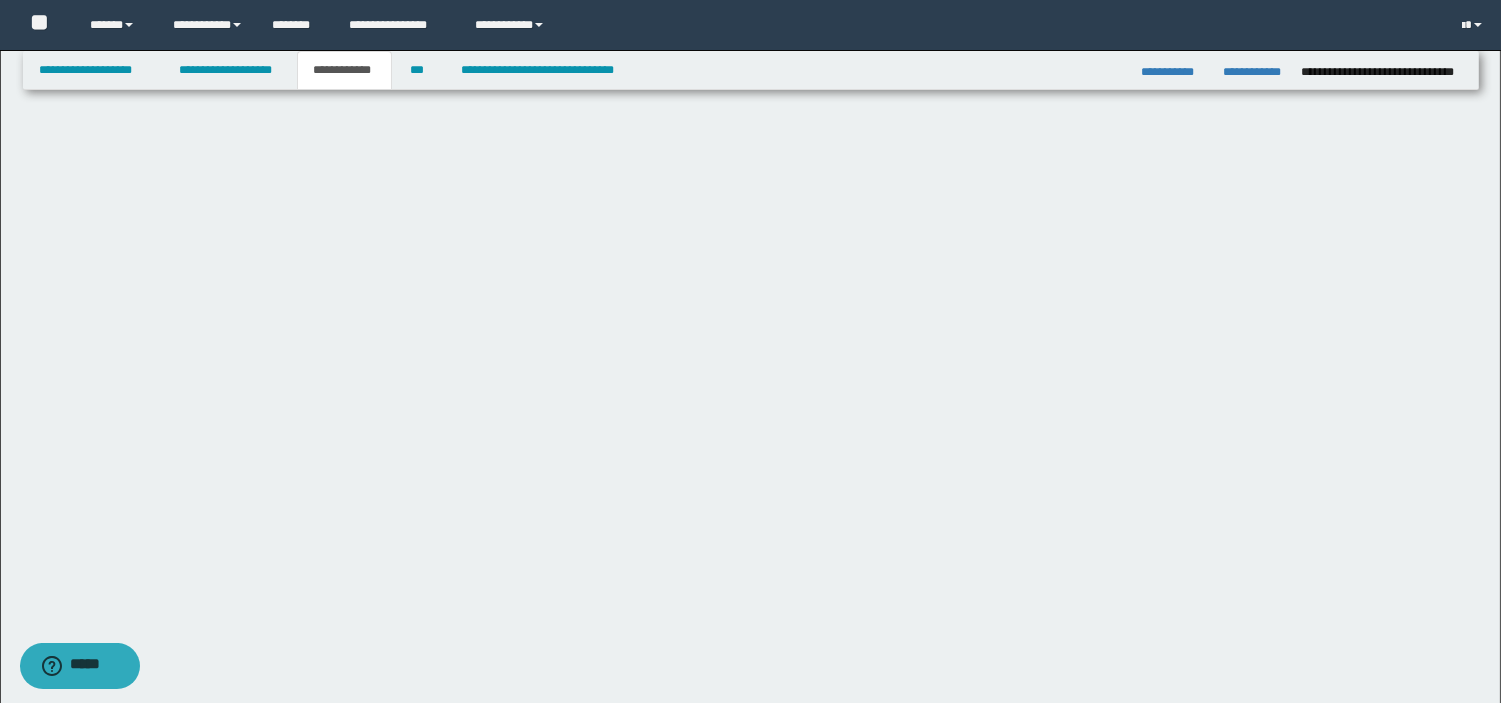 scroll, scrollTop: 407, scrollLeft: 0, axis: vertical 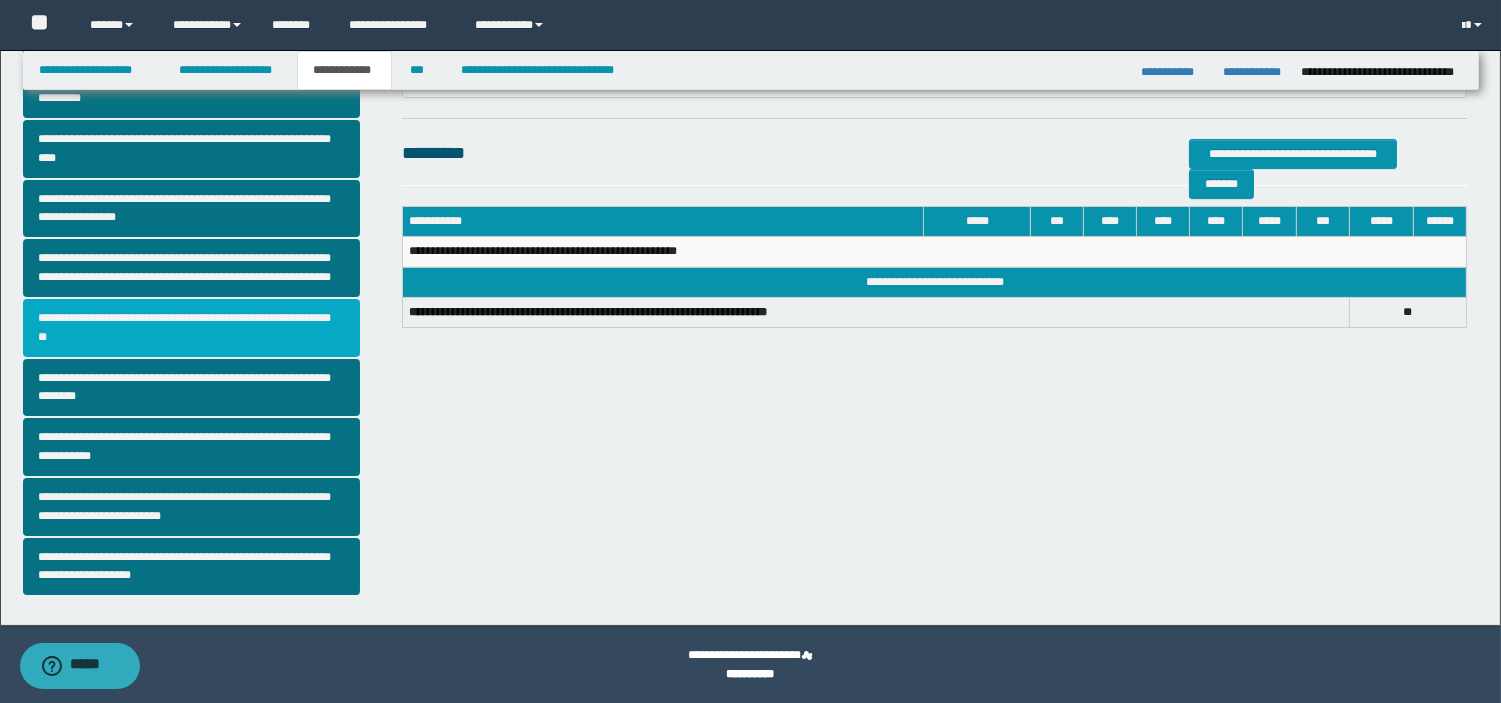 click on "**********" at bounding box center (192, 328) 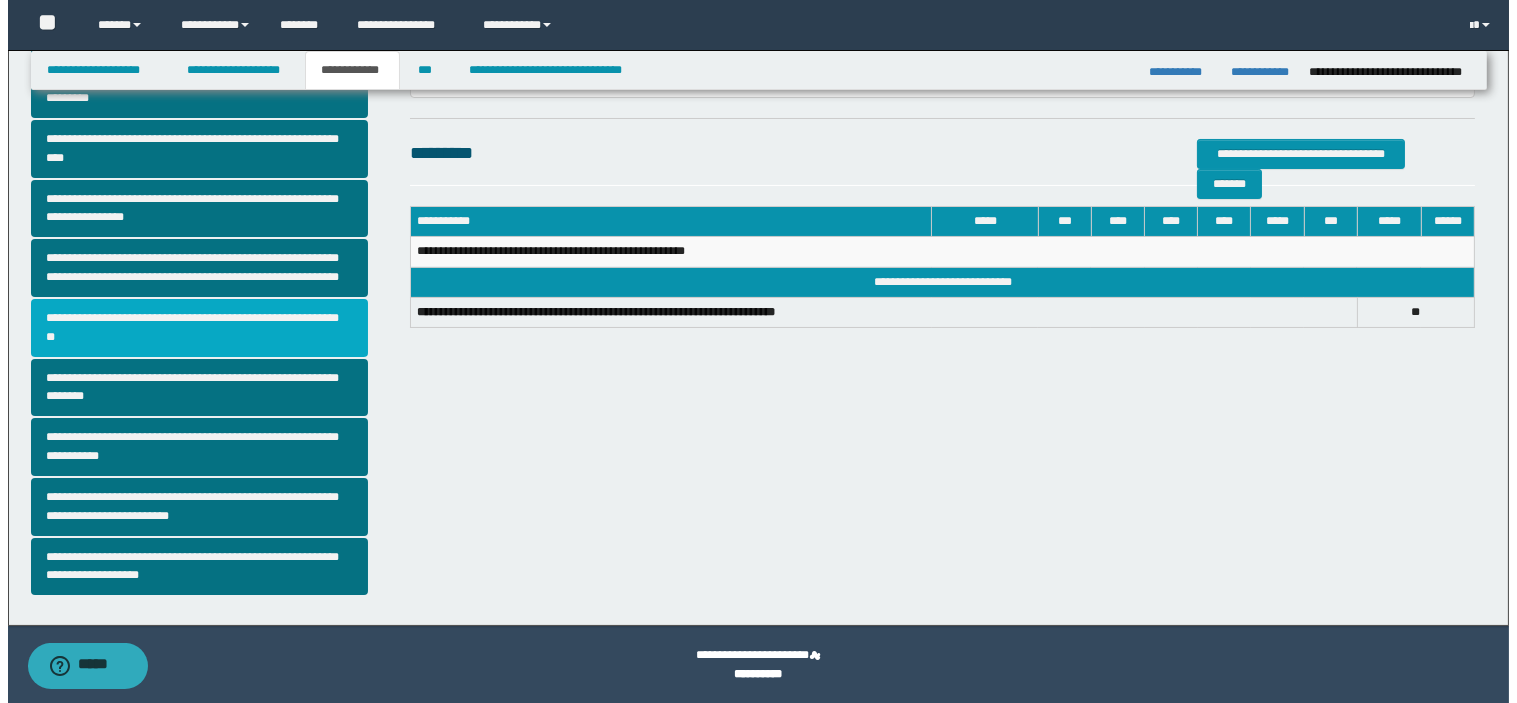 scroll, scrollTop: 0, scrollLeft: 0, axis: both 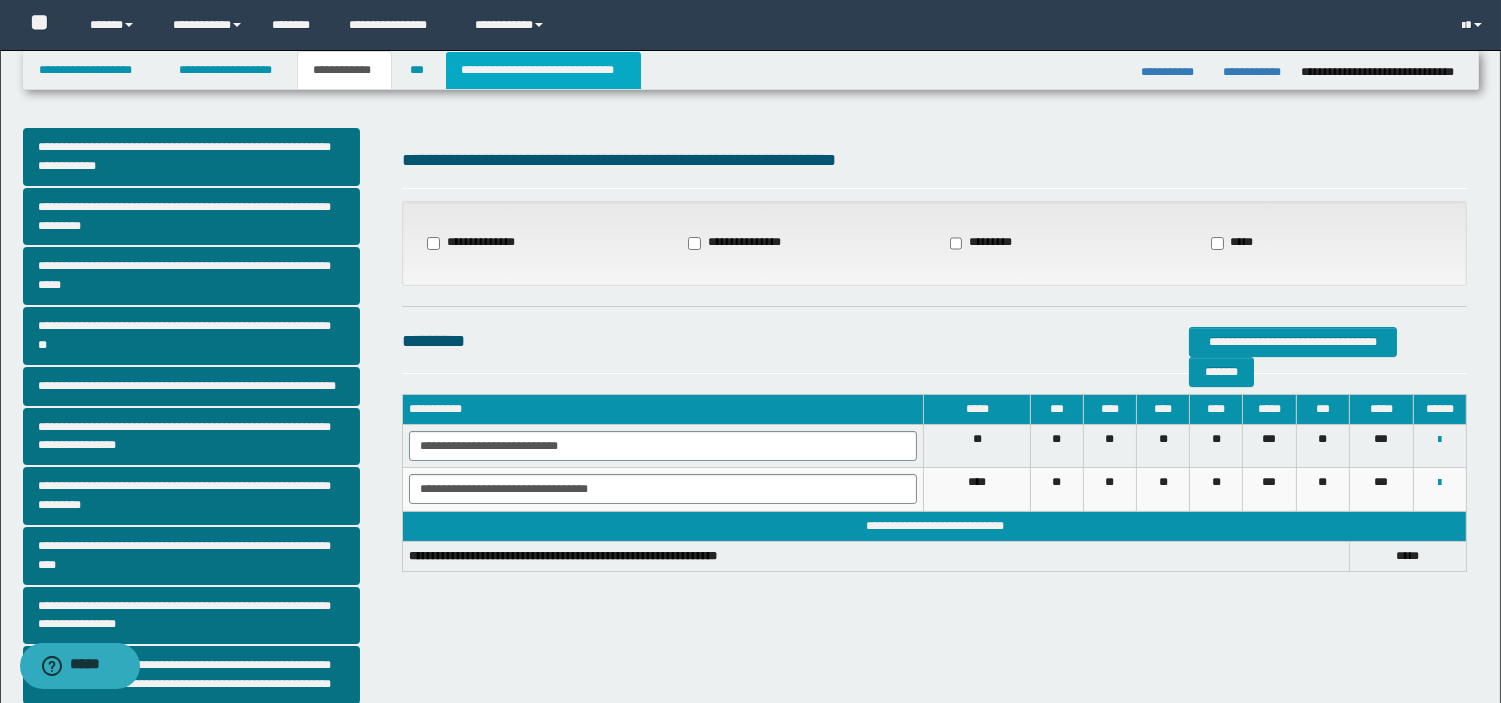 click on "**********" at bounding box center [543, 70] 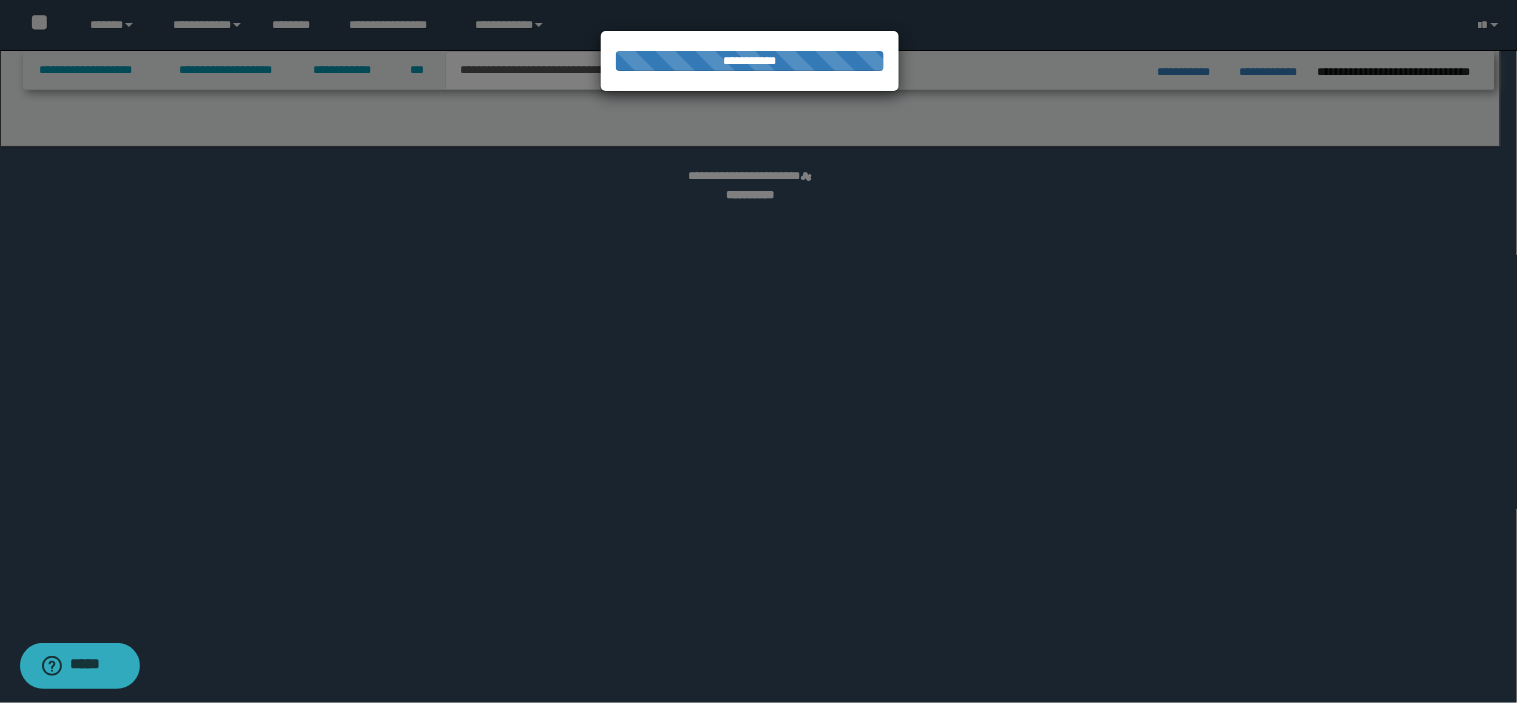 select on "*" 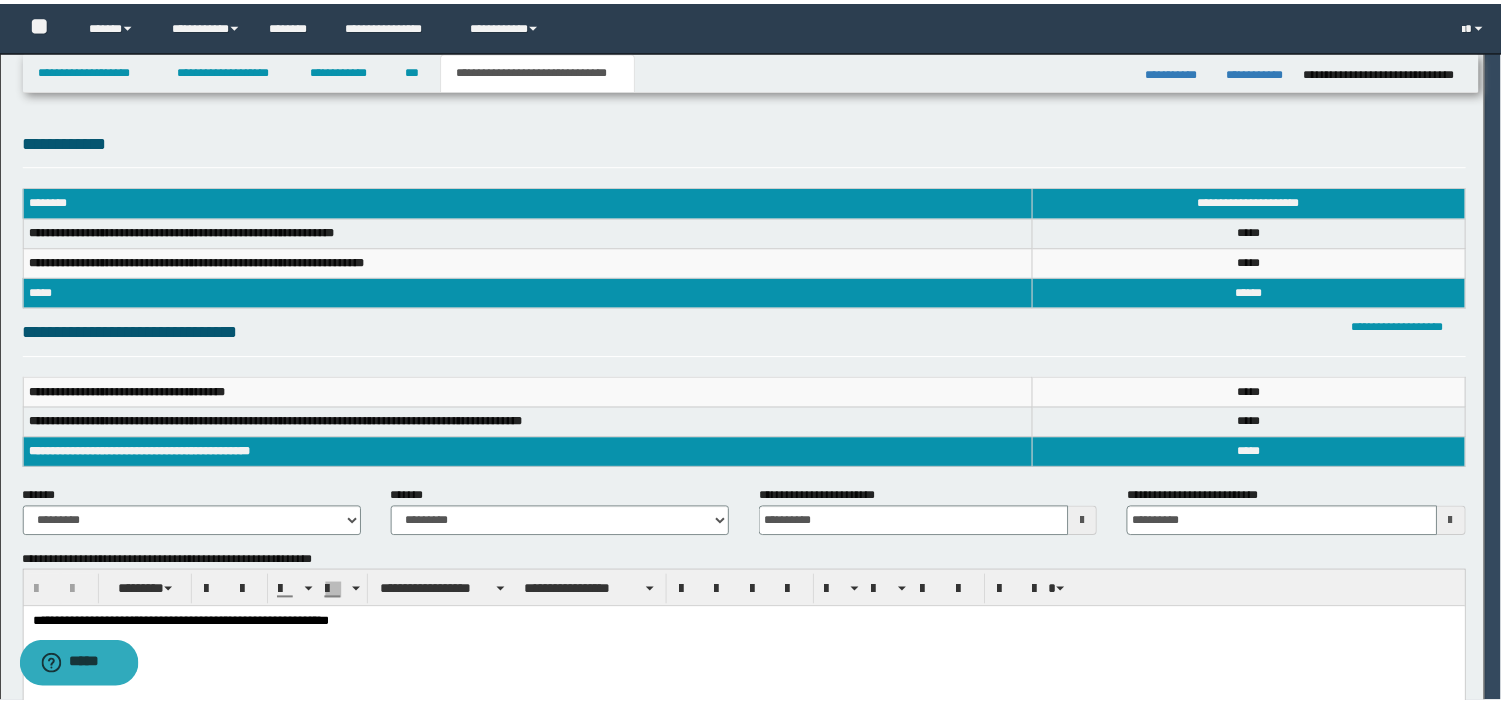 scroll, scrollTop: 0, scrollLeft: 0, axis: both 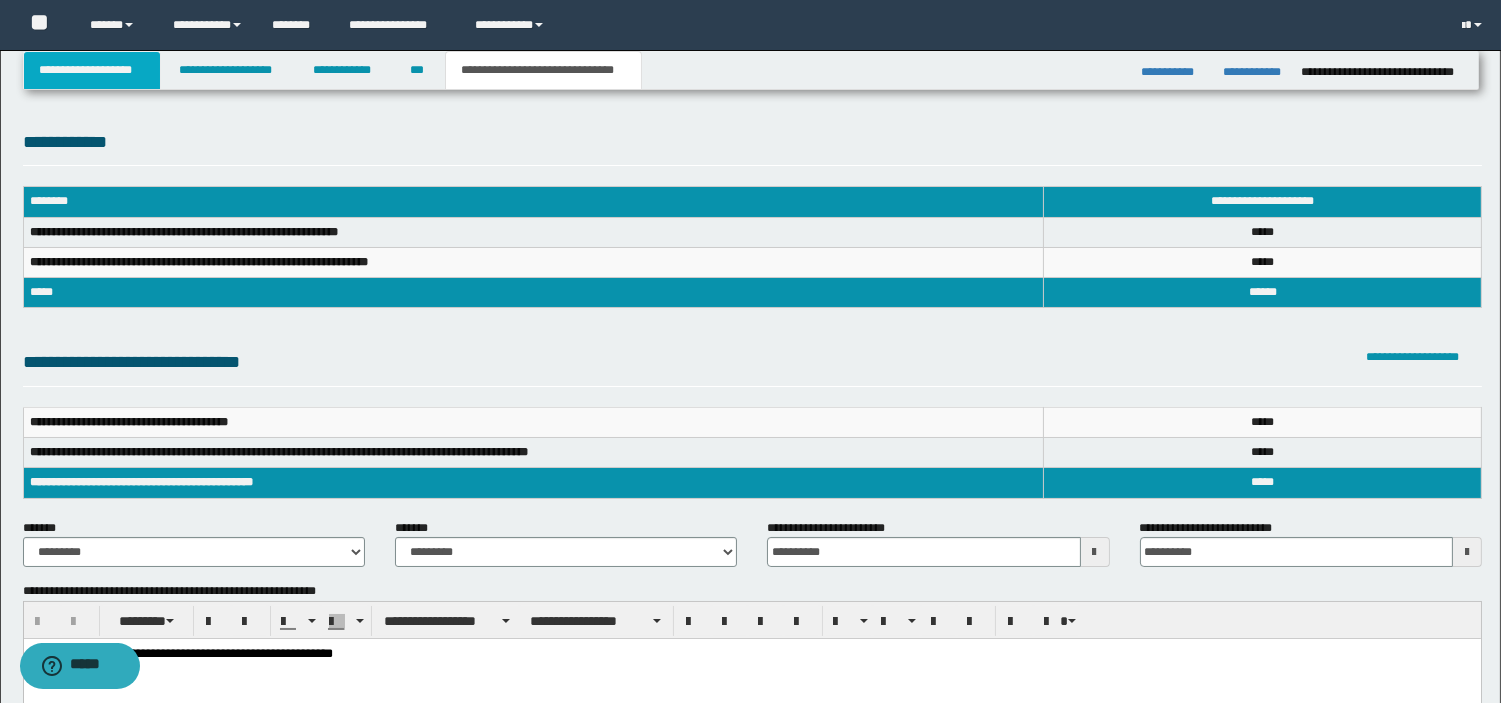 click on "**********" at bounding box center [92, 70] 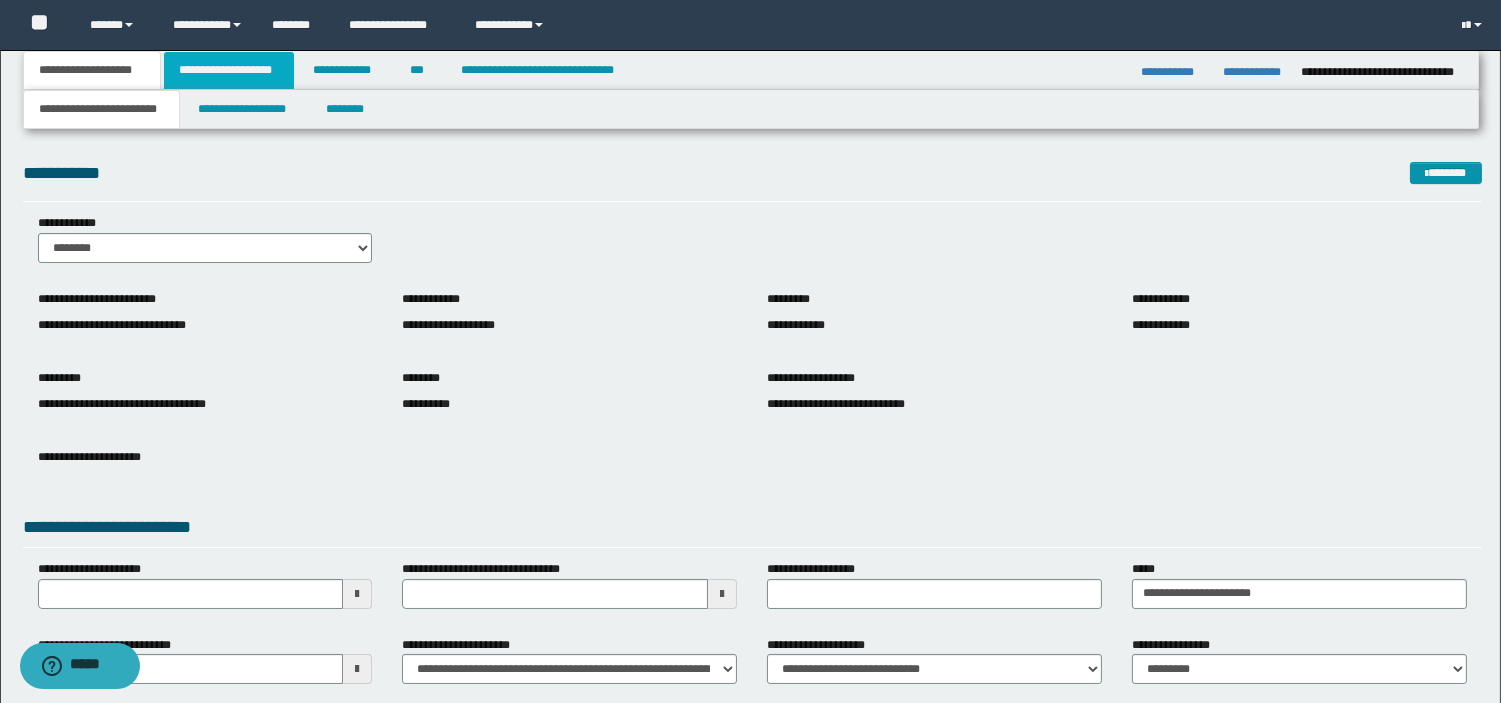 click on "**********" at bounding box center (229, 70) 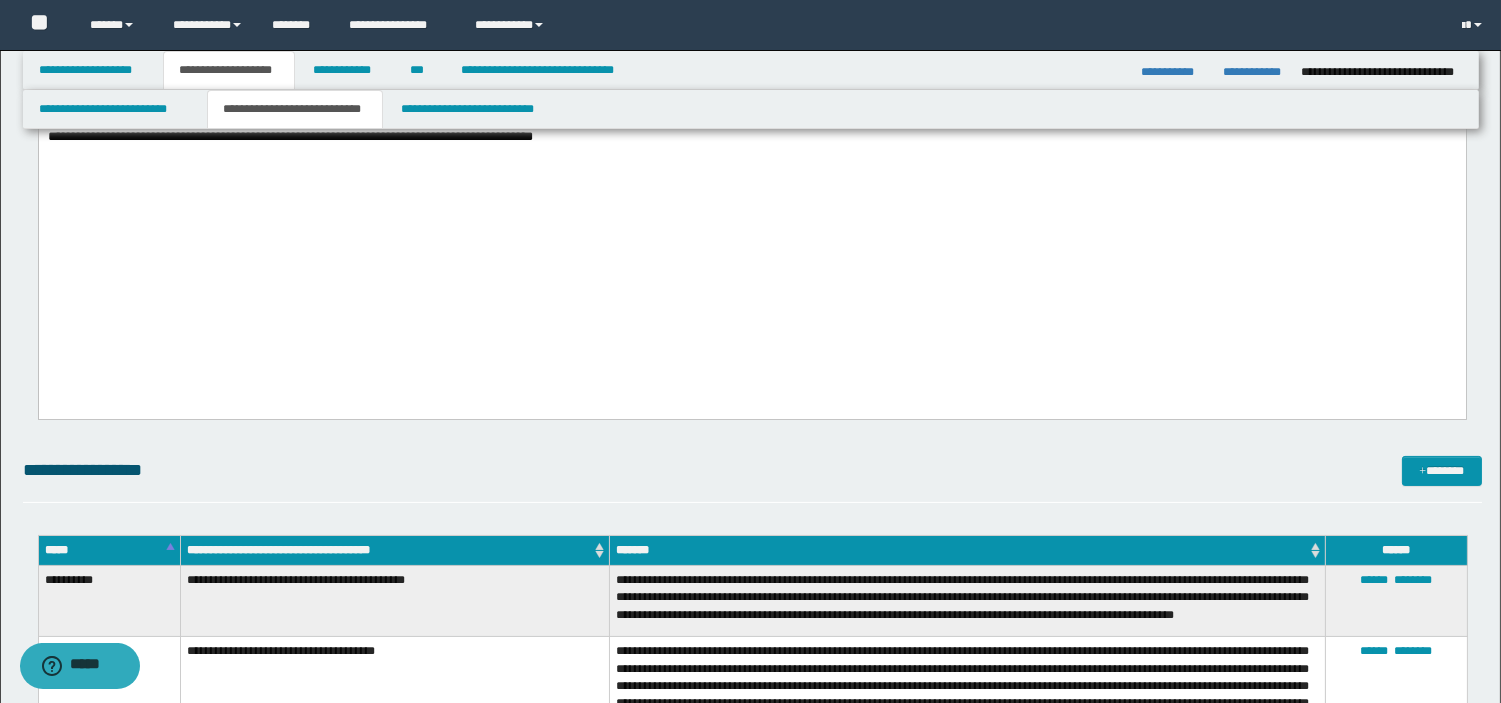 scroll, scrollTop: 1228, scrollLeft: 0, axis: vertical 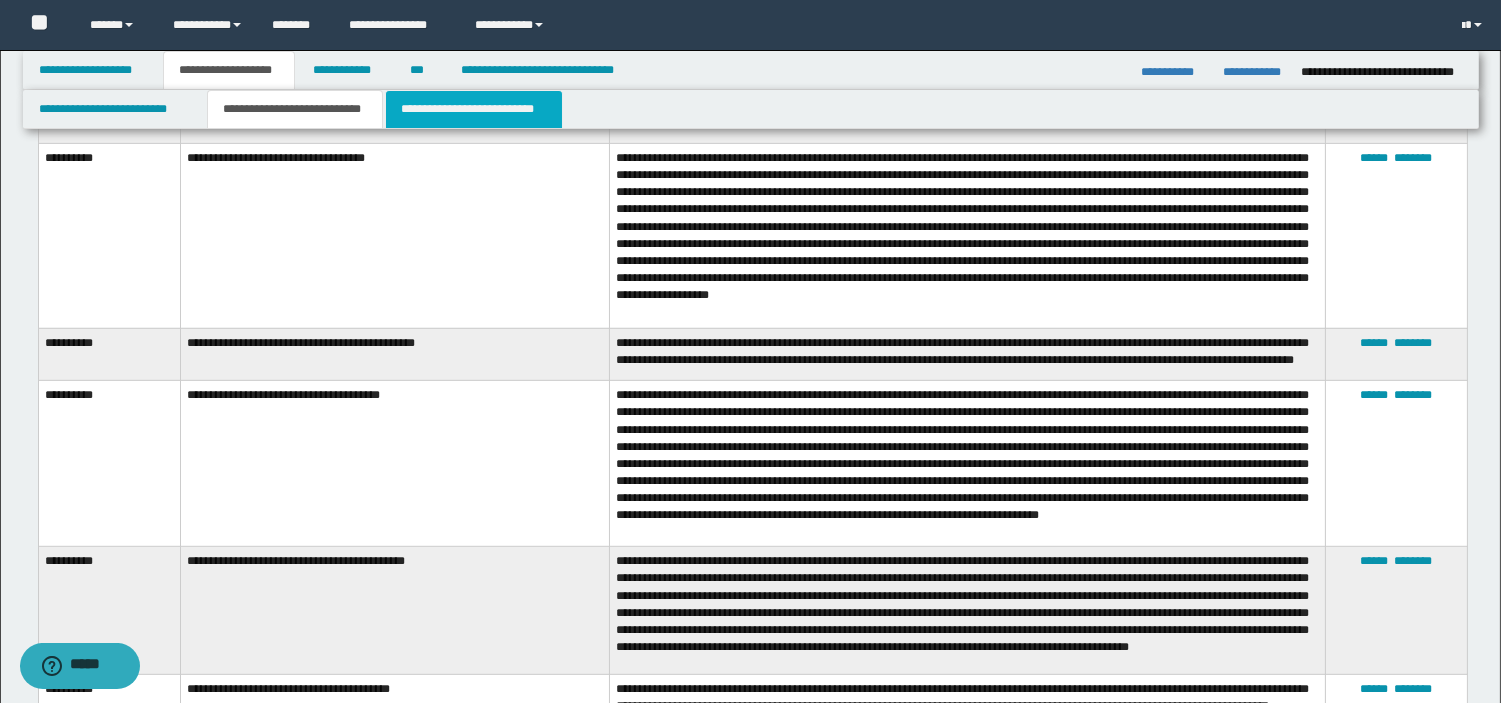 click on "**********" at bounding box center [474, 109] 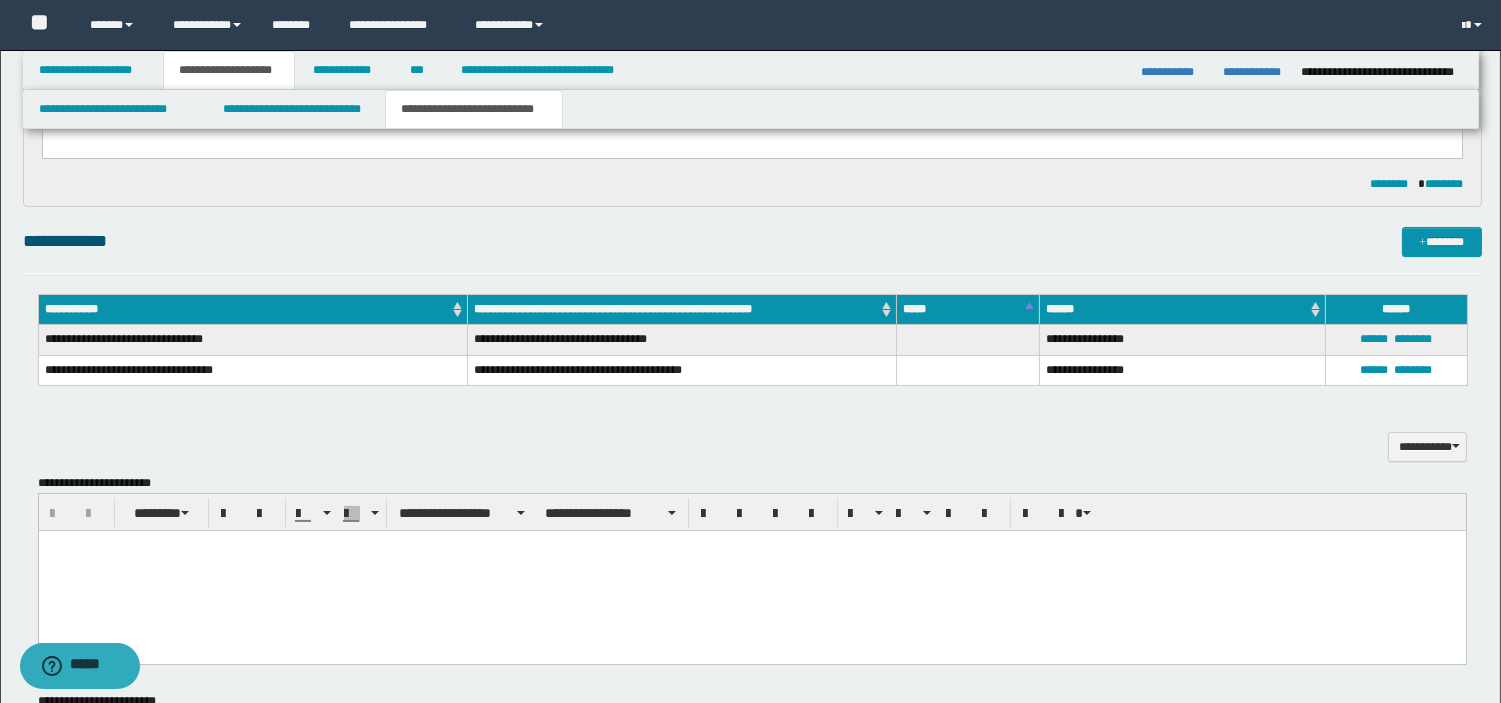 scroll, scrollTop: 436, scrollLeft: 0, axis: vertical 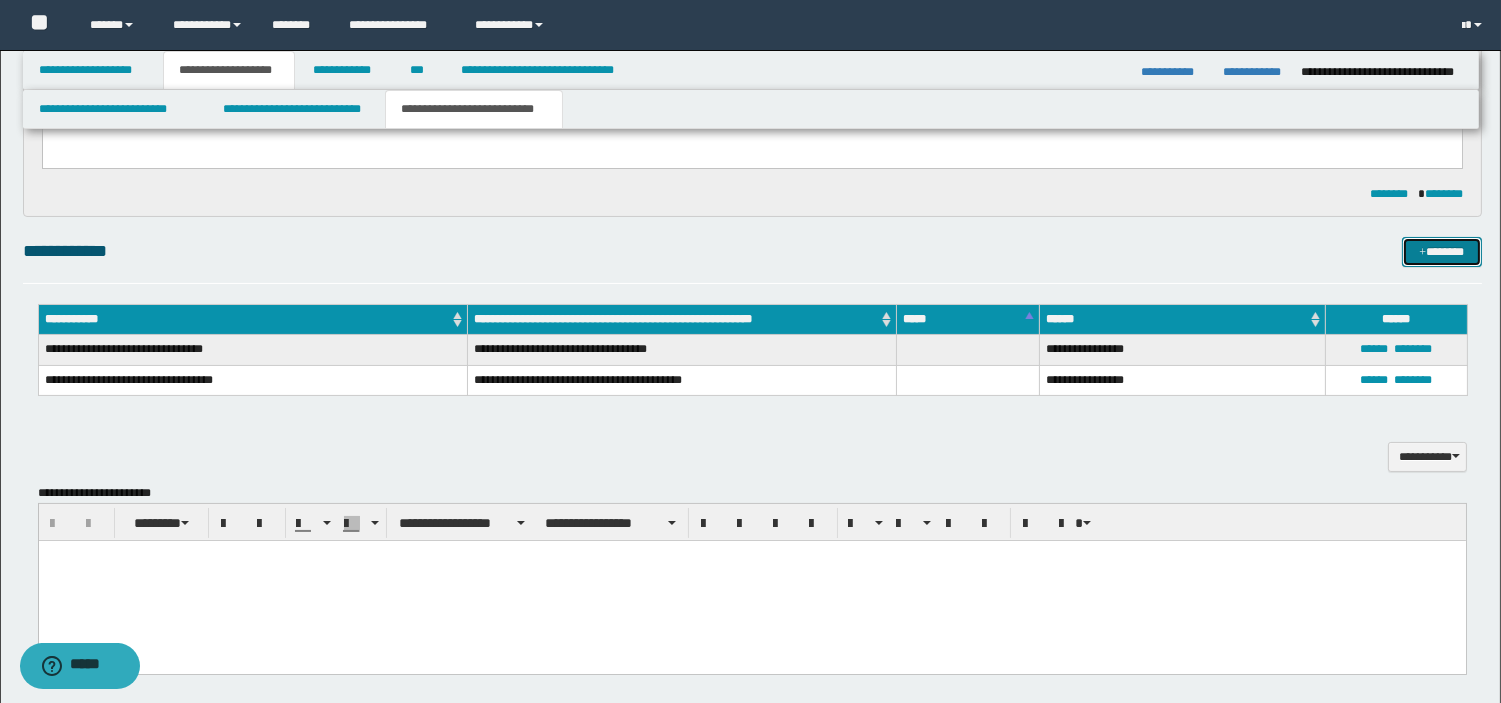 click on "*******" at bounding box center [1442, 252] 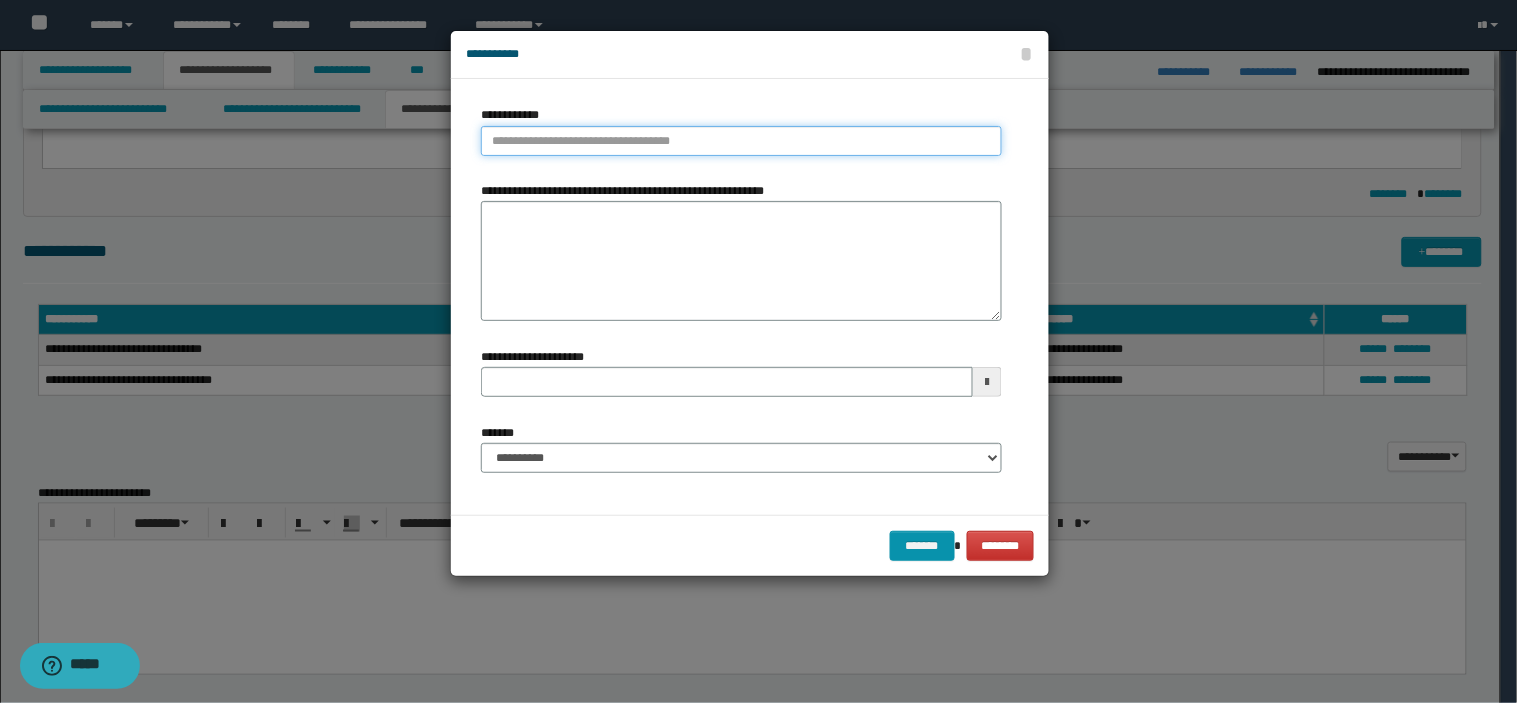 click on "**********" at bounding box center (741, 141) 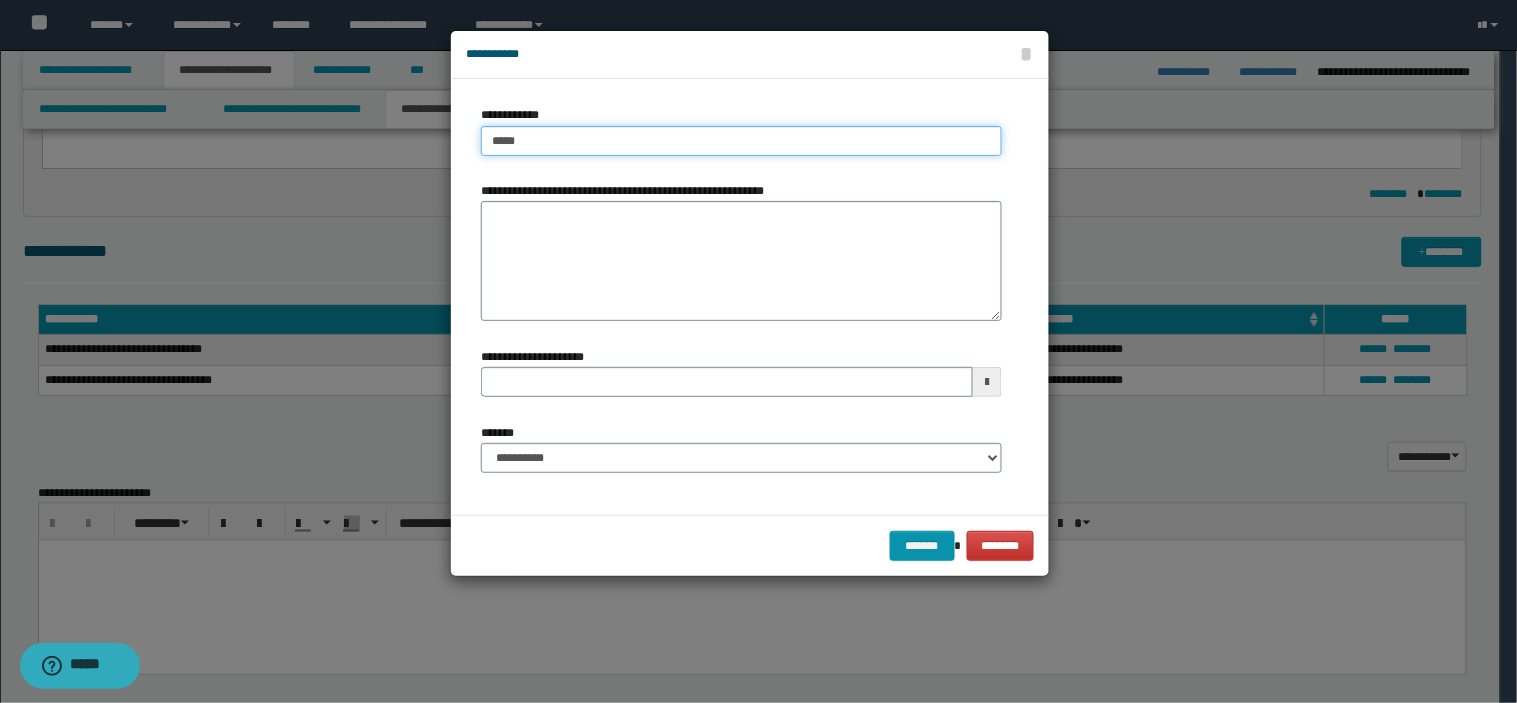type on "******" 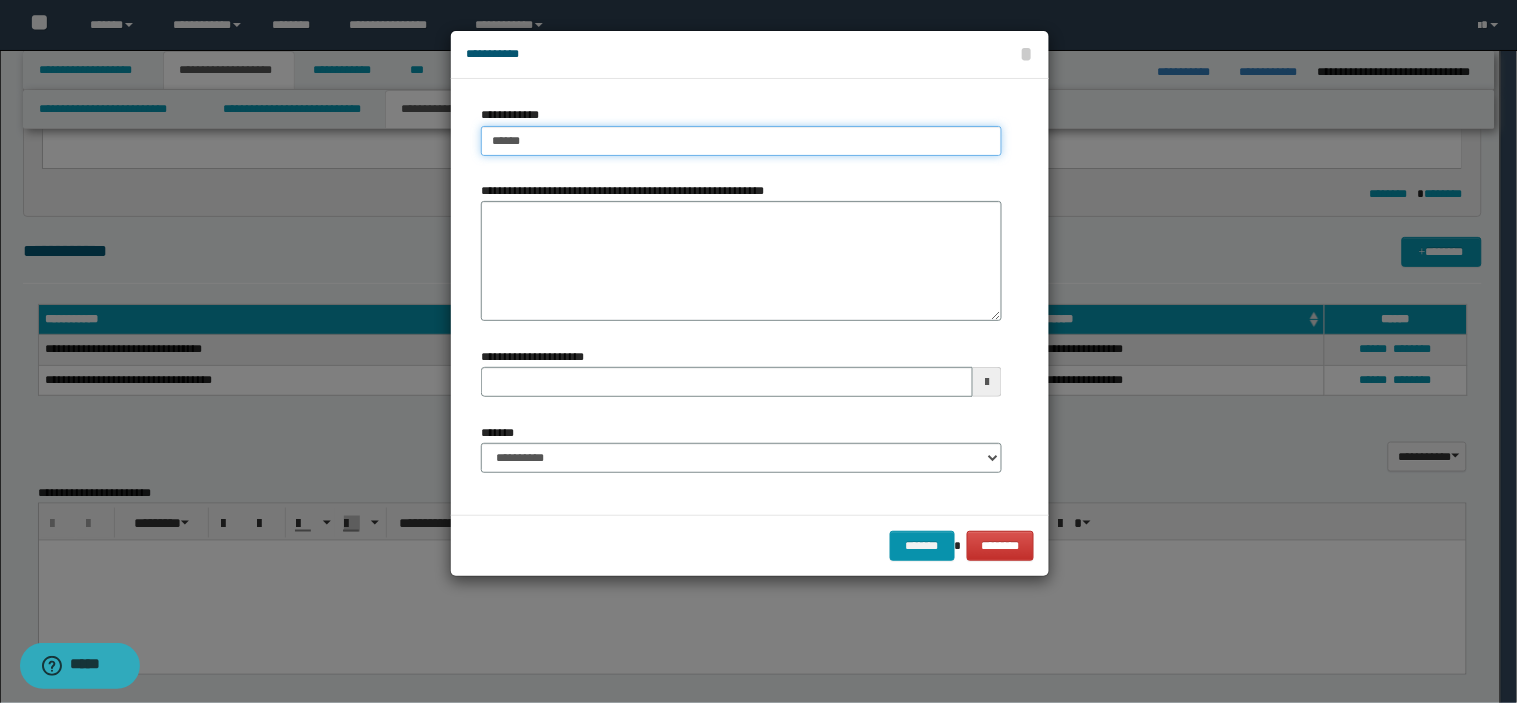 type on "******" 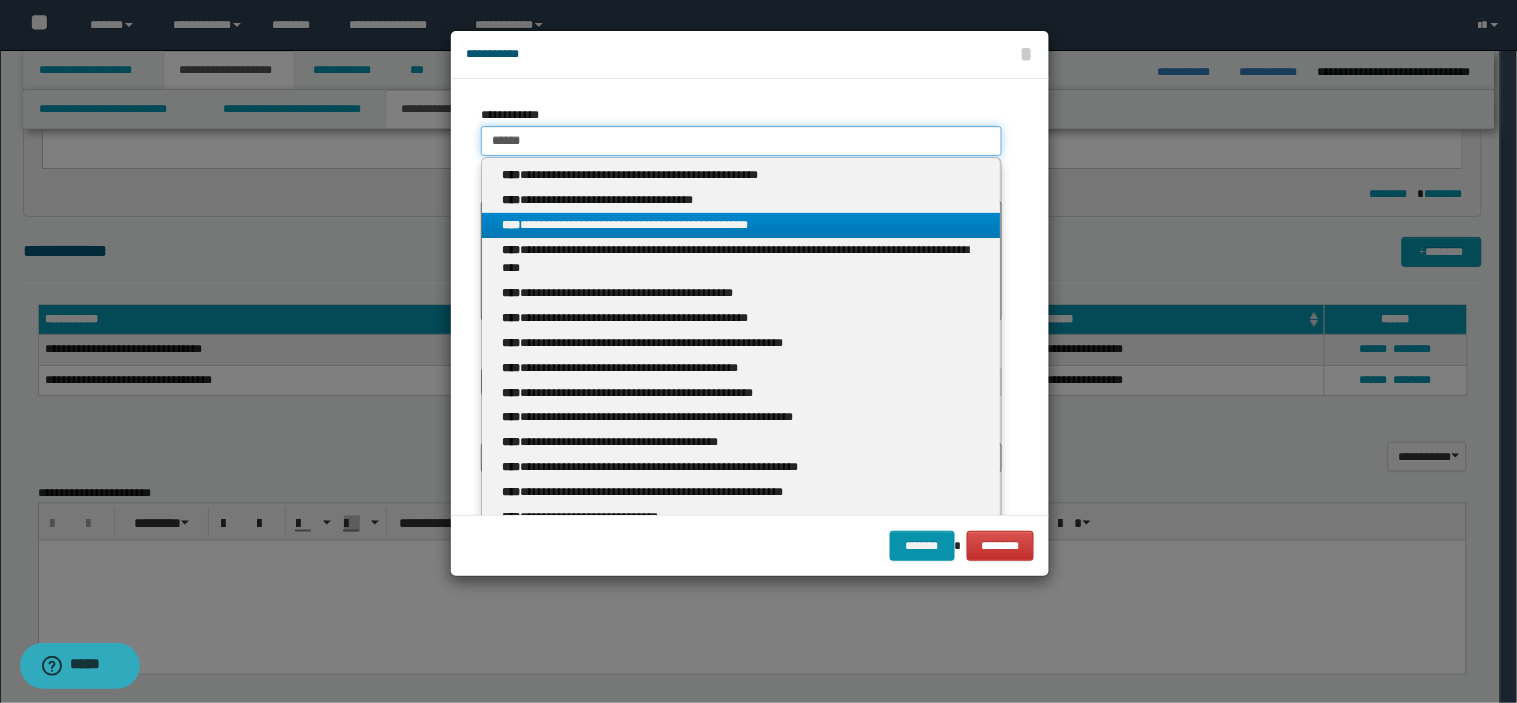 type on "******" 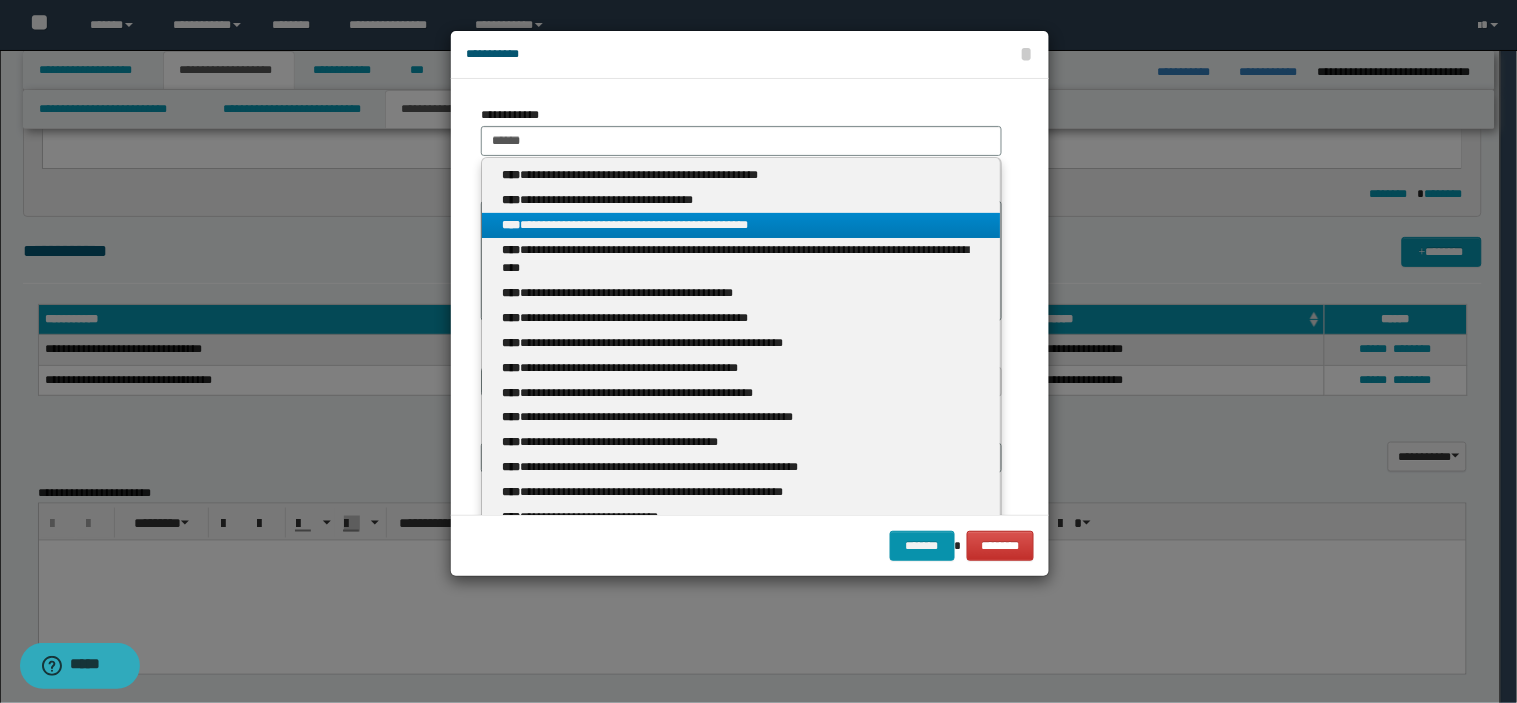 click on "**********" at bounding box center [741, 225] 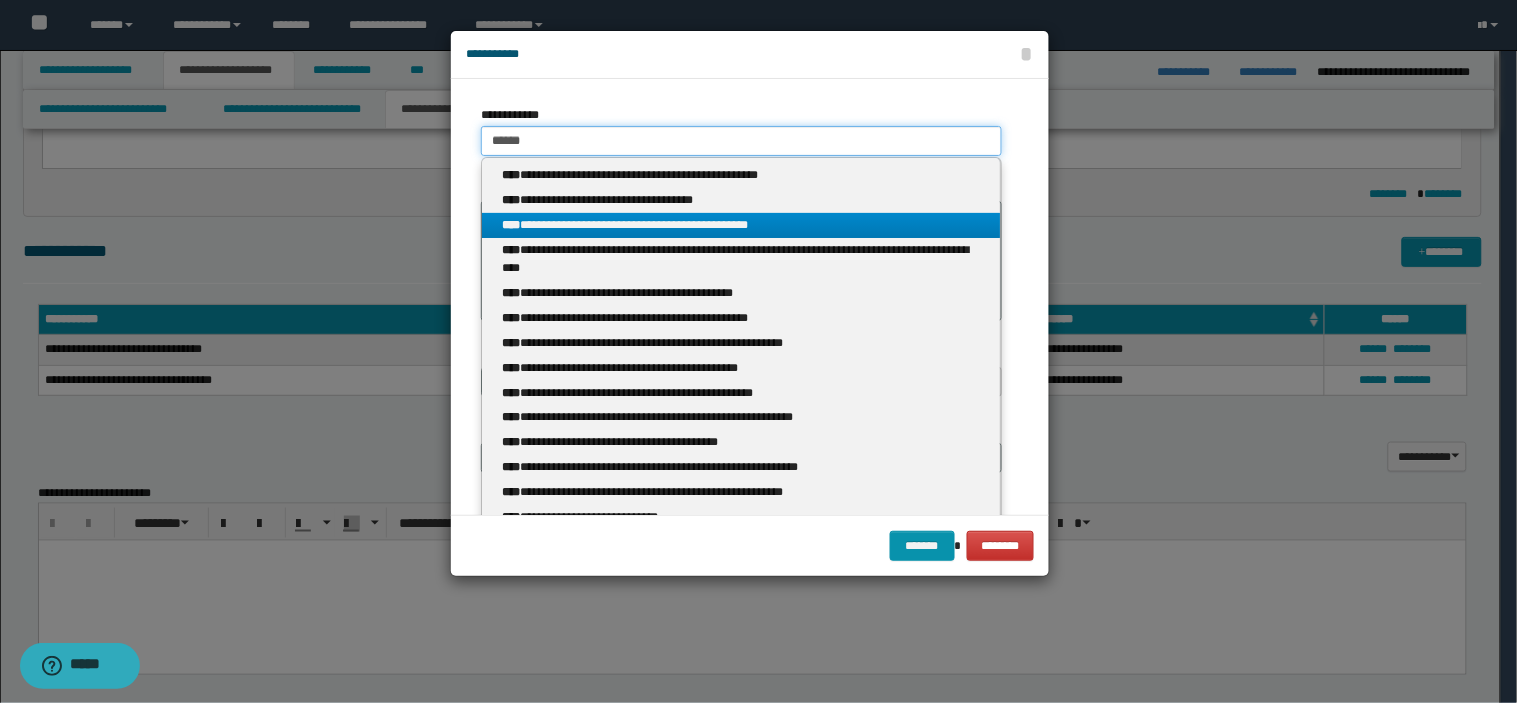 type 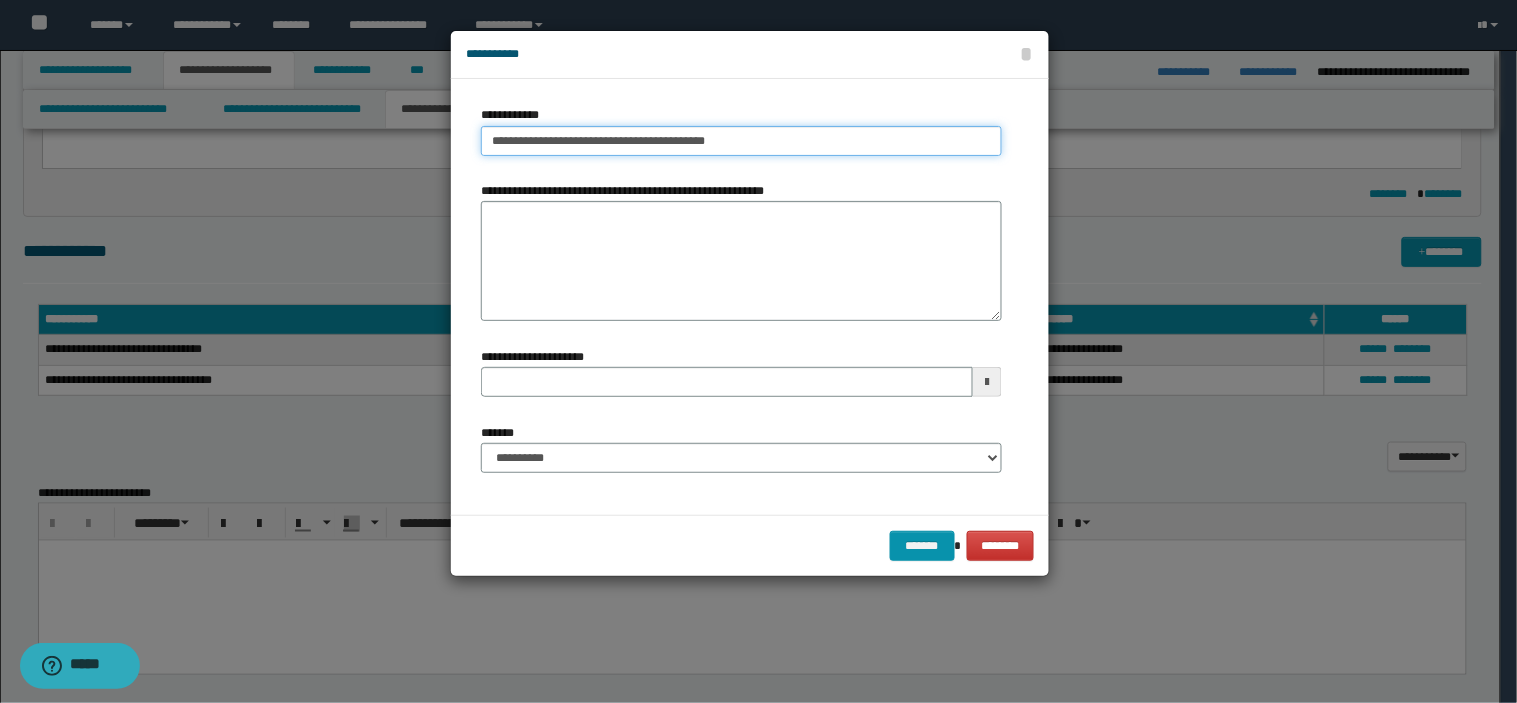drag, startPoint x: 486, startPoint y: 142, endPoint x: 726, endPoint y: 142, distance: 240 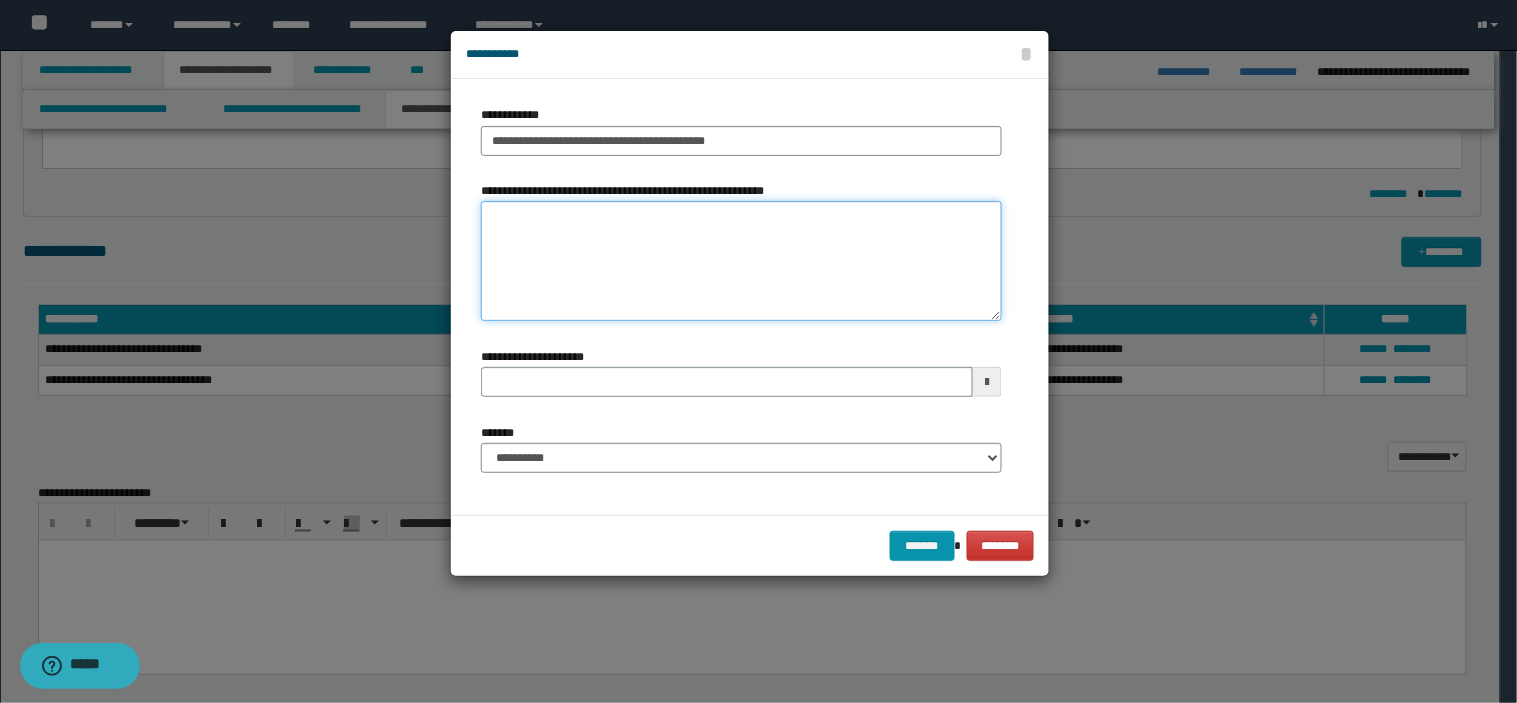 click on "**********" at bounding box center [741, 261] 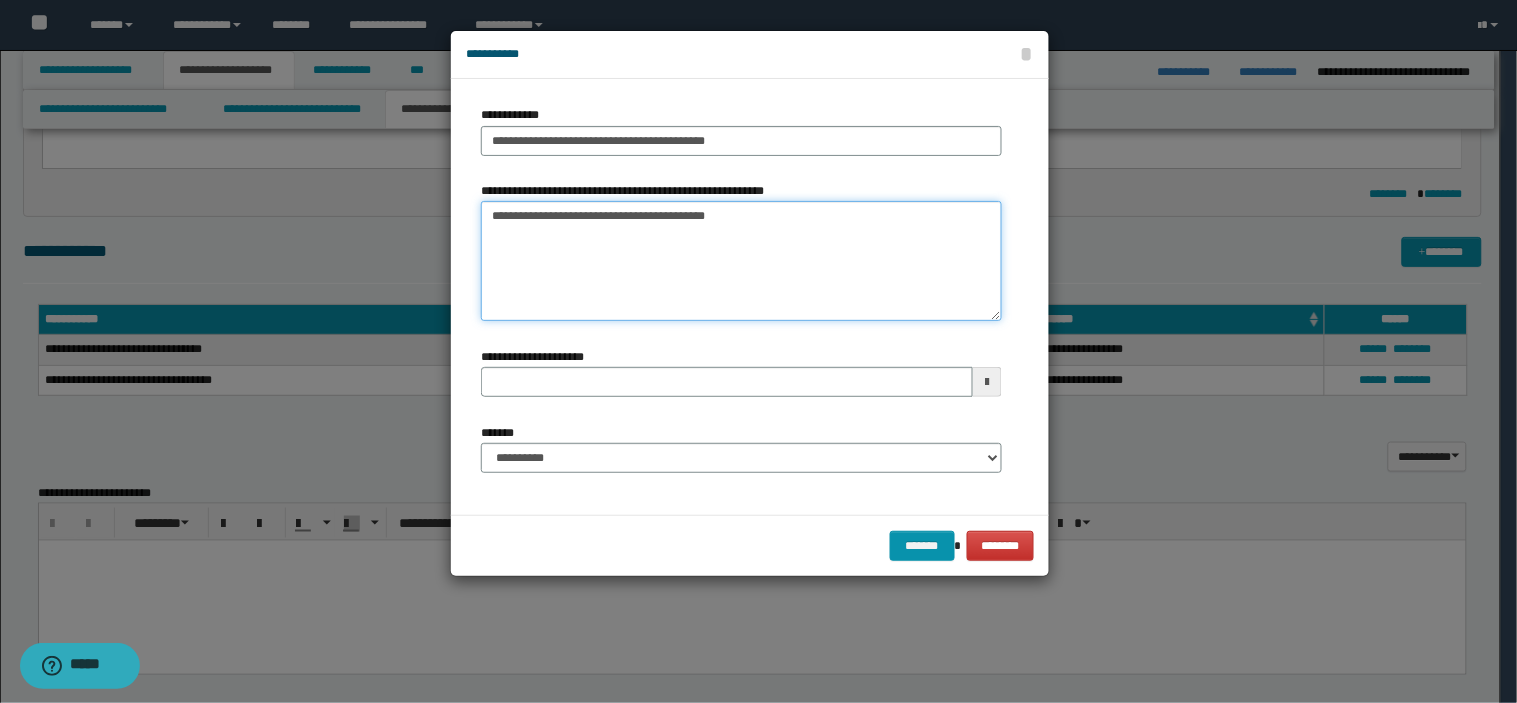 type 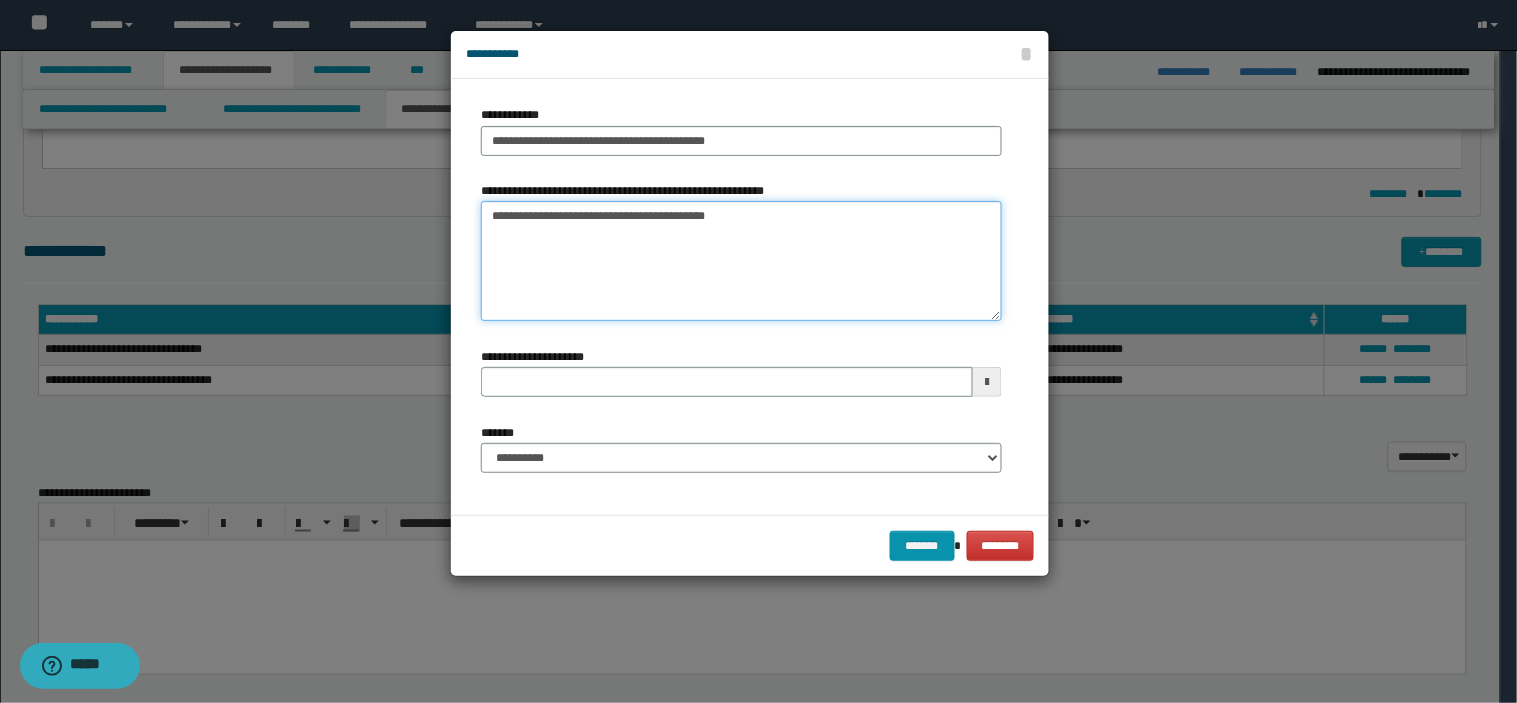 type on "**********" 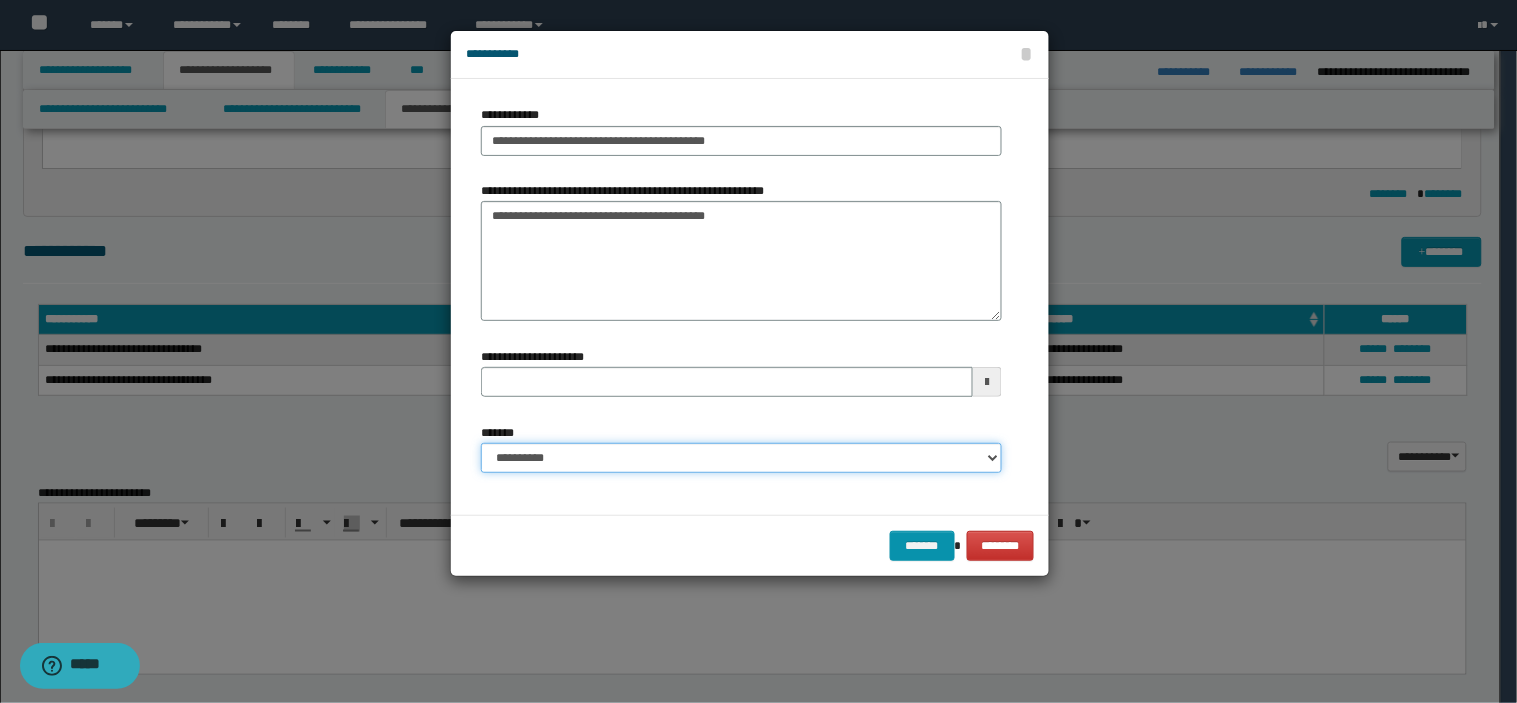 click on "**********" at bounding box center (741, 458) 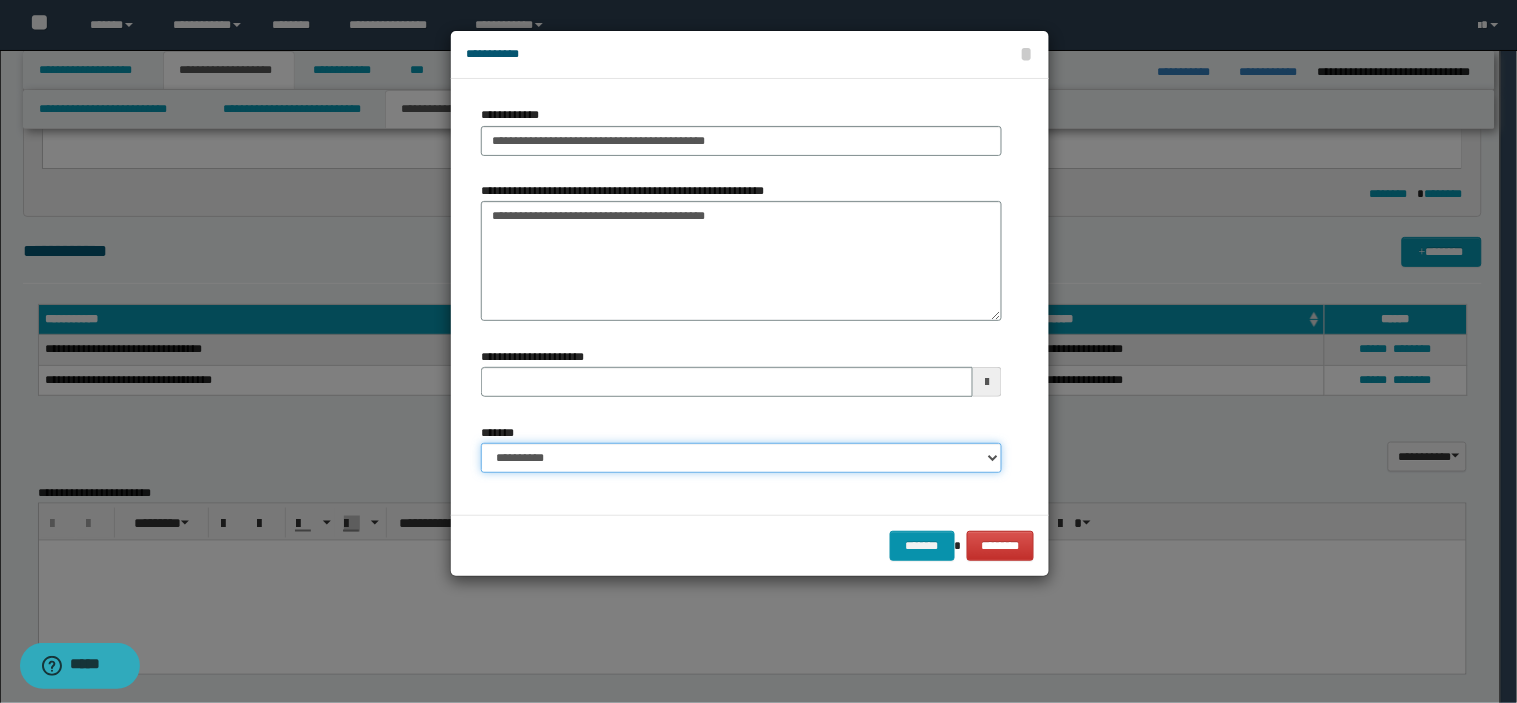 select on "*" 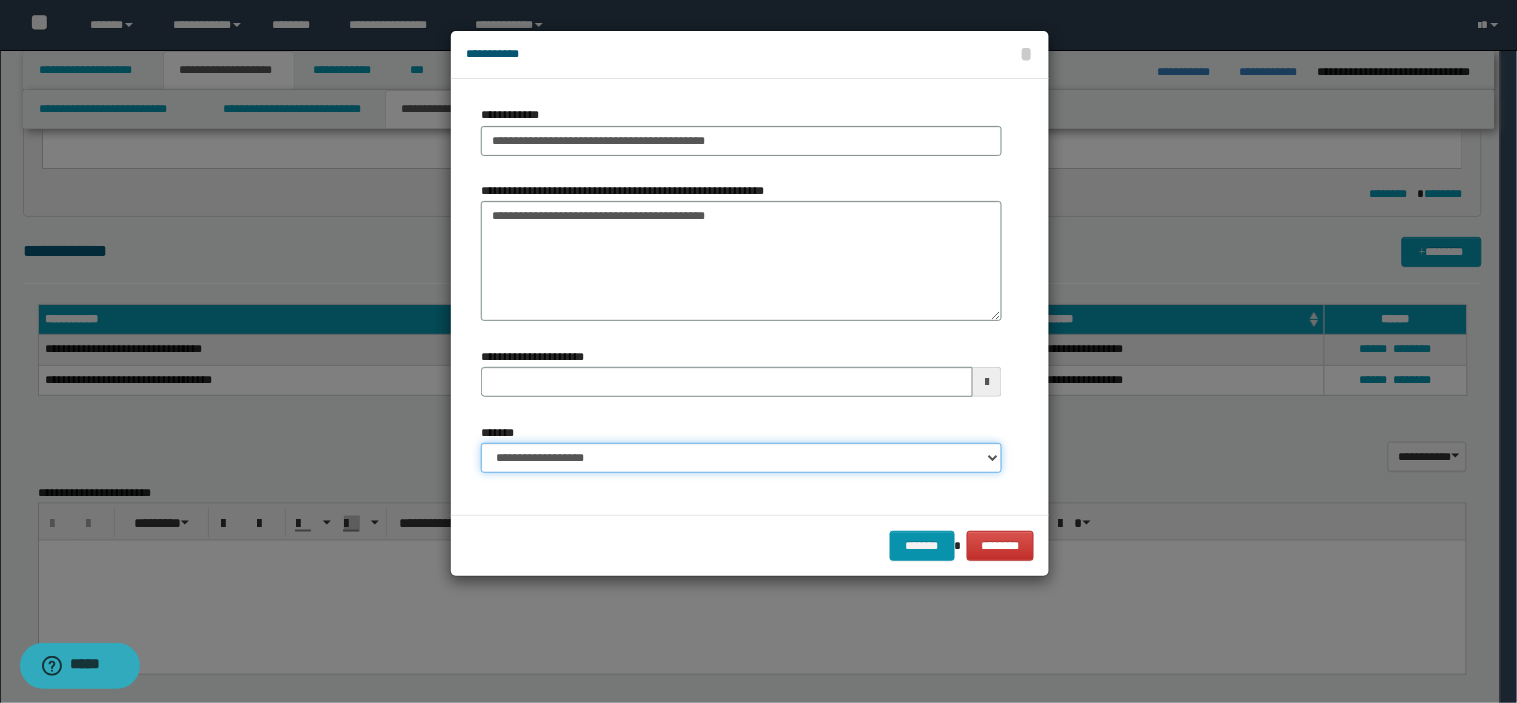 click on "**********" at bounding box center [741, 458] 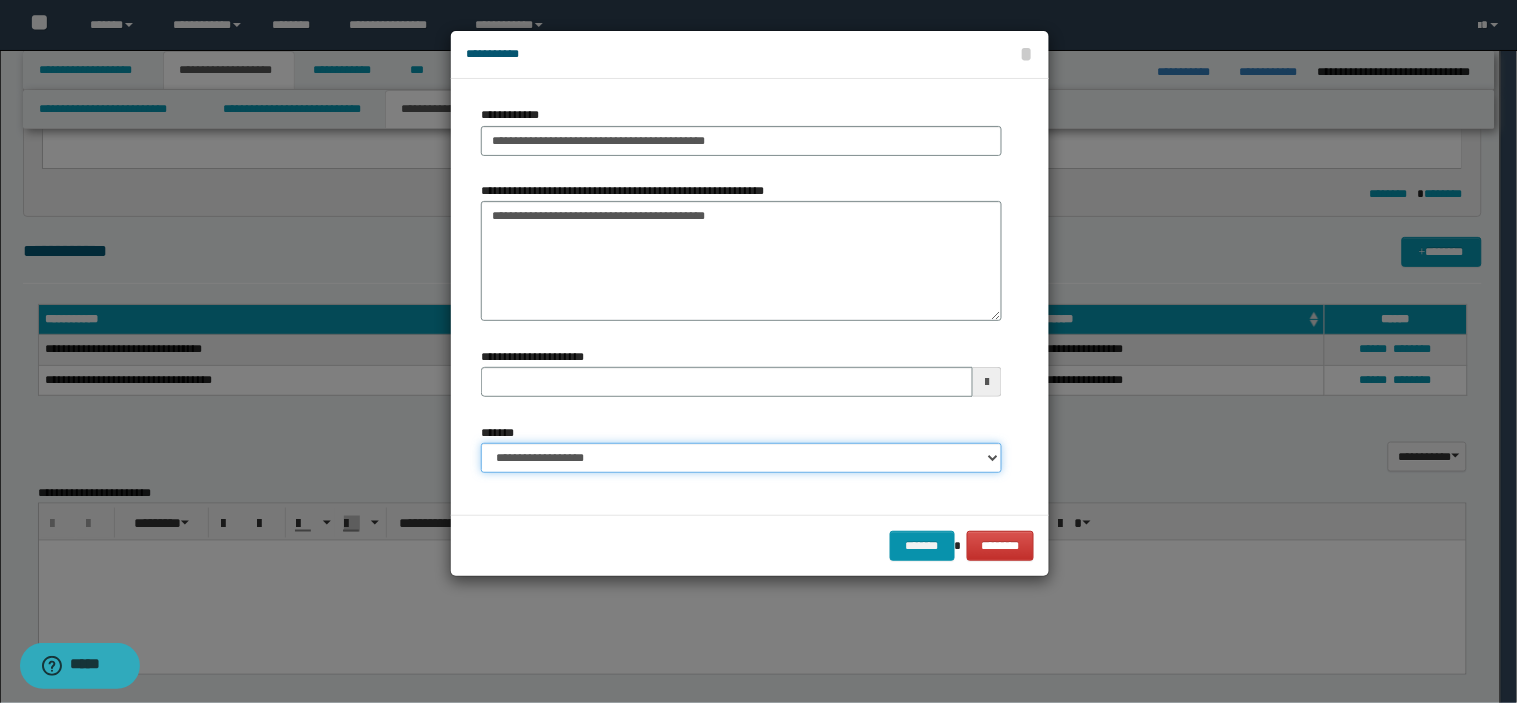 type 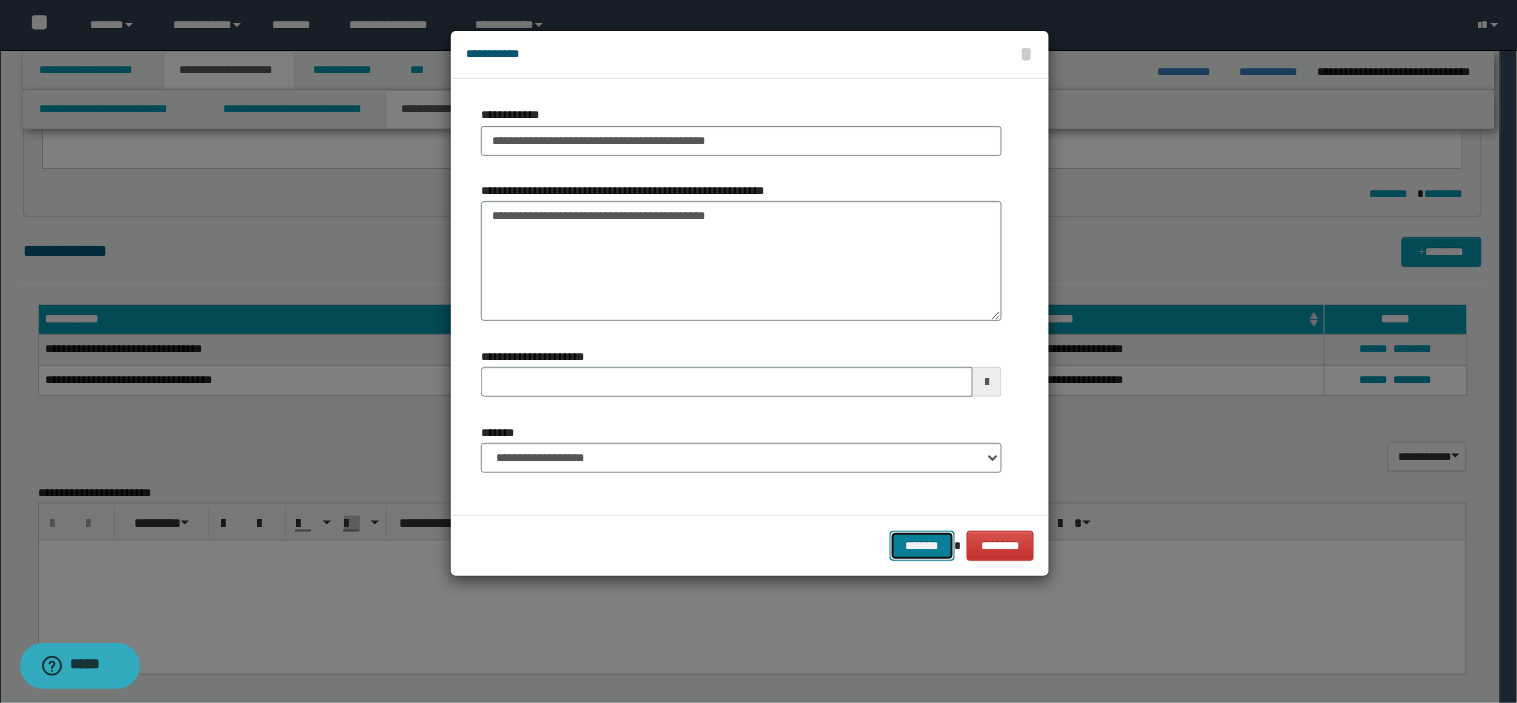 click on "*******" at bounding box center (922, 546) 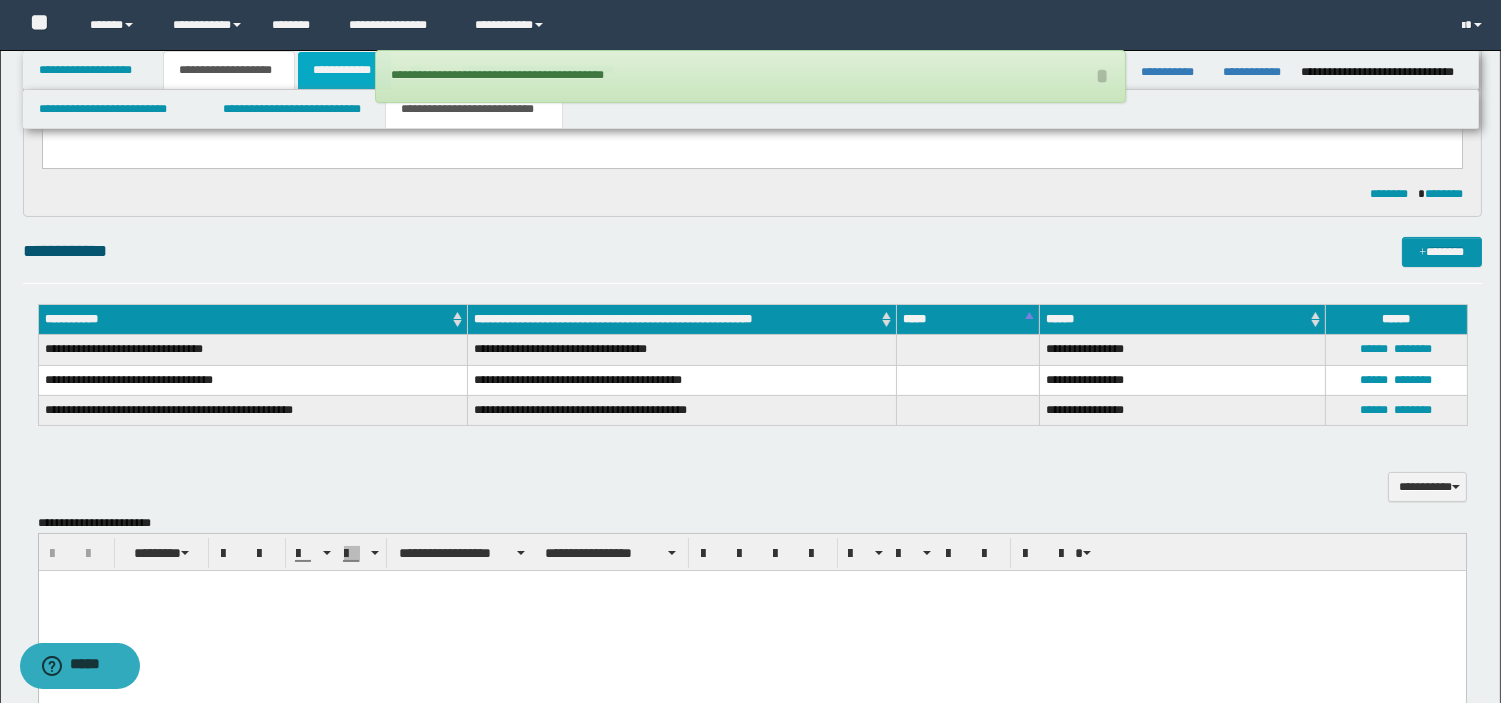 click on "**********" at bounding box center [344, 70] 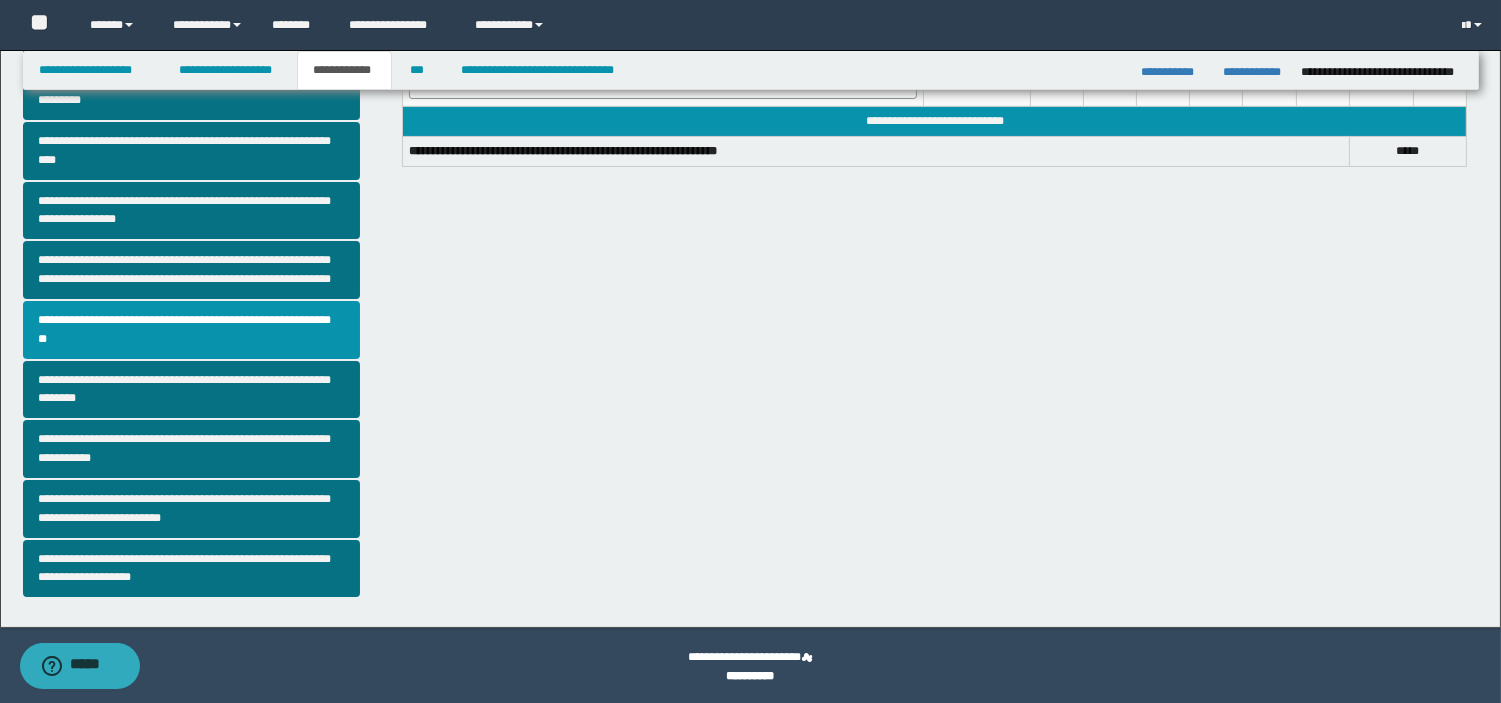scroll, scrollTop: 0, scrollLeft: 0, axis: both 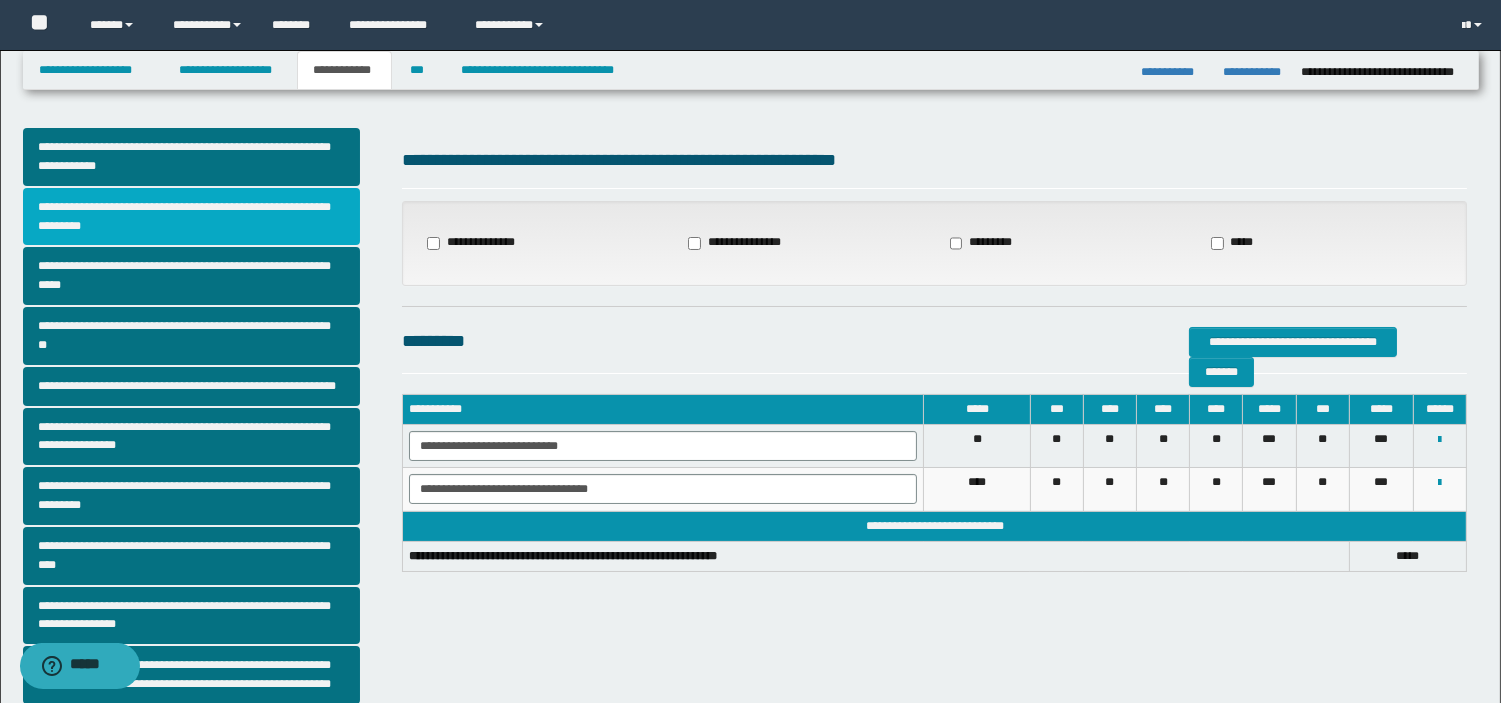 click on "**********" at bounding box center [192, 217] 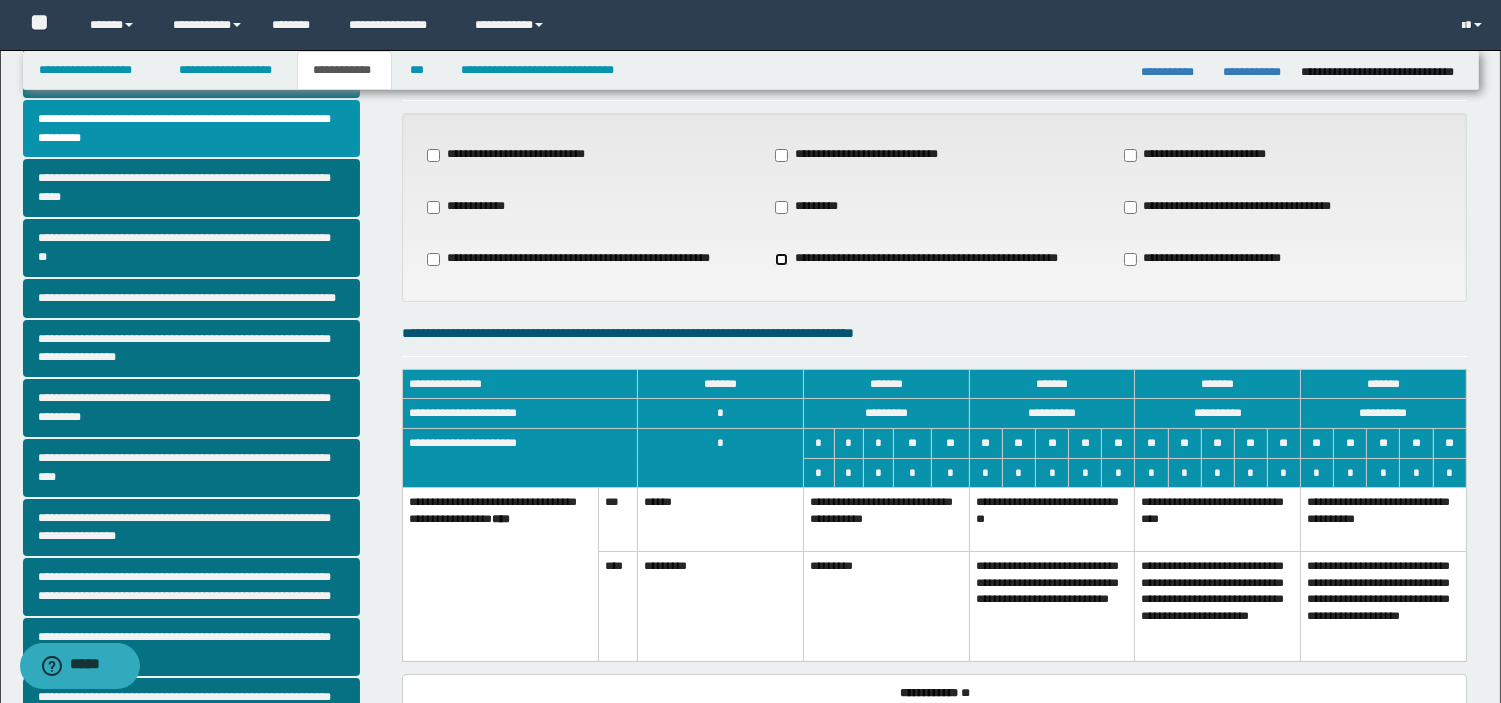 scroll, scrollTop: 133, scrollLeft: 0, axis: vertical 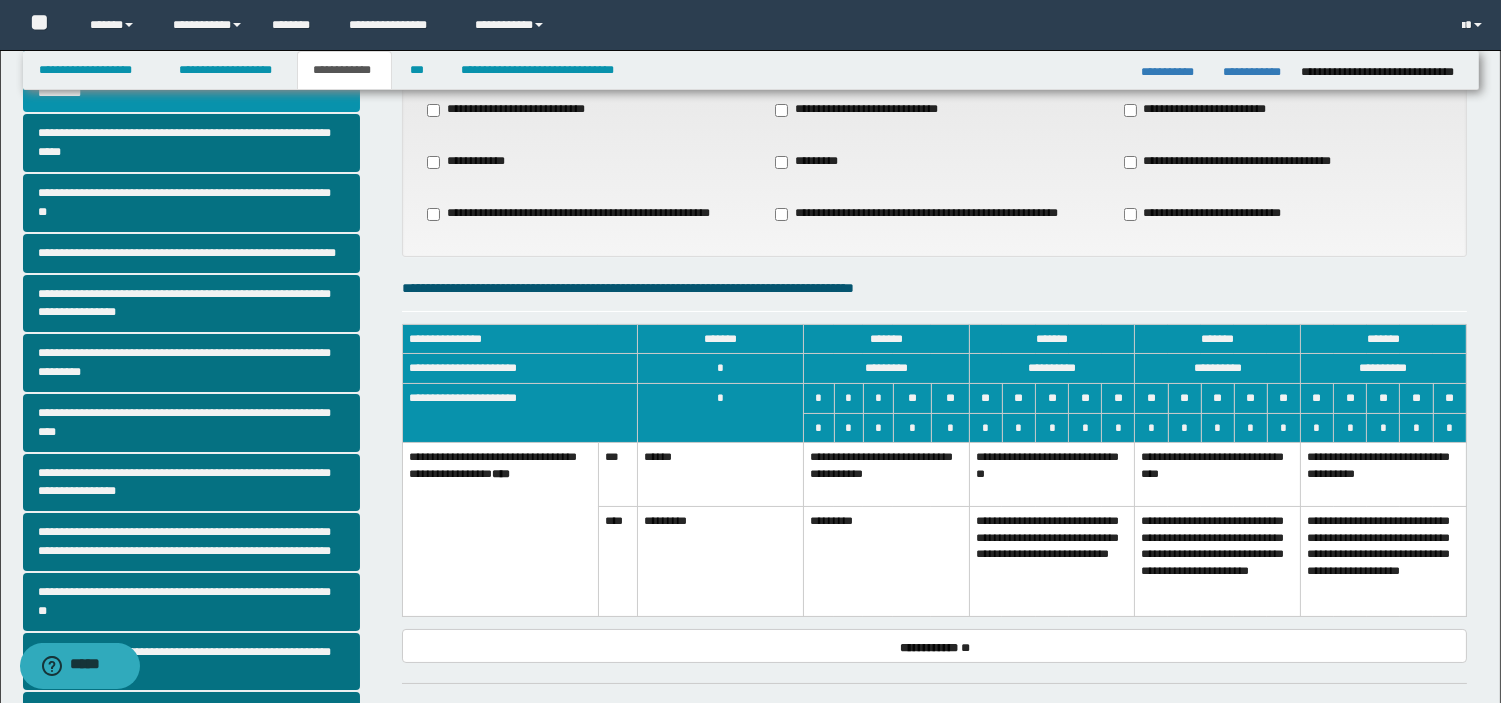 click on "**********" at bounding box center [887, 475] 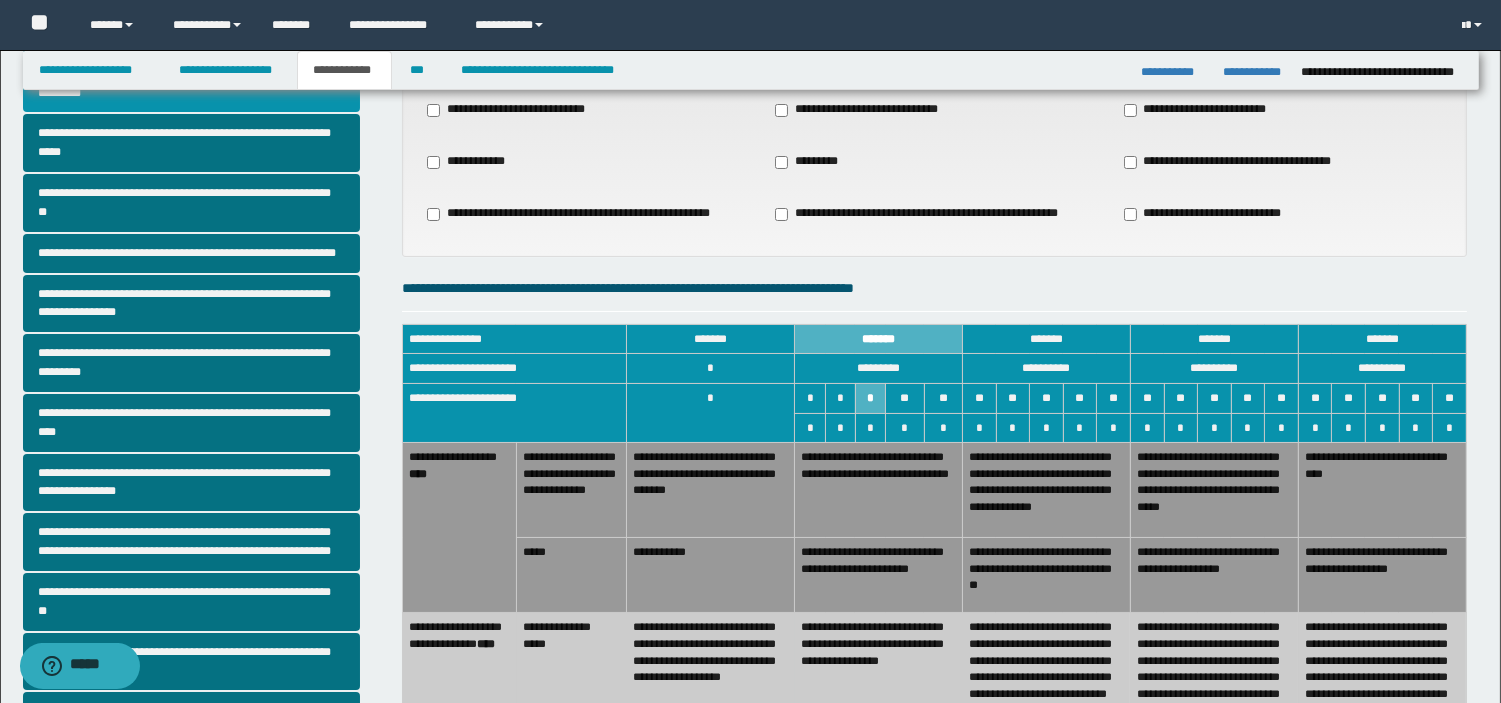 click on "**********" at bounding box center [879, 575] 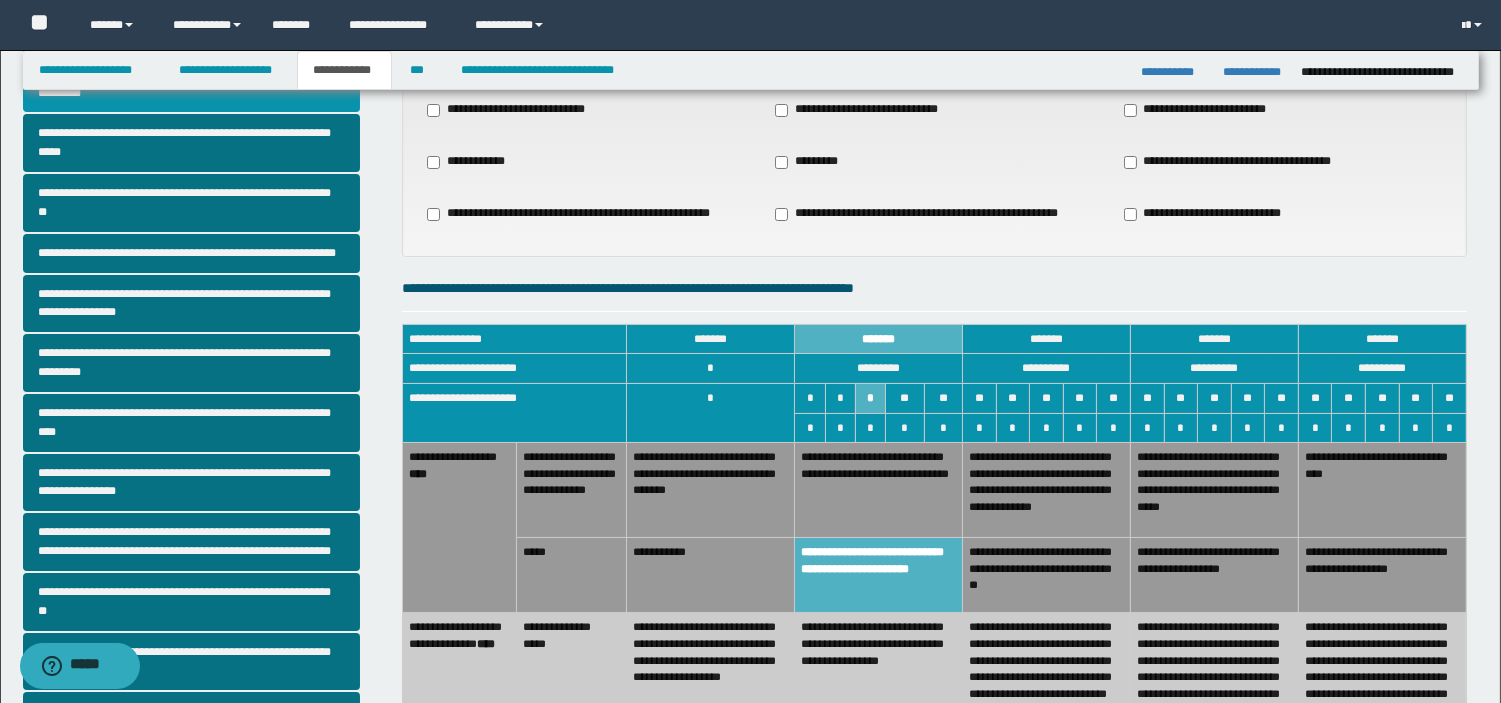 click on "**********" at bounding box center (879, 490) 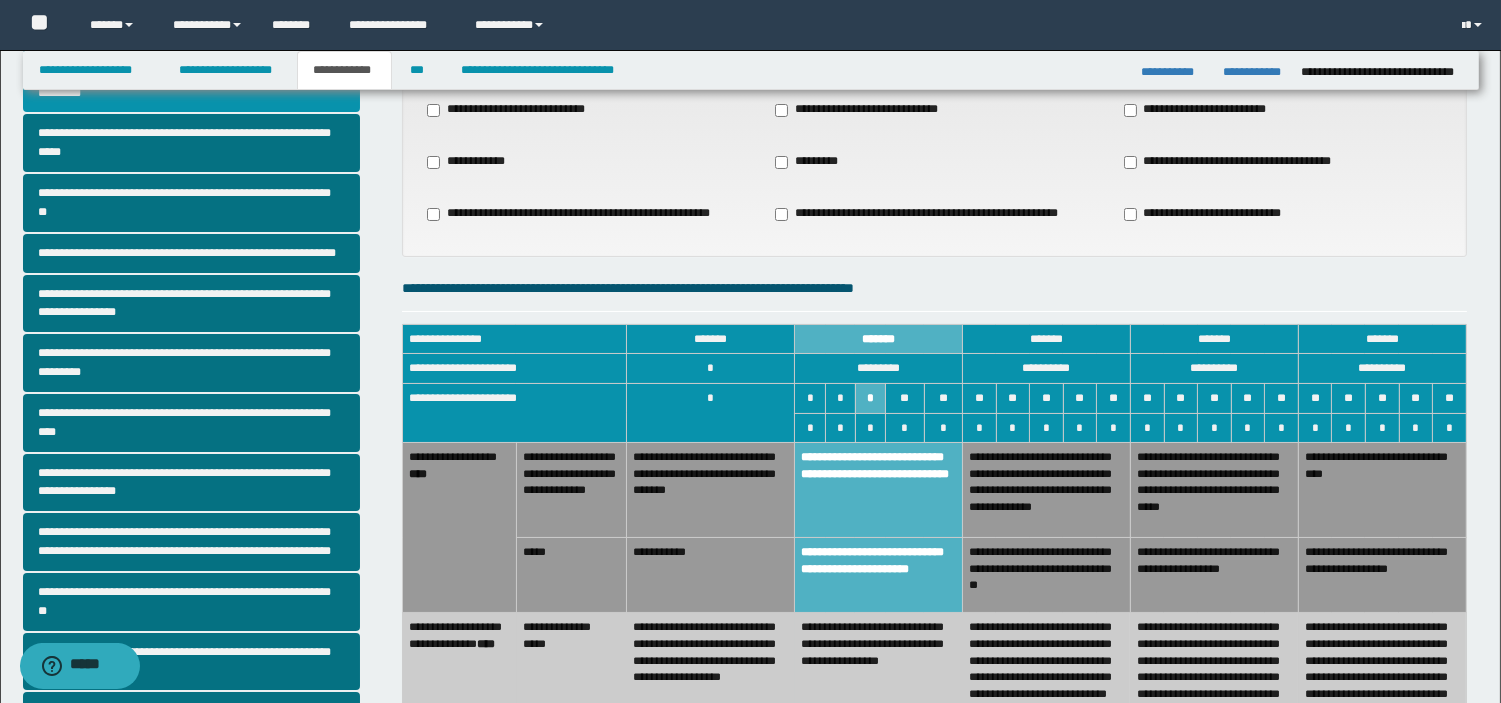 scroll, scrollTop: 747, scrollLeft: 0, axis: vertical 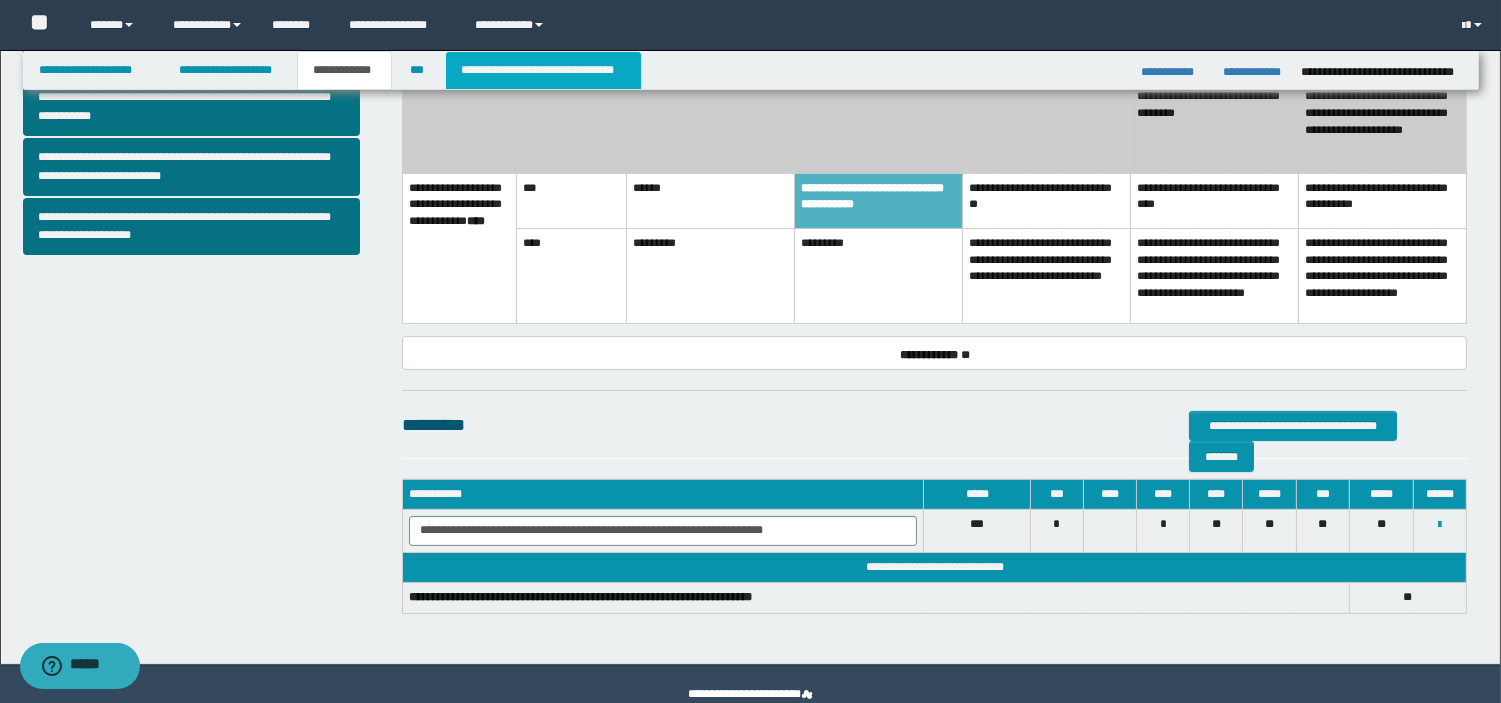 click on "**********" at bounding box center (543, 70) 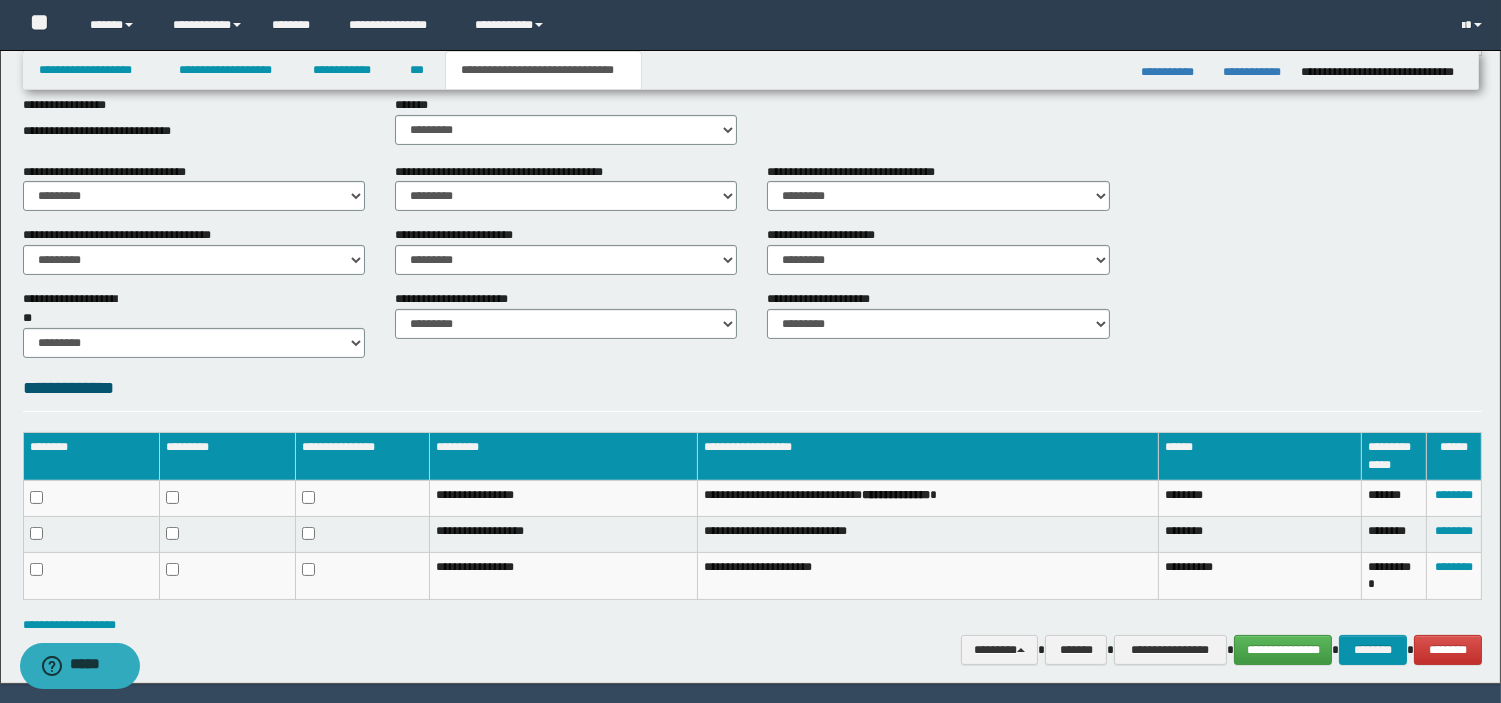 scroll, scrollTop: 133, scrollLeft: 0, axis: vertical 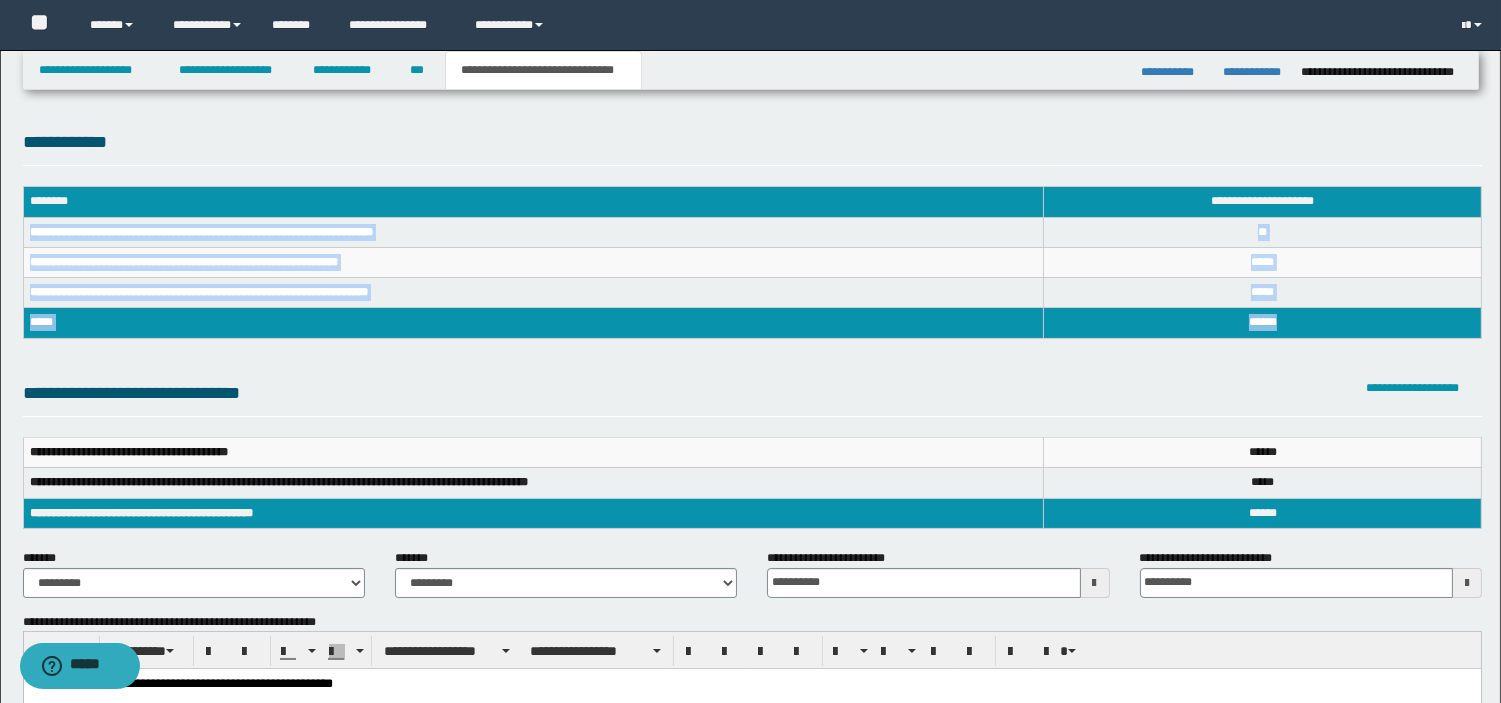 drag, startPoint x: 30, startPoint y: 231, endPoint x: 1298, endPoint y: 325, distance: 1271.4795 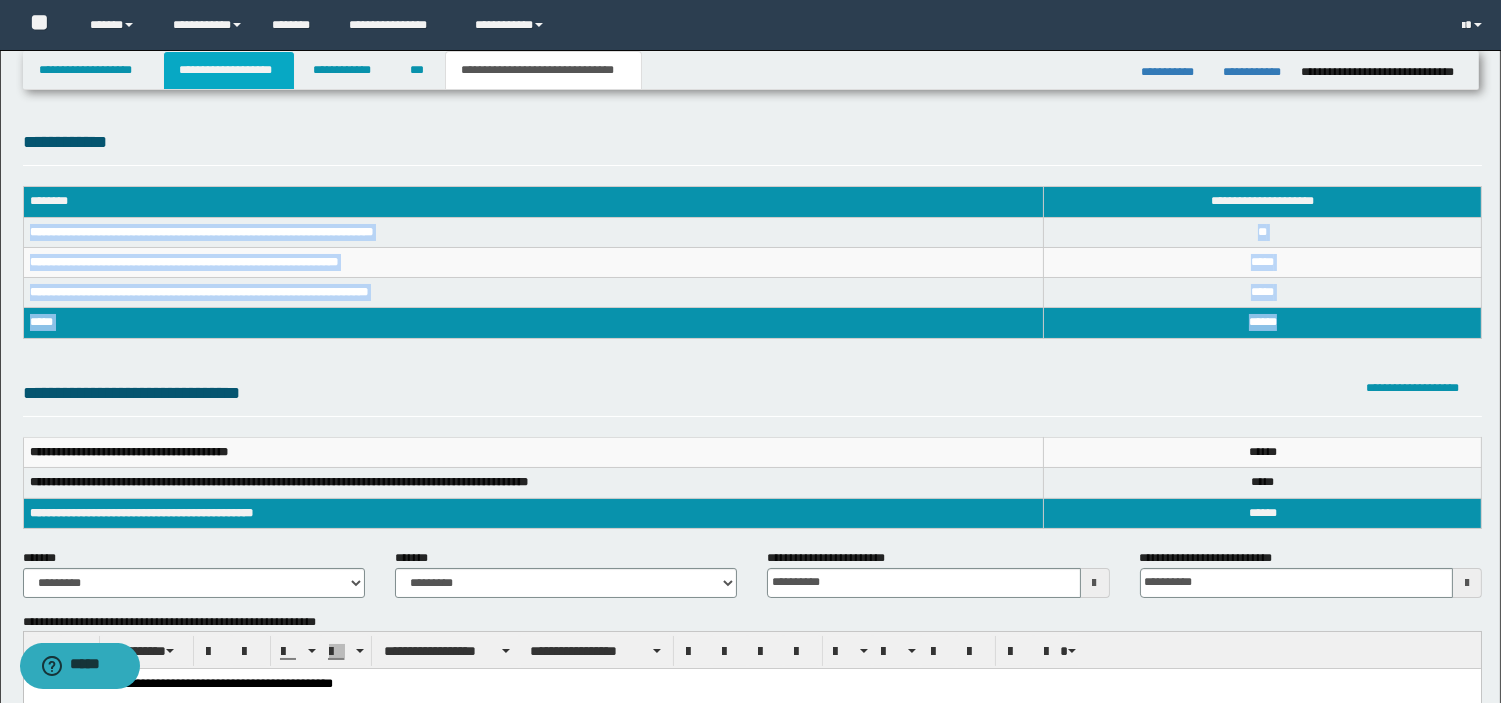click on "**********" at bounding box center [229, 70] 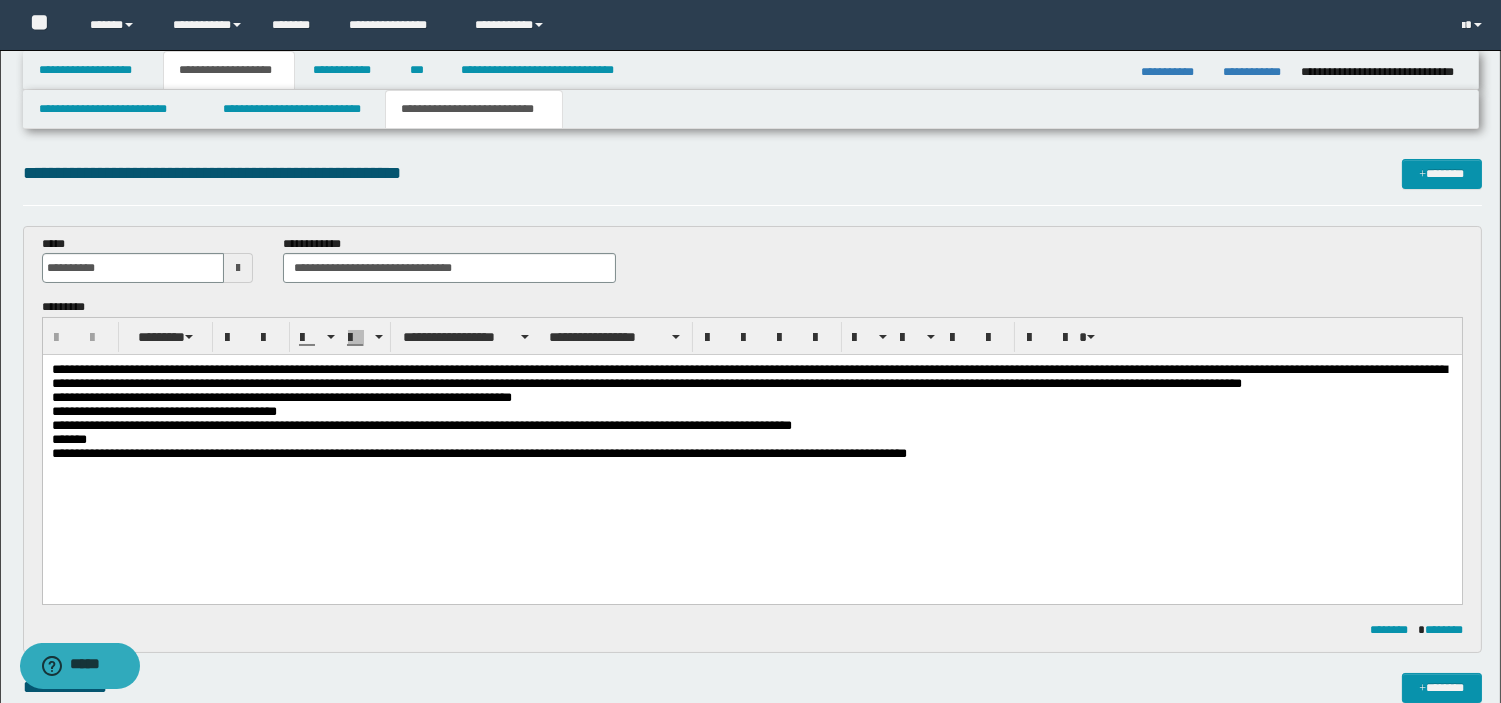 scroll, scrollTop: 614, scrollLeft: 0, axis: vertical 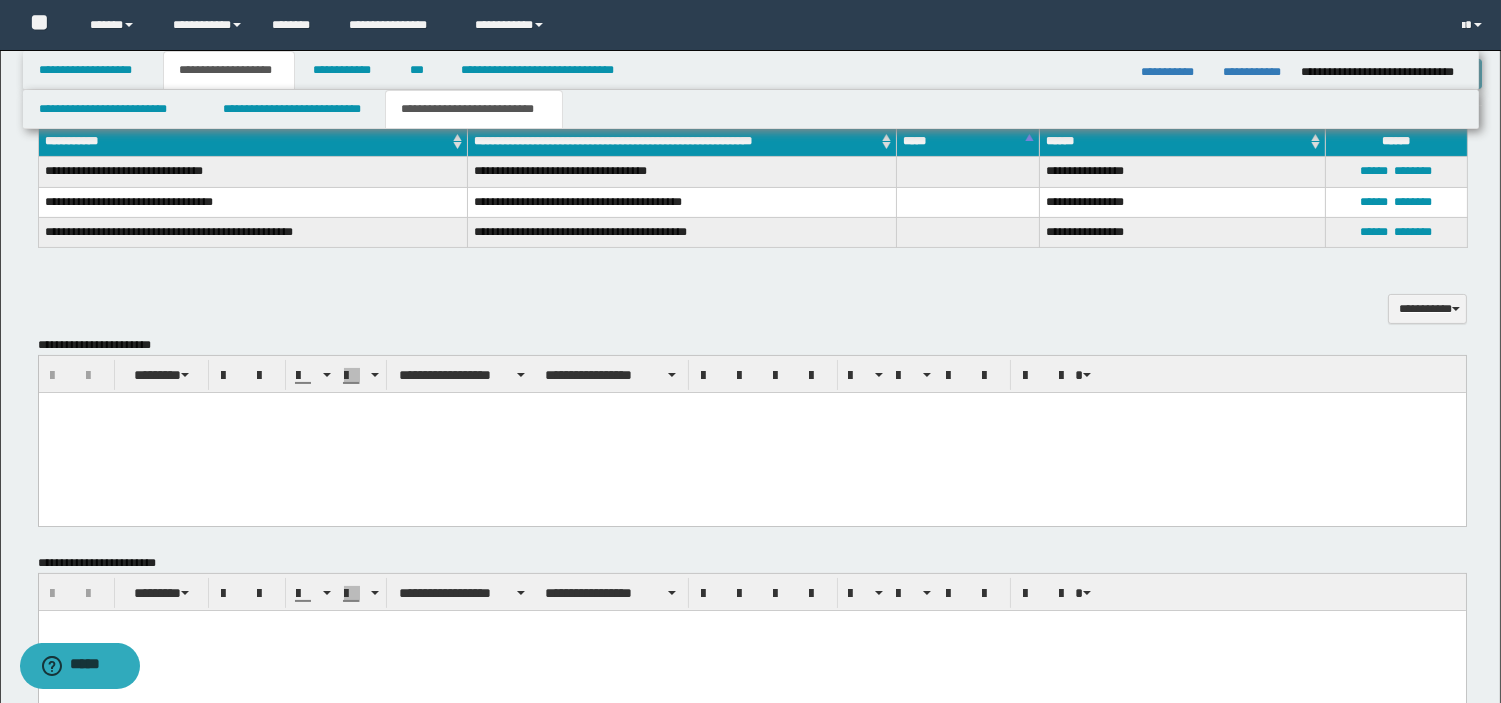 click at bounding box center [751, 432] 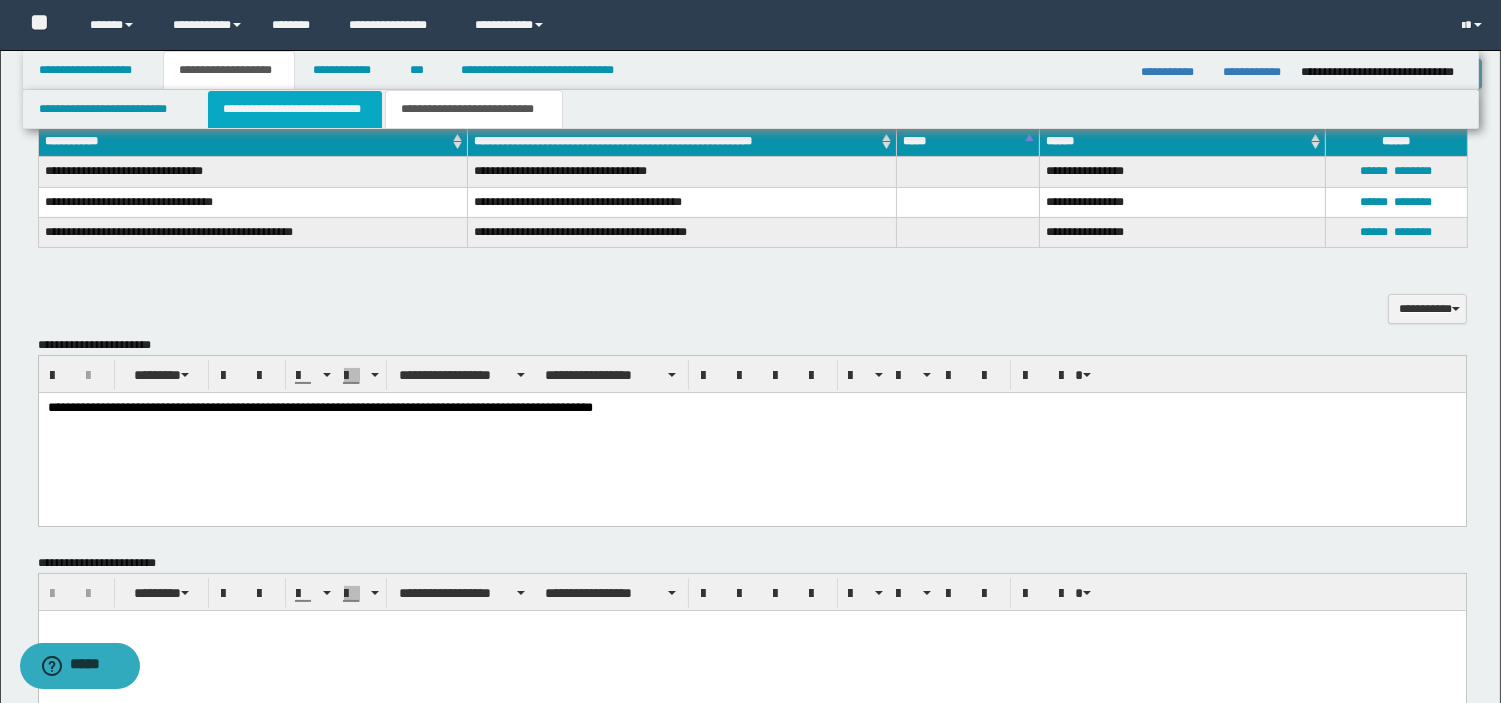 click on "**********" at bounding box center (295, 109) 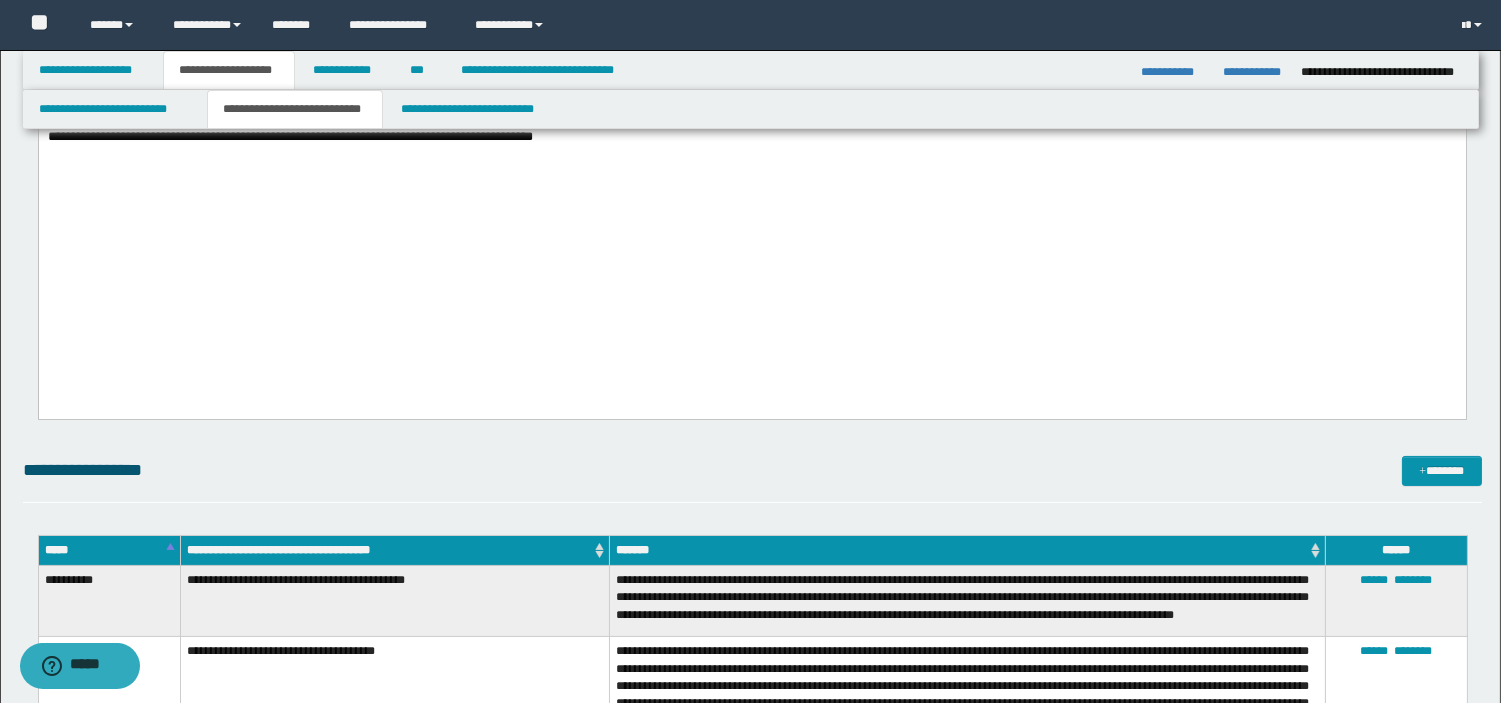 scroll, scrollTop: 0, scrollLeft: 0, axis: both 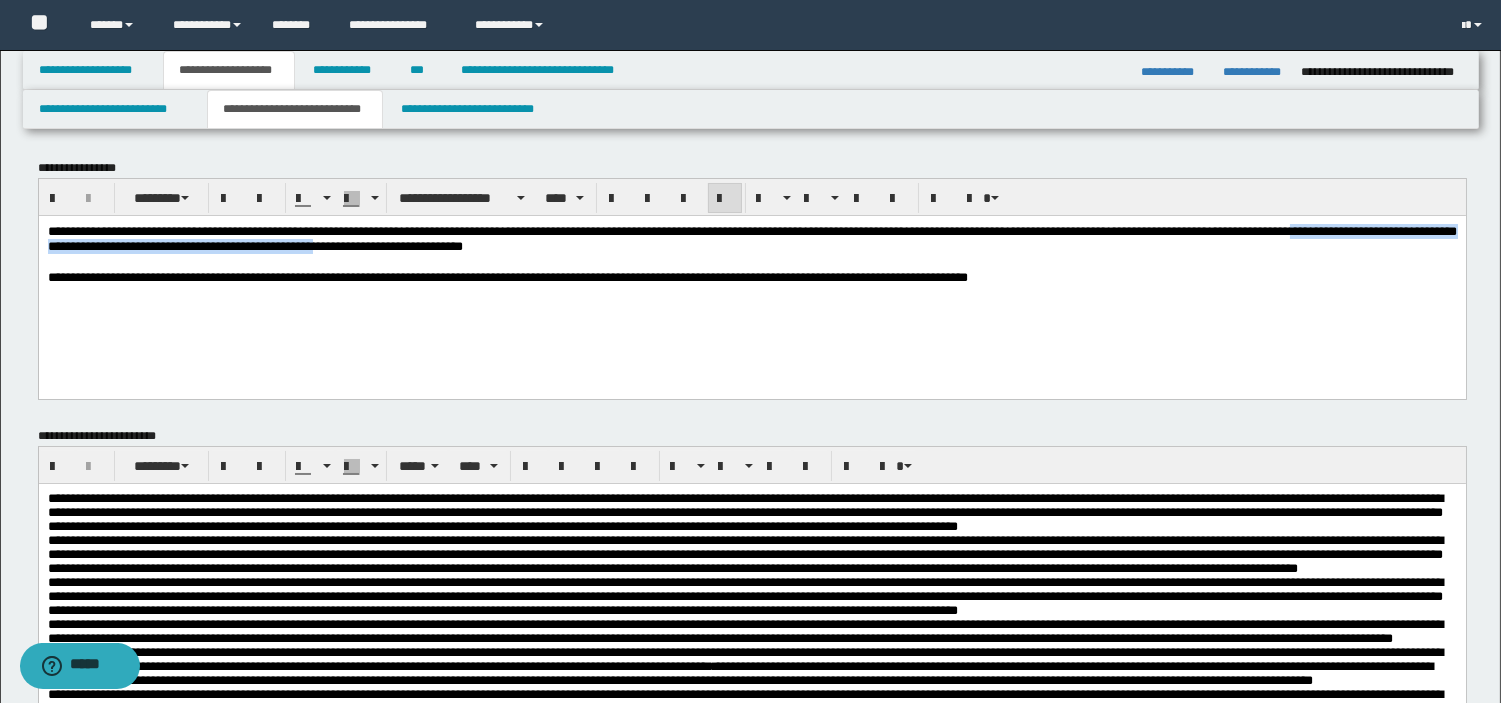 drag, startPoint x: 188, startPoint y: 244, endPoint x: 722, endPoint y: 244, distance: 534 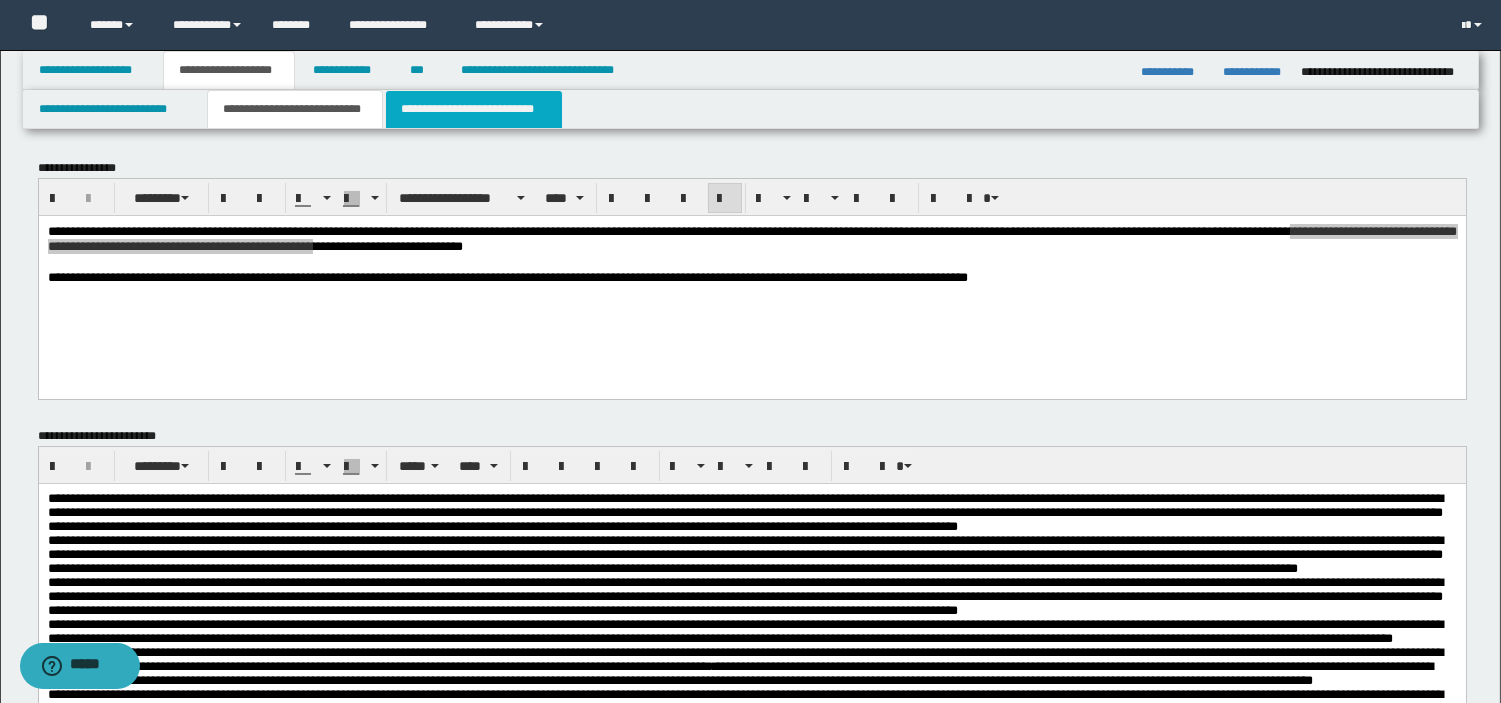 click on "**********" at bounding box center (474, 109) 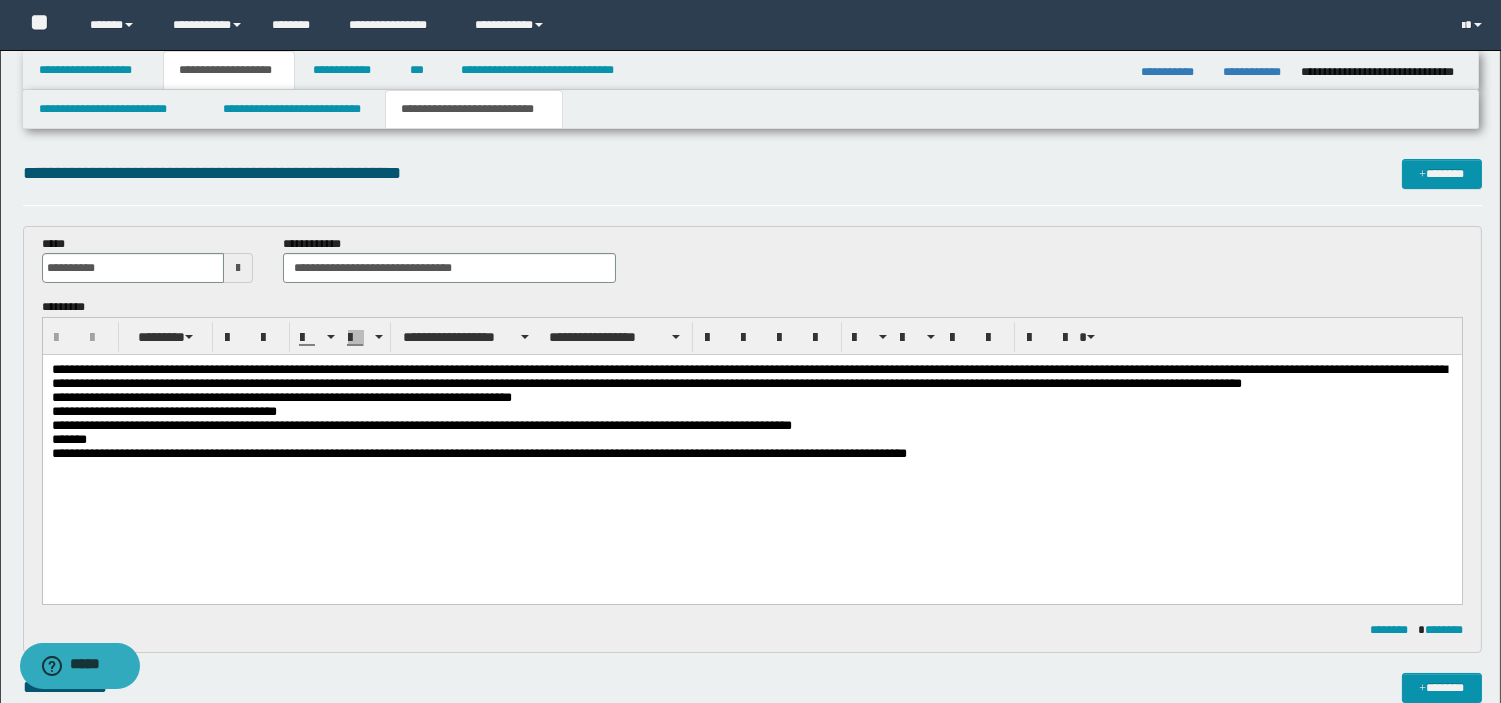 scroll, scrollTop: 614, scrollLeft: 0, axis: vertical 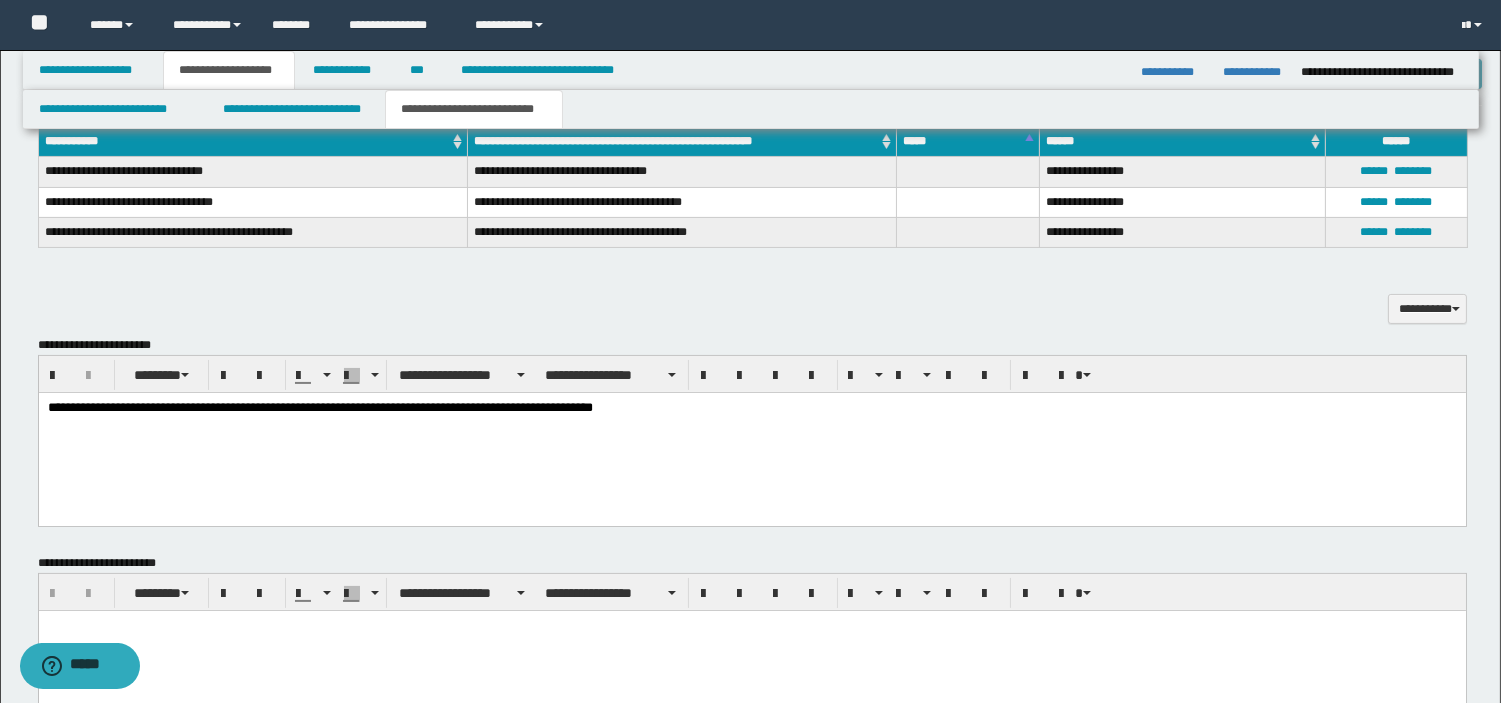 click on "**********" at bounding box center [751, 408] 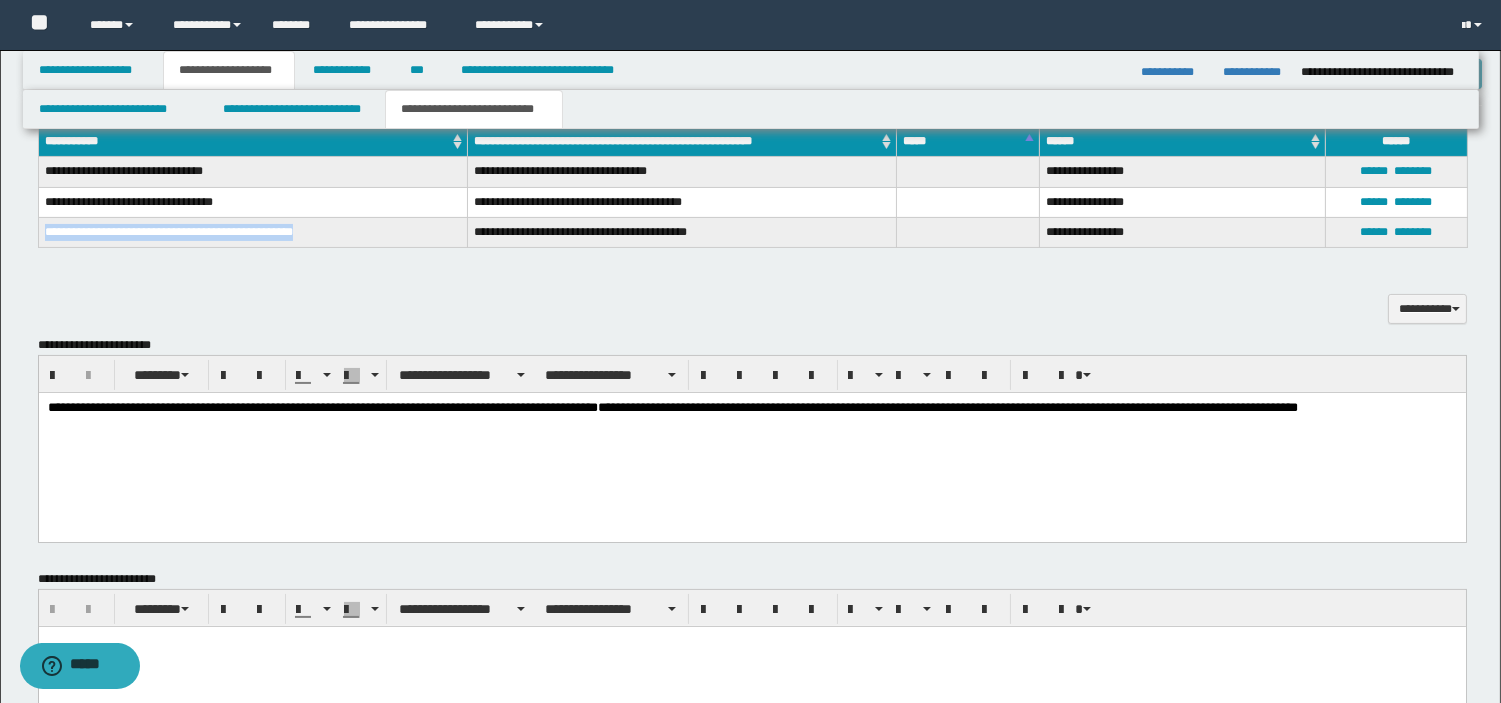 drag, startPoint x: 43, startPoint y: 227, endPoint x: 314, endPoint y: 231, distance: 271.0295 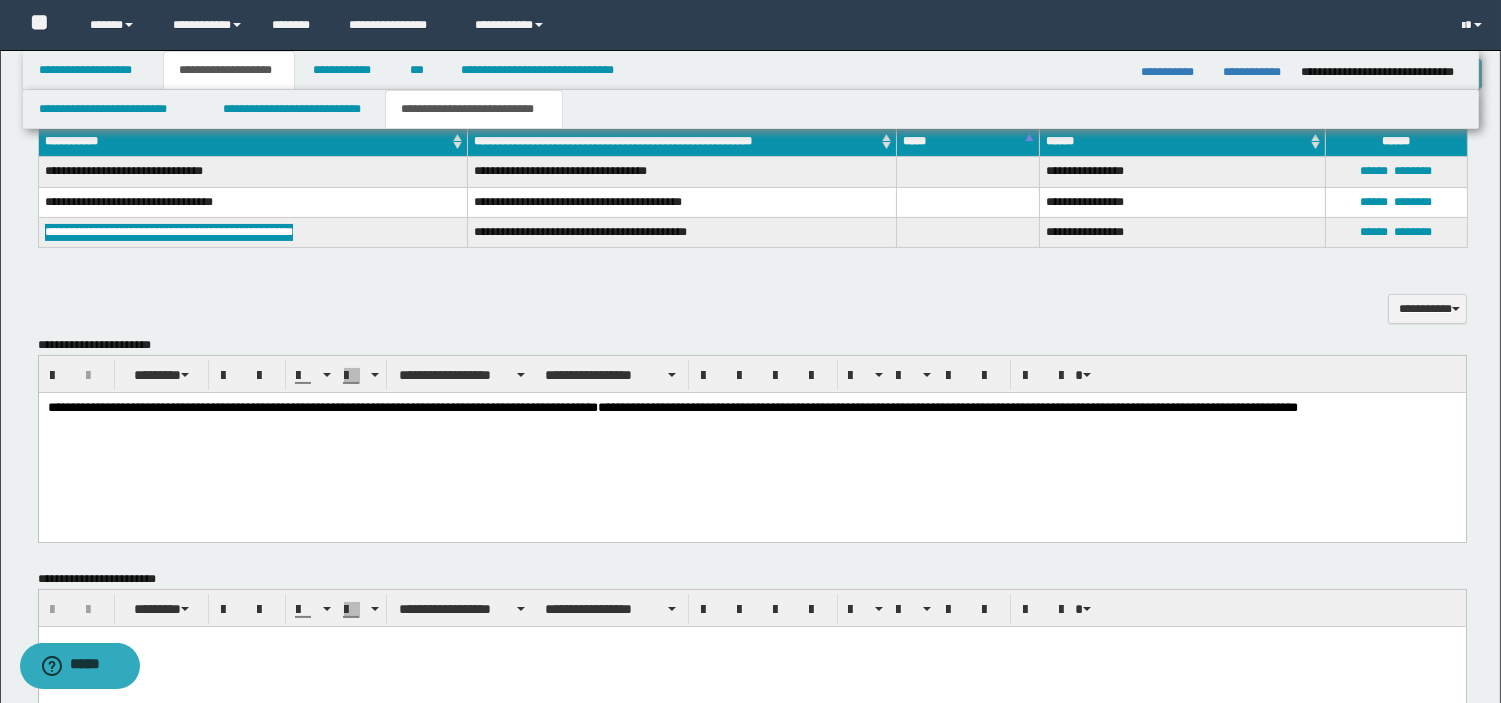 click on "**********" at bounding box center [751, 416] 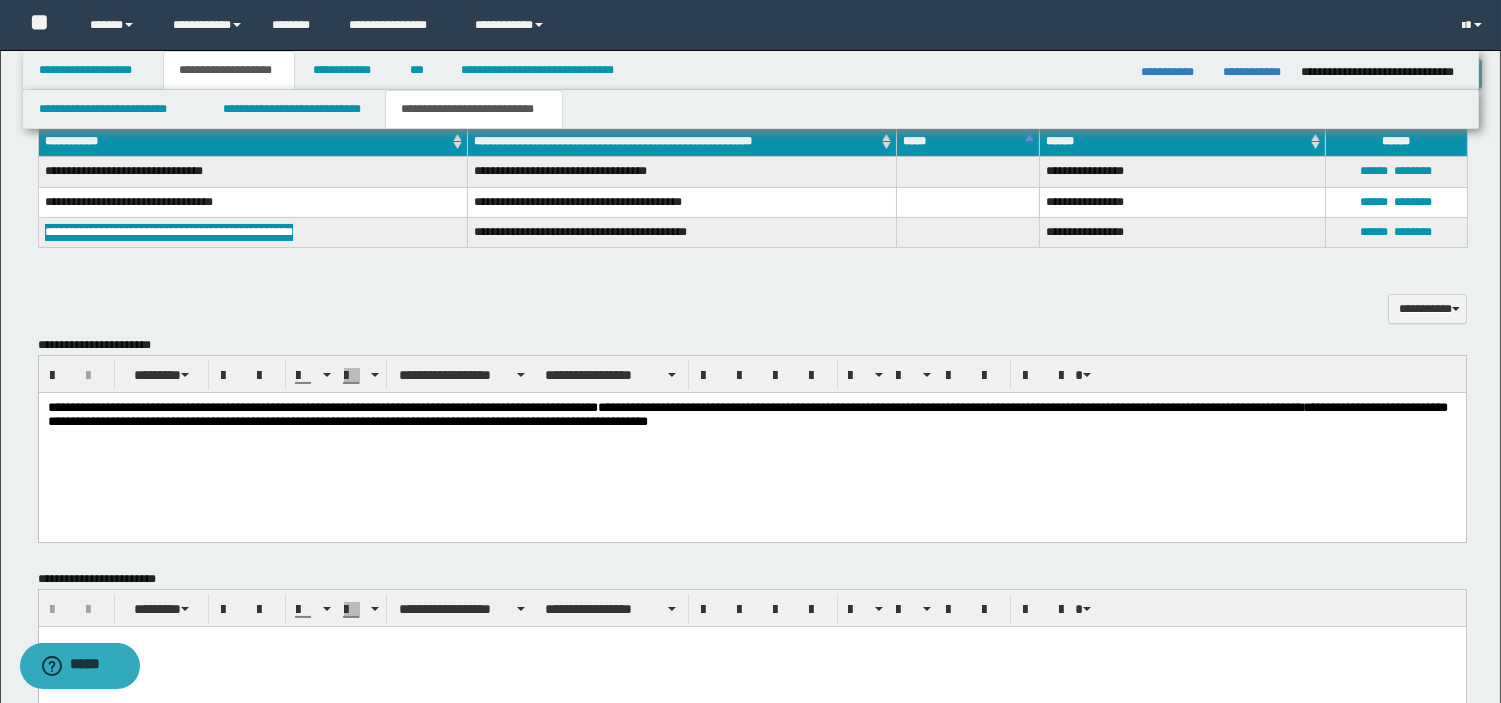 click on "**********" at bounding box center [747, 413] 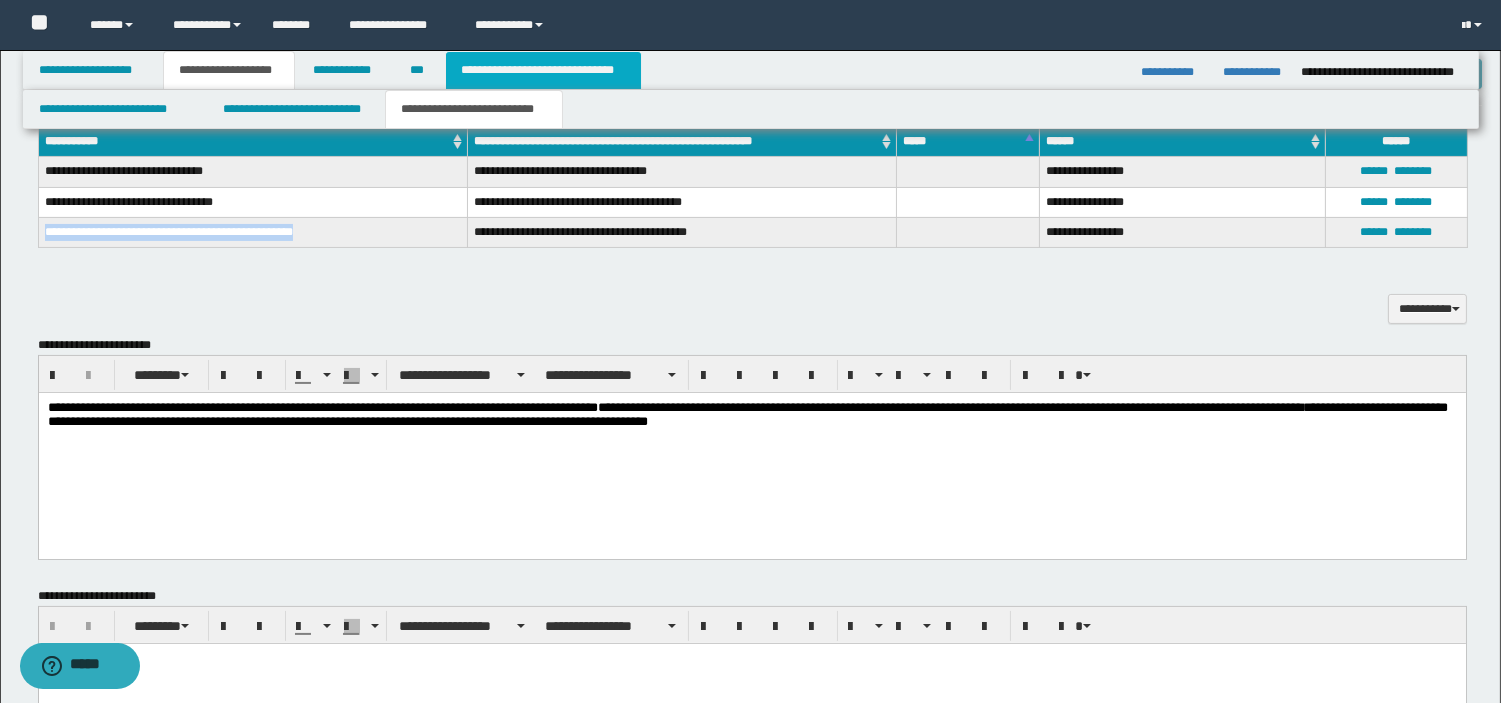 click on "**********" at bounding box center (543, 70) 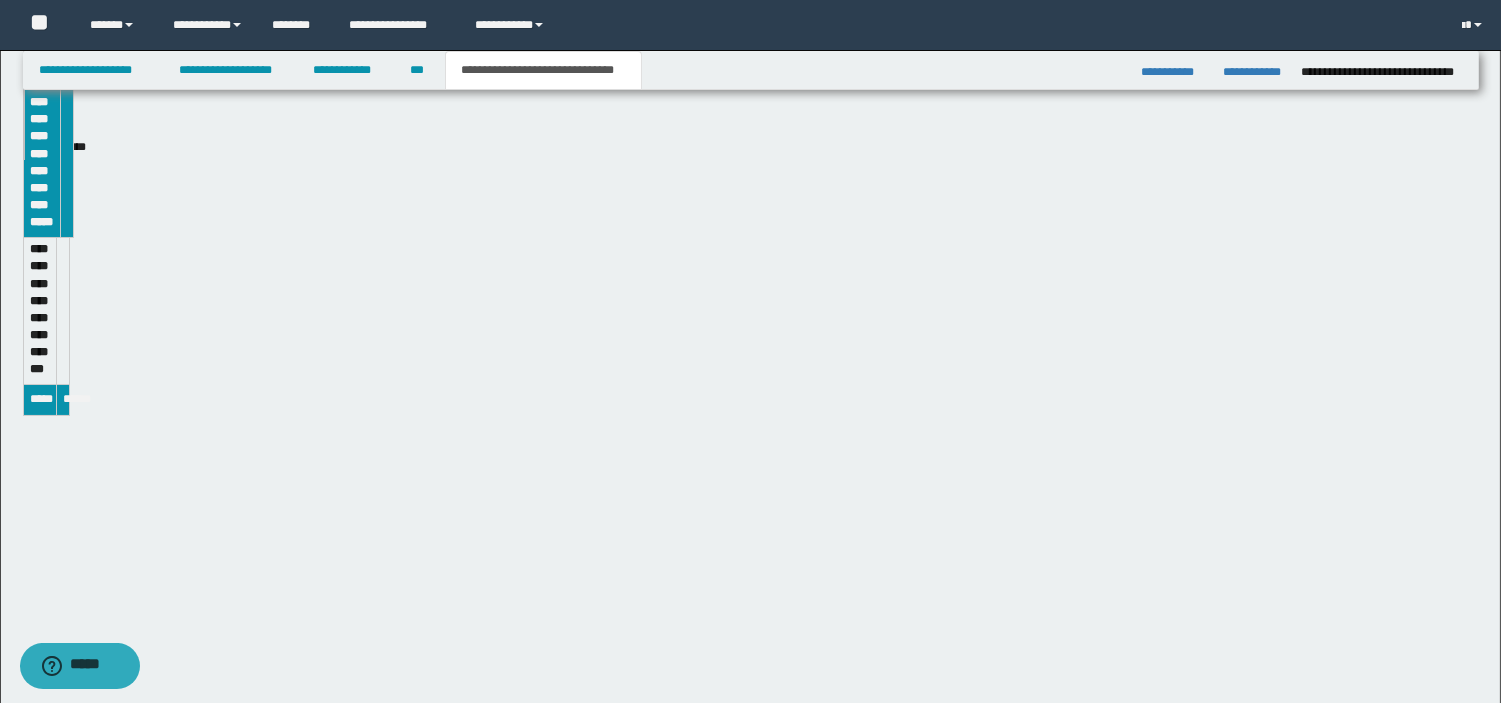 scroll, scrollTop: 583, scrollLeft: 0, axis: vertical 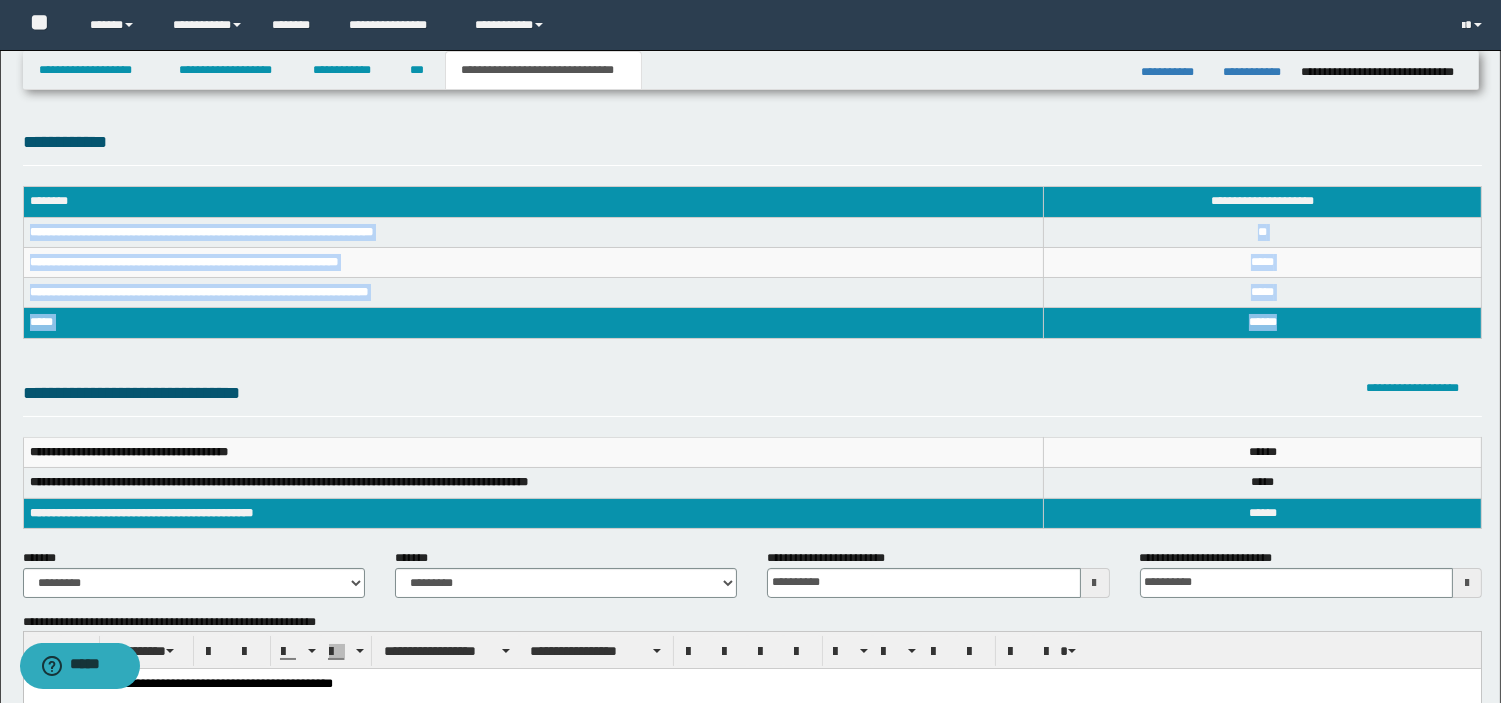 drag, startPoint x: 31, startPoint y: 227, endPoint x: 1294, endPoint y: 322, distance: 1266.5677 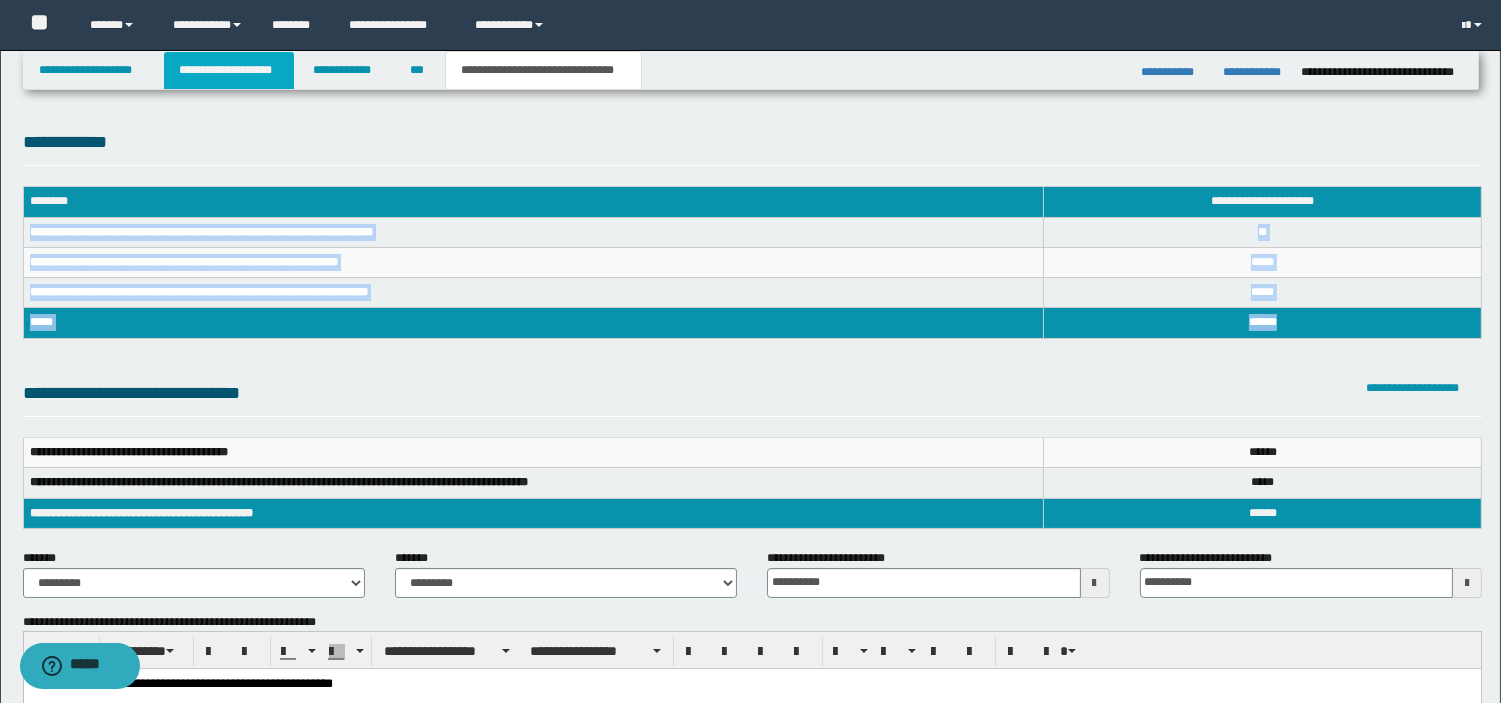 click on "**********" at bounding box center (229, 70) 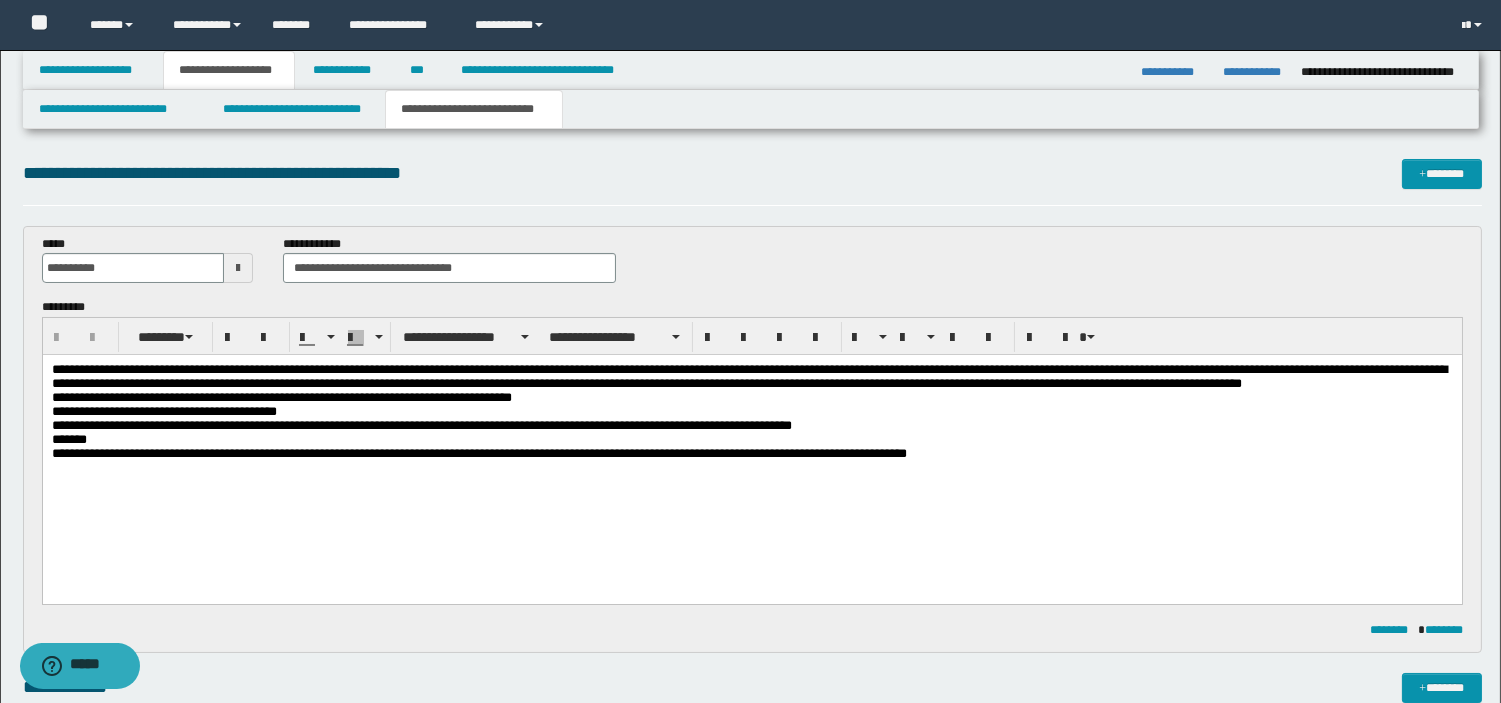 scroll, scrollTop: 614, scrollLeft: 0, axis: vertical 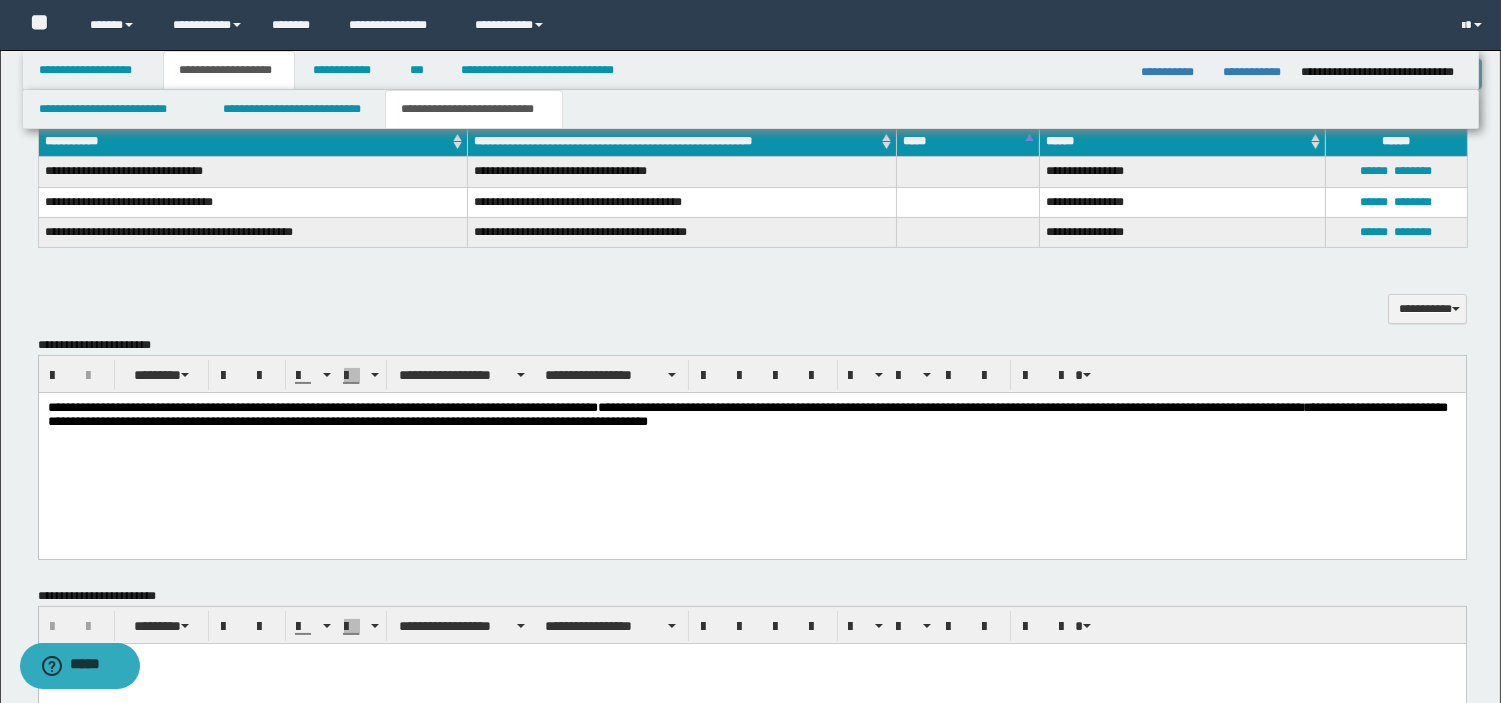 click on "**********" at bounding box center (751, 448) 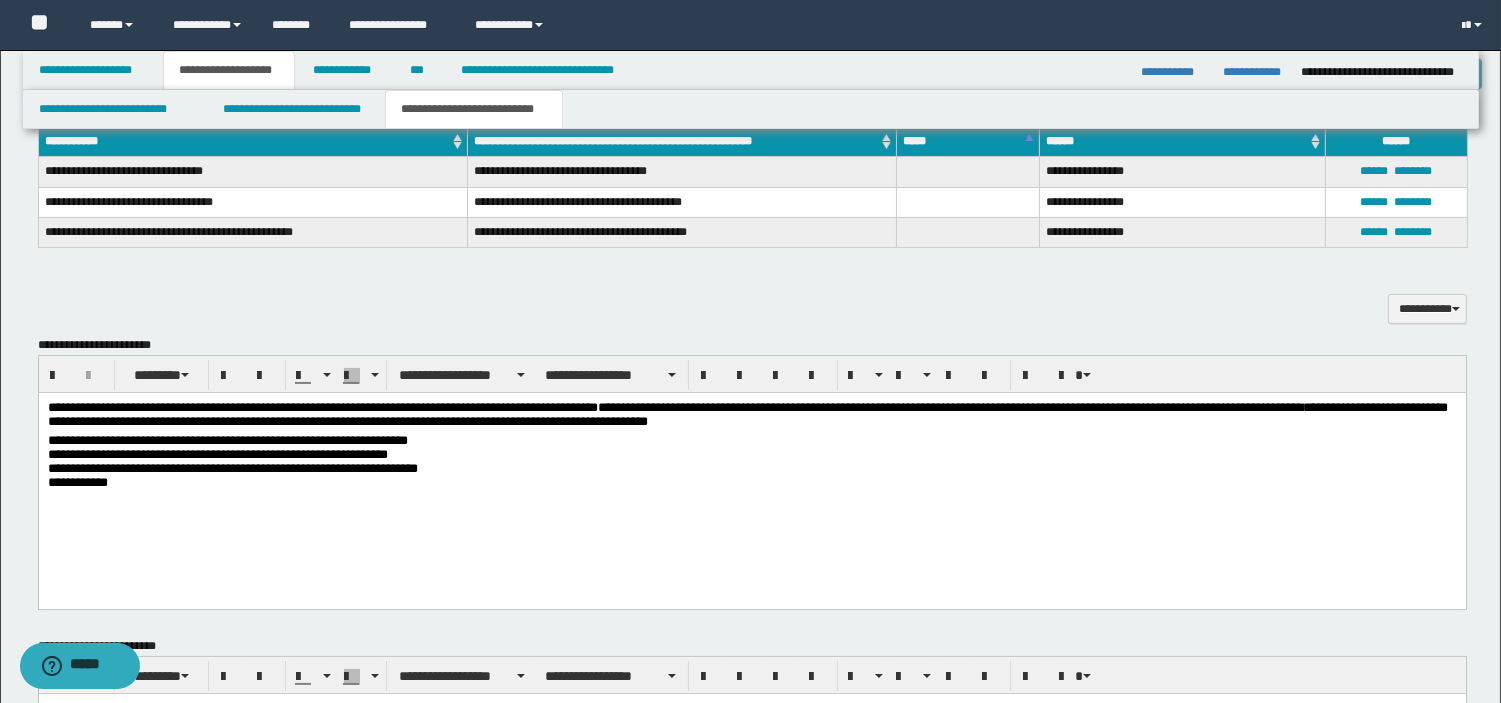 drag, startPoint x: 43, startPoint y: 401, endPoint x: 284, endPoint y: 512, distance: 265.33374 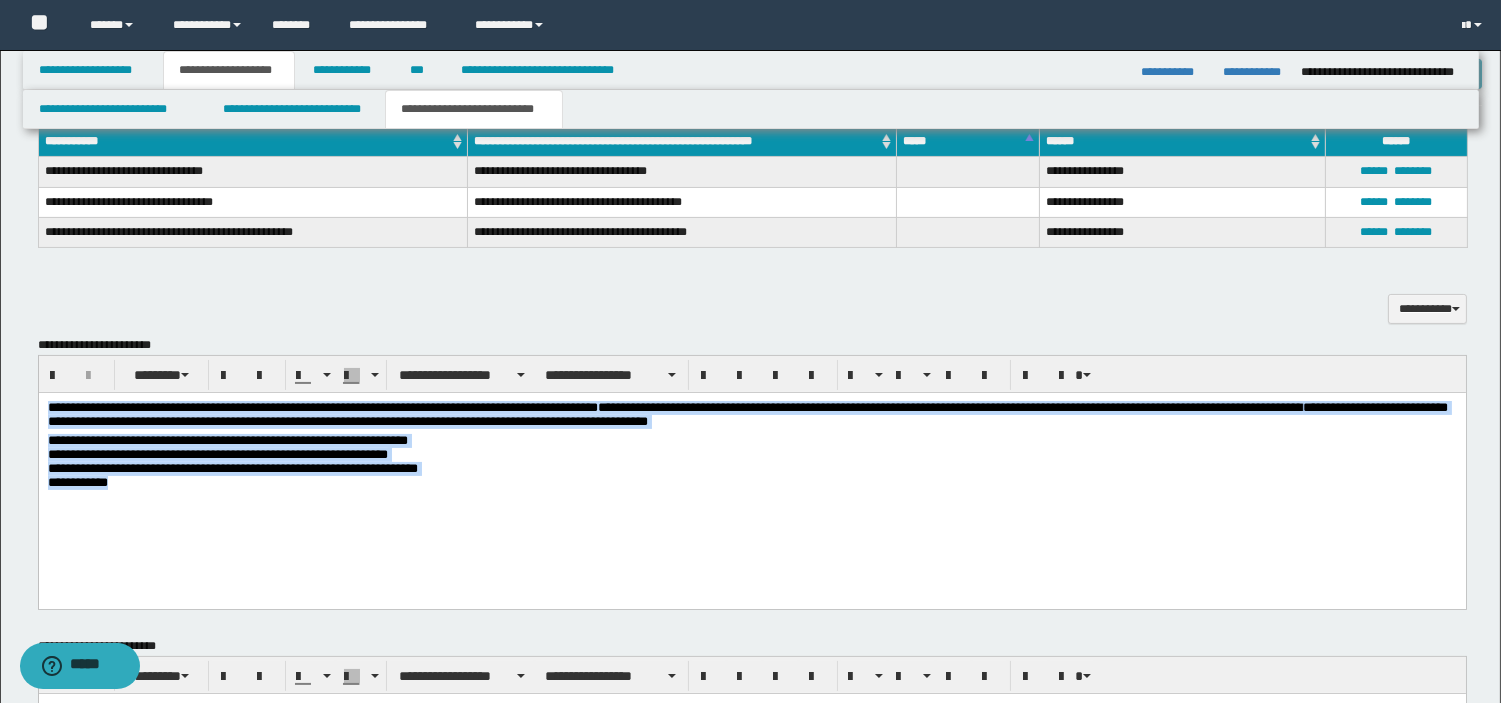 drag, startPoint x: 45, startPoint y: 403, endPoint x: 298, endPoint y: 556, distance: 295.66534 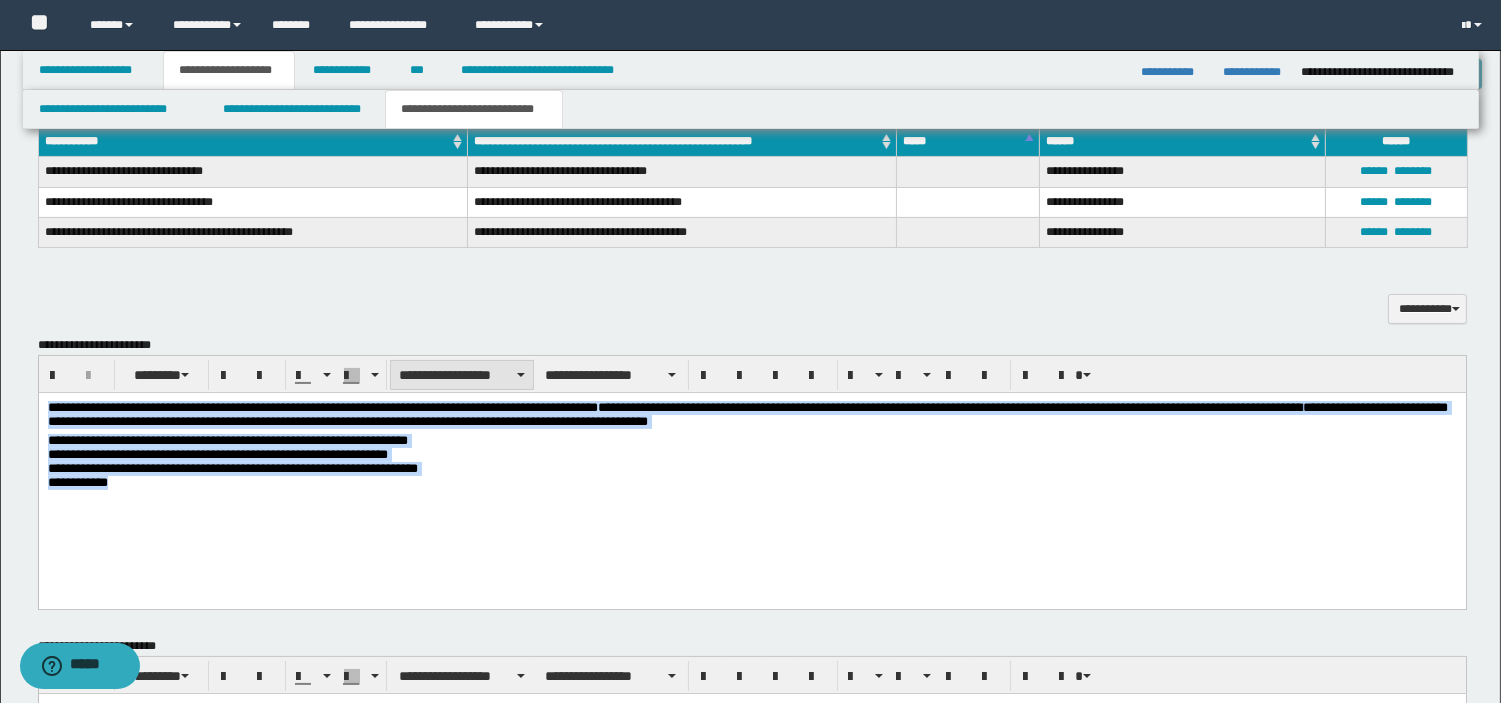 click on "**********" at bounding box center (462, 375) 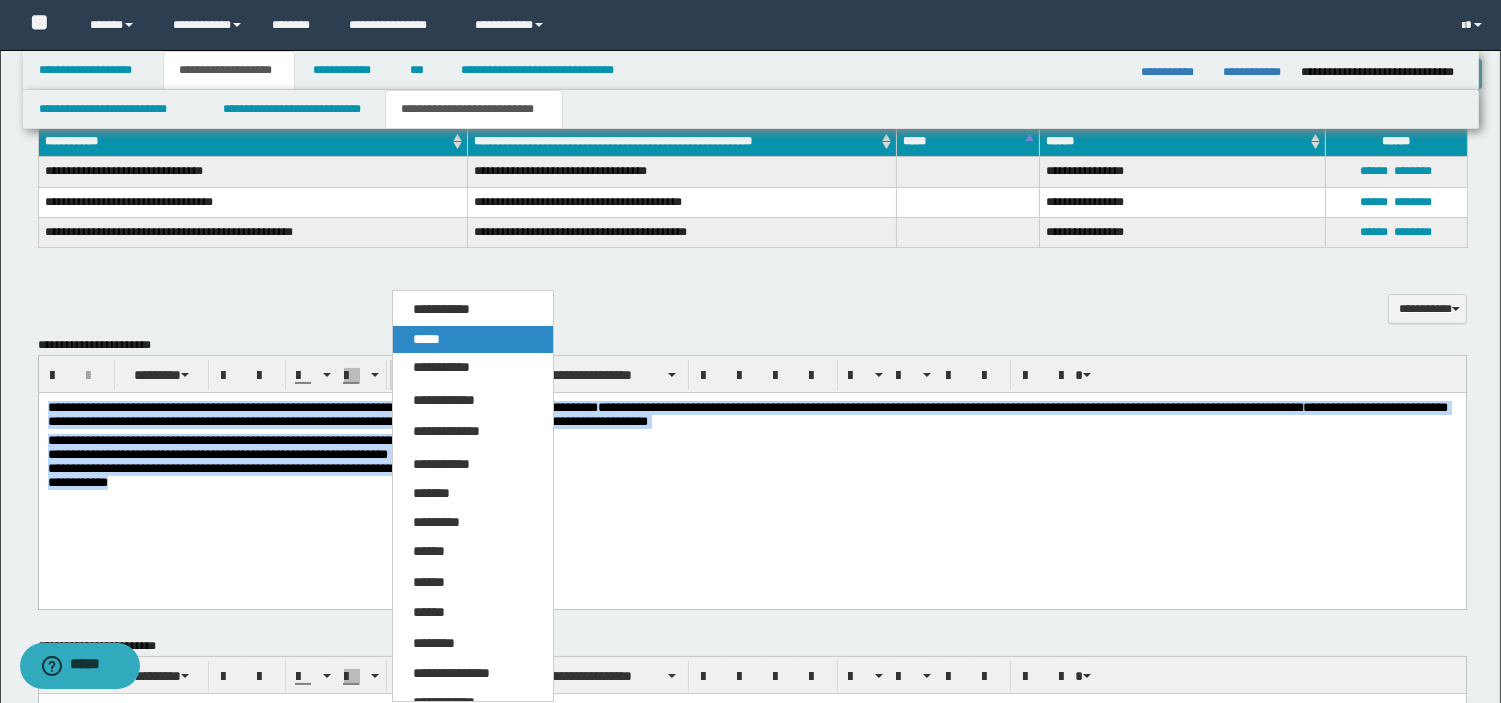 click on "*****" at bounding box center (473, 340) 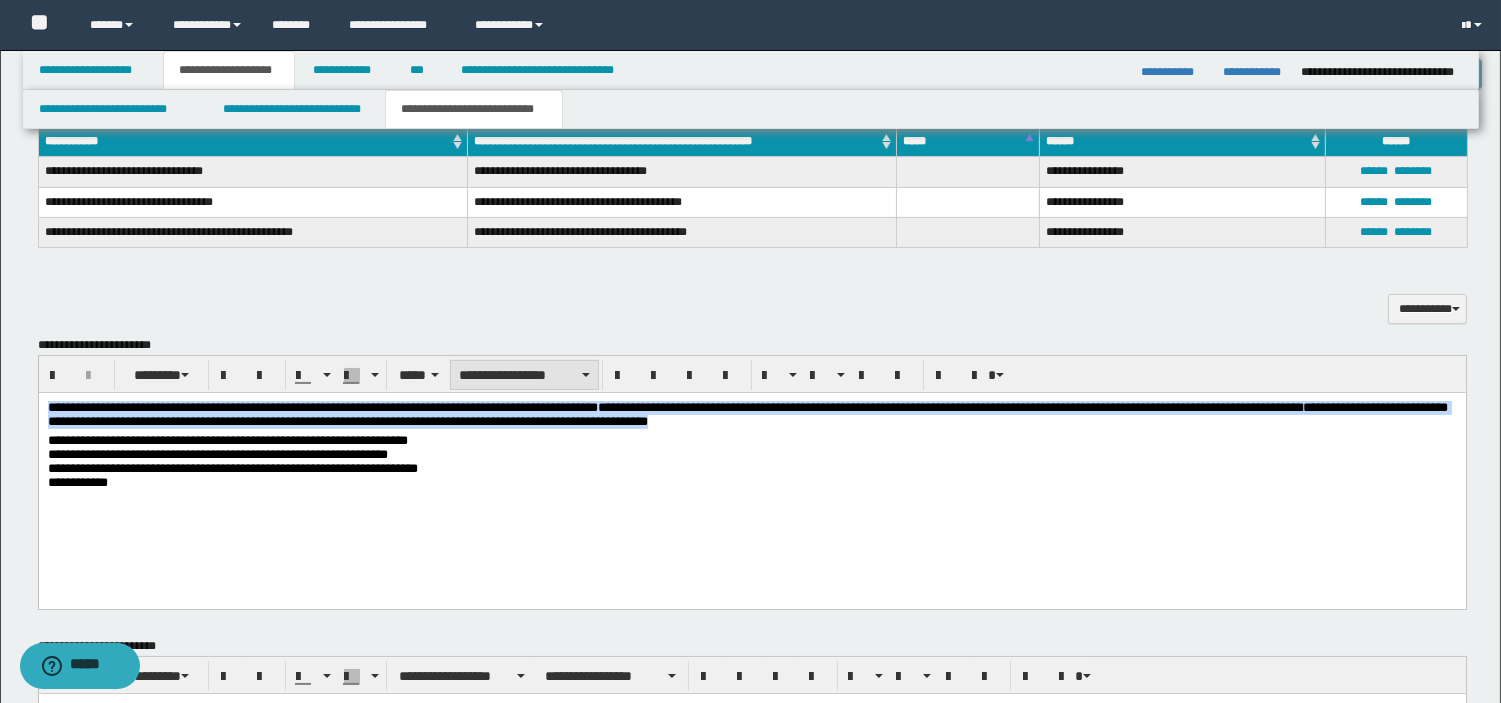 click on "**********" at bounding box center [524, 375] 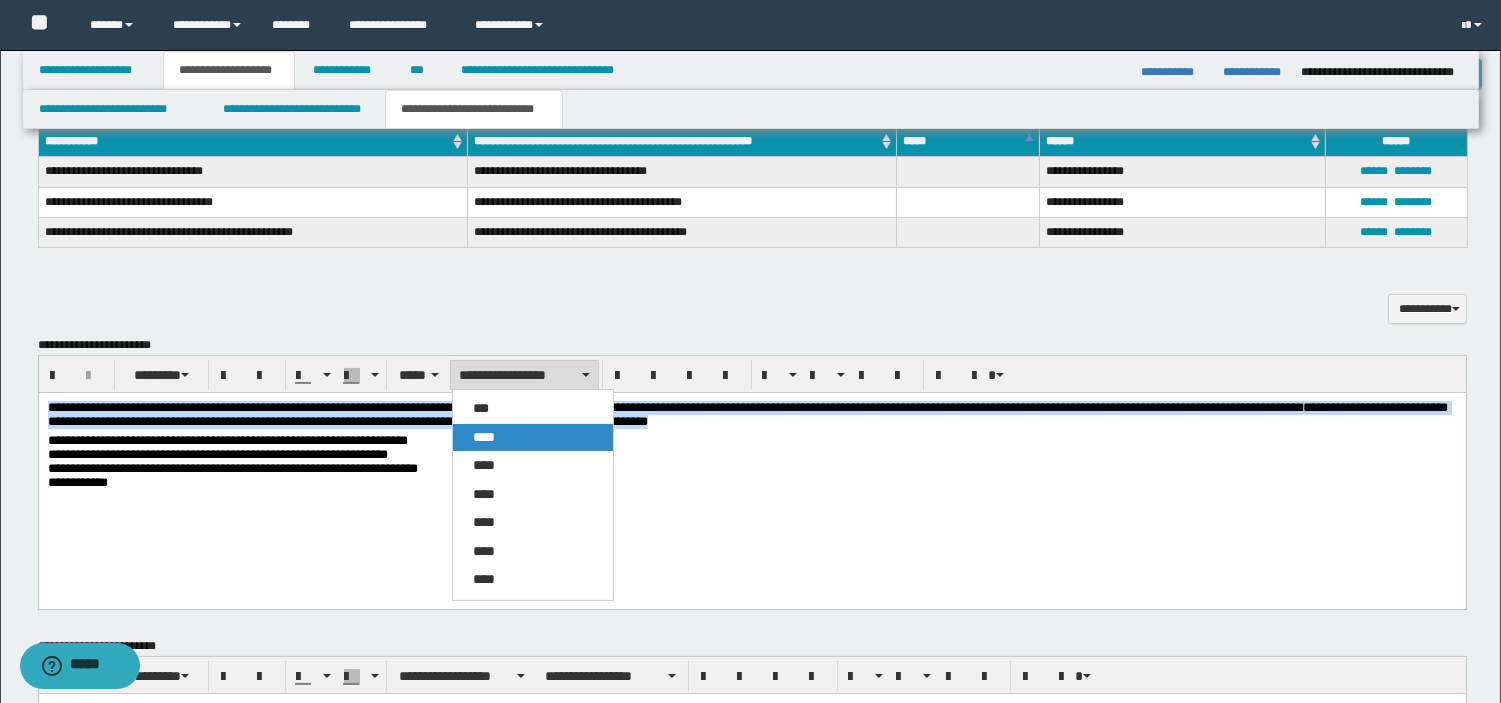 click on "****" at bounding box center [533, 438] 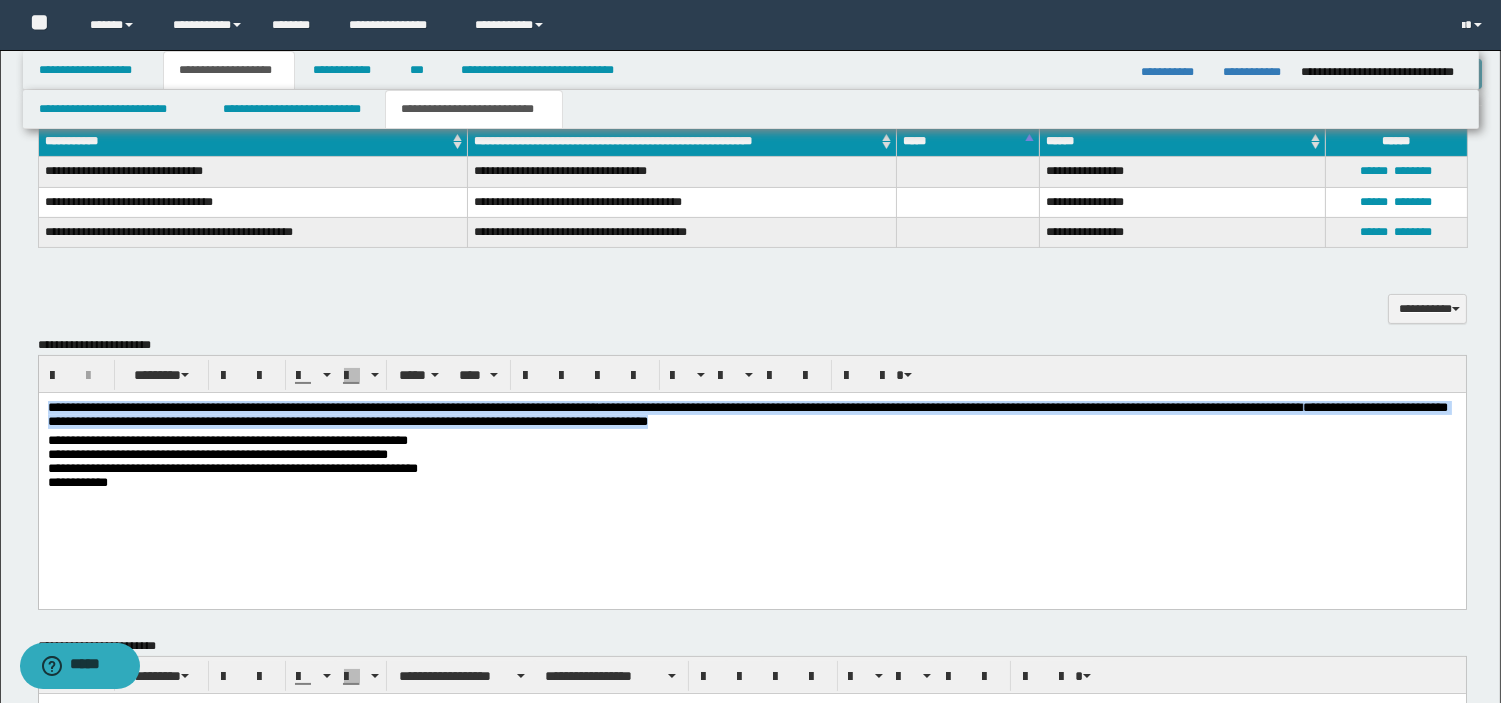 click on "**********" at bounding box center [751, 461] 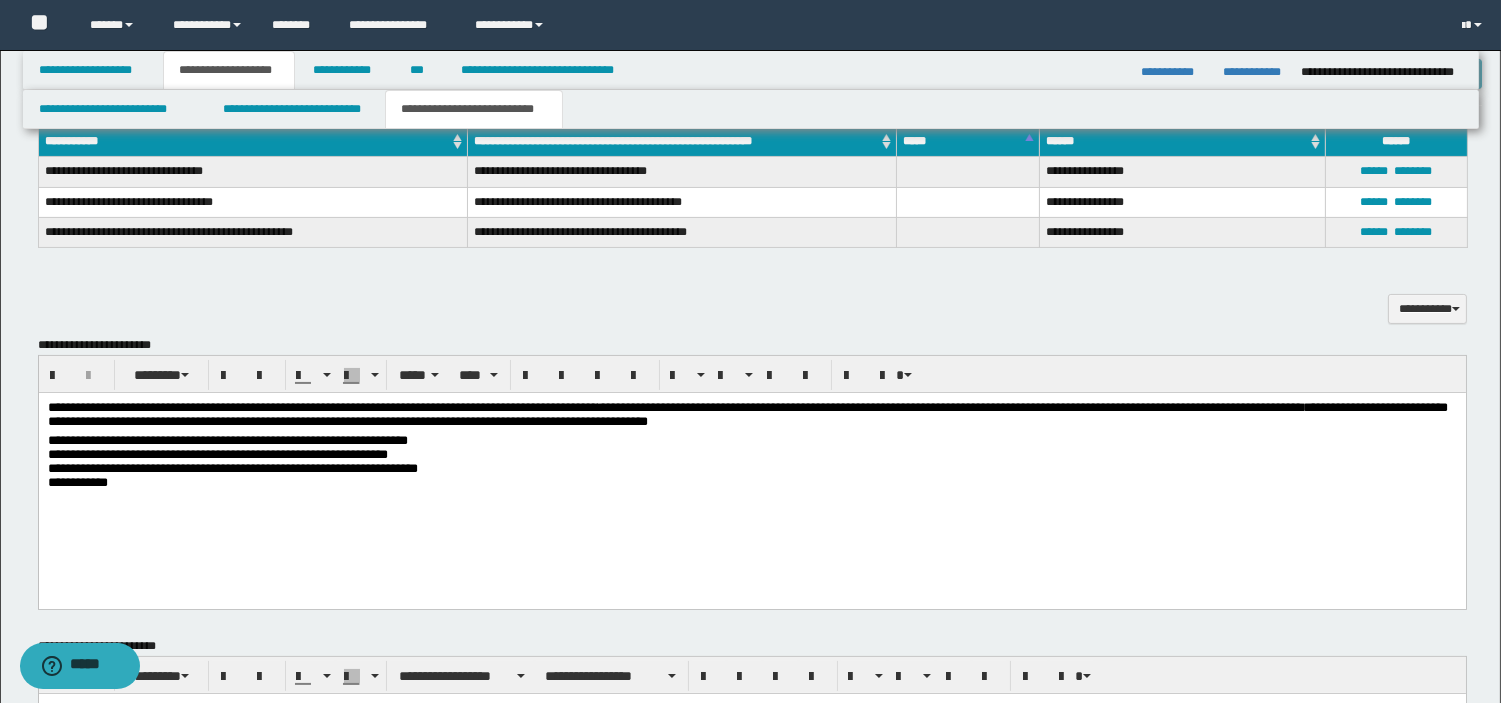 click on "**********" at bounding box center [232, 460] 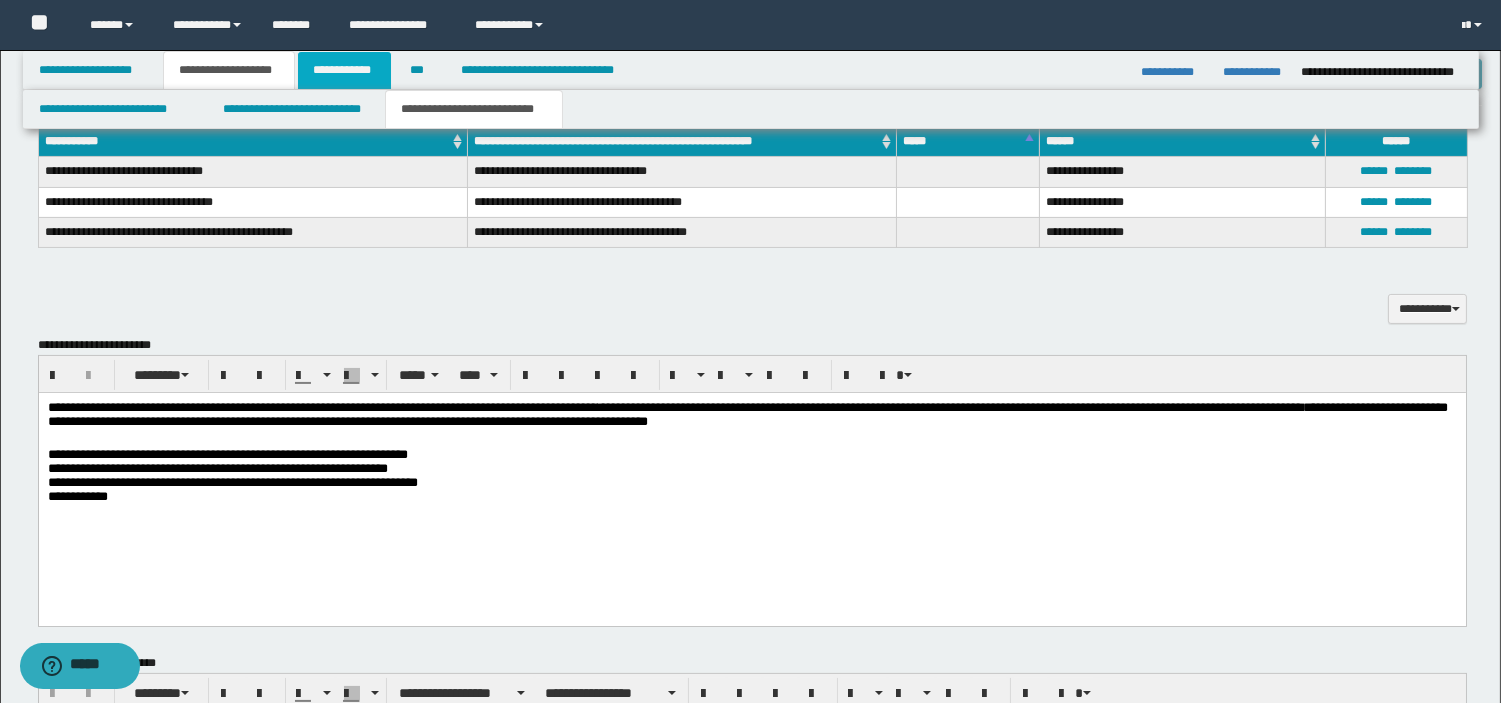 click on "**********" at bounding box center [344, 70] 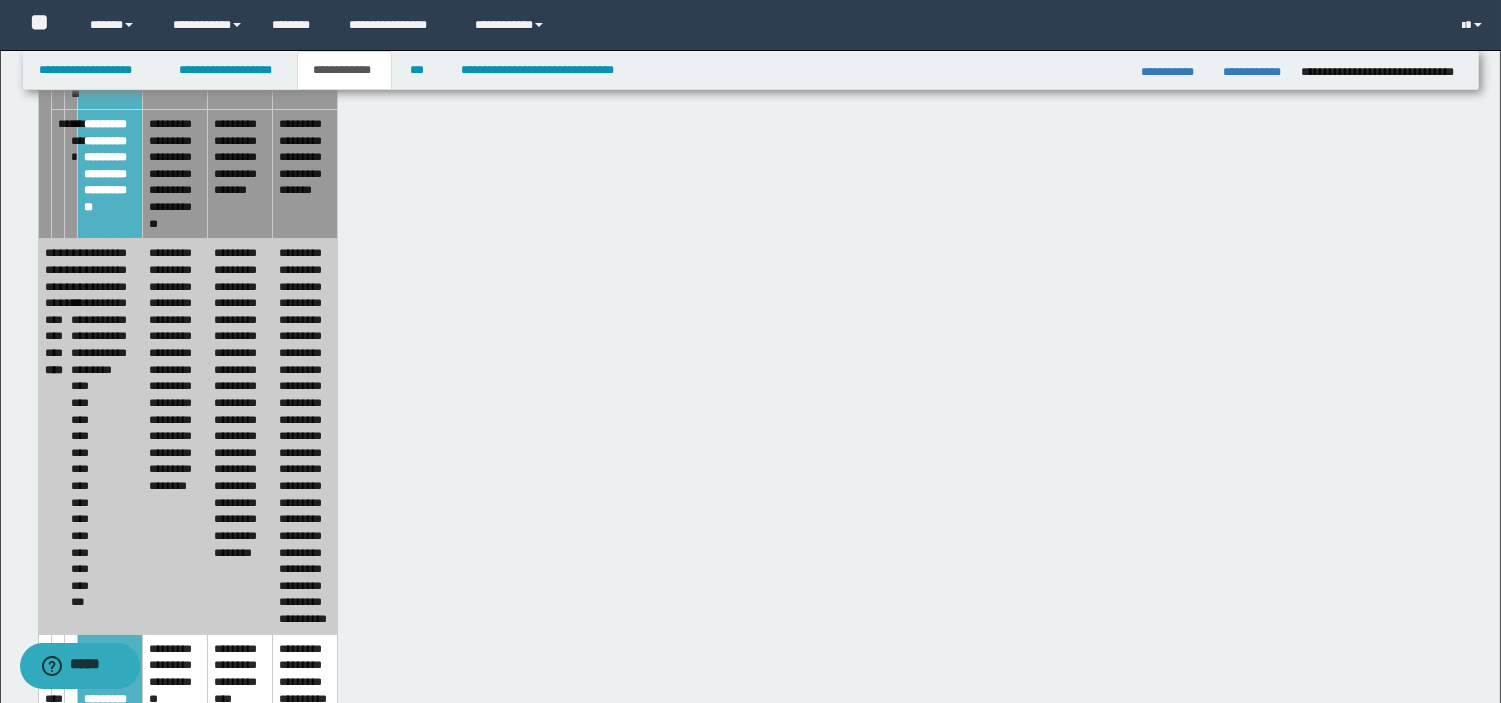 scroll, scrollTop: 583, scrollLeft: 0, axis: vertical 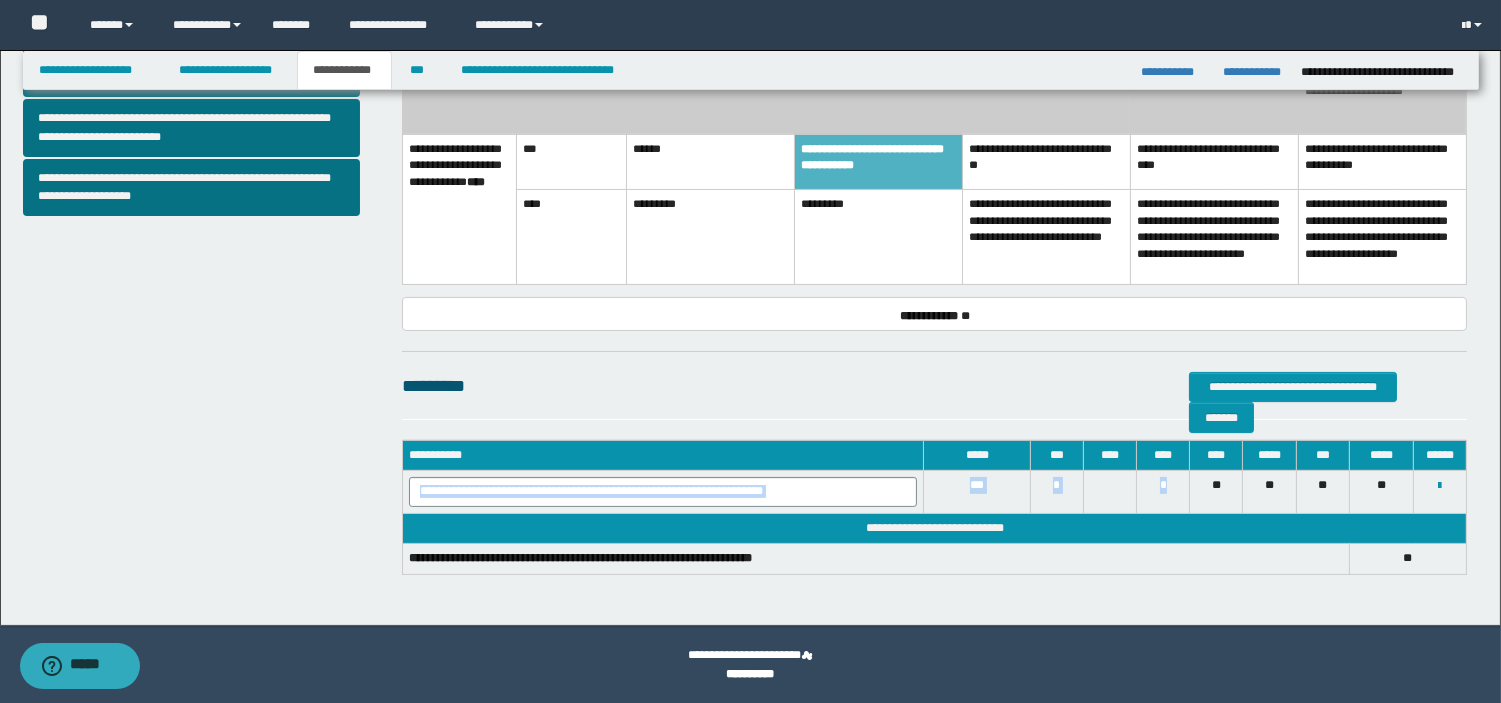 drag, startPoint x: 1171, startPoint y: 484, endPoint x: 415, endPoint y: 491, distance: 756.0324 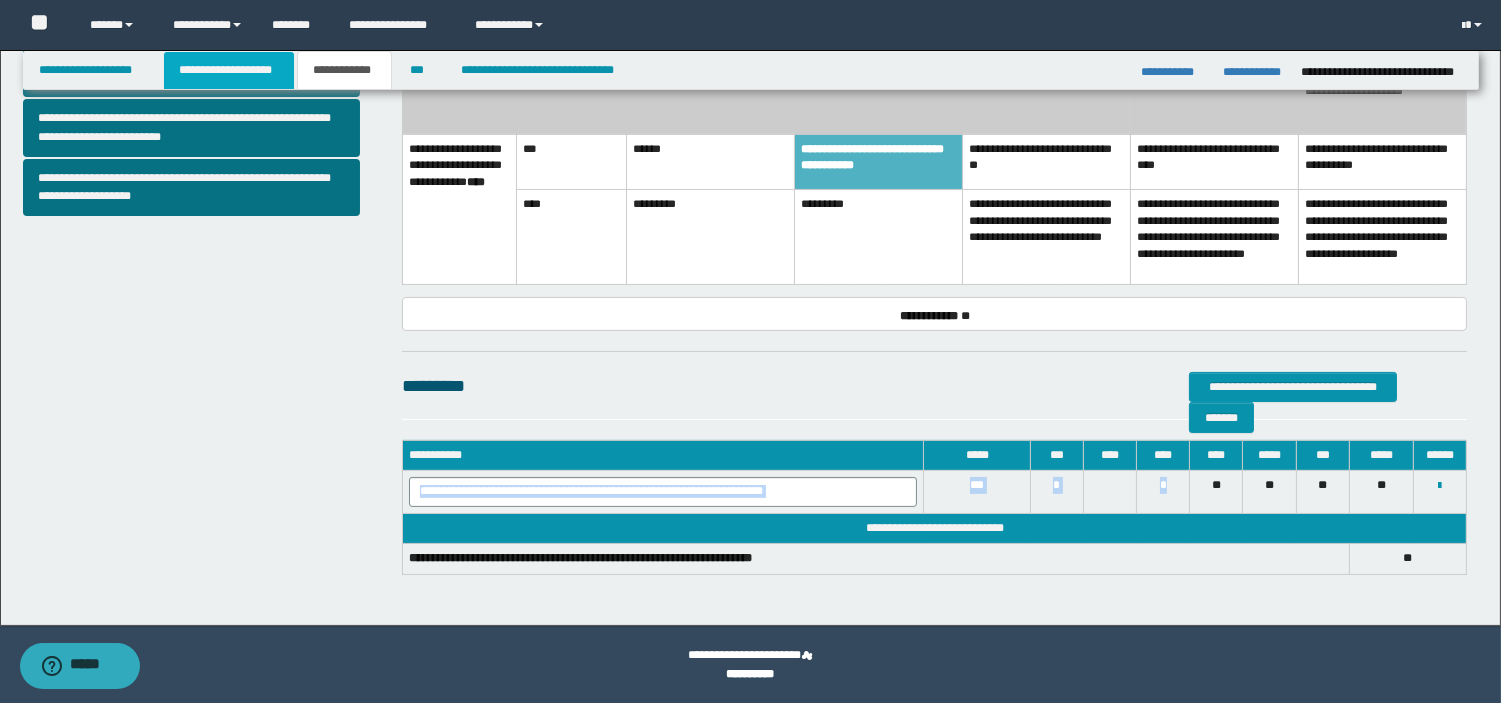 click on "**********" at bounding box center [229, 70] 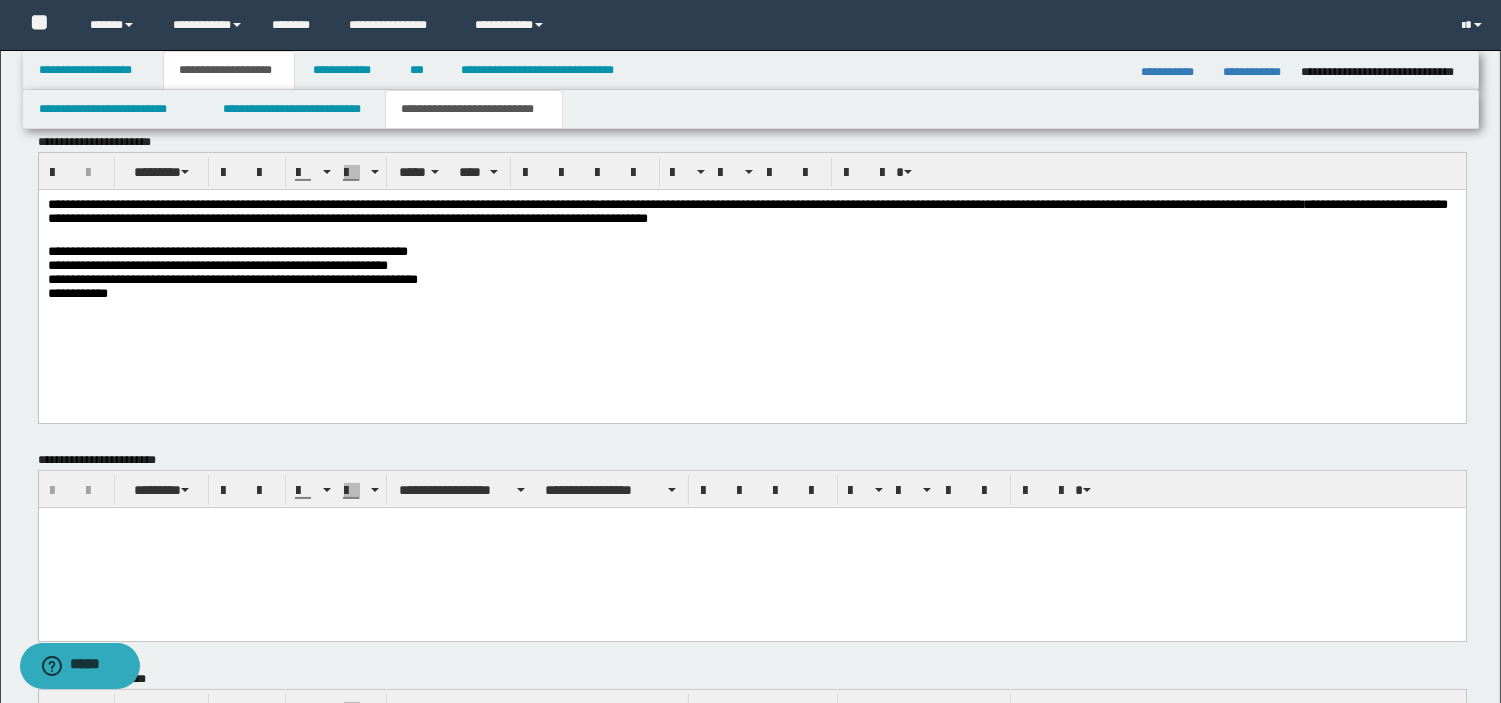 click on "**********" at bounding box center (232, 271) 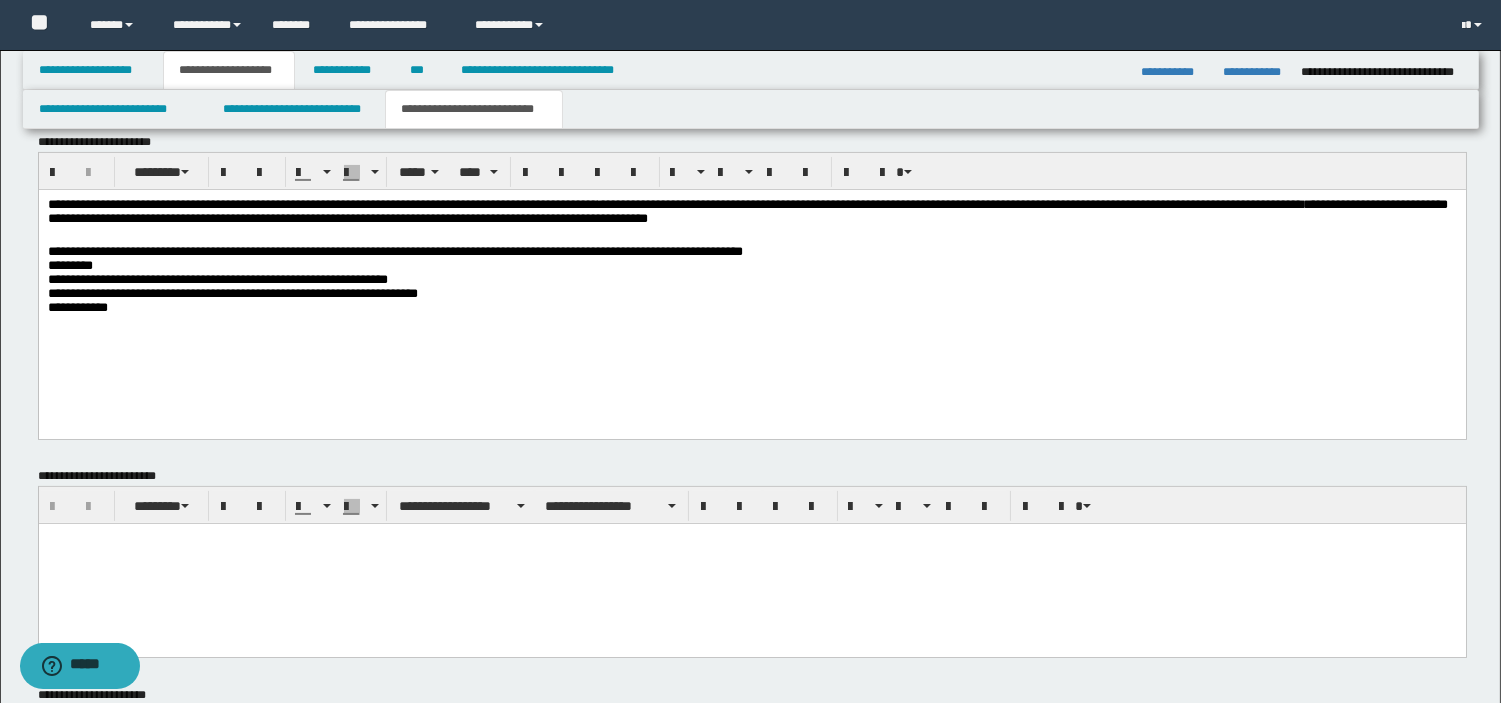 click on "**********" at bounding box center (751, 279) 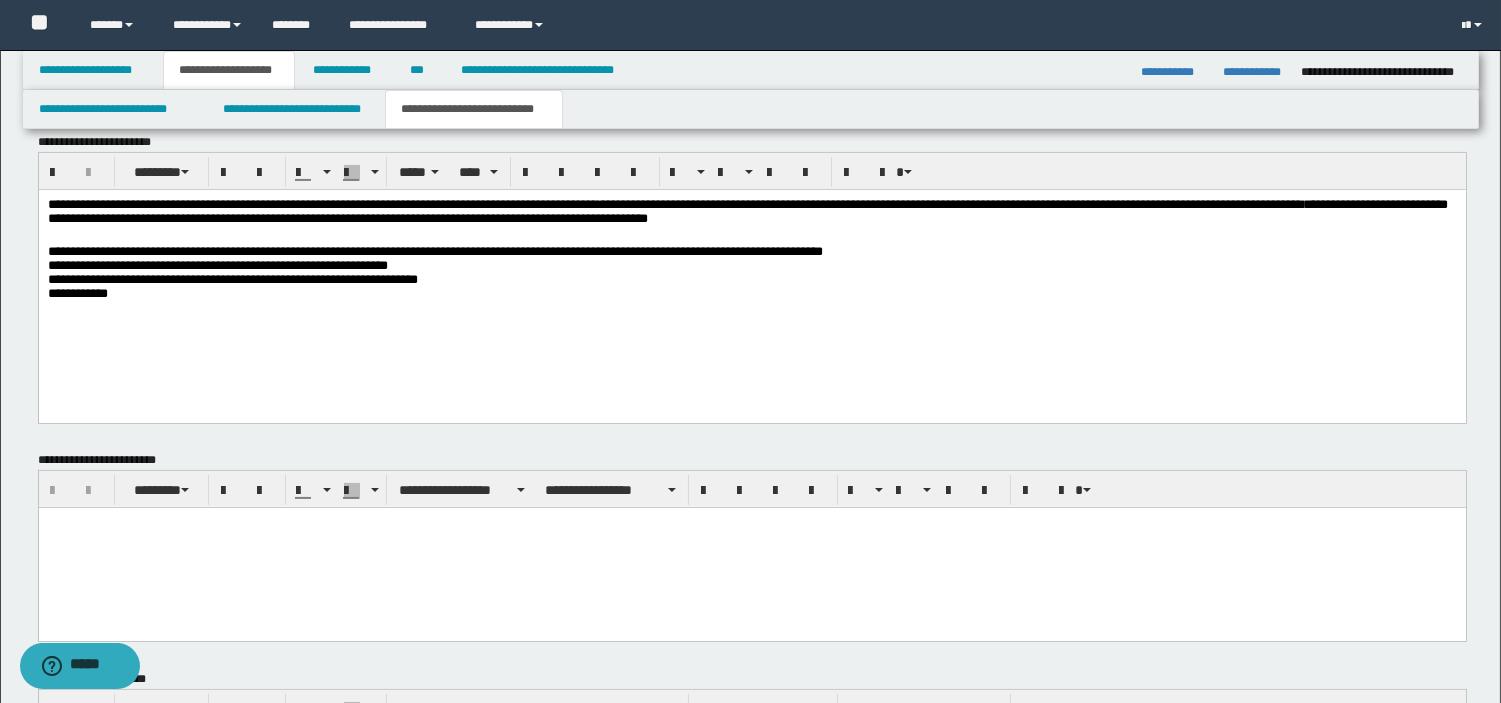 click on "**********" at bounding box center (434, 271) 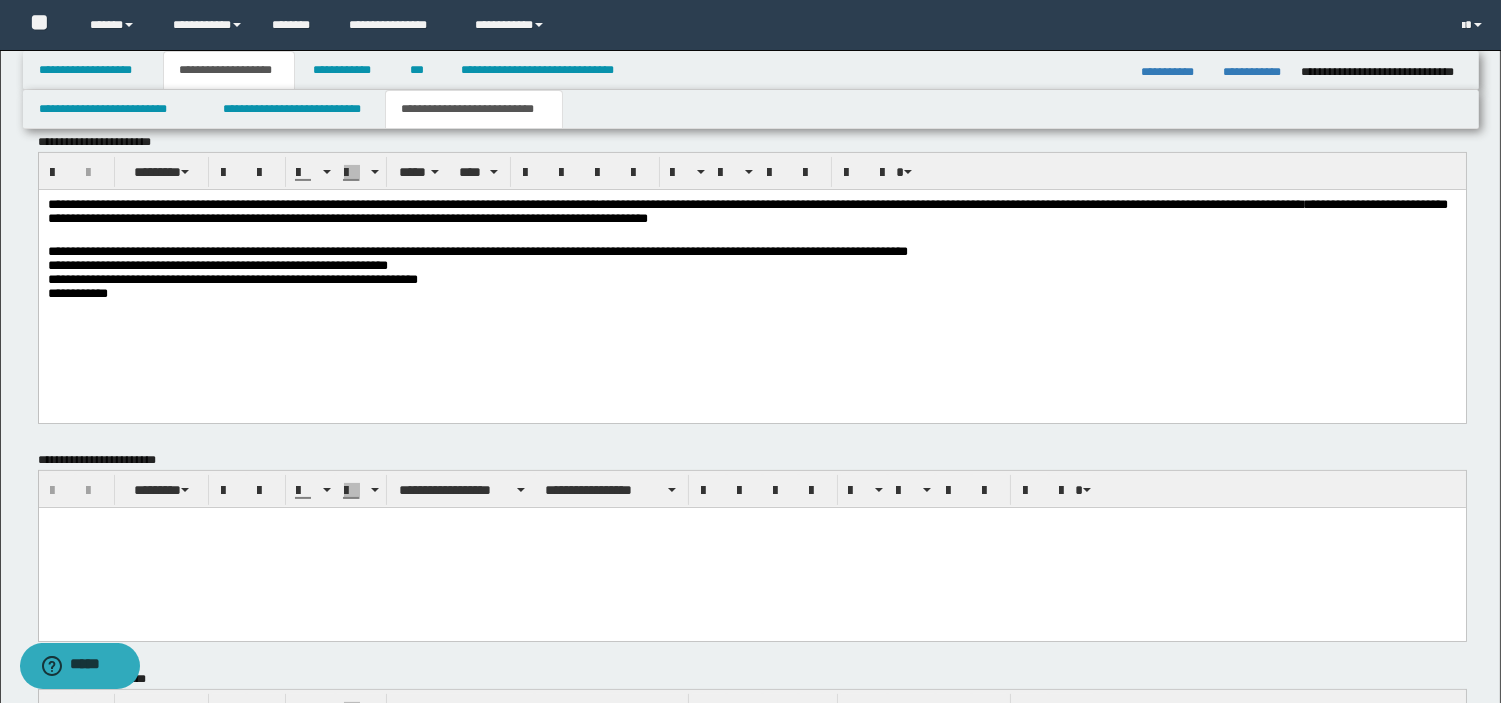 click on "**********" at bounding box center (751, 272) 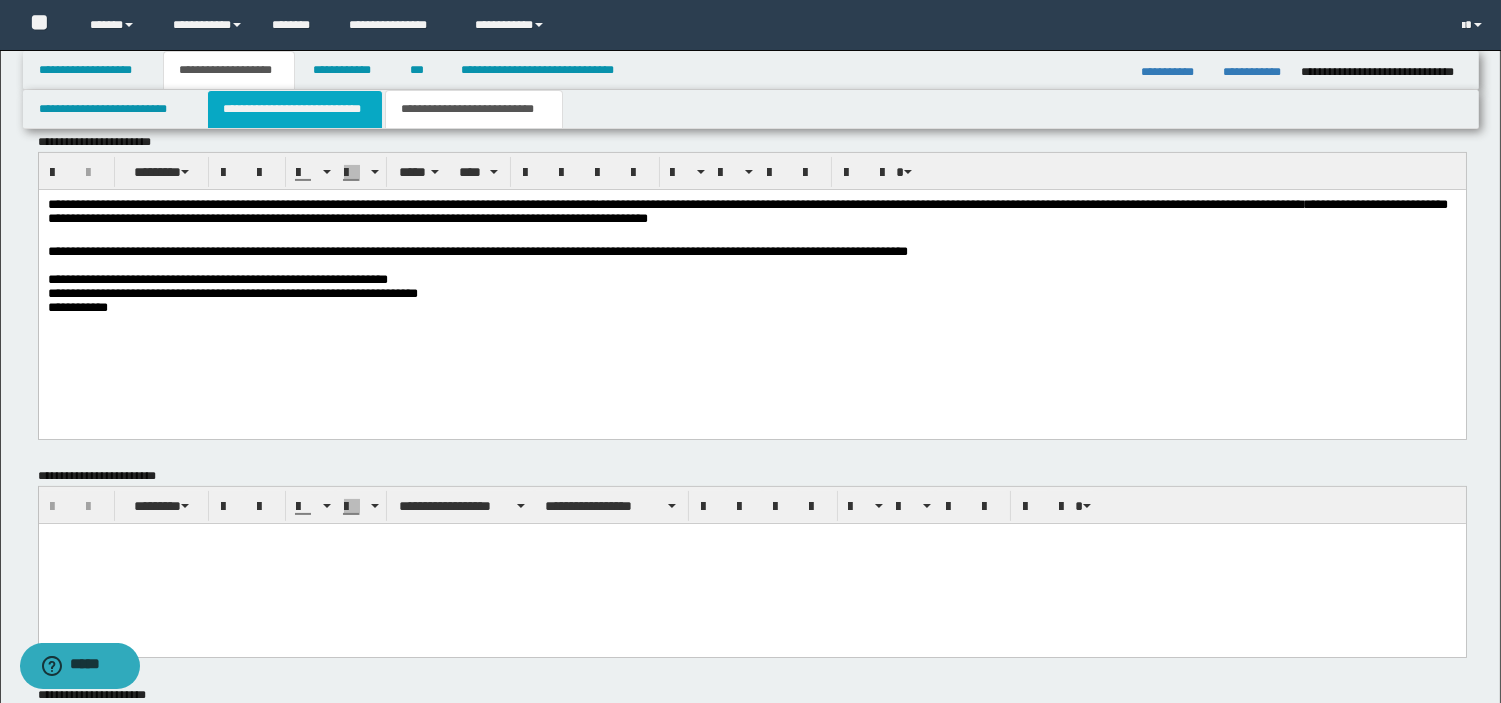 click on "**********" at bounding box center (295, 109) 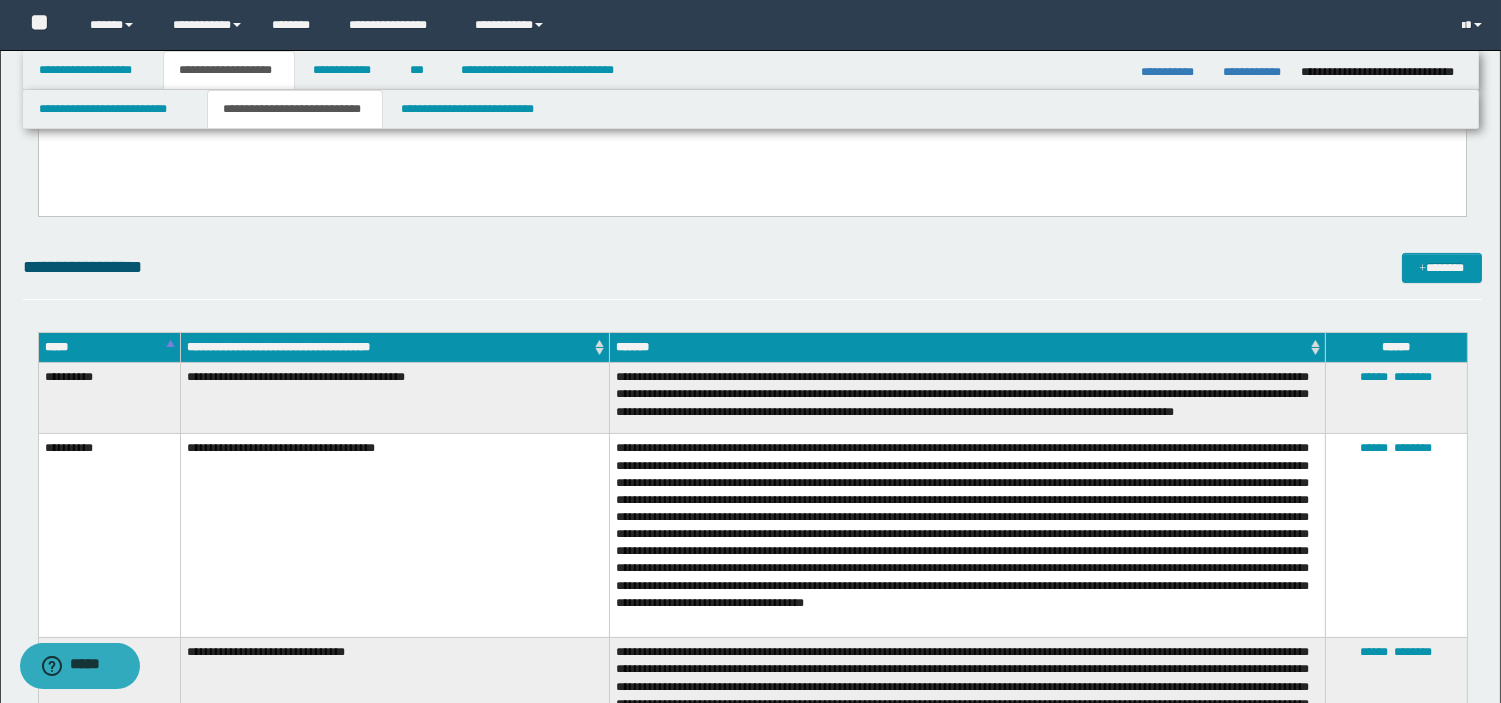 scroll, scrollTop: 1432, scrollLeft: 0, axis: vertical 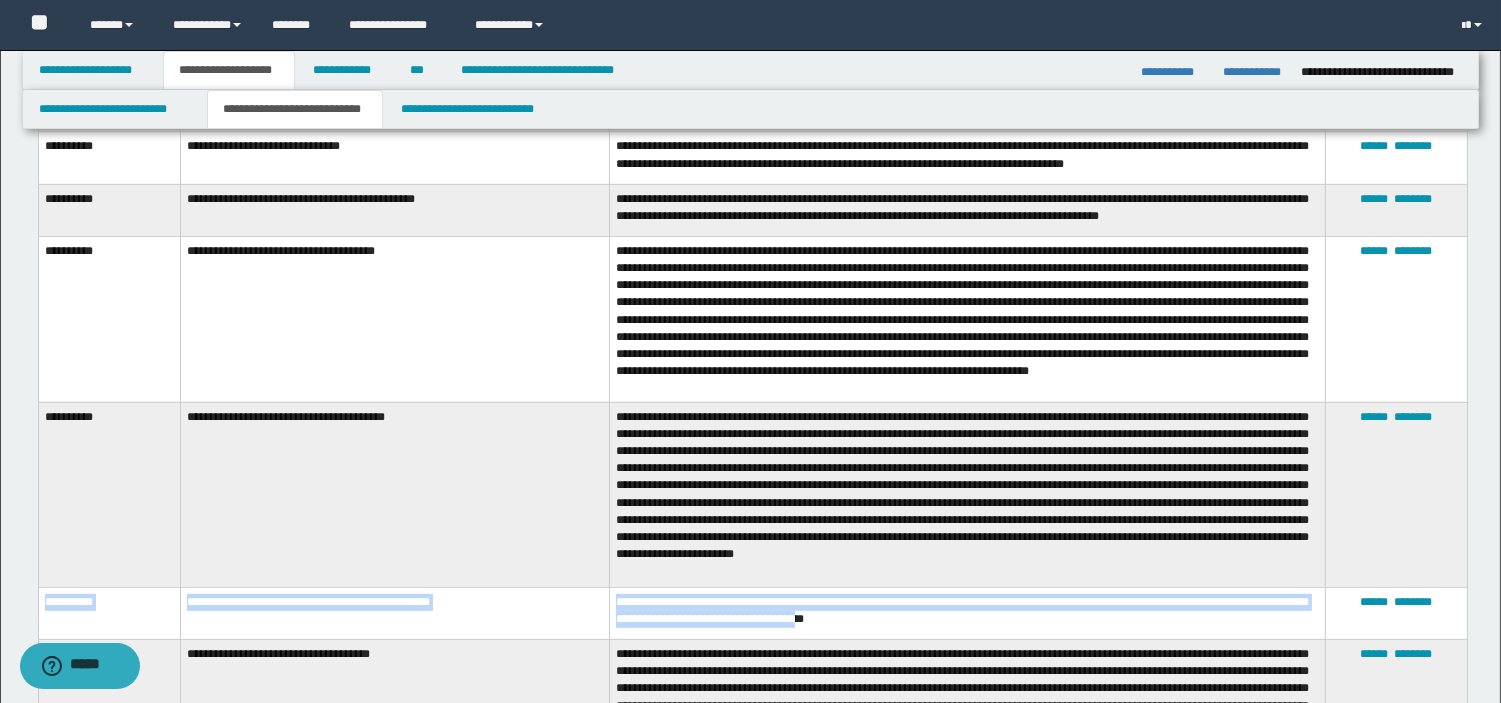 drag, startPoint x: 44, startPoint y: 571, endPoint x: 863, endPoint y: 586, distance: 819.1373 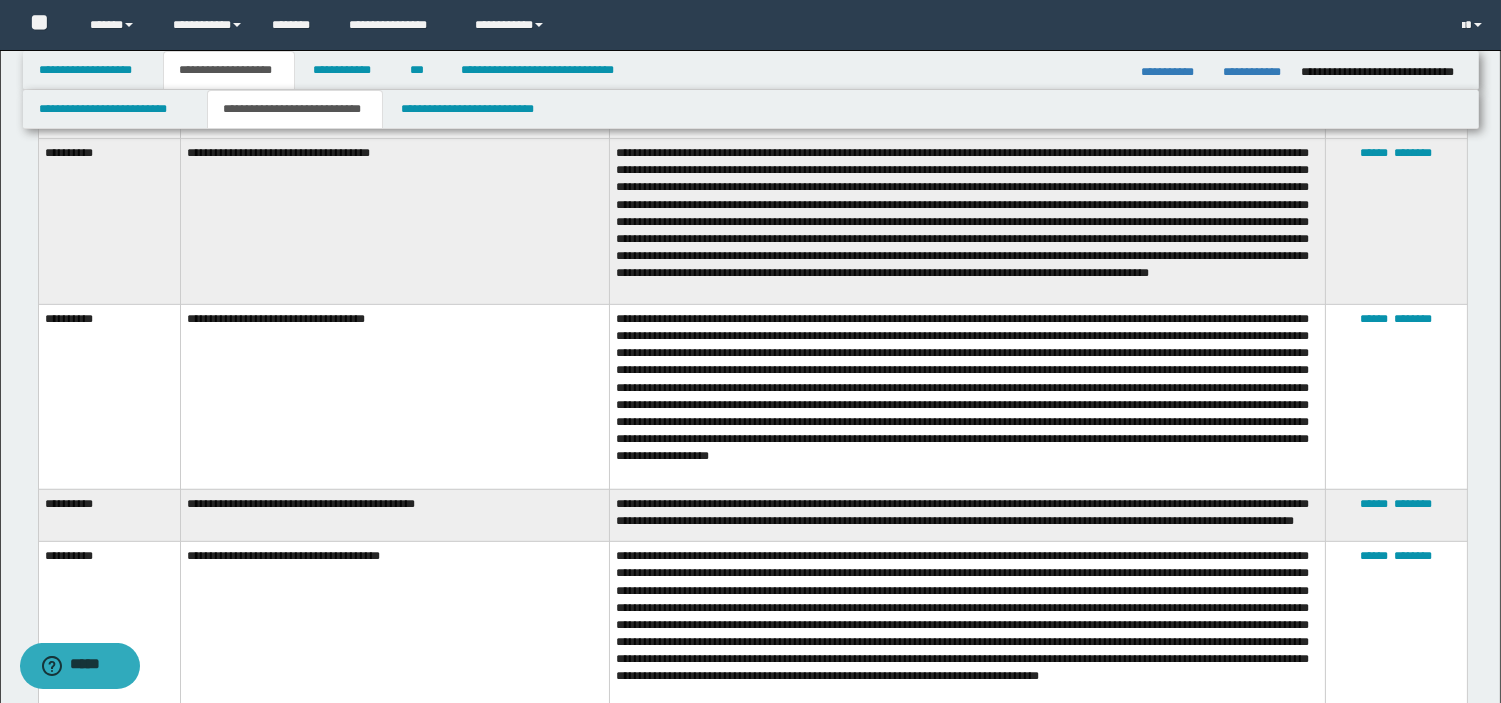 scroll, scrollTop: 1965, scrollLeft: 0, axis: vertical 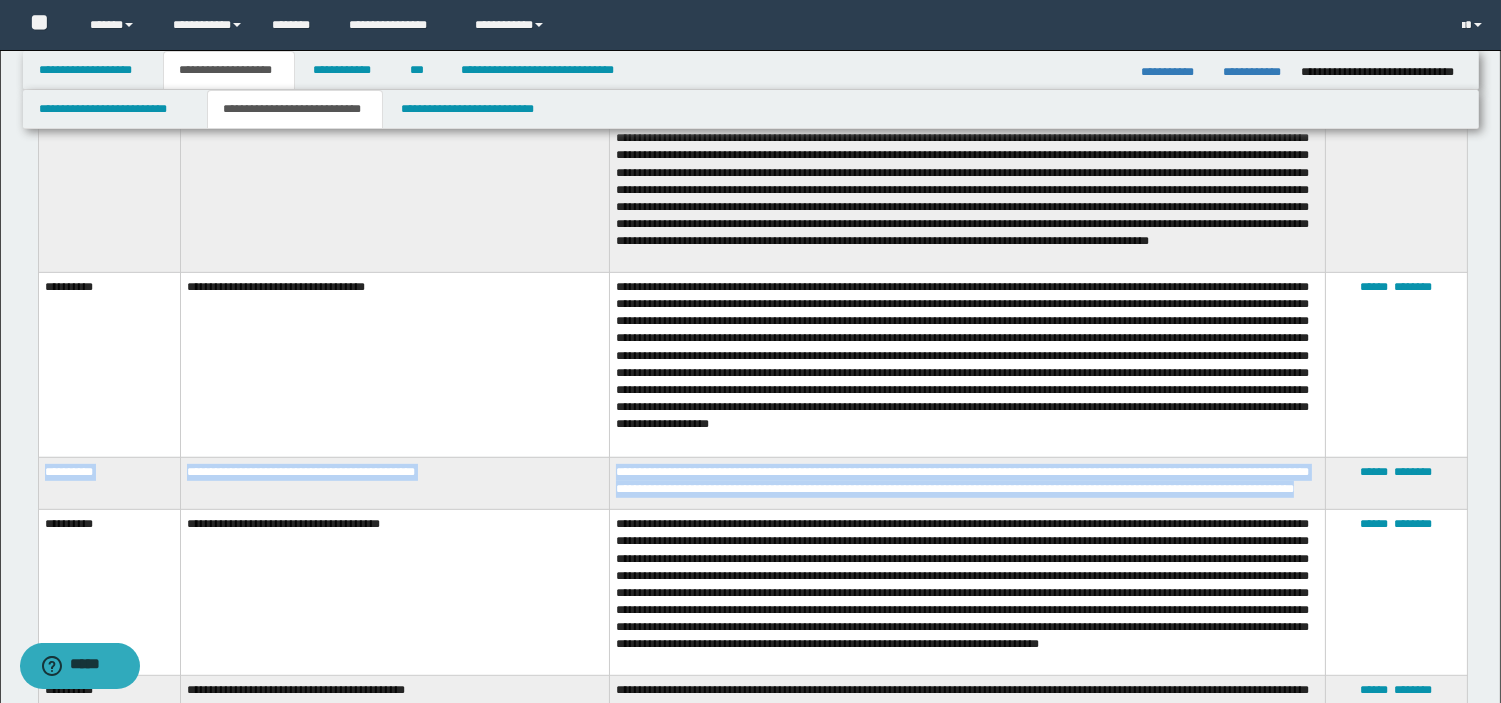 drag, startPoint x: 46, startPoint y: 422, endPoint x: 771, endPoint y: 453, distance: 725.6625 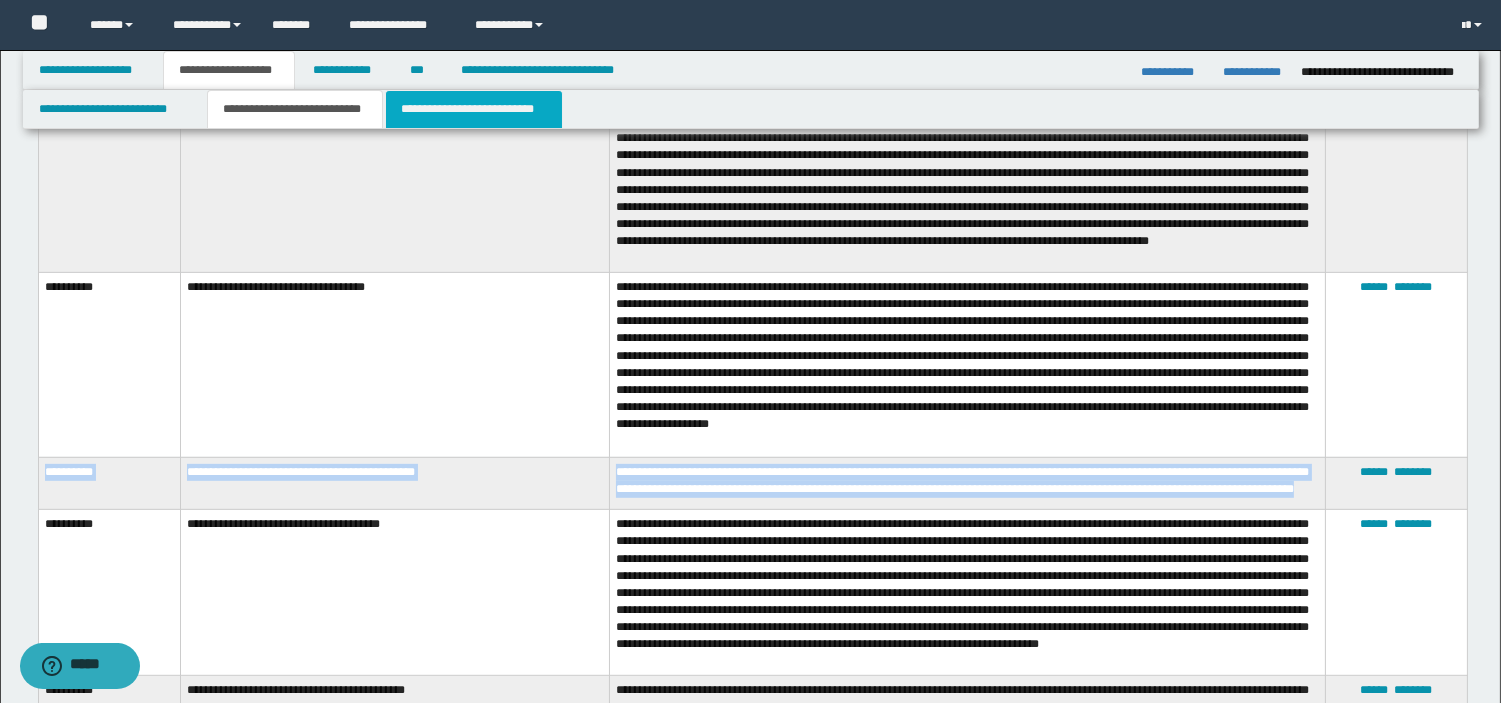 click on "**********" at bounding box center [474, 109] 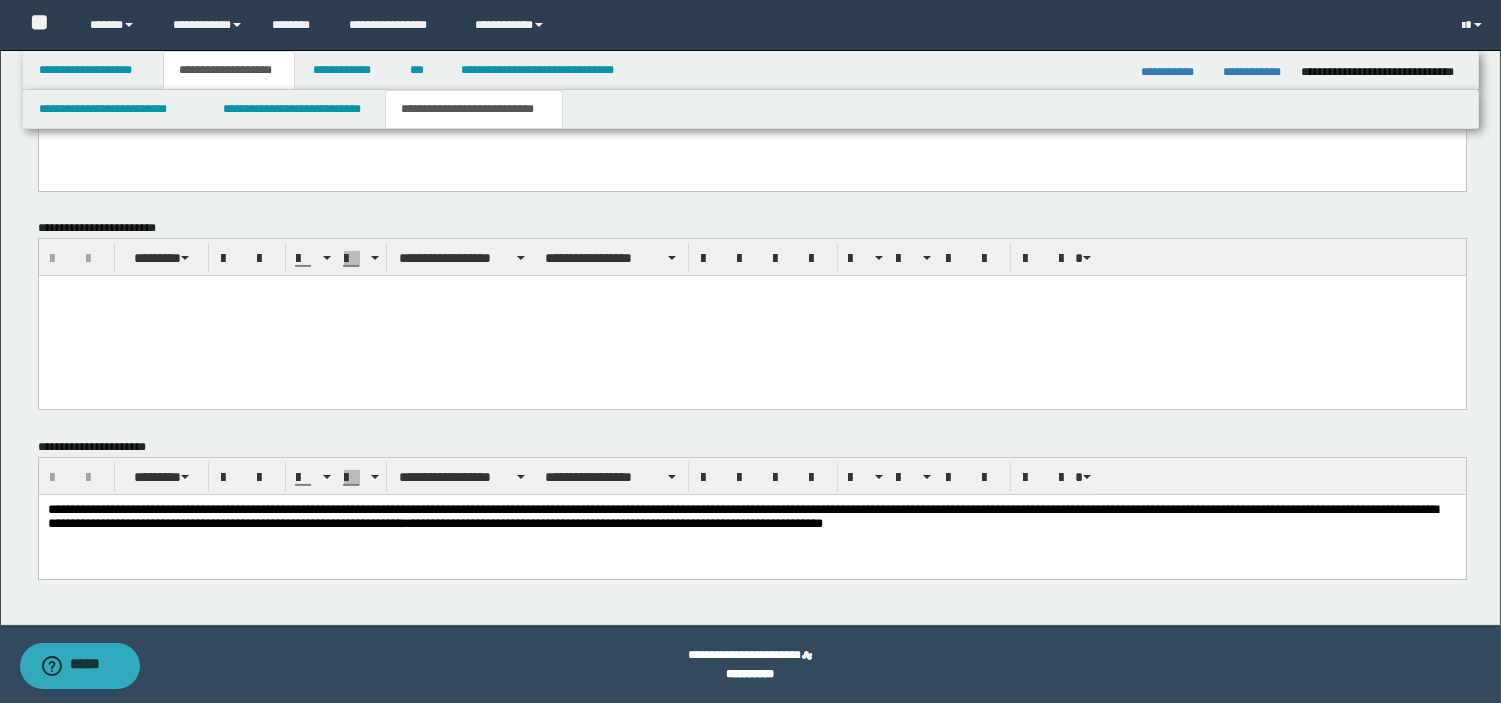 scroll, scrollTop: 451, scrollLeft: 0, axis: vertical 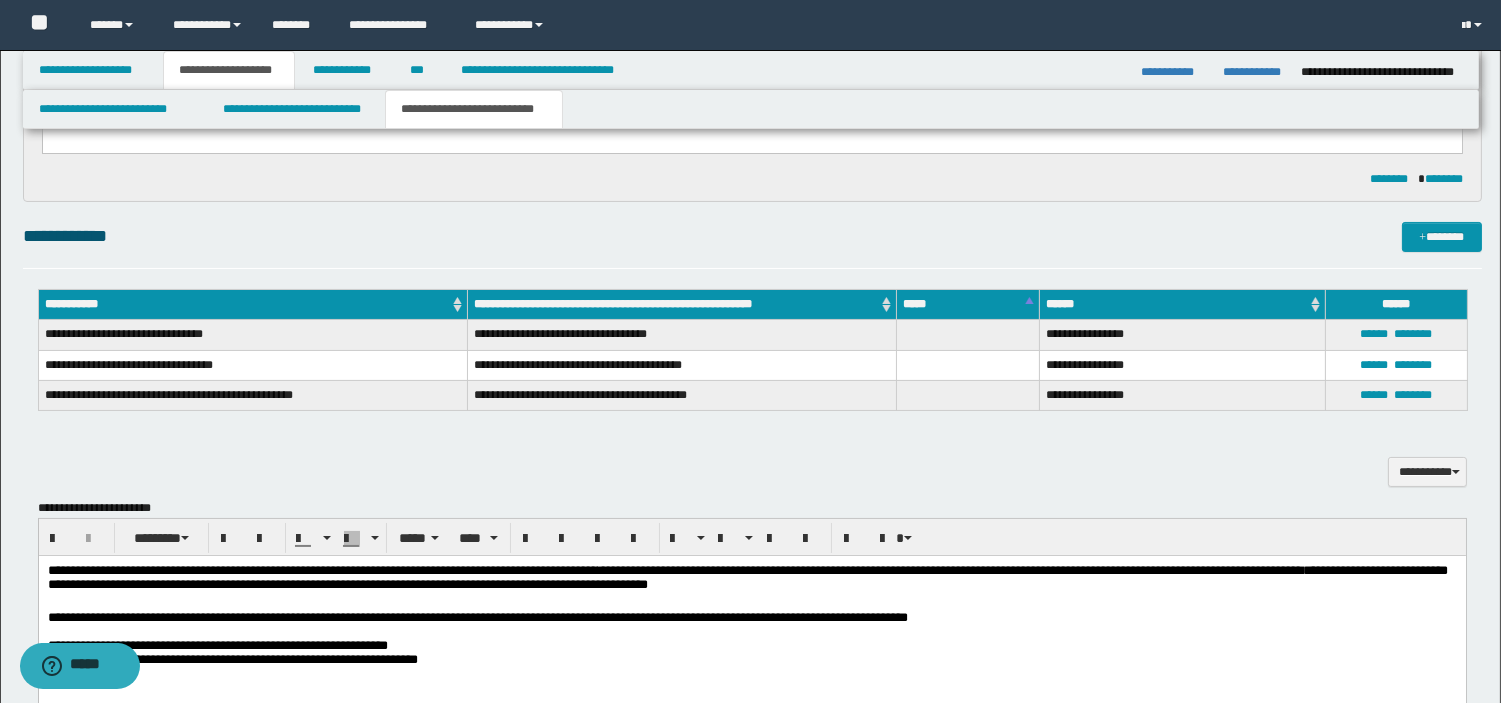 click on "**********" at bounding box center [751, 617] 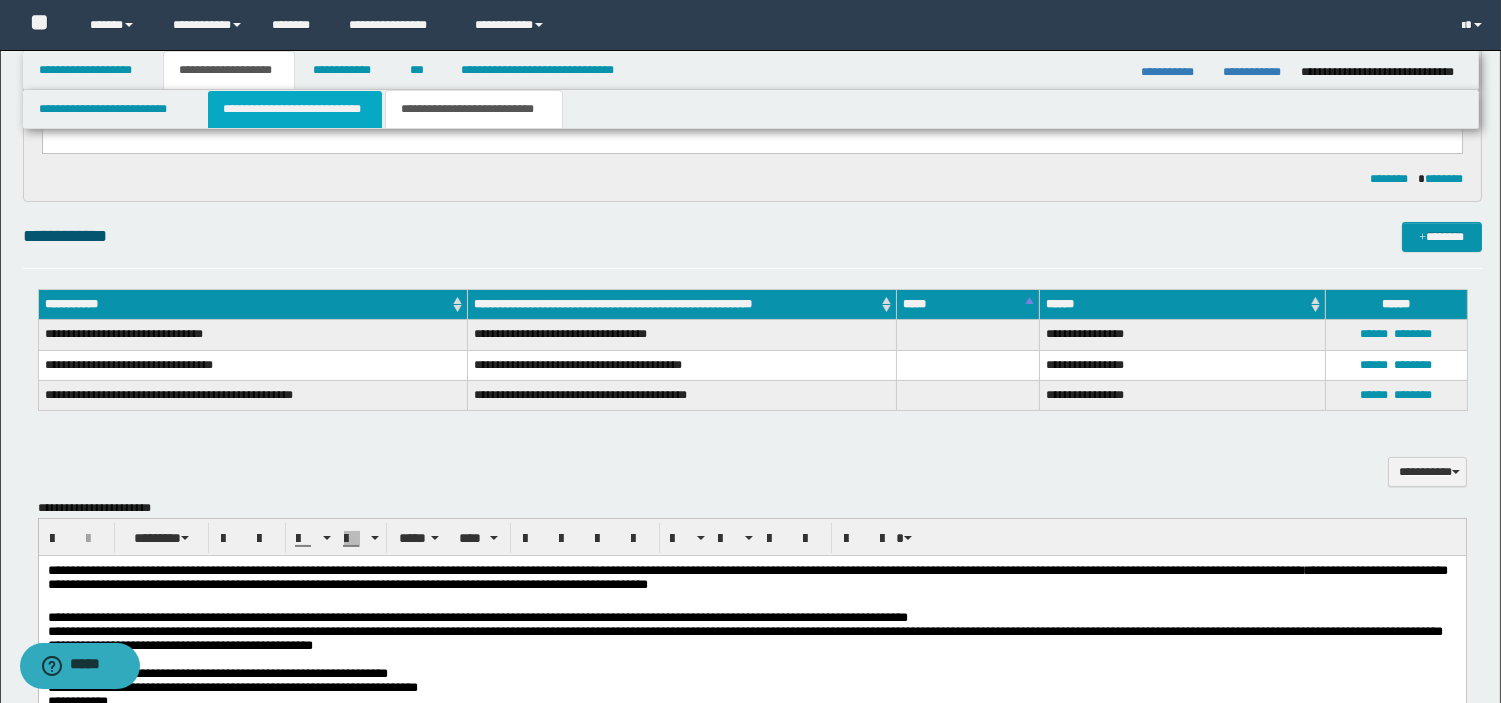click on "**********" at bounding box center [295, 109] 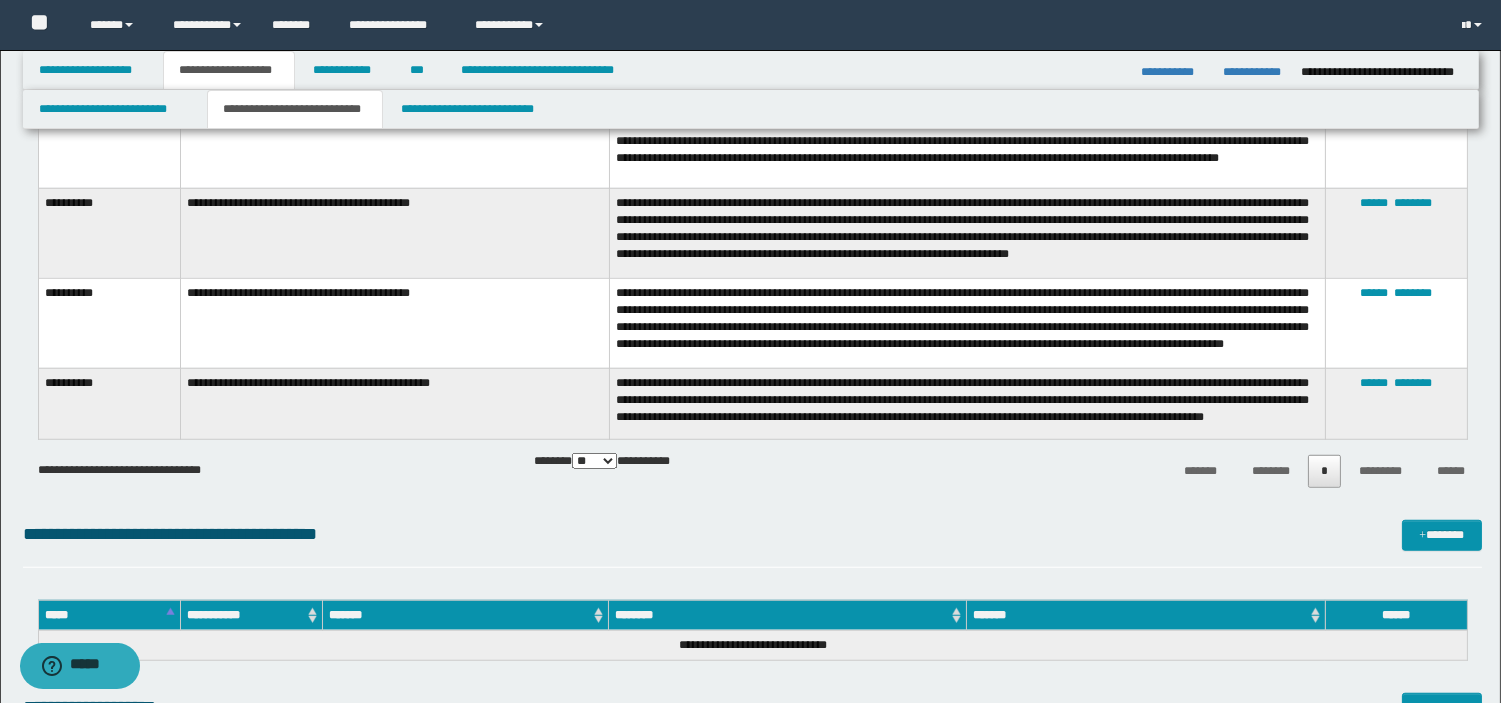scroll, scrollTop: 3523, scrollLeft: 0, axis: vertical 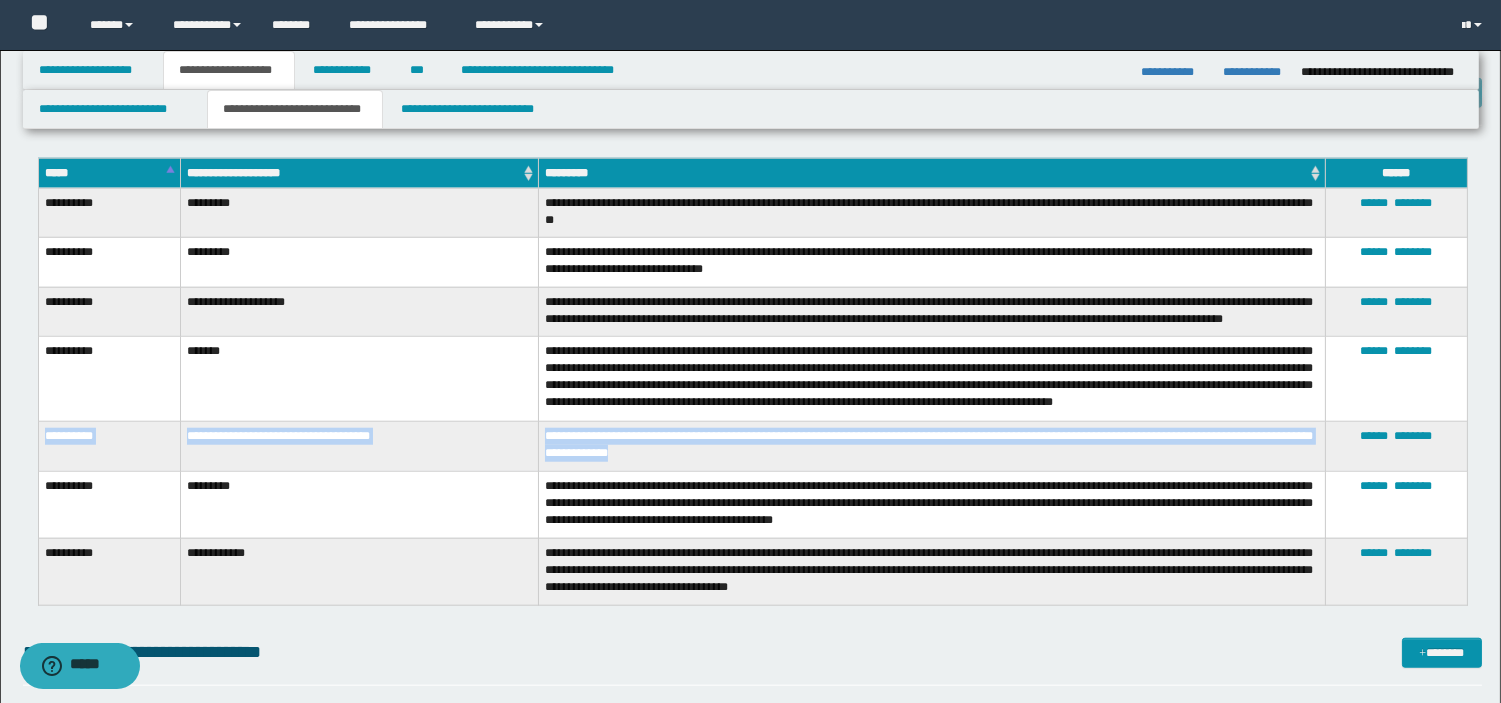 drag, startPoint x: 44, startPoint y: 442, endPoint x: 653, endPoint y: 466, distance: 609.4727 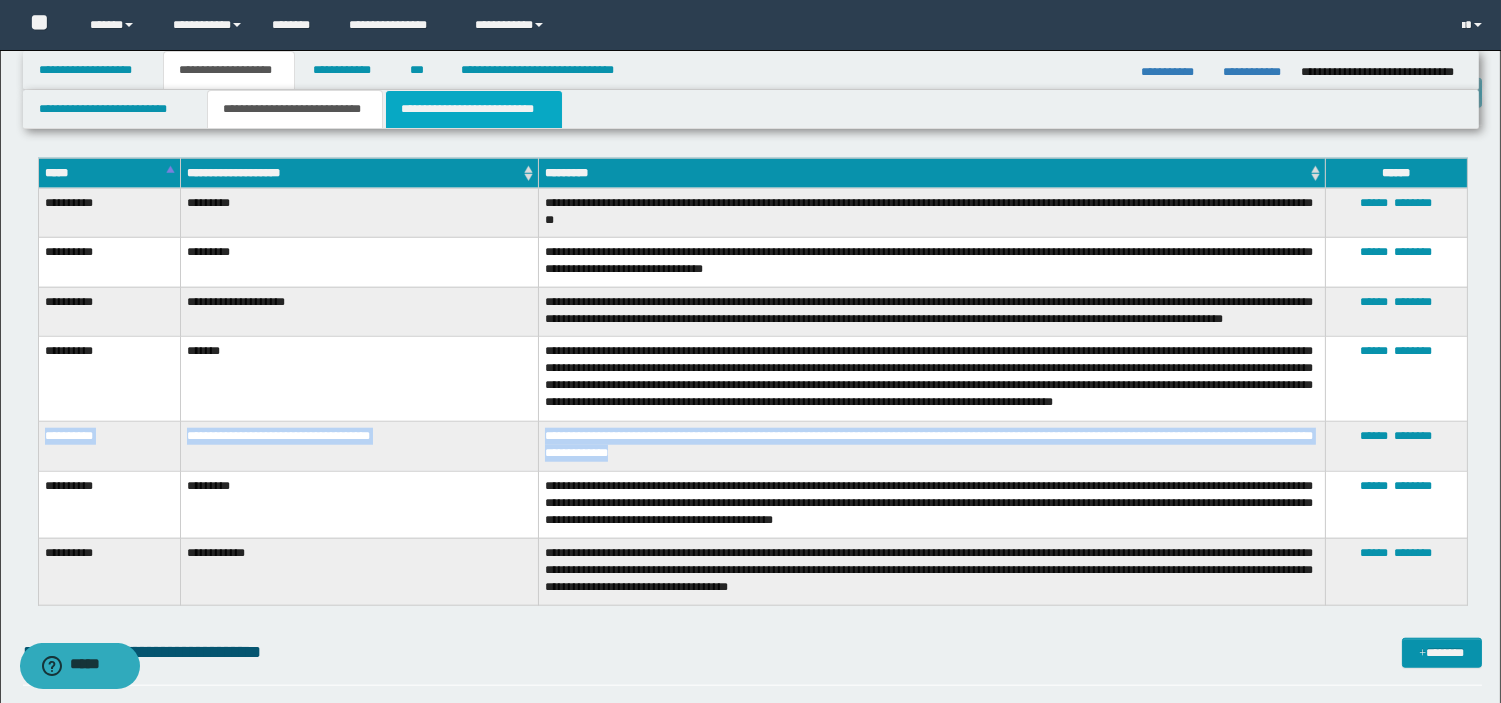 click on "**********" at bounding box center (474, 109) 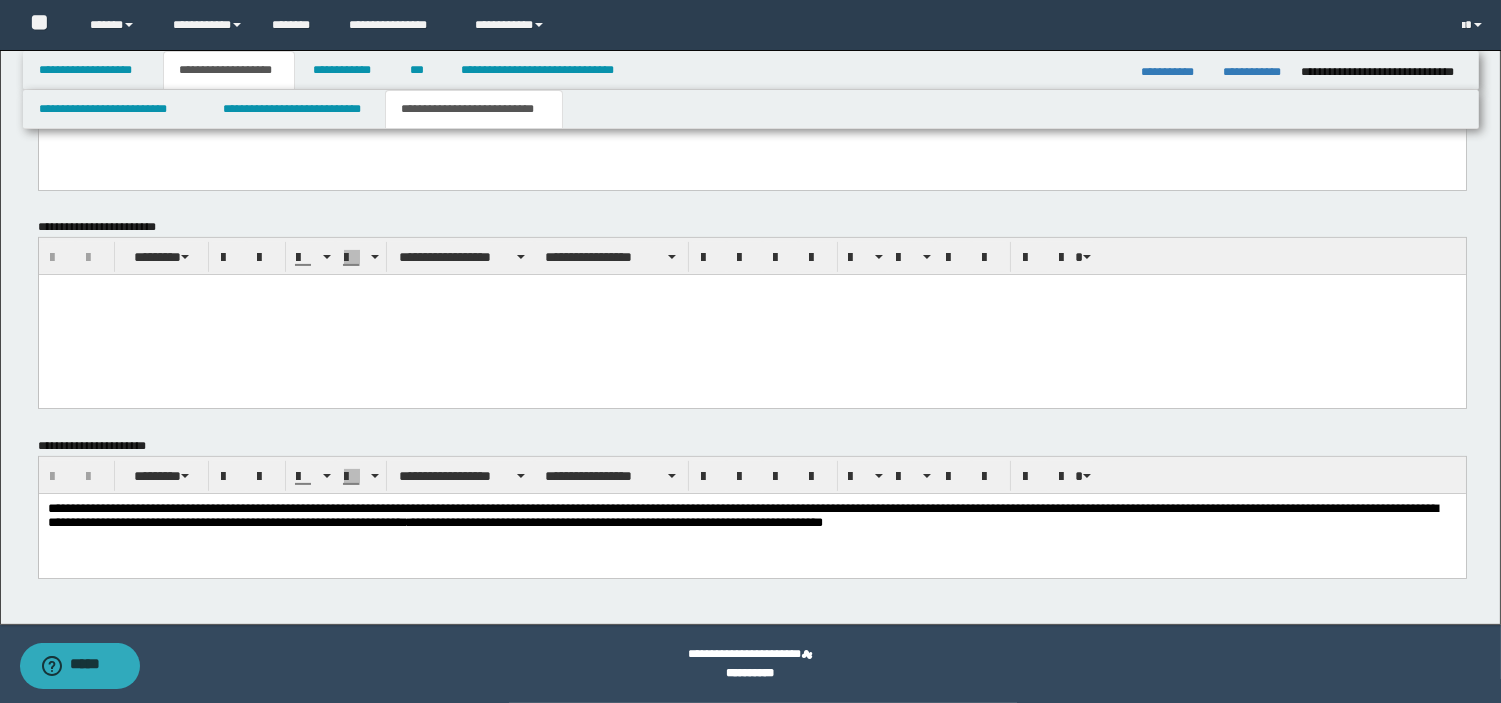 scroll, scrollTop: 485, scrollLeft: 0, axis: vertical 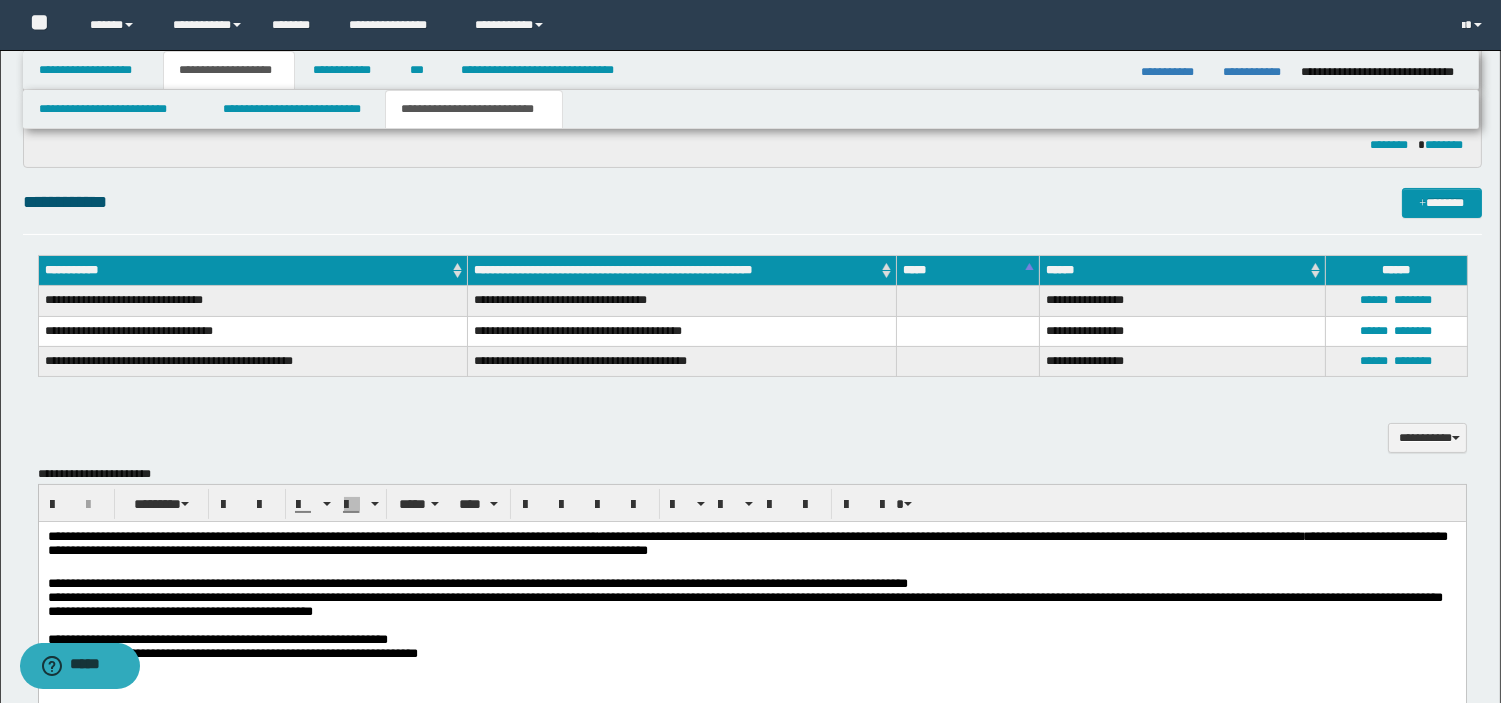 click on "**********" at bounding box center (751, 604) 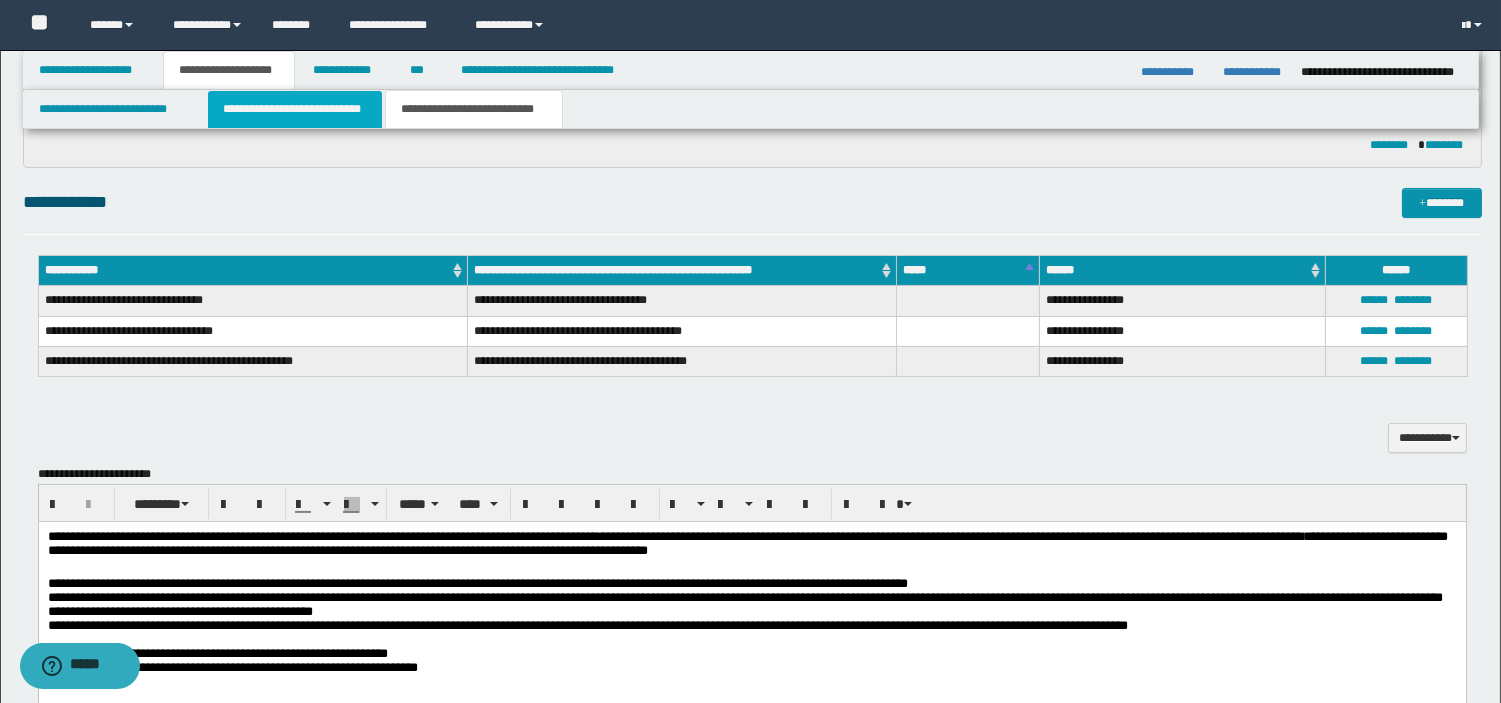 click on "**********" at bounding box center [295, 109] 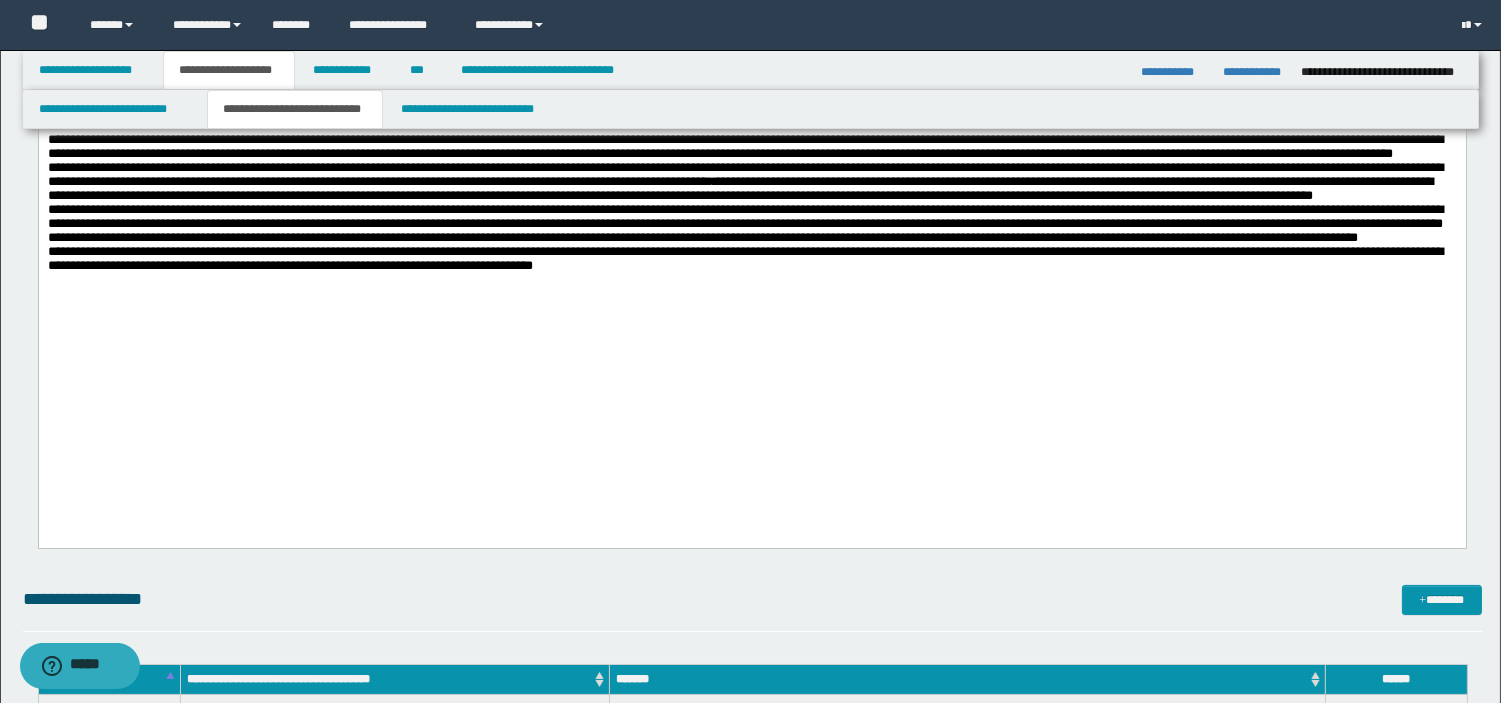 scroll, scrollTop: 1100, scrollLeft: 0, axis: vertical 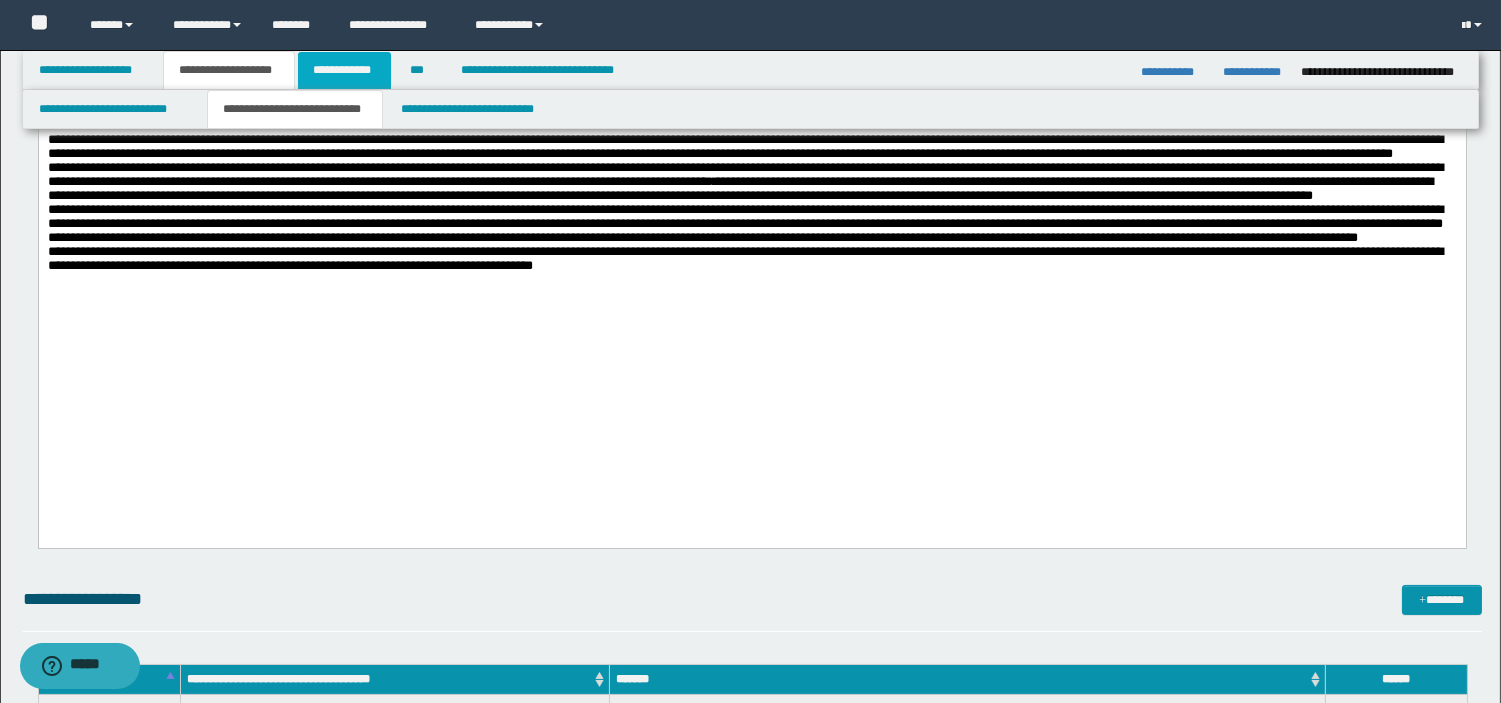 click on "**********" at bounding box center [344, 70] 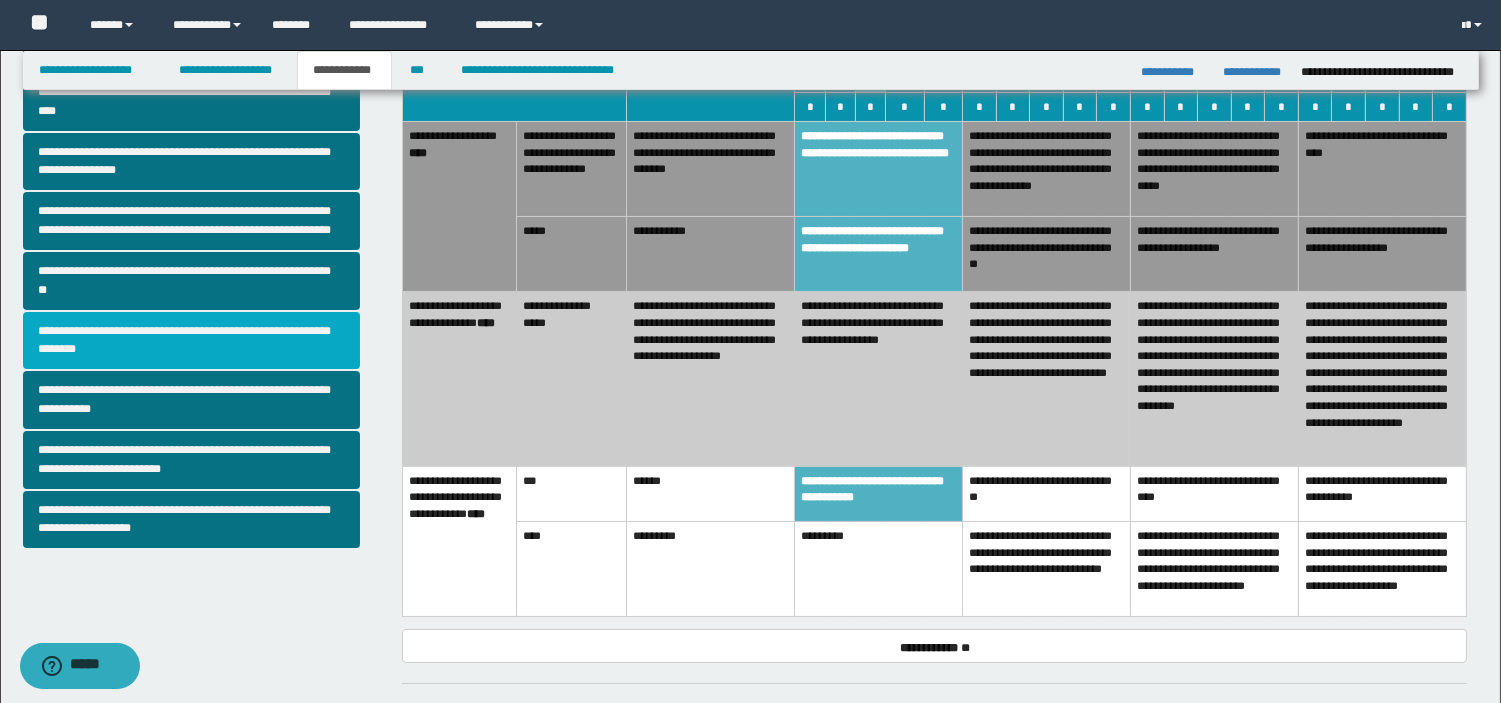 click on "**********" at bounding box center [192, 341] 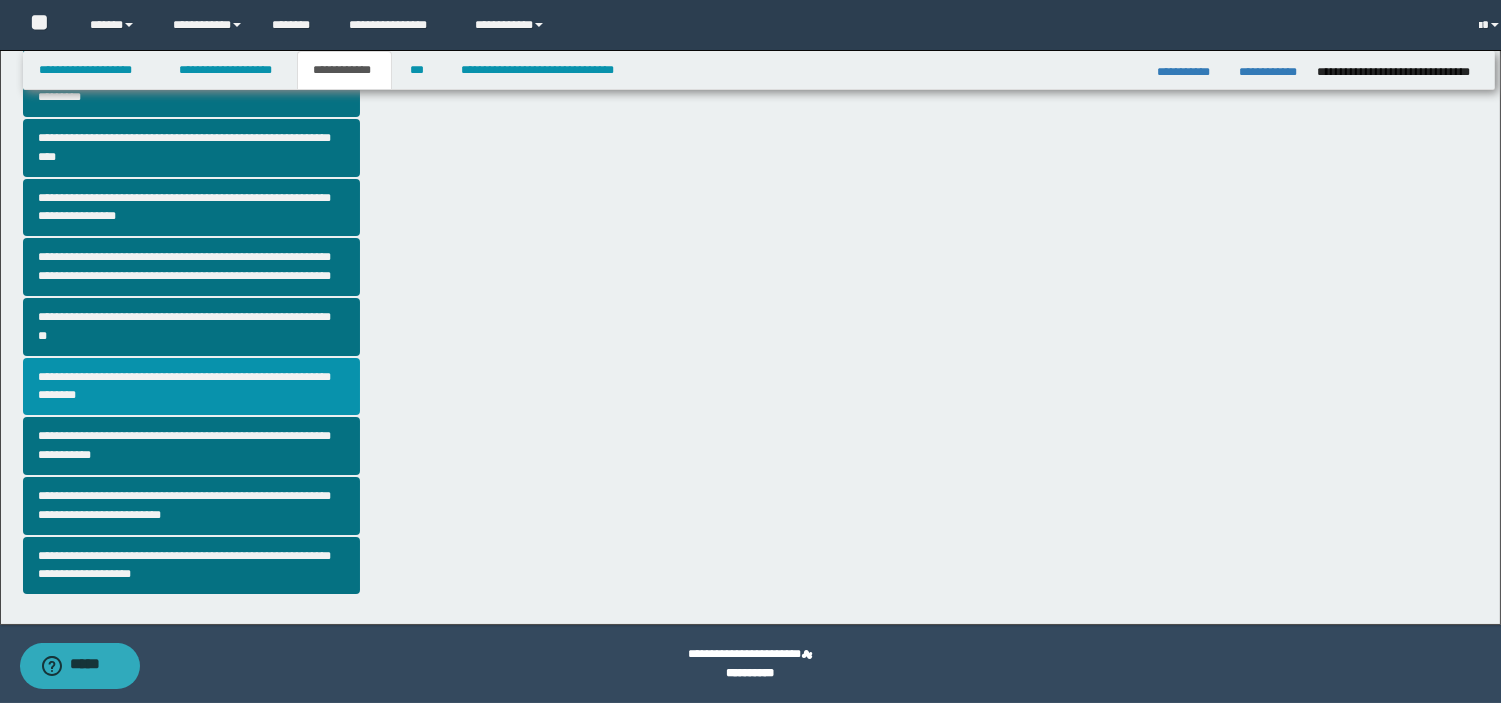 scroll, scrollTop: 0, scrollLeft: 0, axis: both 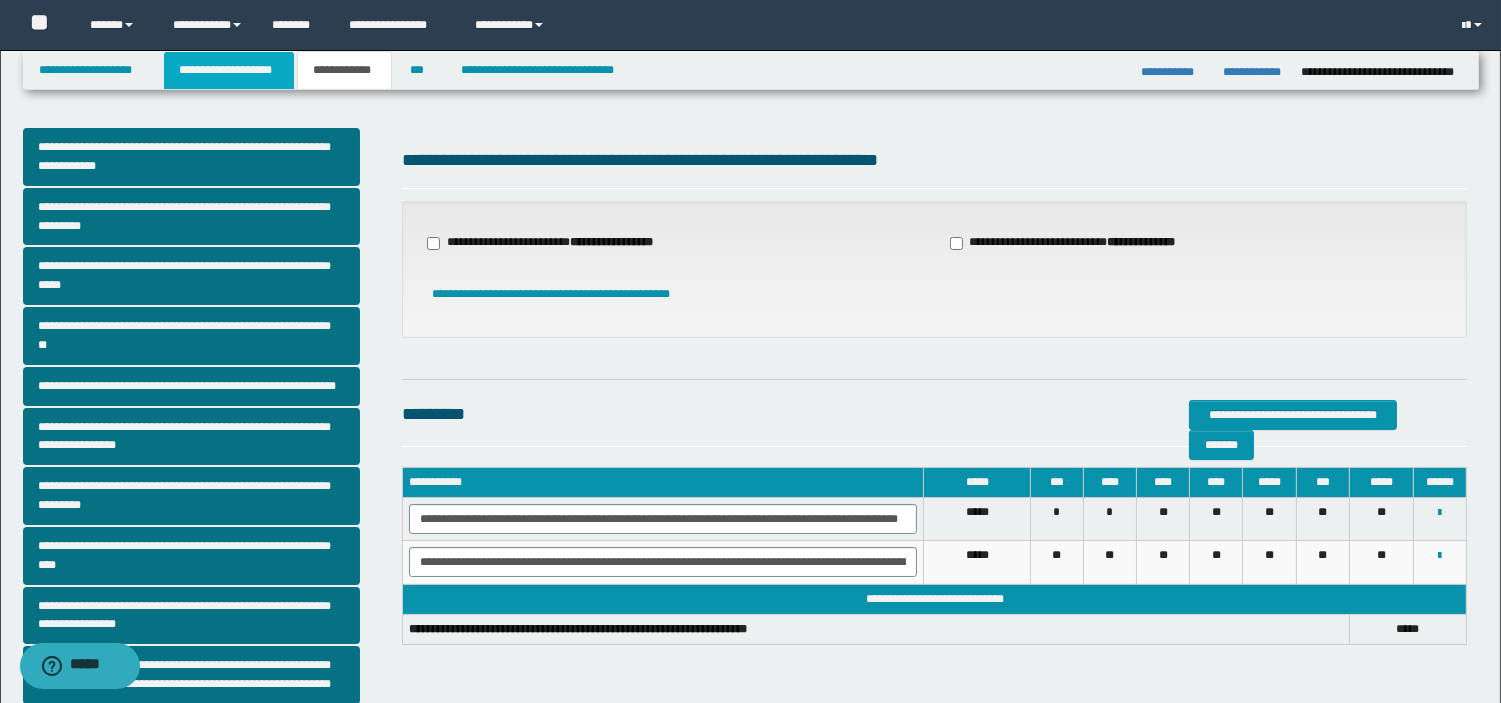 click on "**********" at bounding box center [229, 70] 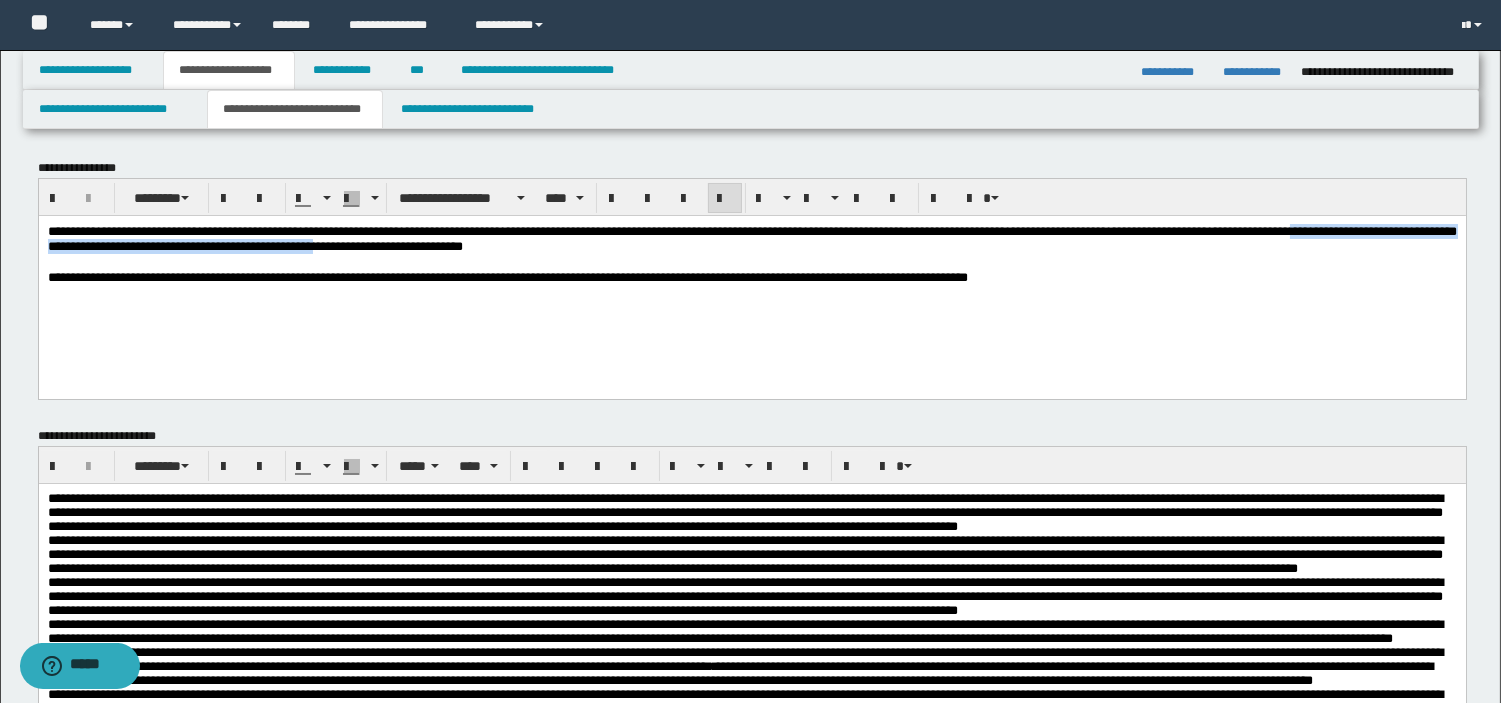 click at bounding box center (751, 261) 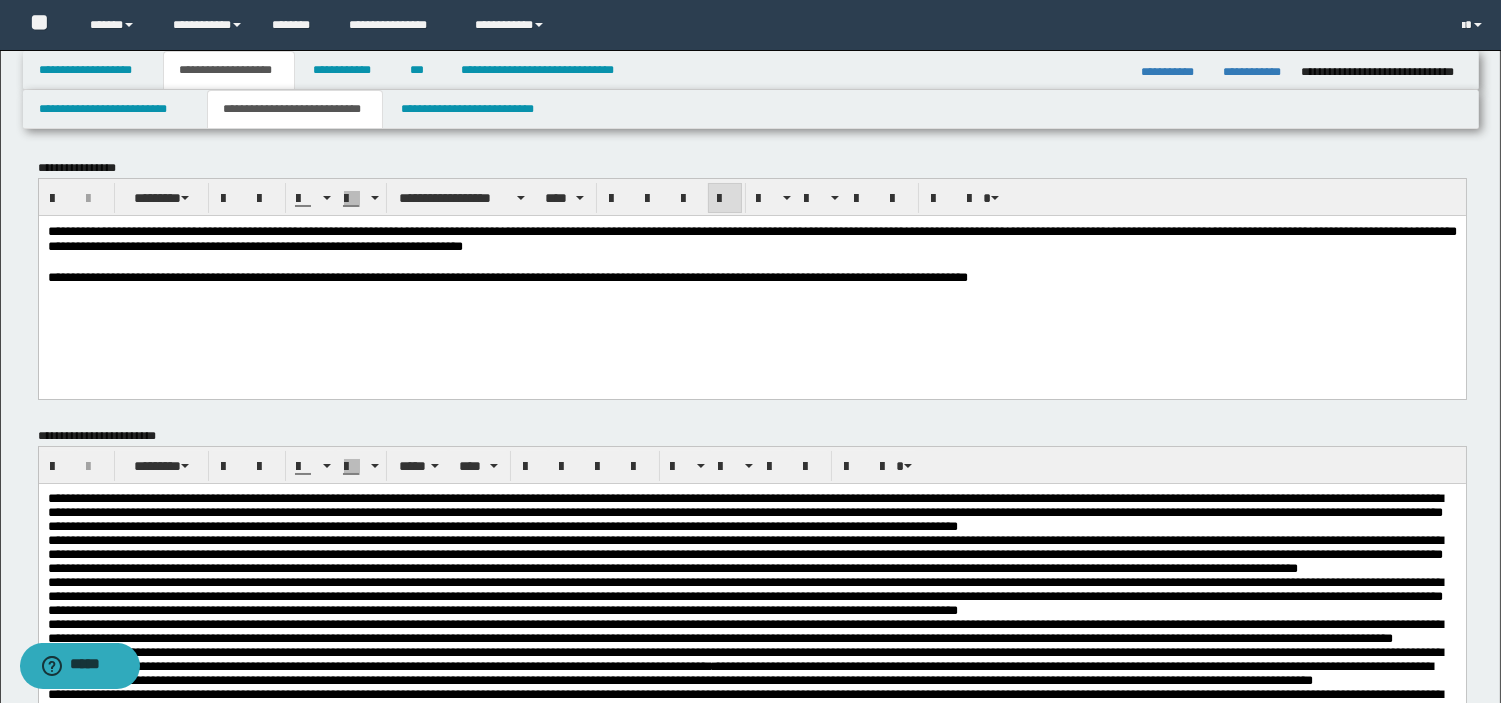 click at bounding box center [751, 261] 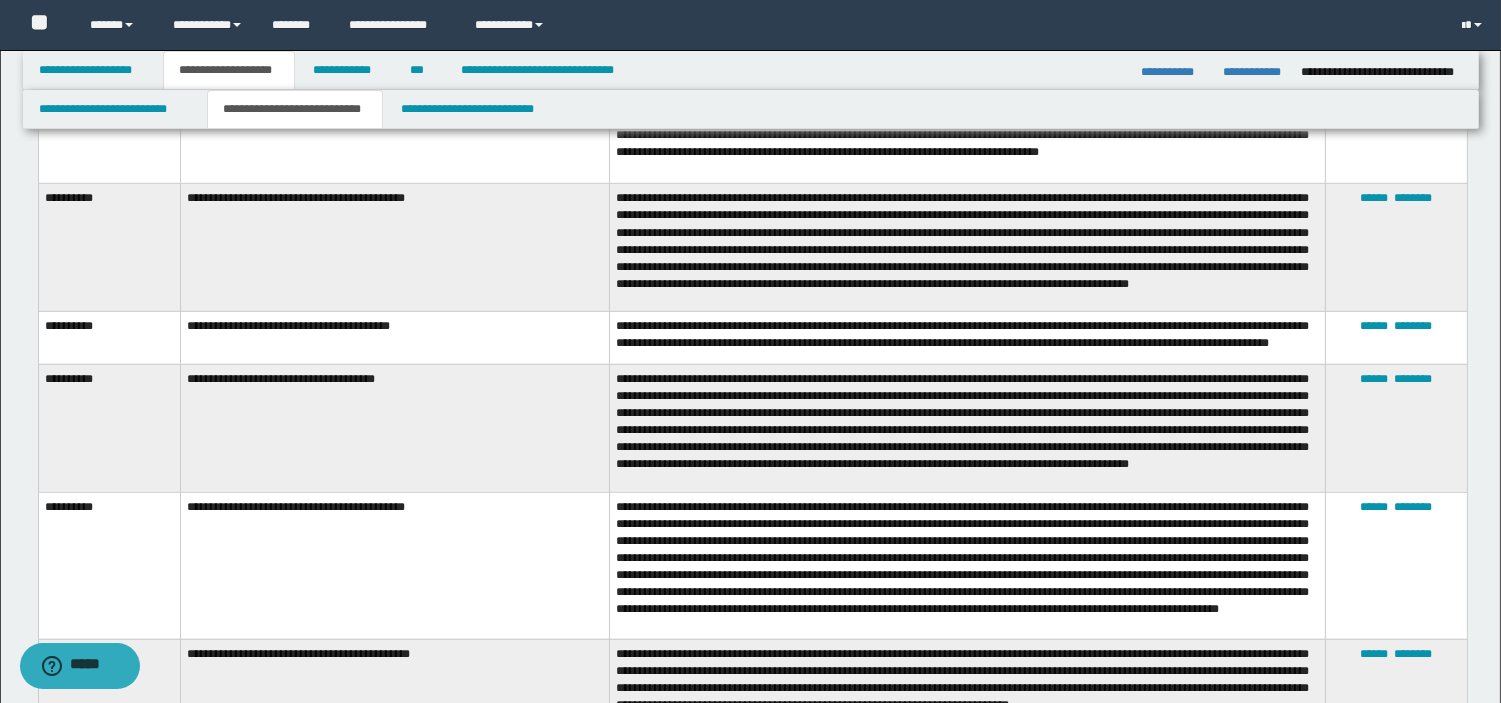scroll, scrollTop: 3072, scrollLeft: 0, axis: vertical 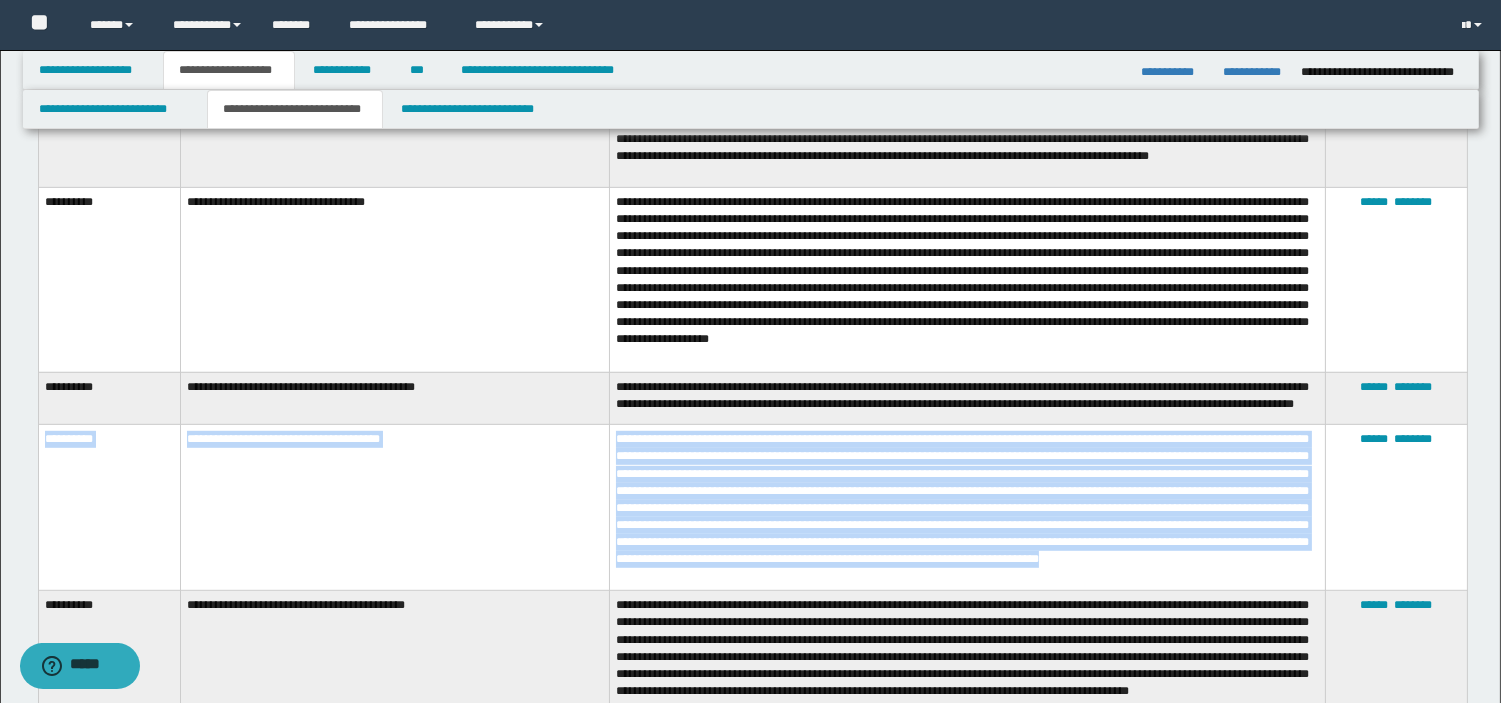 drag, startPoint x: 46, startPoint y: 404, endPoint x: 725, endPoint y: 536, distance: 691.7117 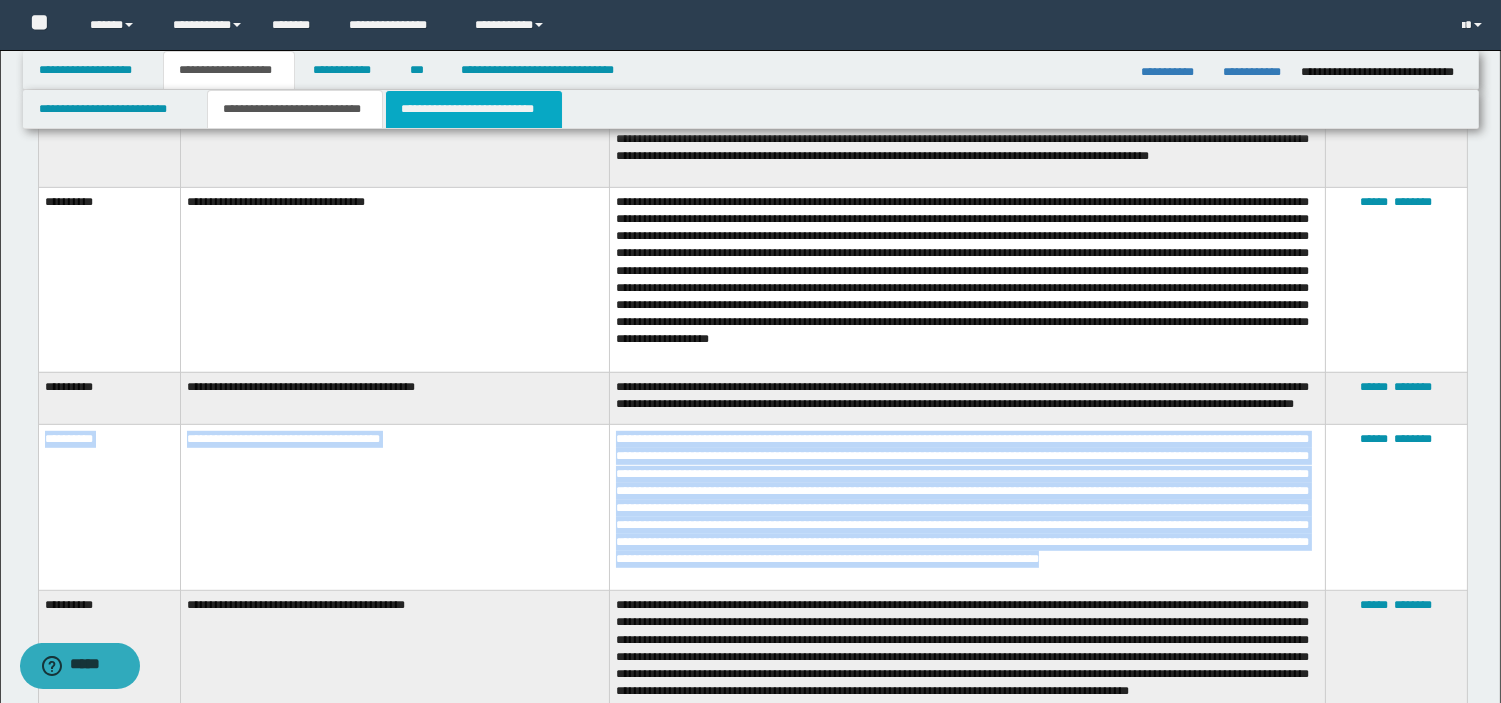 click on "**********" at bounding box center [474, 109] 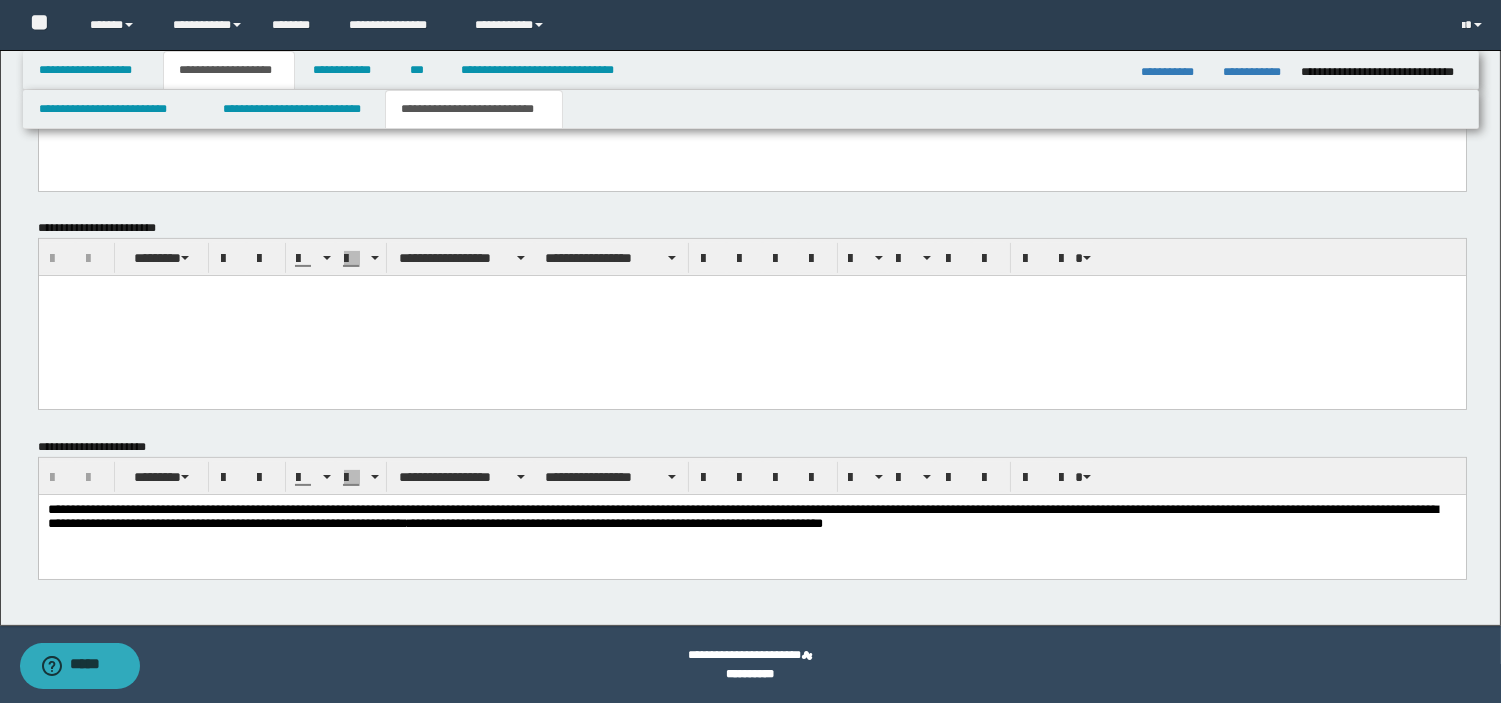 scroll, scrollTop: 501, scrollLeft: 0, axis: vertical 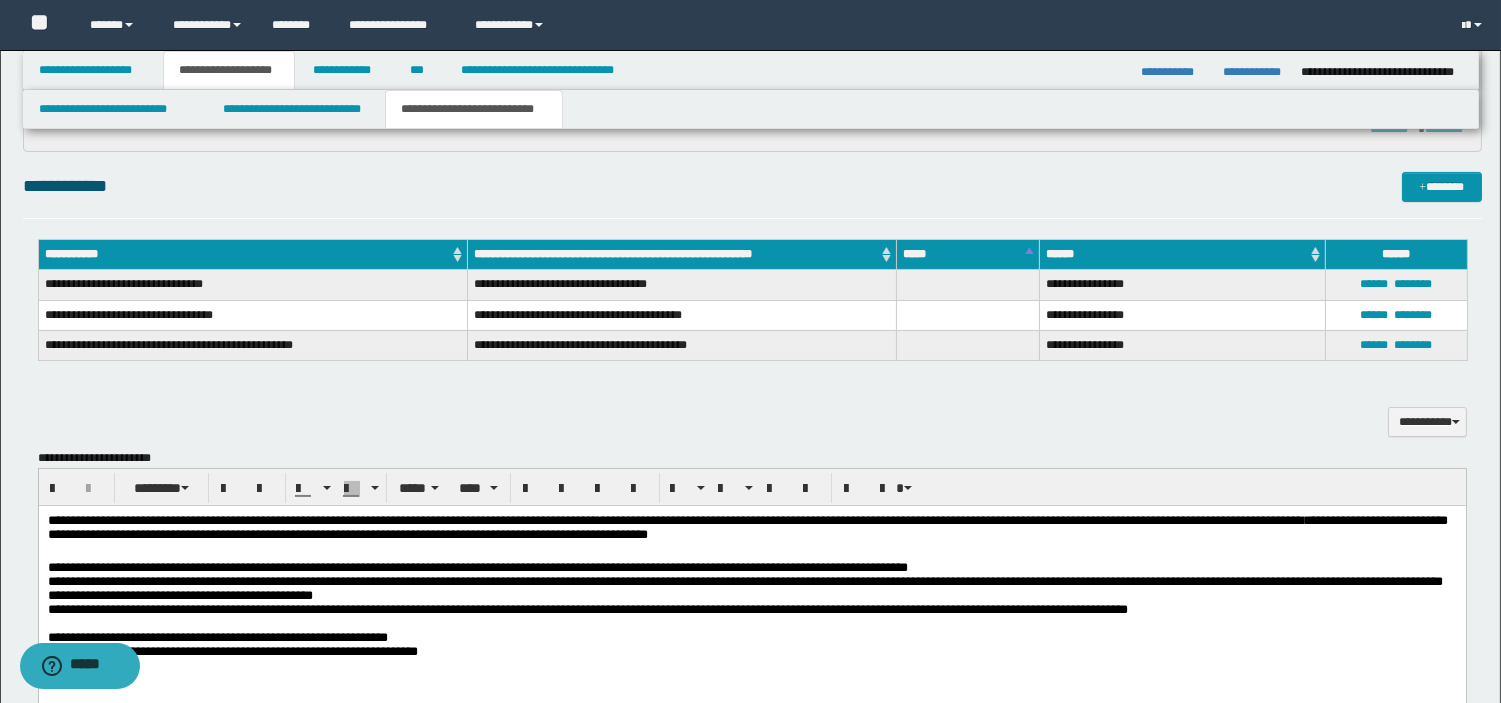 click on "**********" at bounding box center [751, 644] 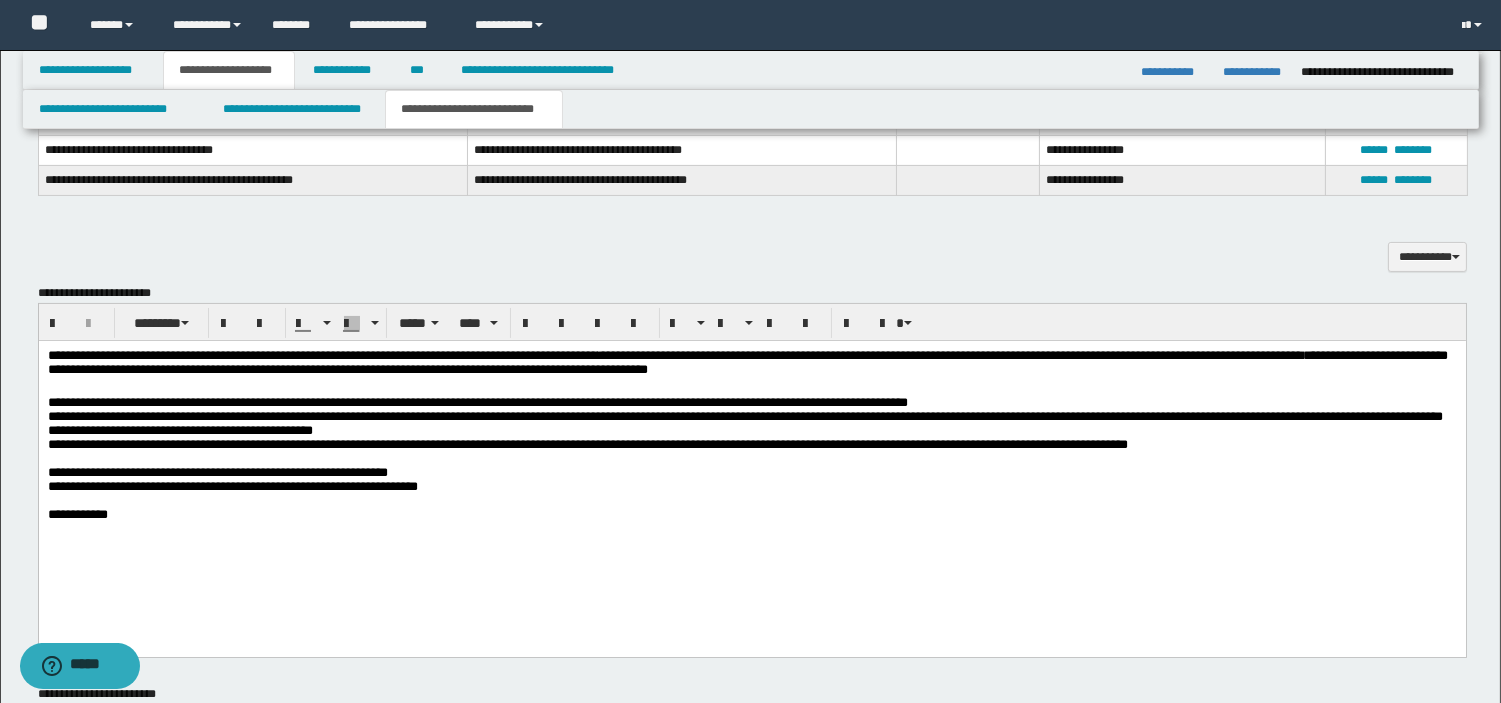 scroll, scrollTop: 678, scrollLeft: 0, axis: vertical 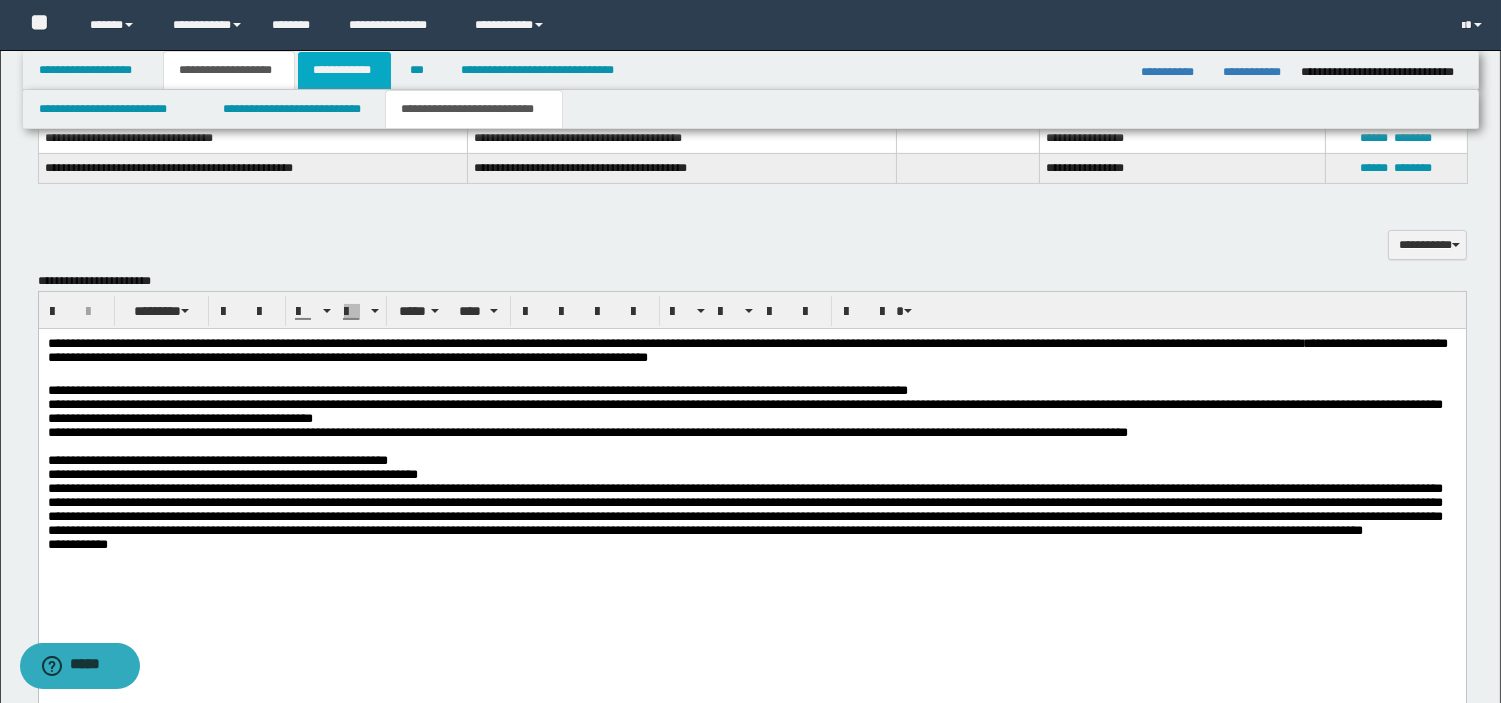 click on "**********" at bounding box center [344, 70] 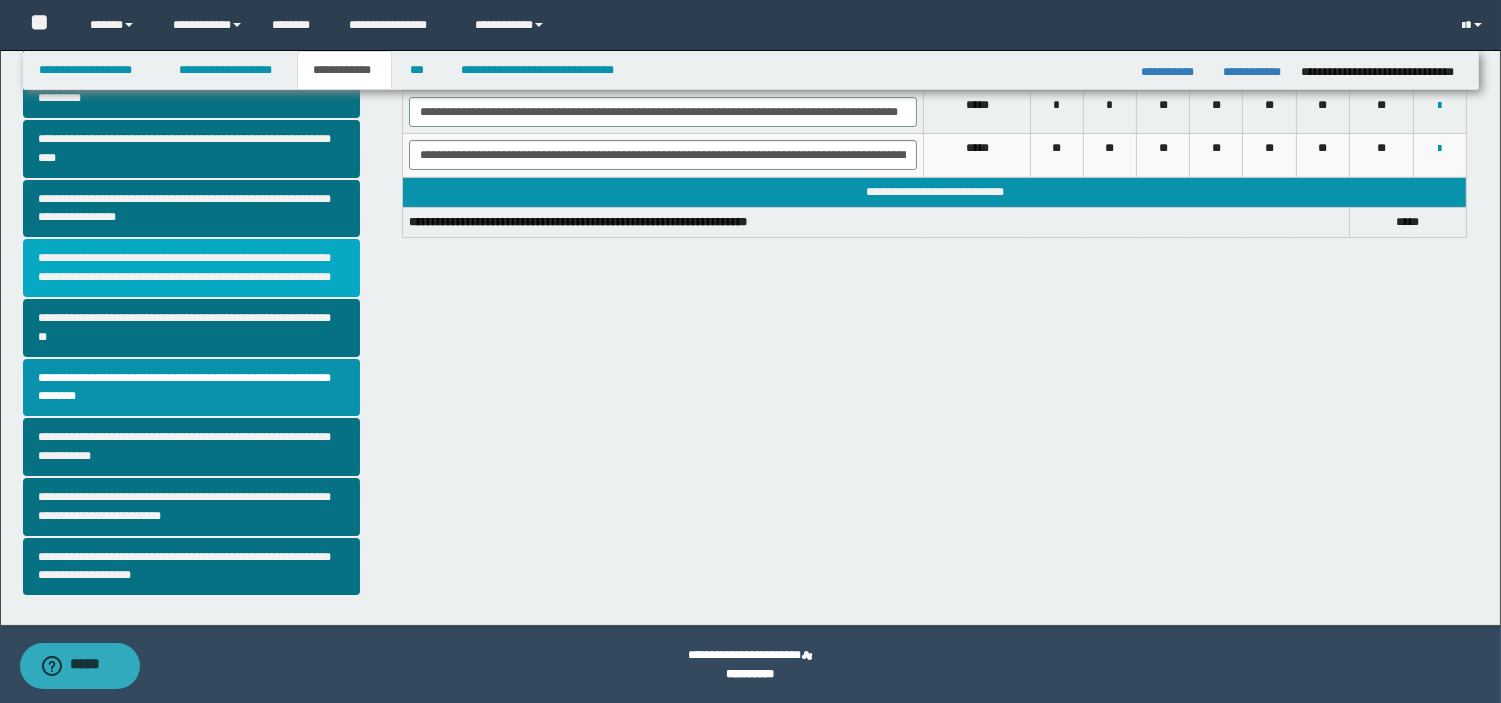 click on "**********" at bounding box center (192, 268) 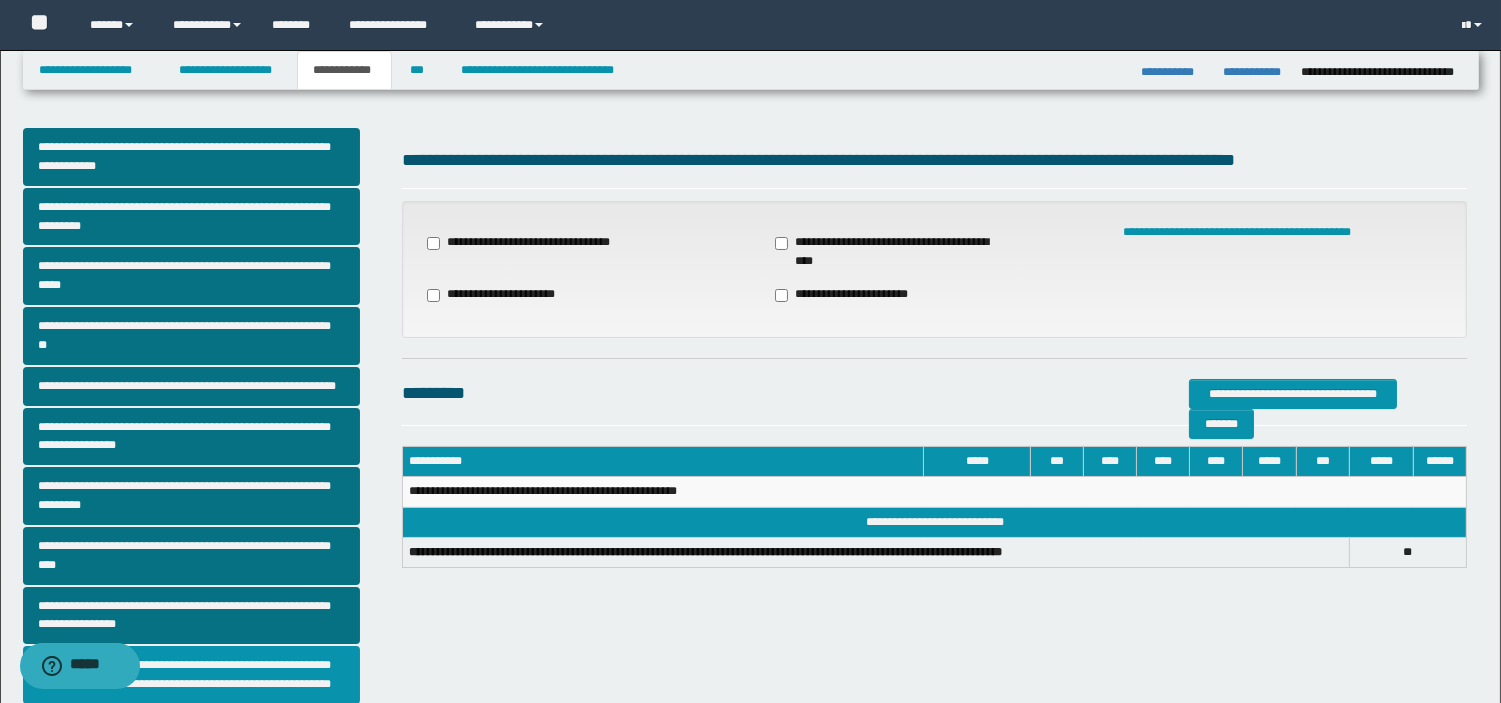 scroll, scrollTop: 407, scrollLeft: 0, axis: vertical 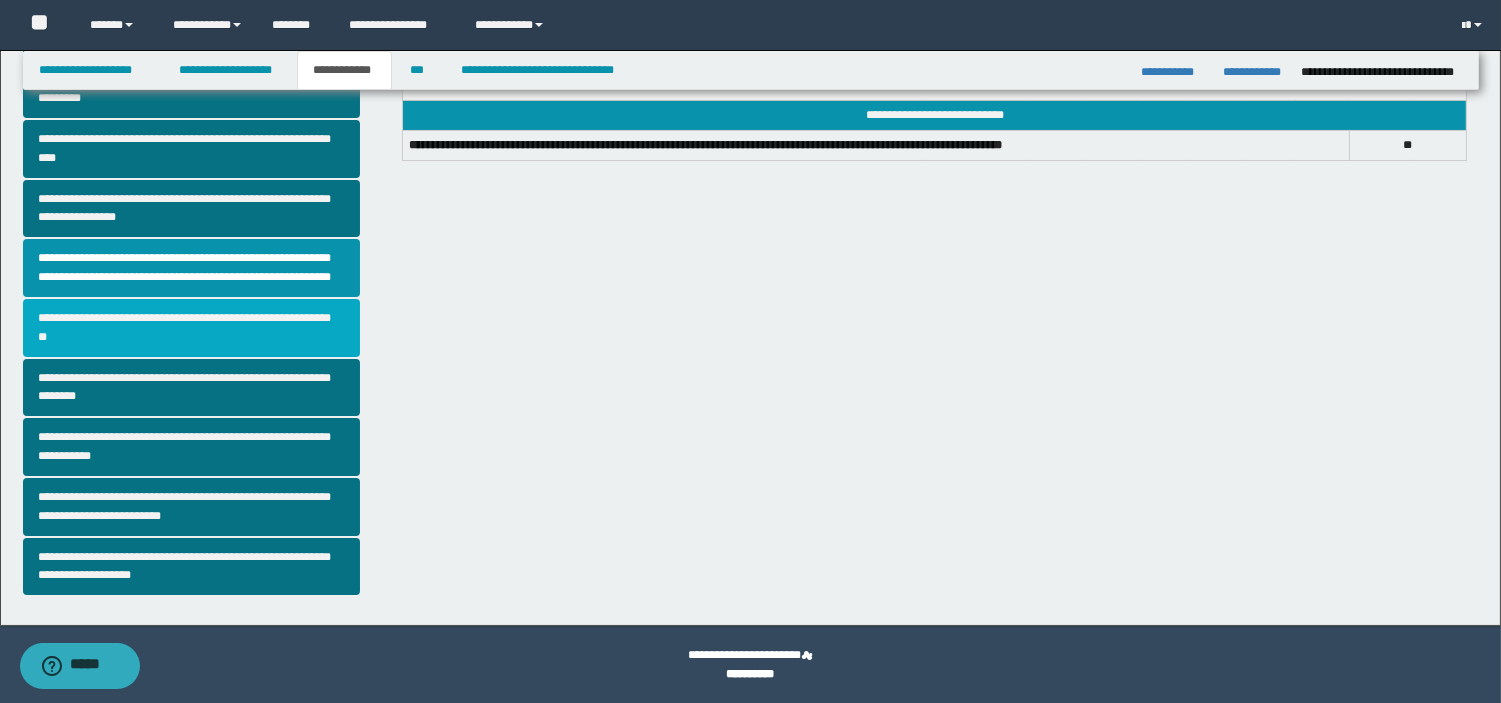 click on "**********" at bounding box center [192, 328] 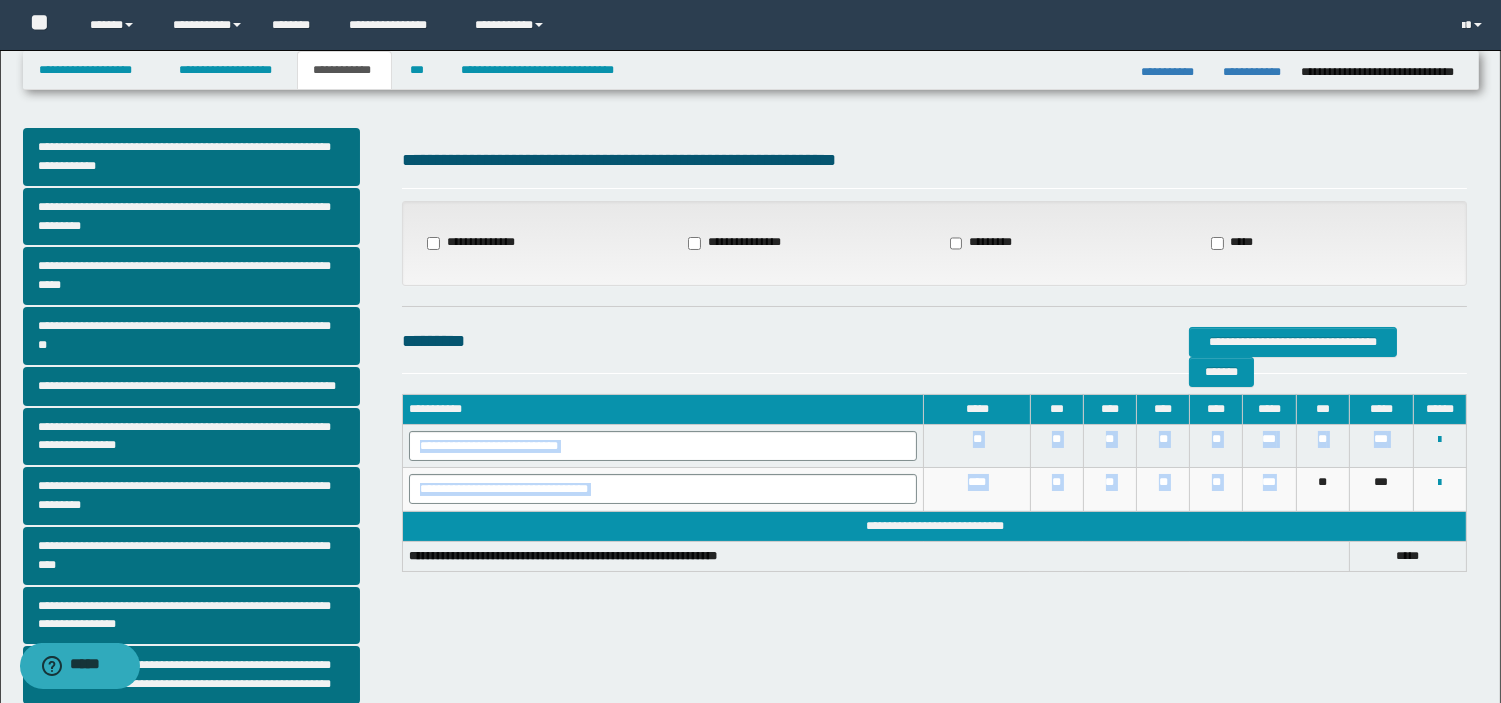 drag, startPoint x: 1276, startPoint y: 481, endPoint x: 420, endPoint y: 448, distance: 856.63586 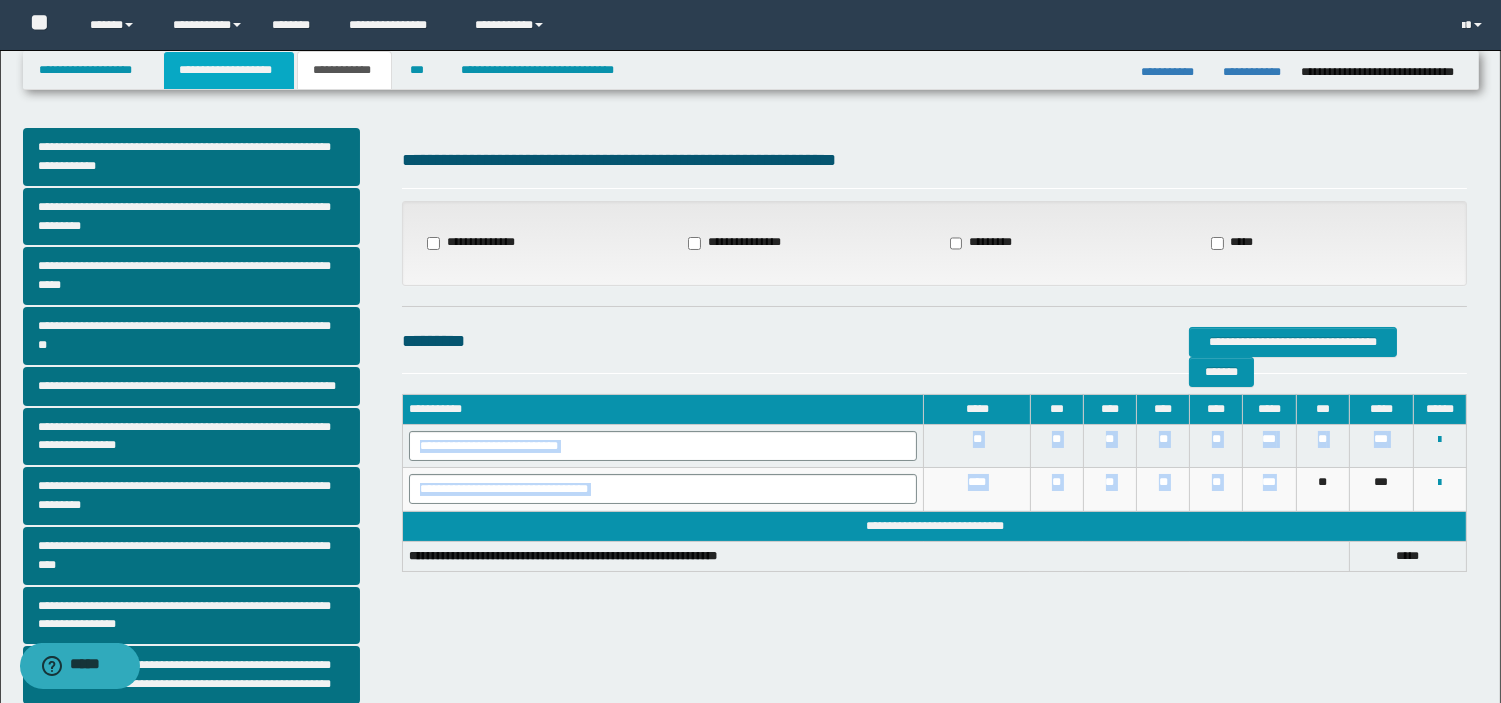 click on "**********" at bounding box center [229, 70] 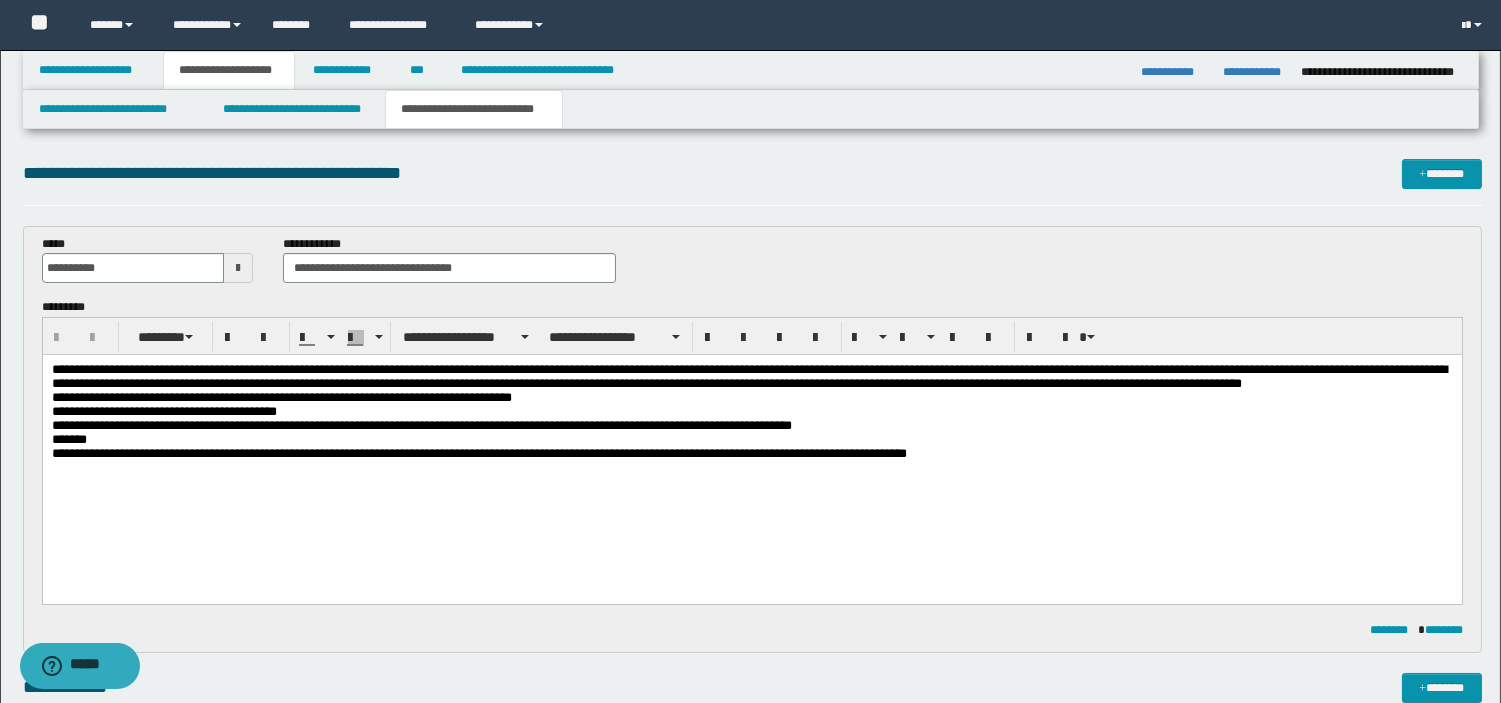 scroll, scrollTop: 614, scrollLeft: 0, axis: vertical 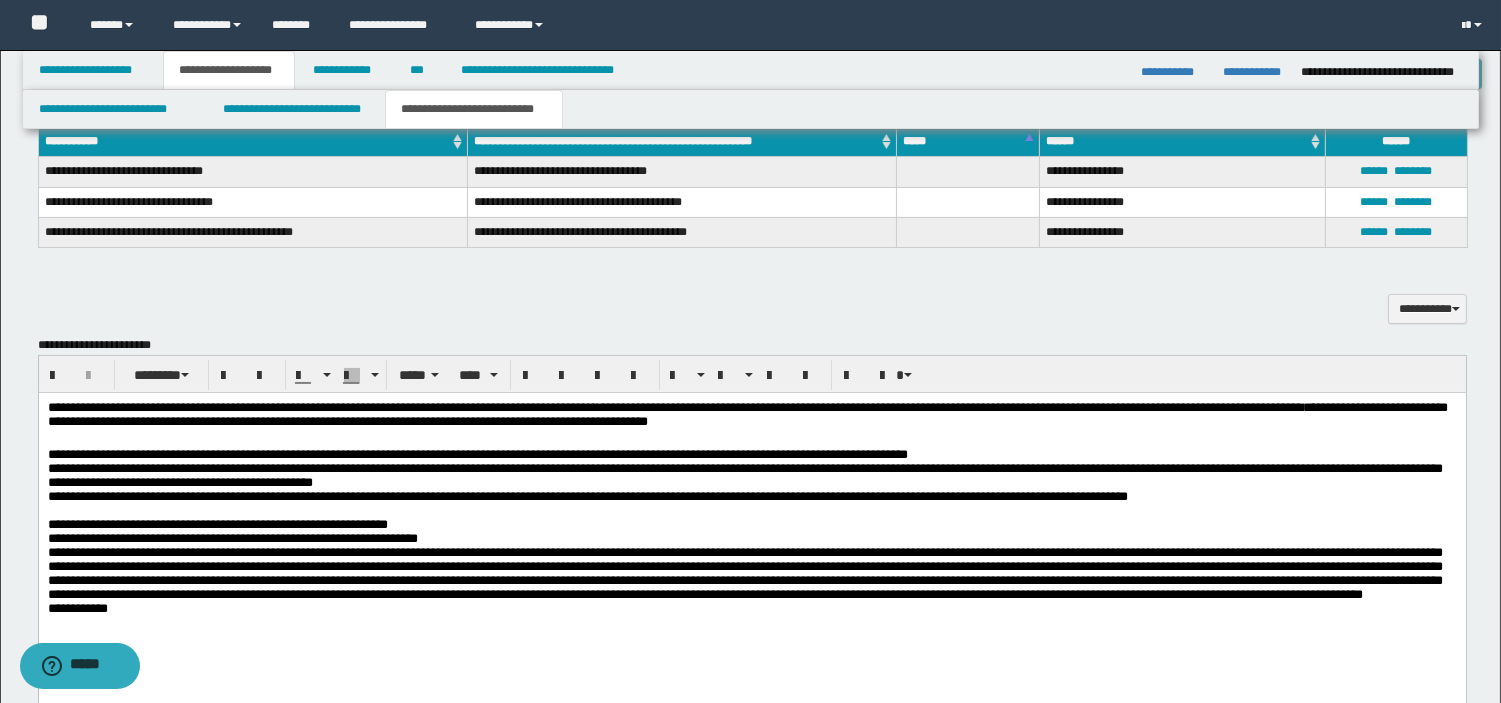 click on "**********" at bounding box center [232, 530] 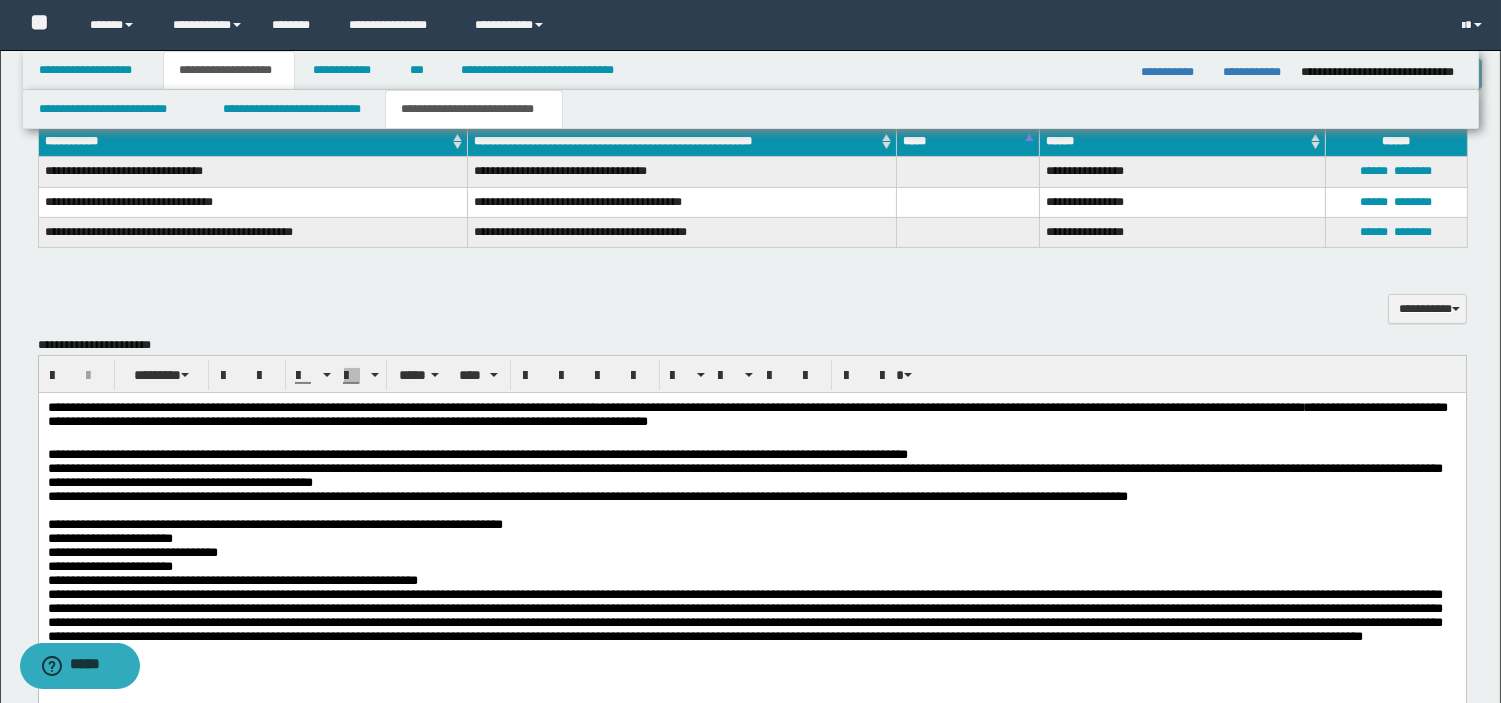 click on "**********" at bounding box center (751, 545) 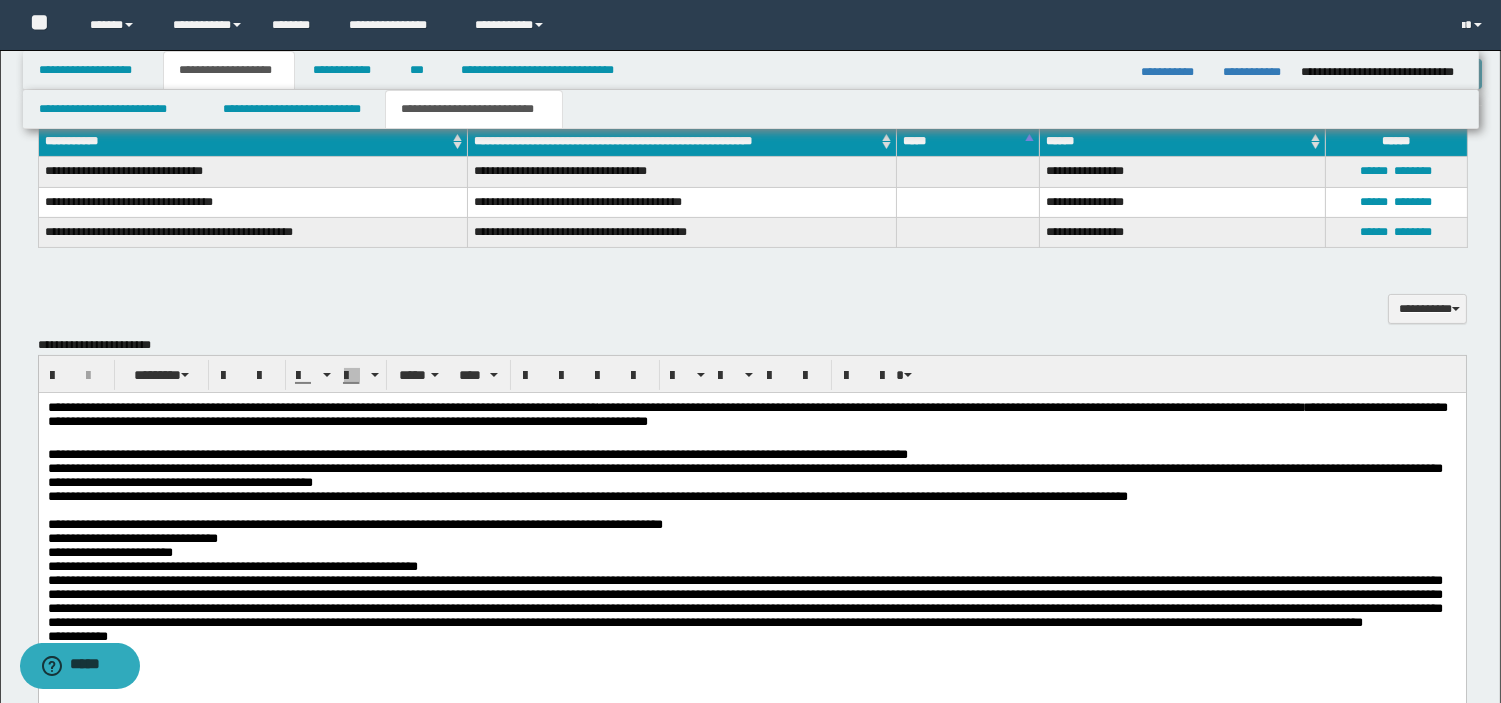 click on "**********" at bounding box center (354, 544) 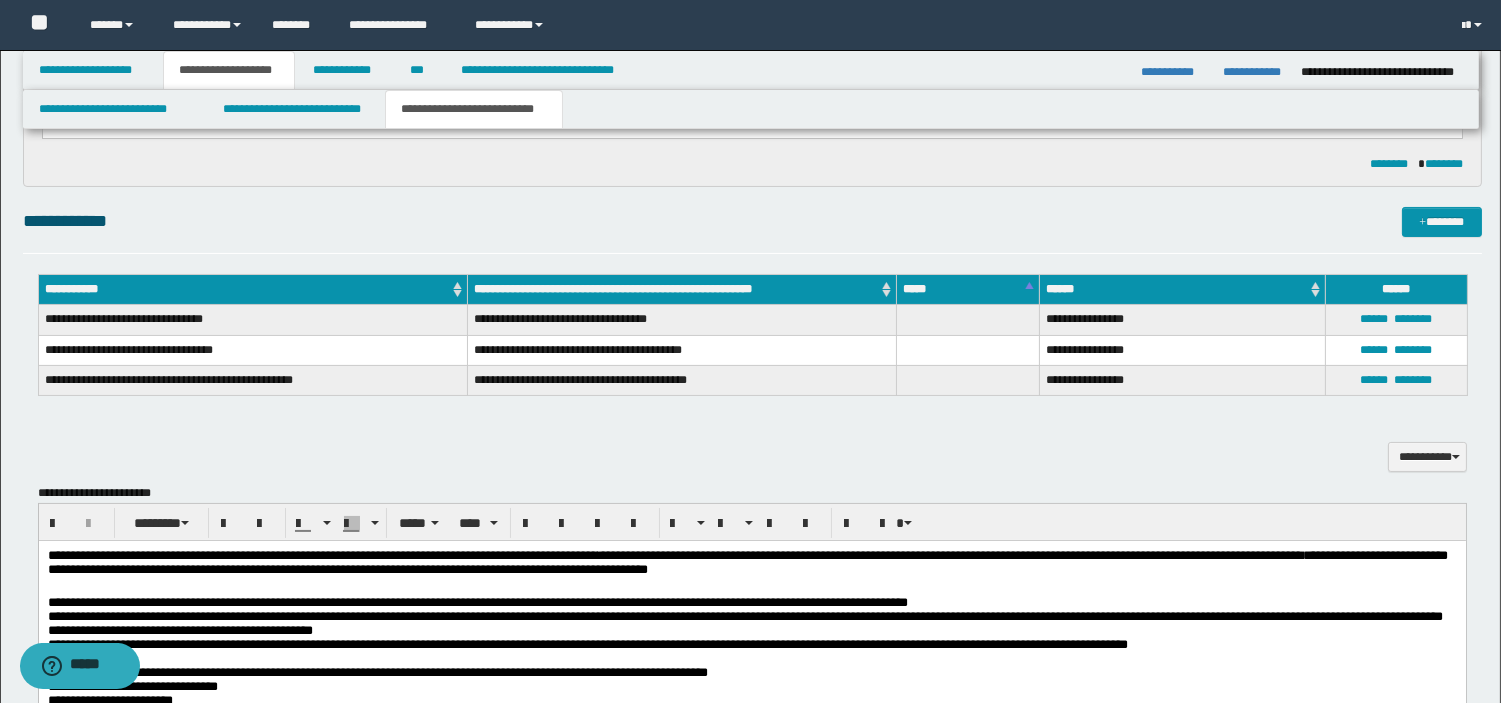 scroll, scrollTop: 511, scrollLeft: 0, axis: vertical 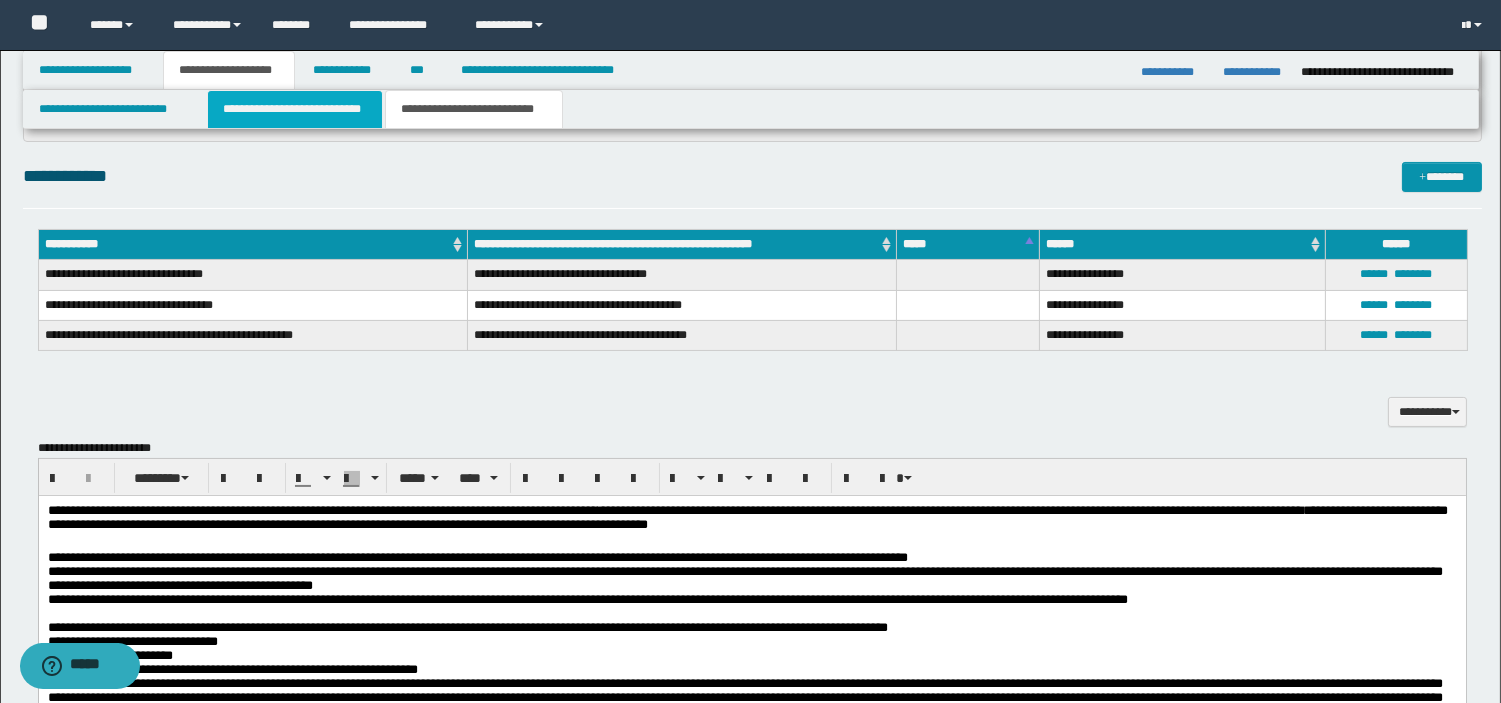 click on "**********" at bounding box center (295, 109) 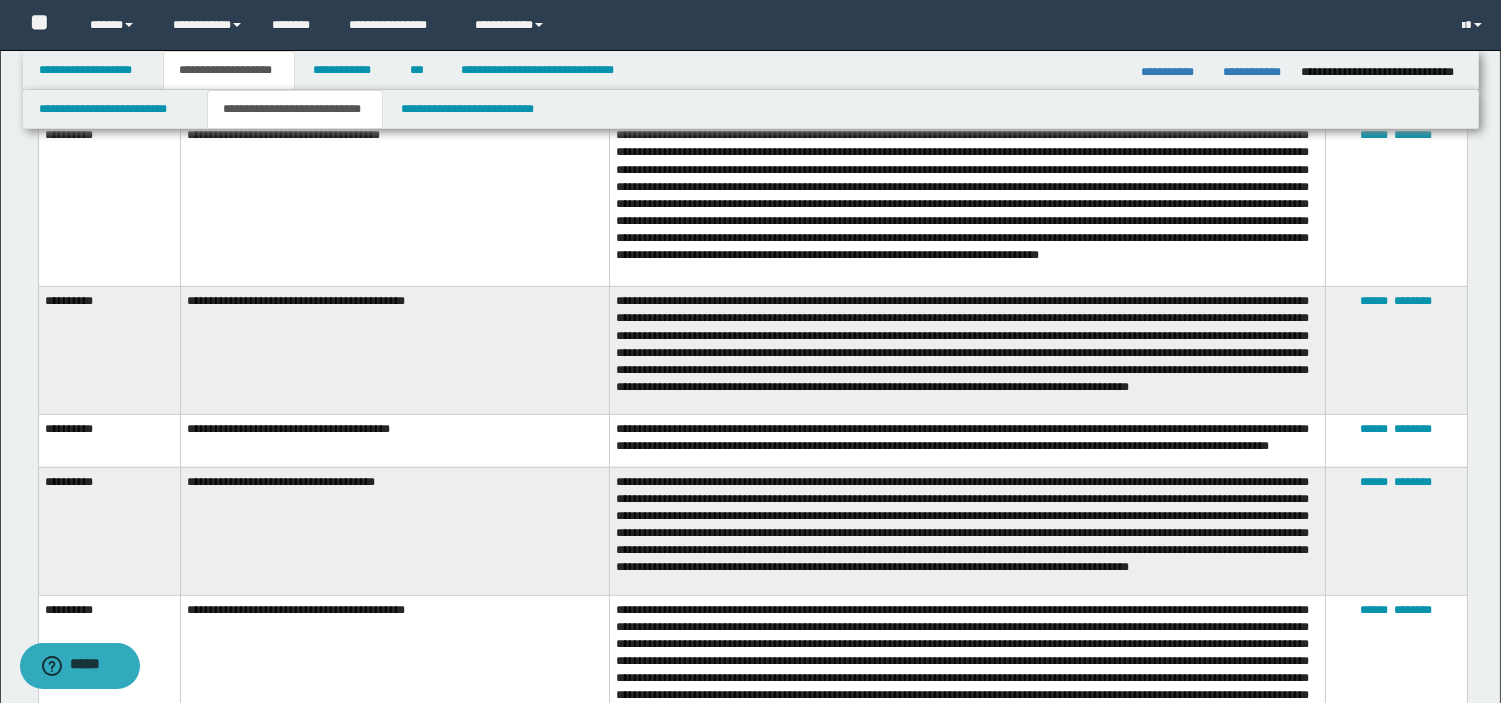 scroll, scrollTop: 2968, scrollLeft: 0, axis: vertical 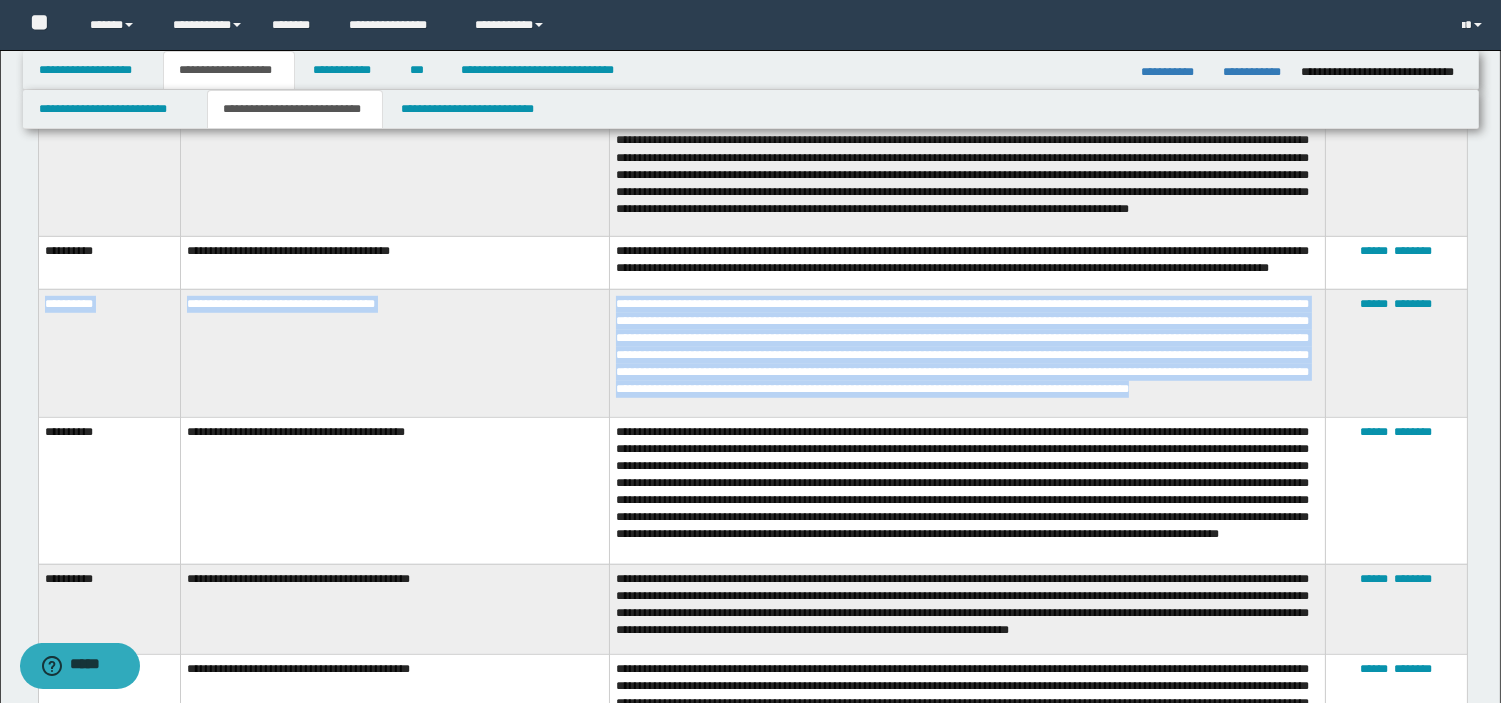 drag, startPoint x: 43, startPoint y: 285, endPoint x: 826, endPoint y: 385, distance: 789.35986 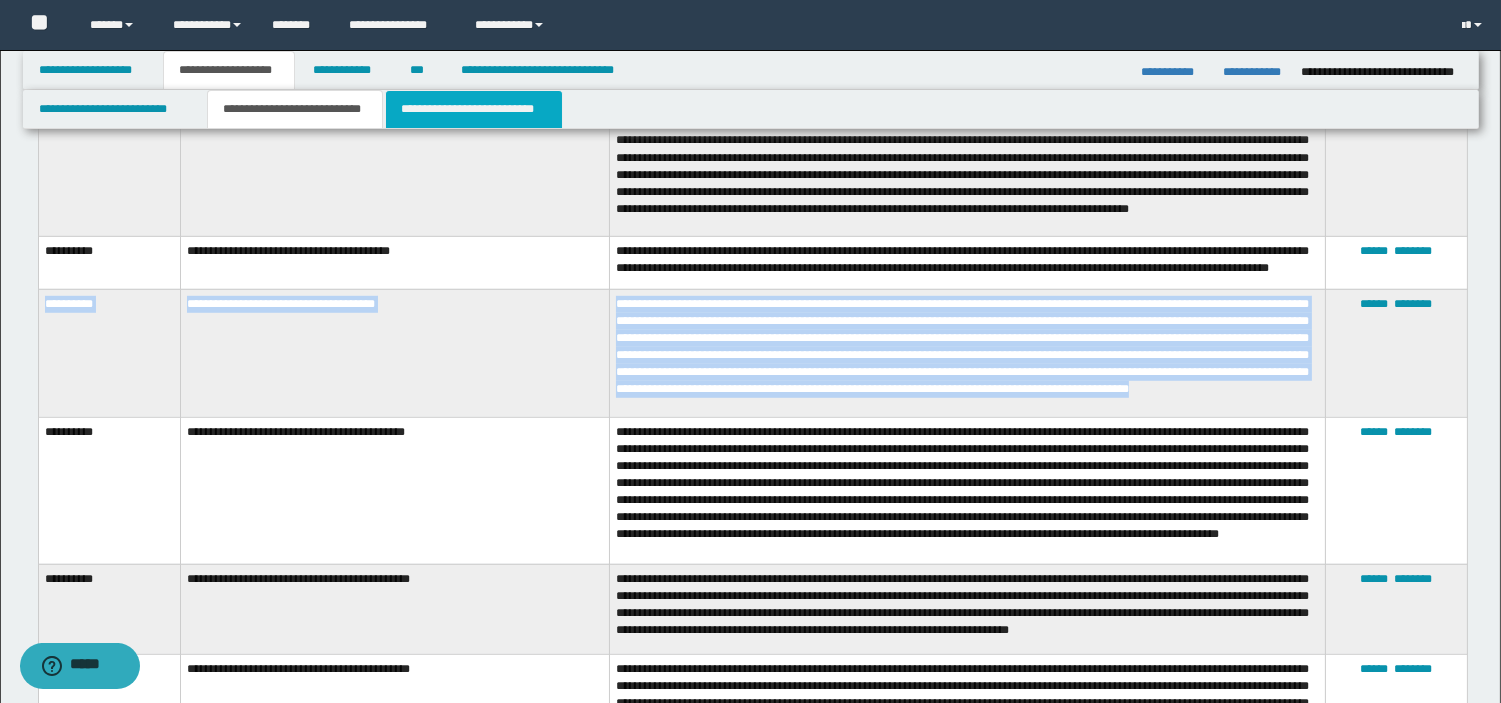 click on "**********" at bounding box center [474, 109] 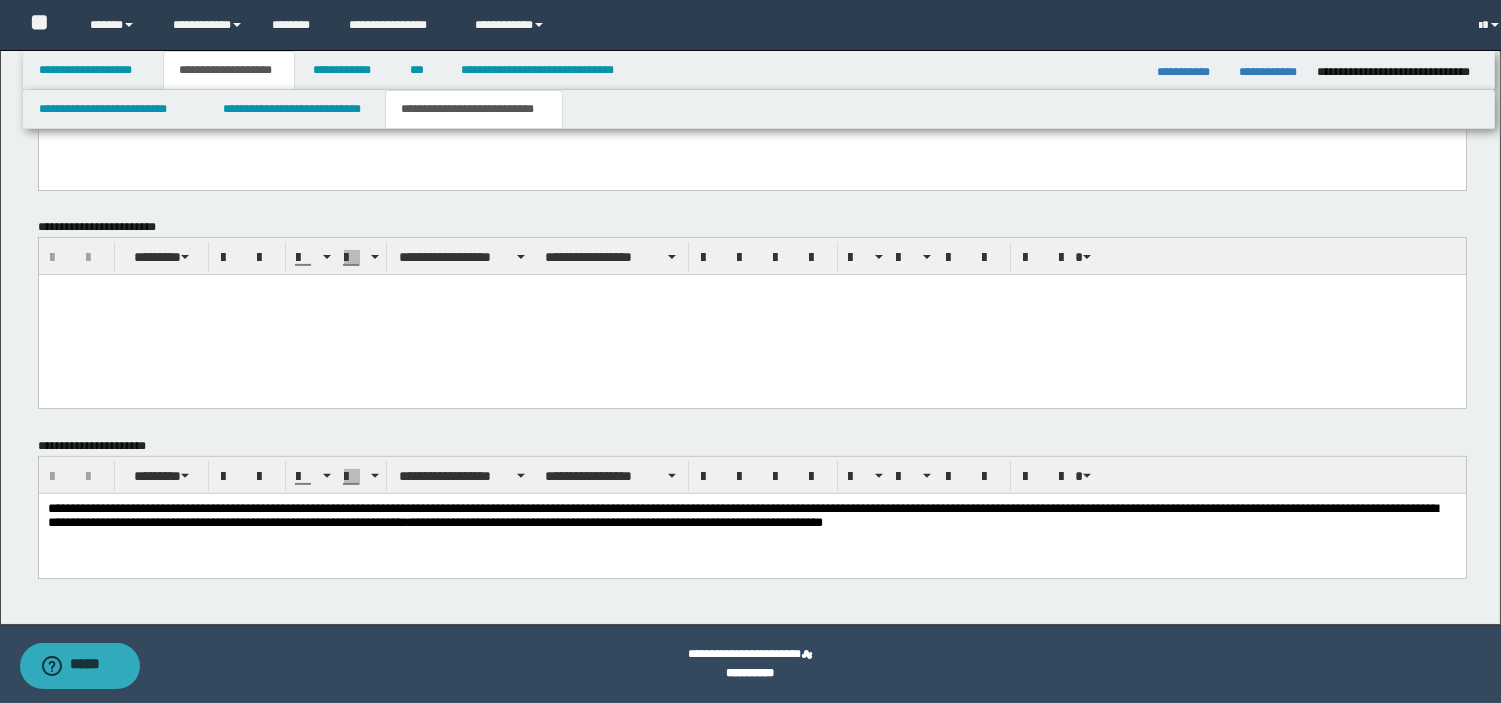 scroll, scrollTop: 1232, scrollLeft: 0, axis: vertical 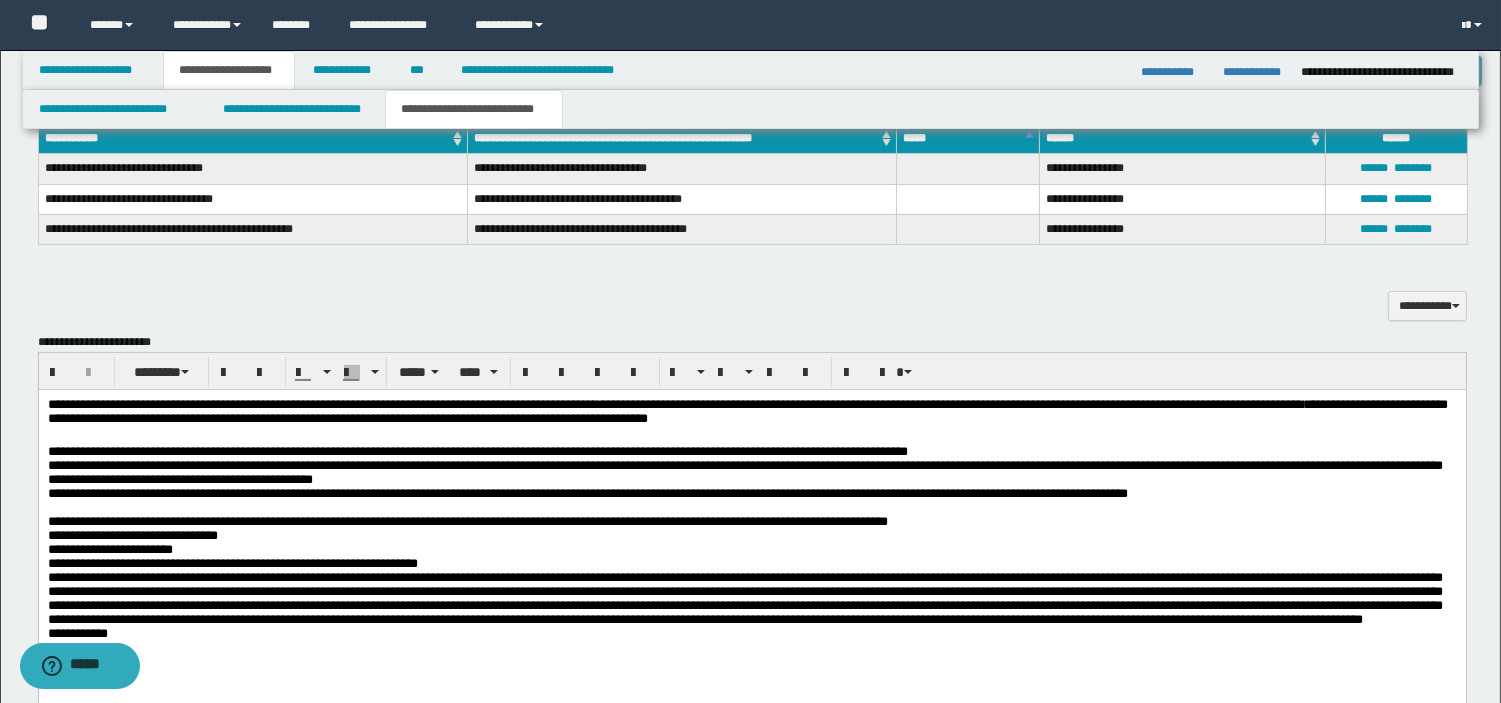 click on "**********" at bounding box center (751, 535) 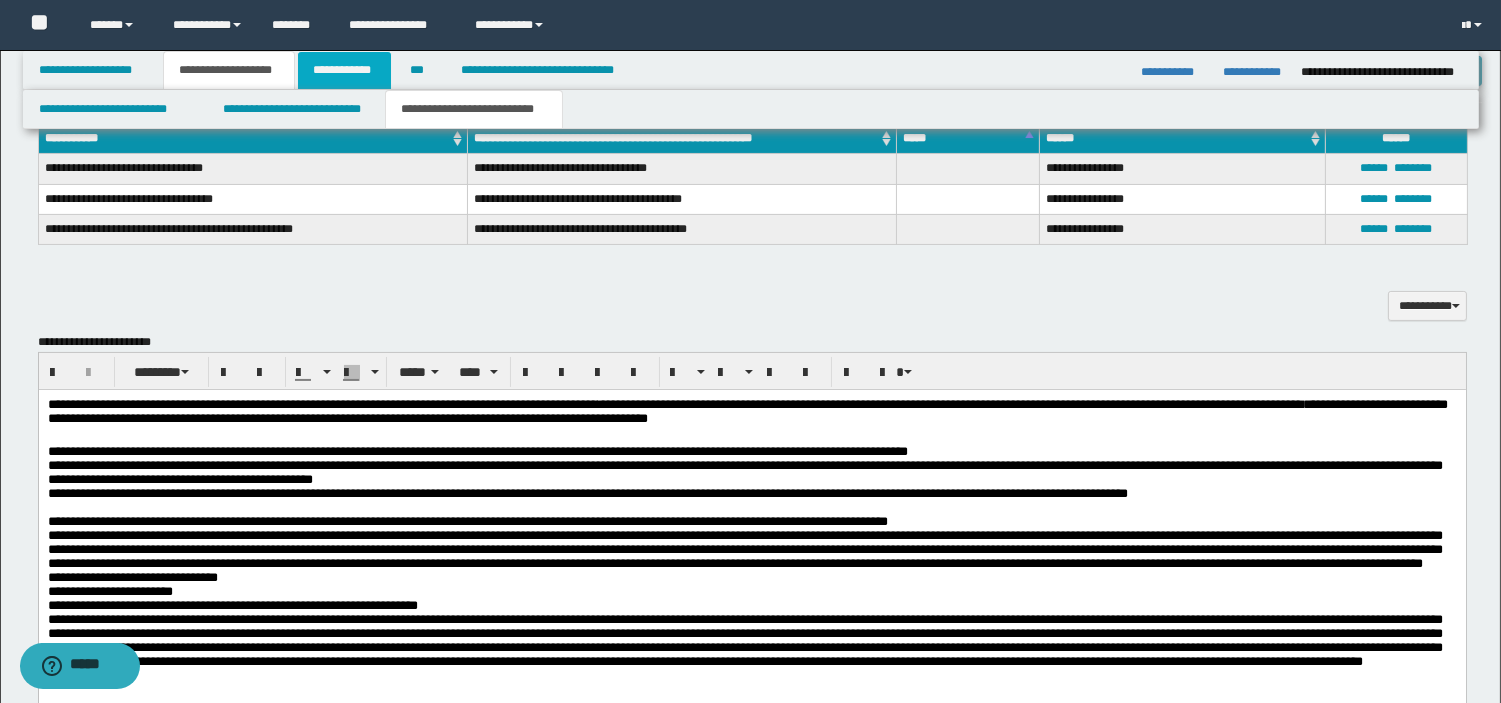 click on "**********" at bounding box center (344, 70) 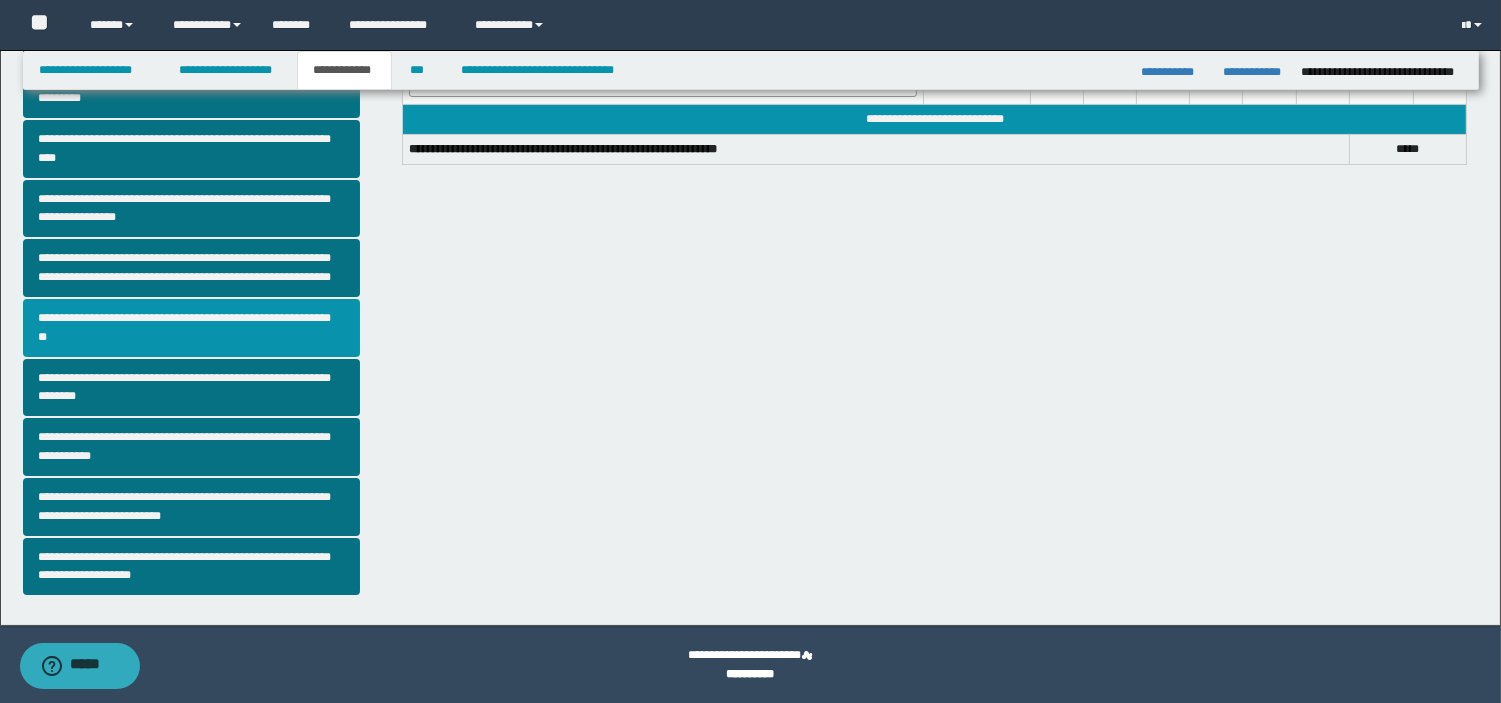 click on "**********" at bounding box center [192, 328] 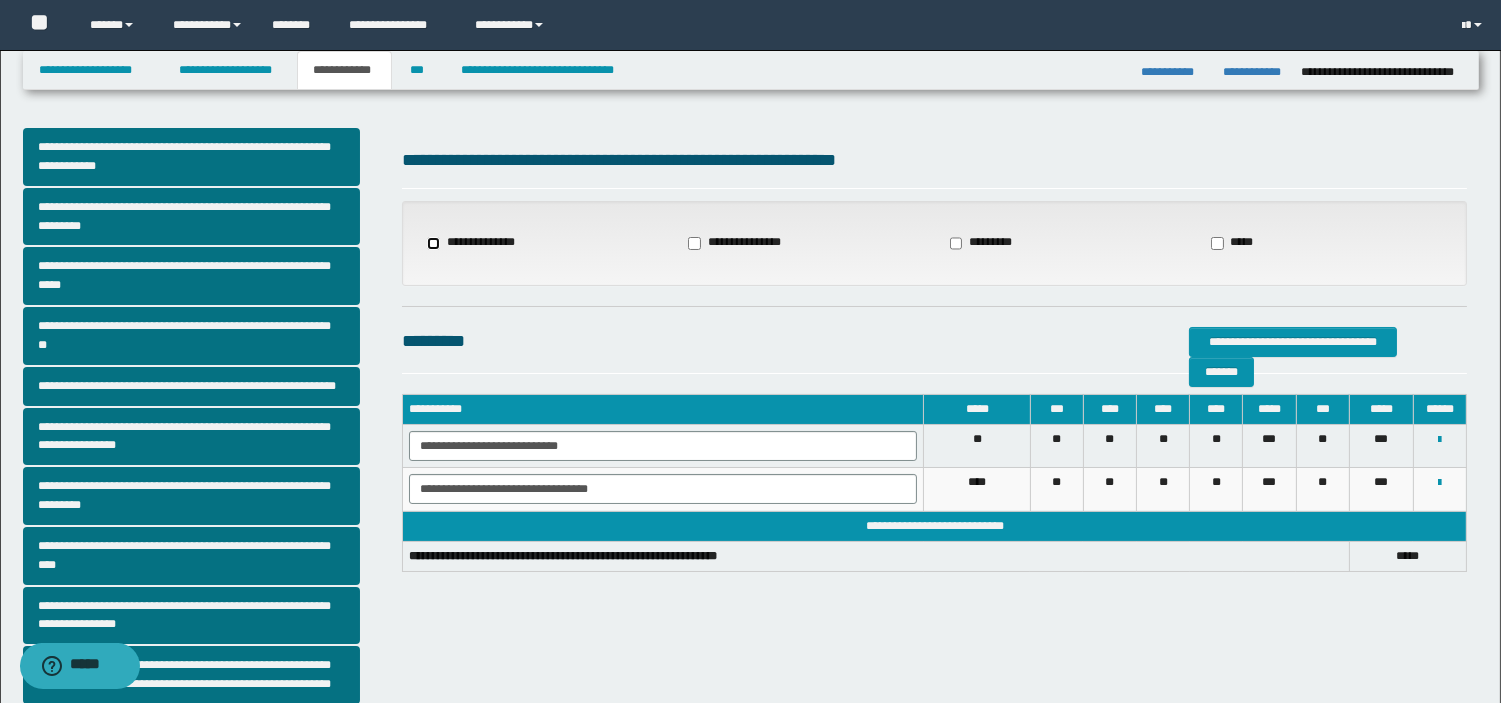 select on "*" 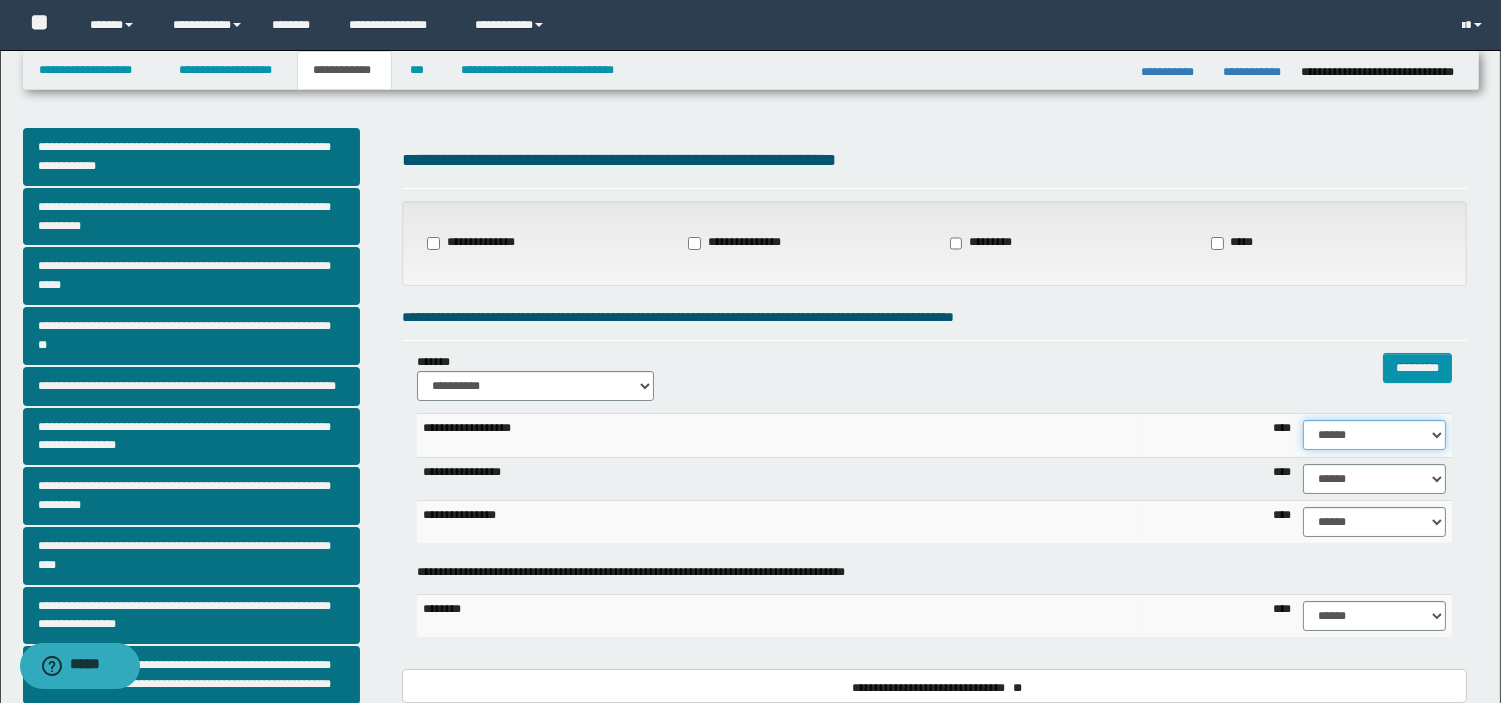 click on "******
****
**
**
**
**
**
**
**
**
***
***
***
***
***
***
***
***
***
***
****
****
****
****" at bounding box center (1374, 435) 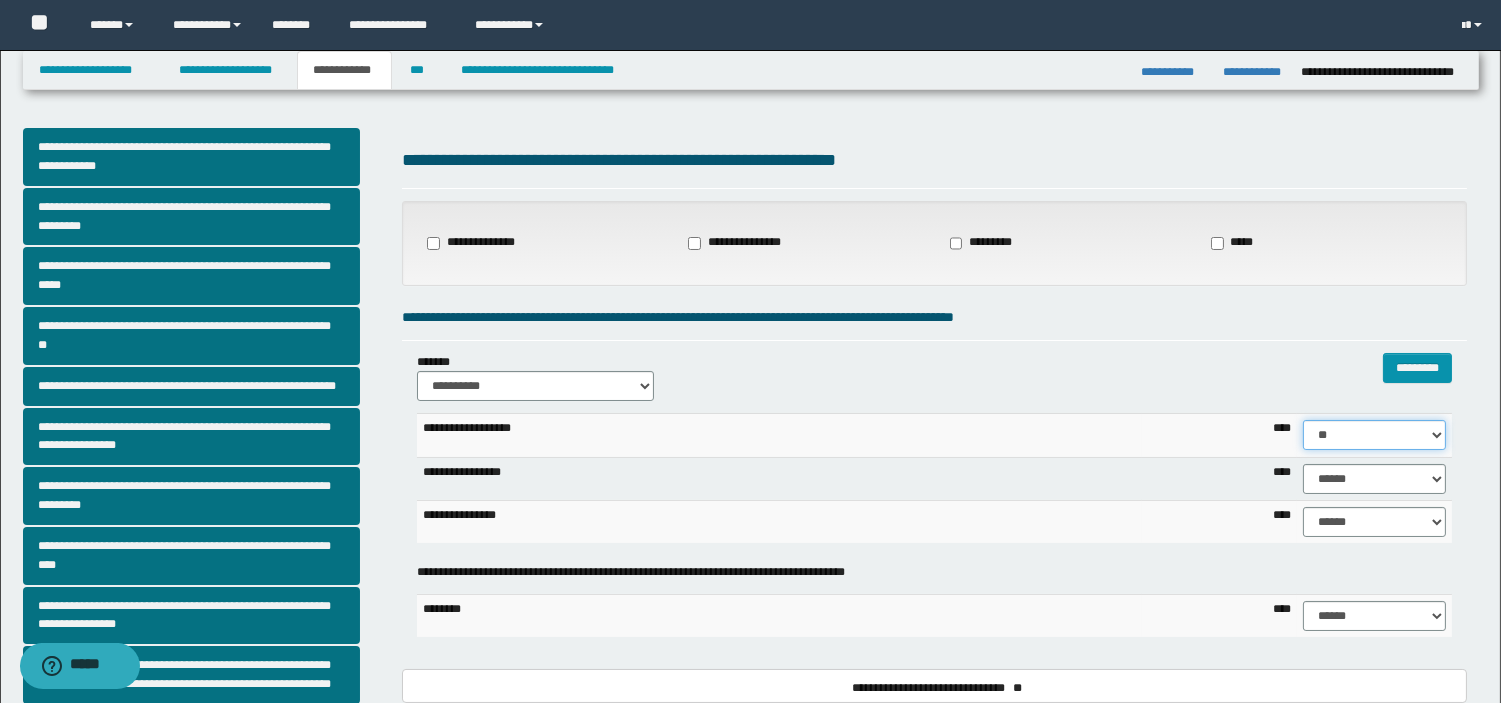 click on "******
****
**
**
**
**
**
**
**
**
***
***
***
***
***
***
***
***
***
***
****
****
****
****" at bounding box center (1374, 435) 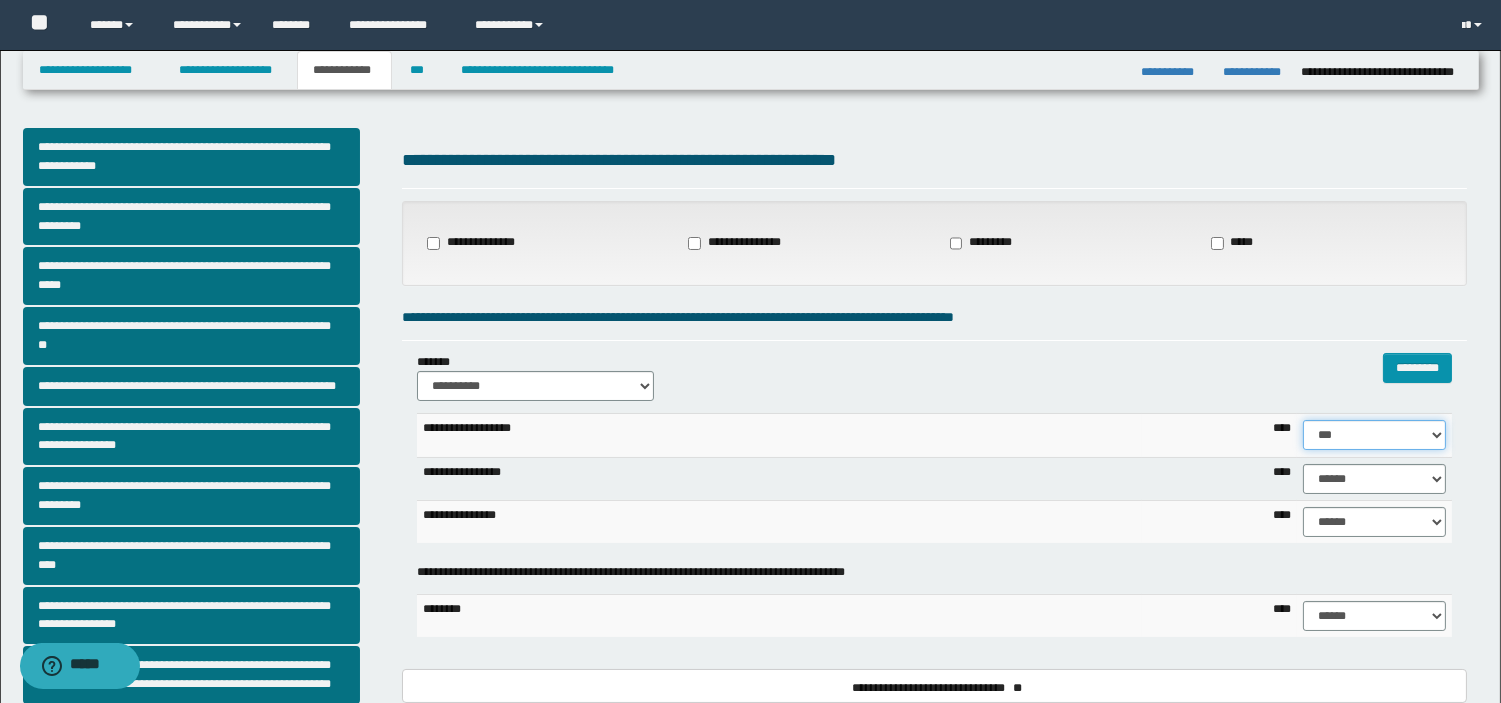 click on "******
****
**
**
**
**
**
**
**
**
***
***
***
***
***
***
***
***
***
***
****
****
****
****" at bounding box center [1374, 435] 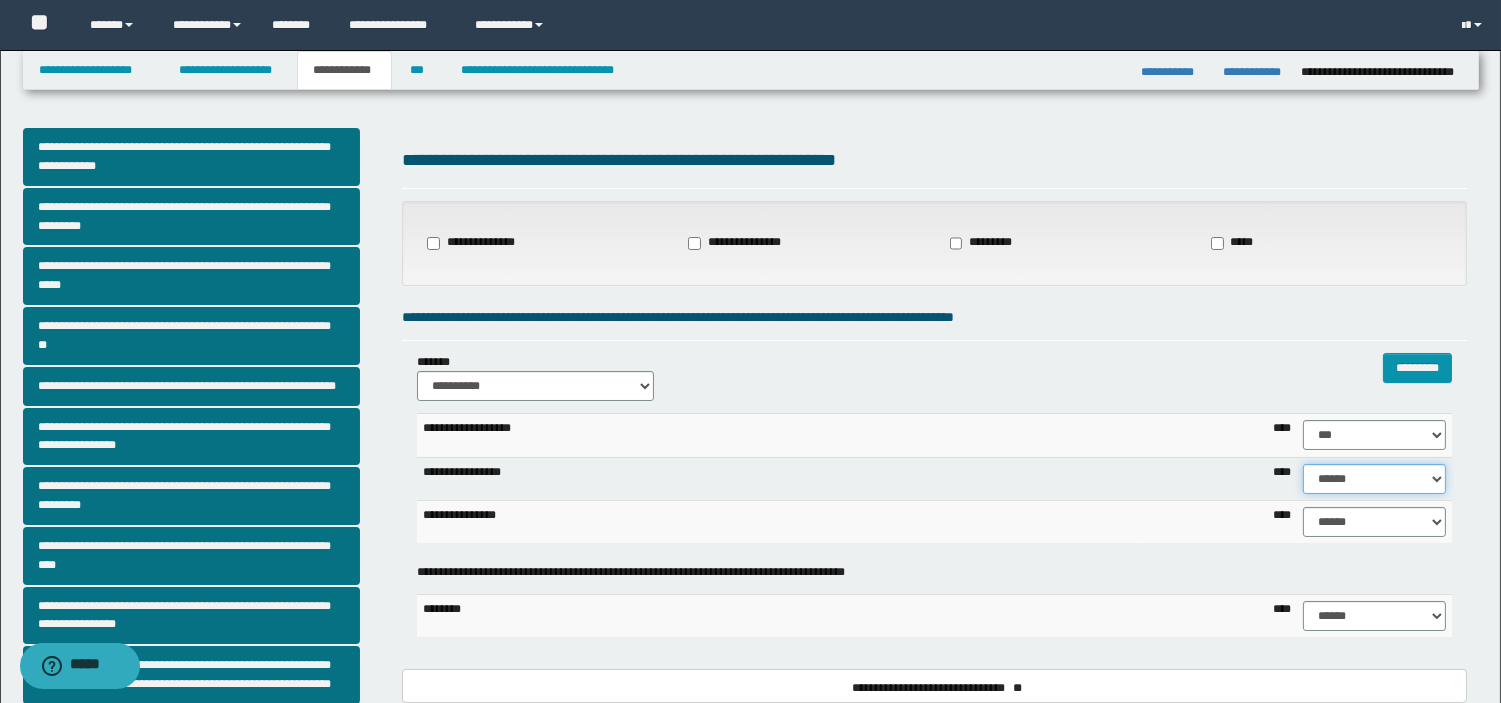 click on "******
****
**
**
**
**
**
**
**
**
***
***
***
***
***
***
***
***
***
***
****
****
****
****" at bounding box center [1374, 479] 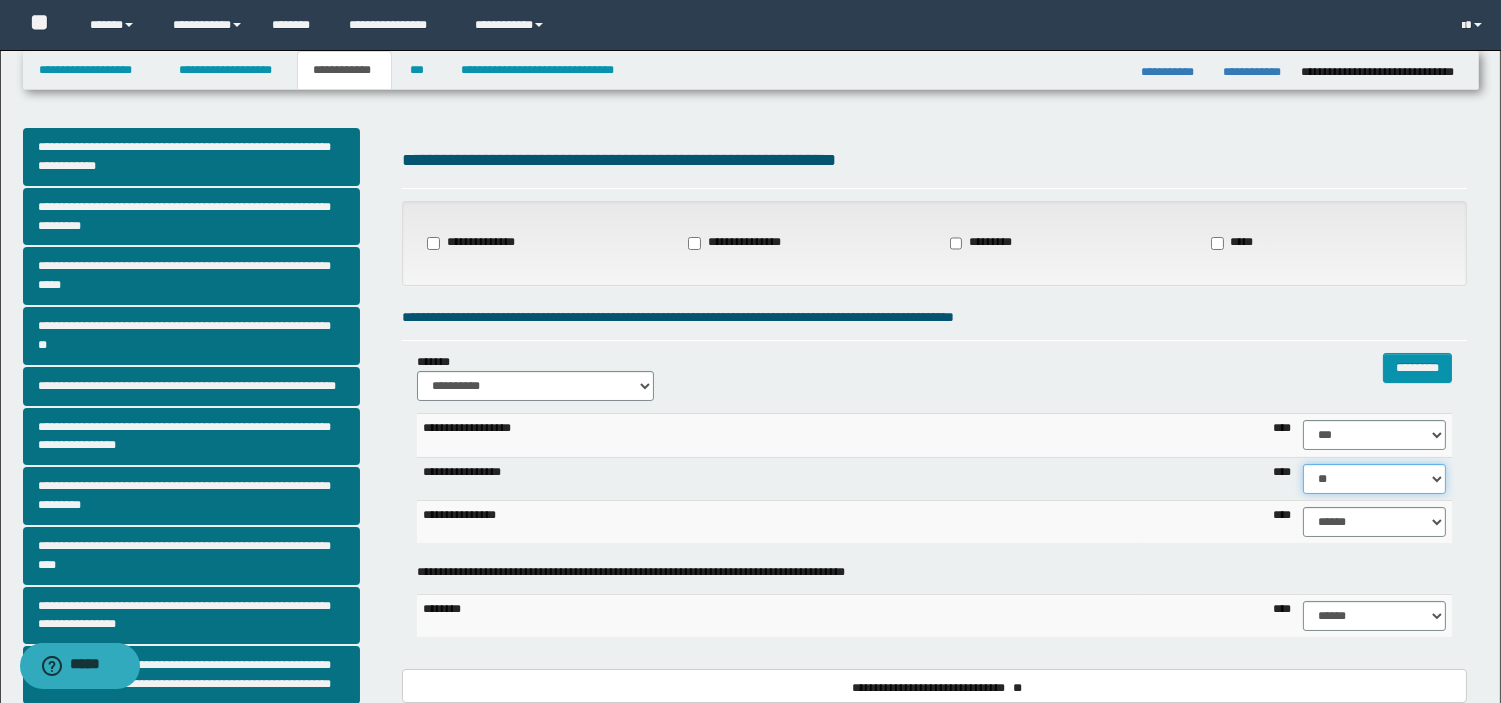 click on "******
****
**
**
**
**
**
**
**
**
***
***
***
***
***
***
***
***
***
***
****
****
****
****" at bounding box center (1374, 479) 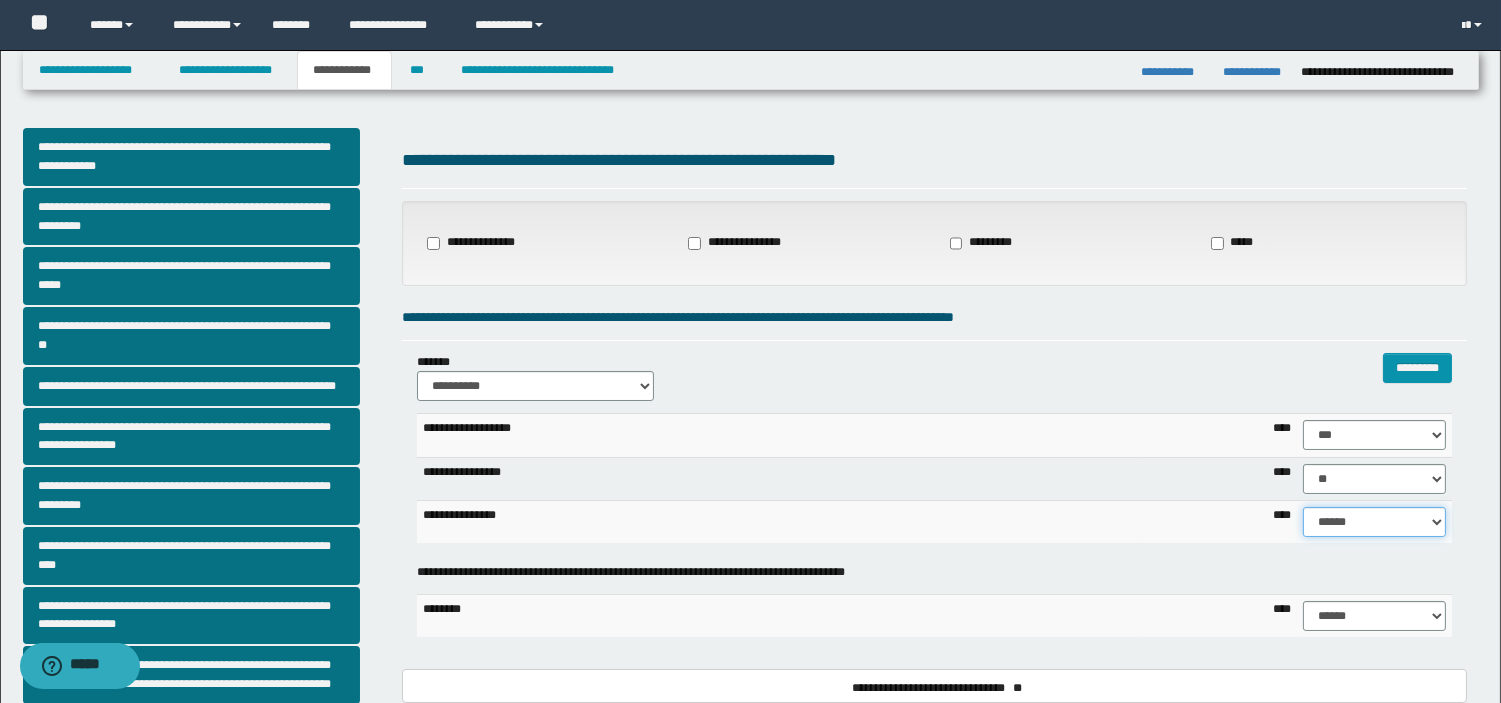 click on "******
****
**
**
**
**
**
**
**
**
***
***
***
***
***
***
***
***
***
***
****
****
****
****" at bounding box center [1374, 522] 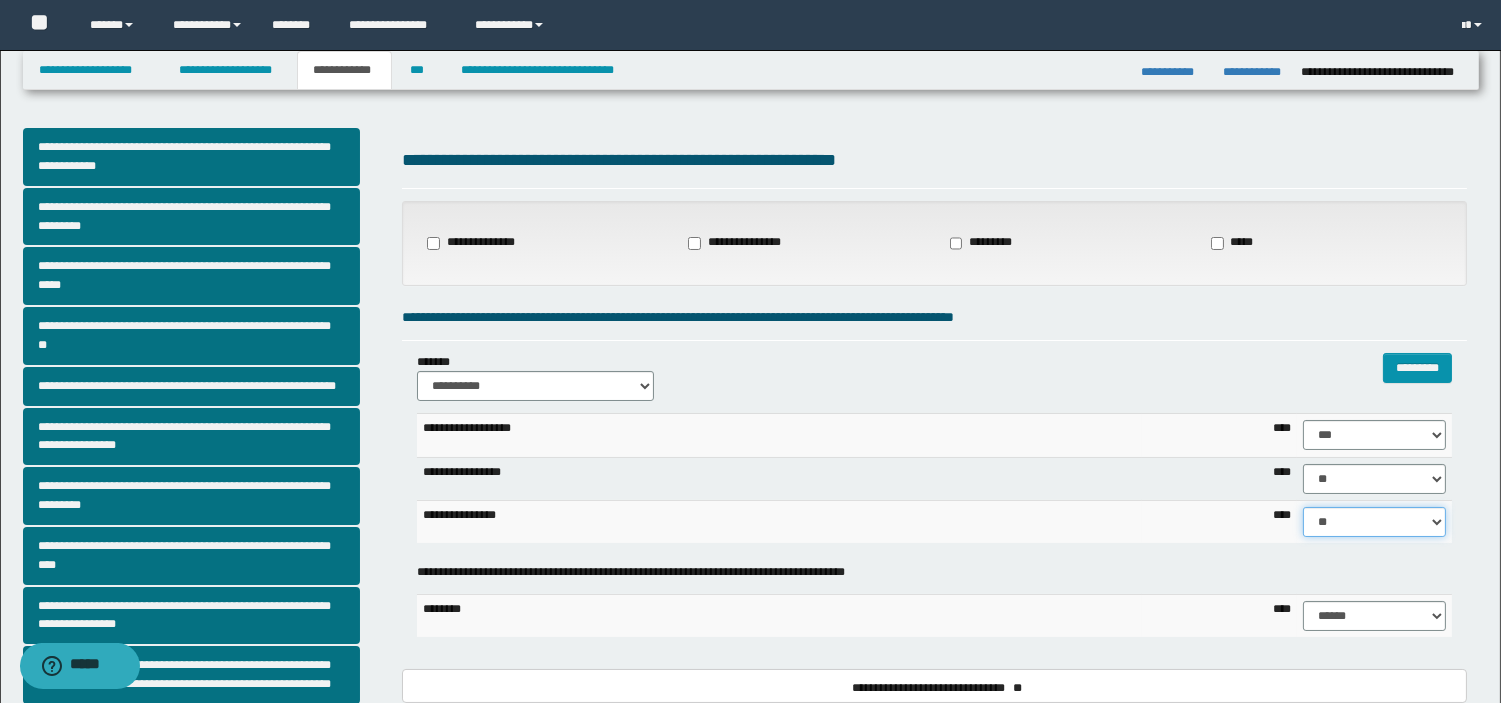 click on "******
****
**
**
**
**
**
**
**
**
***
***
***
***
***
***
***
***
***
***
****
****
****
****" at bounding box center [1374, 522] 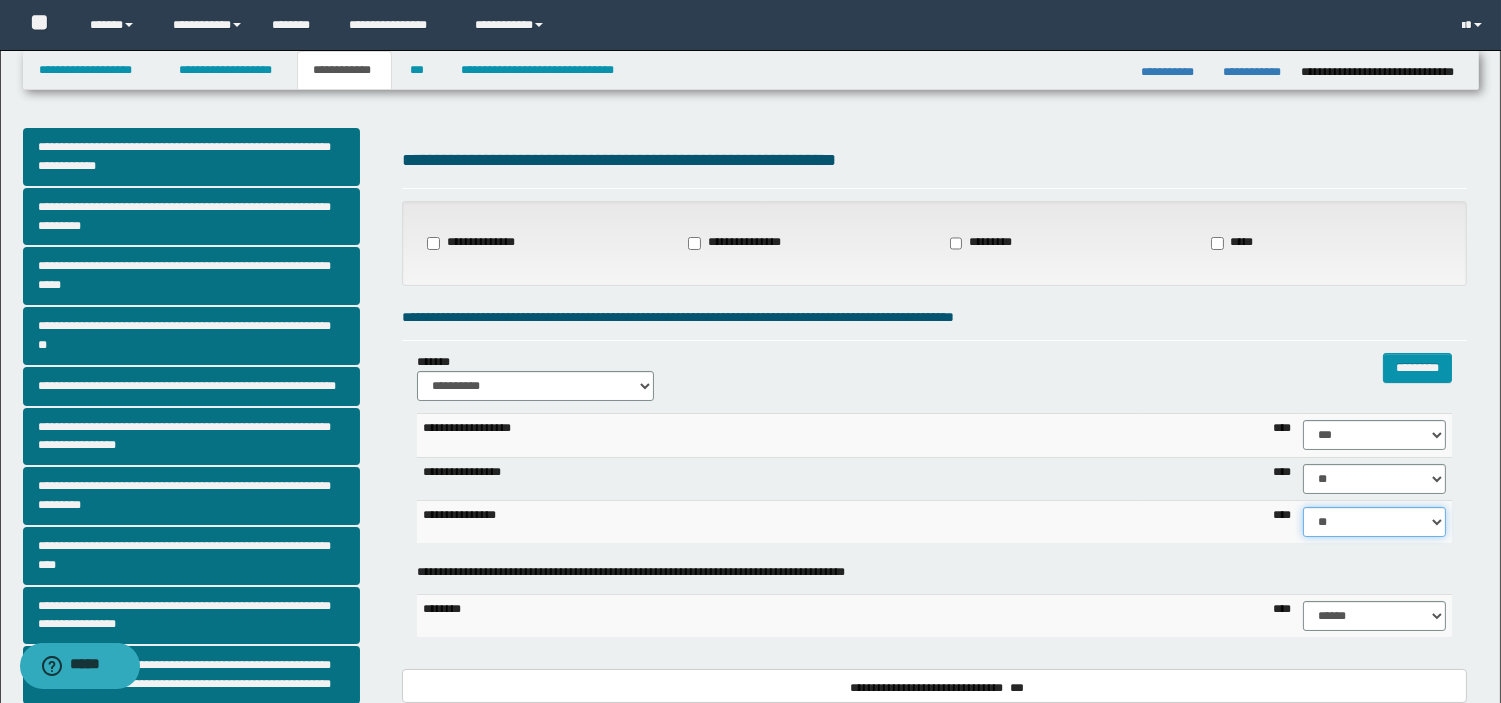 scroll, scrollTop: 414, scrollLeft: 0, axis: vertical 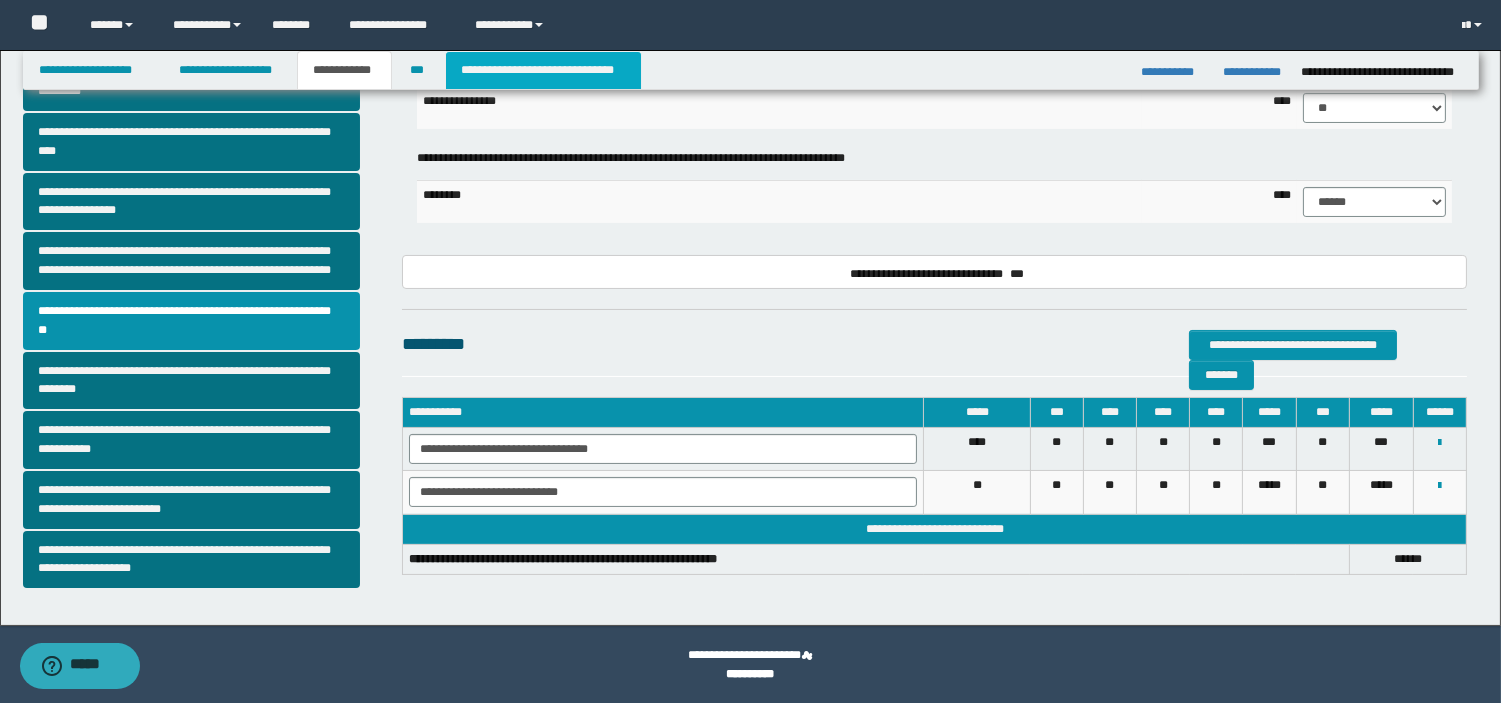 click on "**********" at bounding box center (543, 70) 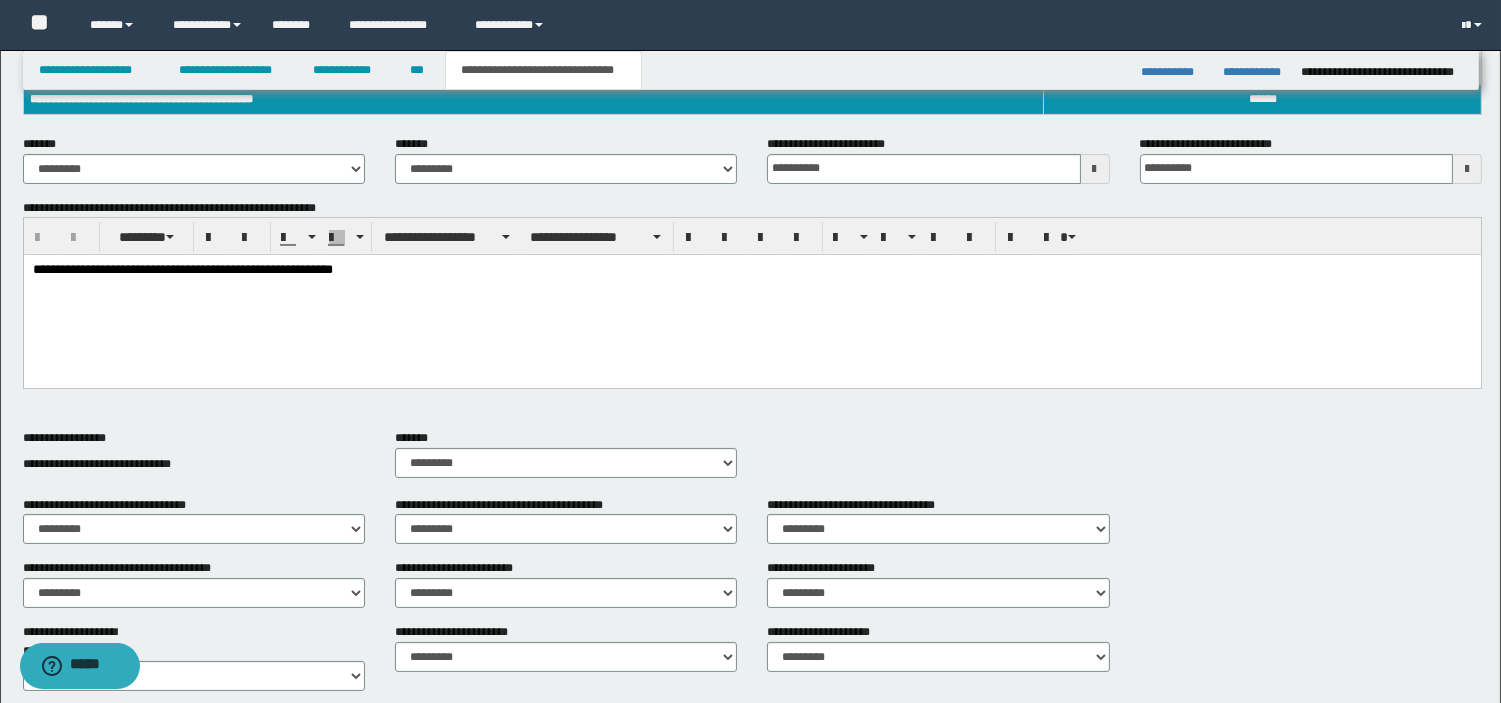 scroll, scrollTop: 0, scrollLeft: 0, axis: both 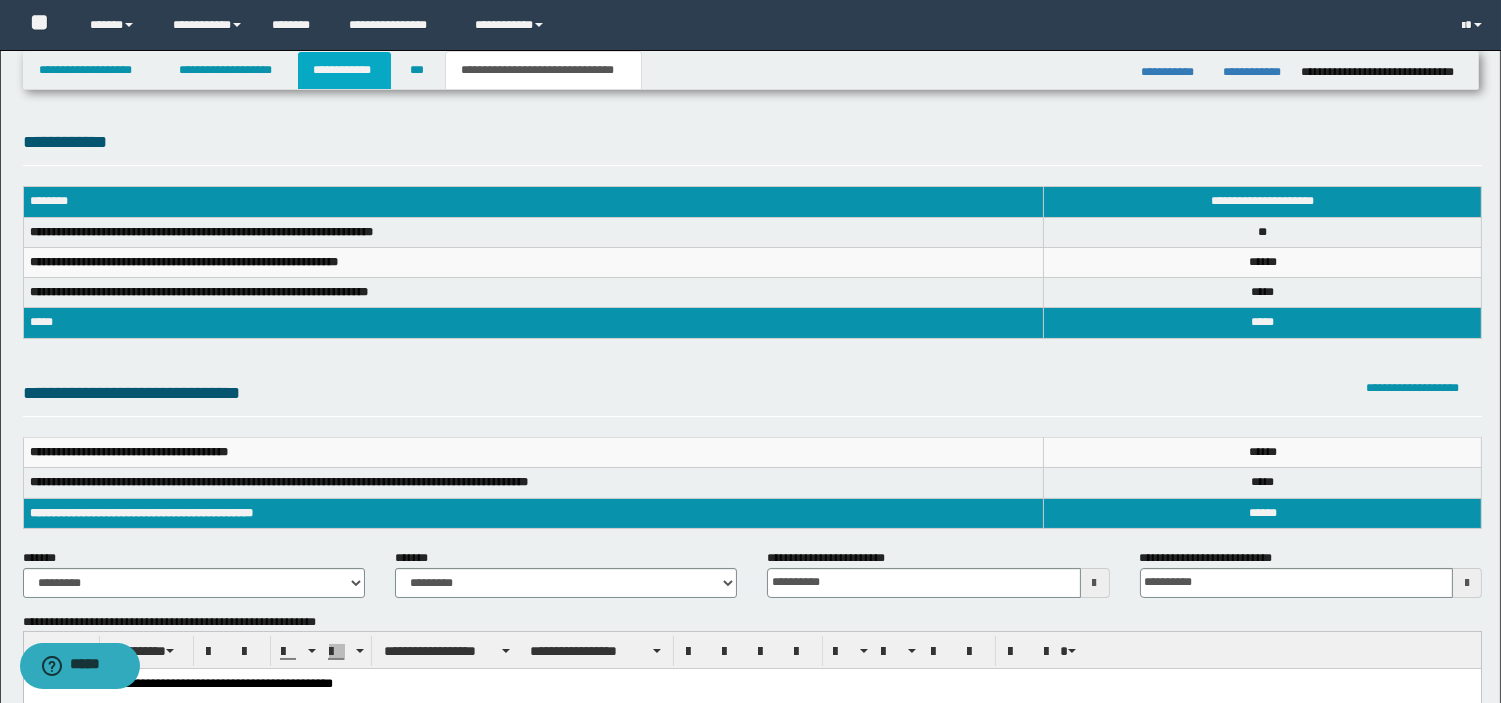 click on "**********" at bounding box center [344, 70] 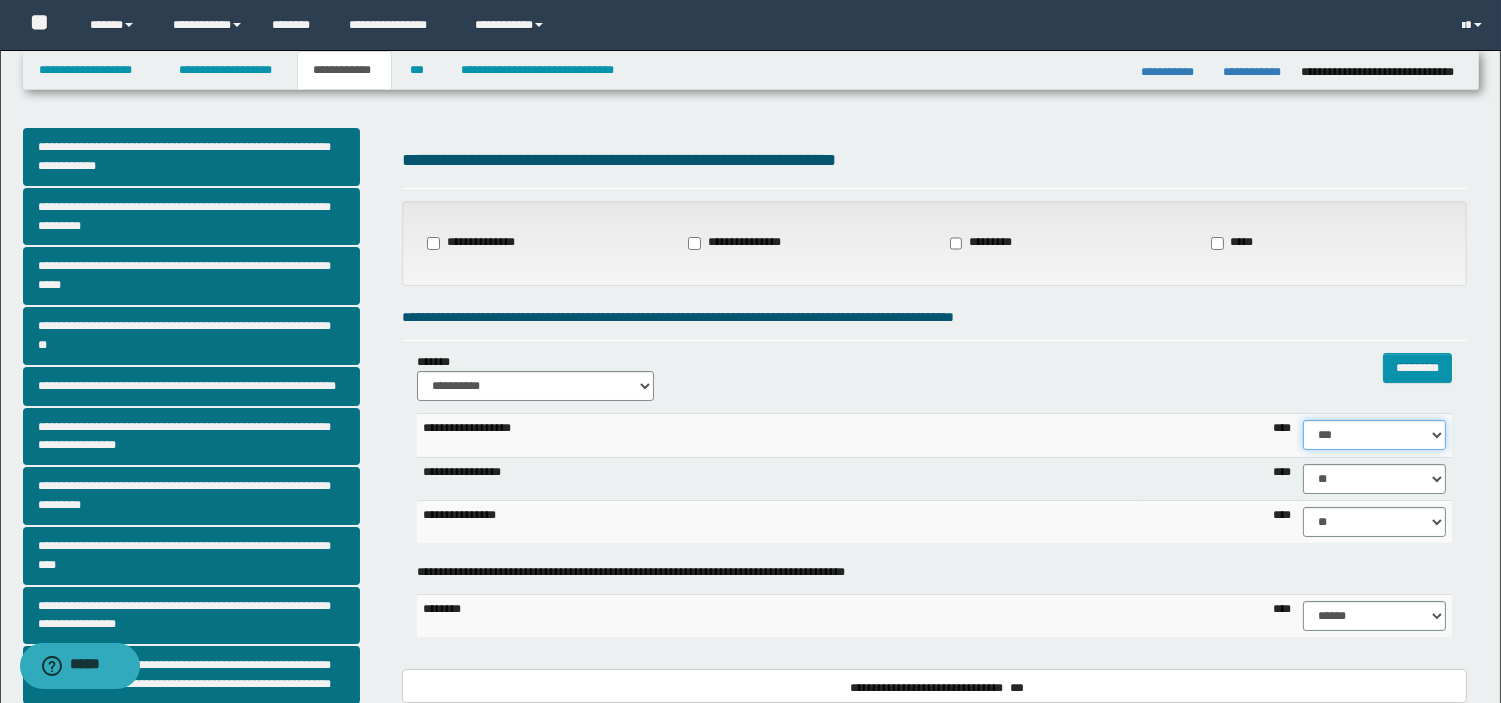 click on "******
****
**
**
**
**
**
**
**
**
***
***
***
***
***
***
***
***
***
***
****
****
****
****" at bounding box center [1374, 435] 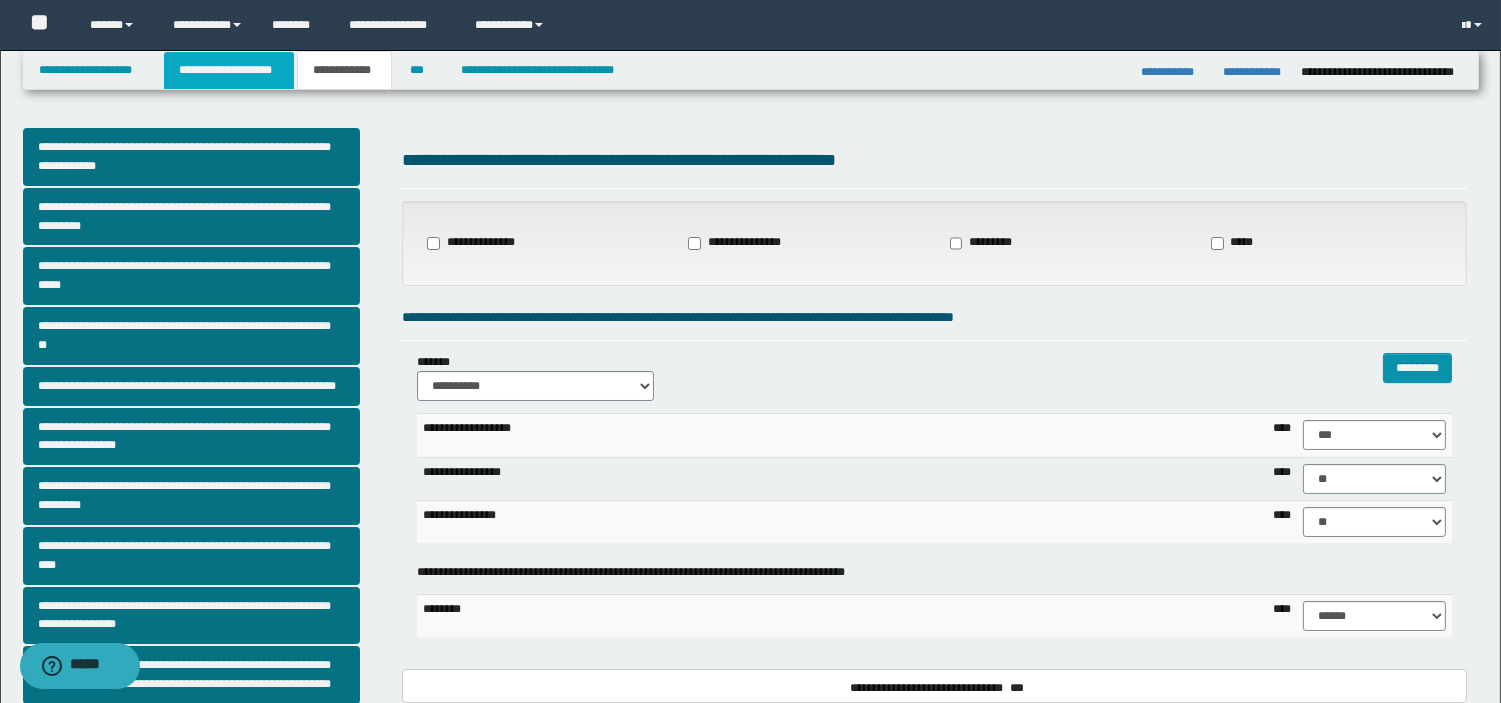 click on "**********" at bounding box center (229, 70) 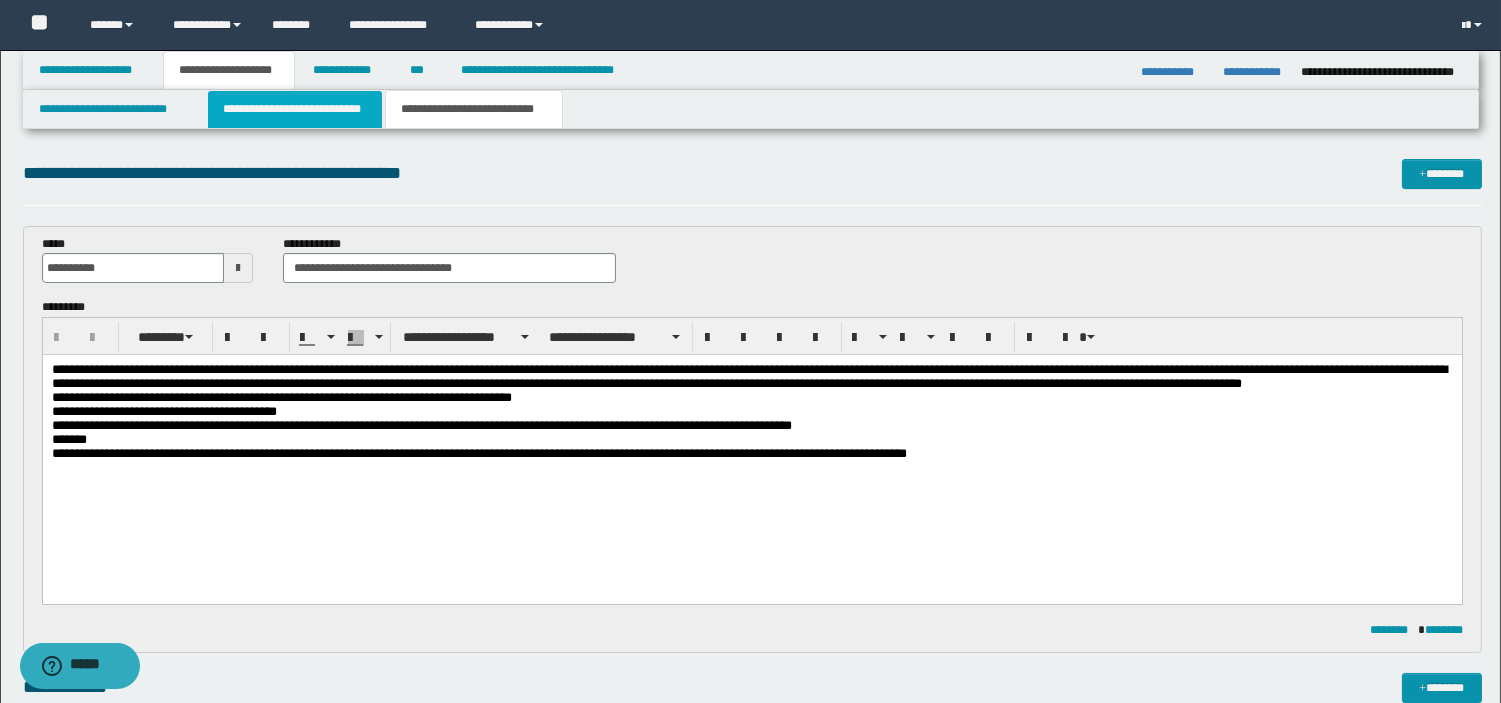 click on "**********" at bounding box center (295, 109) 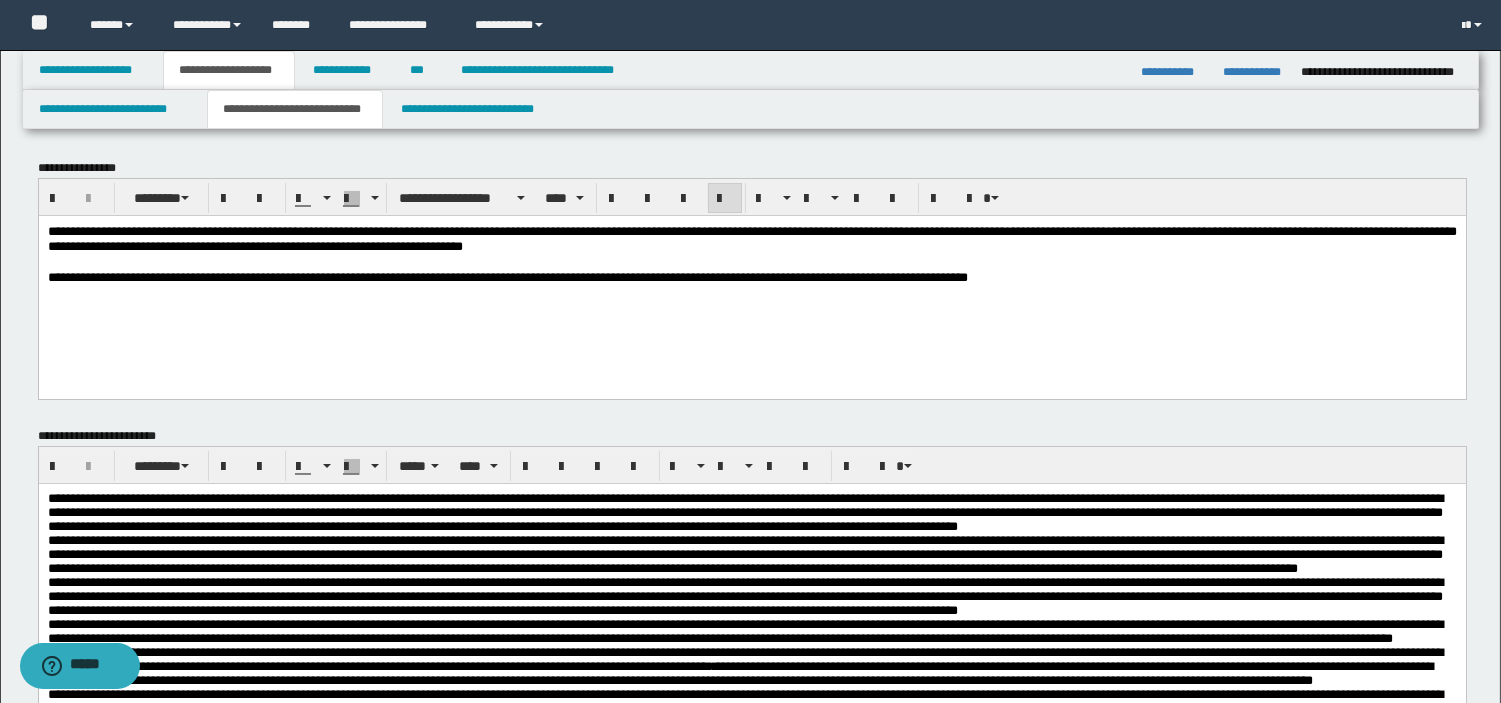 scroll, scrollTop: 614, scrollLeft: 0, axis: vertical 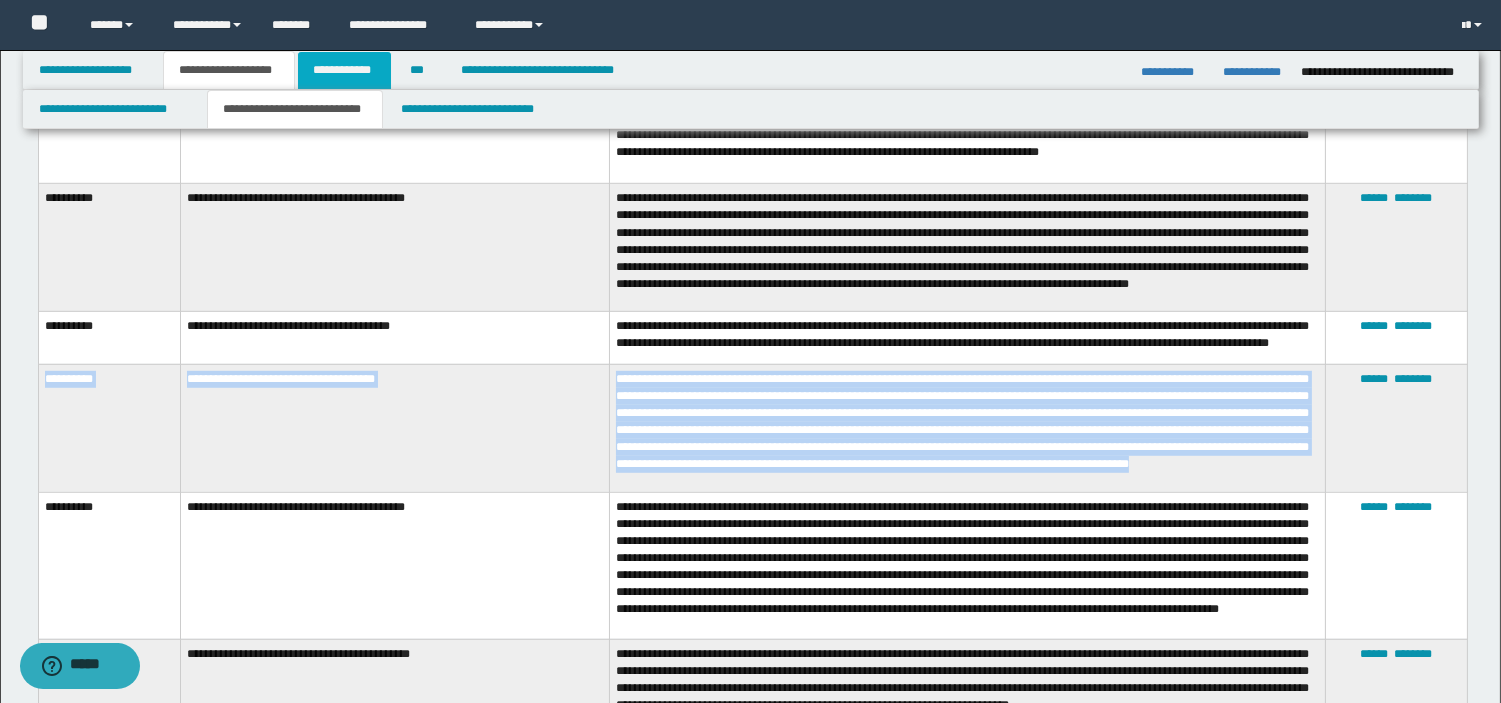 click on "**********" at bounding box center [344, 70] 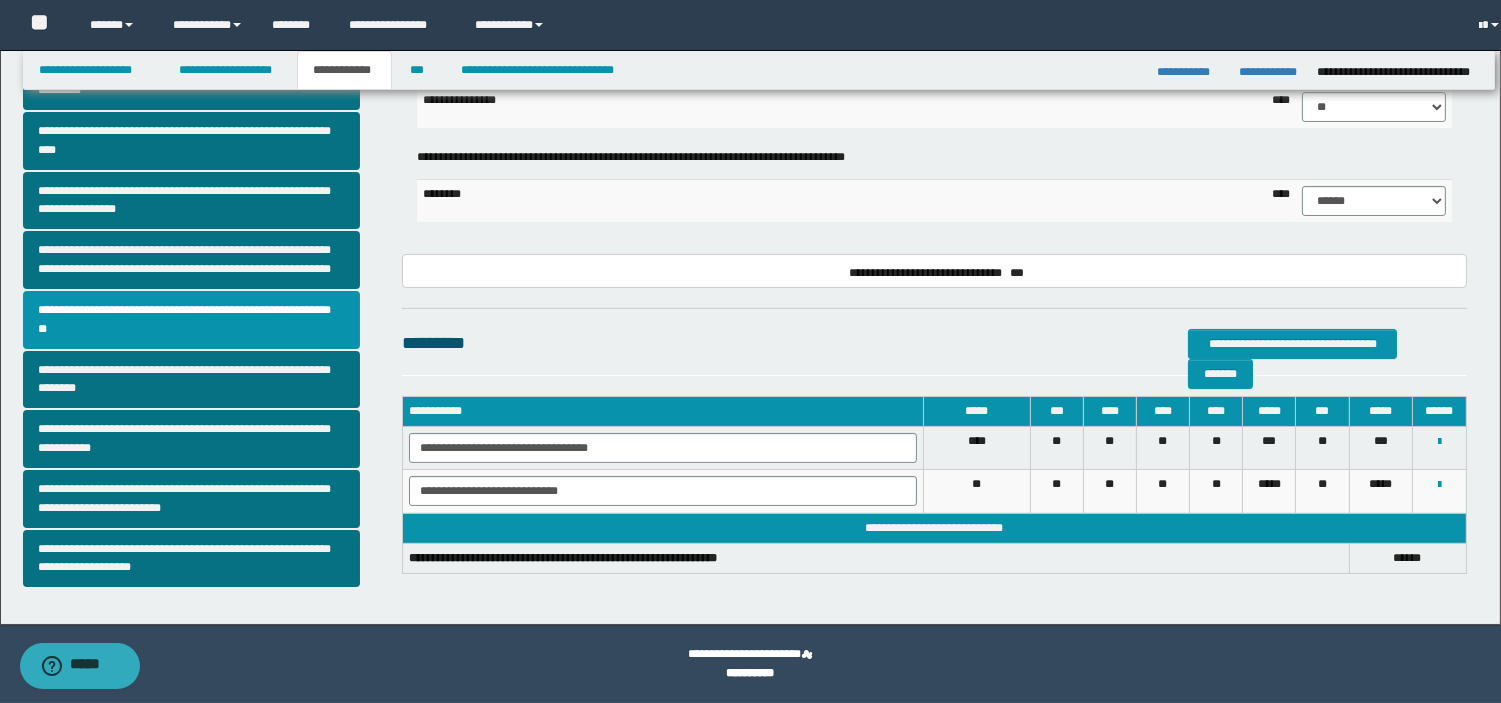 scroll, scrollTop: 414, scrollLeft: 0, axis: vertical 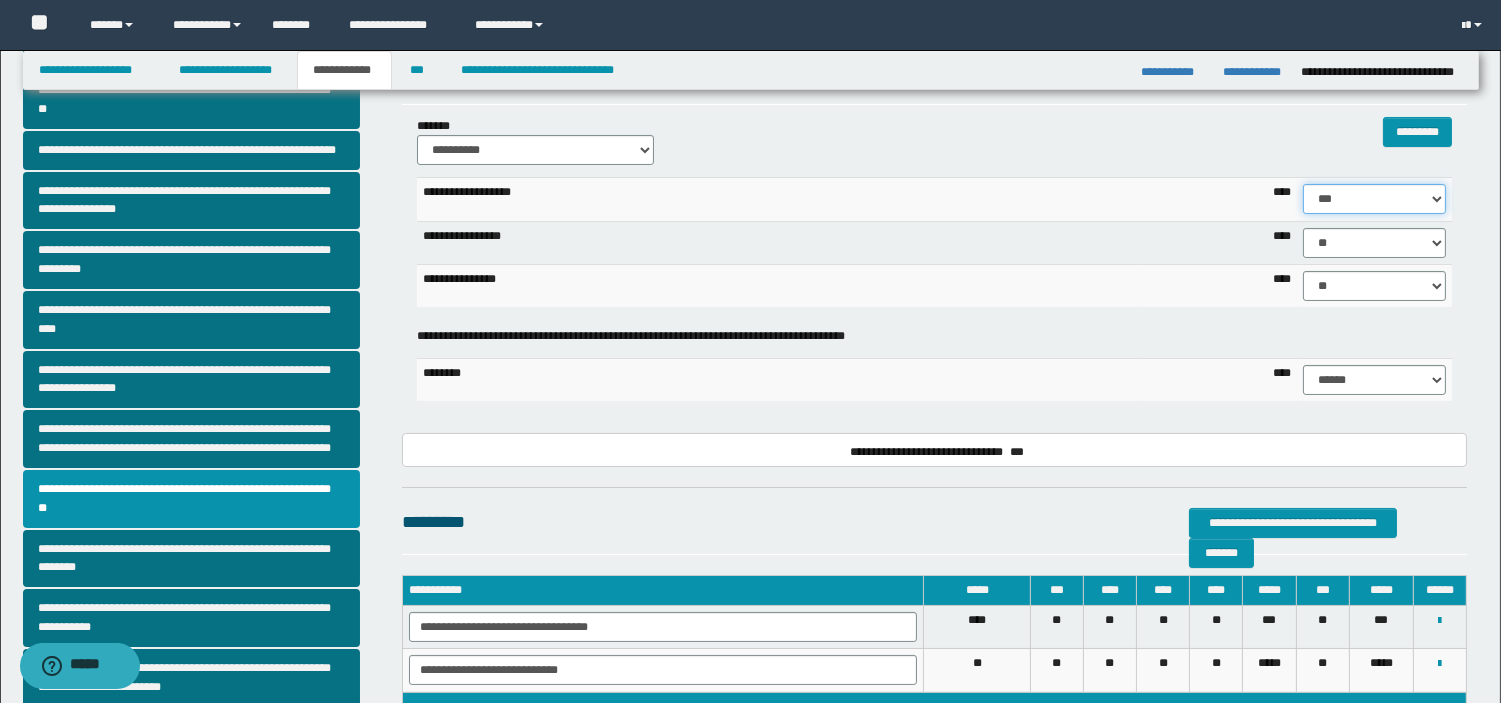 click on "******
****
**
**
**
**
**
**
**
**
***
***
***
***
***
***
***
***
***
***
****
****
****
****" at bounding box center (1374, 199) 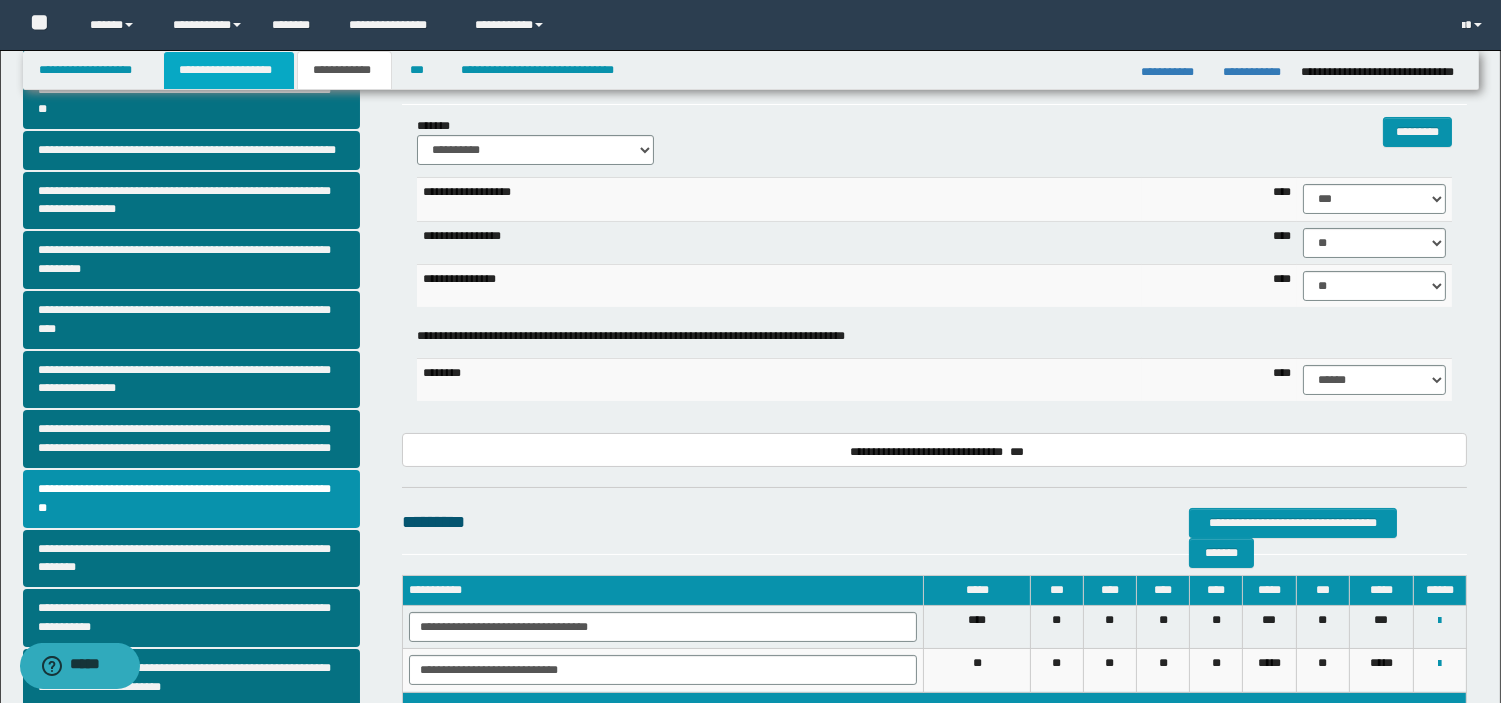 click on "**********" at bounding box center (229, 70) 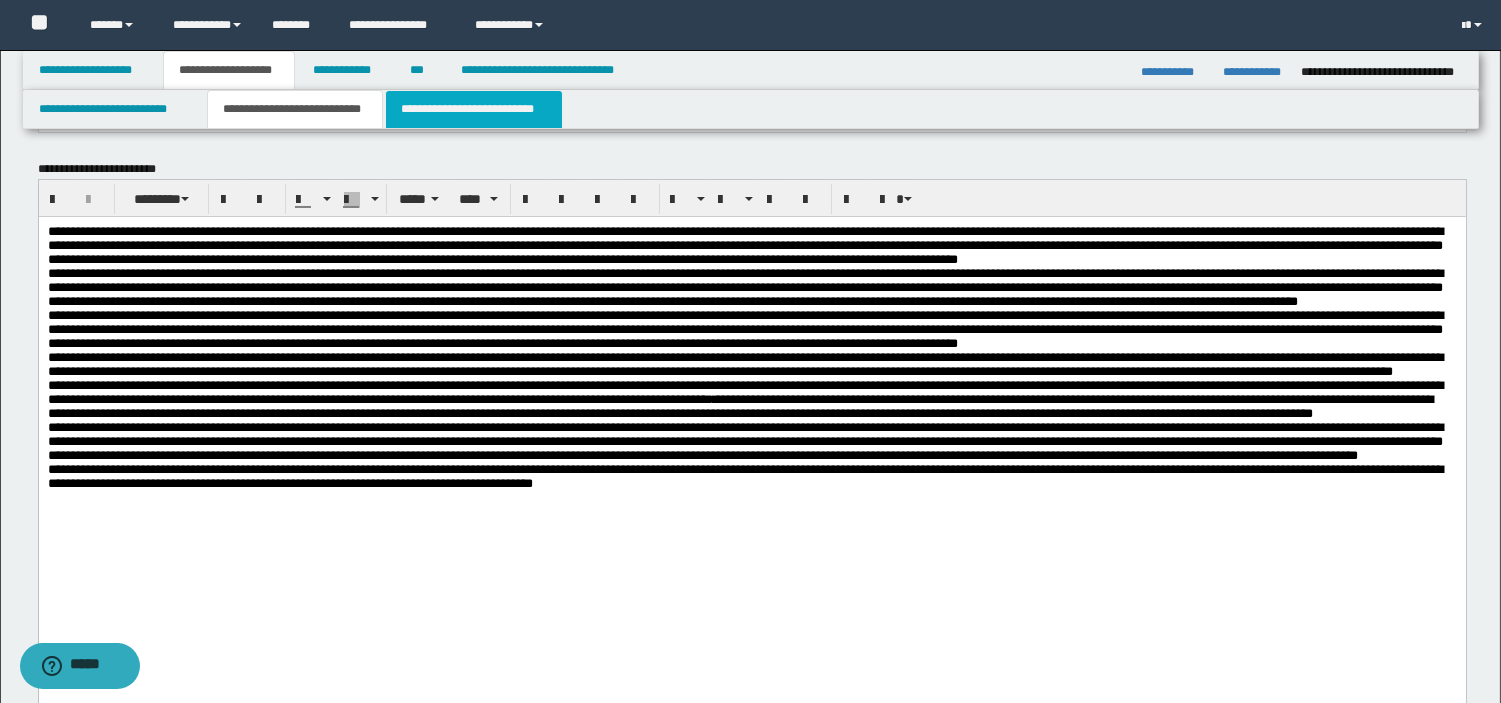 click on "**********" at bounding box center (474, 109) 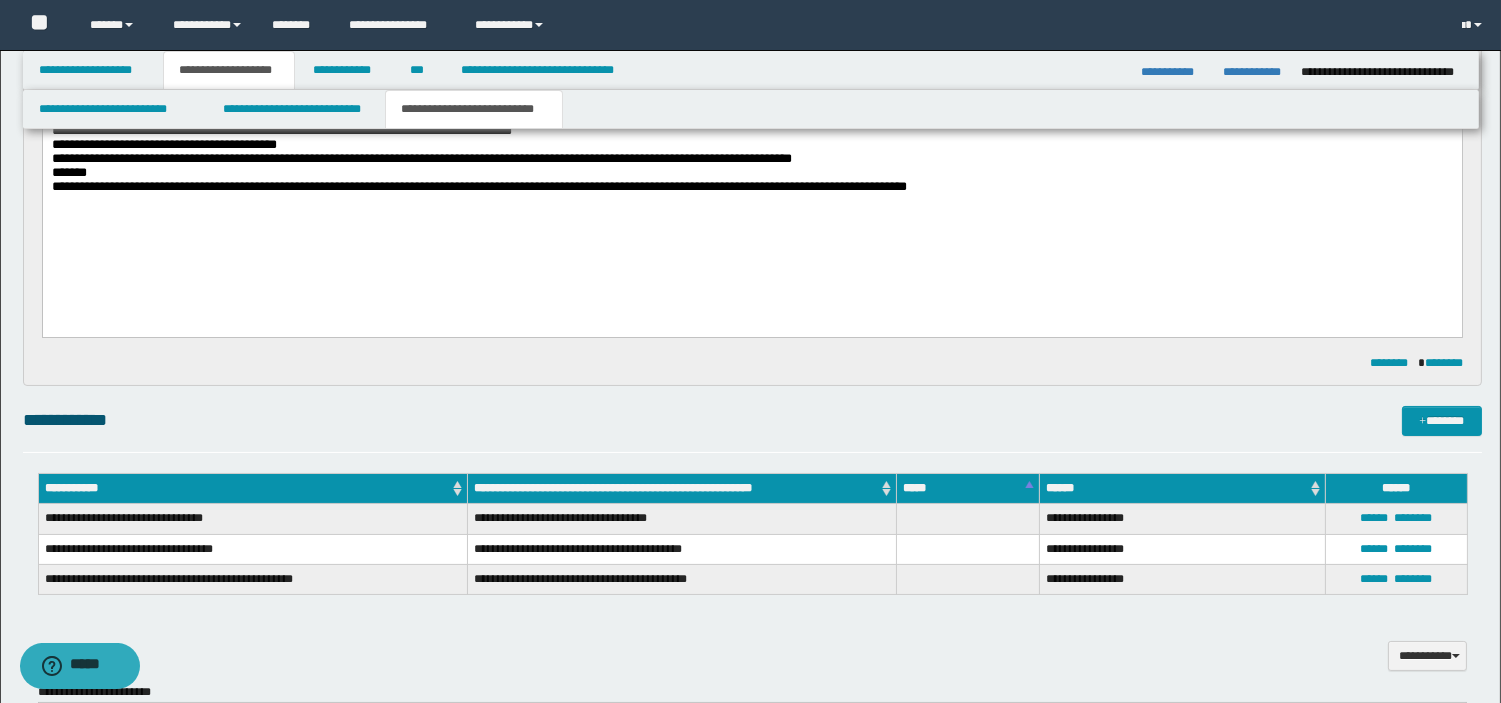 scroll, scrollTop: 882, scrollLeft: 0, axis: vertical 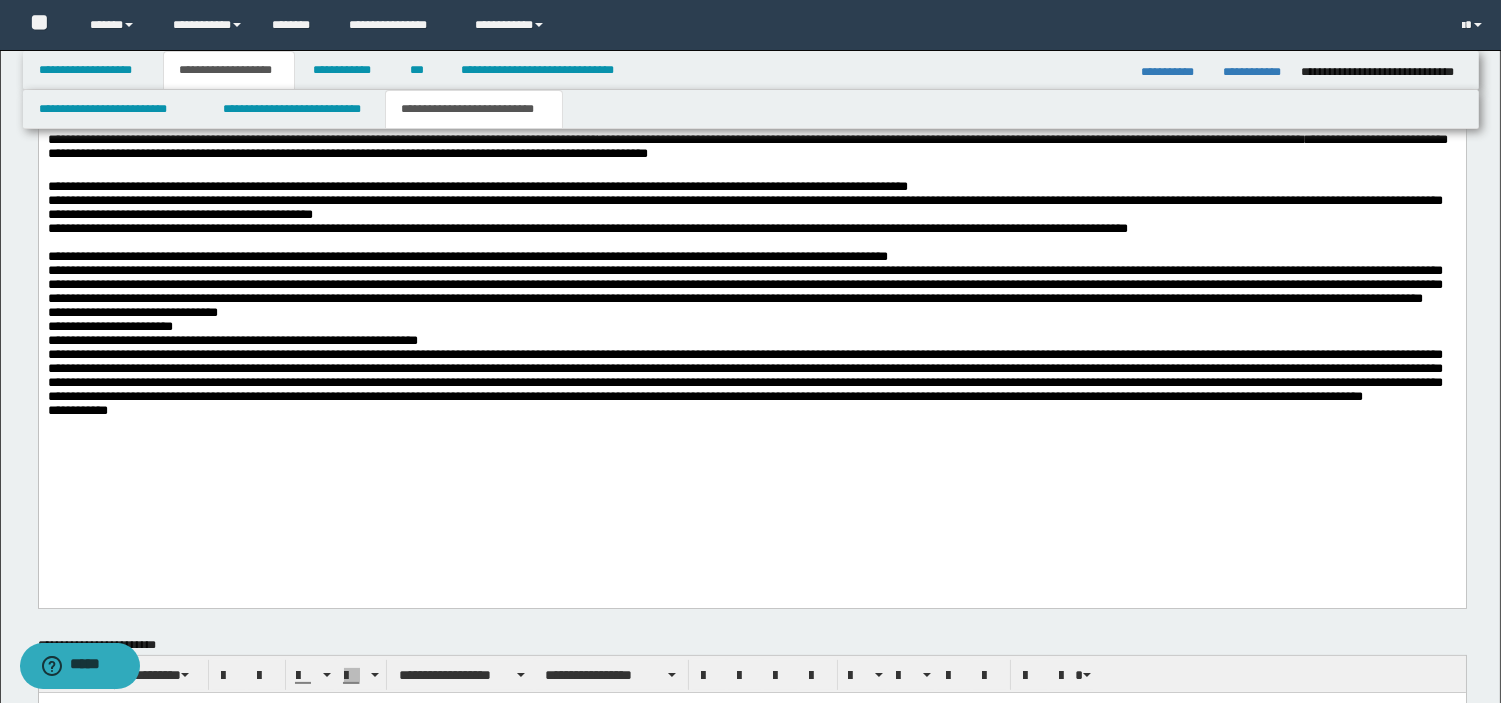 click on "**********" at bounding box center [744, 304] 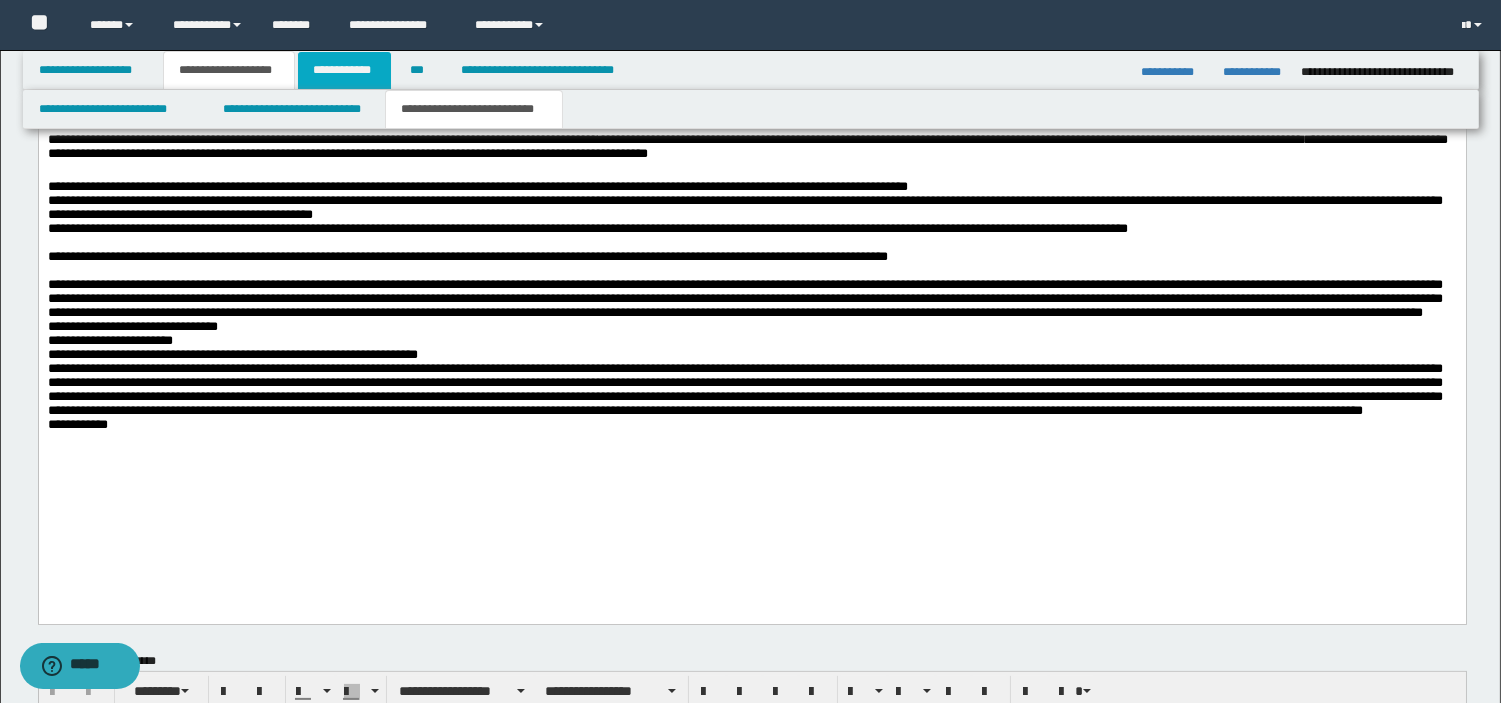 click on "**********" at bounding box center [344, 70] 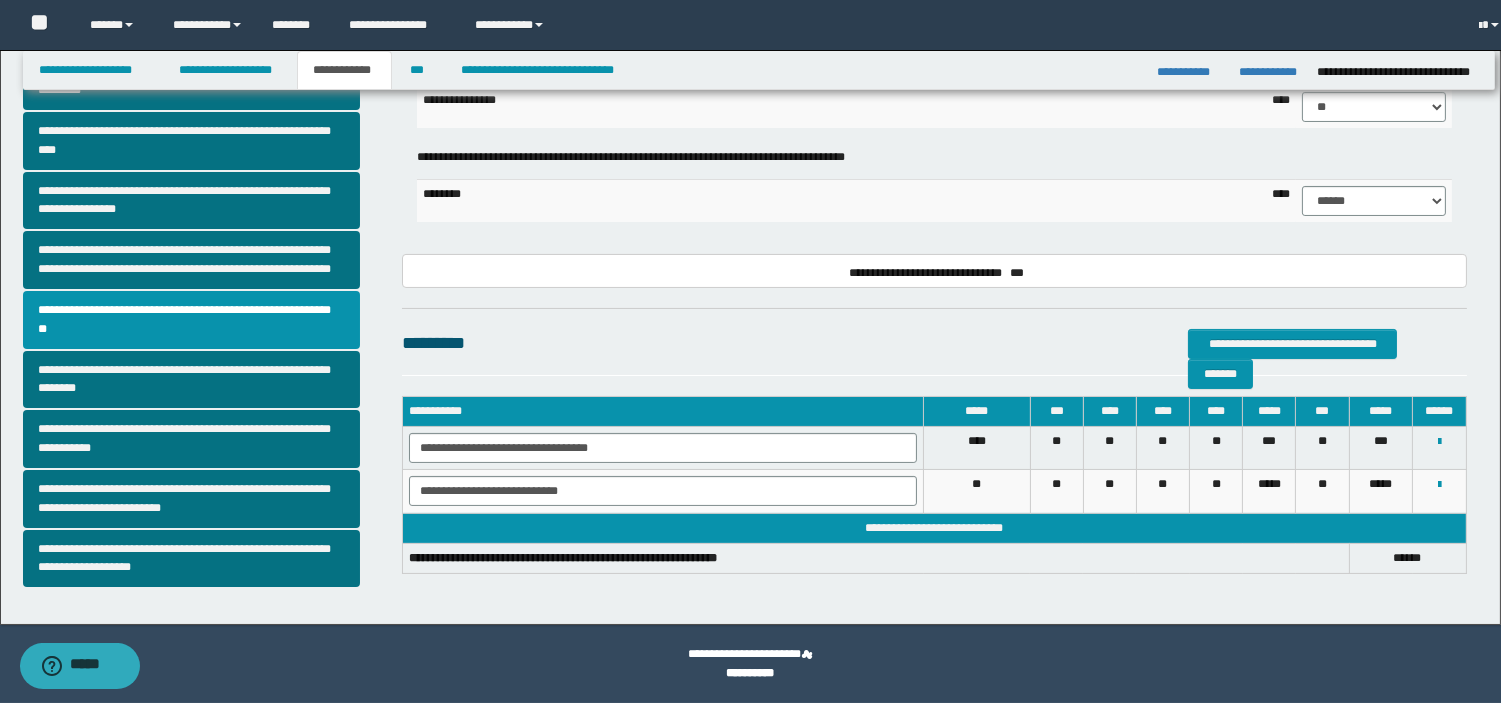 scroll, scrollTop: 414, scrollLeft: 0, axis: vertical 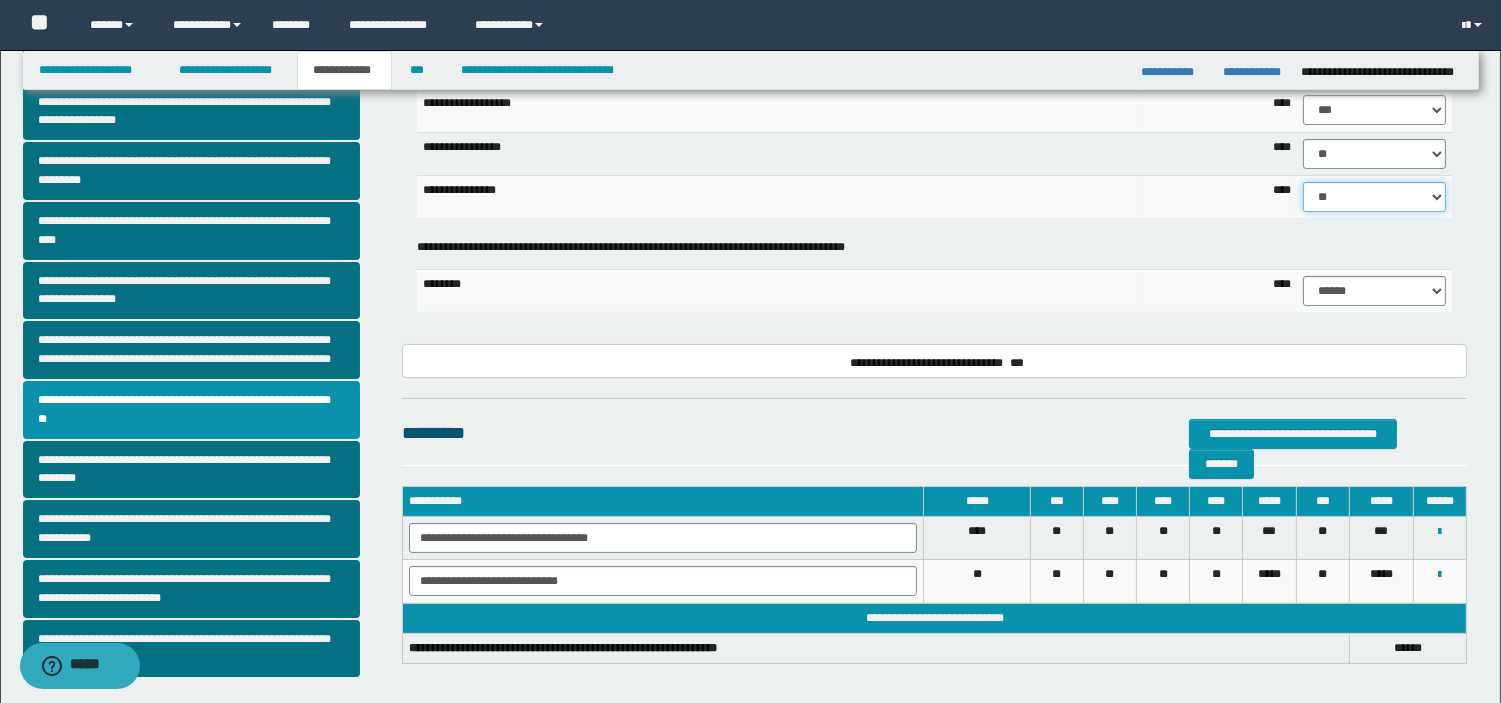 click on "******
****
**
**
**
**
**
**
**
**
***
***
***
***
***
***
***
***
***
***
****
****
****
****" at bounding box center [1374, 197] 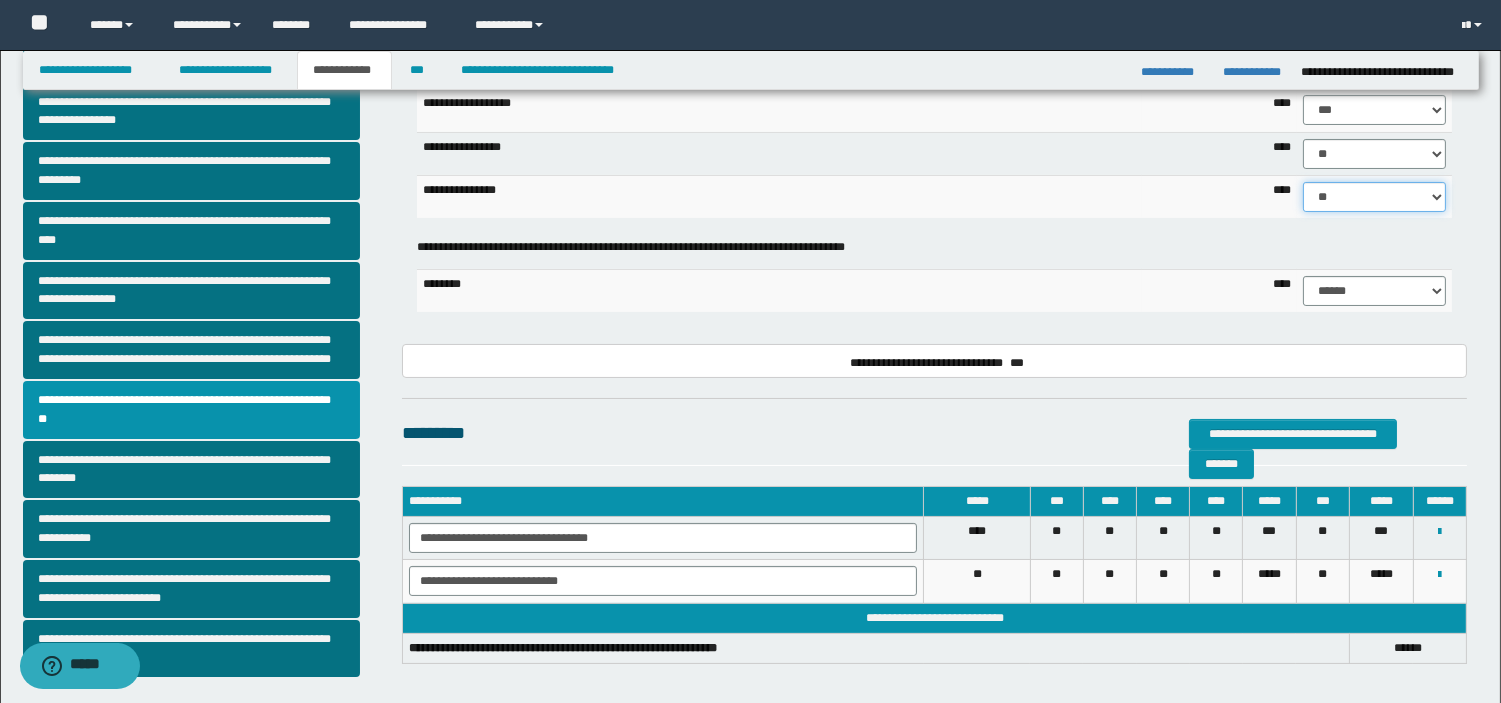 select on "**" 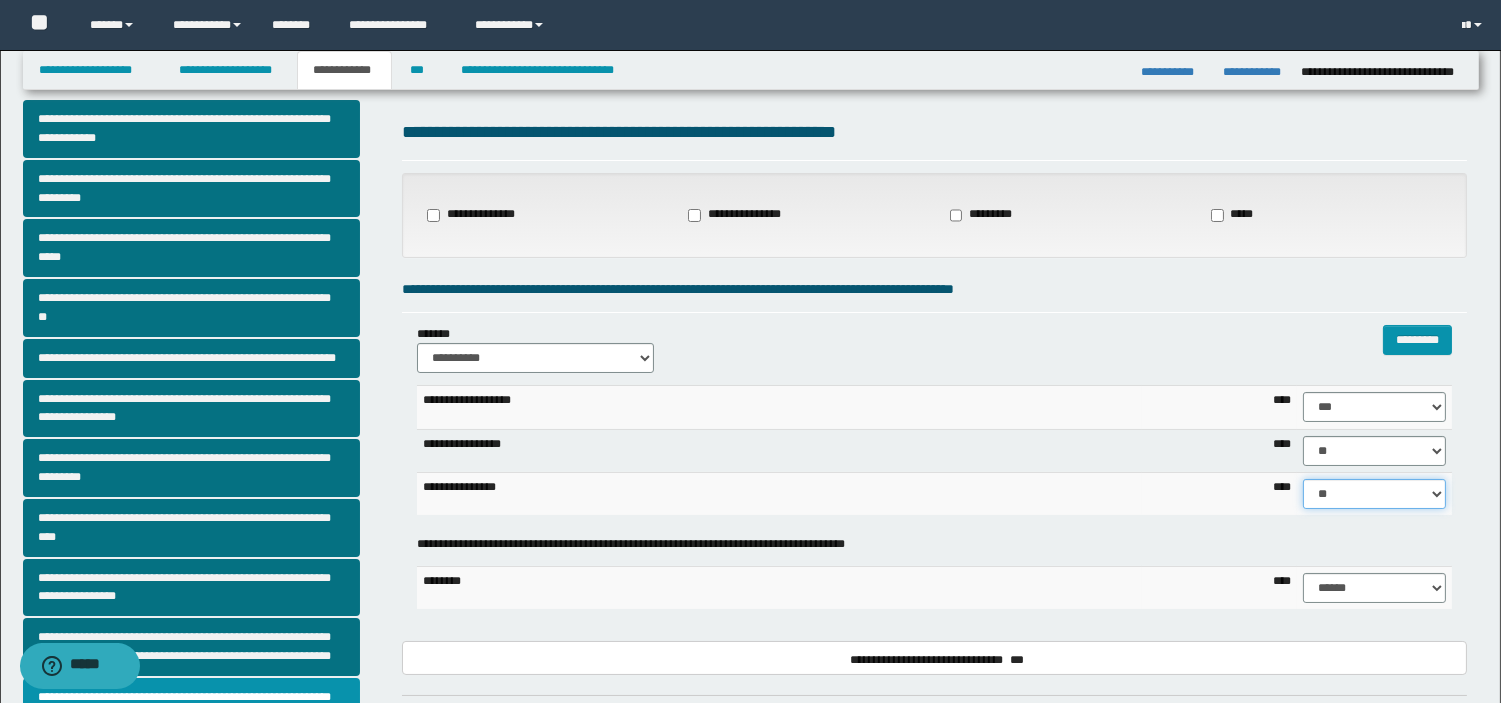 scroll, scrollTop: 0, scrollLeft: 0, axis: both 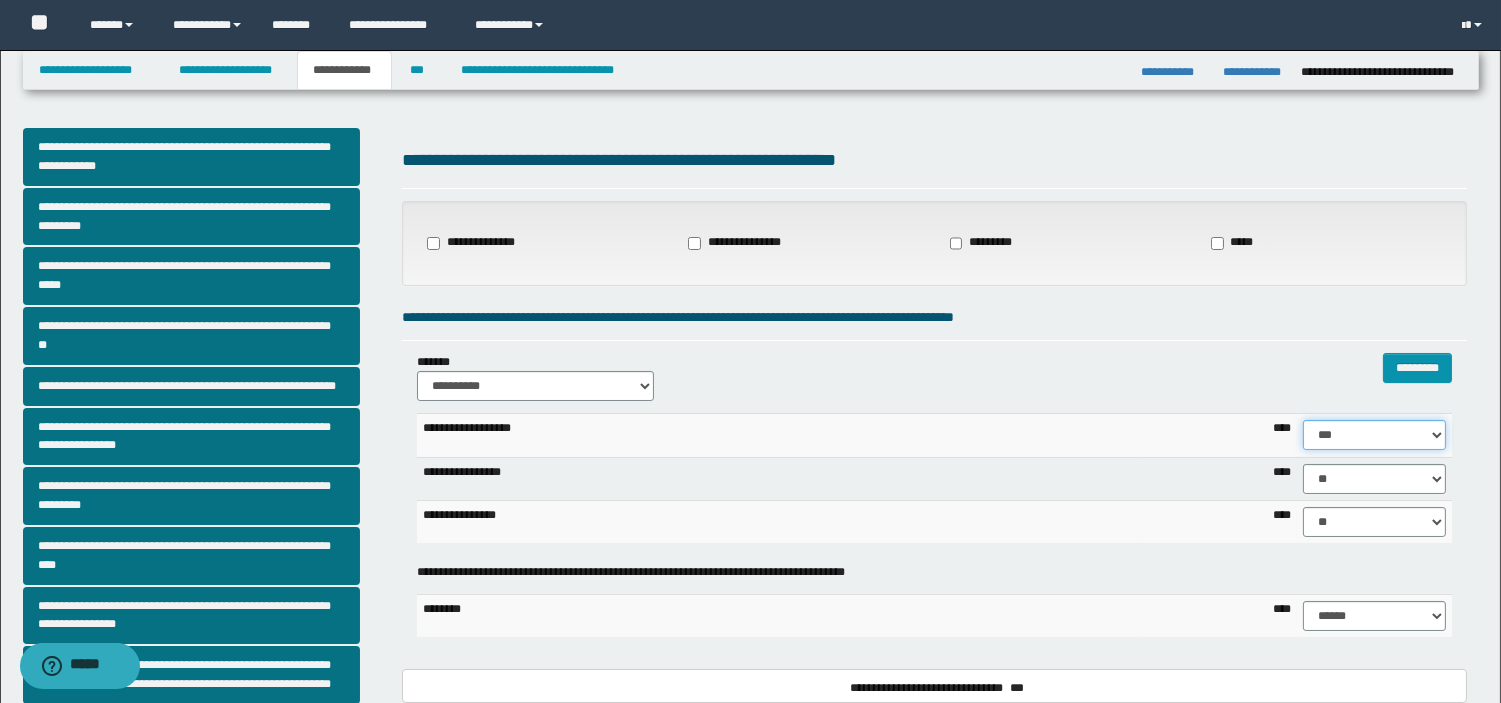 click on "******
****
**
**
**
**
**
**
**
**
***
***
***
***
***
***
***
***
***
***
****
****
****
****" at bounding box center [1374, 435] 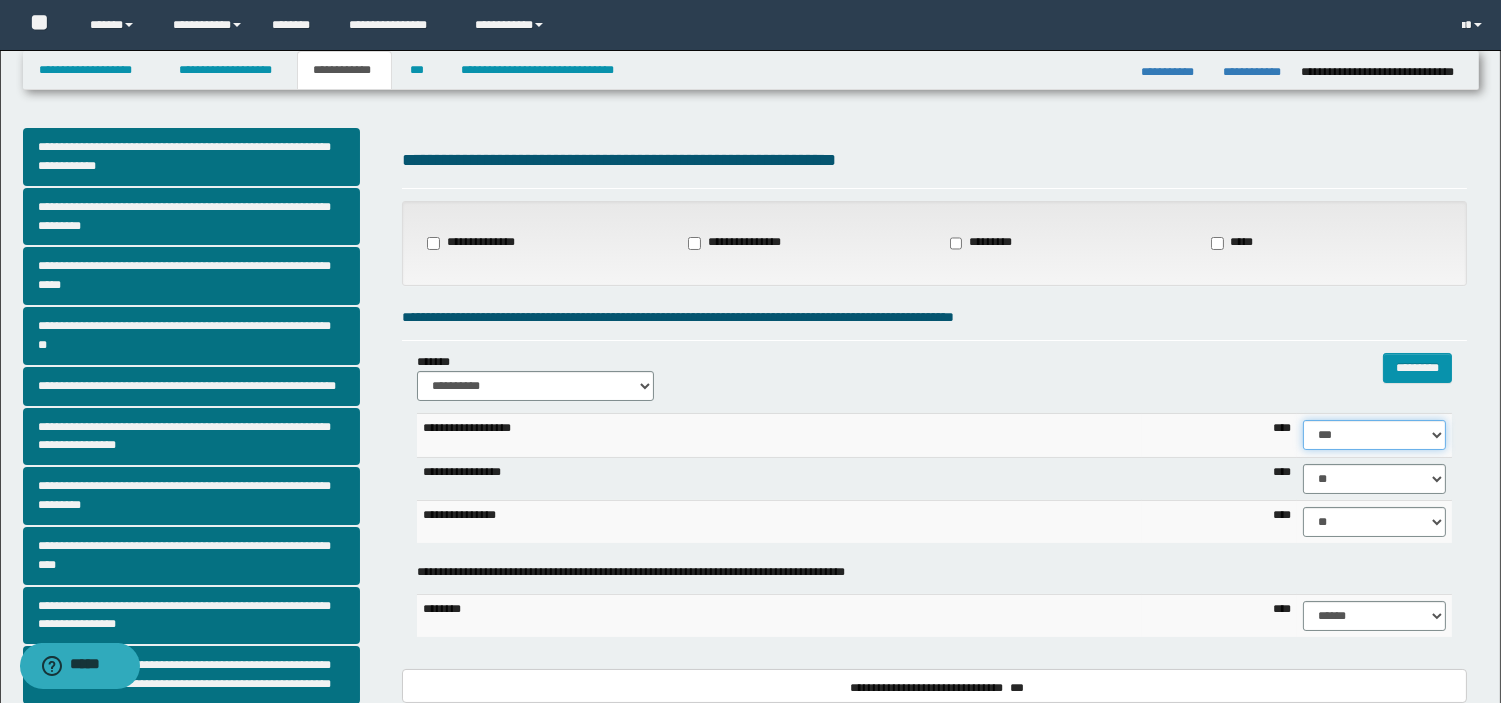 select on "***" 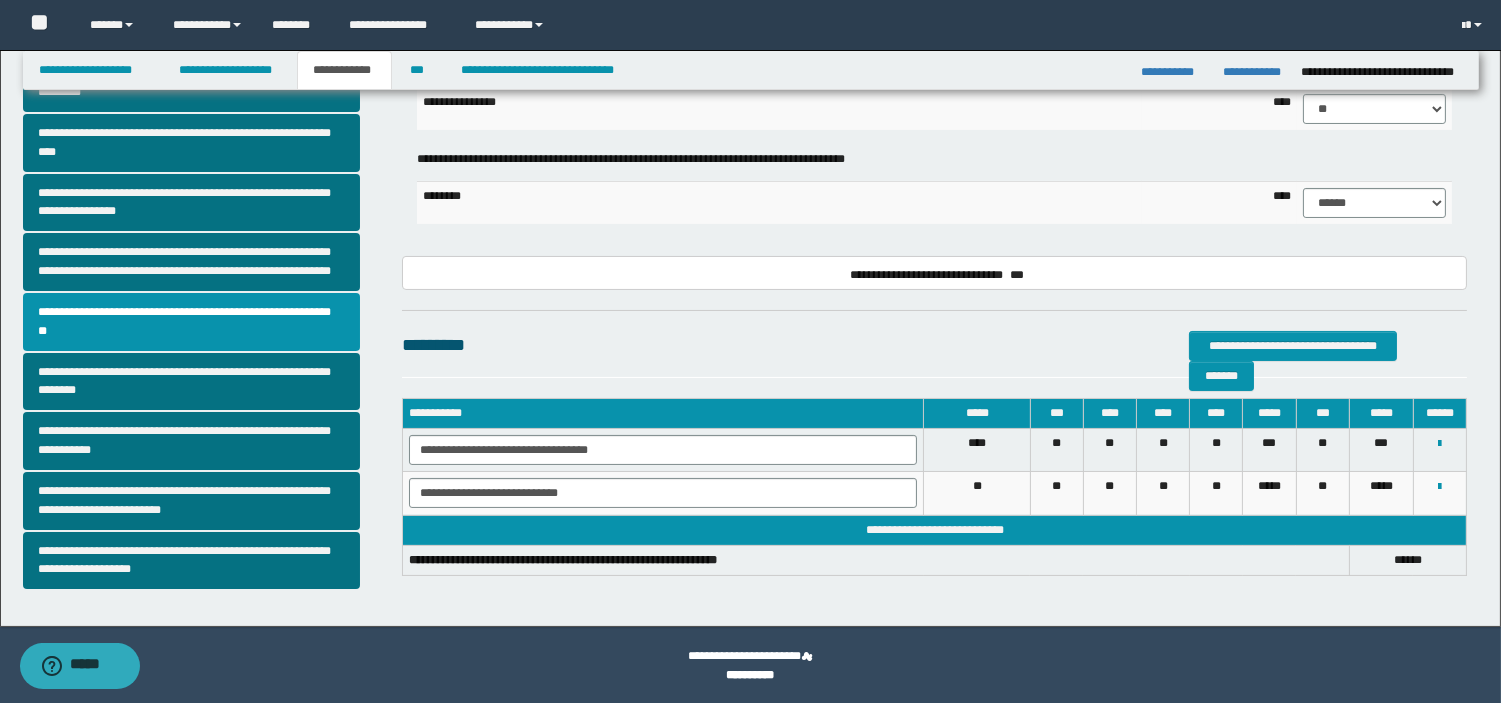 scroll, scrollTop: 414, scrollLeft: 0, axis: vertical 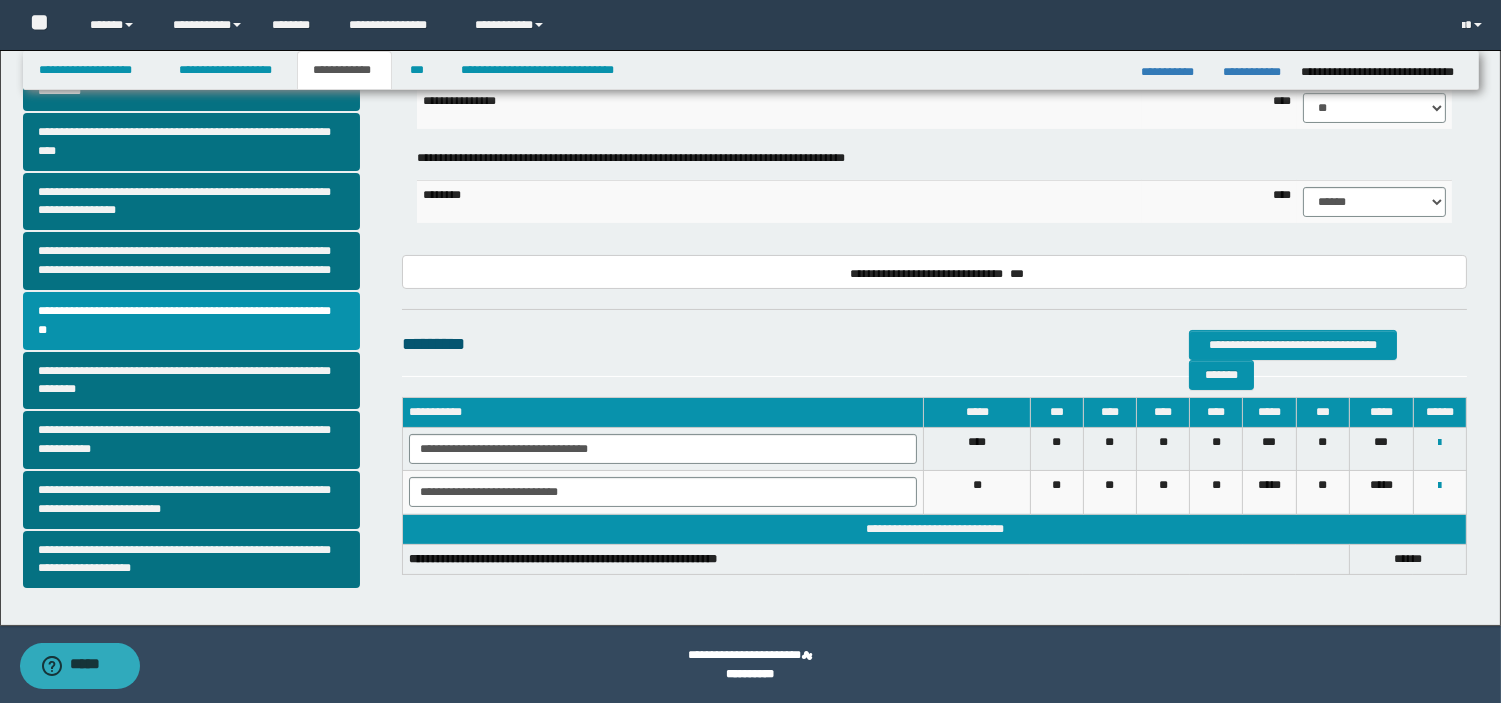 click on "**********" at bounding box center [934, 272] 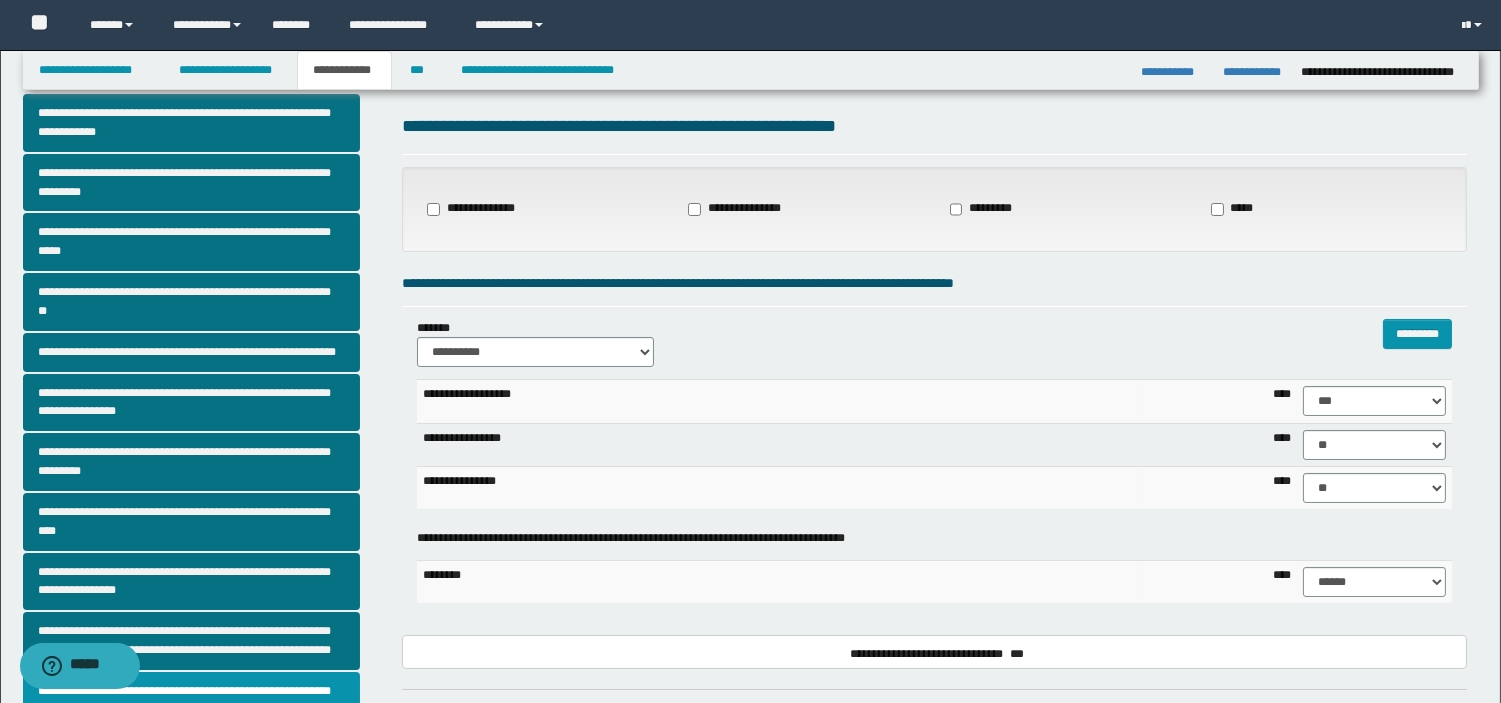 scroll, scrollTop: 0, scrollLeft: 0, axis: both 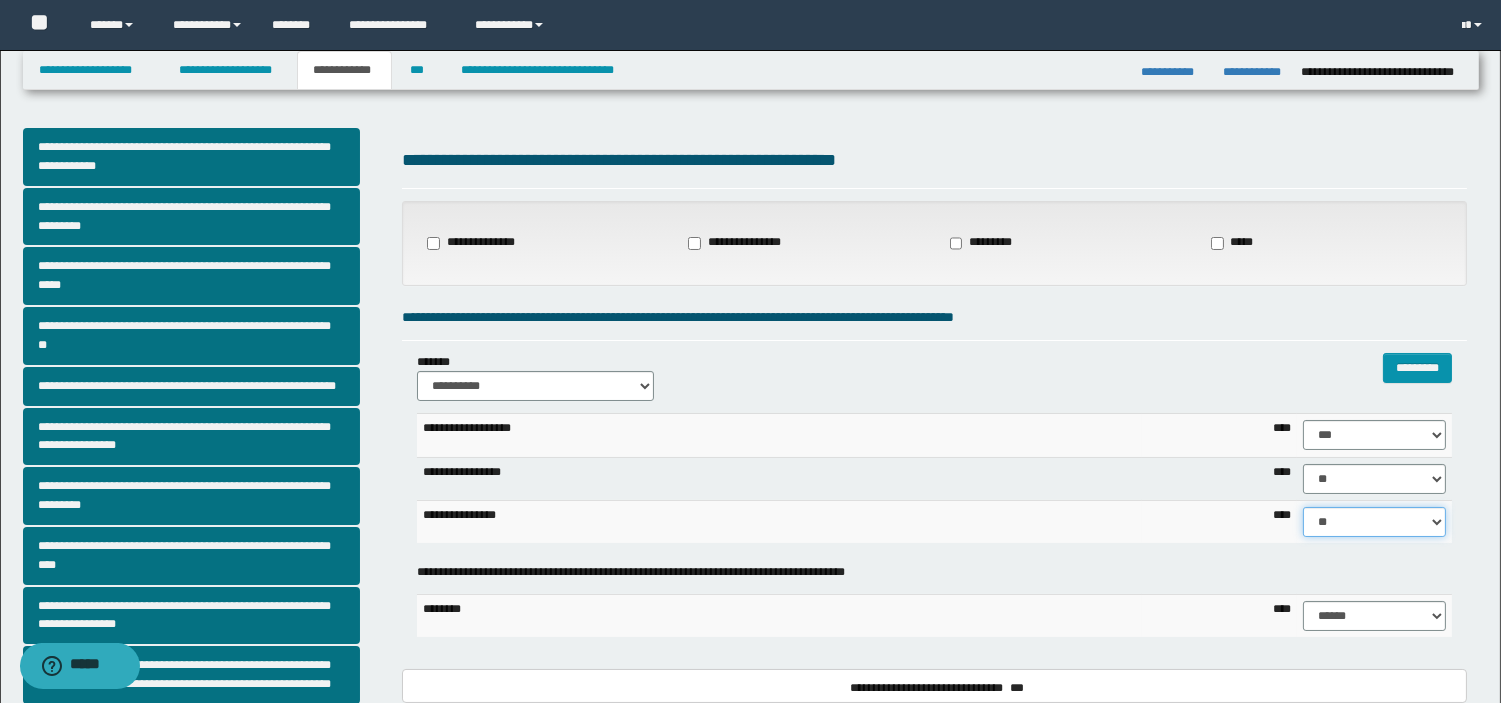 click on "******
****
**
**
**
**
**
**
**
**
***
***
***
***
***
***
***
***
***
***
****
****
****
****" at bounding box center (1374, 522) 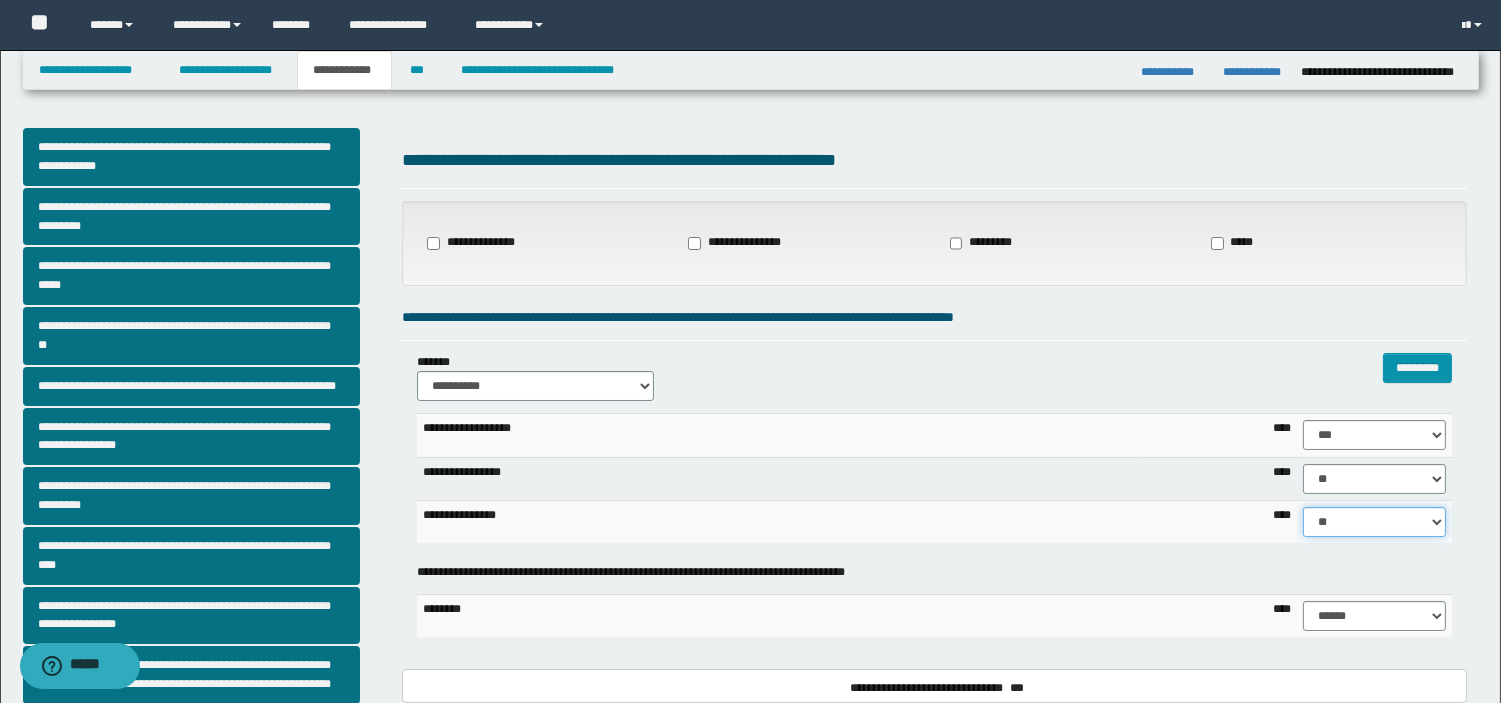 select on "**" 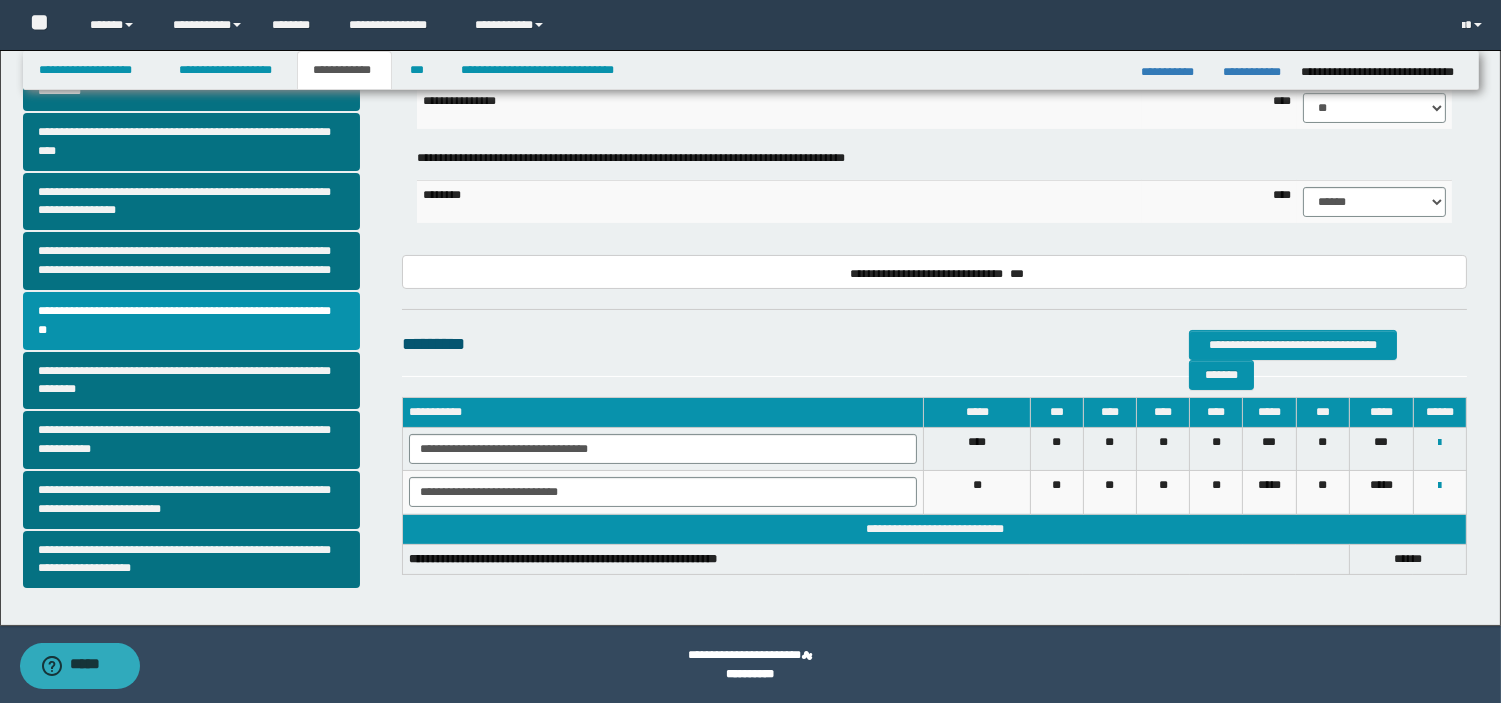 click on "**********" at bounding box center [750, 131] 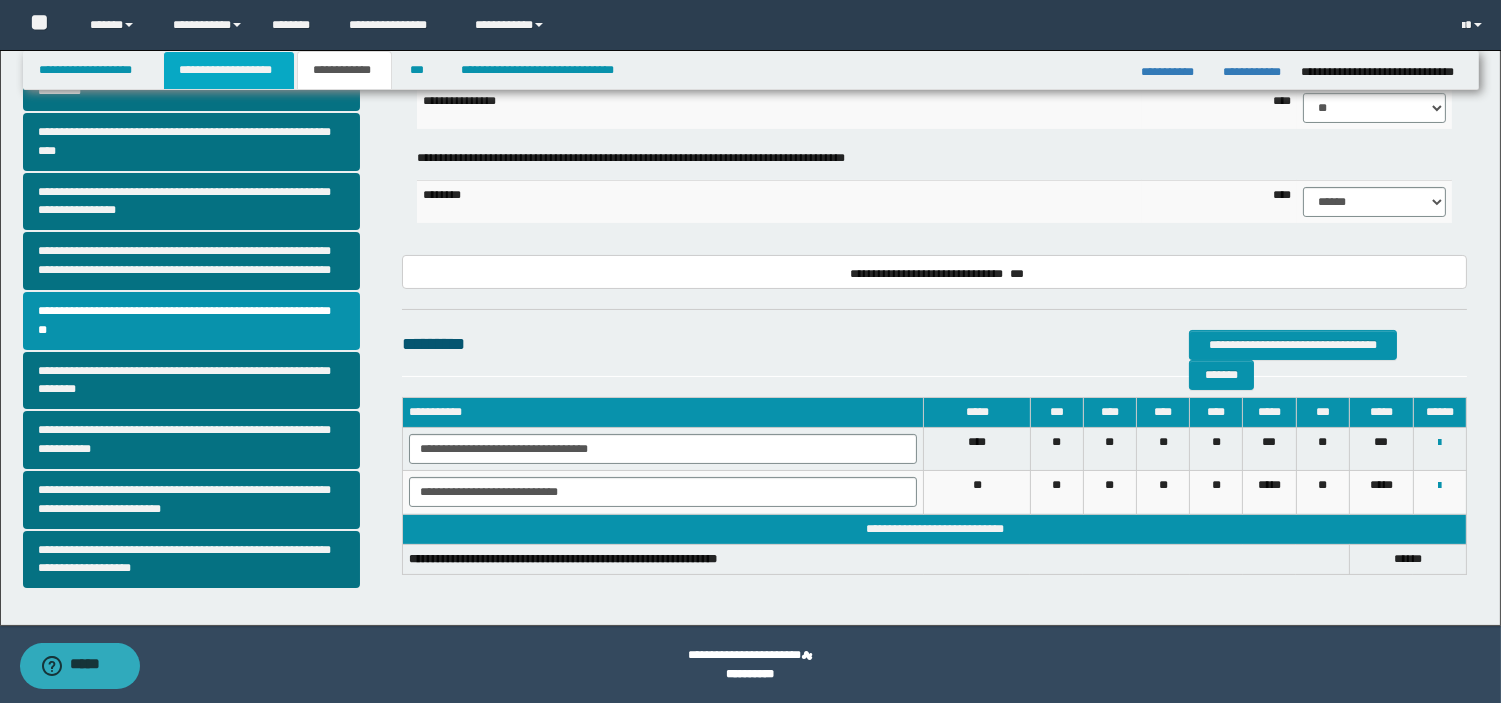 click on "**********" at bounding box center [229, 70] 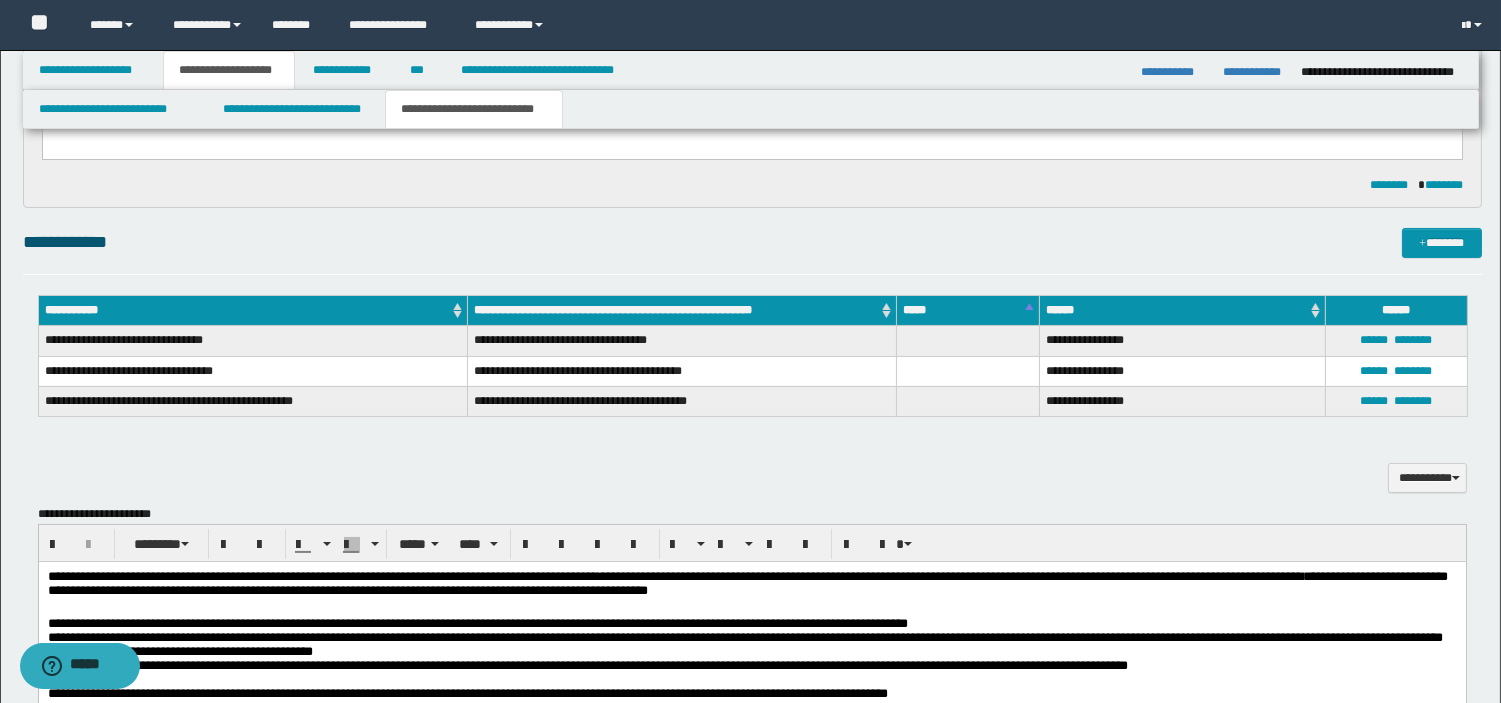 scroll, scrollTop: 0, scrollLeft: 0, axis: both 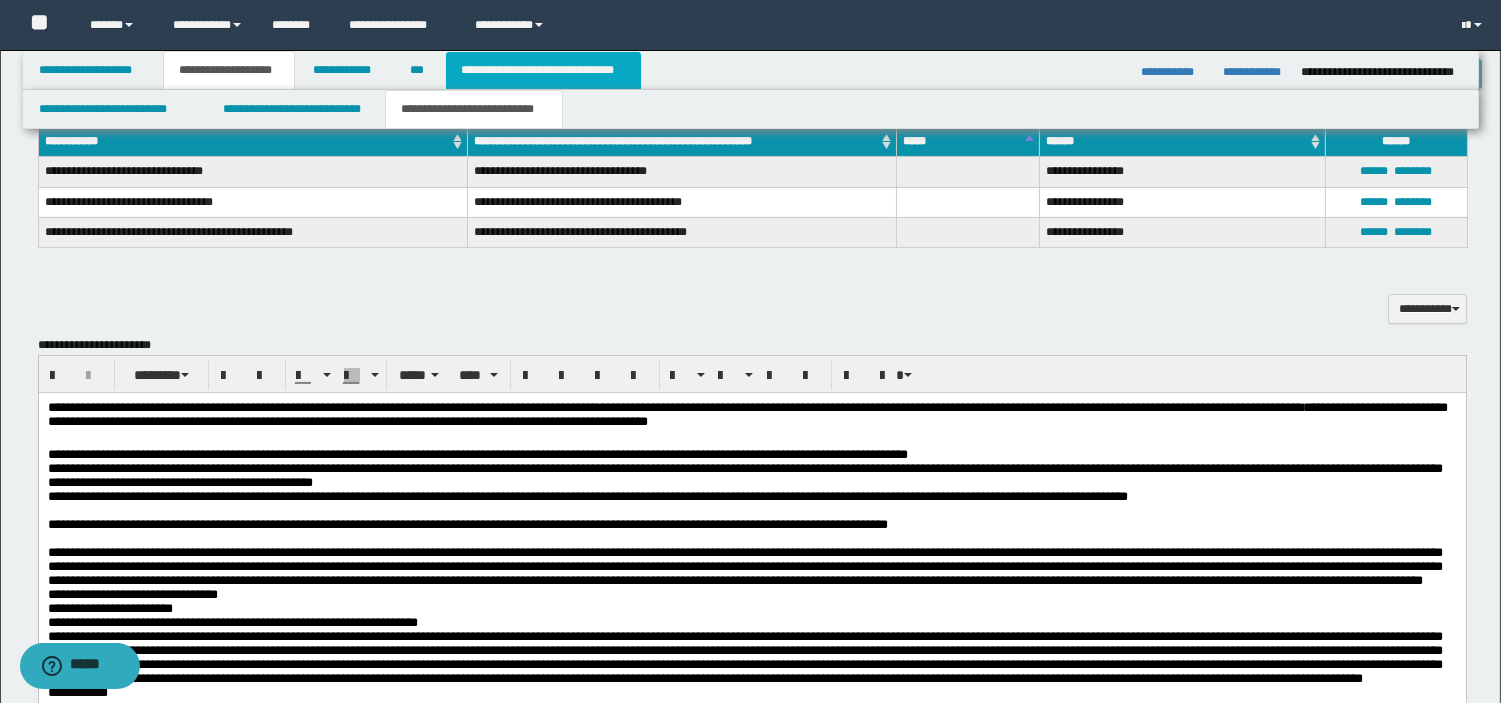 click on "**********" at bounding box center (543, 70) 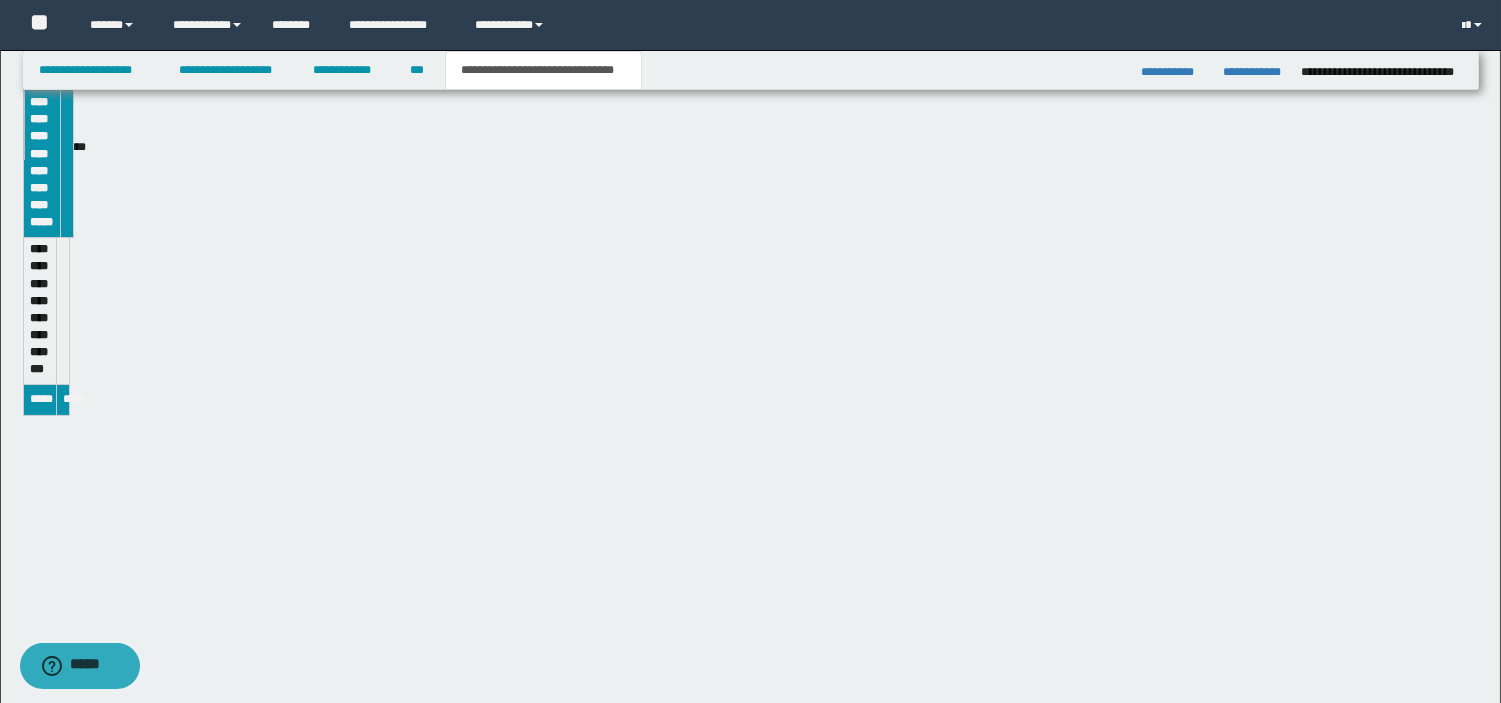 scroll, scrollTop: 583, scrollLeft: 0, axis: vertical 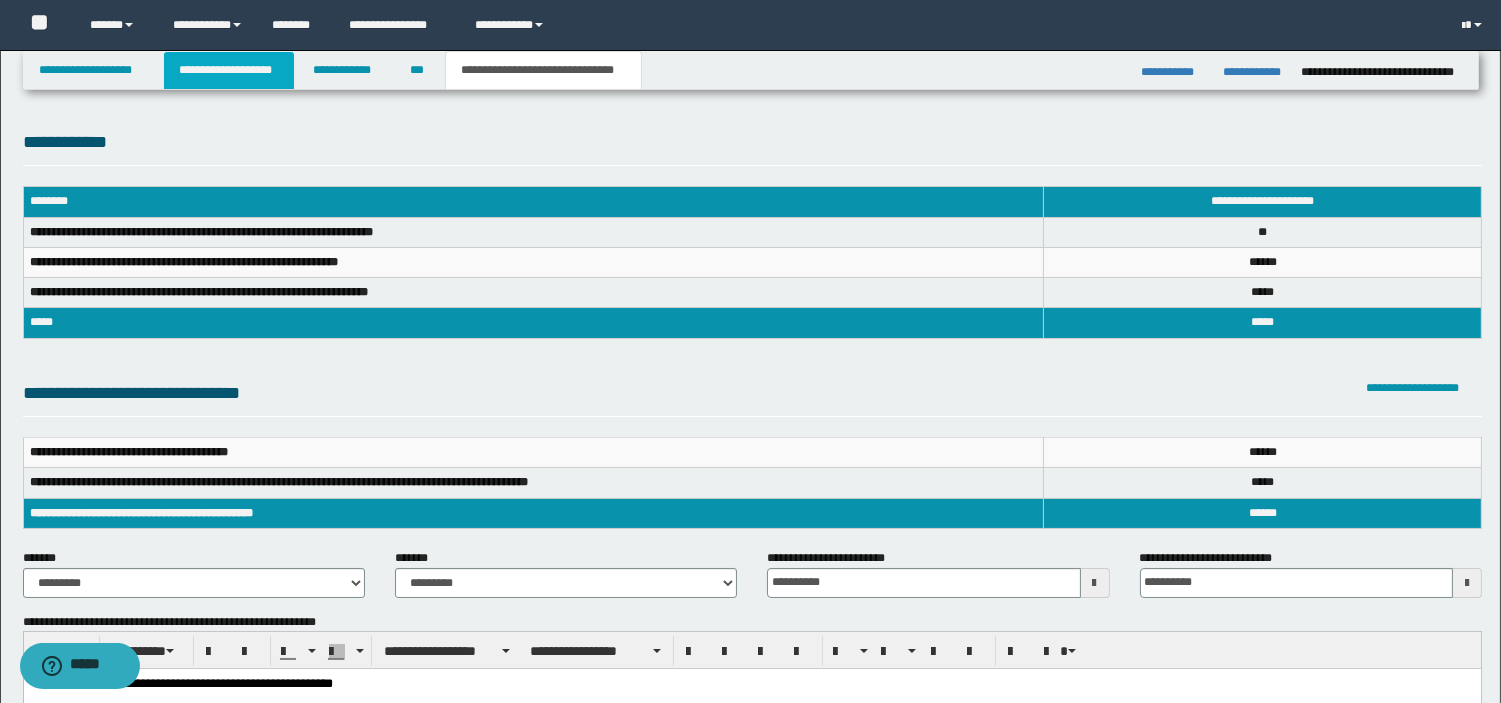 click on "**********" at bounding box center [229, 70] 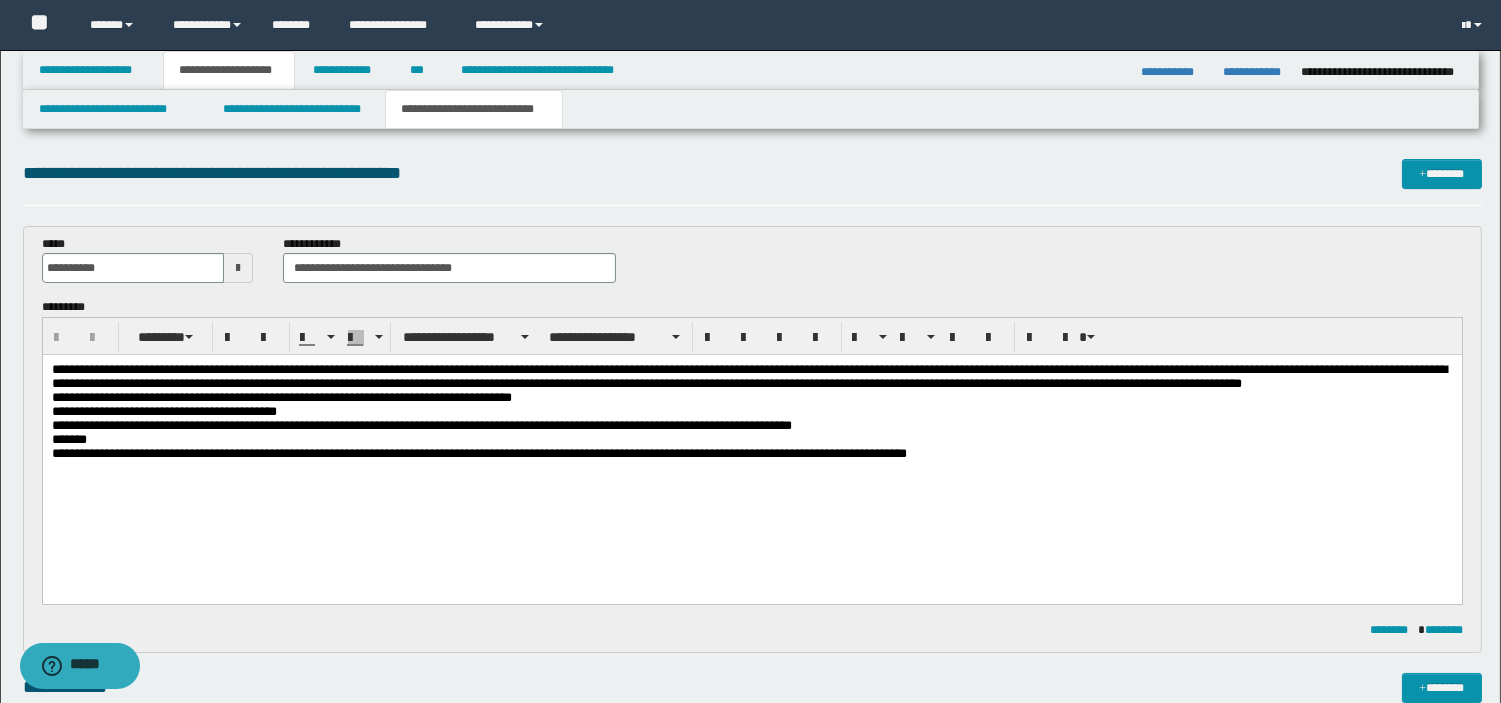 scroll, scrollTop: 614, scrollLeft: 0, axis: vertical 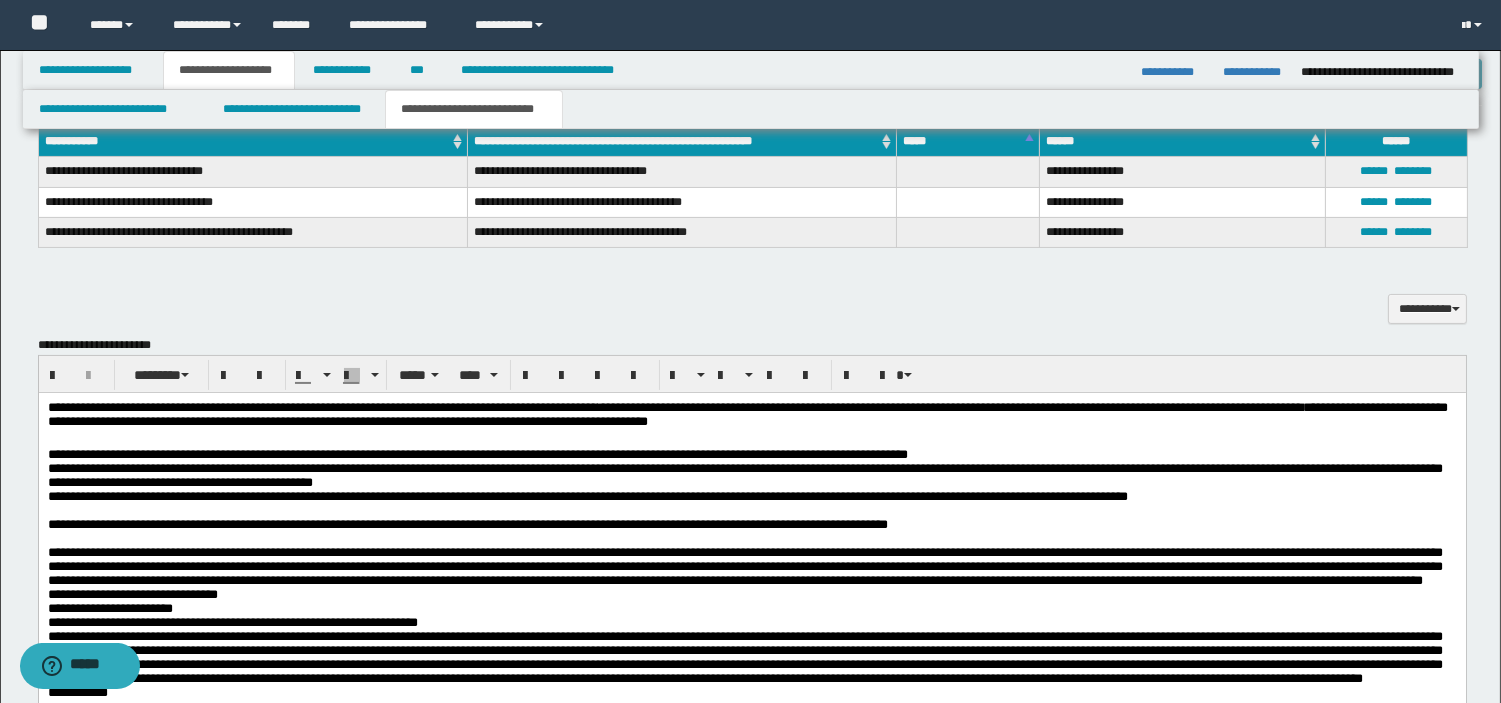 click on "**********" at bounding box center [467, 523] 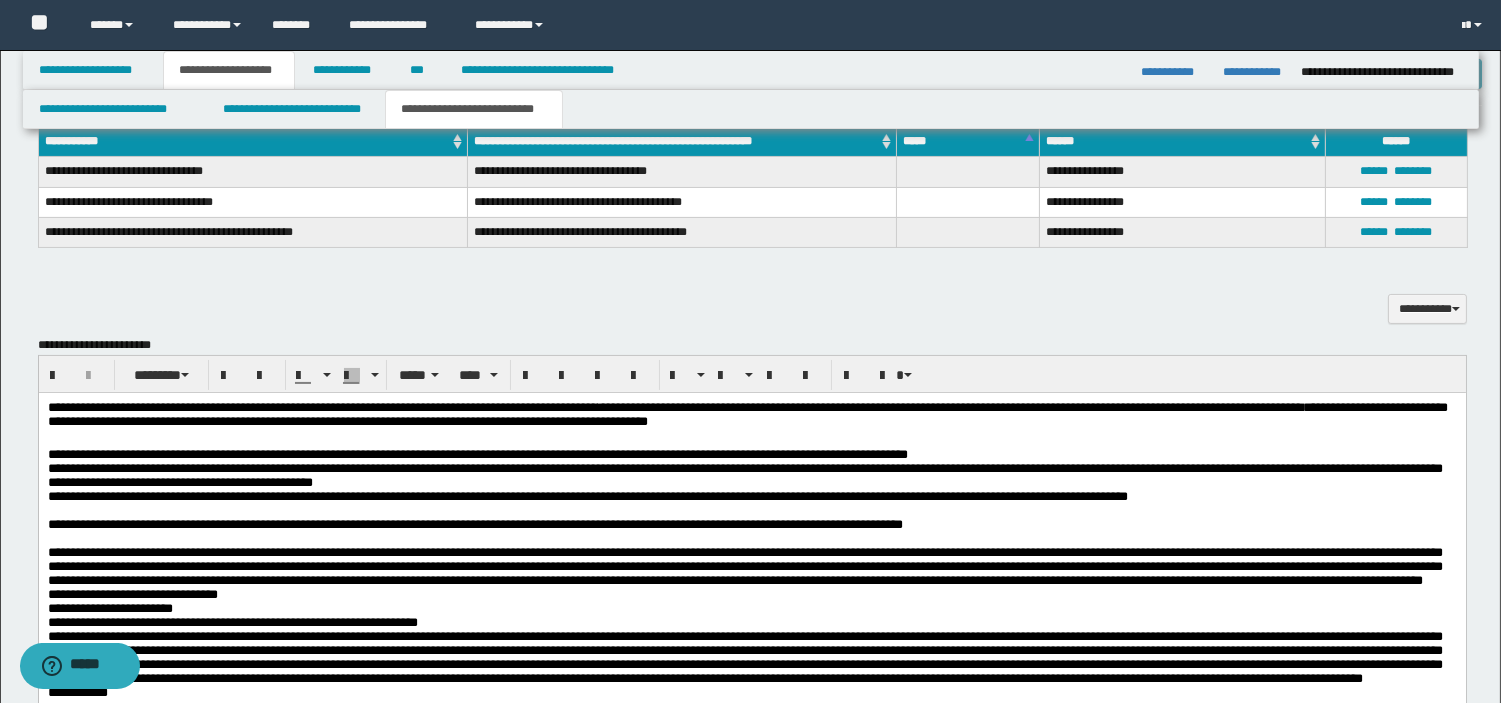 click on "**********" at bounding box center [751, 517] 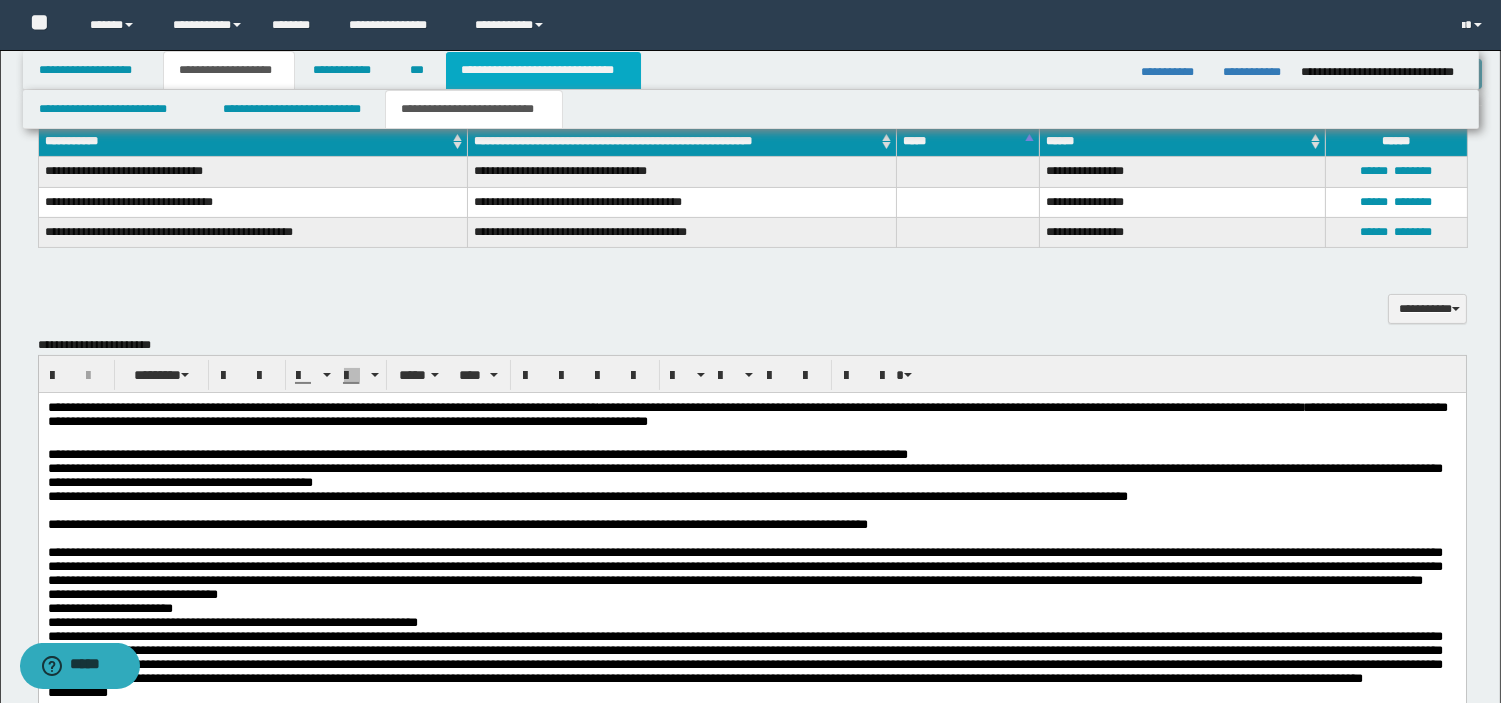 click on "**********" at bounding box center (543, 70) 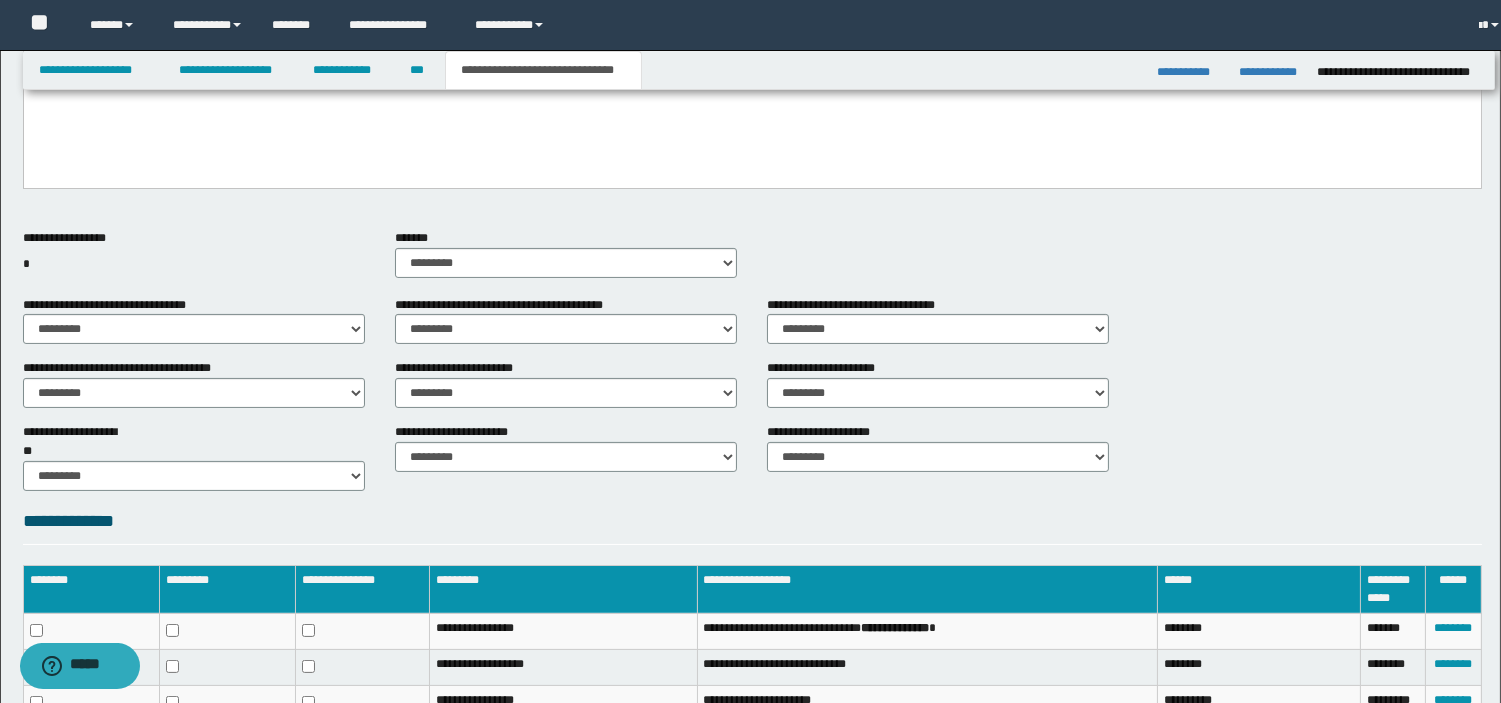 scroll, scrollTop: 583, scrollLeft: 0, axis: vertical 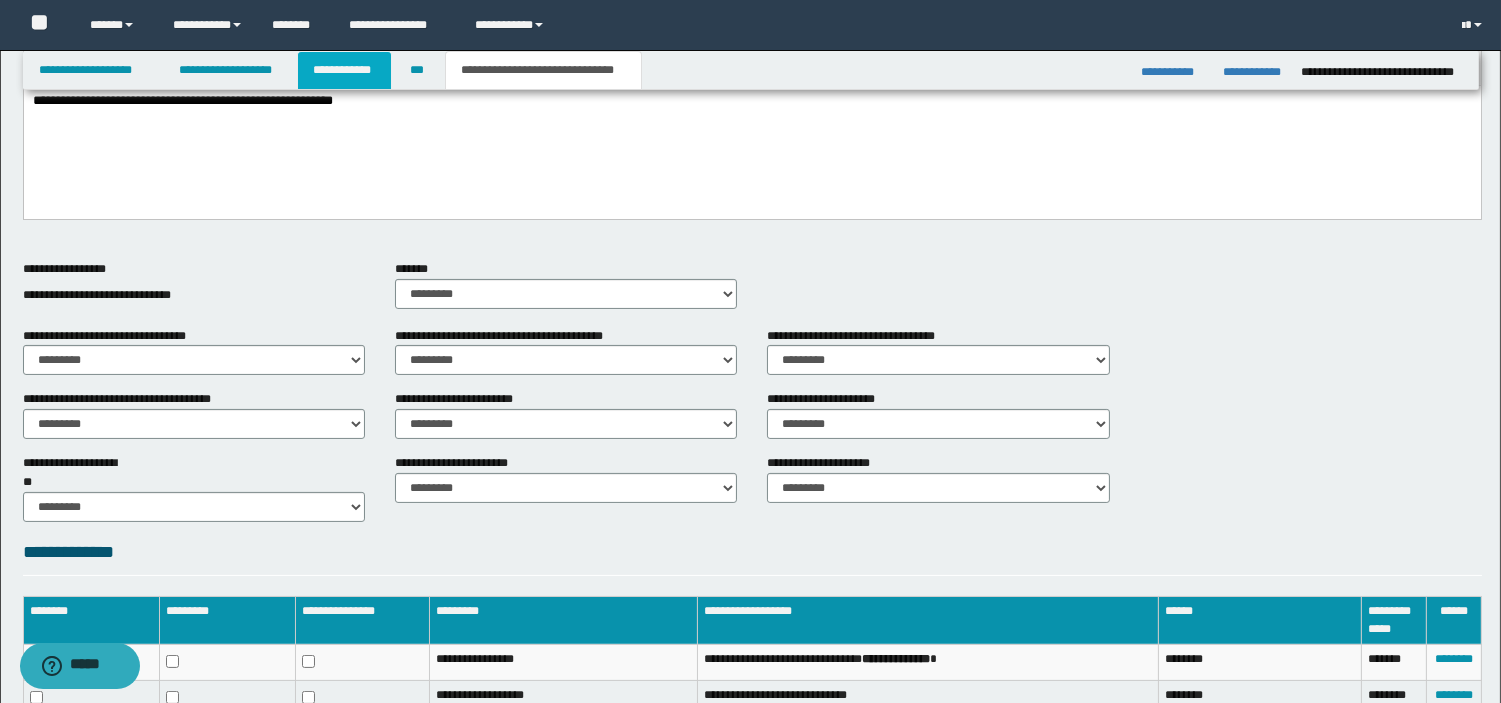 click on "**********" at bounding box center [344, 70] 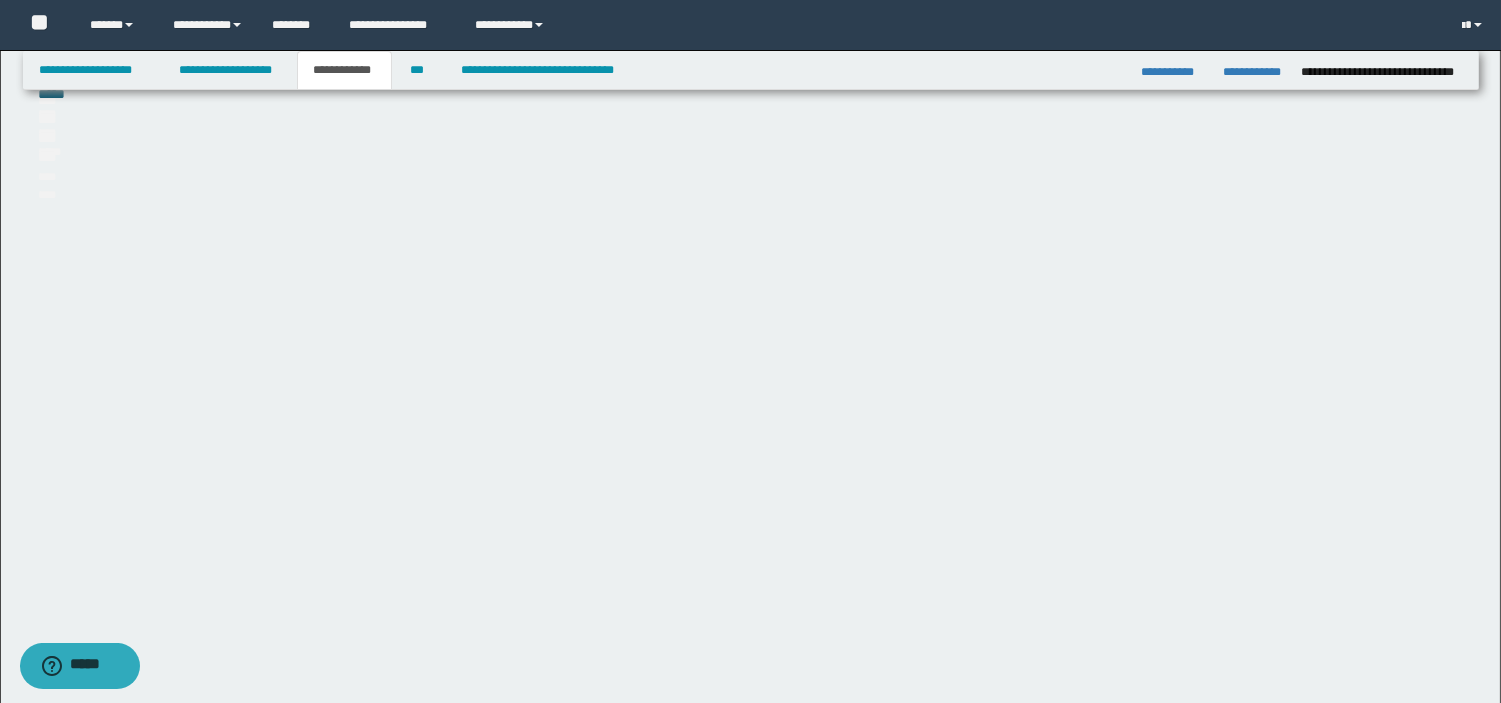 scroll, scrollTop: 414, scrollLeft: 0, axis: vertical 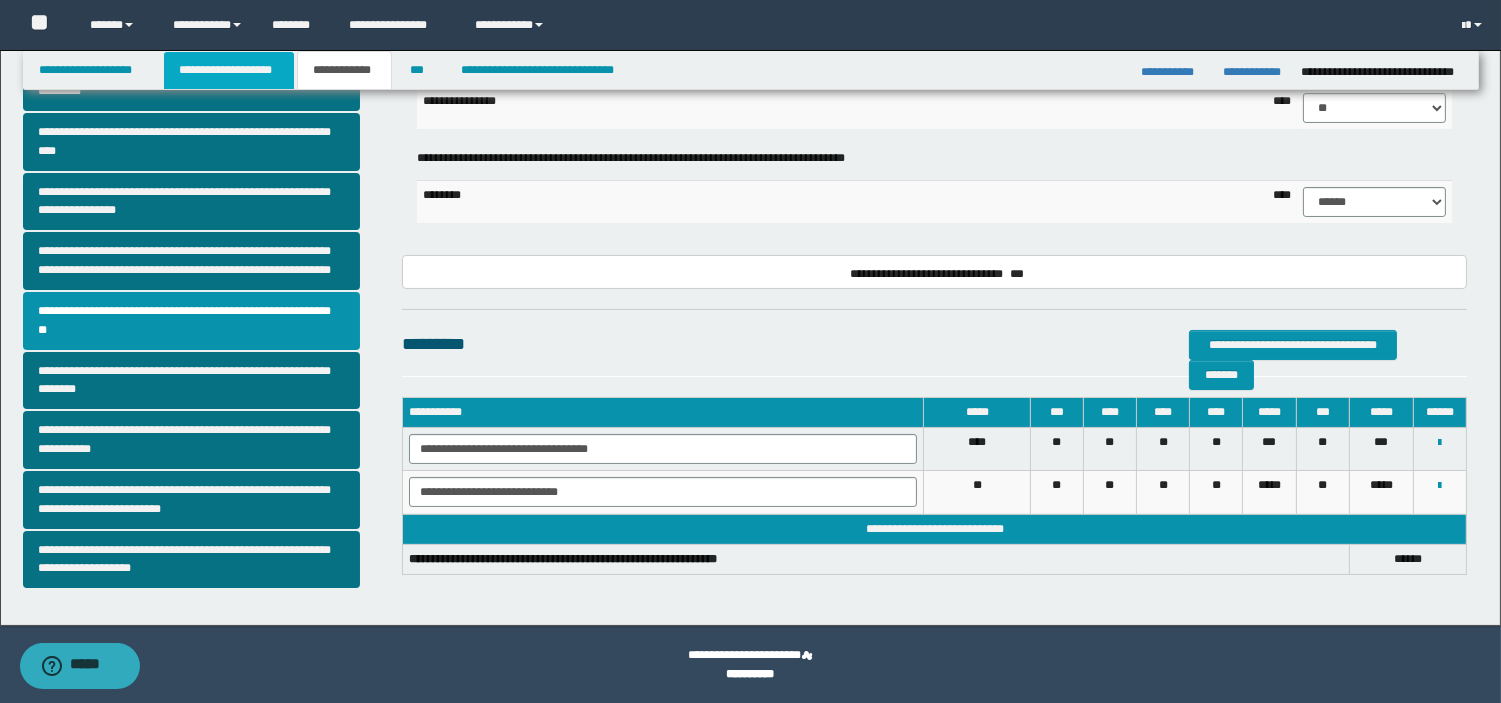 click on "**********" at bounding box center (229, 70) 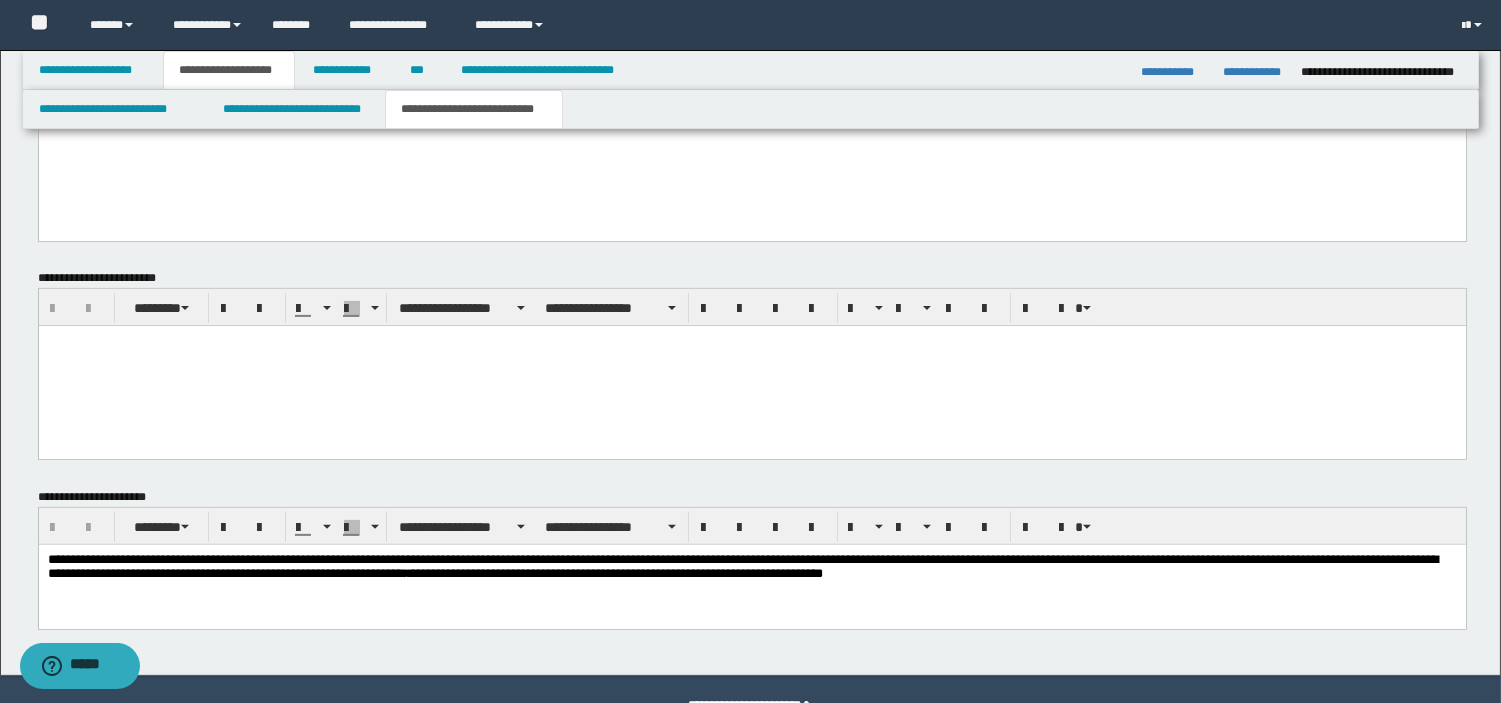 scroll, scrollTop: 1315, scrollLeft: 0, axis: vertical 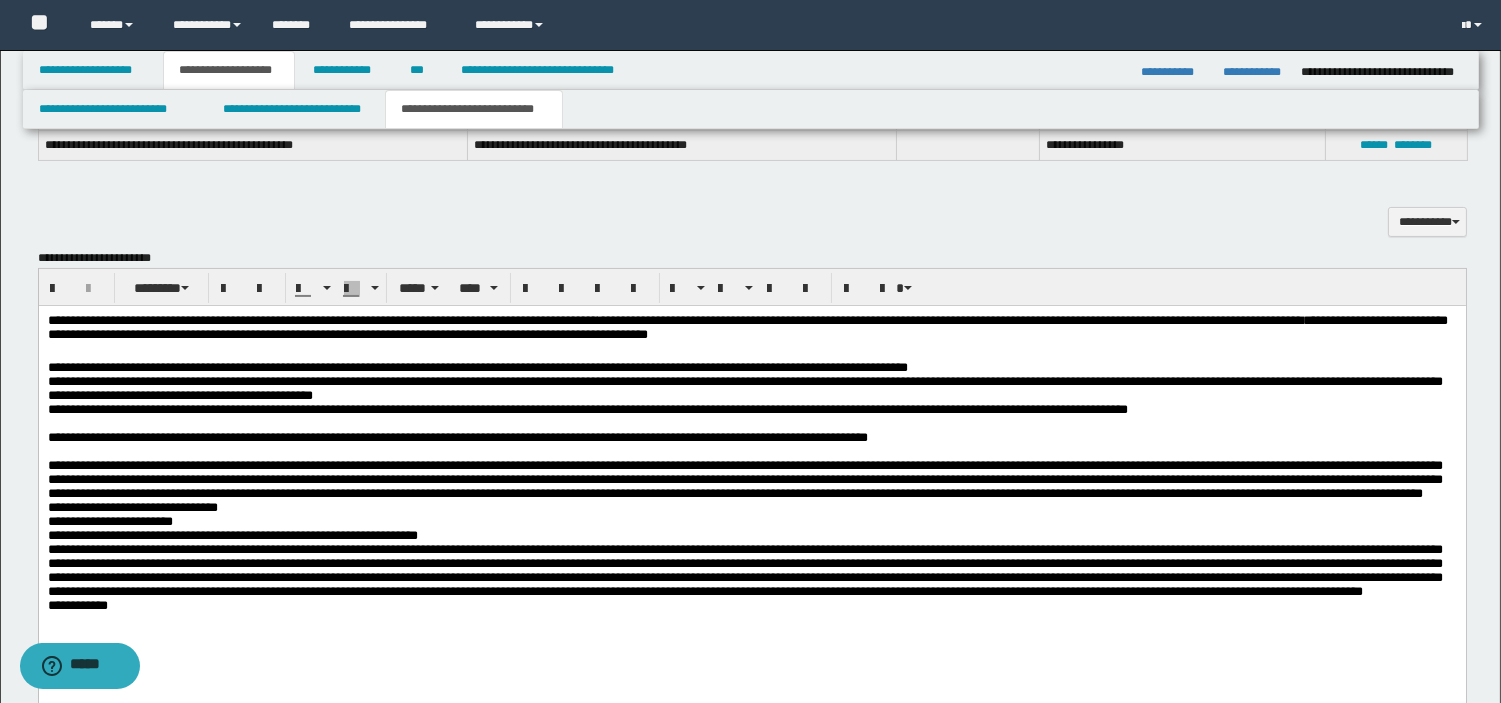 click on "**********" at bounding box center [457, 436] 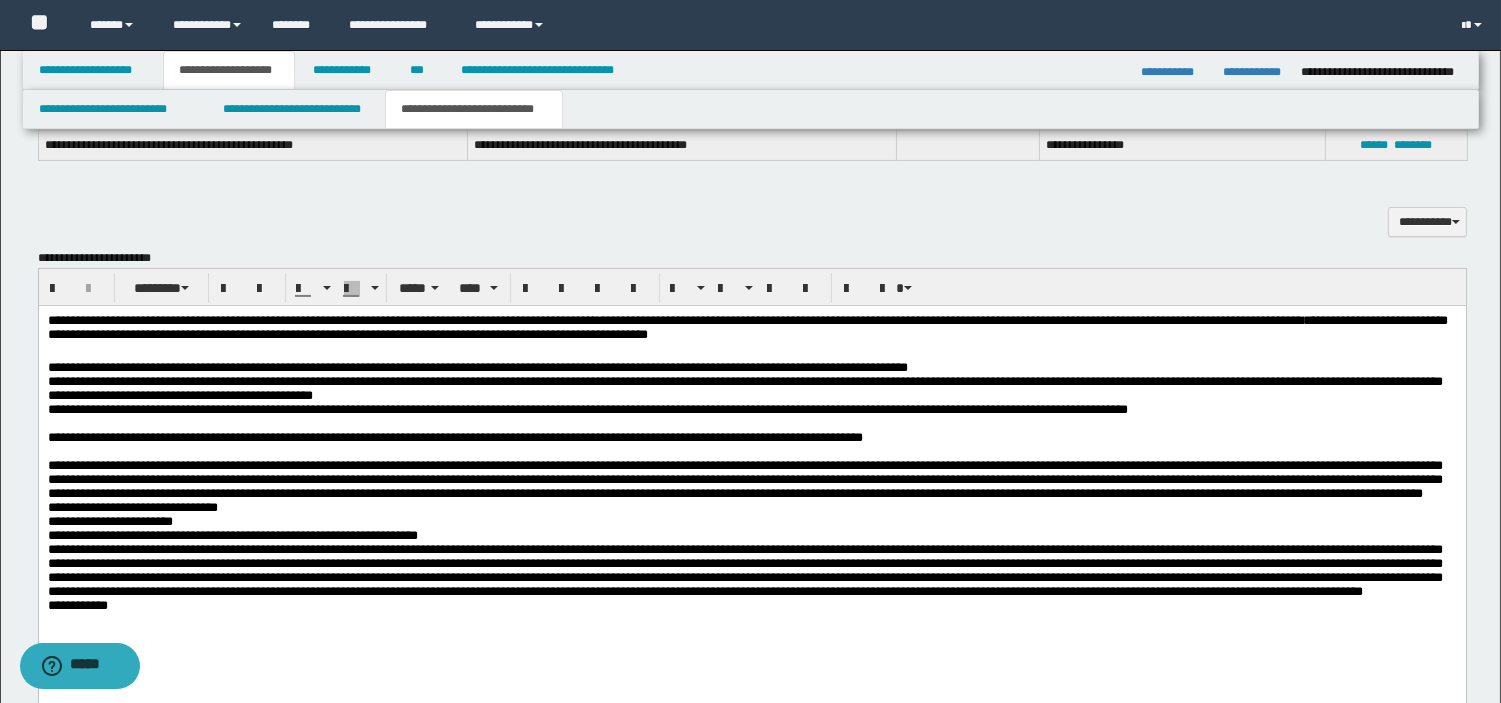 click on "**********" at bounding box center [751, 500] 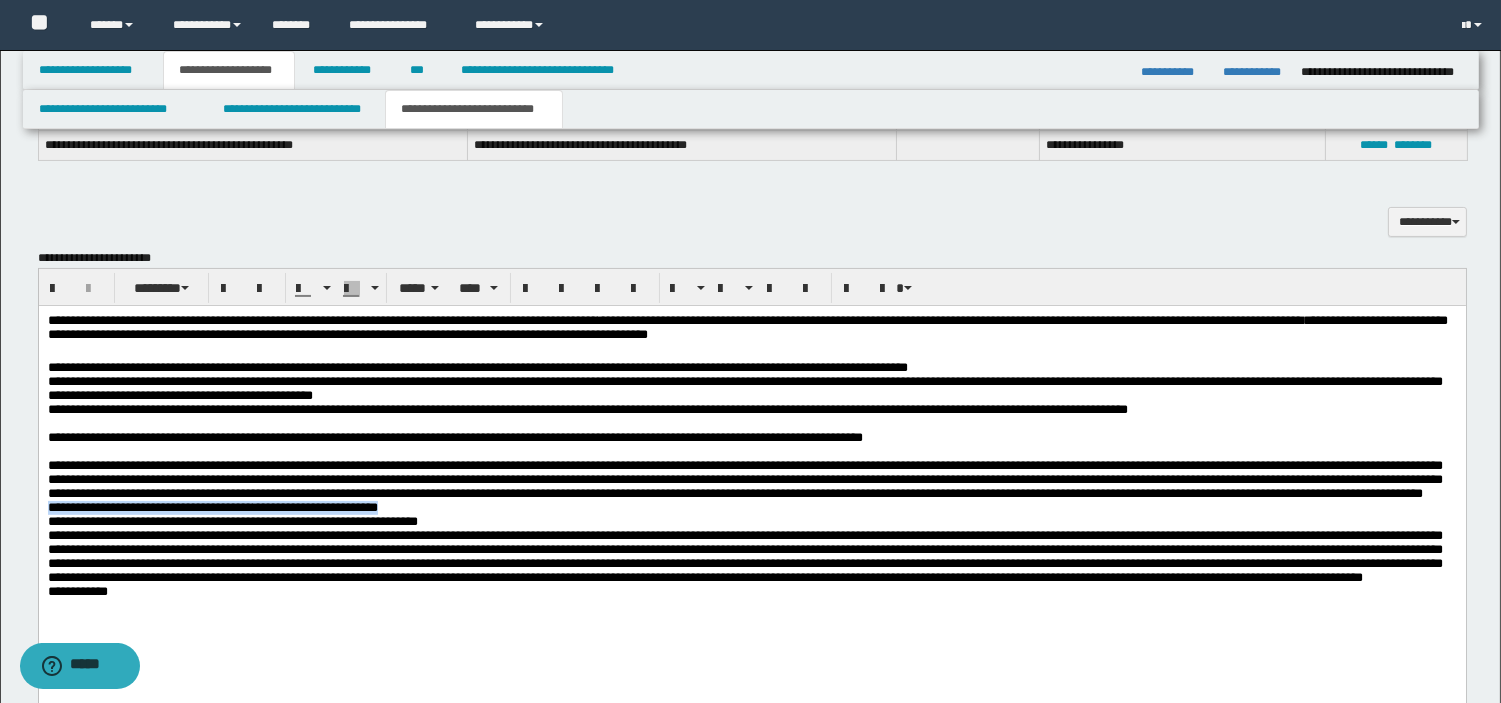 drag, startPoint x: 50, startPoint y: 552, endPoint x: 470, endPoint y: 556, distance: 420.01904 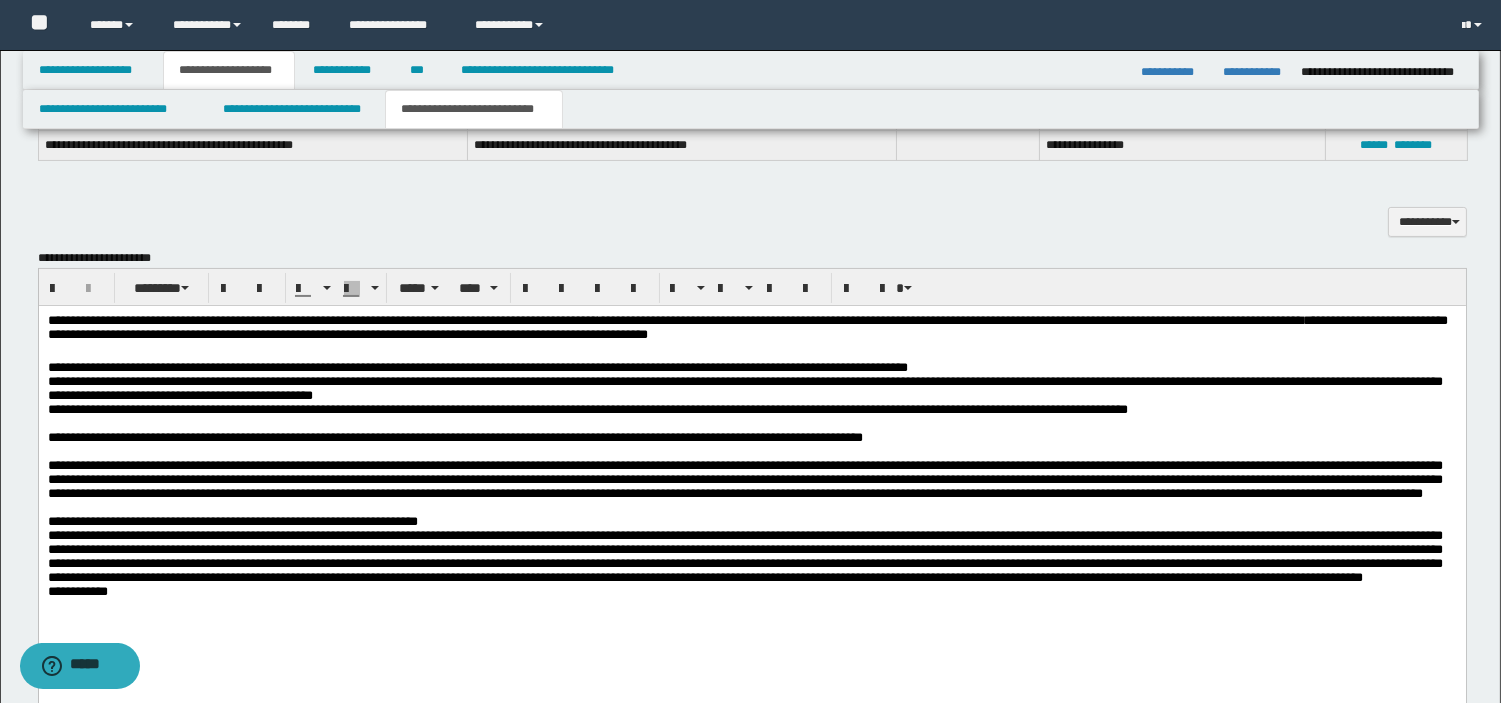 click on "**********" at bounding box center [751, 430] 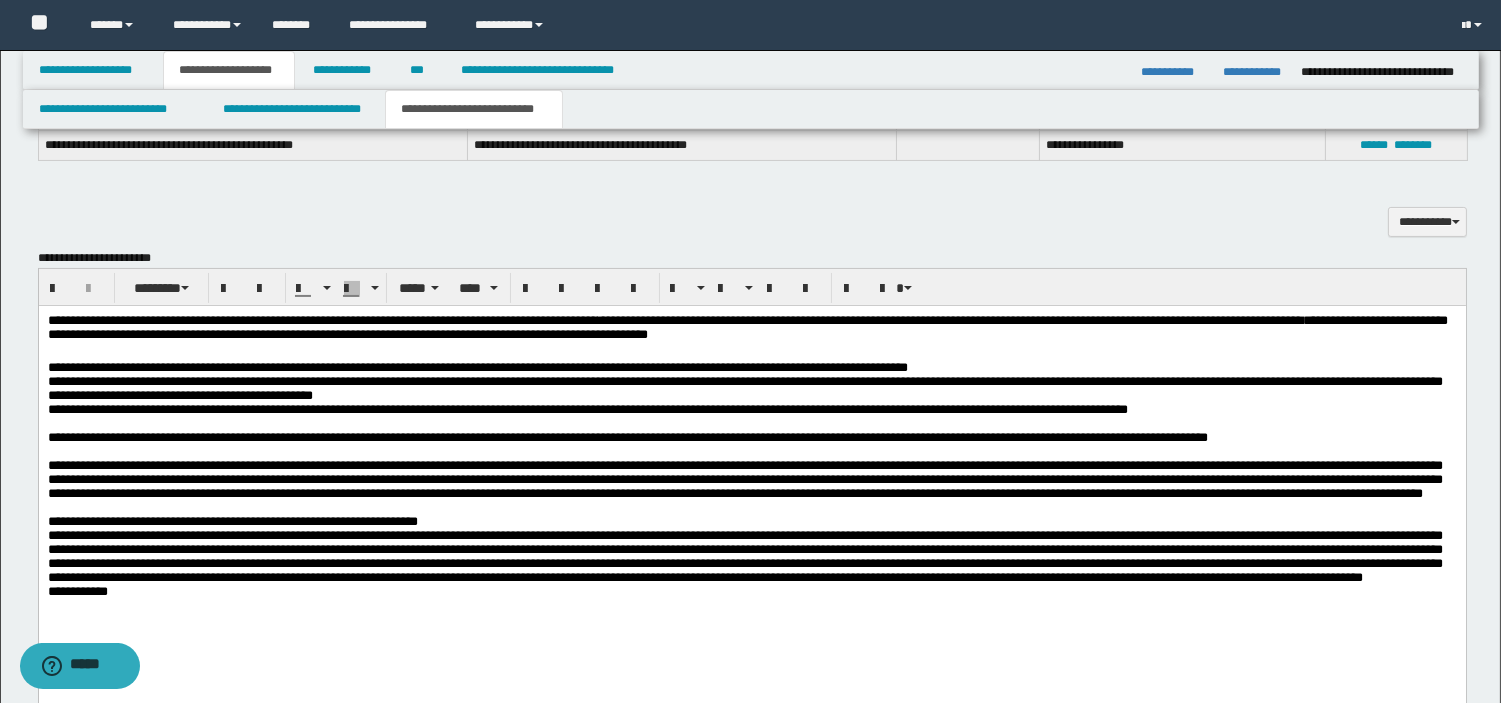 click on "**********" at bounding box center (627, 436) 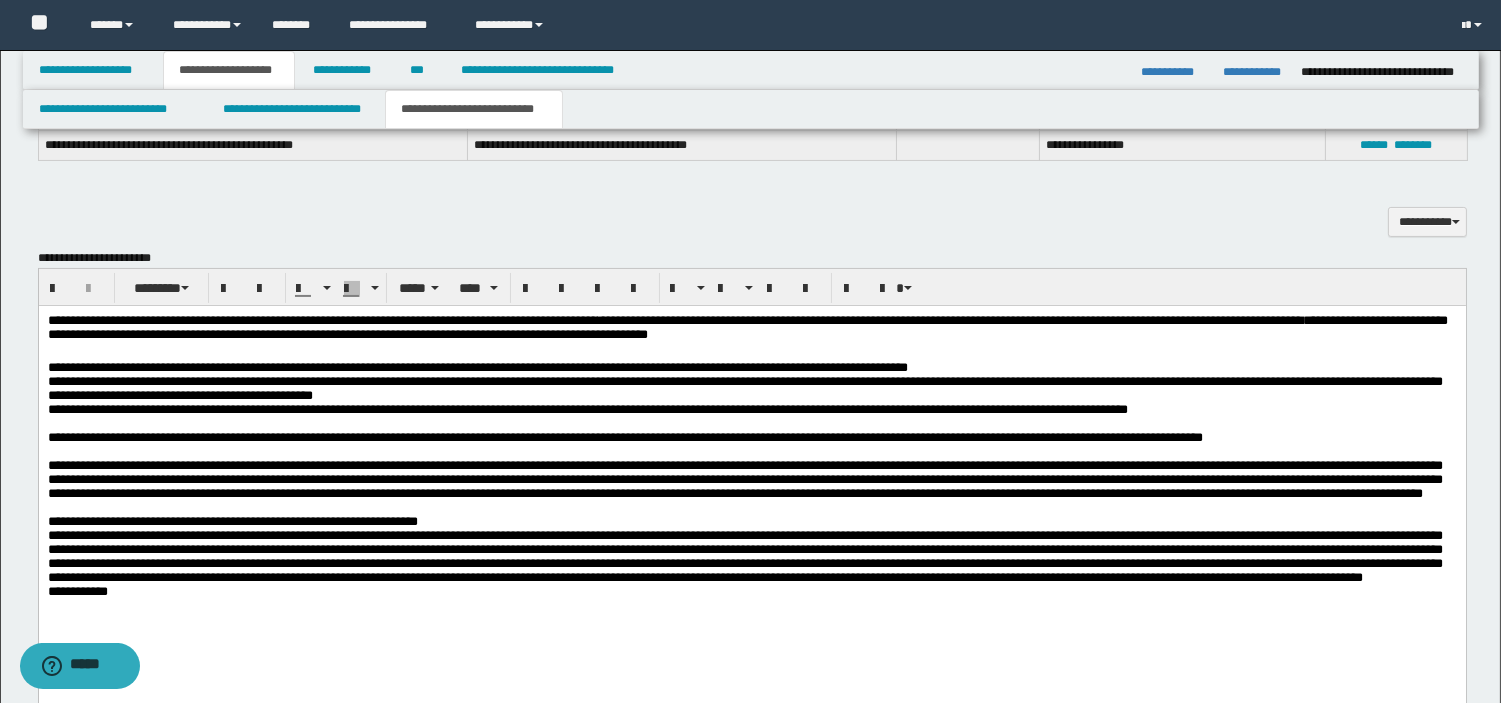 click on "**********" at bounding box center (624, 436) 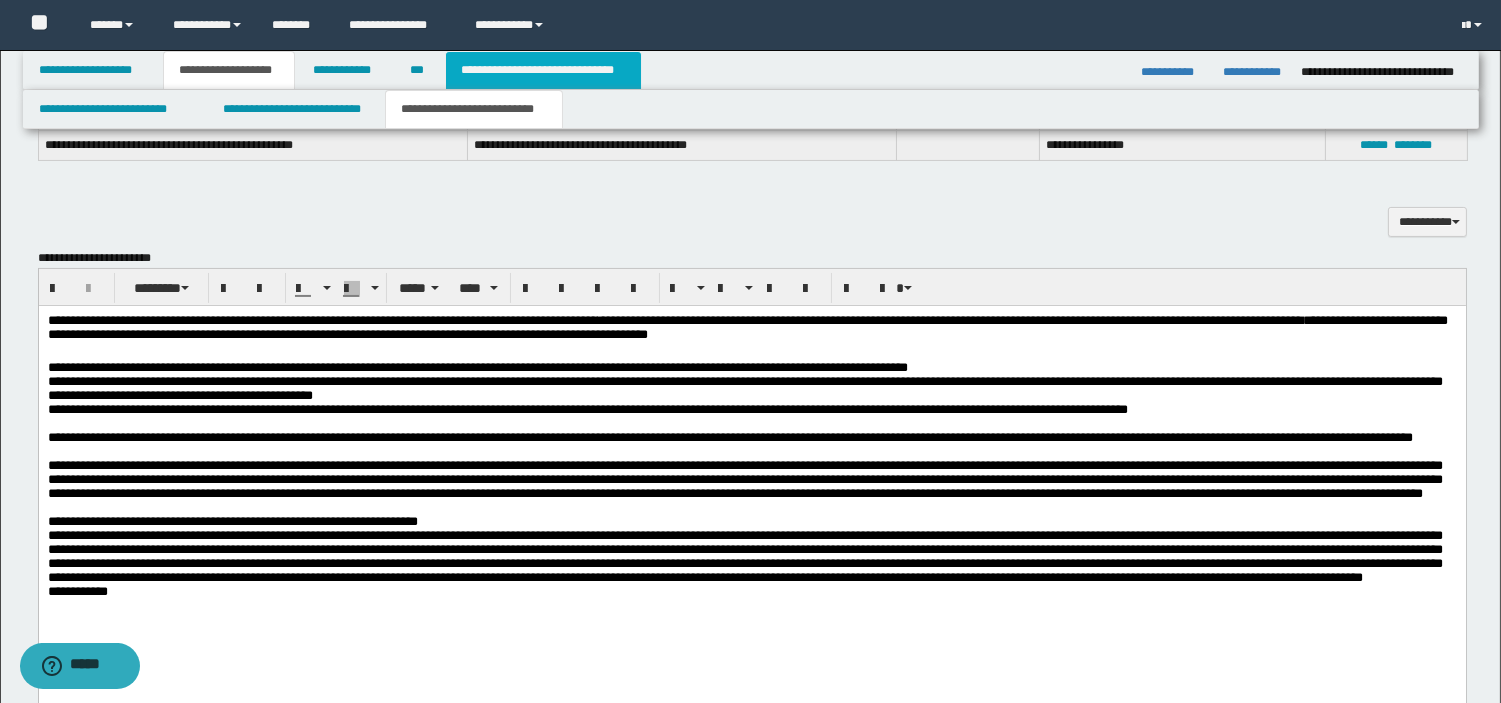 click on "**********" at bounding box center [543, 70] 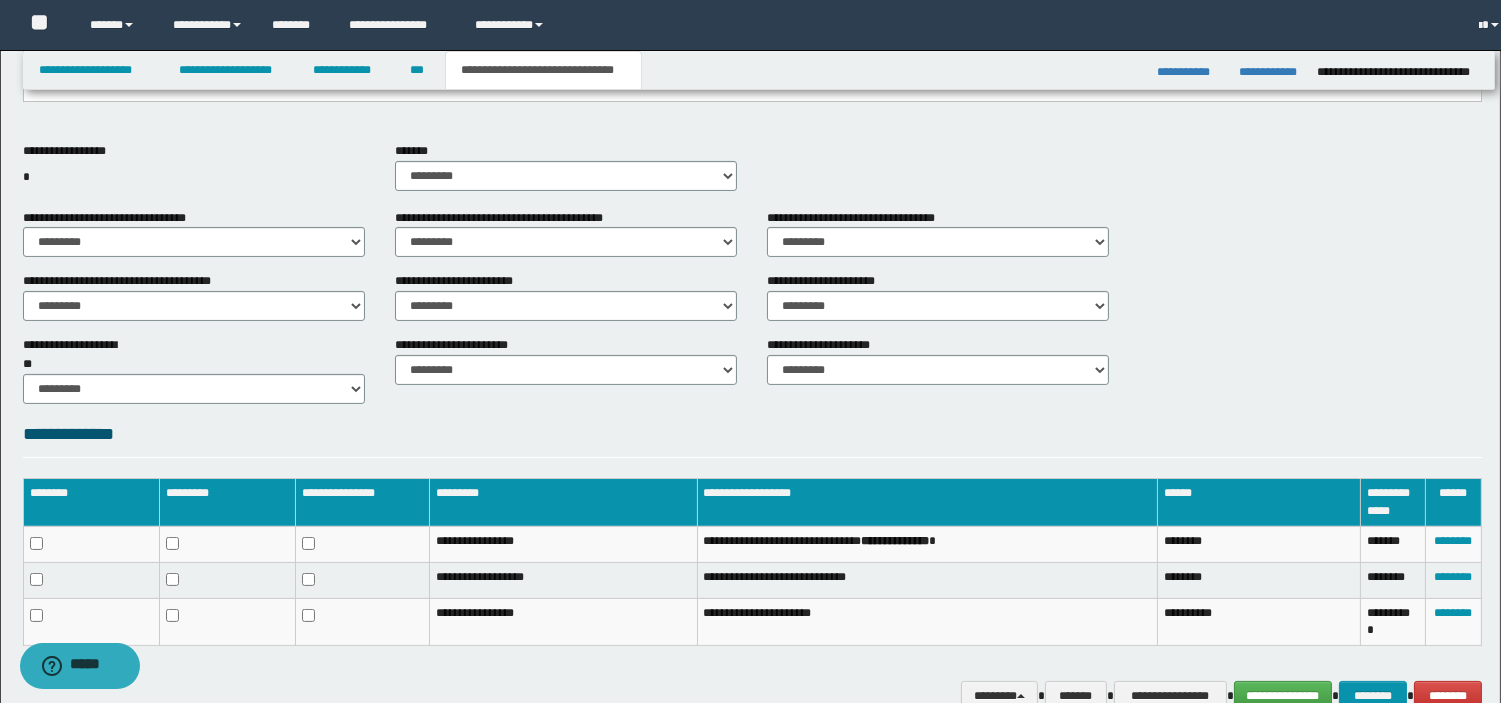 scroll, scrollTop: 670, scrollLeft: 0, axis: vertical 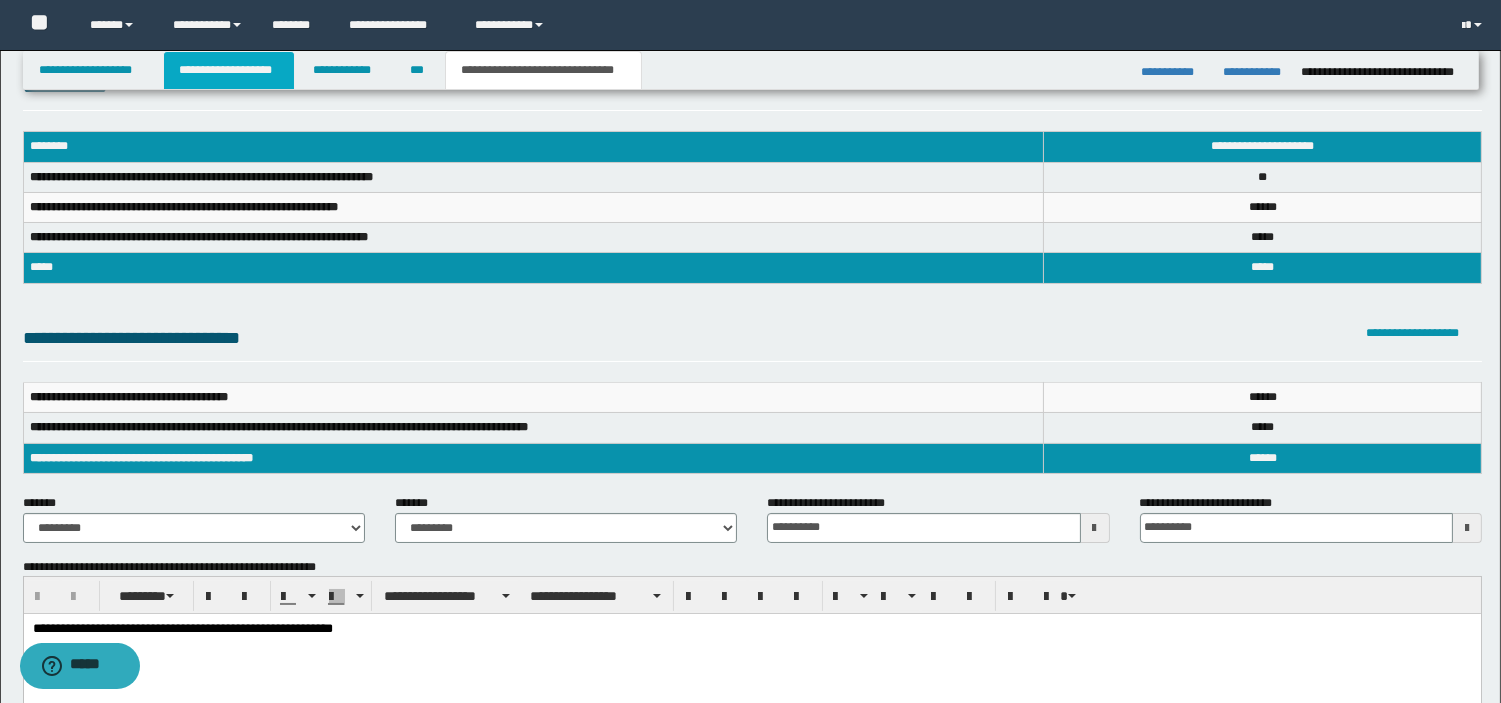 click on "**********" at bounding box center (229, 70) 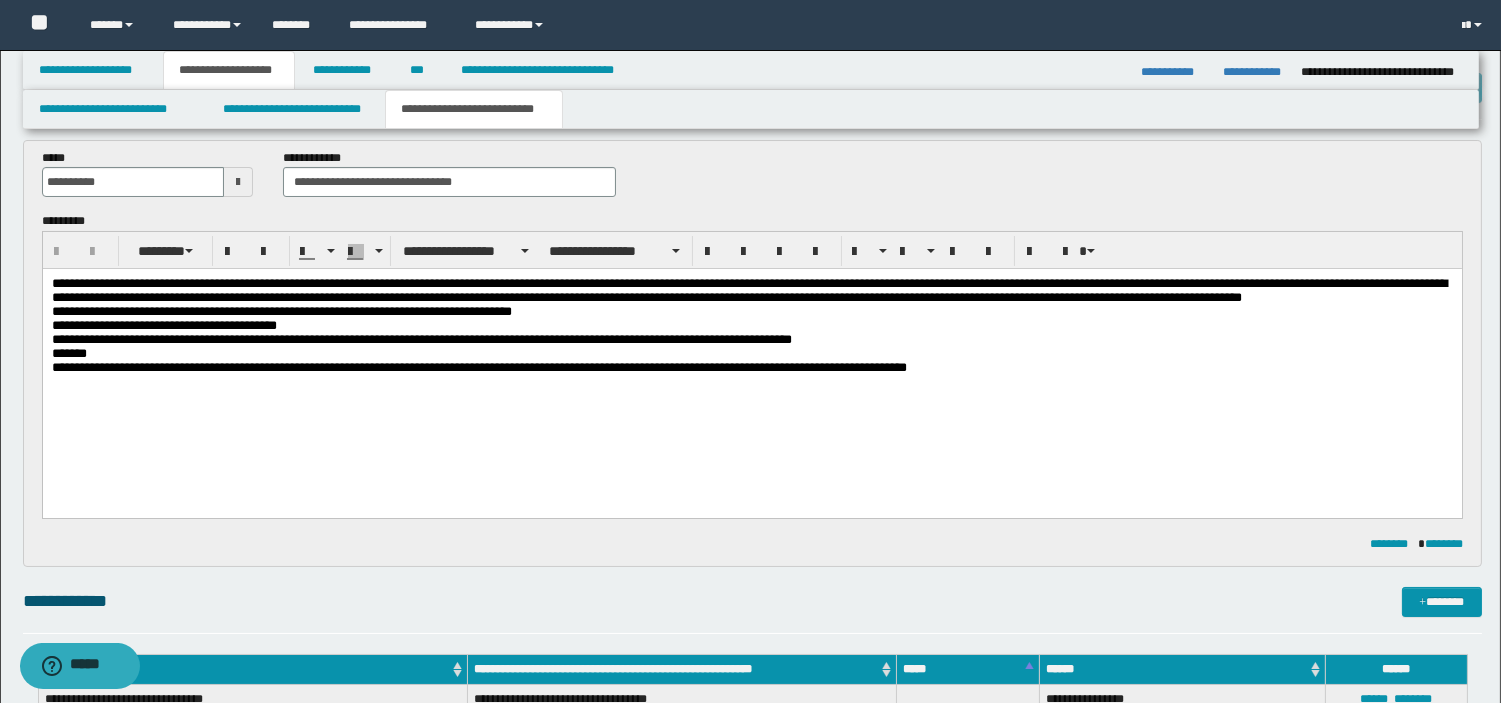 scroll, scrollTop: 701, scrollLeft: 0, axis: vertical 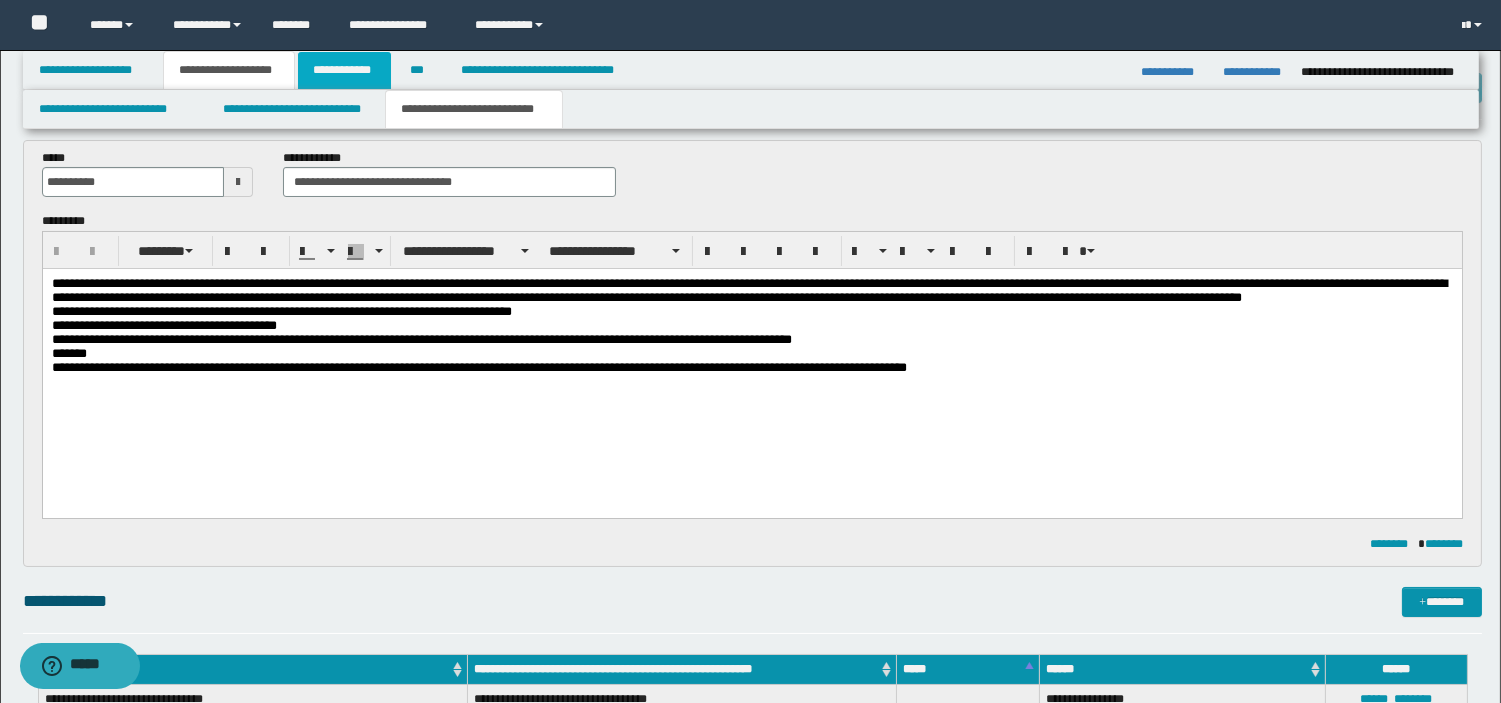 click on "**********" at bounding box center [344, 70] 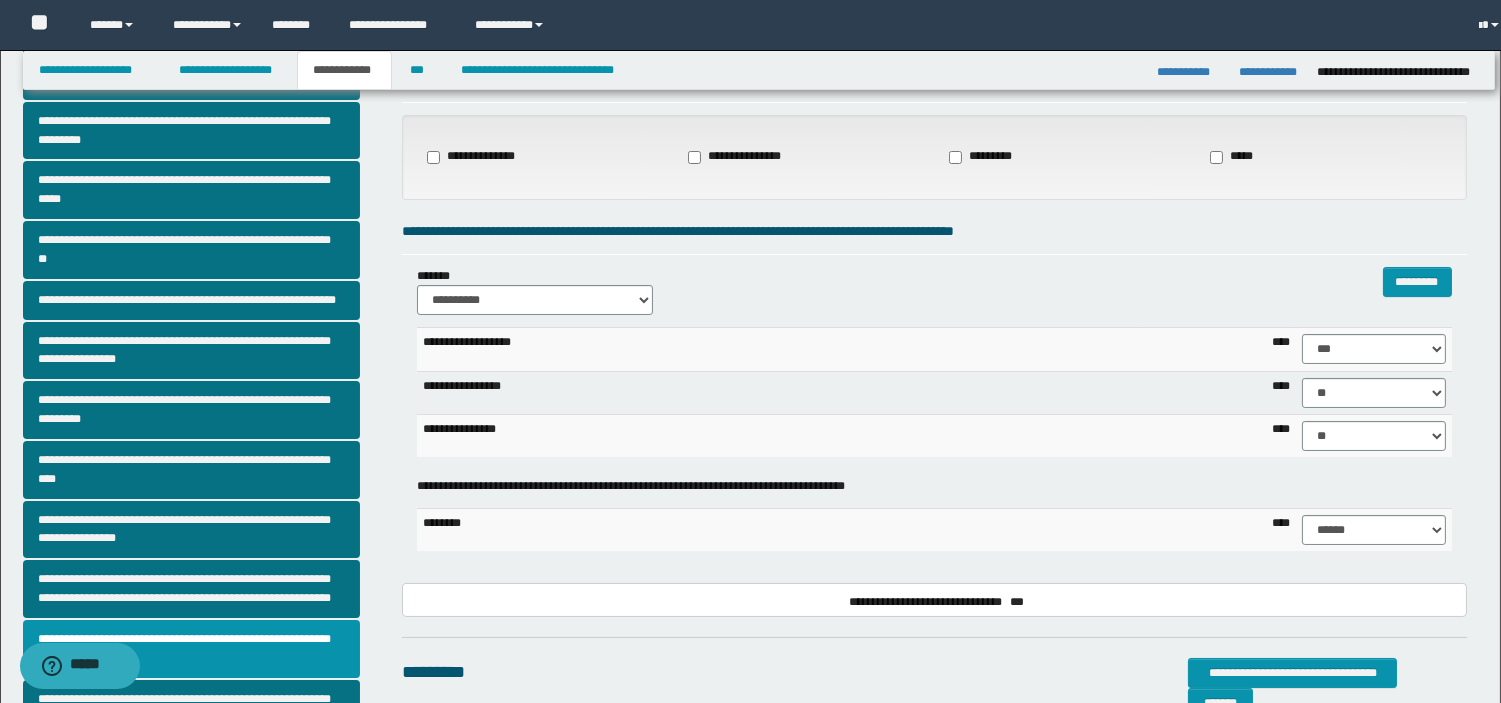 scroll, scrollTop: 55, scrollLeft: 0, axis: vertical 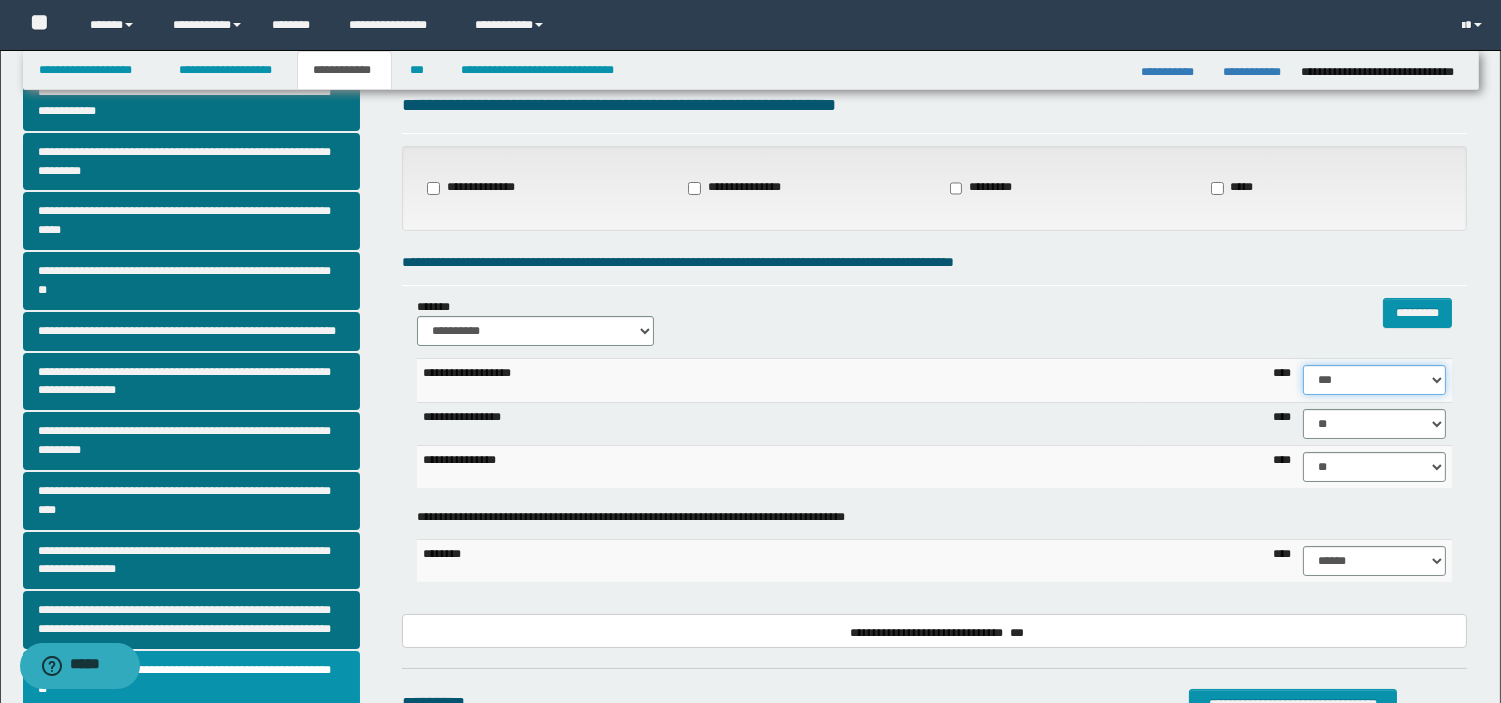 click on "******
****
**
**
**
**
**
**
**
**
***
***
***
***
***
***
***
***
***
***
****
****
****
****" at bounding box center (1374, 380) 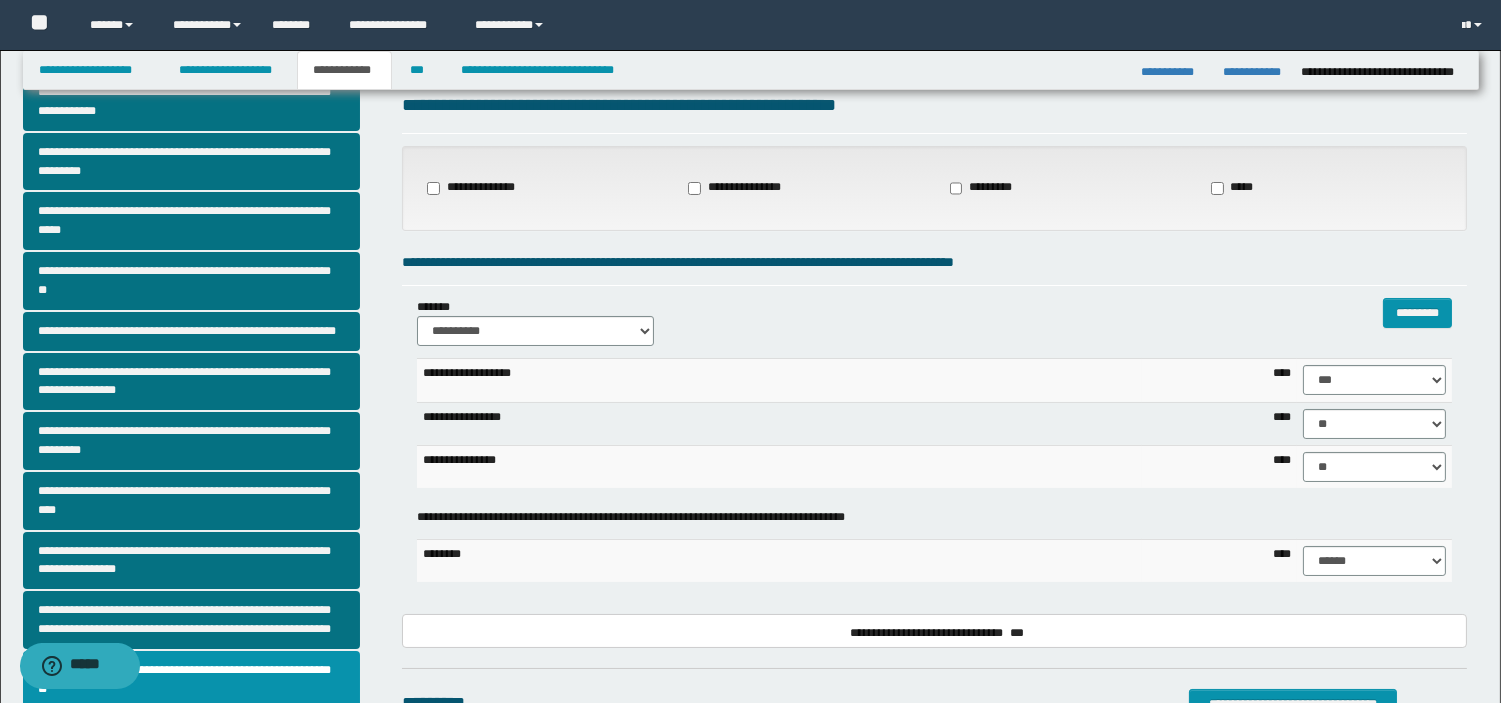 click on "**********" at bounding box center [934, 631] 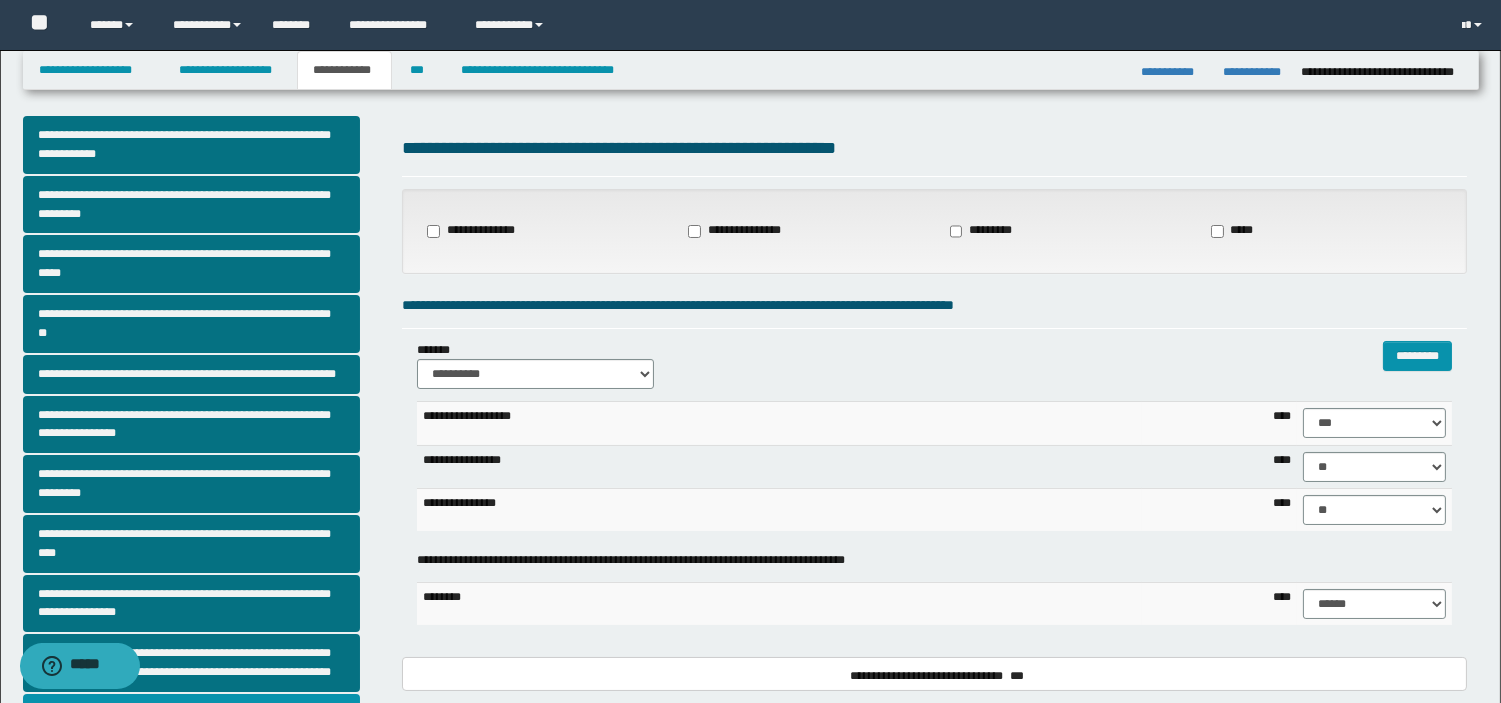 scroll, scrollTop: 0, scrollLeft: 0, axis: both 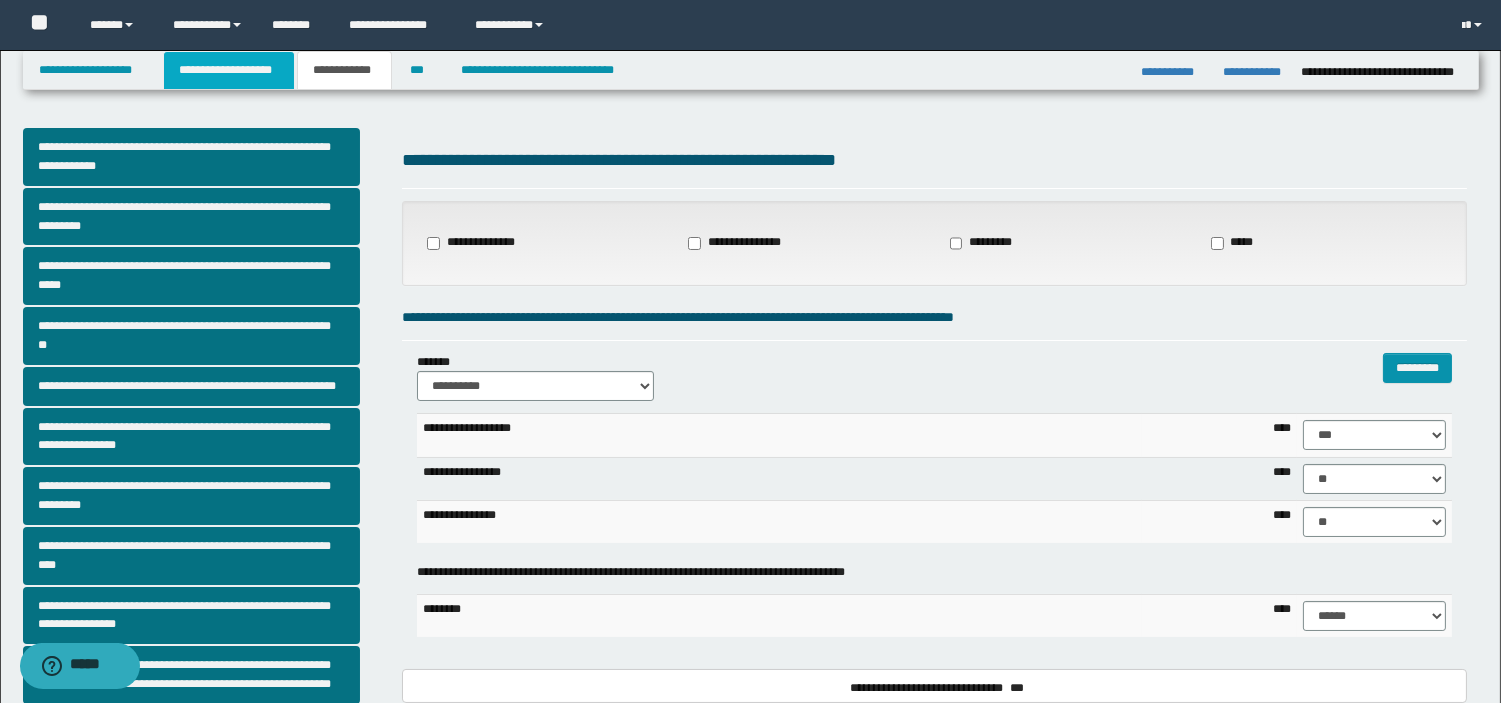 click on "**********" at bounding box center (229, 70) 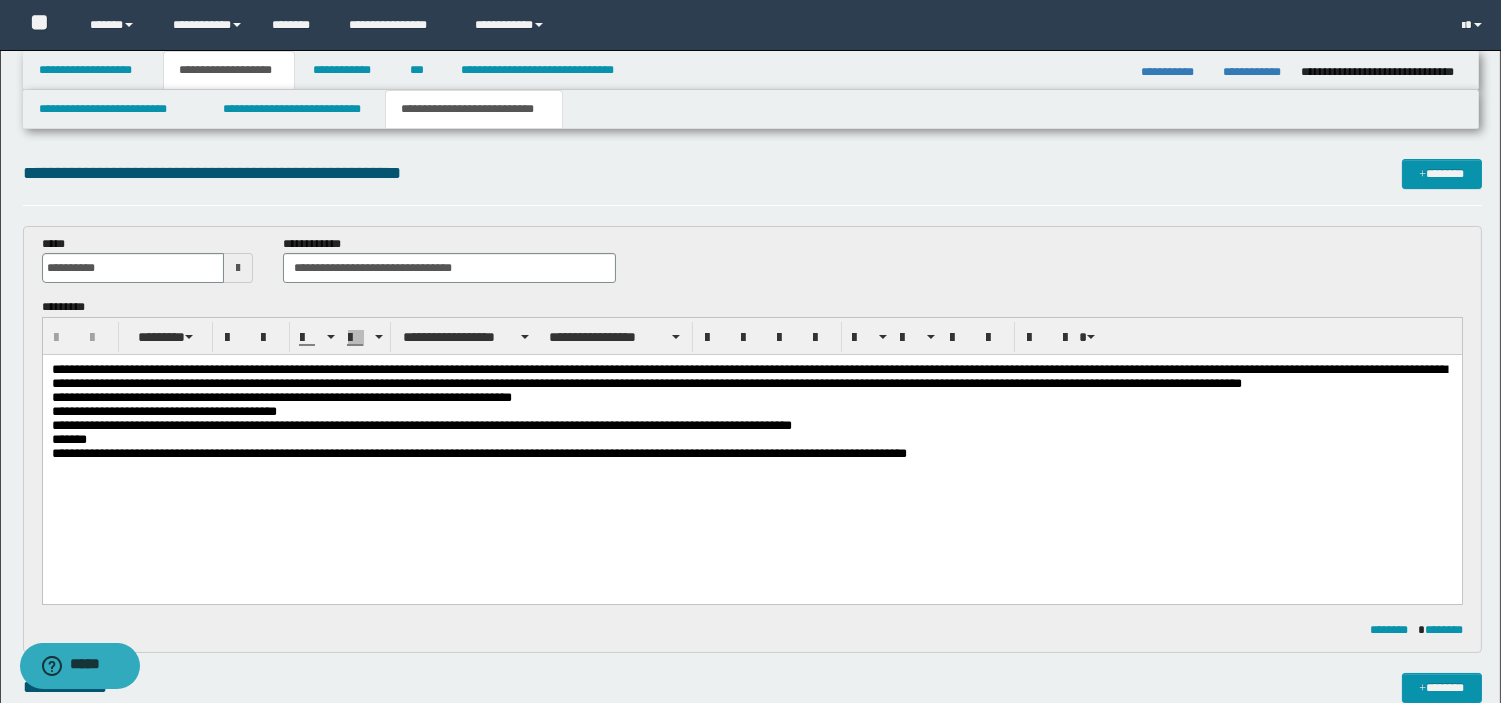 scroll, scrollTop: 614, scrollLeft: 0, axis: vertical 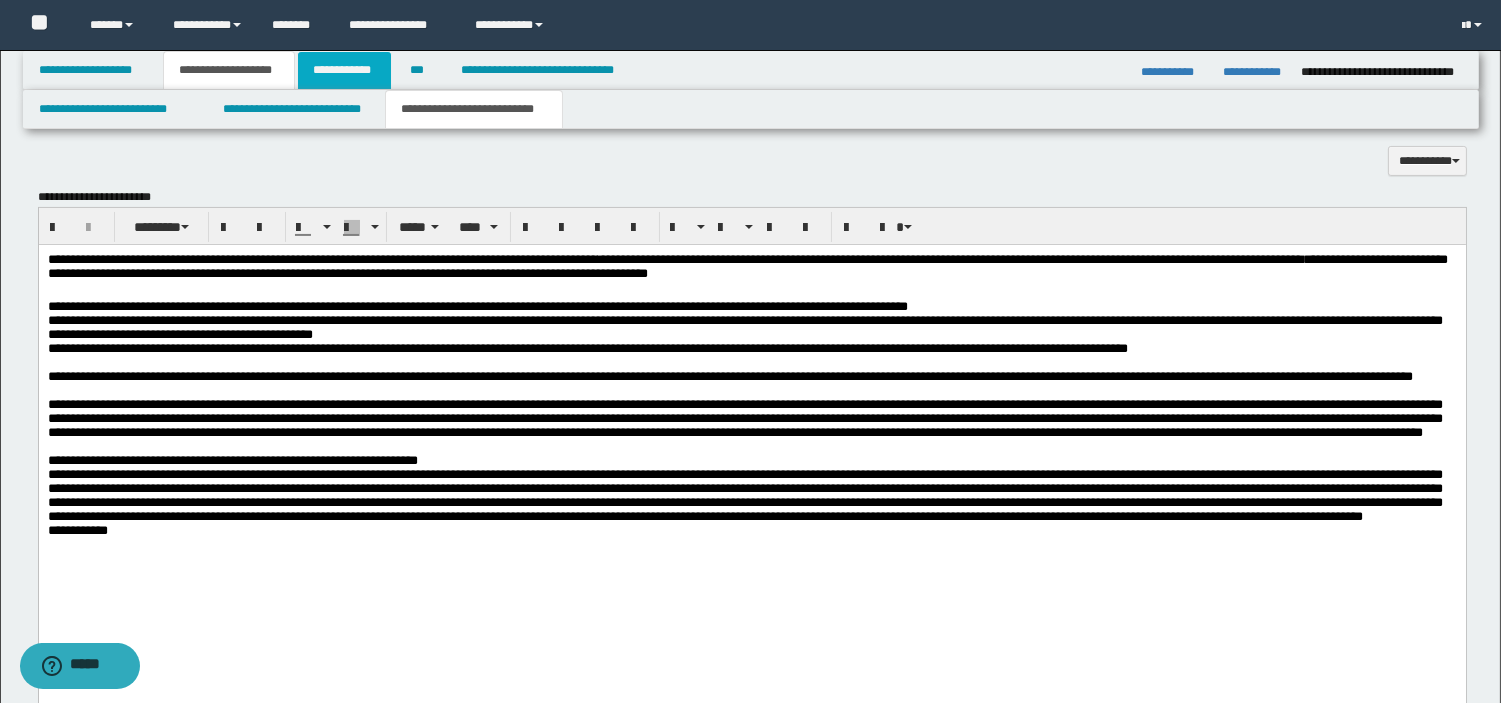 click on "**********" at bounding box center [344, 70] 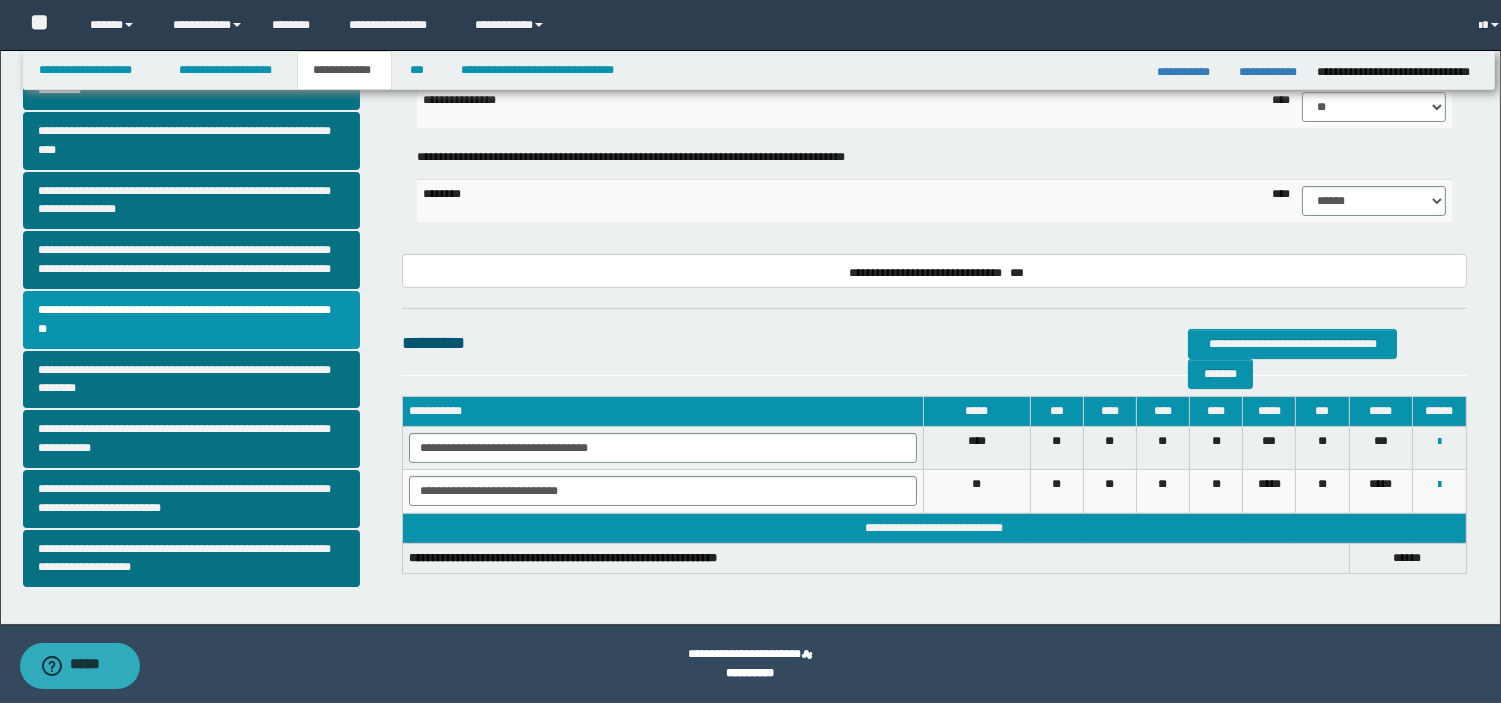 scroll, scrollTop: 414, scrollLeft: 0, axis: vertical 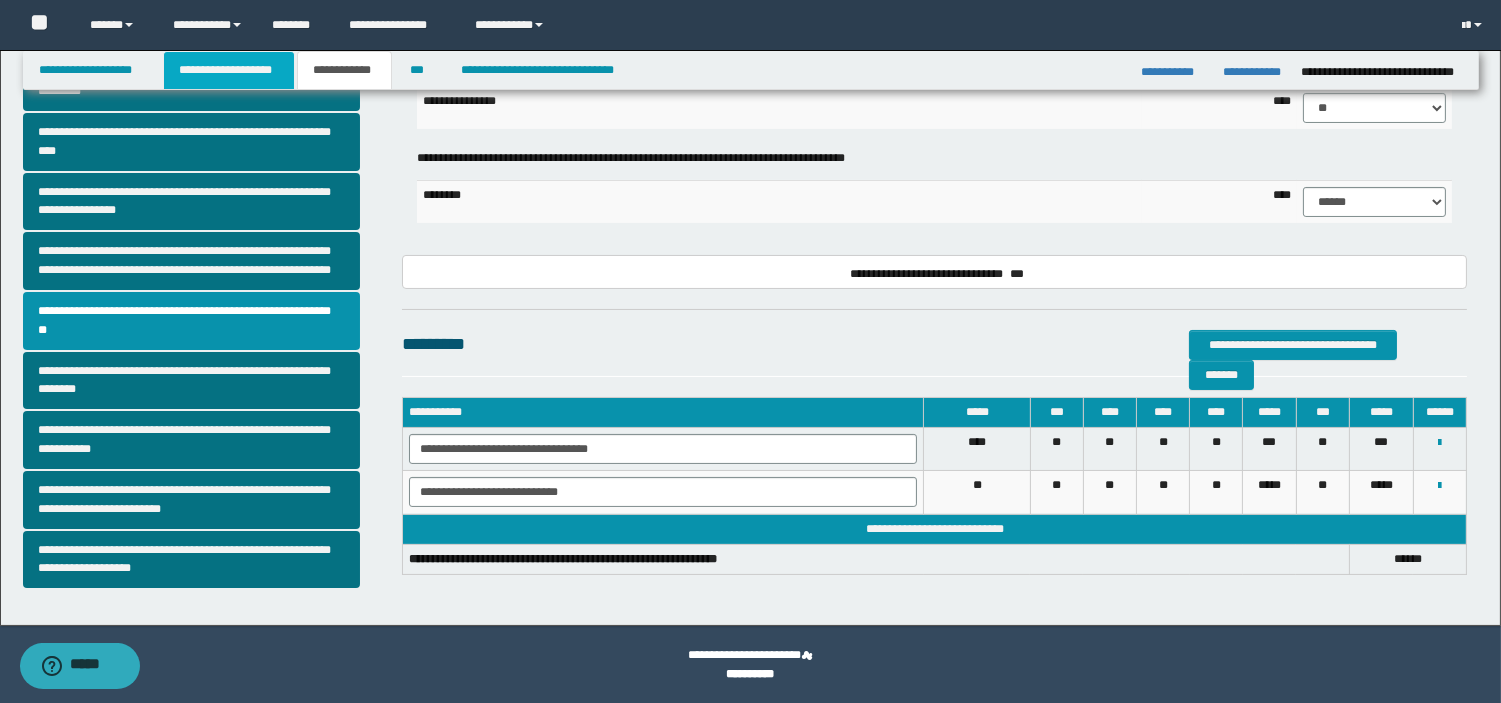 click on "**********" at bounding box center [229, 70] 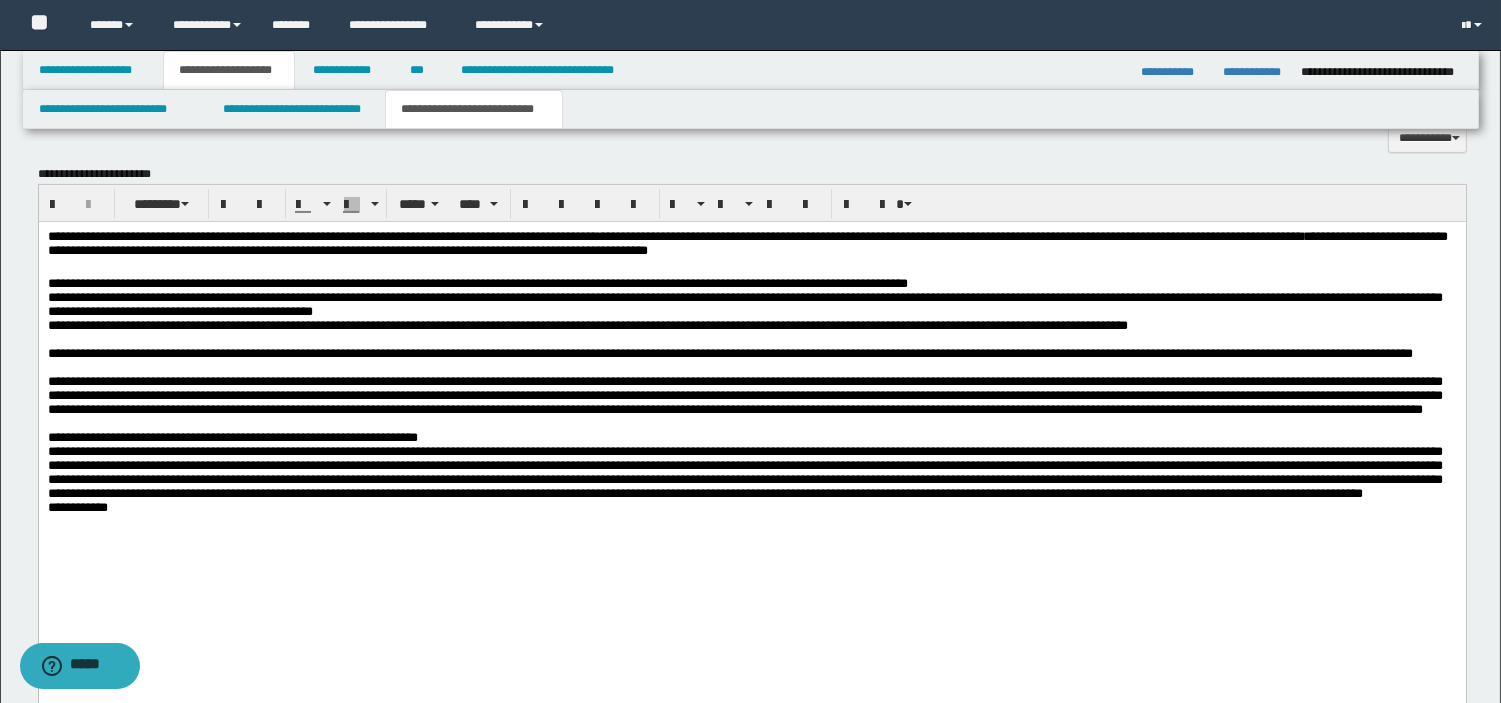 scroll, scrollTop: 801, scrollLeft: 0, axis: vertical 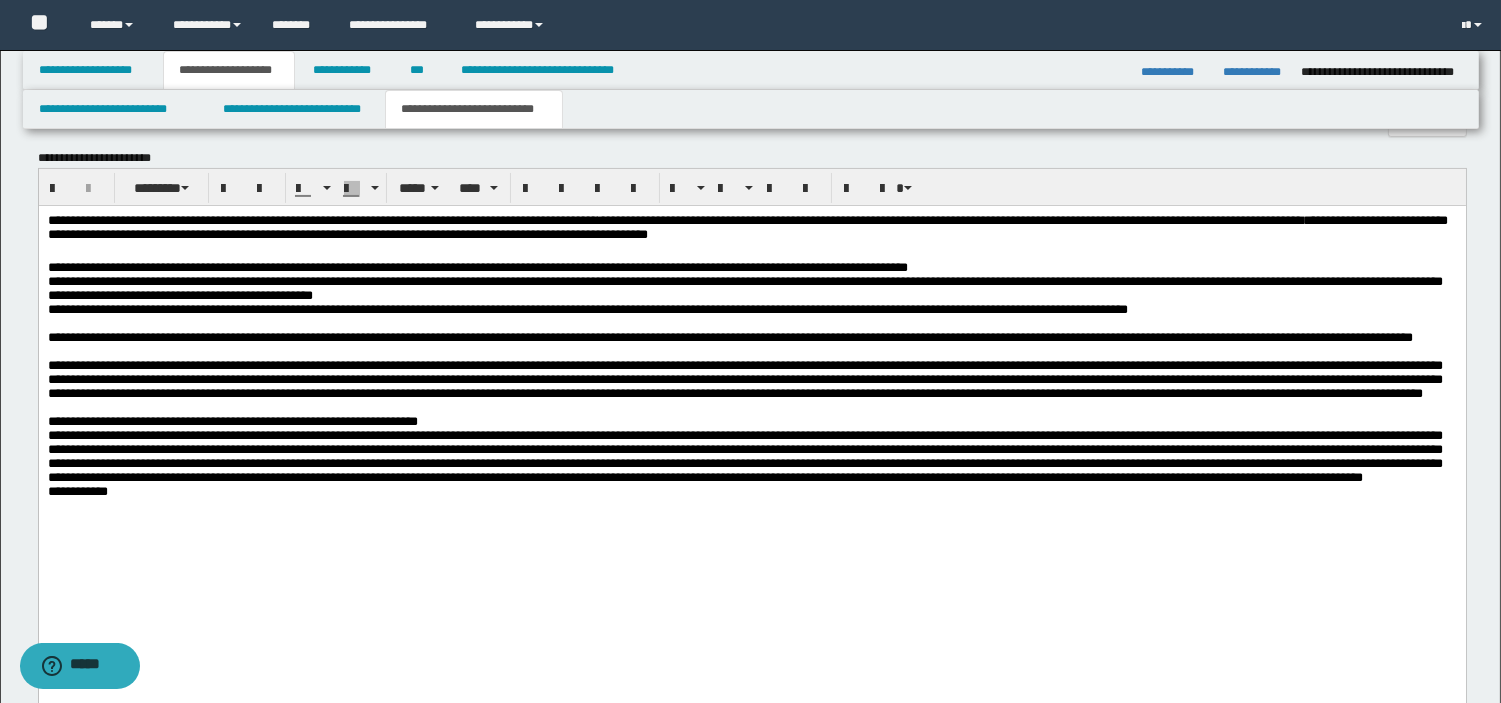 click on "**********" at bounding box center (729, 336) 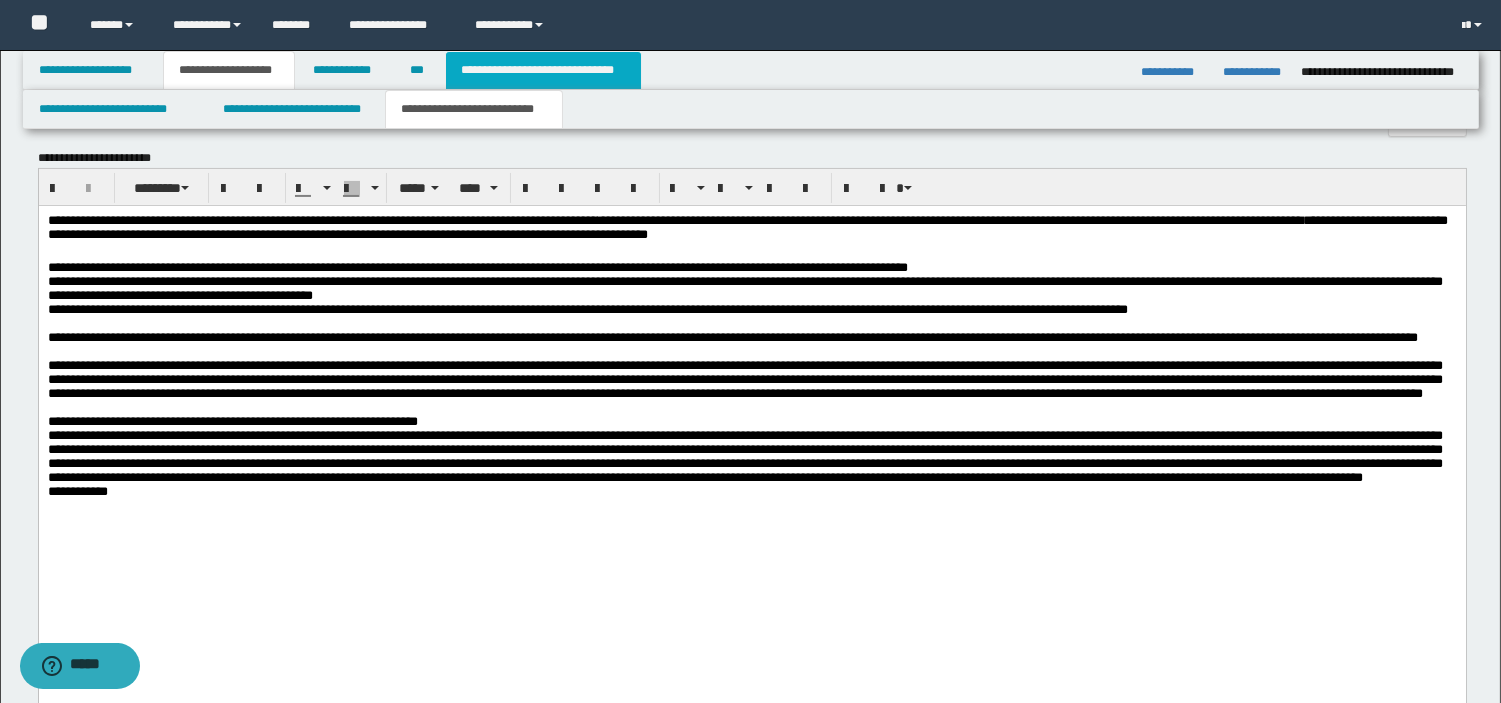 click on "**********" at bounding box center [543, 70] 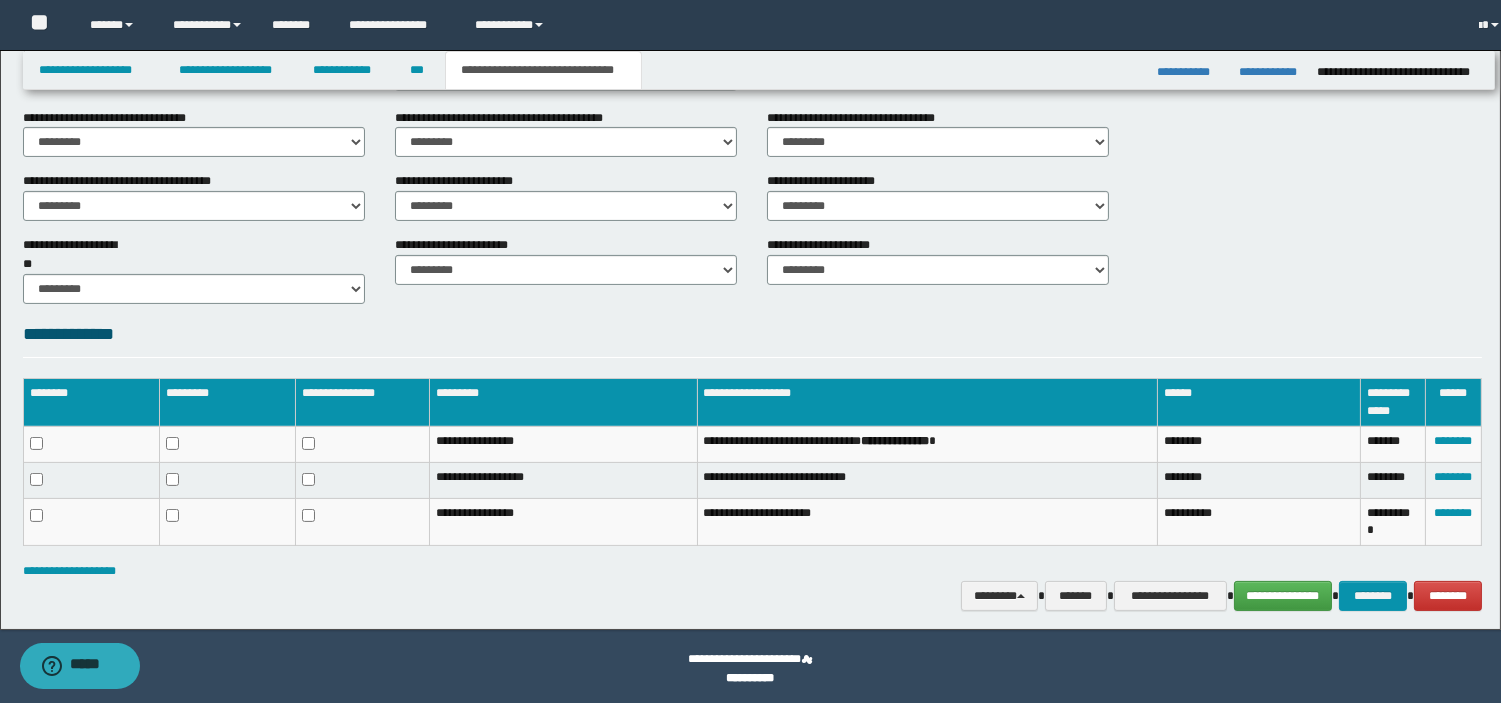 scroll, scrollTop: 770, scrollLeft: 0, axis: vertical 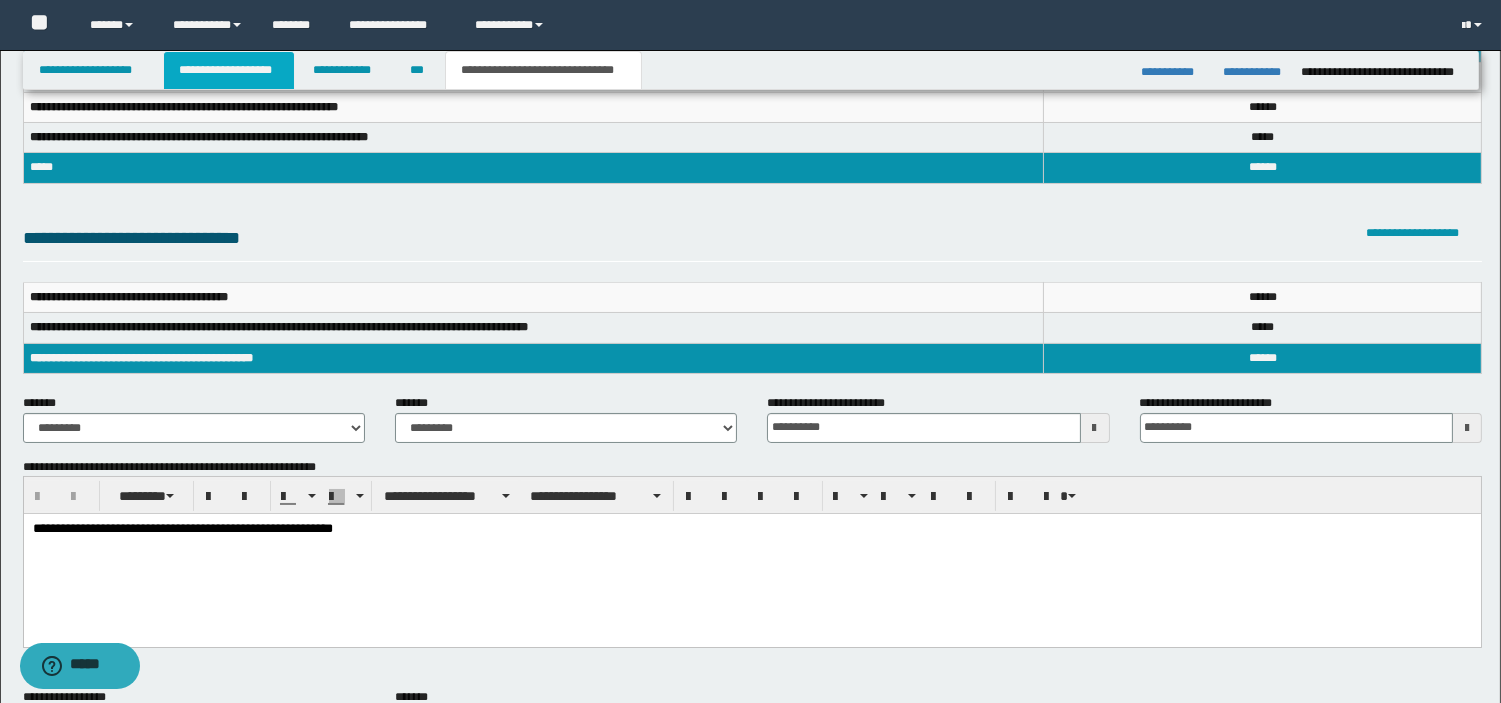 click on "**********" at bounding box center (229, 70) 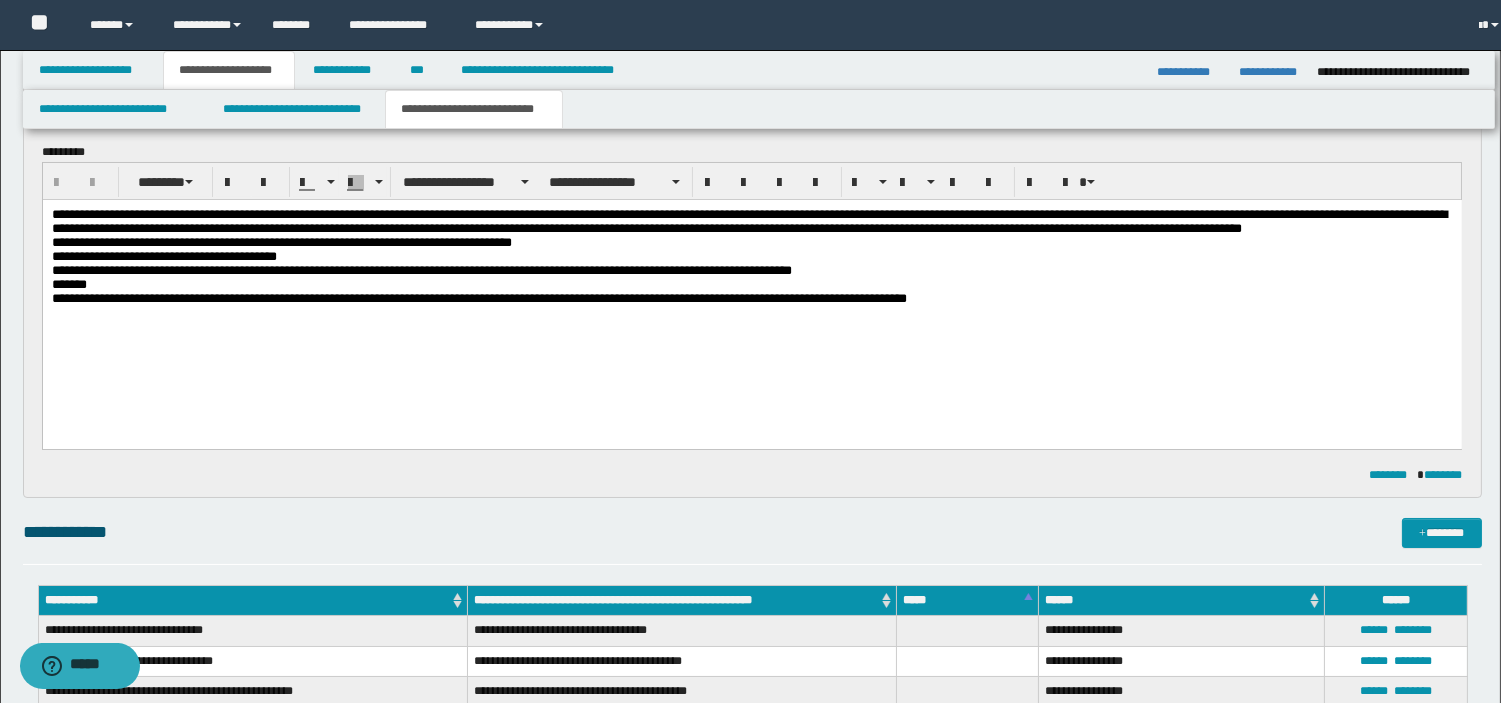 scroll, scrollTop: 186, scrollLeft: 0, axis: vertical 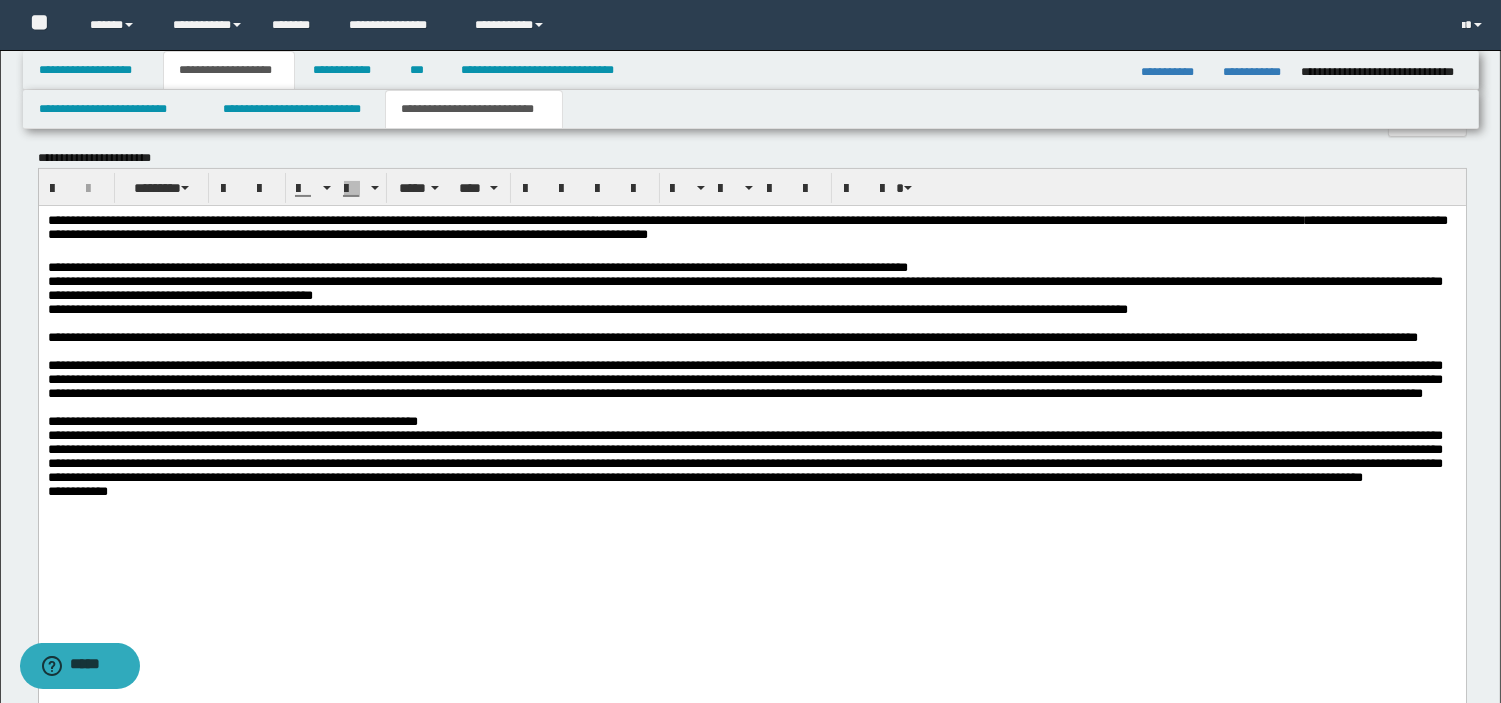 click on "**********" at bounding box center [732, 336] 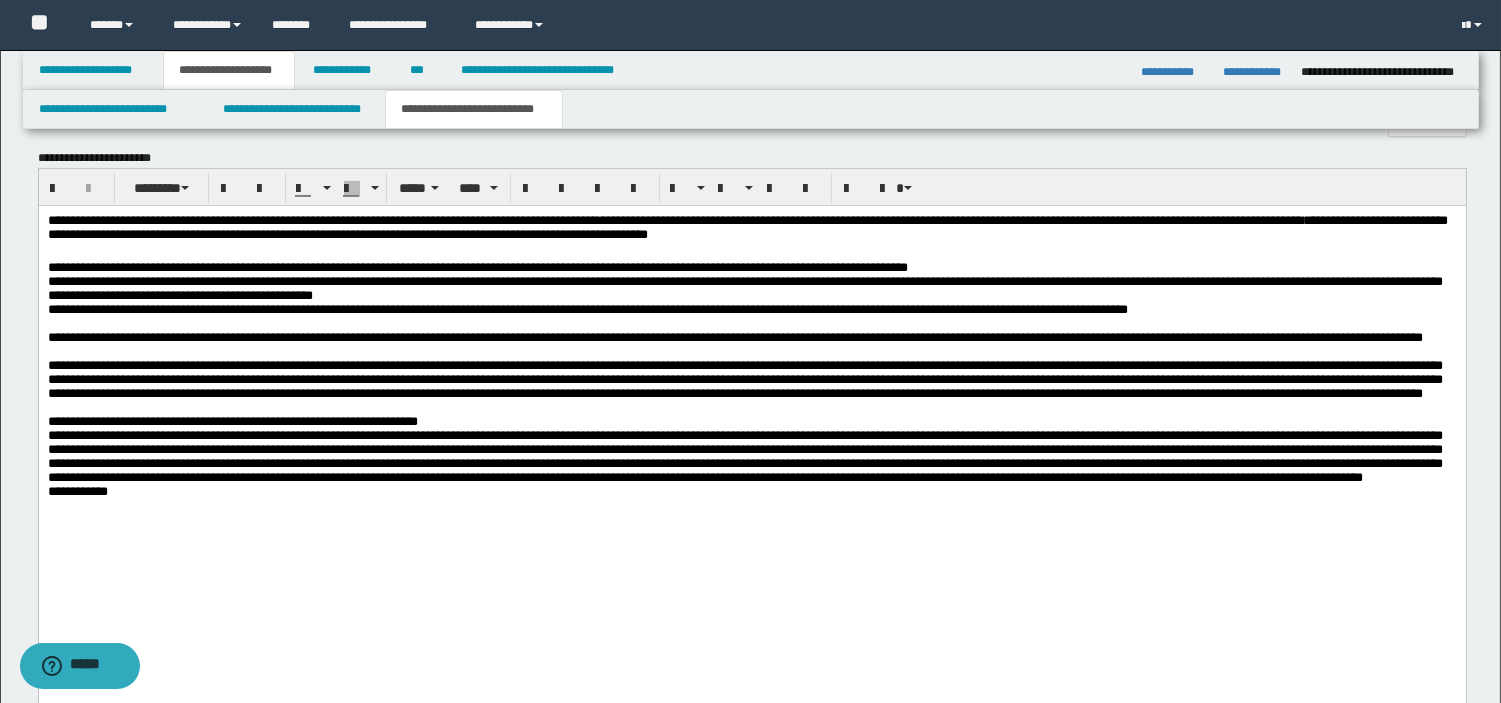 click on "**********" at bounding box center (751, 330) 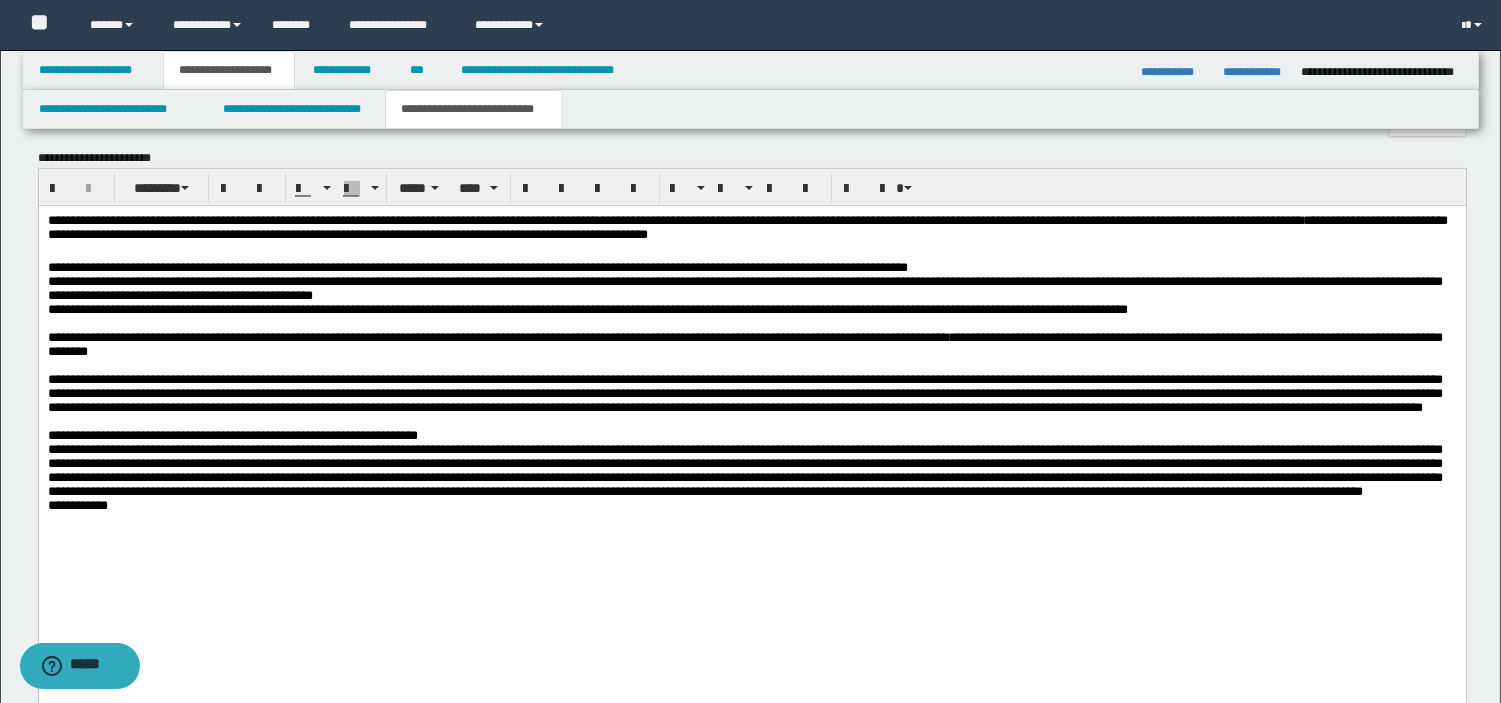 click on "**********" at bounding box center [744, 343] 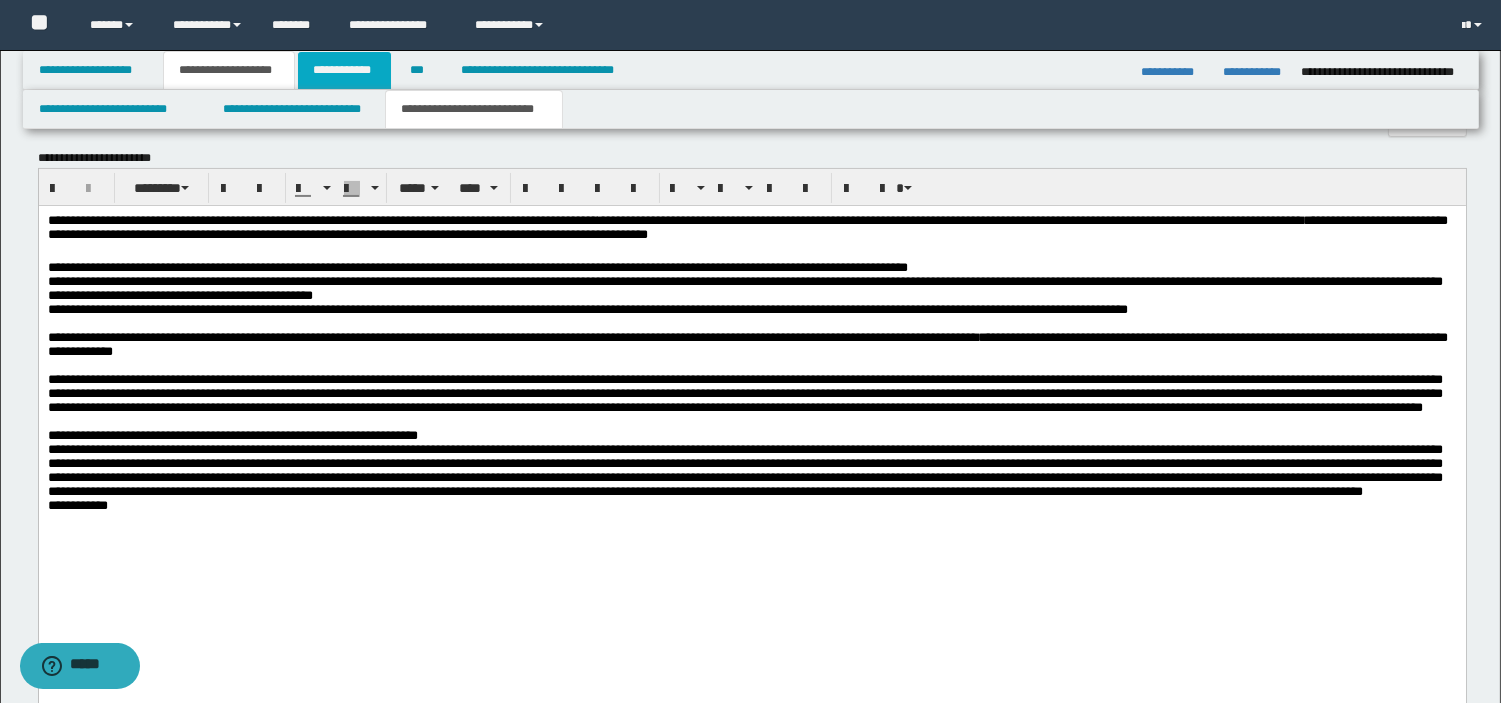 click on "**********" at bounding box center (344, 70) 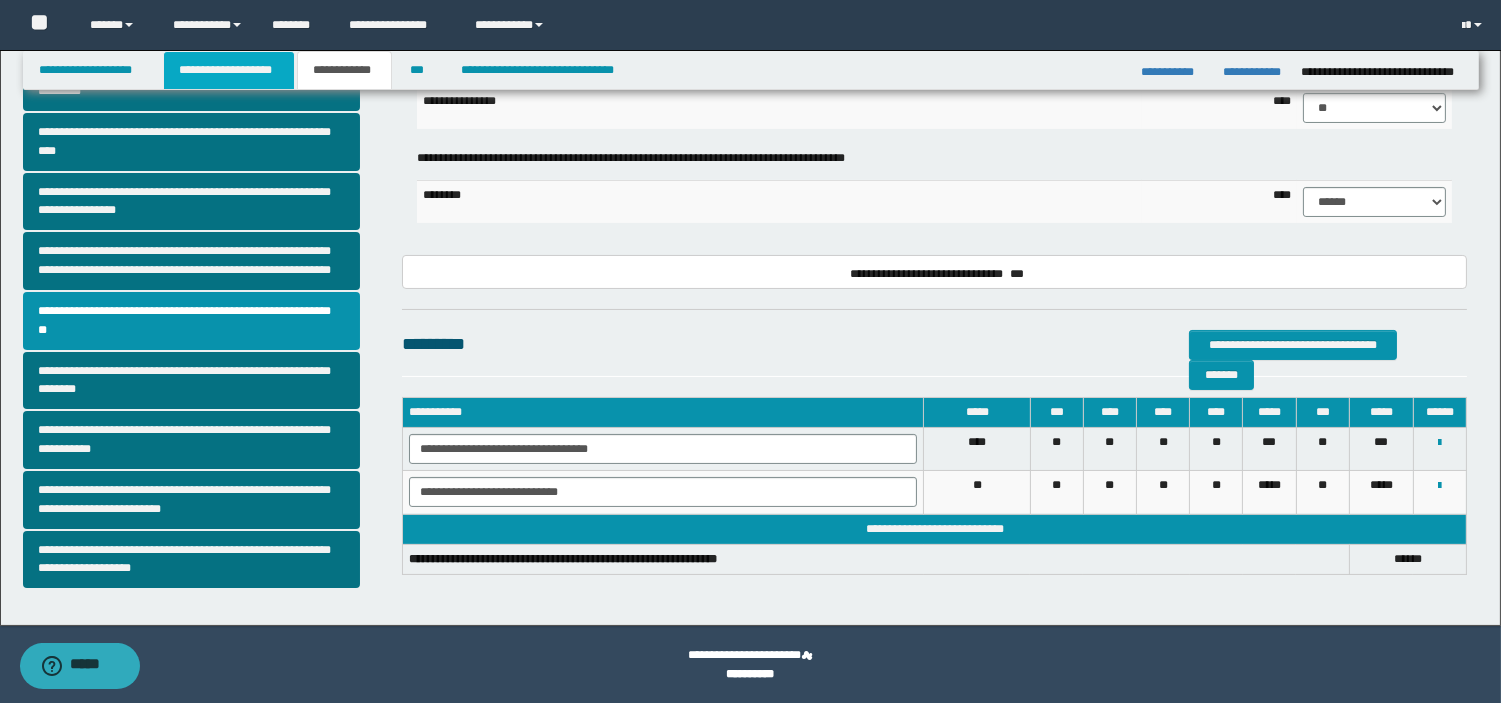 click on "**********" at bounding box center (229, 70) 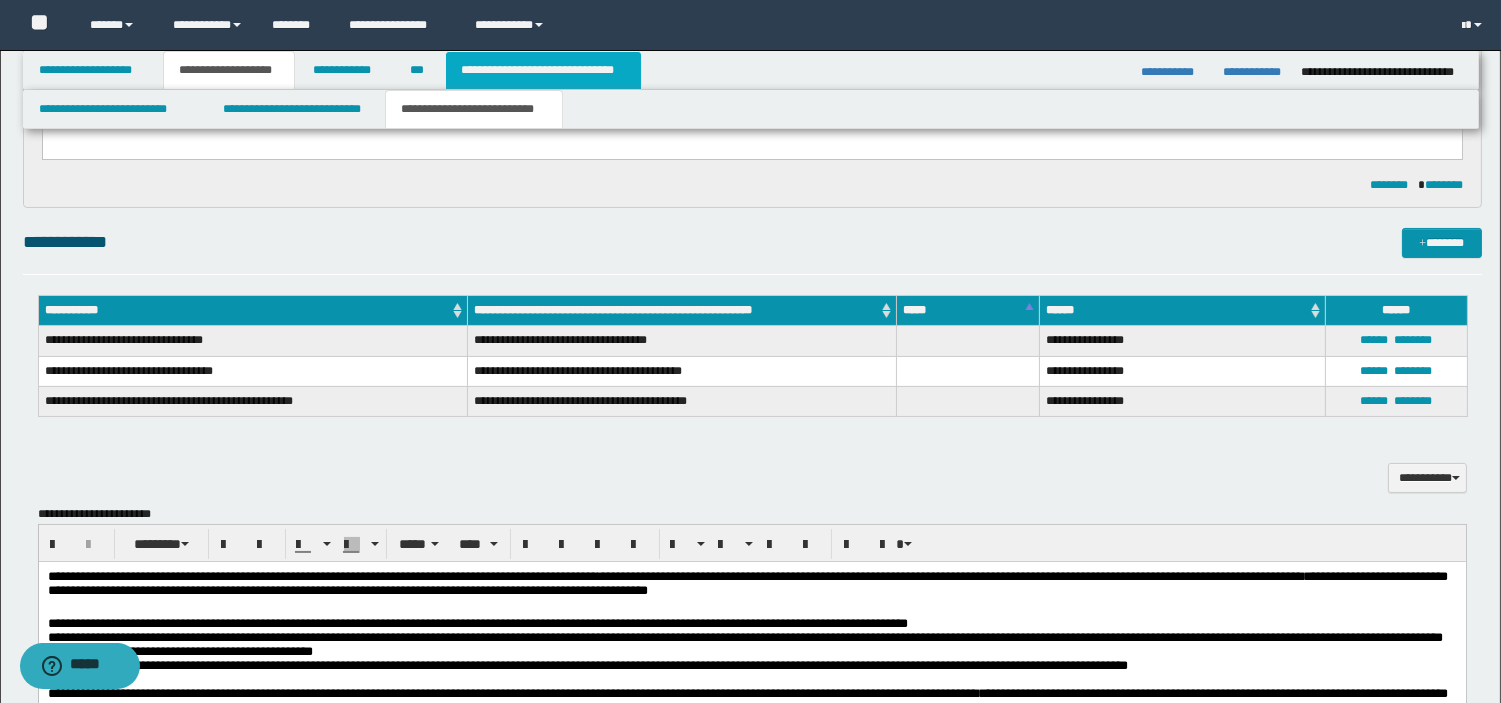 click on "**********" at bounding box center (543, 70) 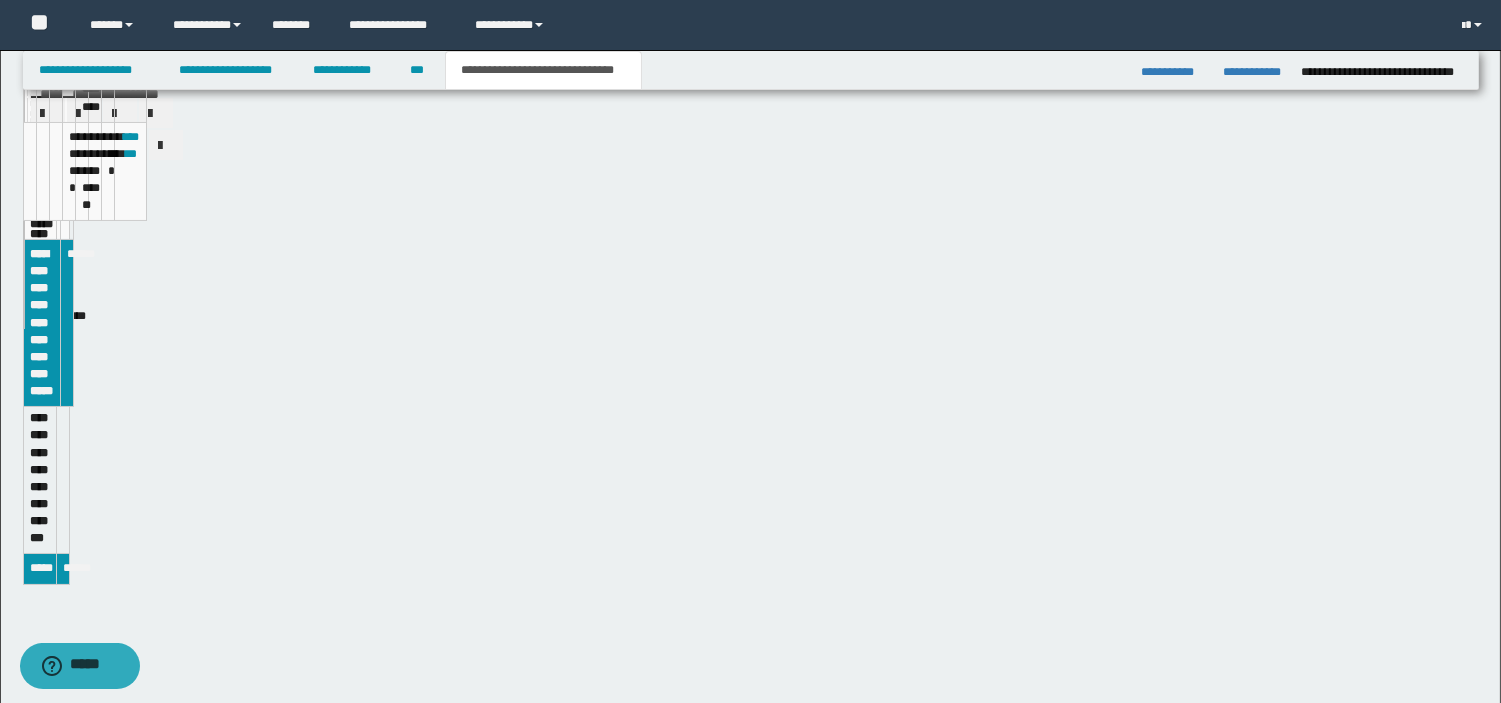 scroll, scrollTop: 414, scrollLeft: 0, axis: vertical 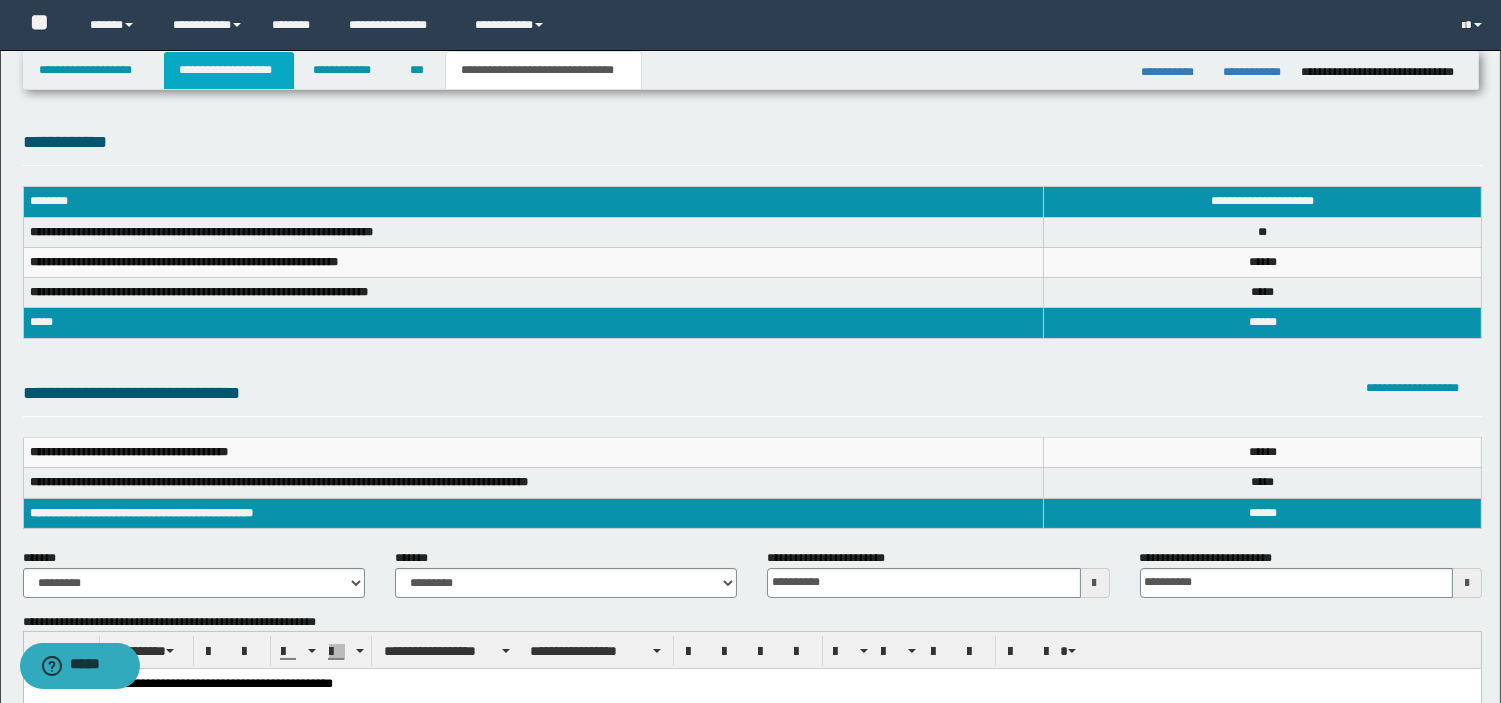 click on "**********" at bounding box center [229, 70] 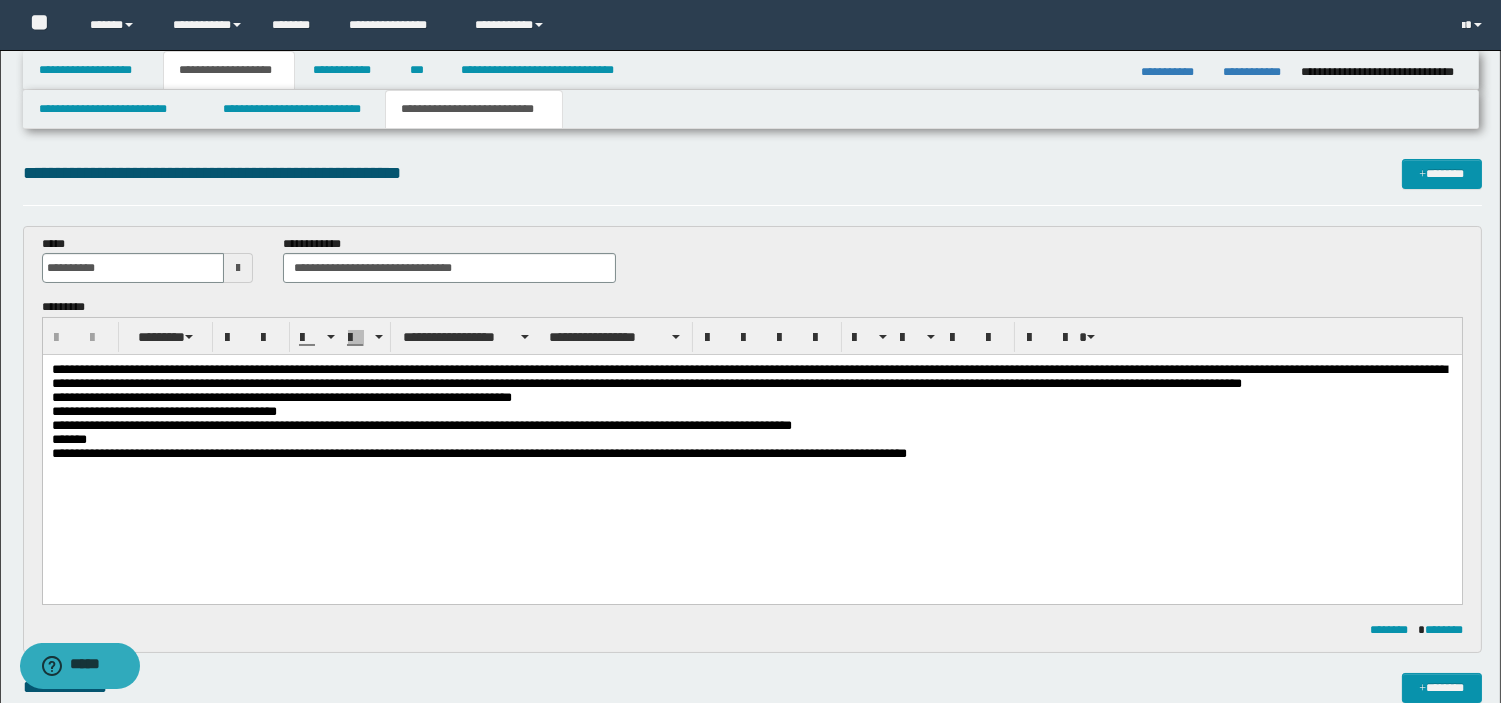 scroll, scrollTop: 614, scrollLeft: 0, axis: vertical 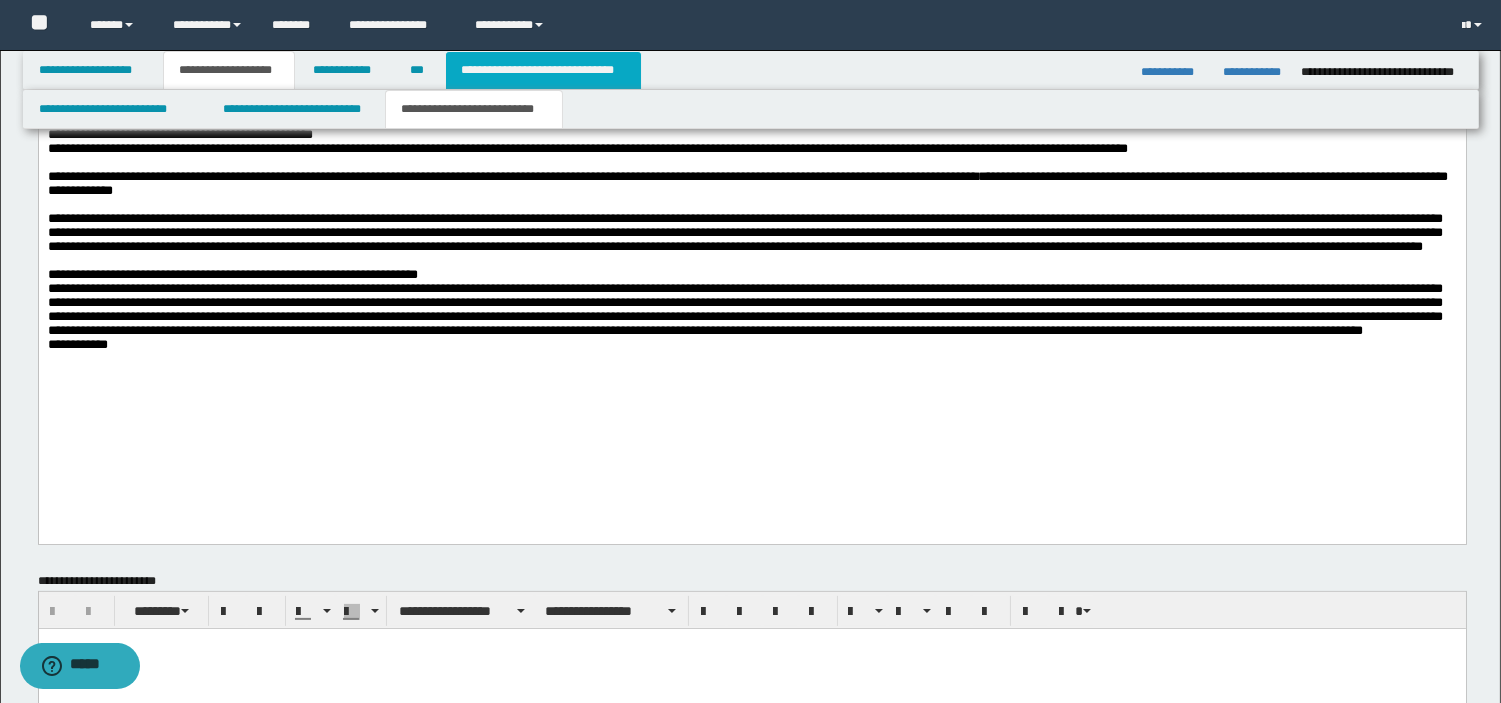 click on "**********" at bounding box center [543, 70] 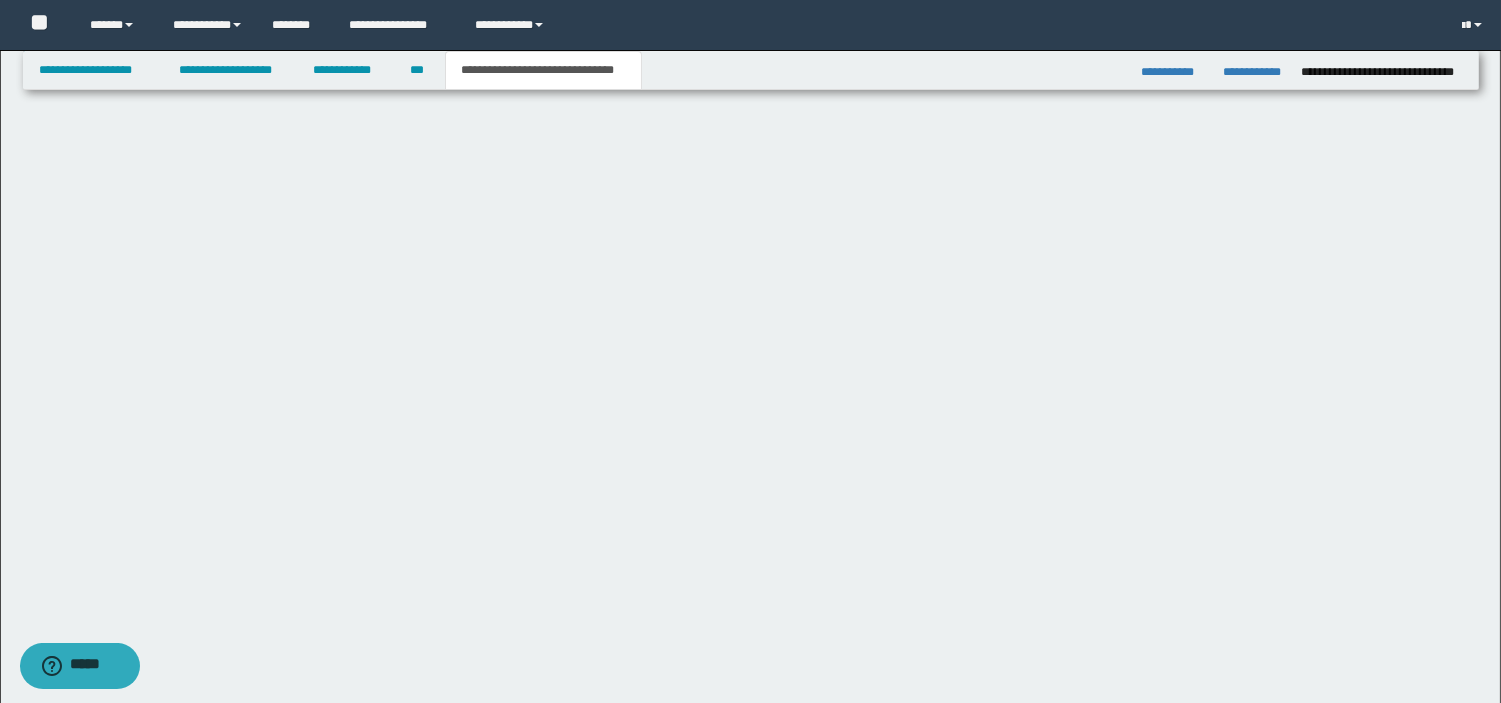 scroll, scrollTop: 805, scrollLeft: 0, axis: vertical 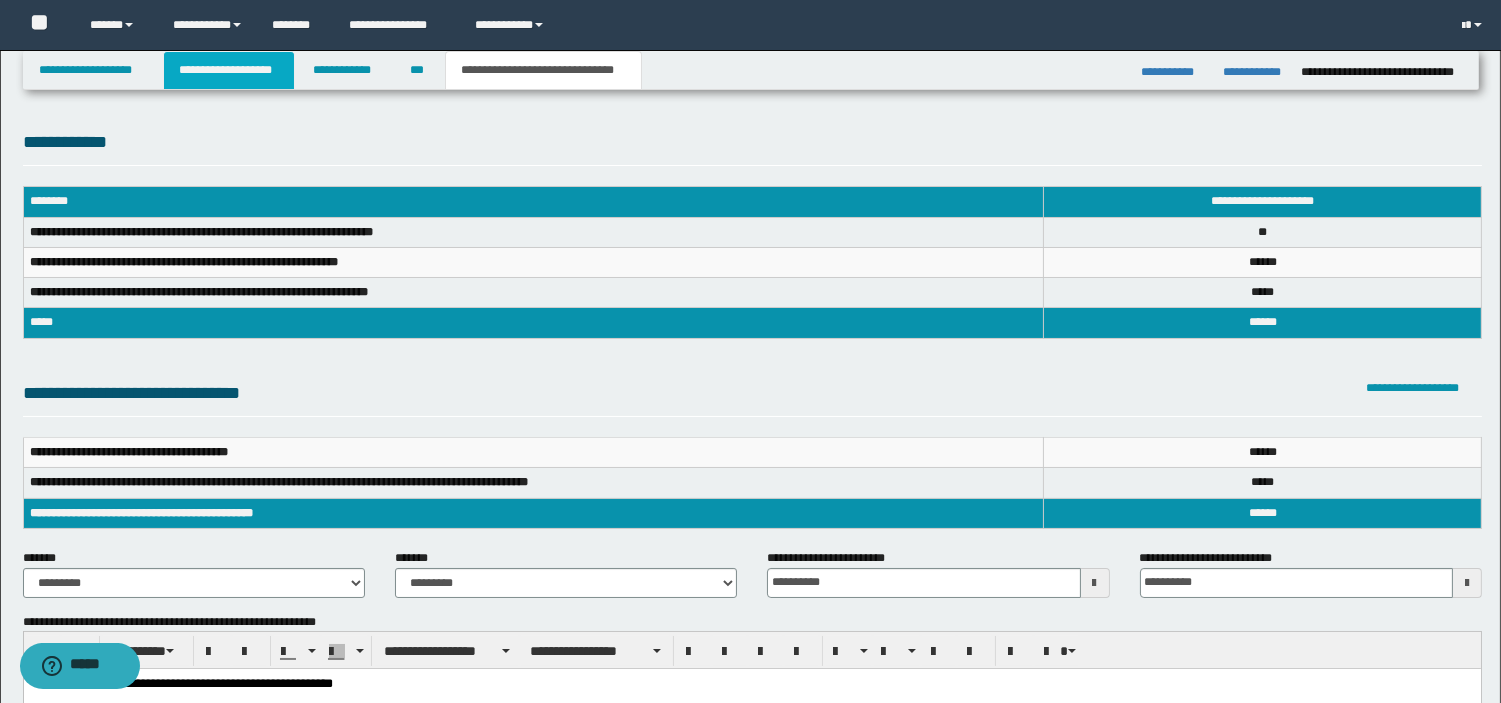 click on "**********" at bounding box center [229, 70] 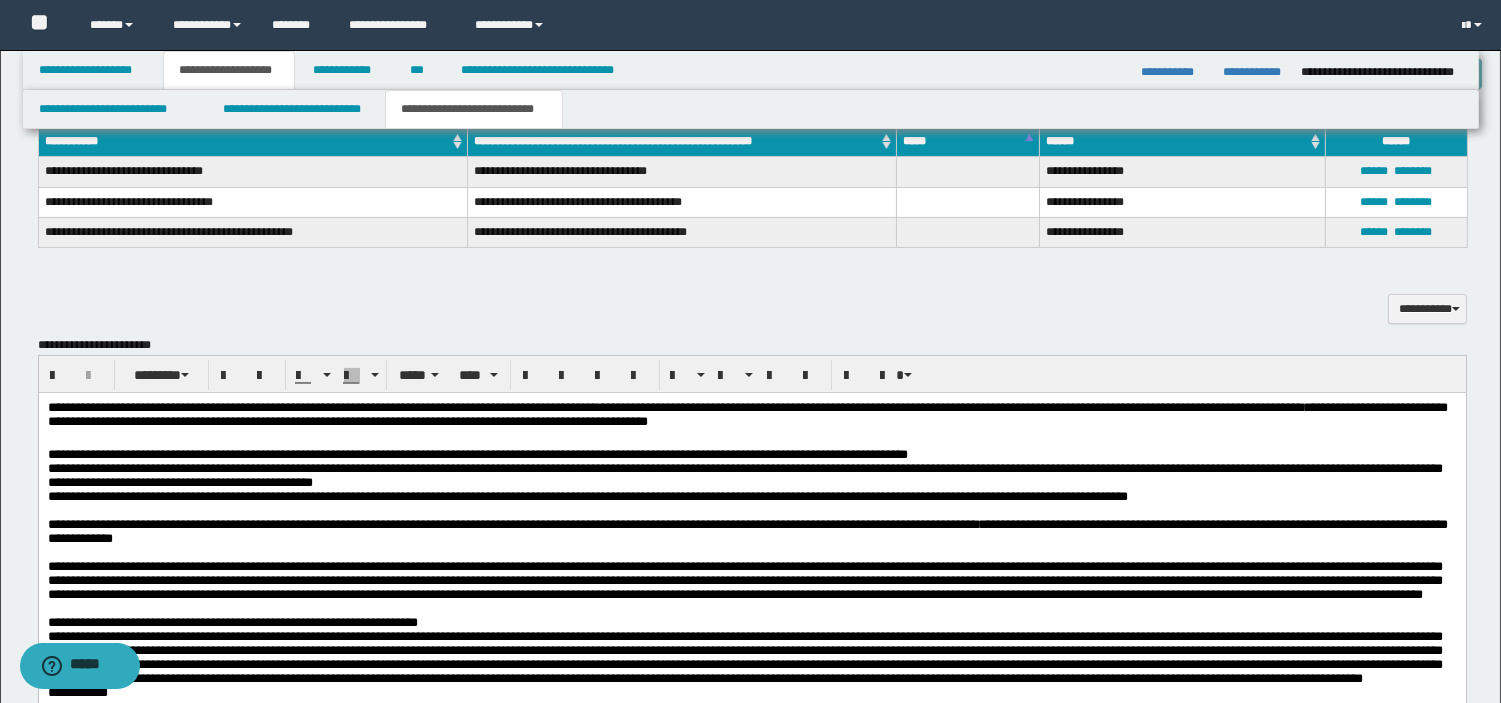 scroll, scrollTop: 1228, scrollLeft: 0, axis: vertical 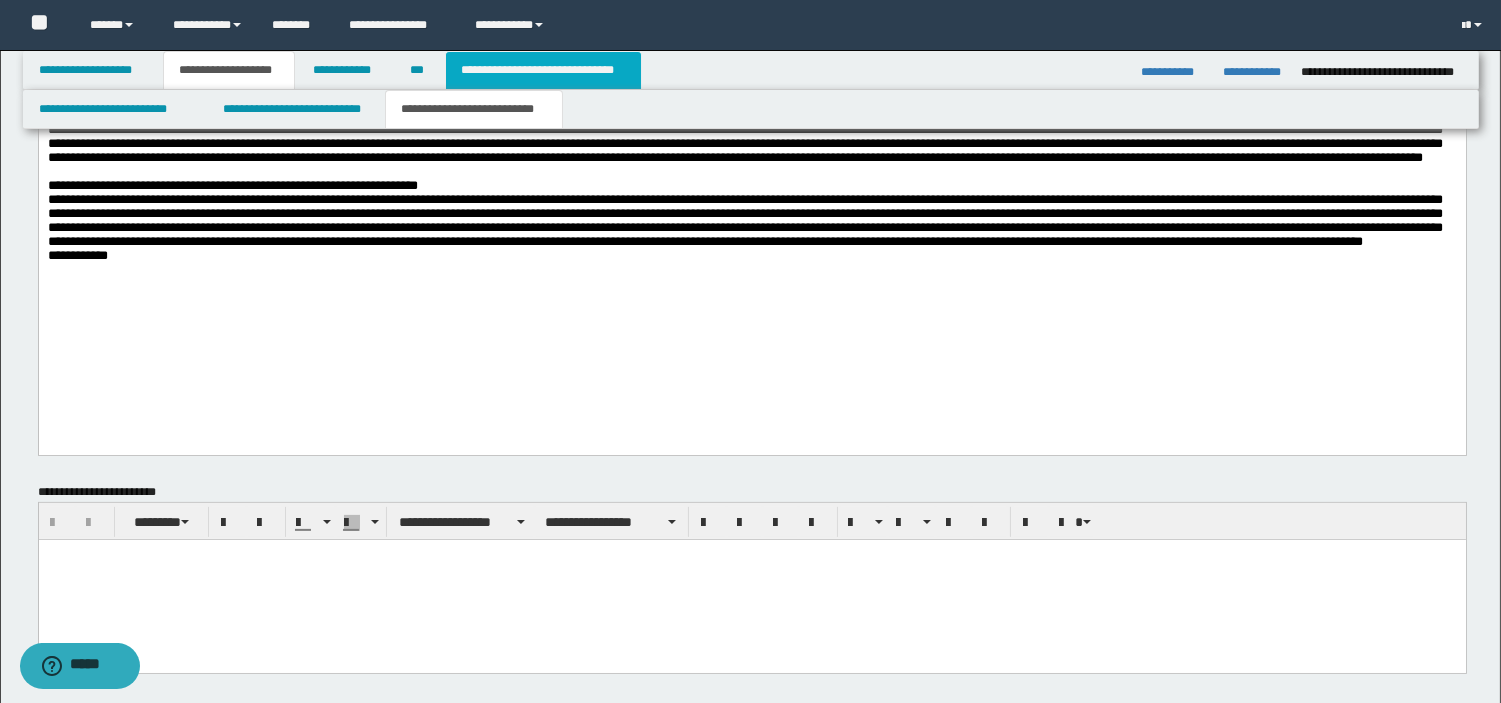 click on "**********" at bounding box center (543, 70) 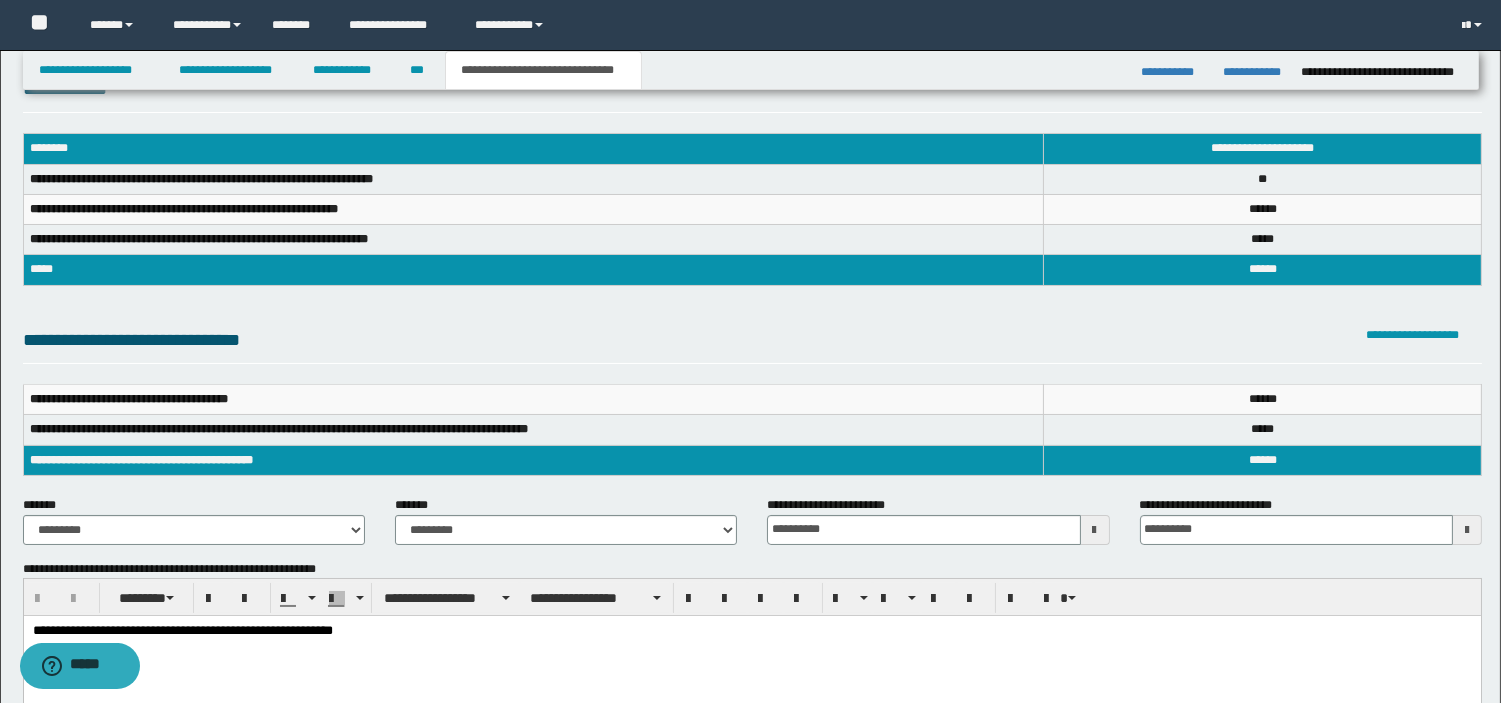 scroll, scrollTop: 0, scrollLeft: 0, axis: both 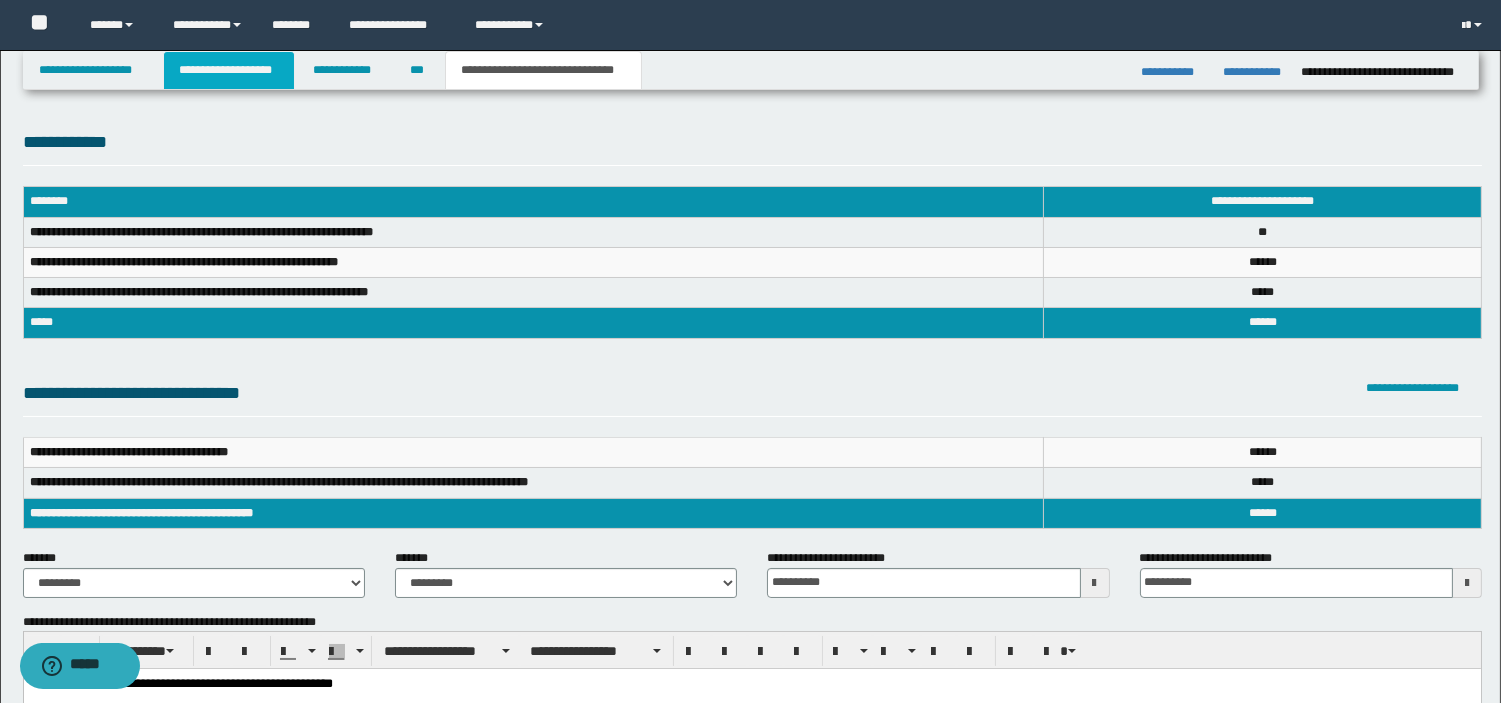 click on "**********" at bounding box center (229, 70) 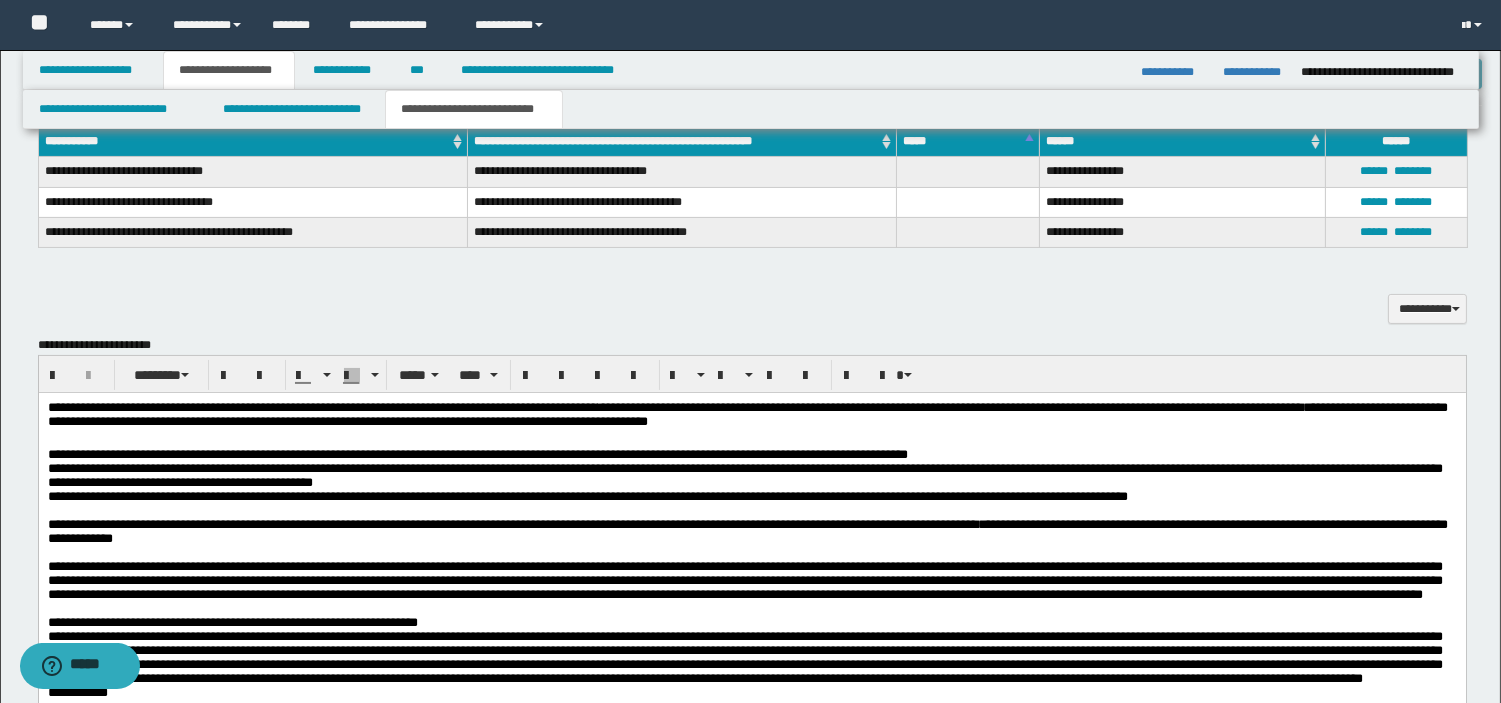 scroll, scrollTop: 1228, scrollLeft: 0, axis: vertical 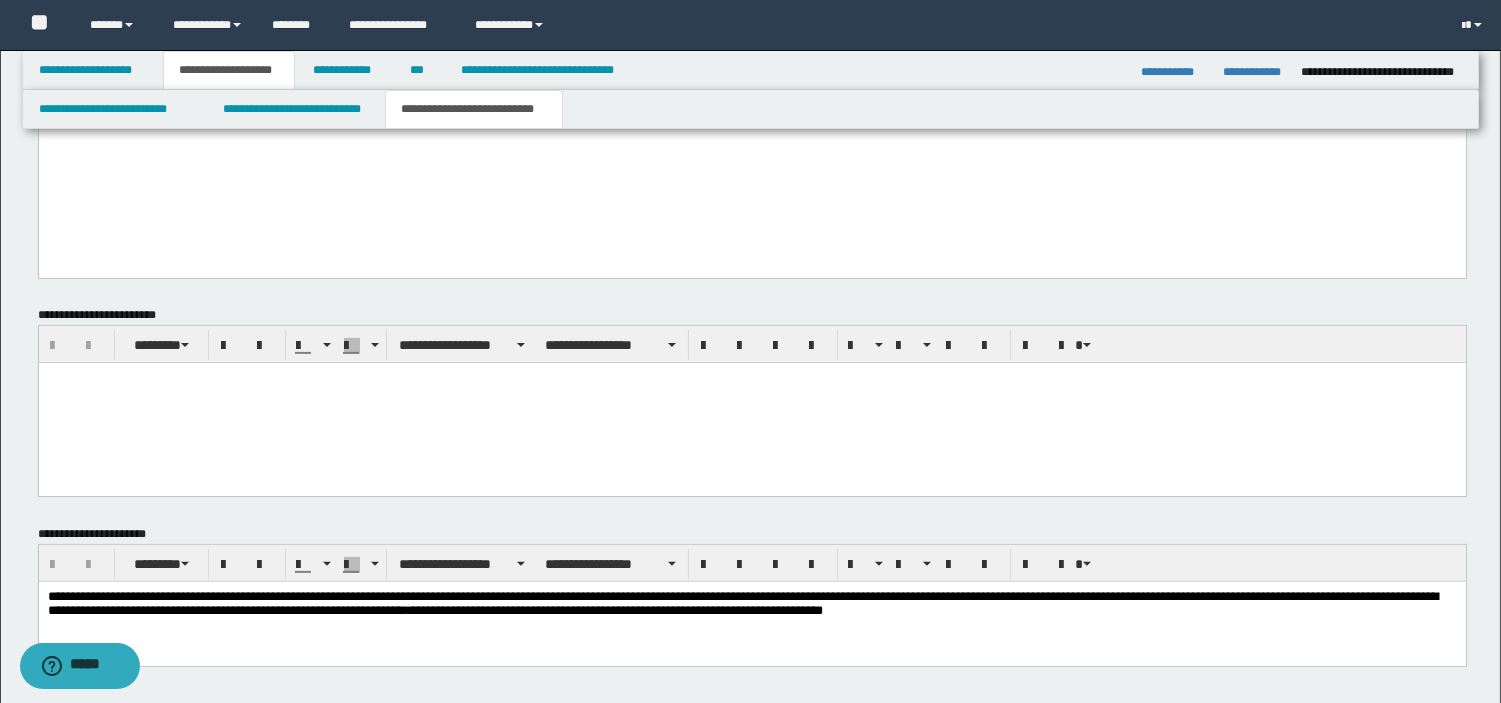 click on "**********" at bounding box center [744, 50] 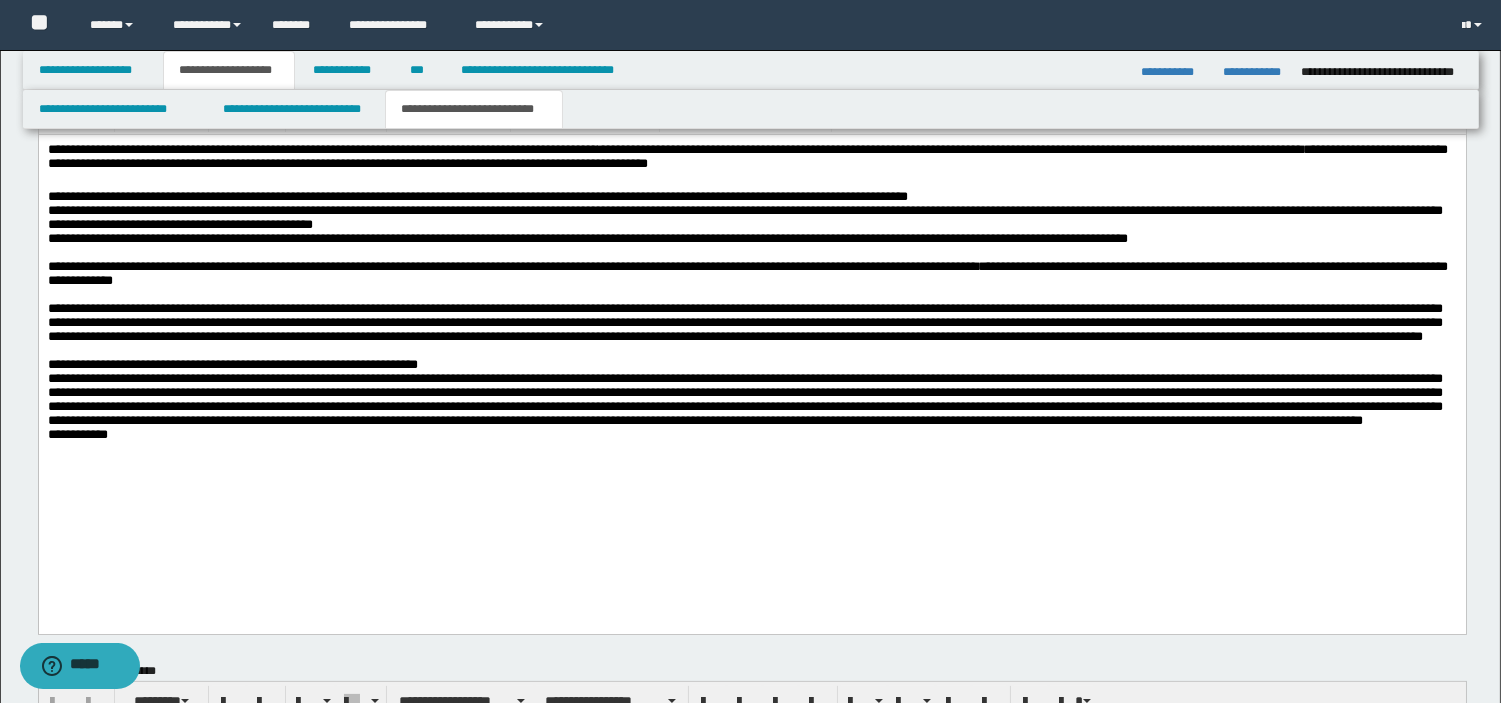 scroll, scrollTop: 881, scrollLeft: 0, axis: vertical 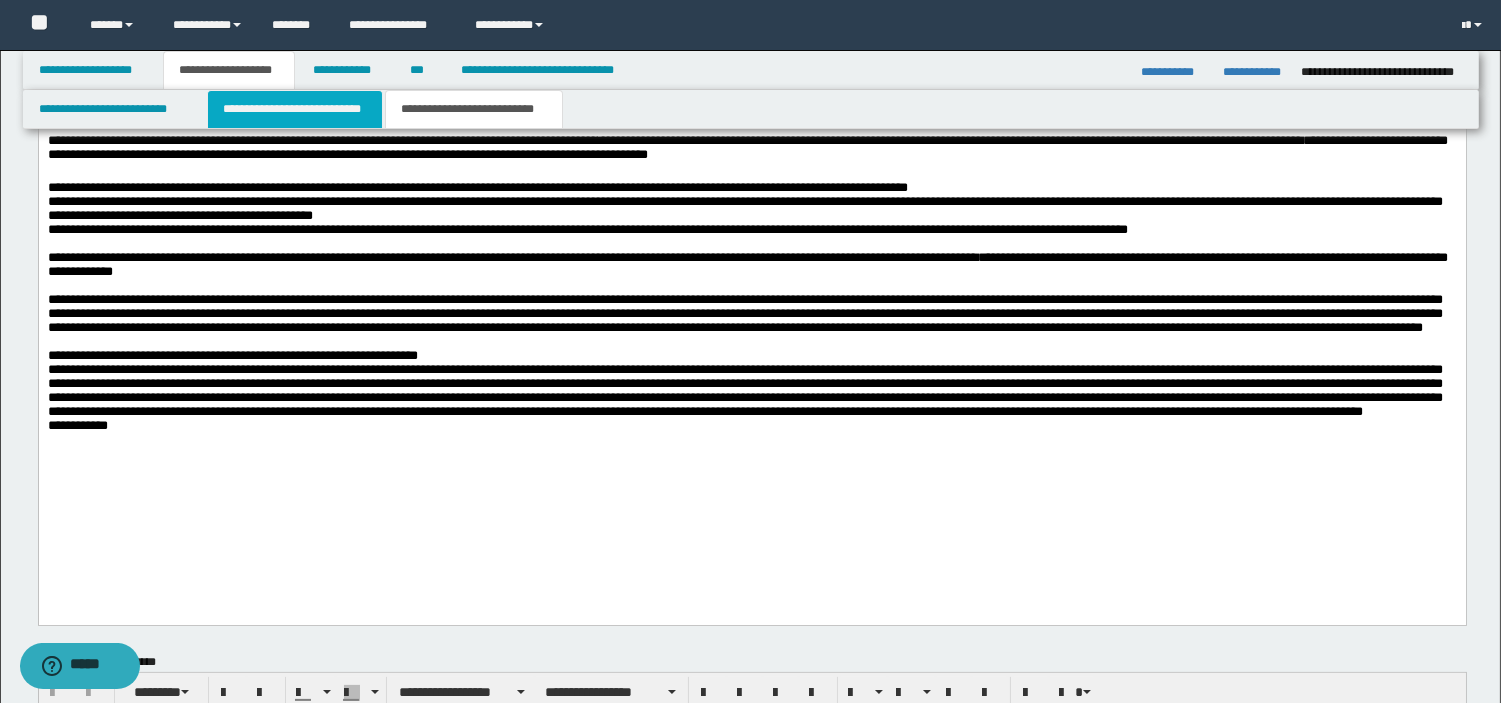 click on "**********" at bounding box center [295, 109] 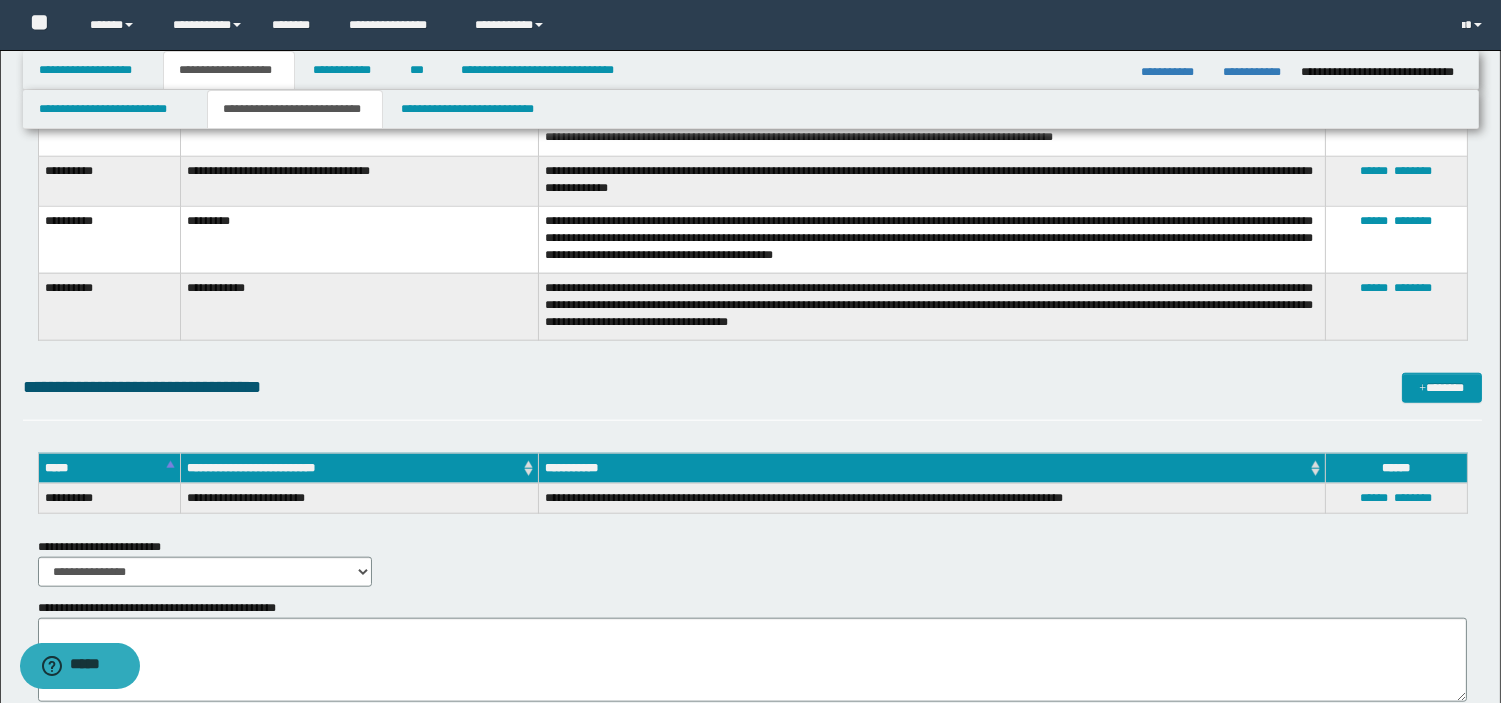 scroll, scrollTop: 3775, scrollLeft: 0, axis: vertical 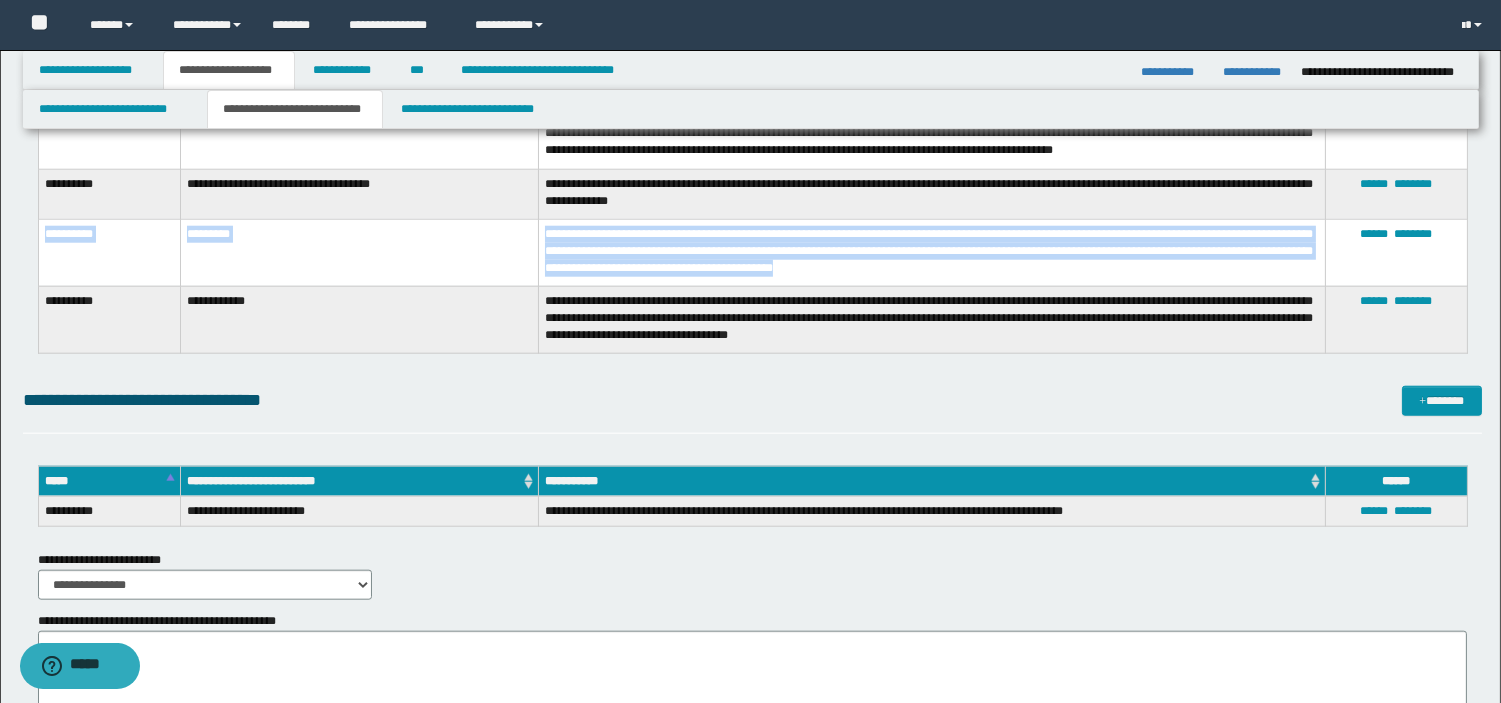 drag, startPoint x: 44, startPoint y: 241, endPoint x: 945, endPoint y: 270, distance: 901.46655 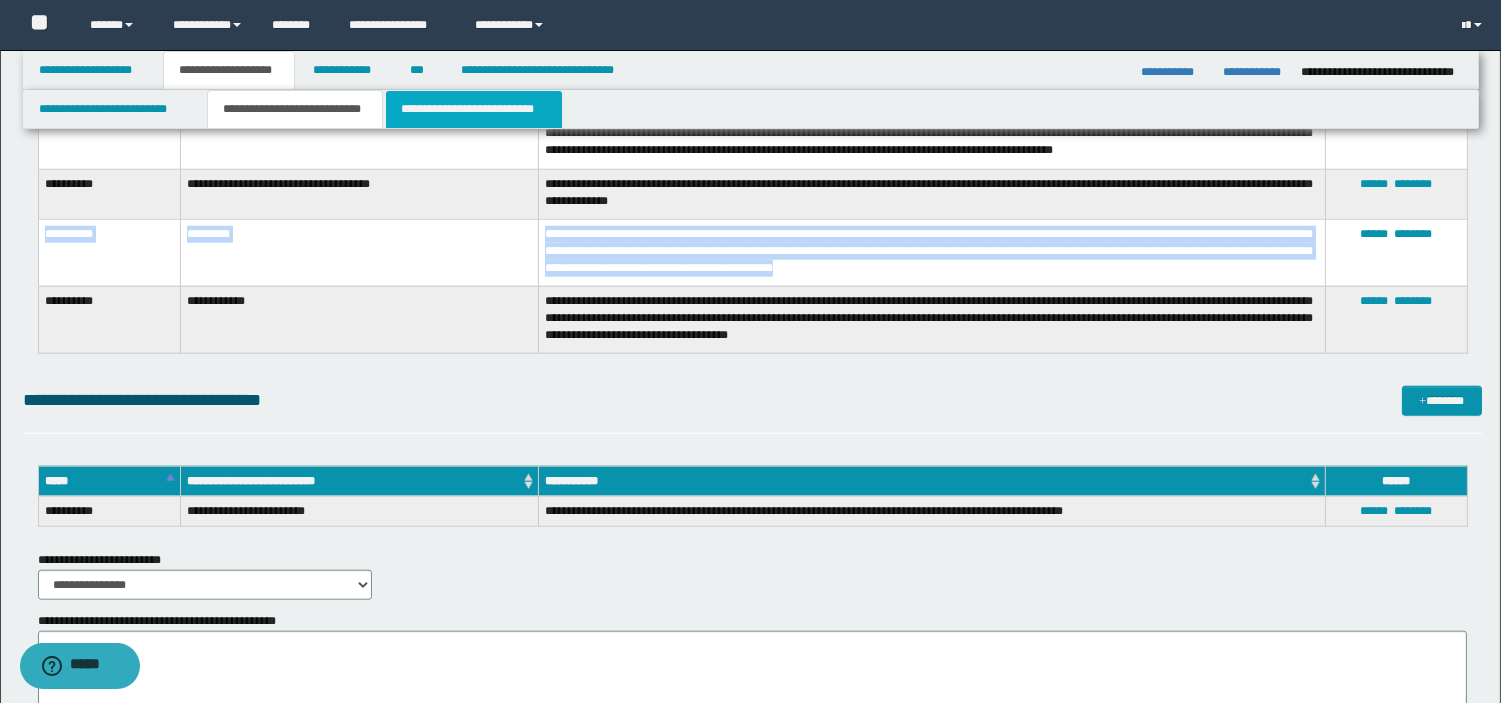 click on "**********" at bounding box center (474, 109) 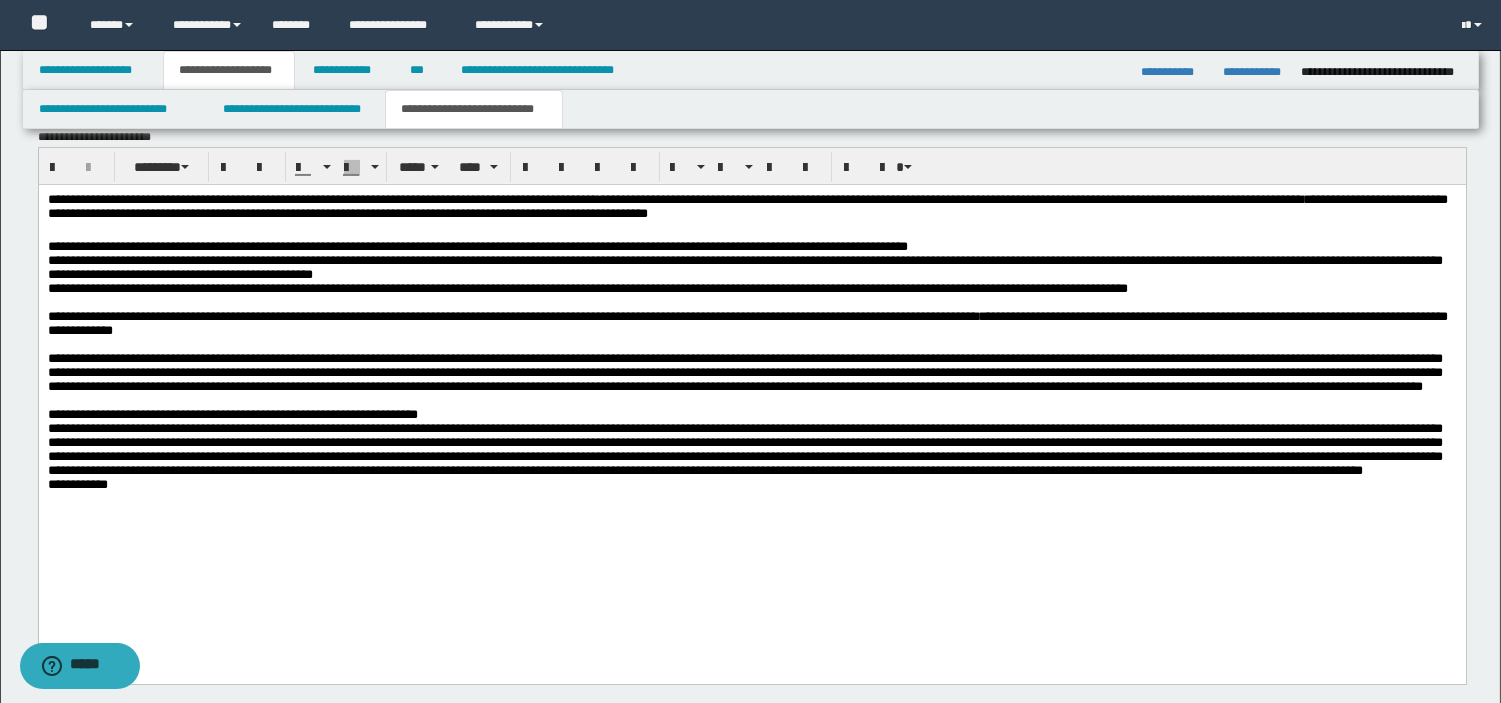 scroll, scrollTop: 834, scrollLeft: 0, axis: vertical 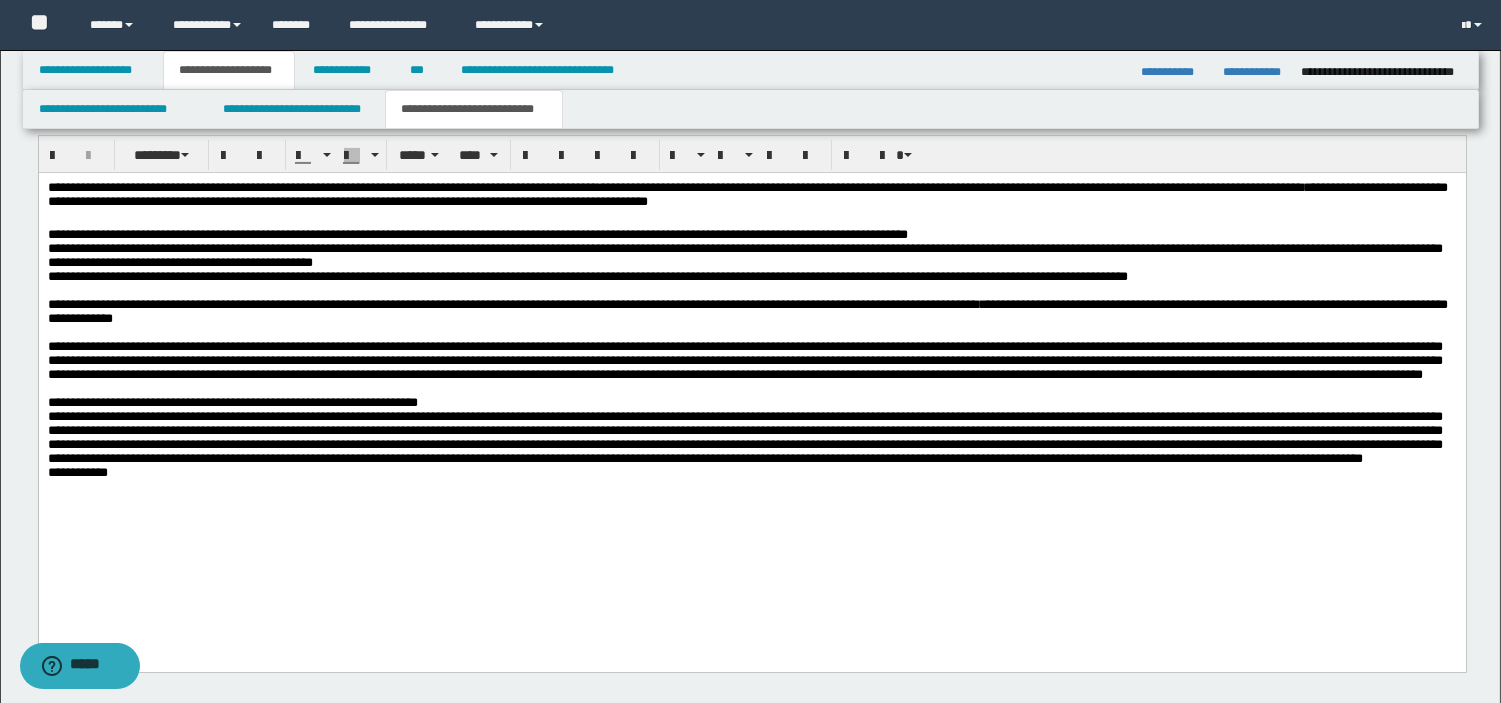click on "**********" at bounding box center (751, 444) 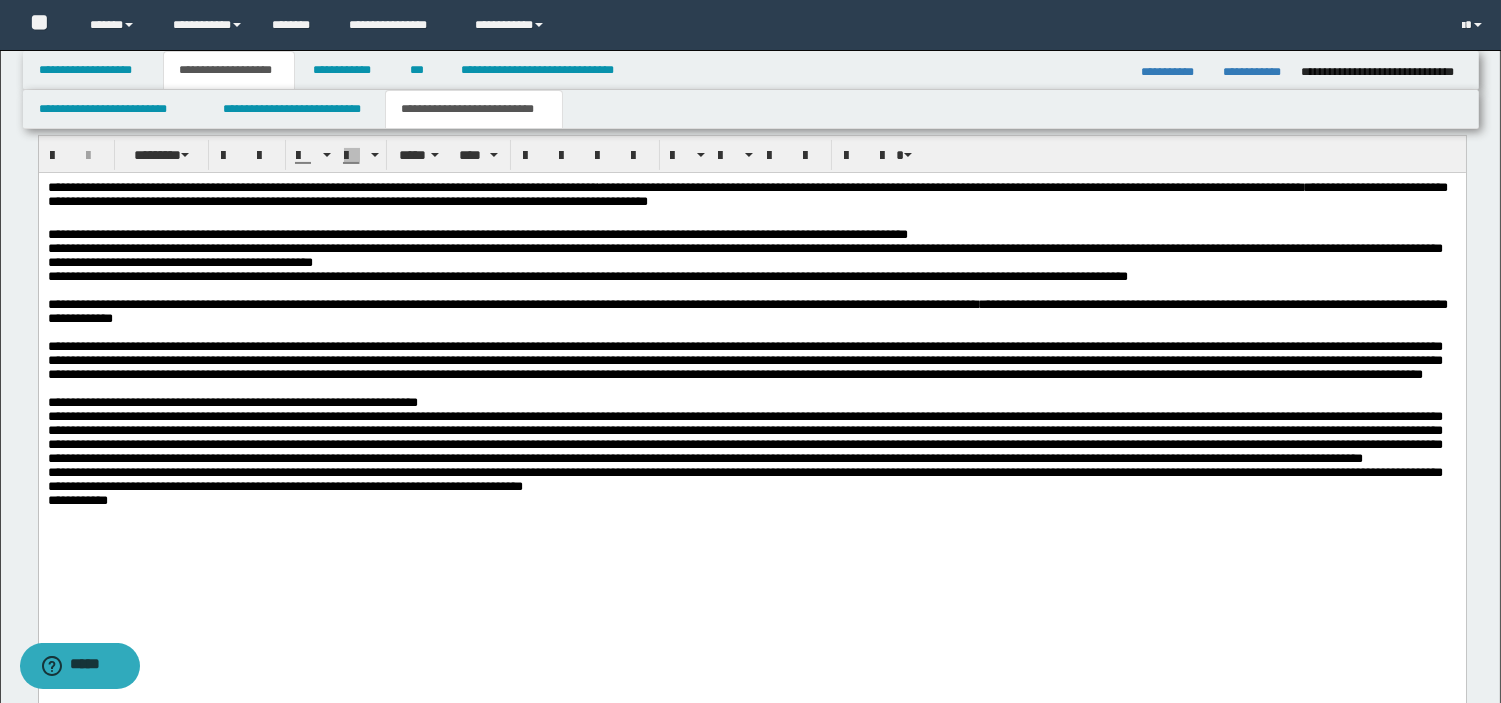 scroll, scrollTop: 220, scrollLeft: 0, axis: vertical 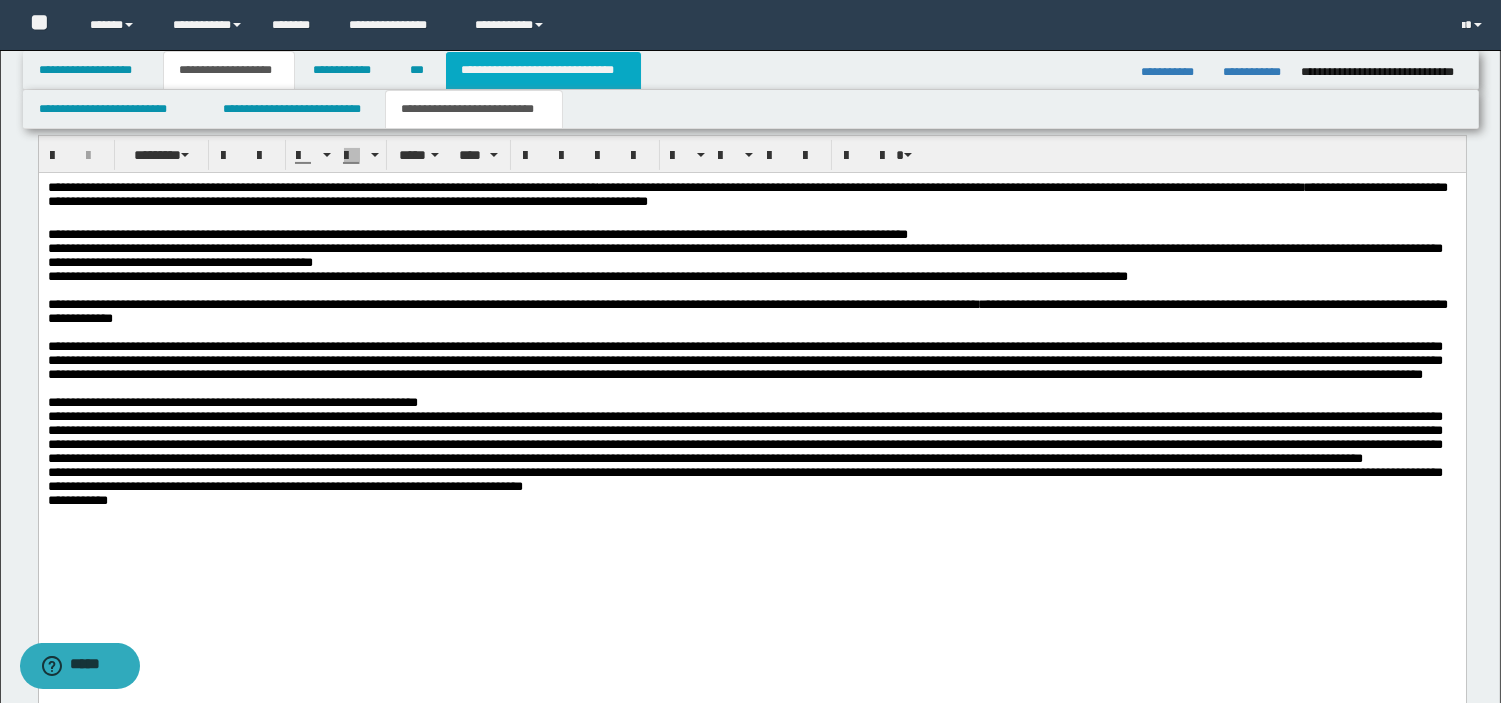 click on "**********" at bounding box center [543, 70] 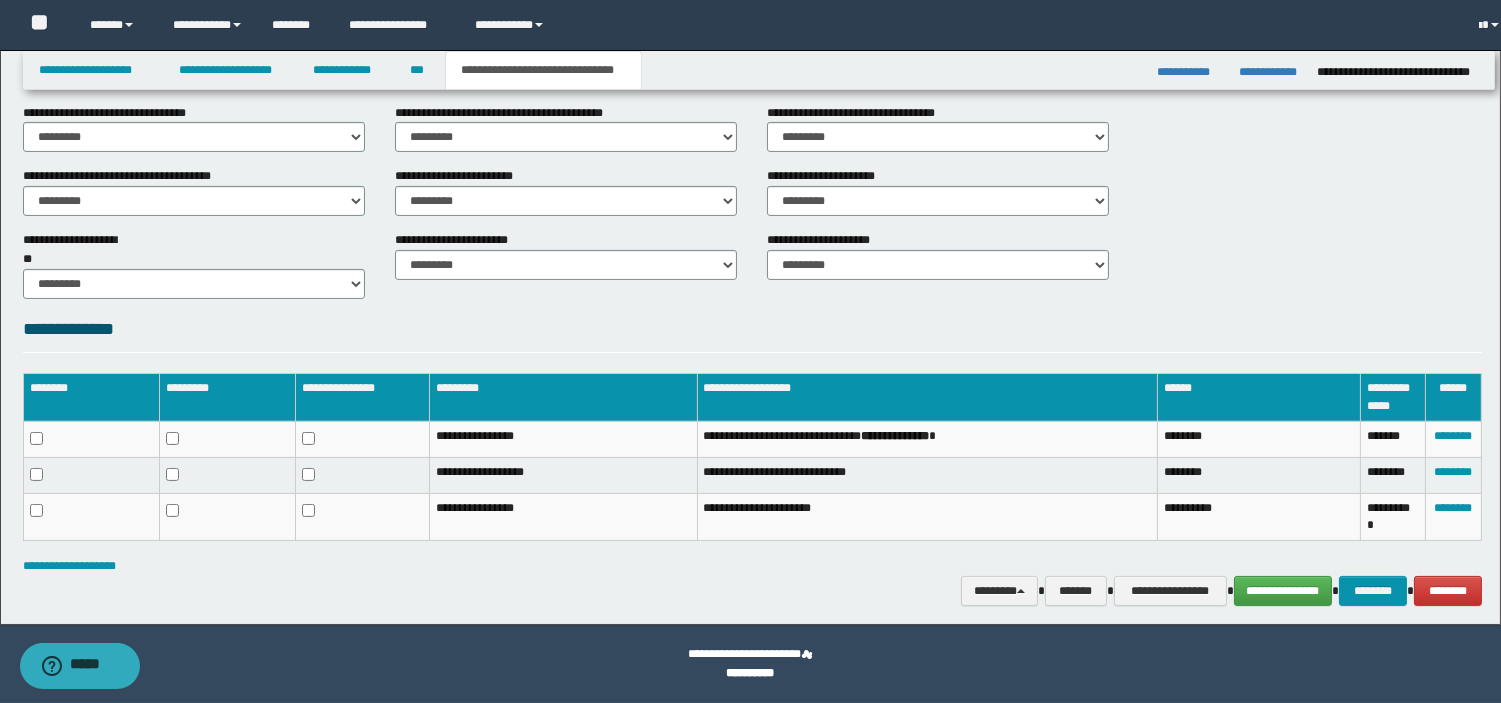 scroll, scrollTop: 803, scrollLeft: 0, axis: vertical 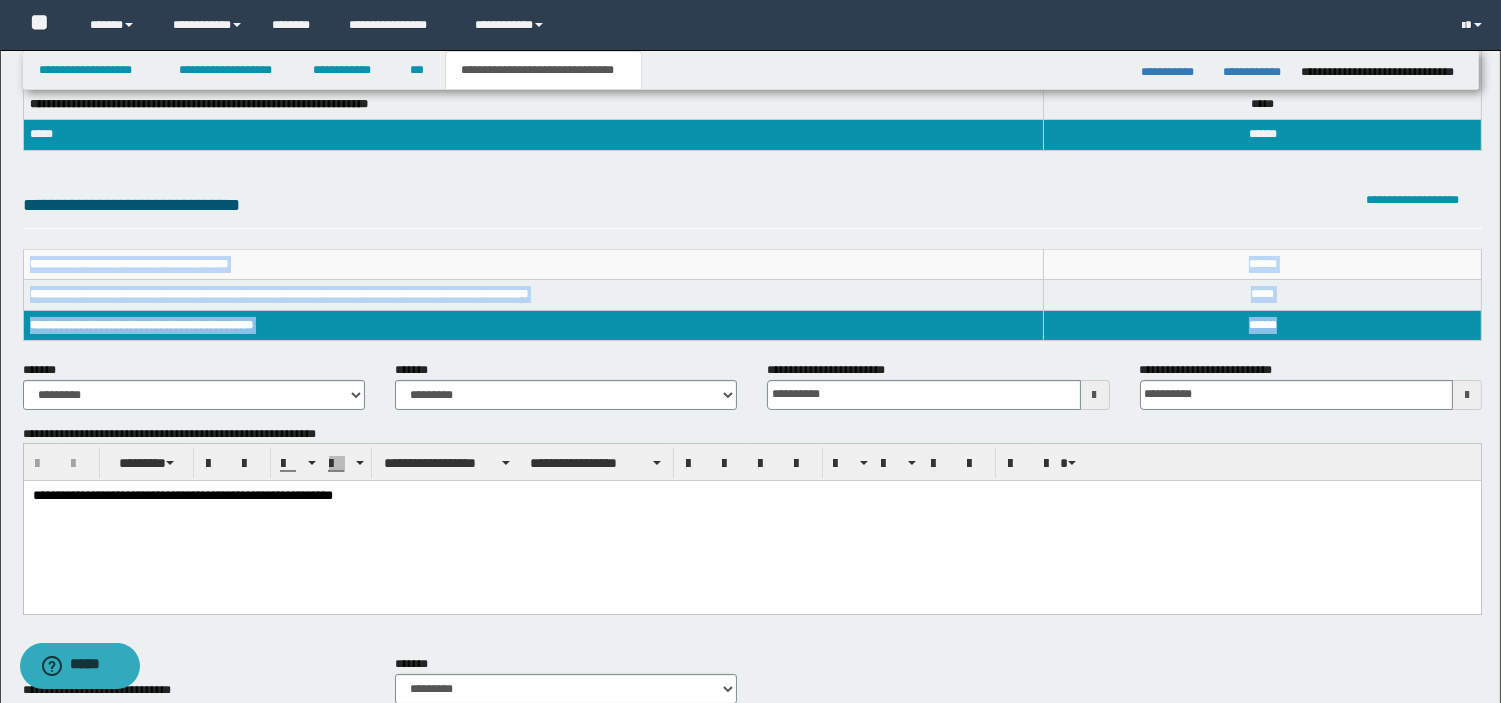 drag, startPoint x: 30, startPoint y: 261, endPoint x: 1286, endPoint y: 327, distance: 1257.7329 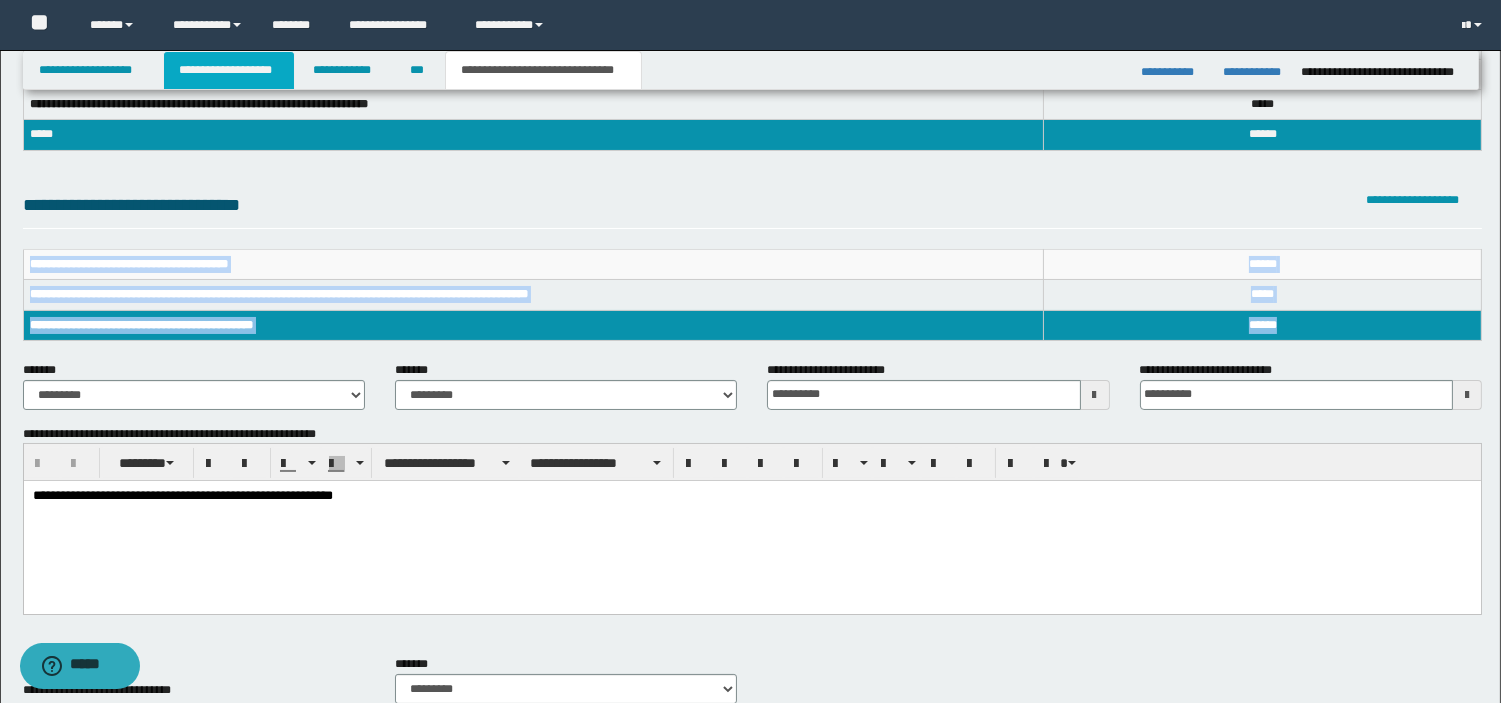 click on "**********" at bounding box center (229, 70) 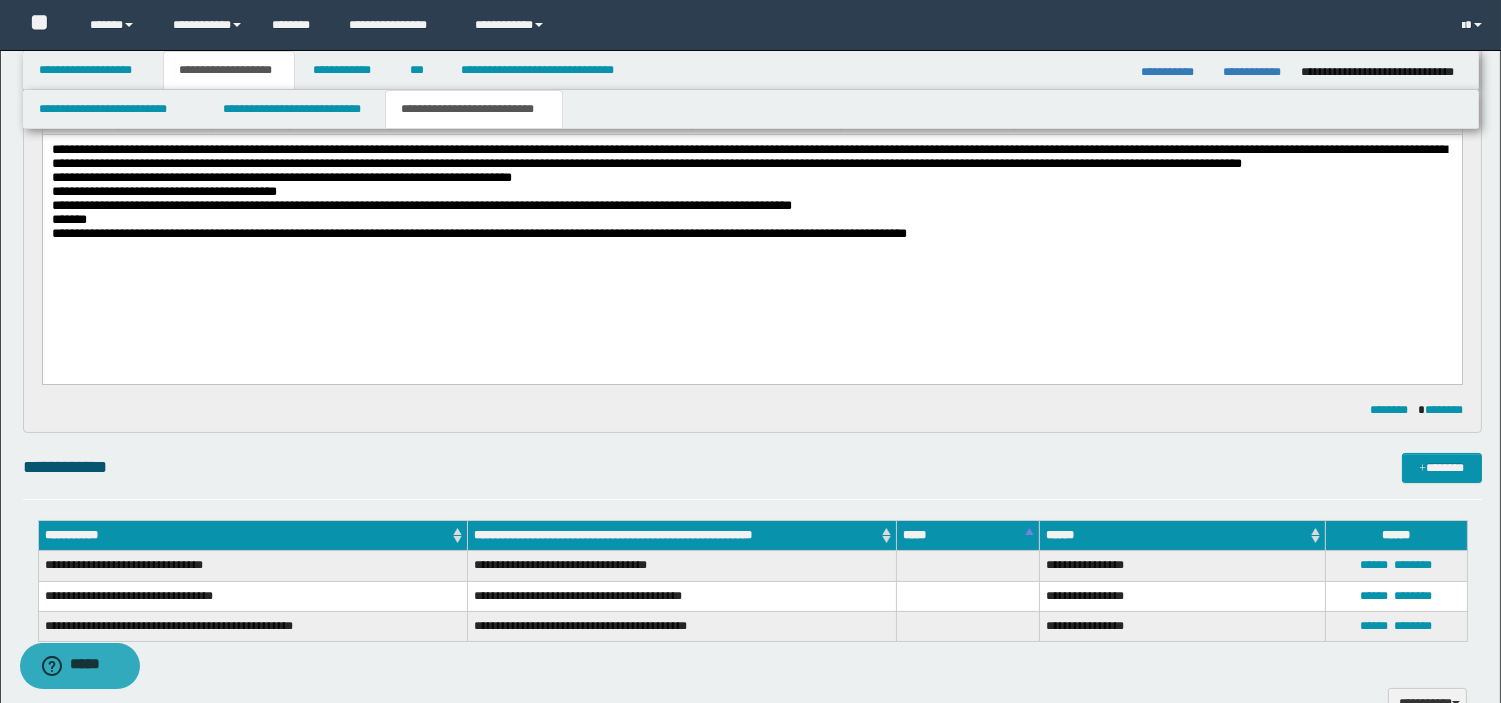 scroll, scrollTop: 834, scrollLeft: 0, axis: vertical 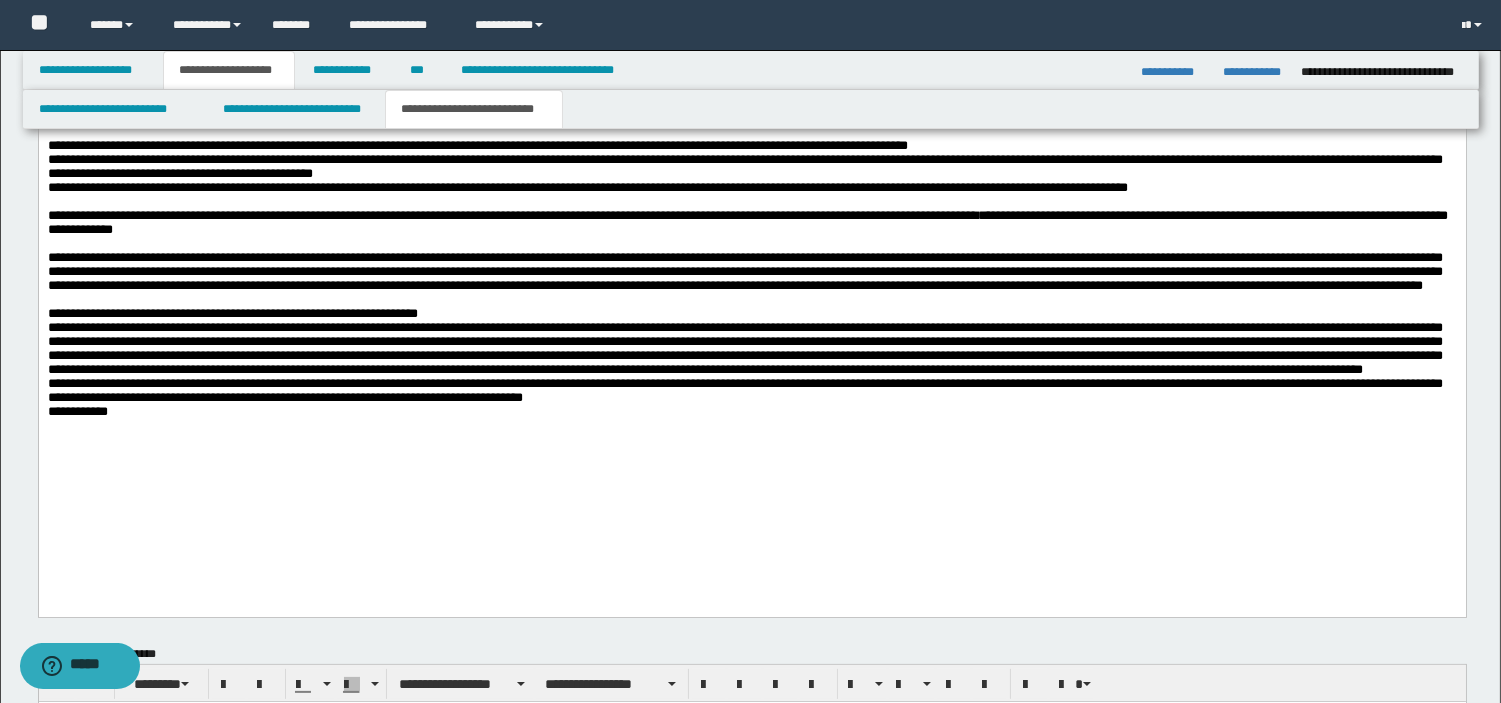click on "**********" at bounding box center (751, 279) 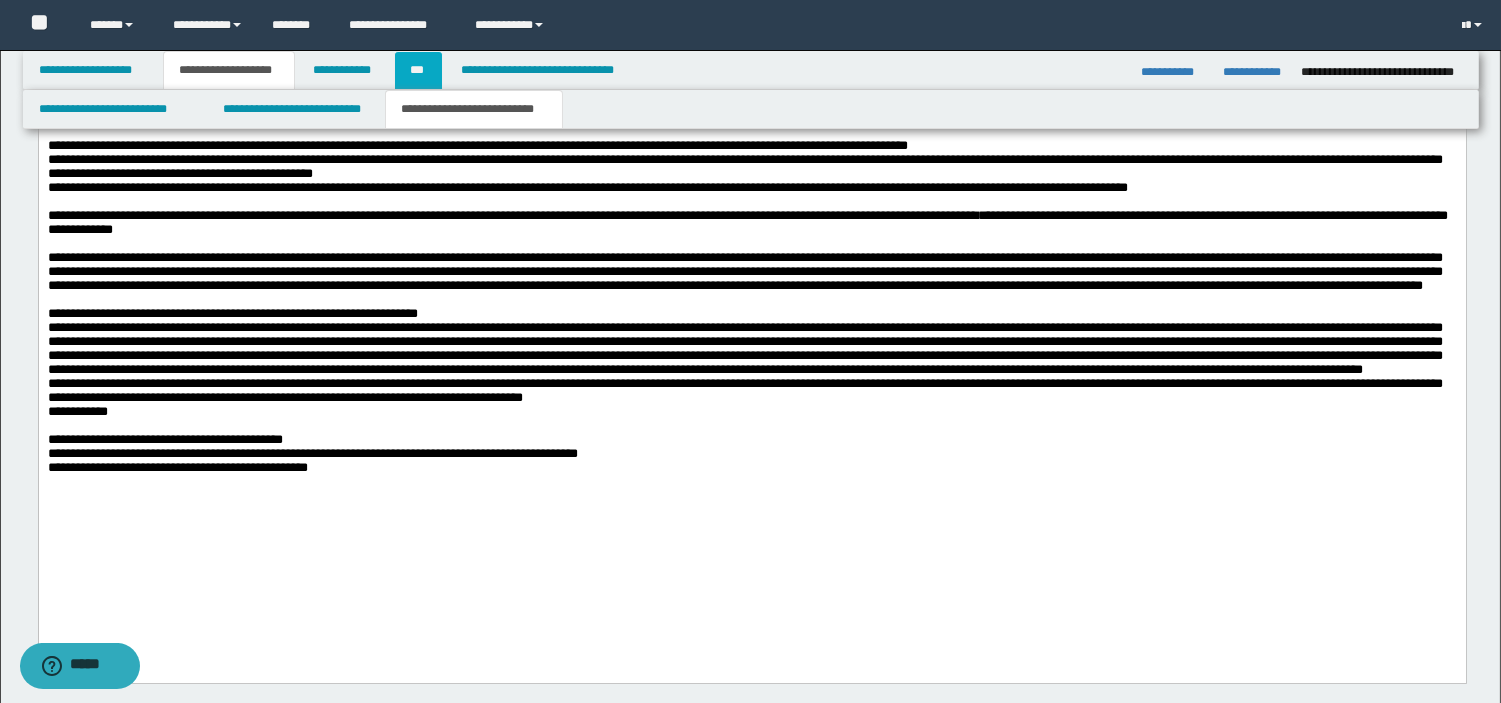 click on "***" at bounding box center (418, 70) 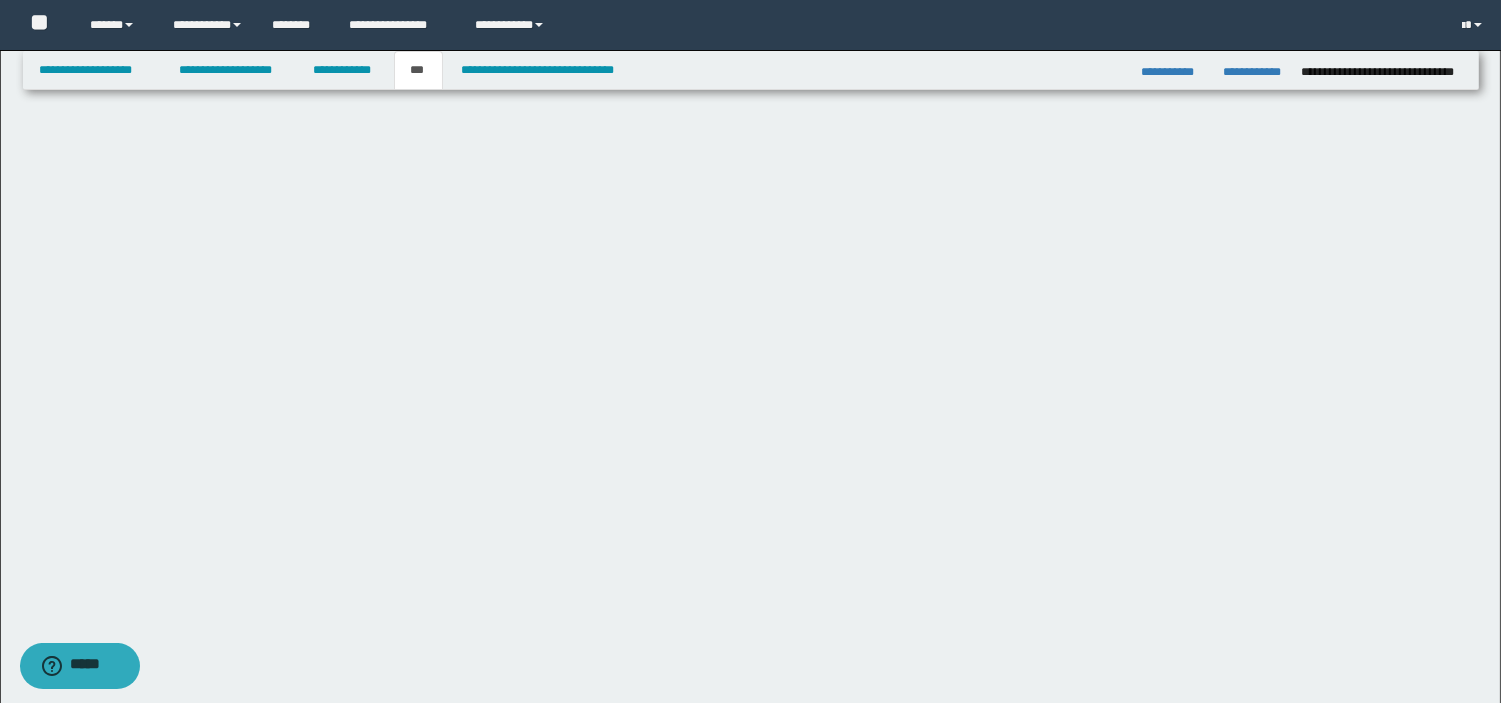 scroll, scrollTop: 0, scrollLeft: 0, axis: both 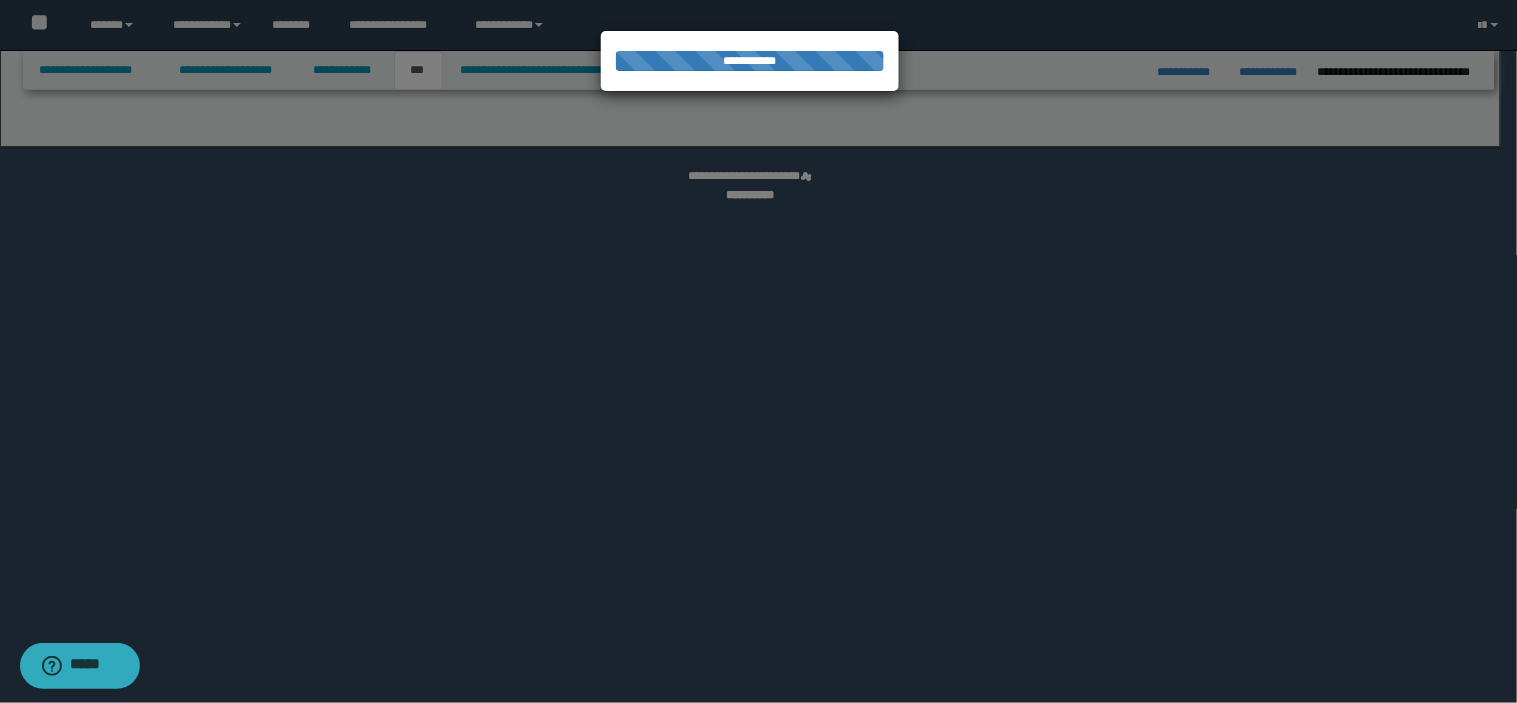 select on "**" 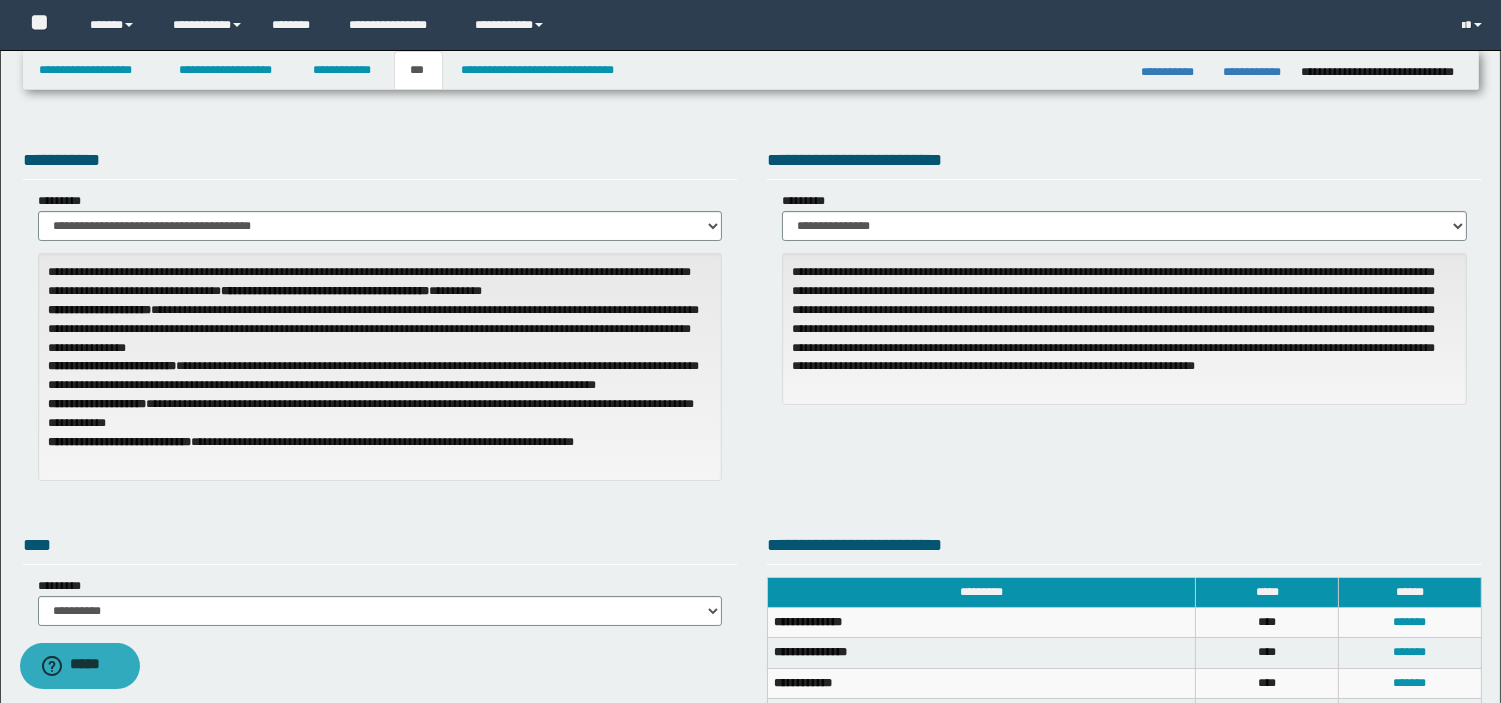 scroll, scrollTop: 586, scrollLeft: 0, axis: vertical 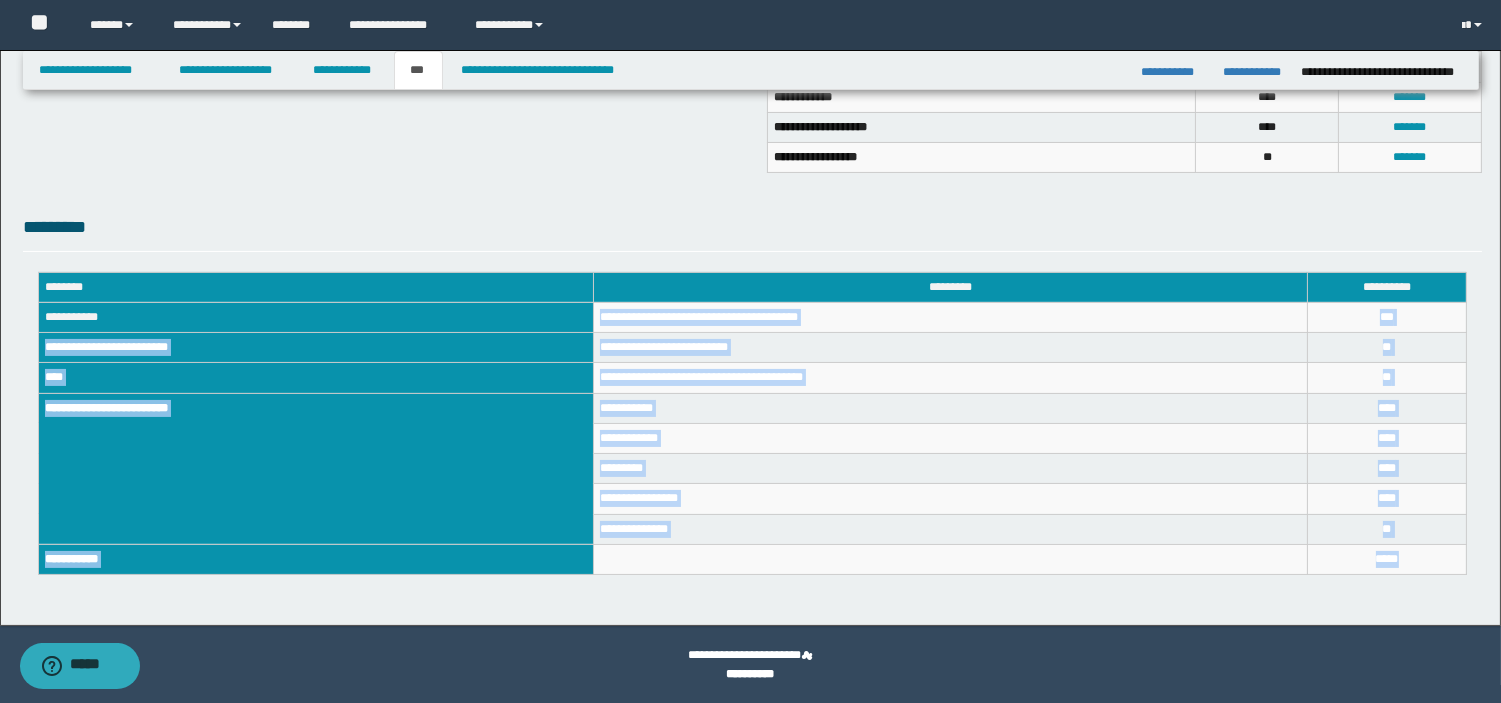 drag, startPoint x: 603, startPoint y: 317, endPoint x: 1416, endPoint y: 548, distance: 845.1805 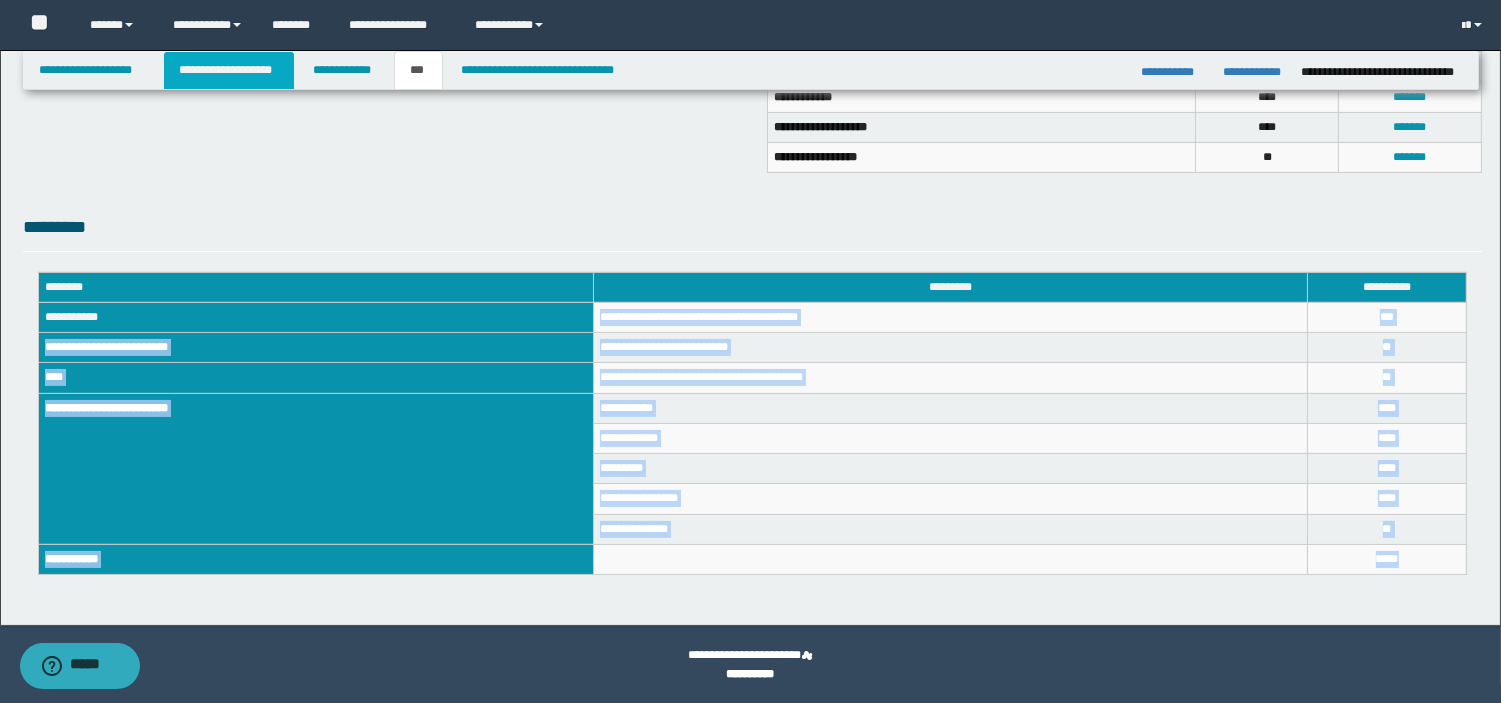 click on "**********" at bounding box center (229, 70) 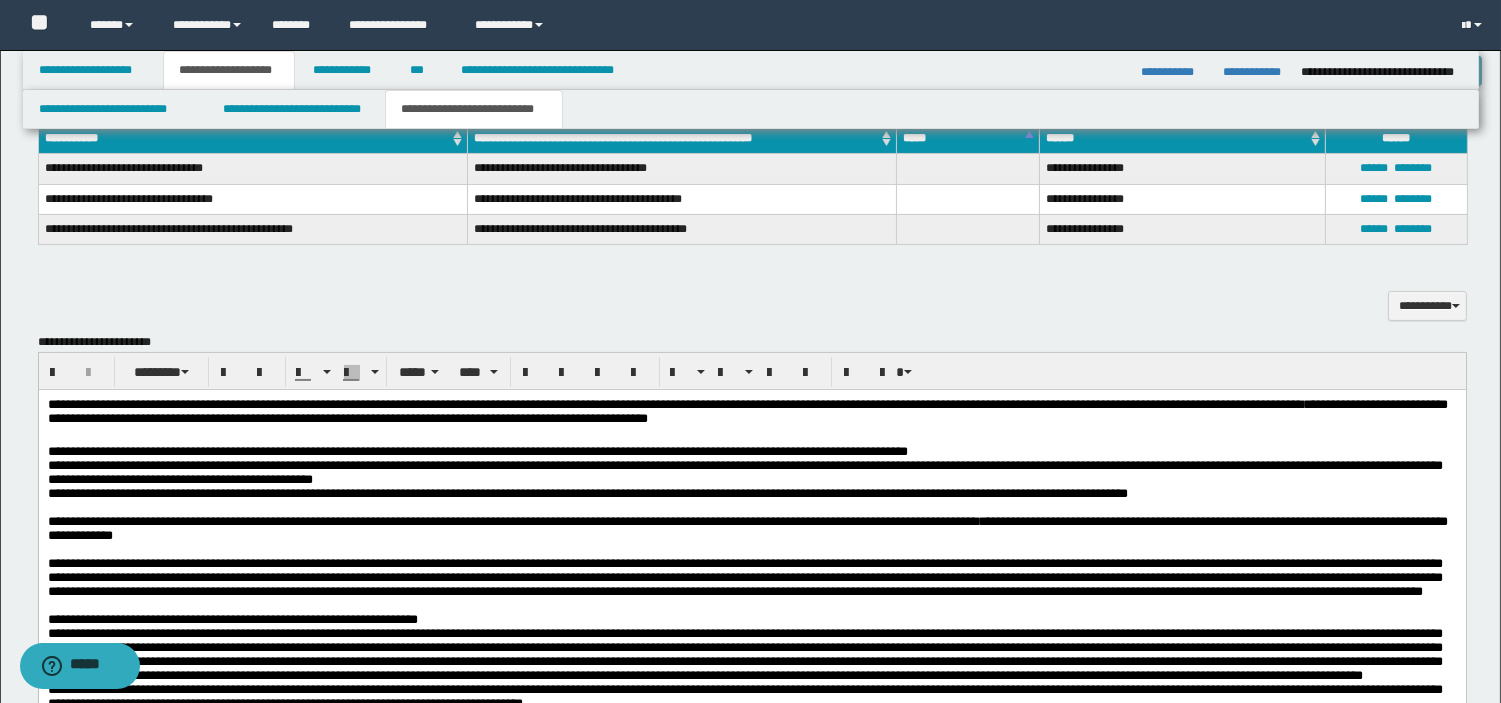 scroll, scrollTop: 1232, scrollLeft: 0, axis: vertical 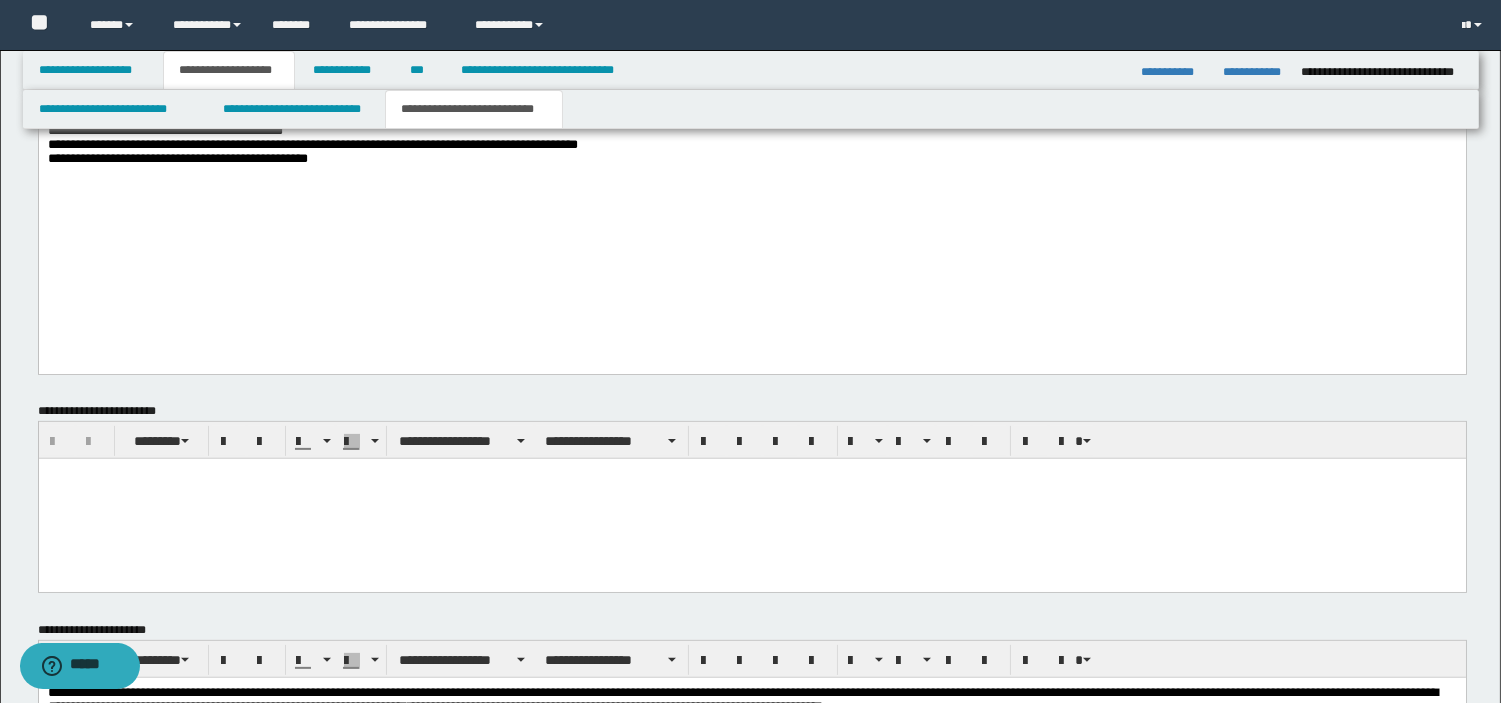 click on "**********" at bounding box center [751, 89] 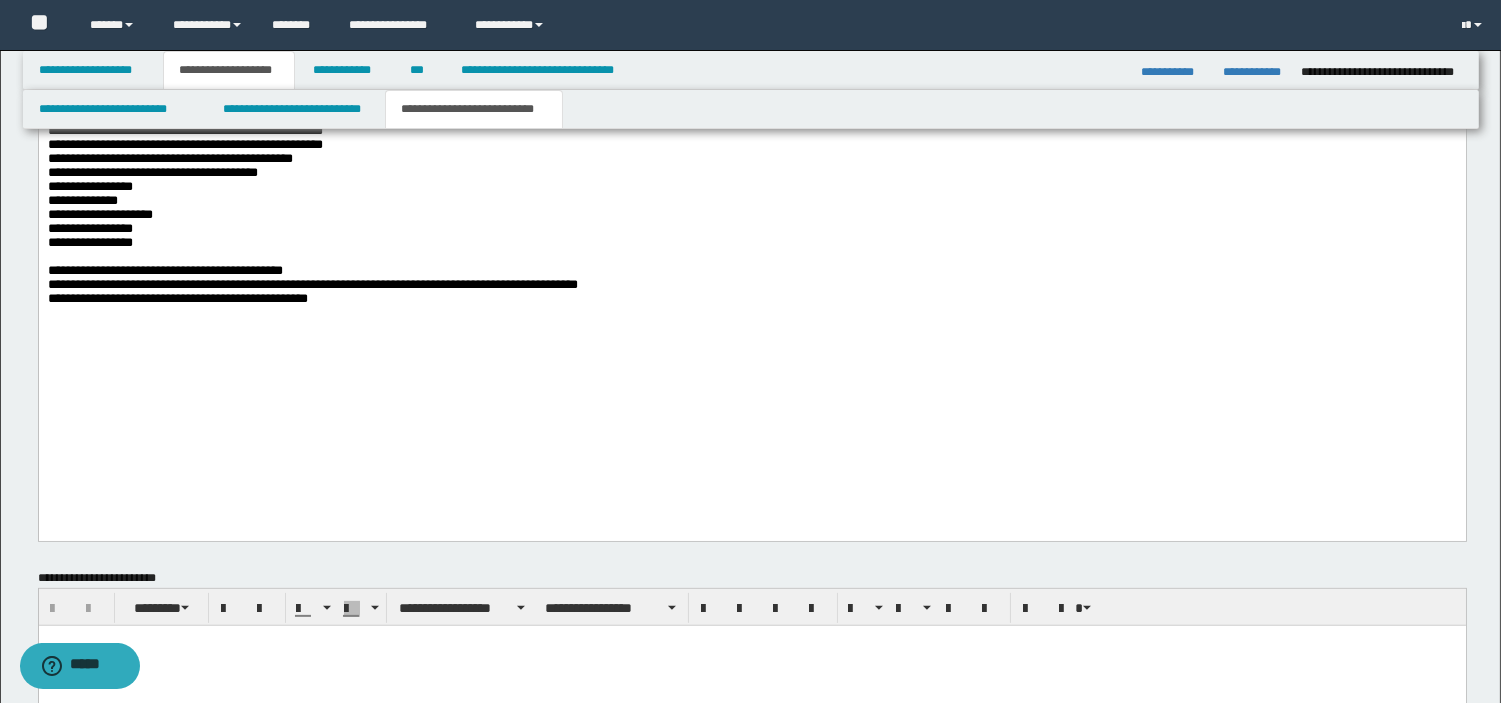 click on "**********" at bounding box center (751, 187) 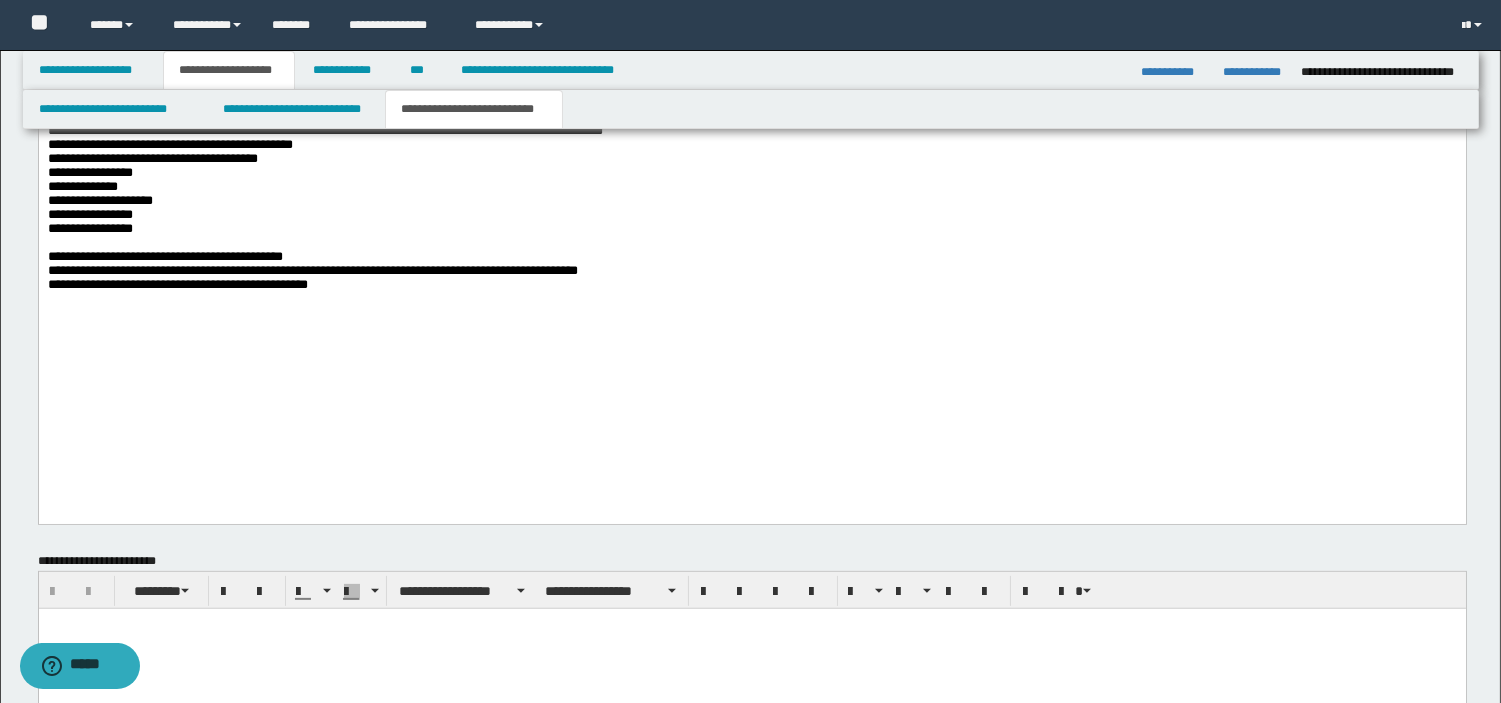 click on "**********" at bounding box center (751, 180) 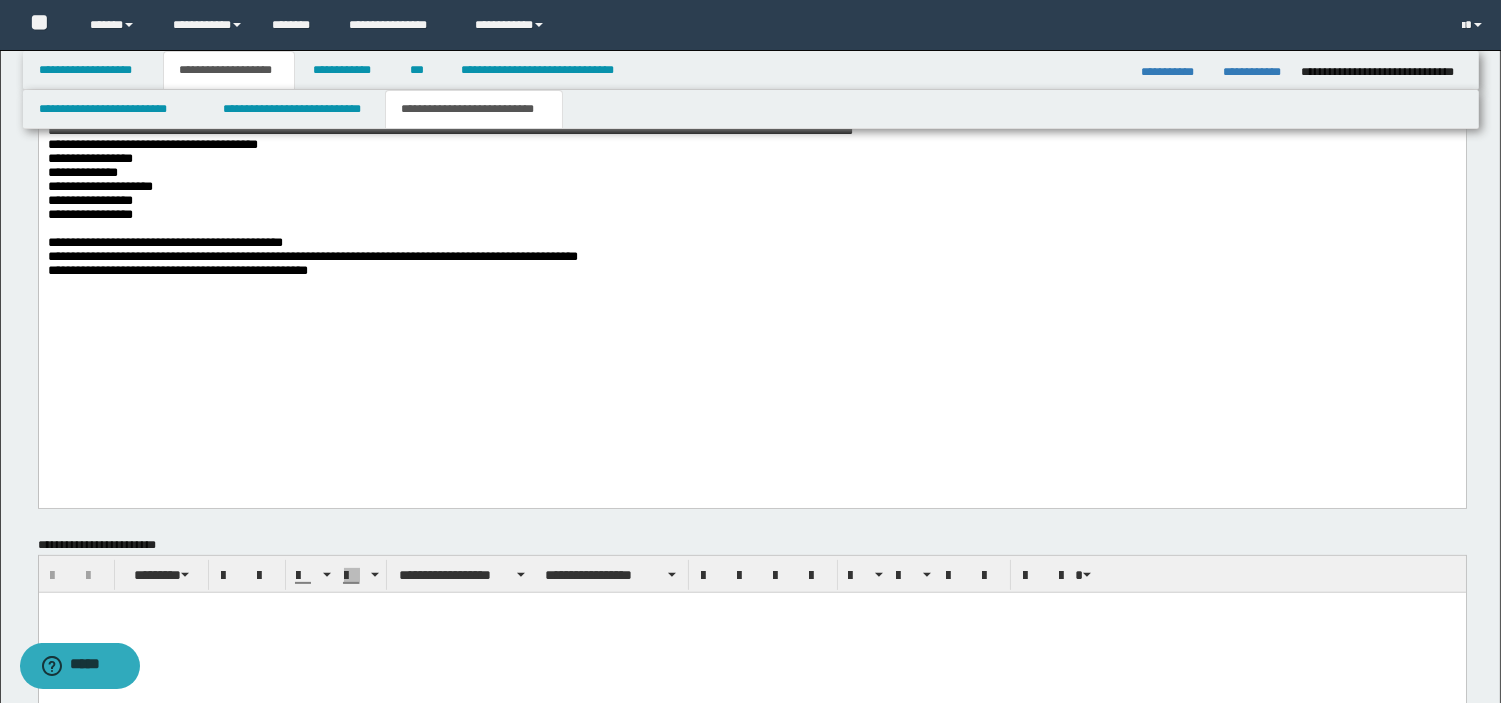 click on "**********" at bounding box center [751, 173] 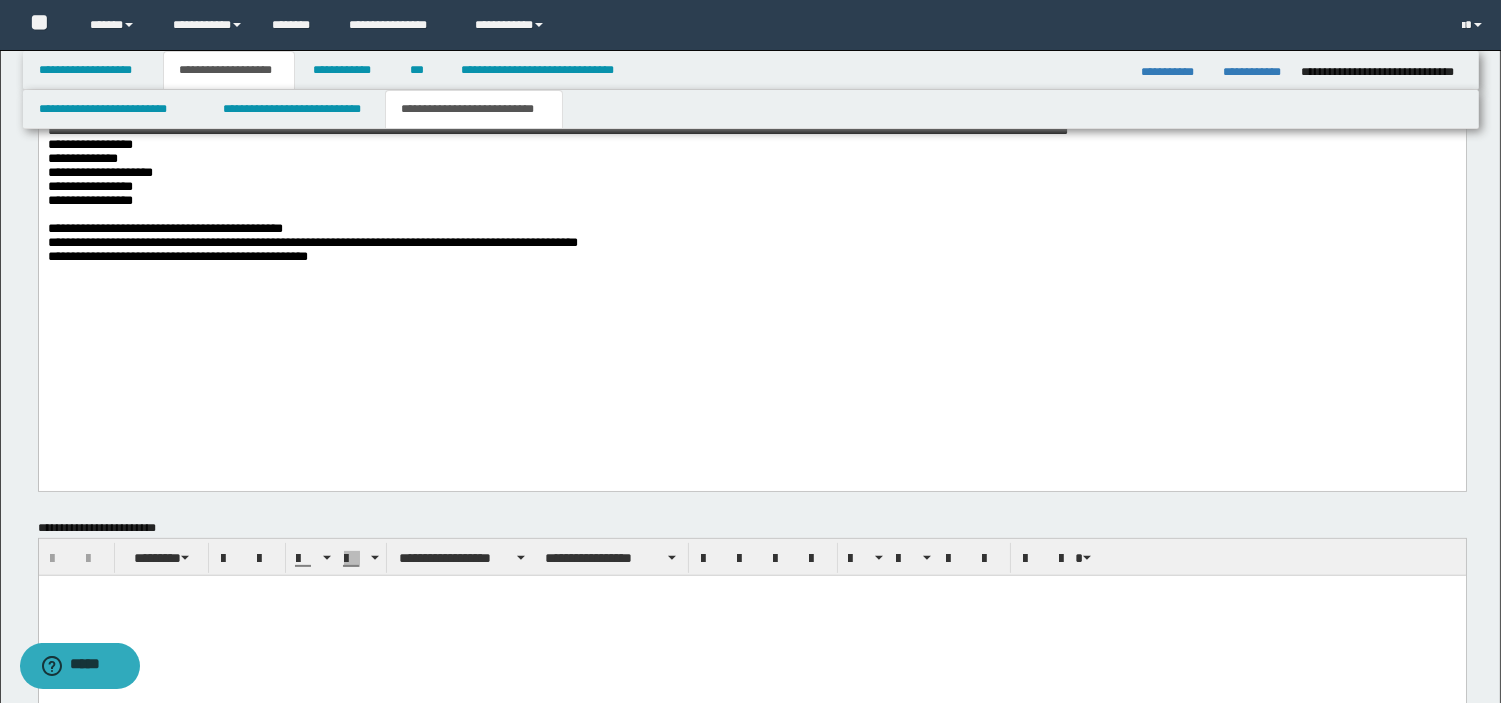 click on "**********" at bounding box center (751, 166) 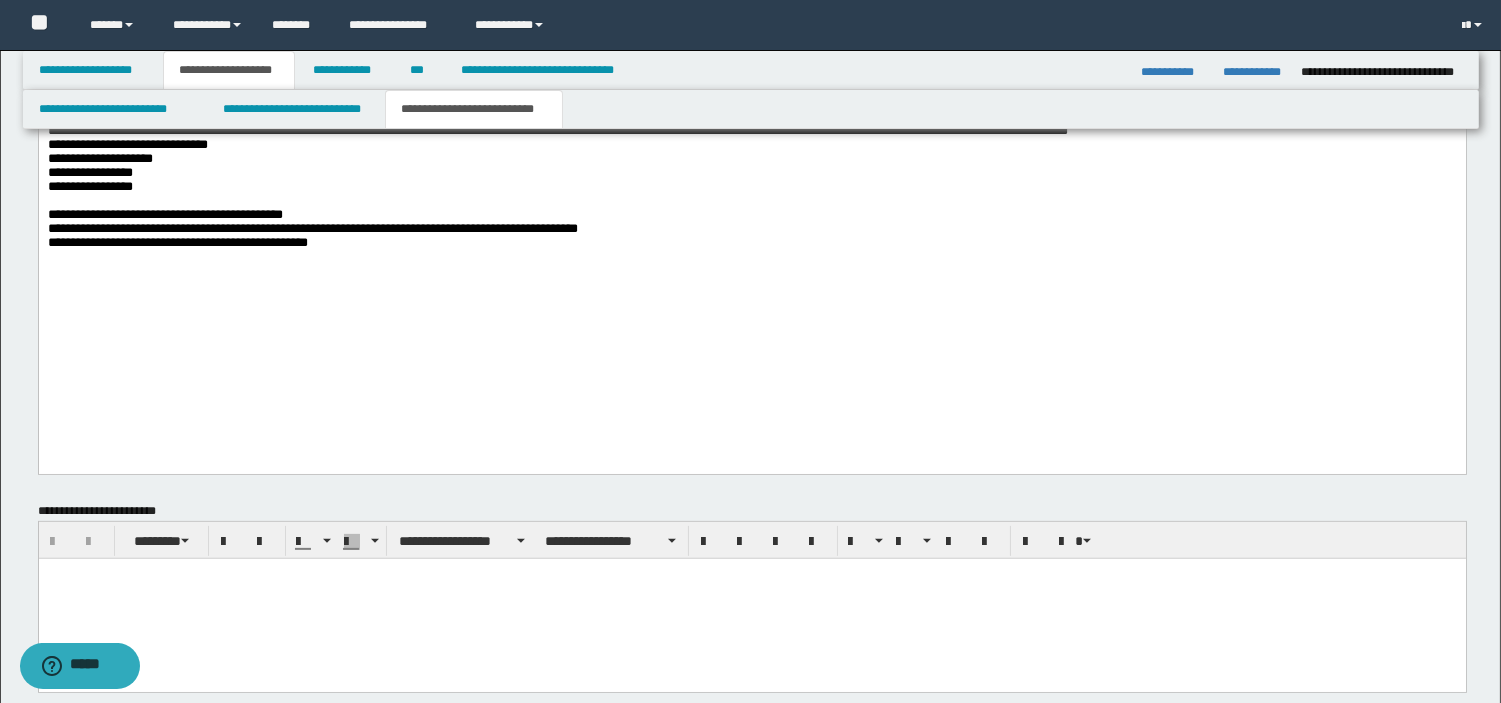click on "**********" at bounding box center [751, 159] 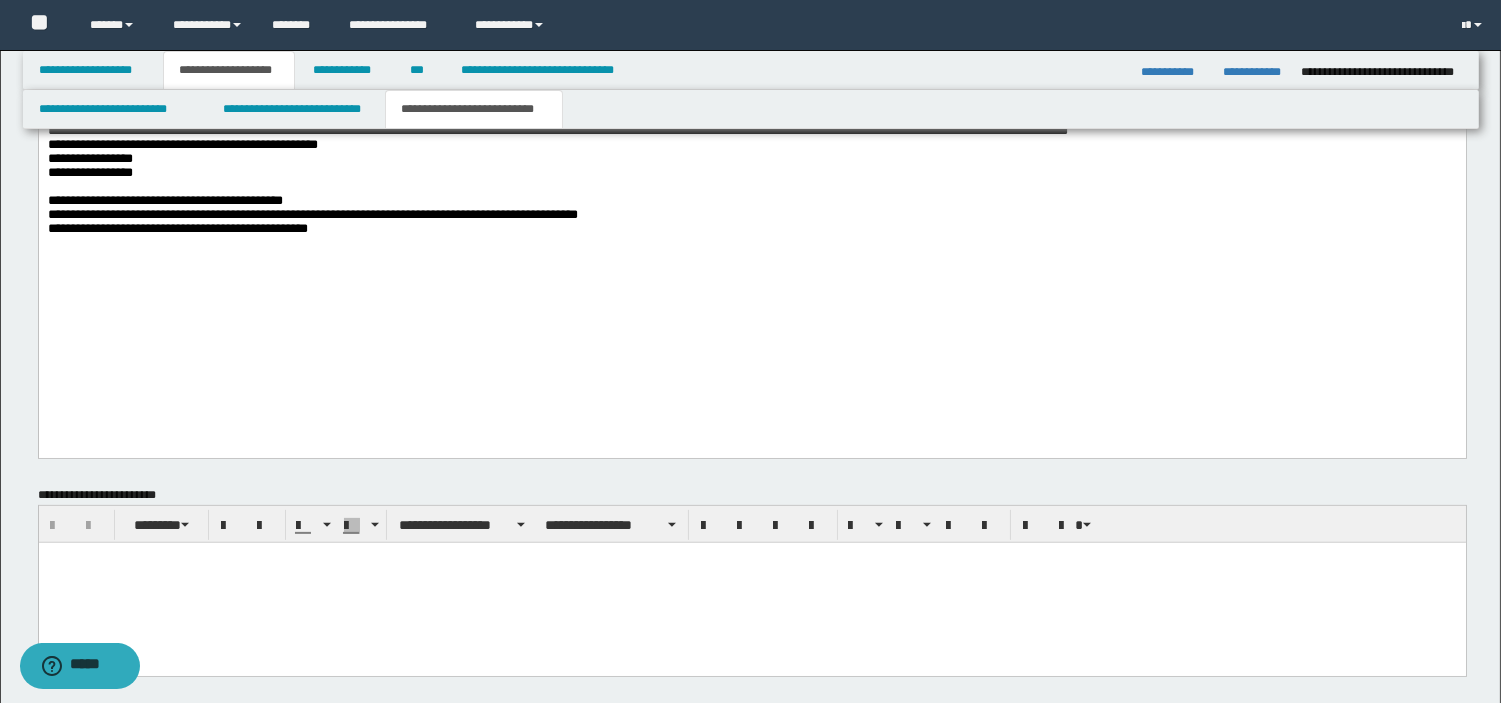 click on "**********" at bounding box center [751, 152] 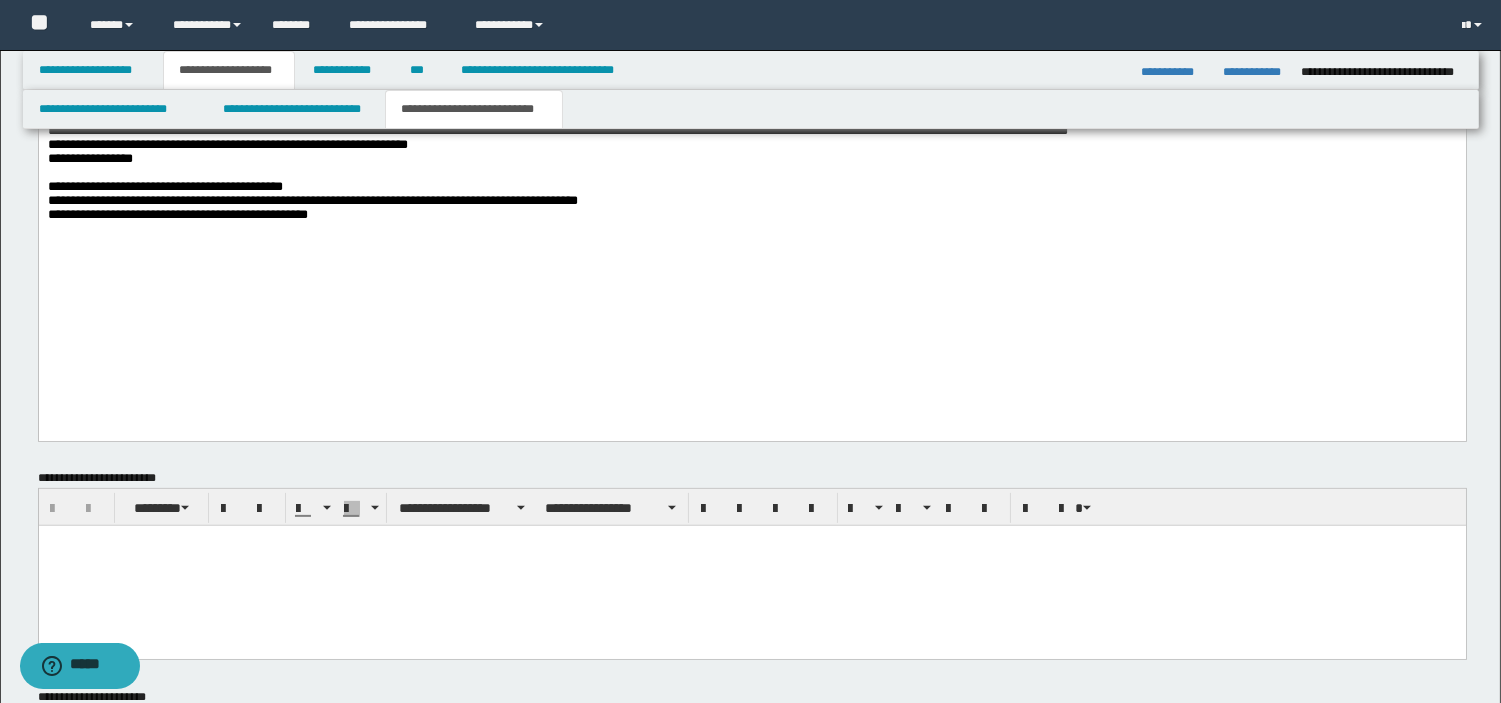 click on "**********" at bounding box center [751, 145] 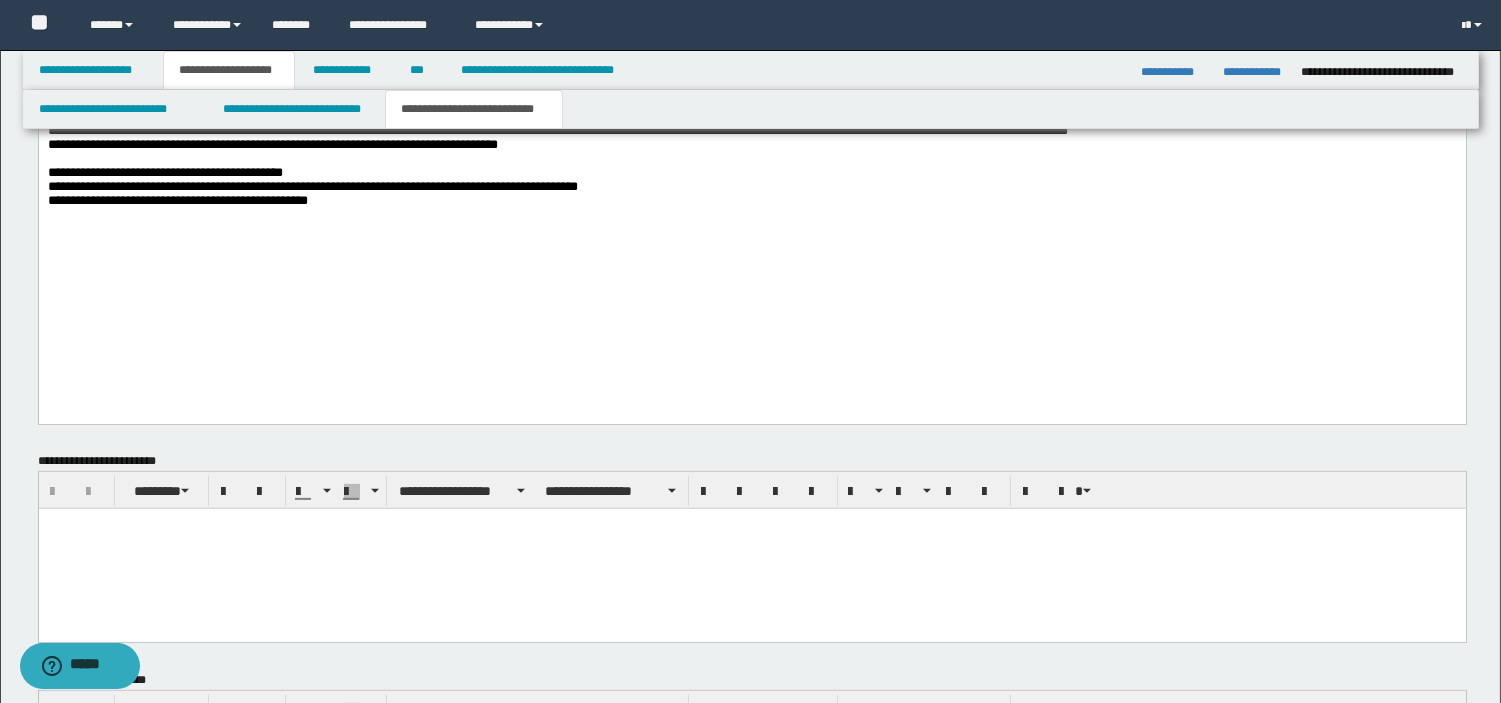 scroll, scrollTop: 617, scrollLeft: 0, axis: vertical 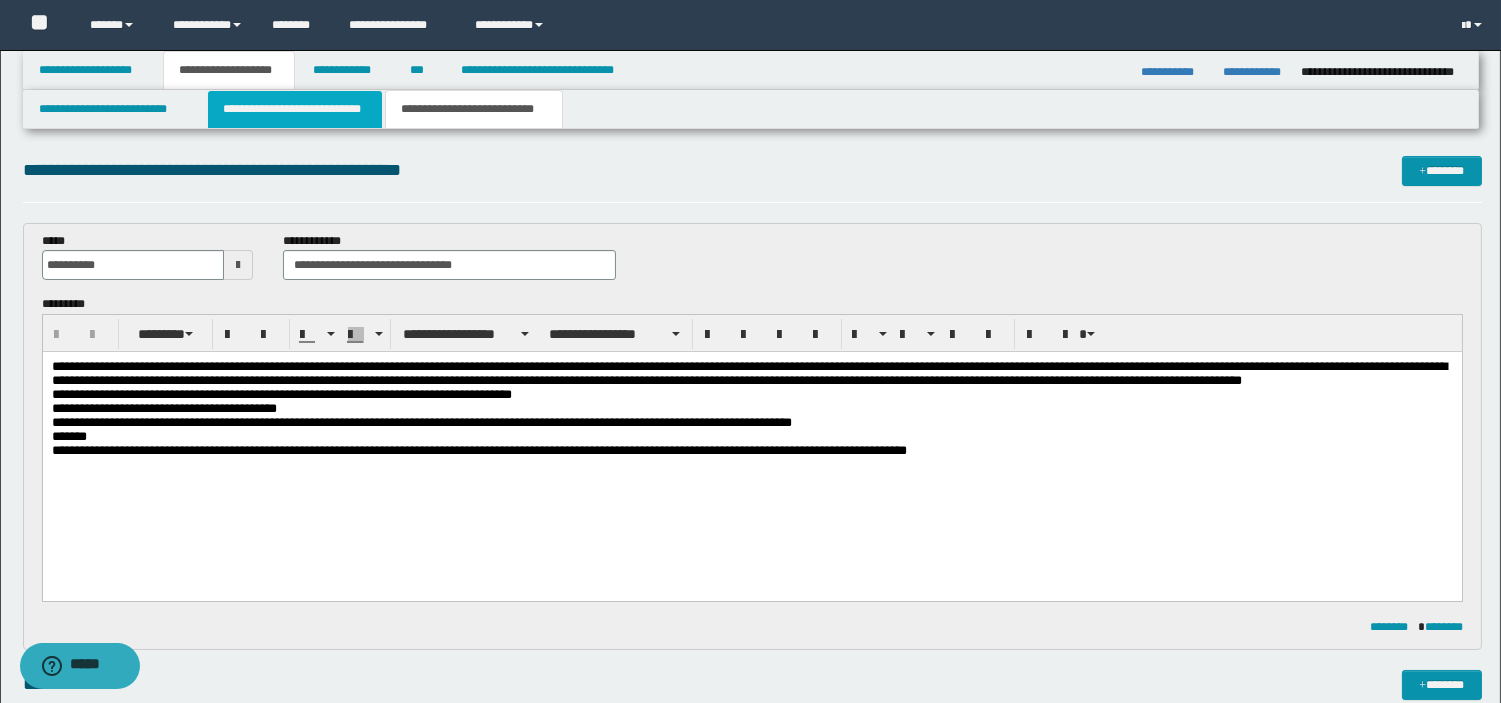 click on "**********" at bounding box center [295, 109] 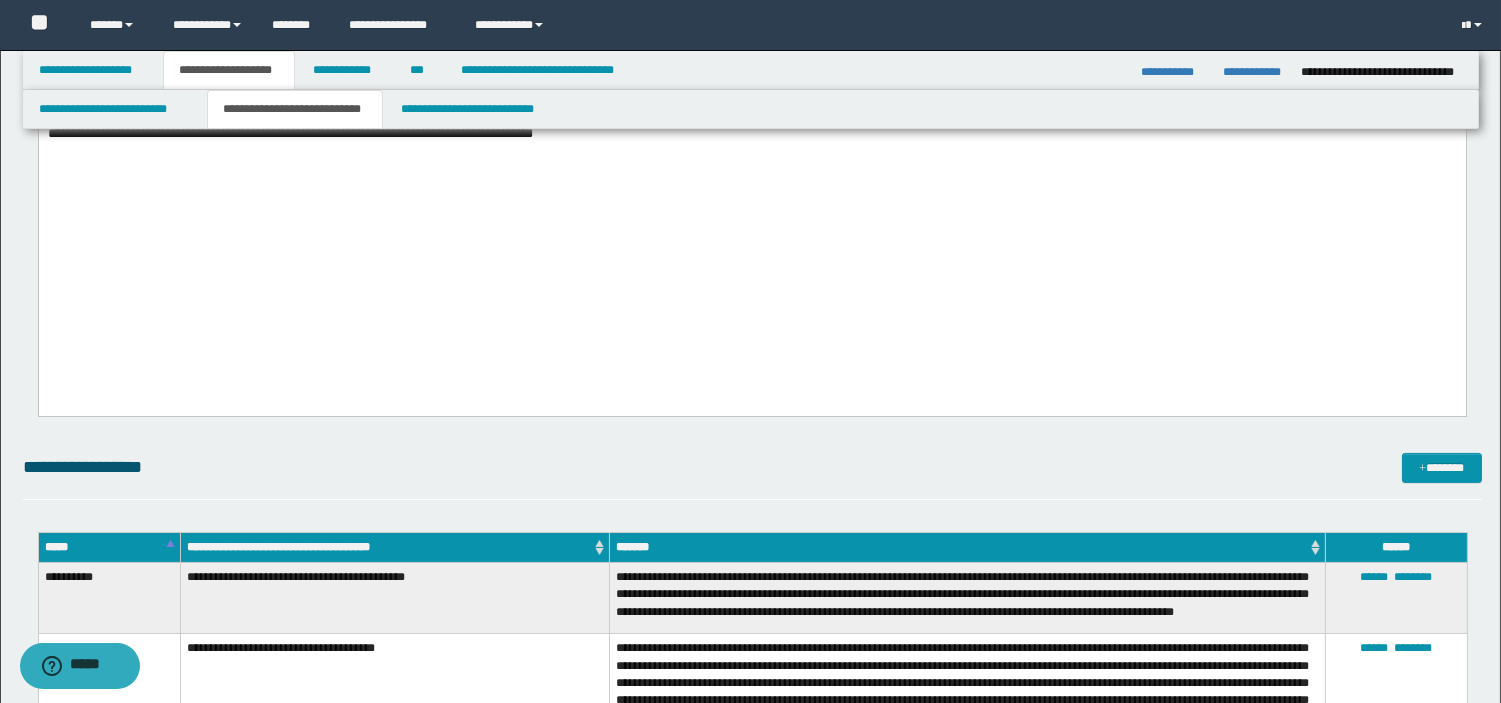 scroll, scrollTop: 1232, scrollLeft: 0, axis: vertical 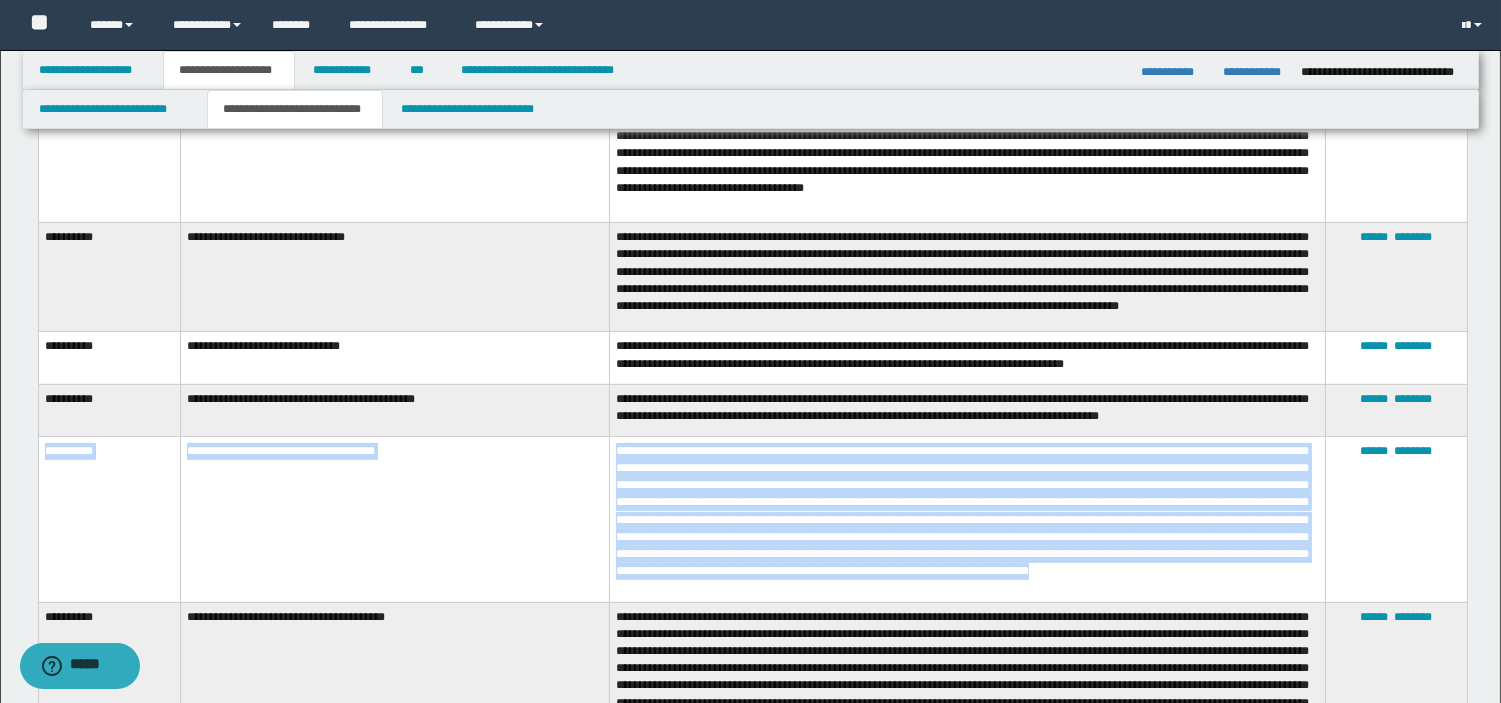 drag, startPoint x: 45, startPoint y: 440, endPoint x: 780, endPoint y: 576, distance: 747.47644 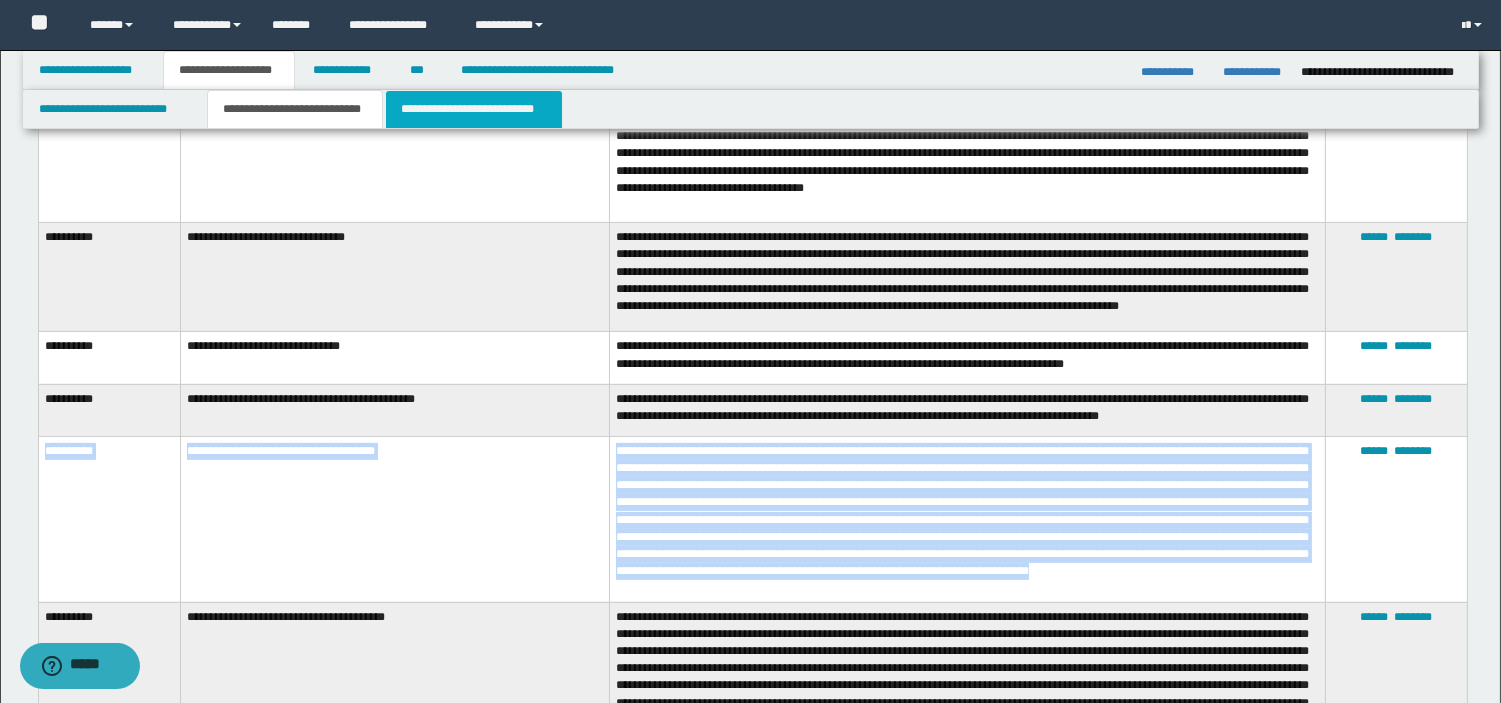 click on "**********" at bounding box center [474, 109] 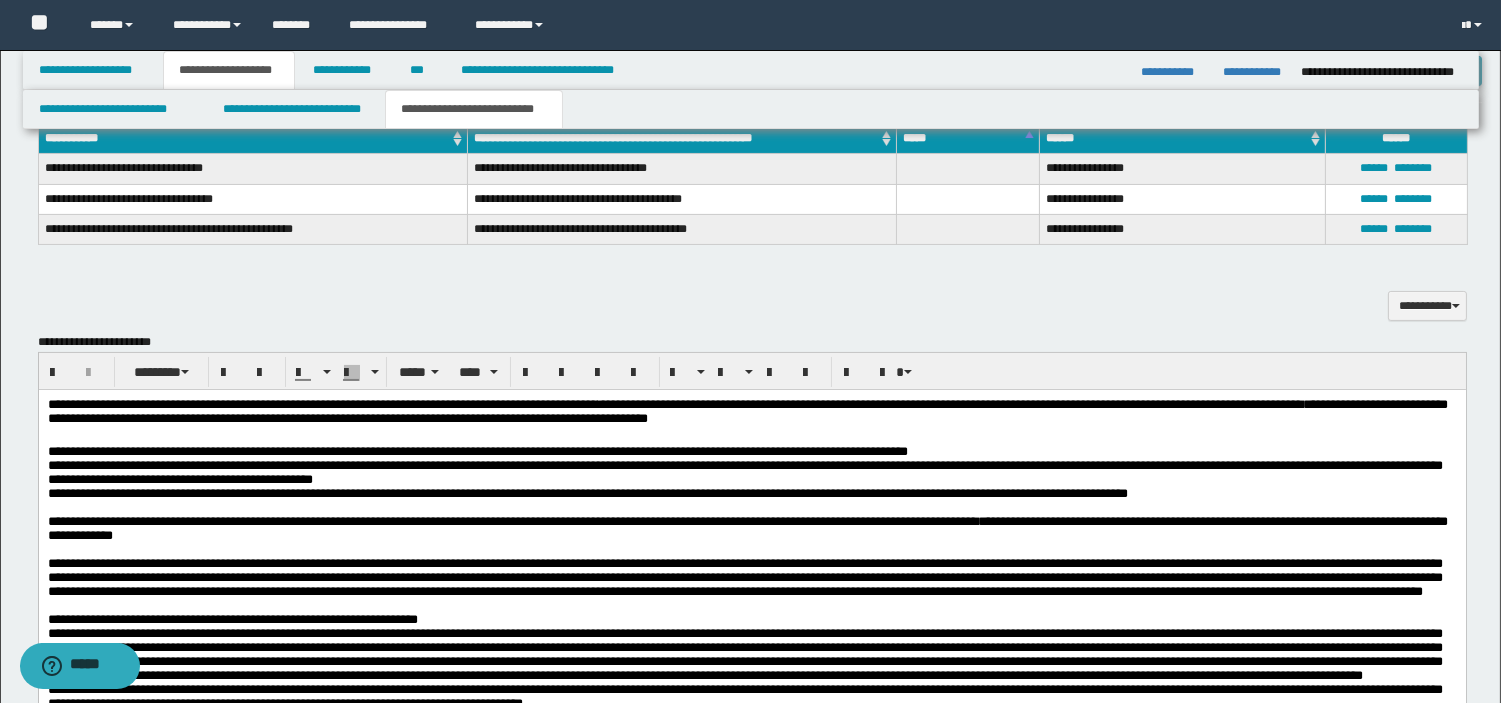 scroll, scrollTop: 3, scrollLeft: 0, axis: vertical 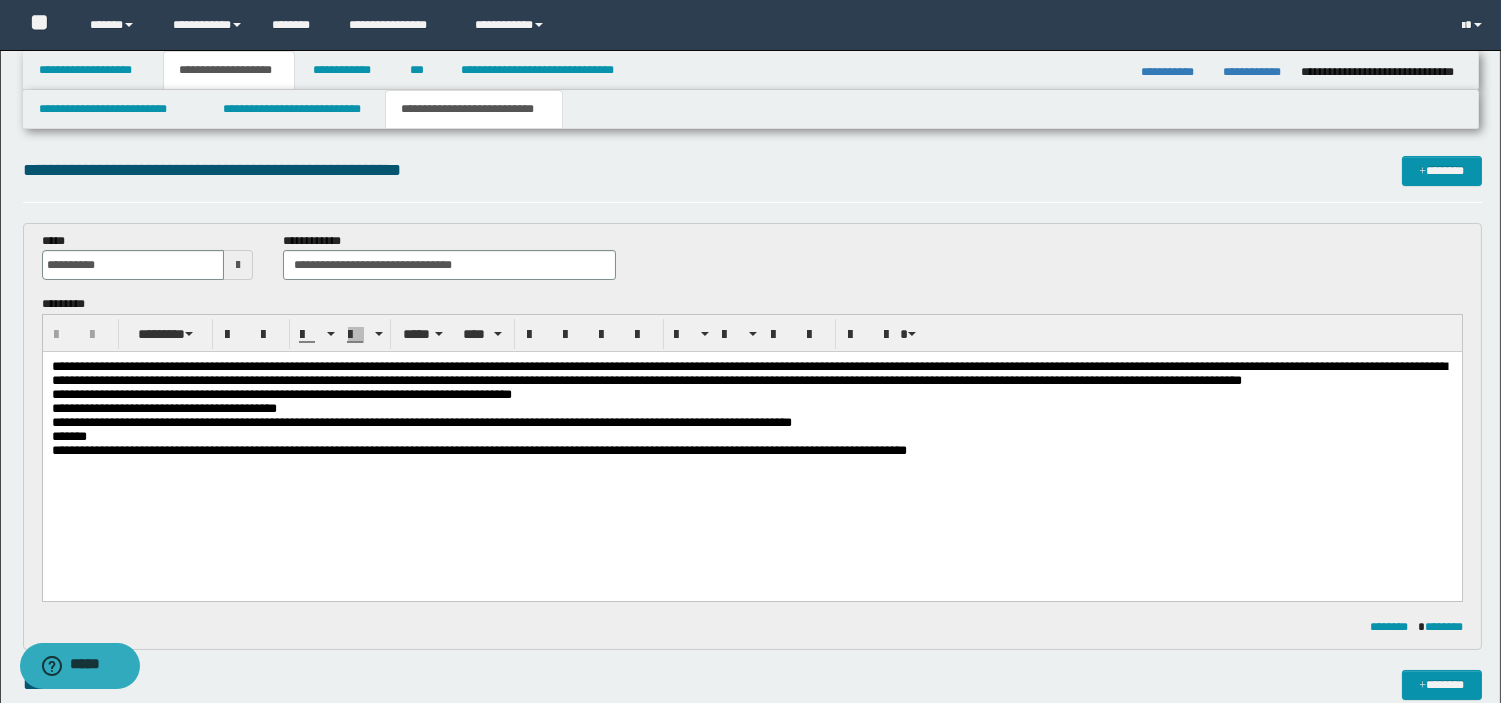 click on "**********" at bounding box center [751, 434] 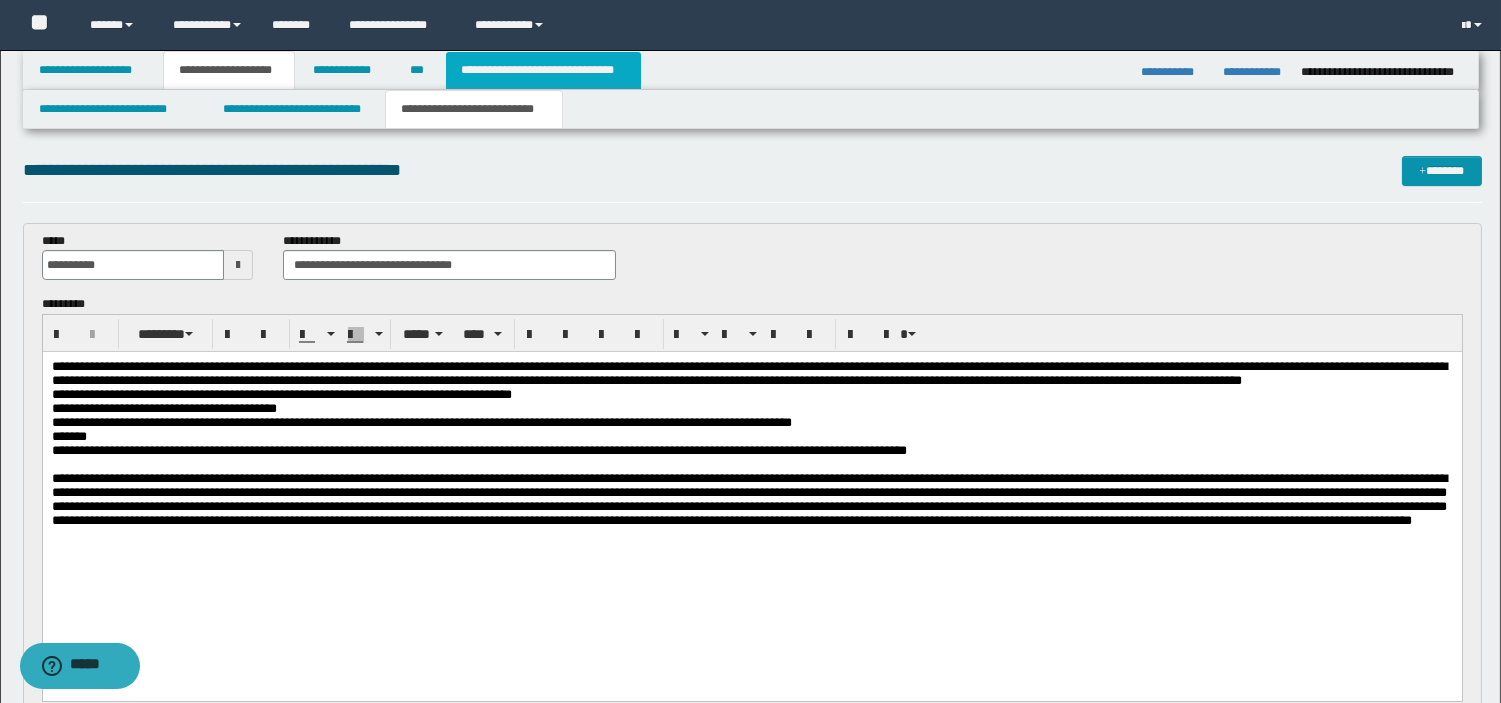 click on "**********" at bounding box center (543, 70) 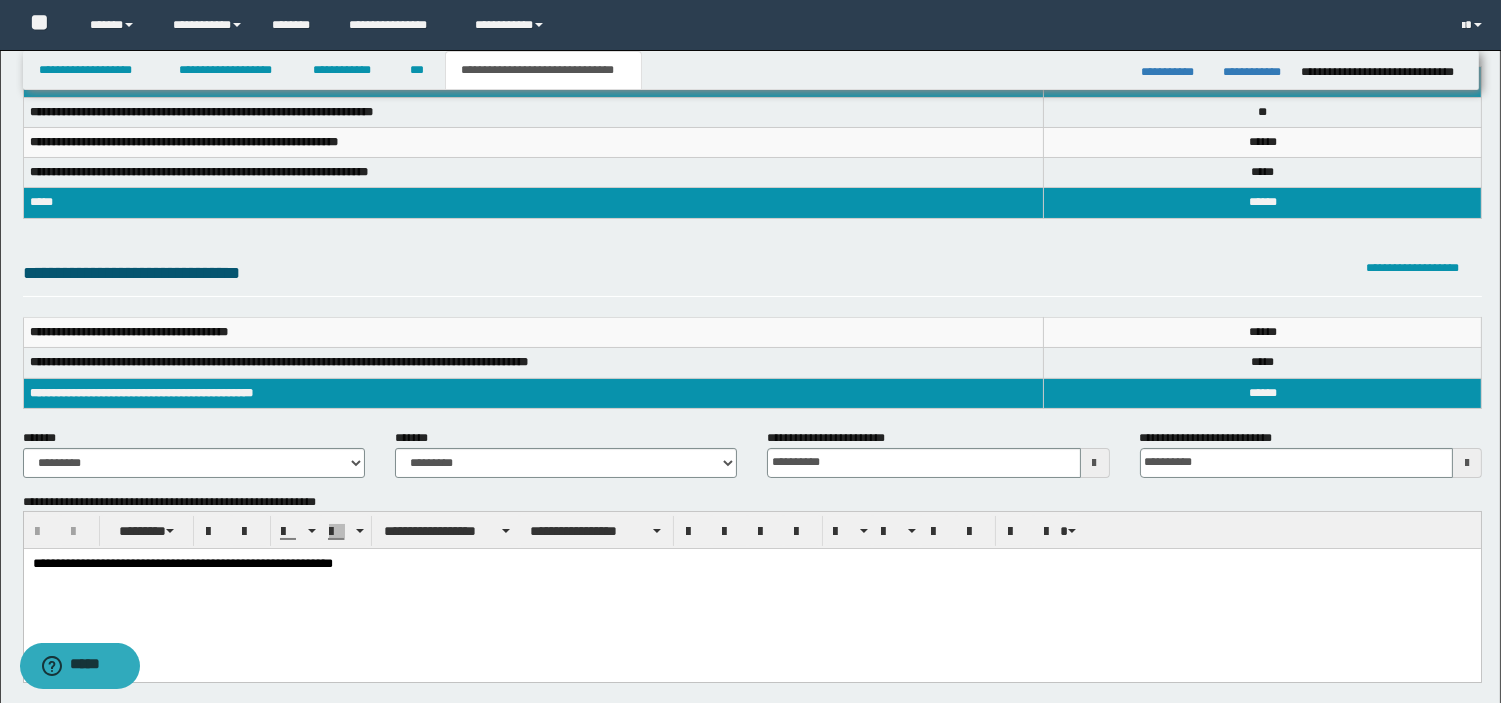 scroll, scrollTop: 133, scrollLeft: 0, axis: vertical 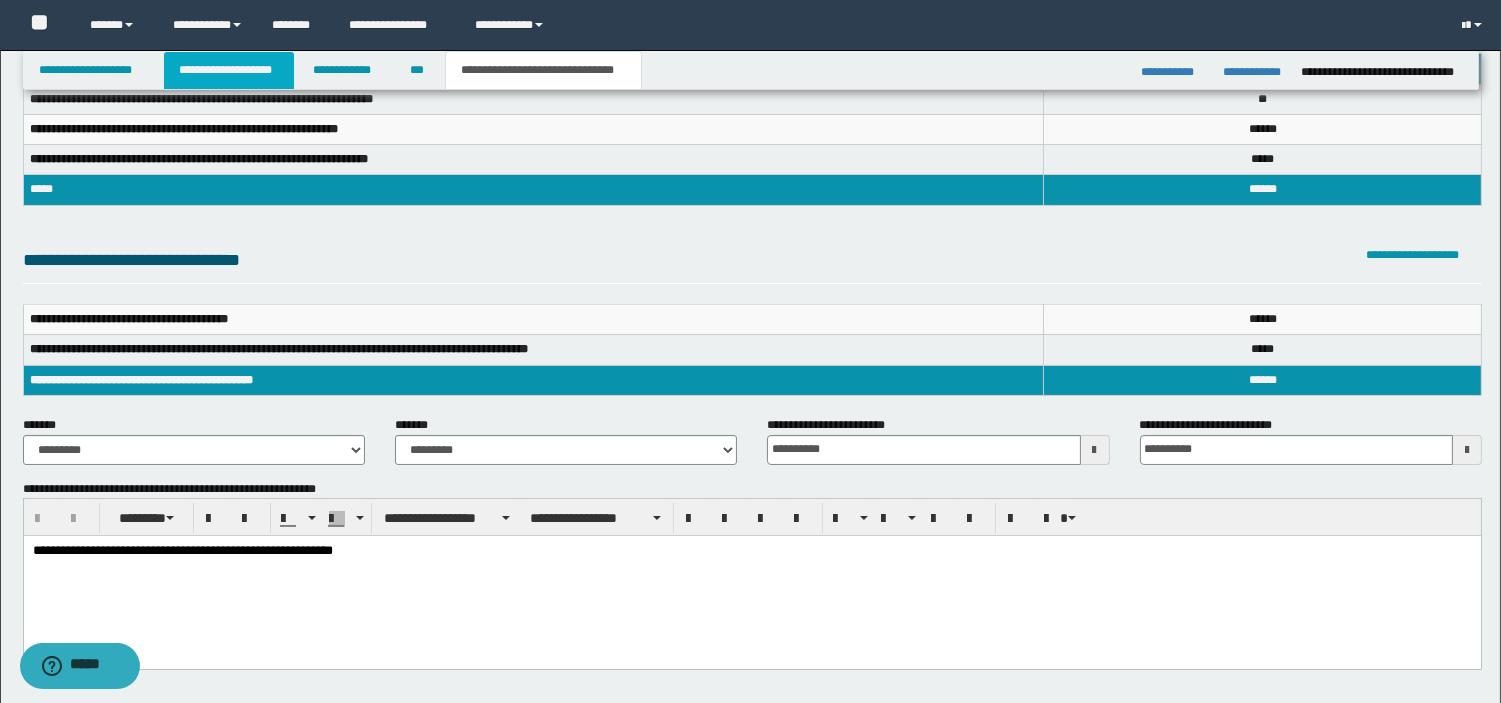 click on "**********" at bounding box center [229, 70] 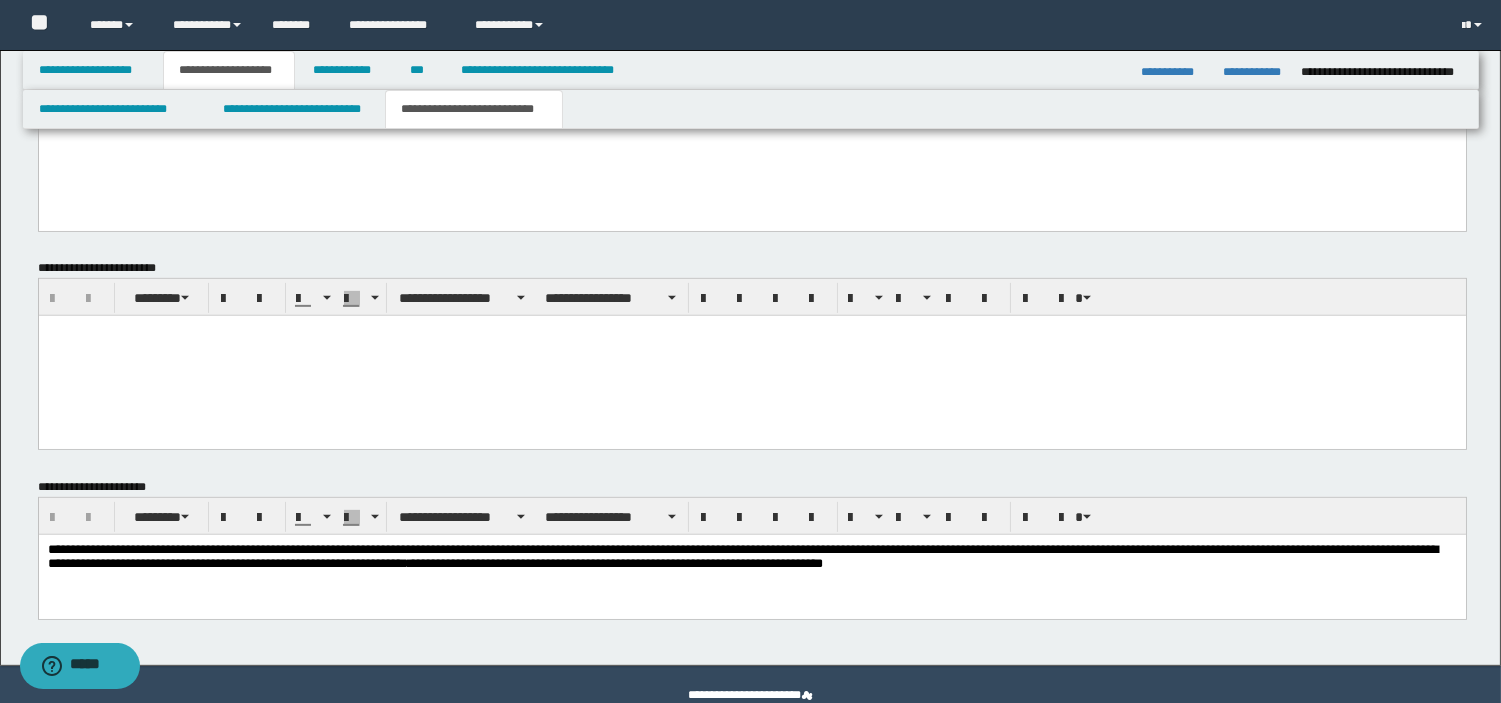 scroll, scrollTop: 1565, scrollLeft: 0, axis: vertical 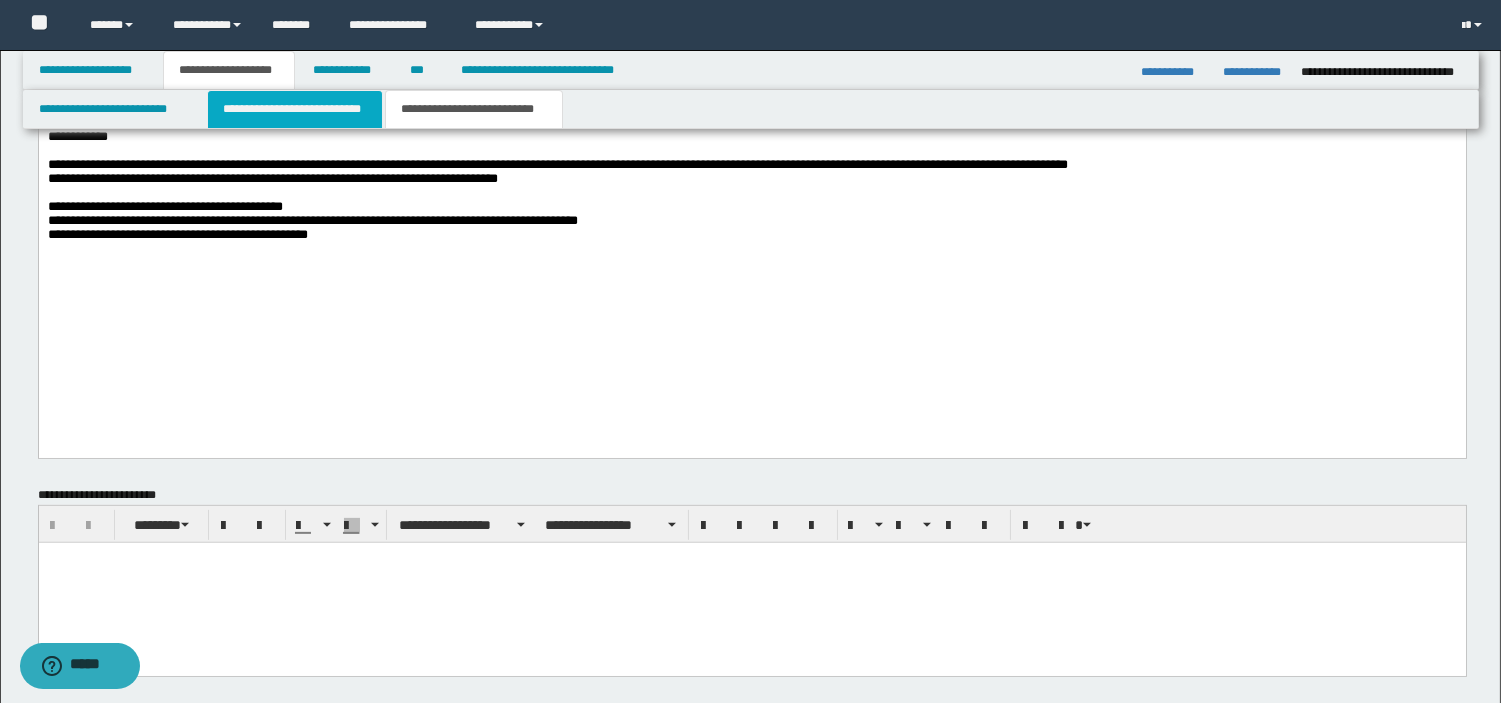 click on "**********" at bounding box center (295, 109) 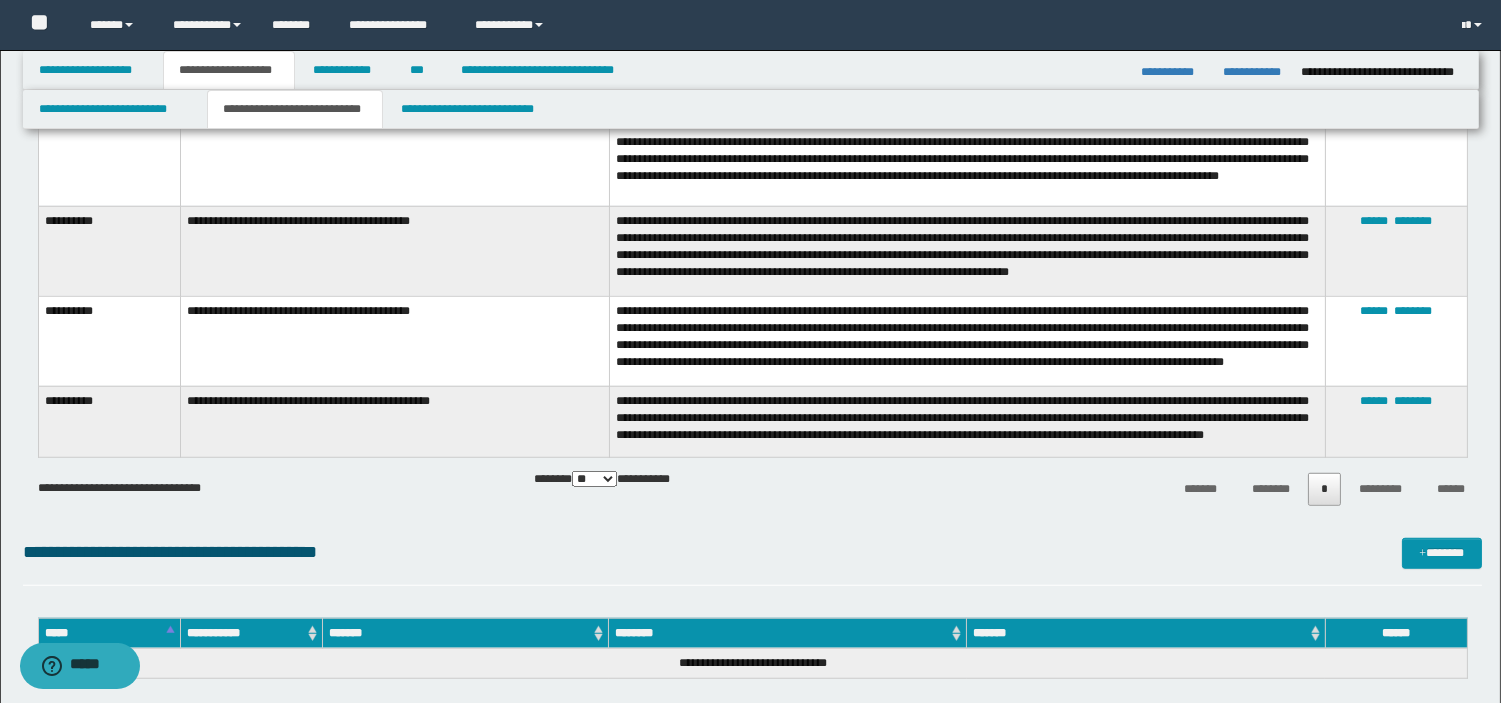 scroll, scrollTop: 2891, scrollLeft: 0, axis: vertical 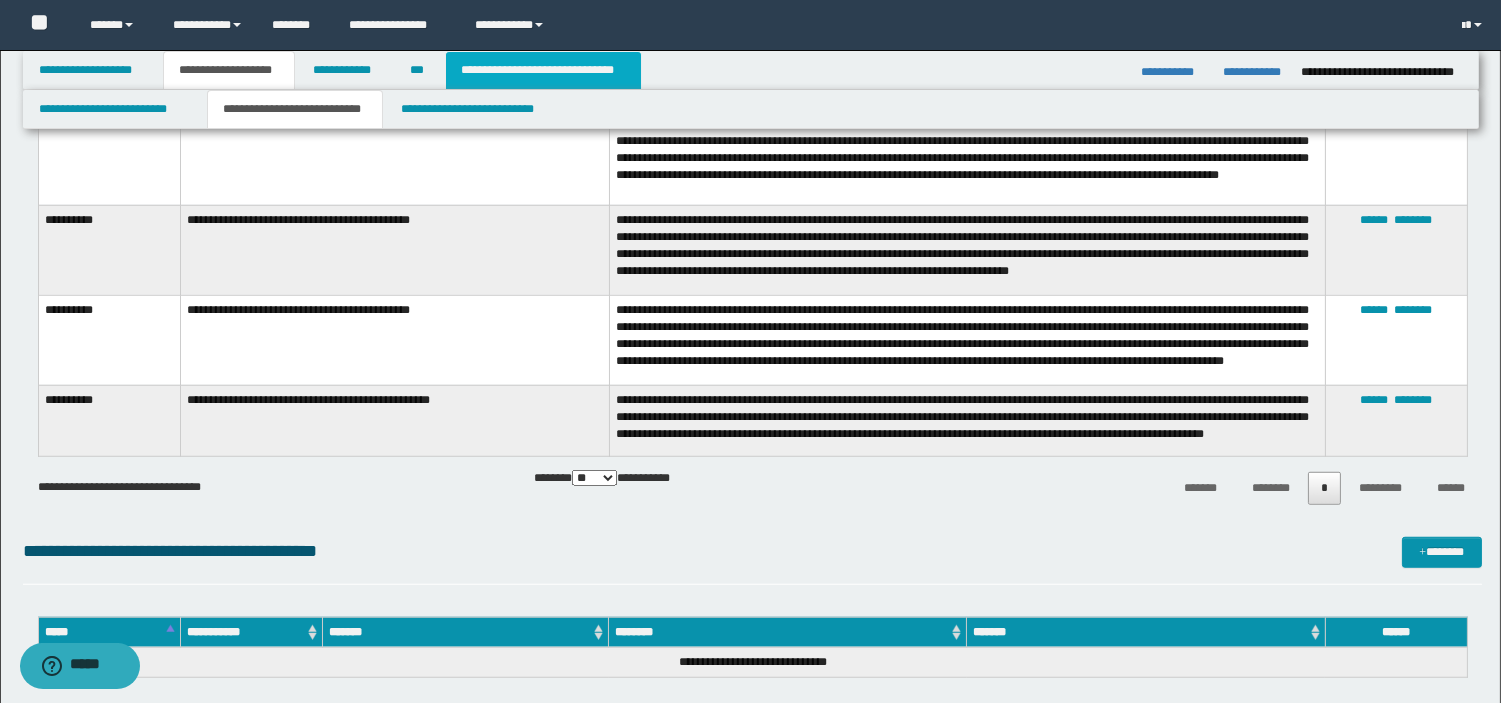 click on "**********" at bounding box center (543, 70) 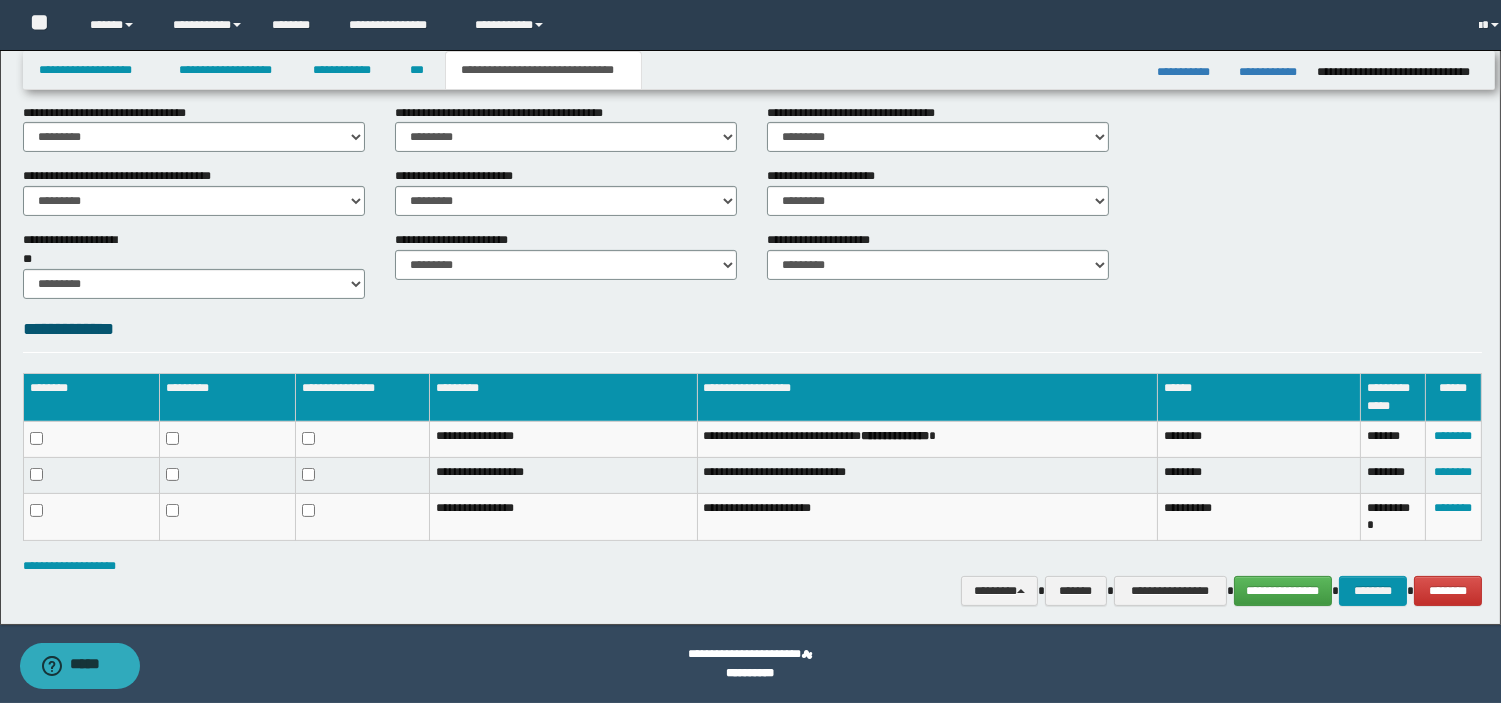 scroll, scrollTop: 805, scrollLeft: 0, axis: vertical 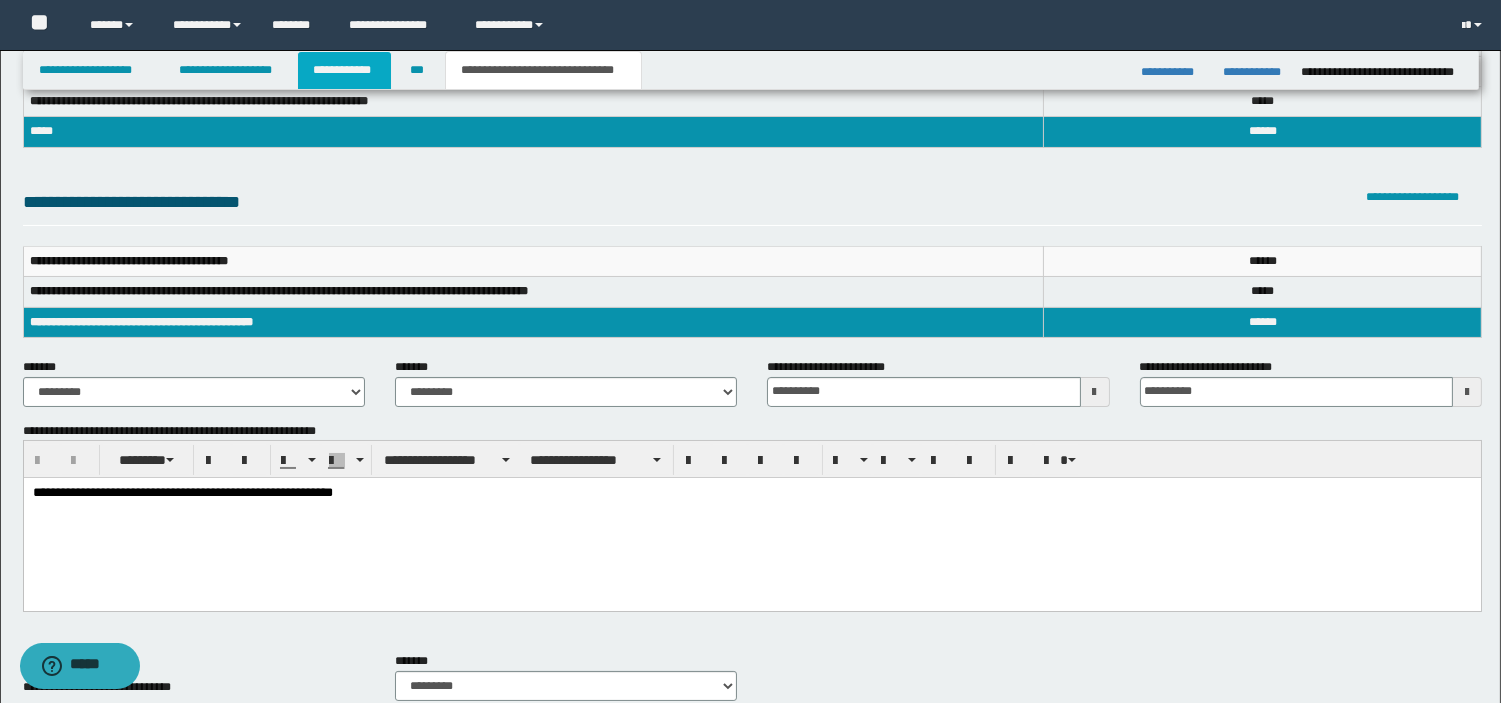click on "**********" at bounding box center (344, 70) 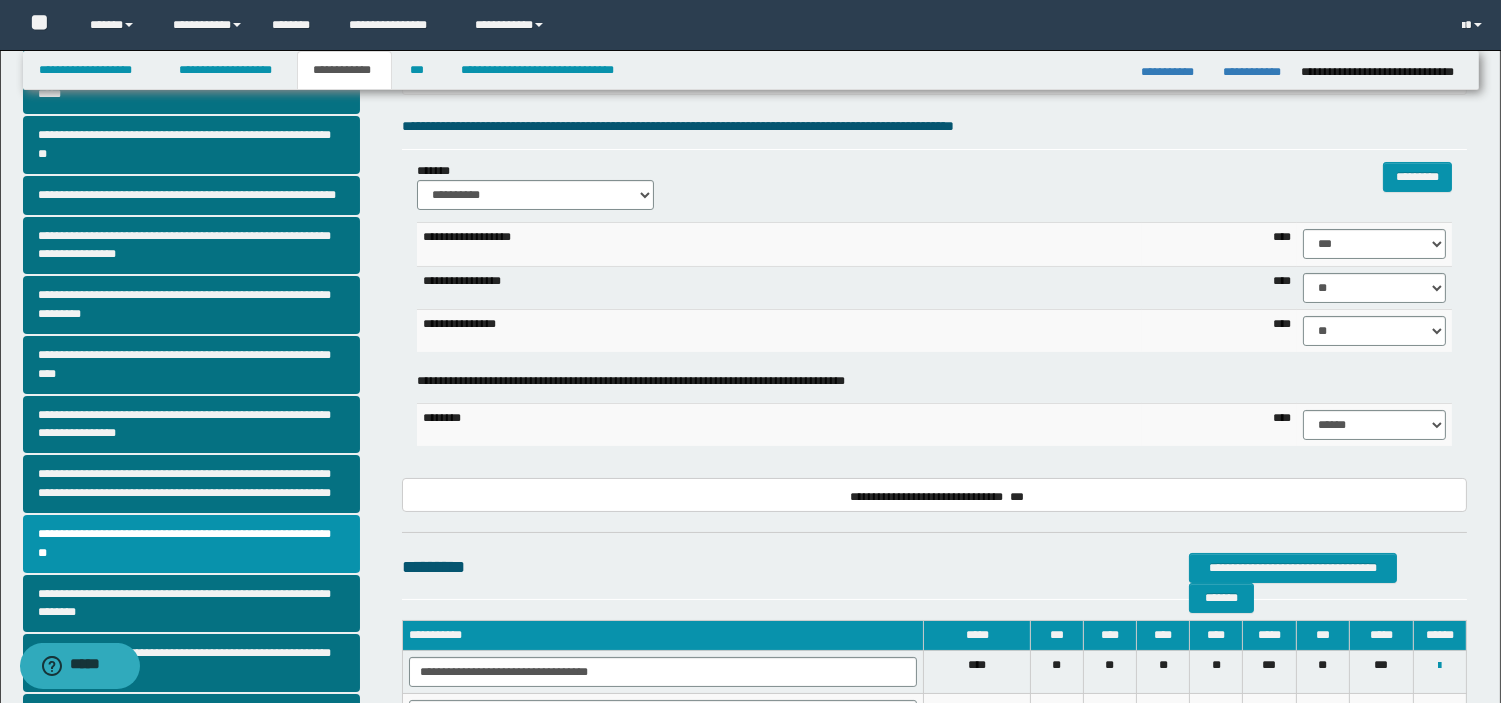 scroll, scrollTop: 0, scrollLeft: 0, axis: both 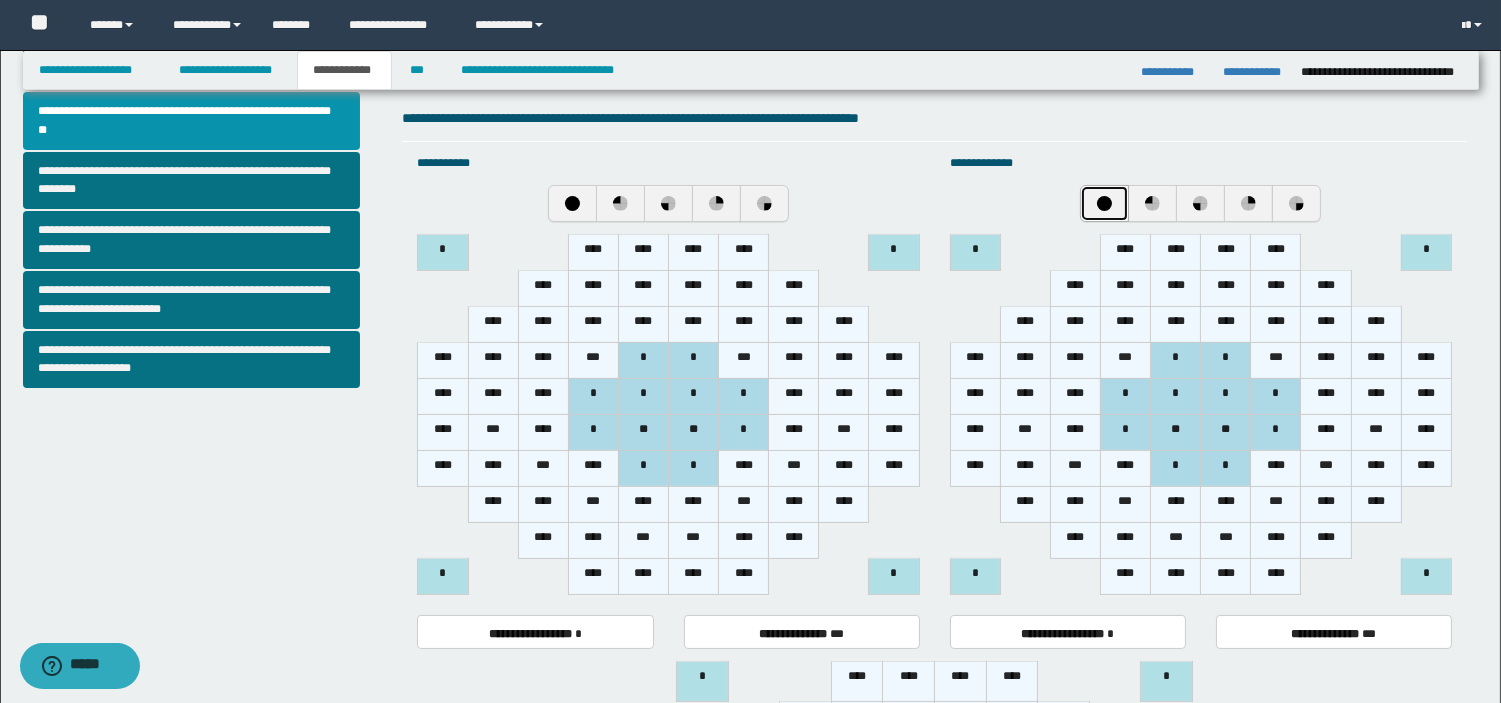 click at bounding box center (1104, 203) 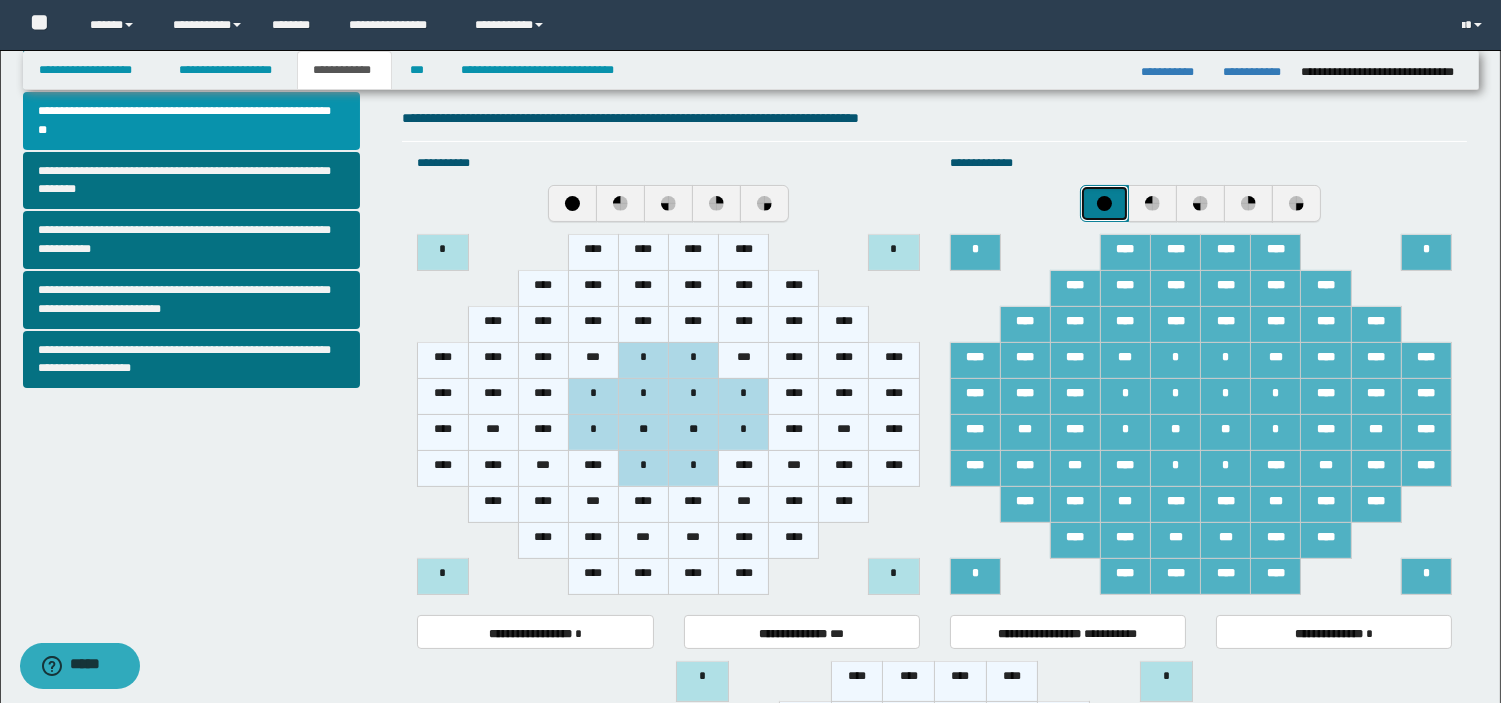 scroll, scrollTop: 1228, scrollLeft: 0, axis: vertical 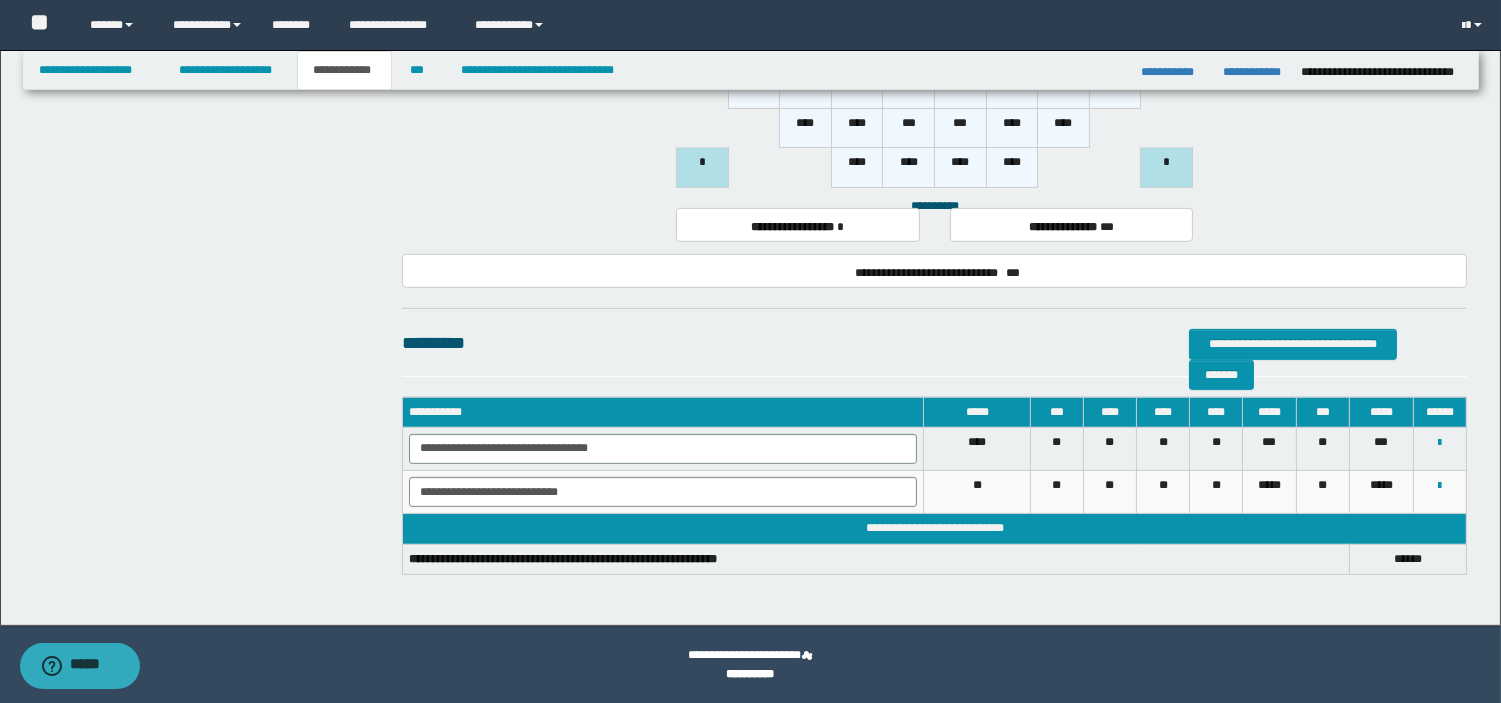 click on "**********" at bounding box center [934, 225] 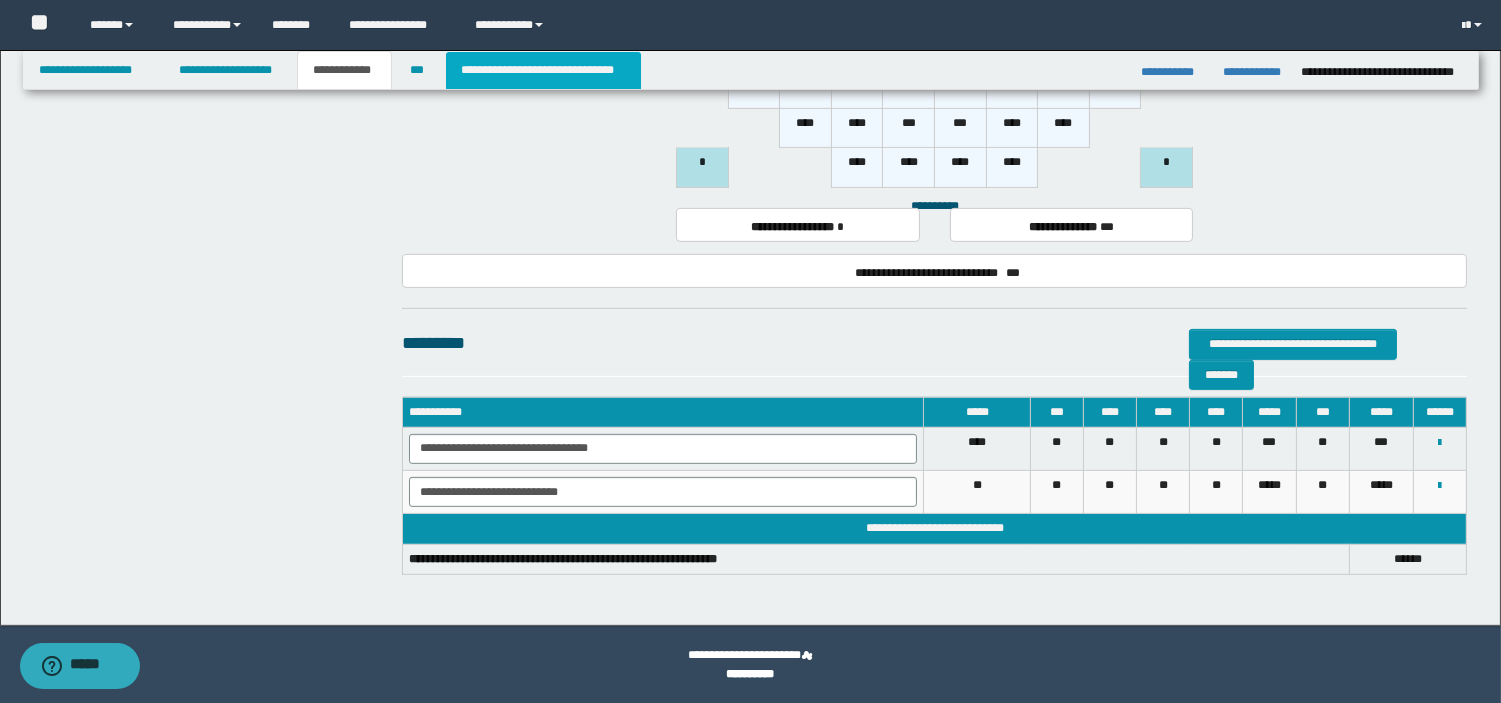 click on "**********" at bounding box center [543, 70] 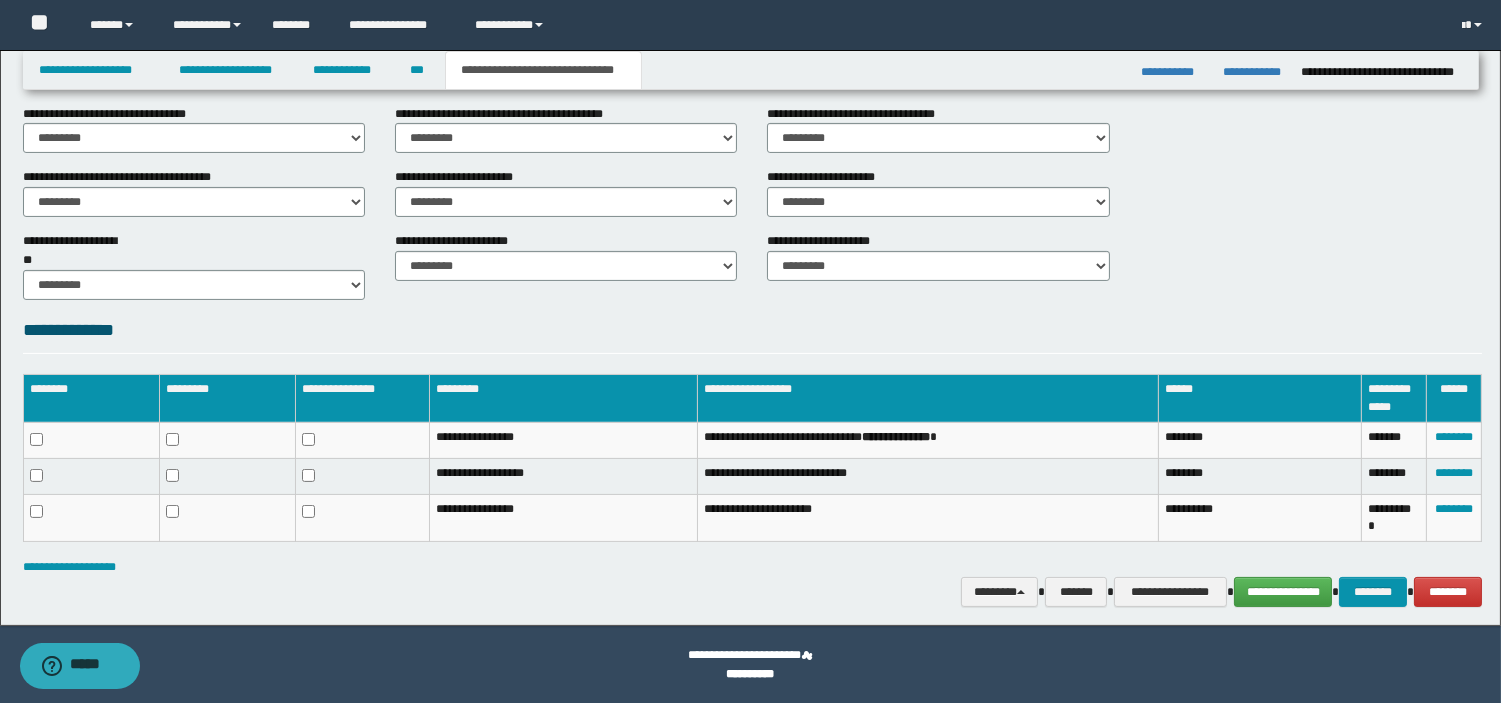 scroll, scrollTop: 191, scrollLeft: 0, axis: vertical 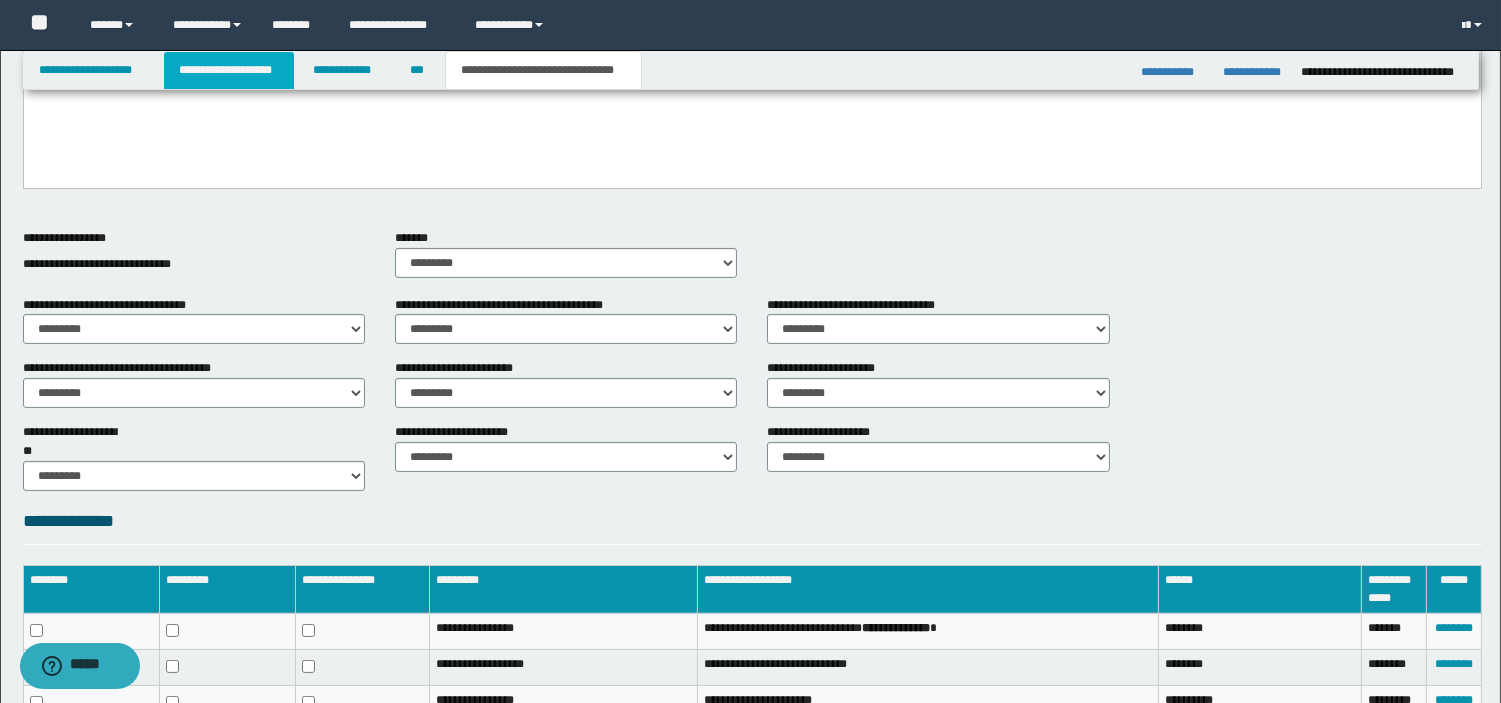 click on "**********" at bounding box center (229, 70) 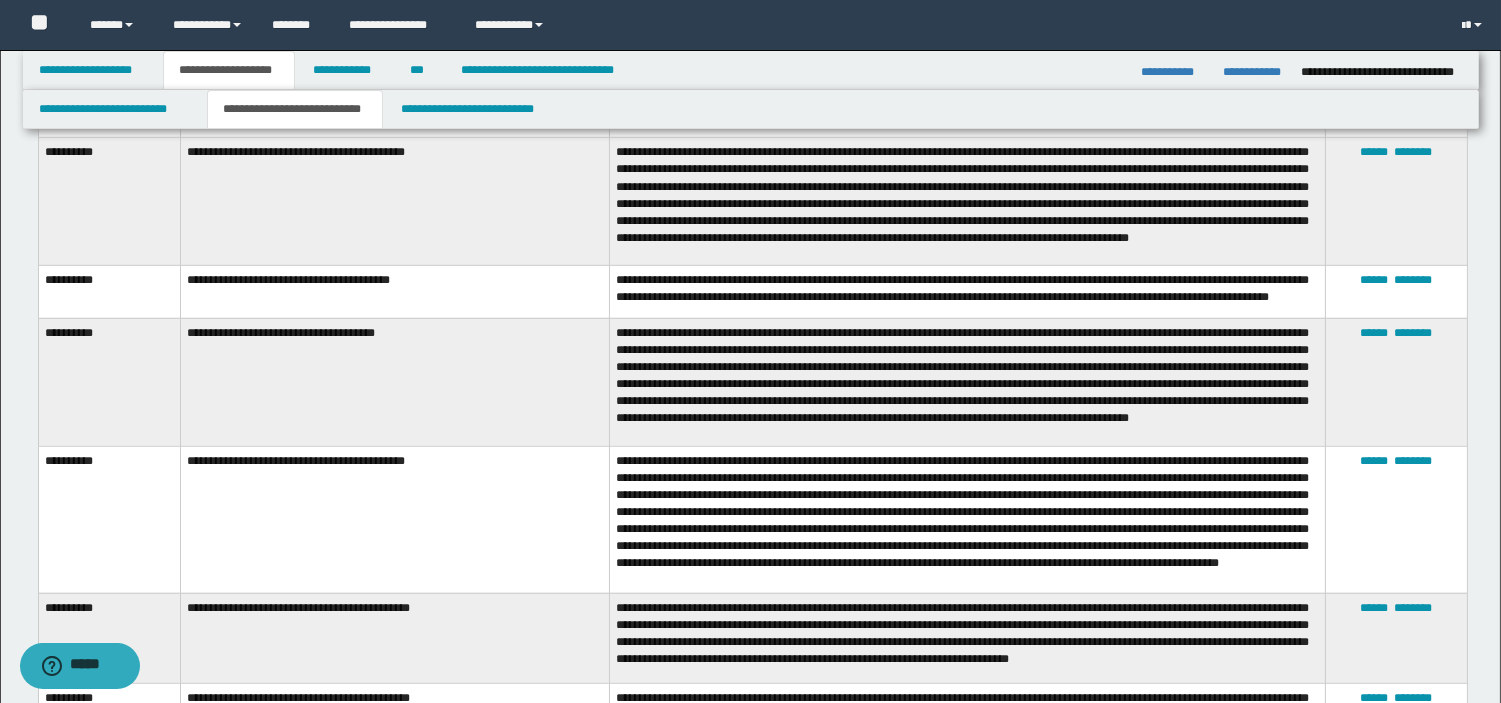 scroll, scrollTop: 2511, scrollLeft: 0, axis: vertical 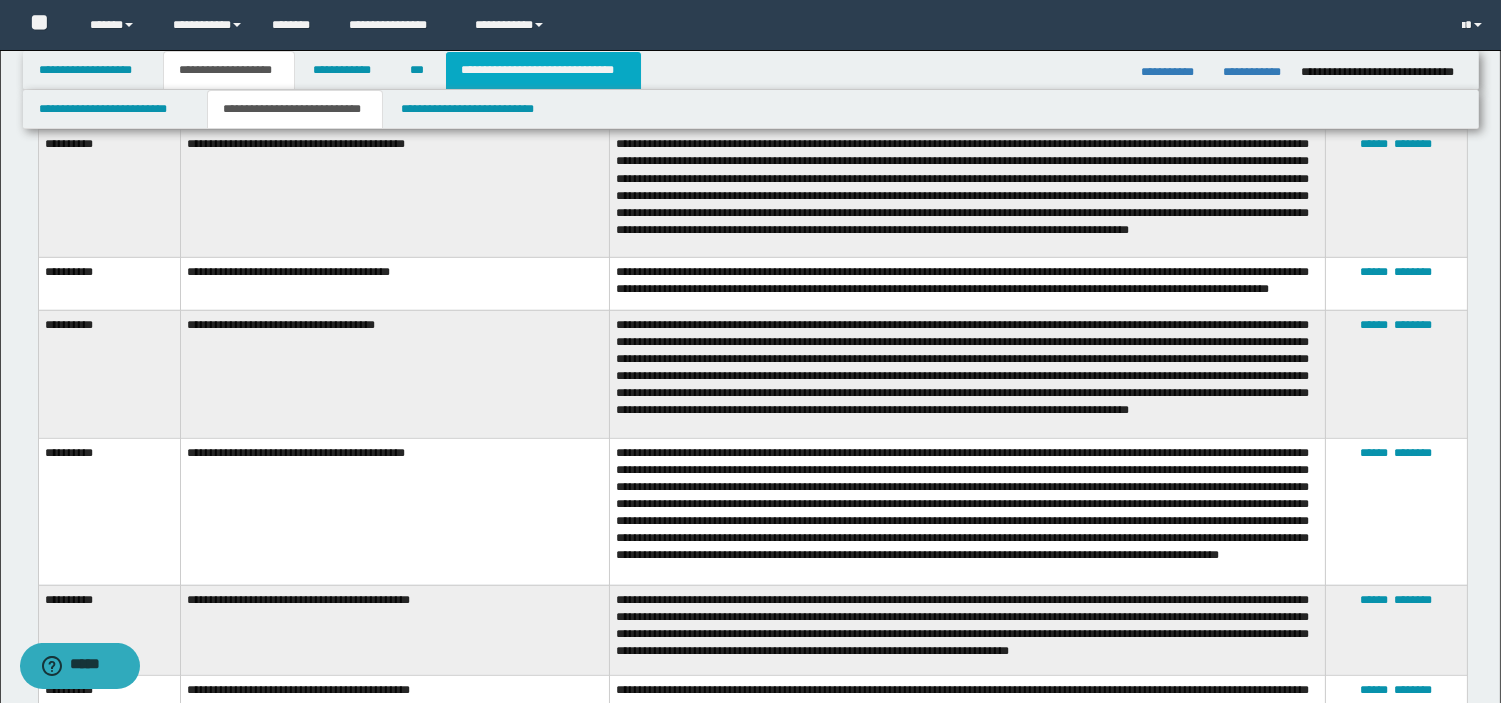 click on "**********" at bounding box center (543, 70) 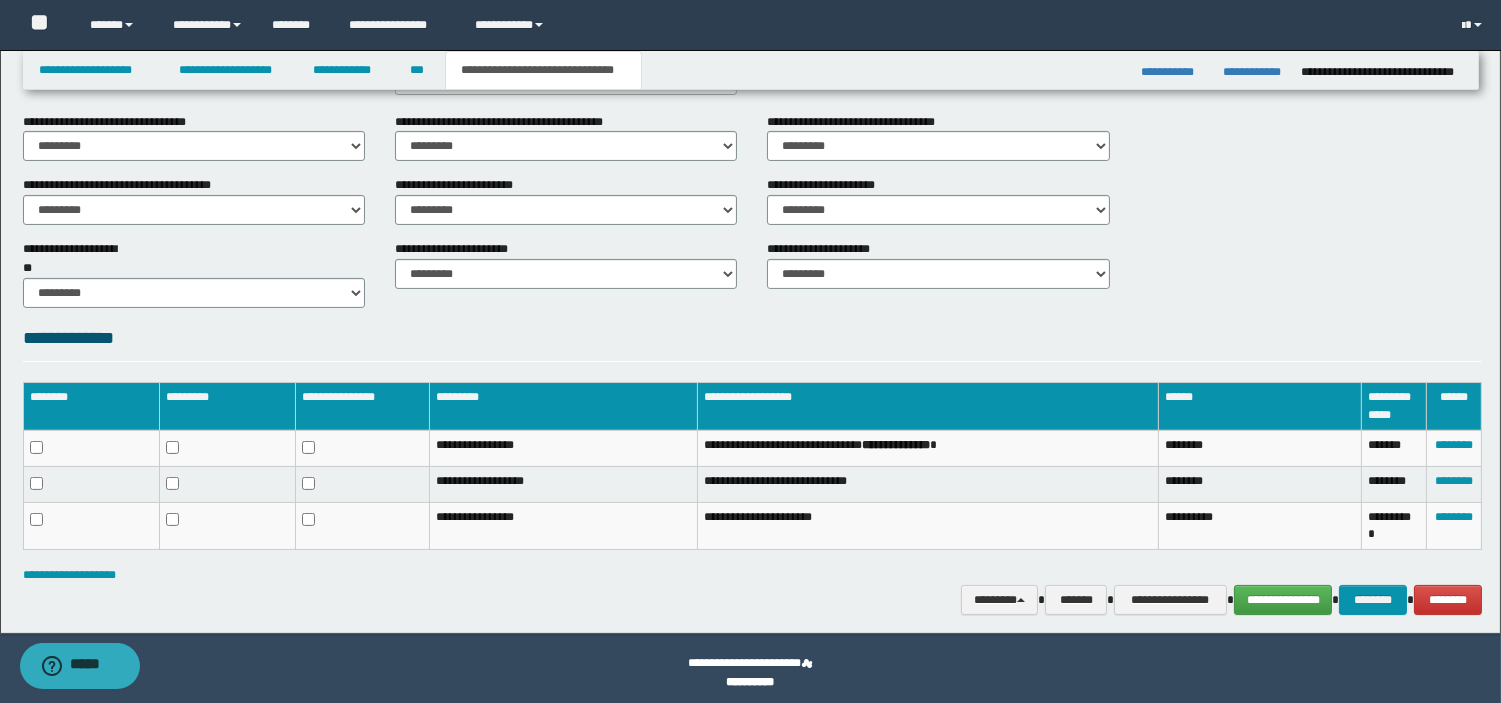 scroll, scrollTop: 805, scrollLeft: 0, axis: vertical 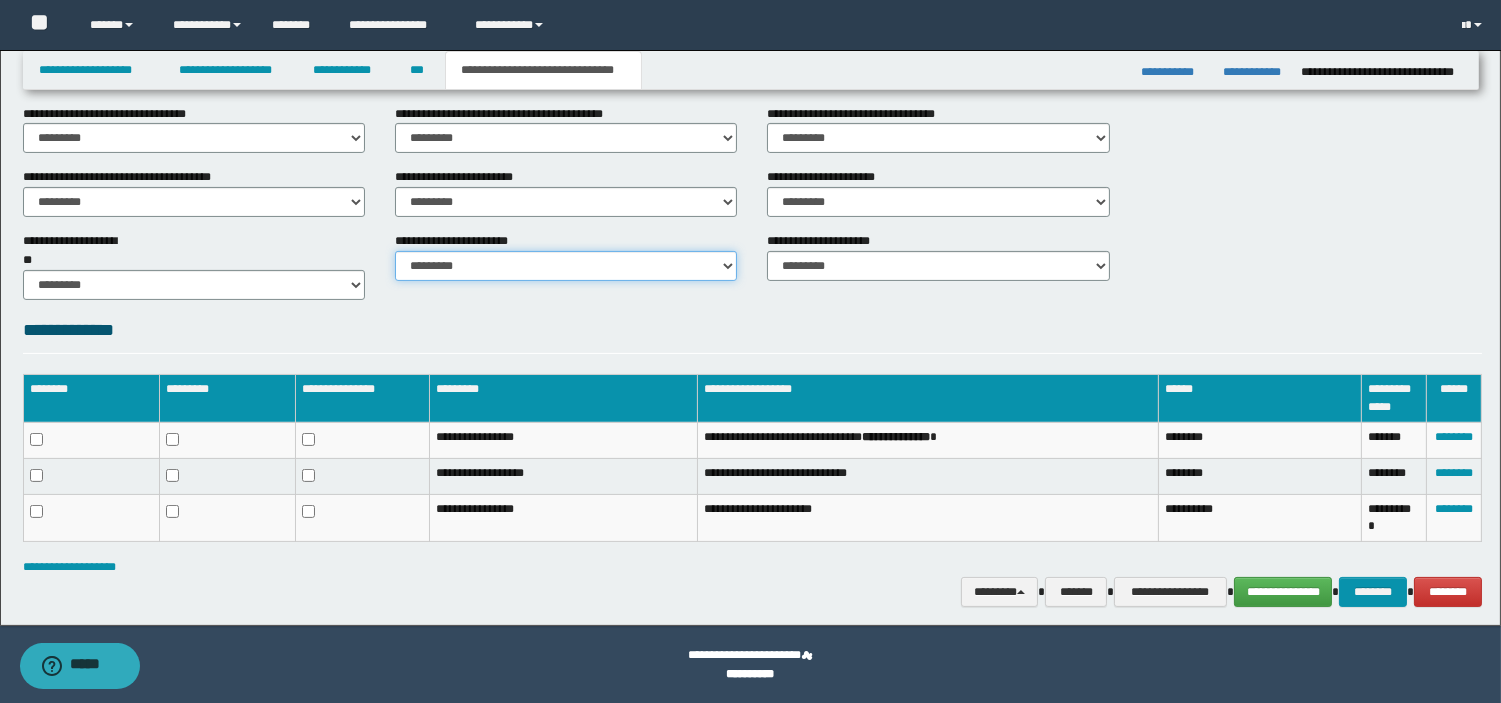 click on "*********
*********
*********" at bounding box center (566, 266) 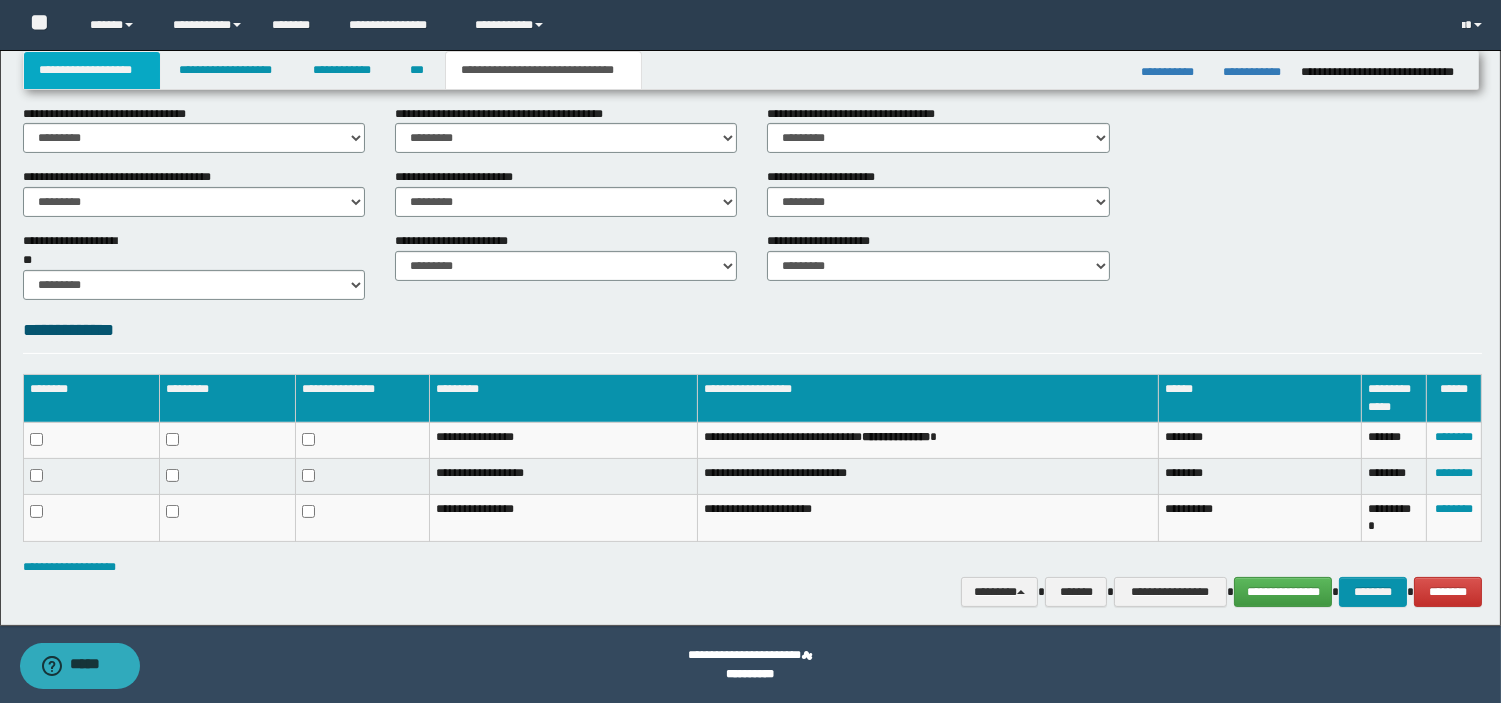 click on "**********" at bounding box center [92, 70] 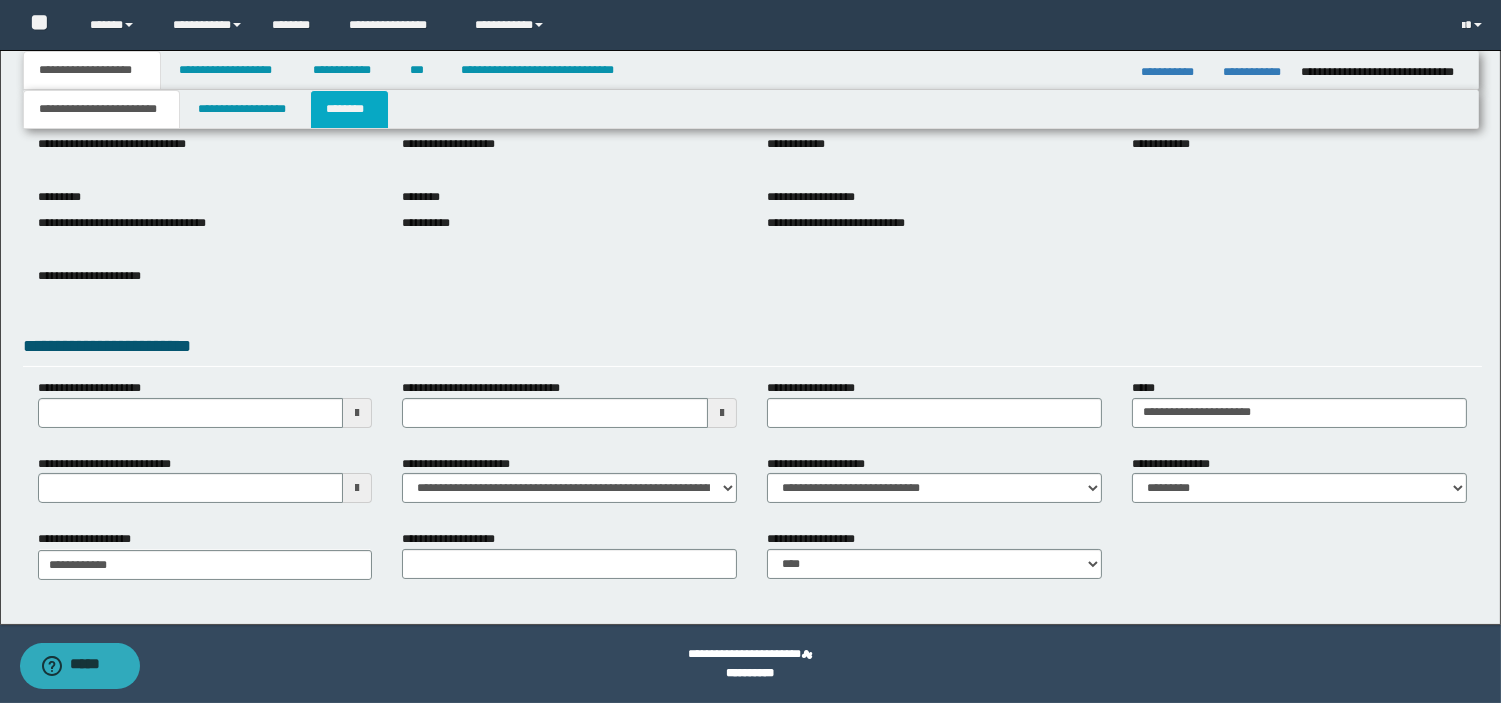 click on "********" at bounding box center [349, 109] 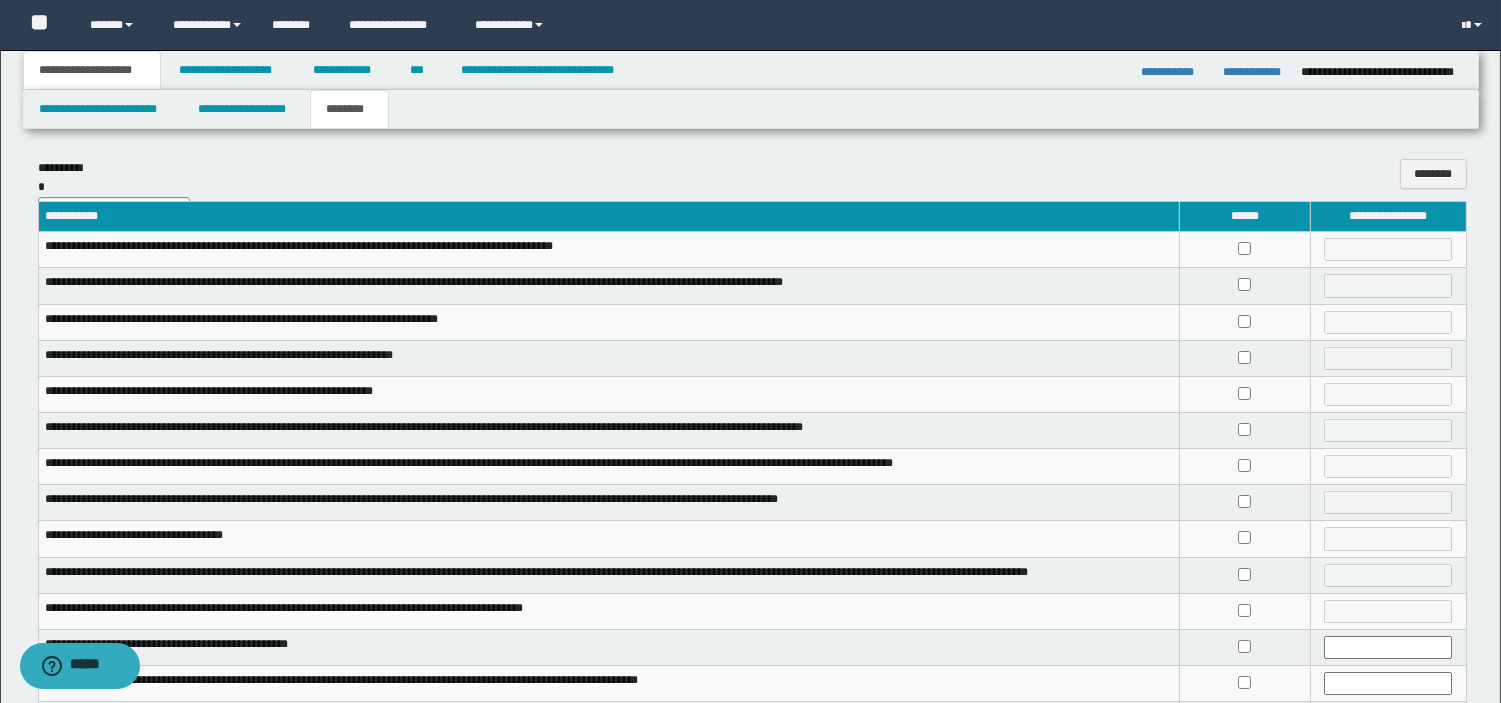 scroll, scrollTop: 394, scrollLeft: 0, axis: vertical 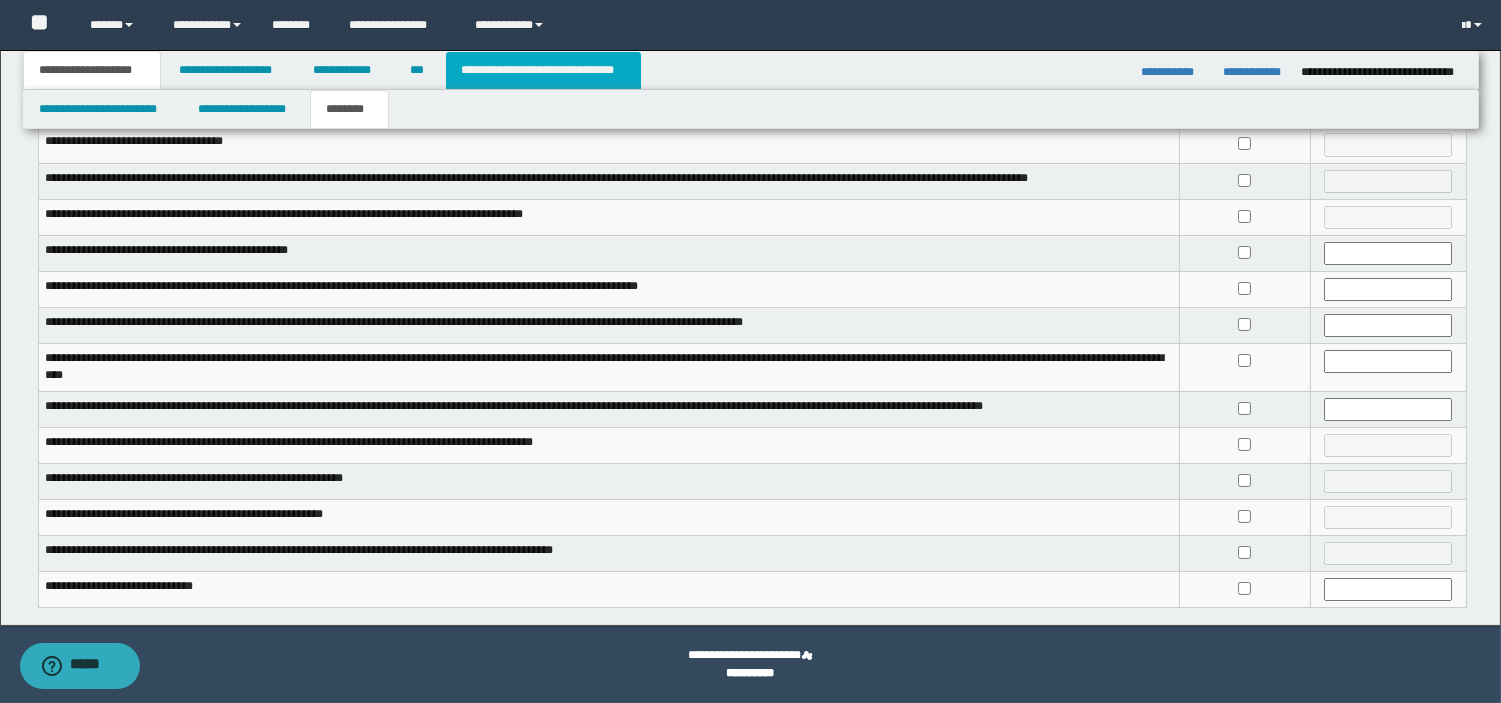 click on "**********" at bounding box center [543, 70] 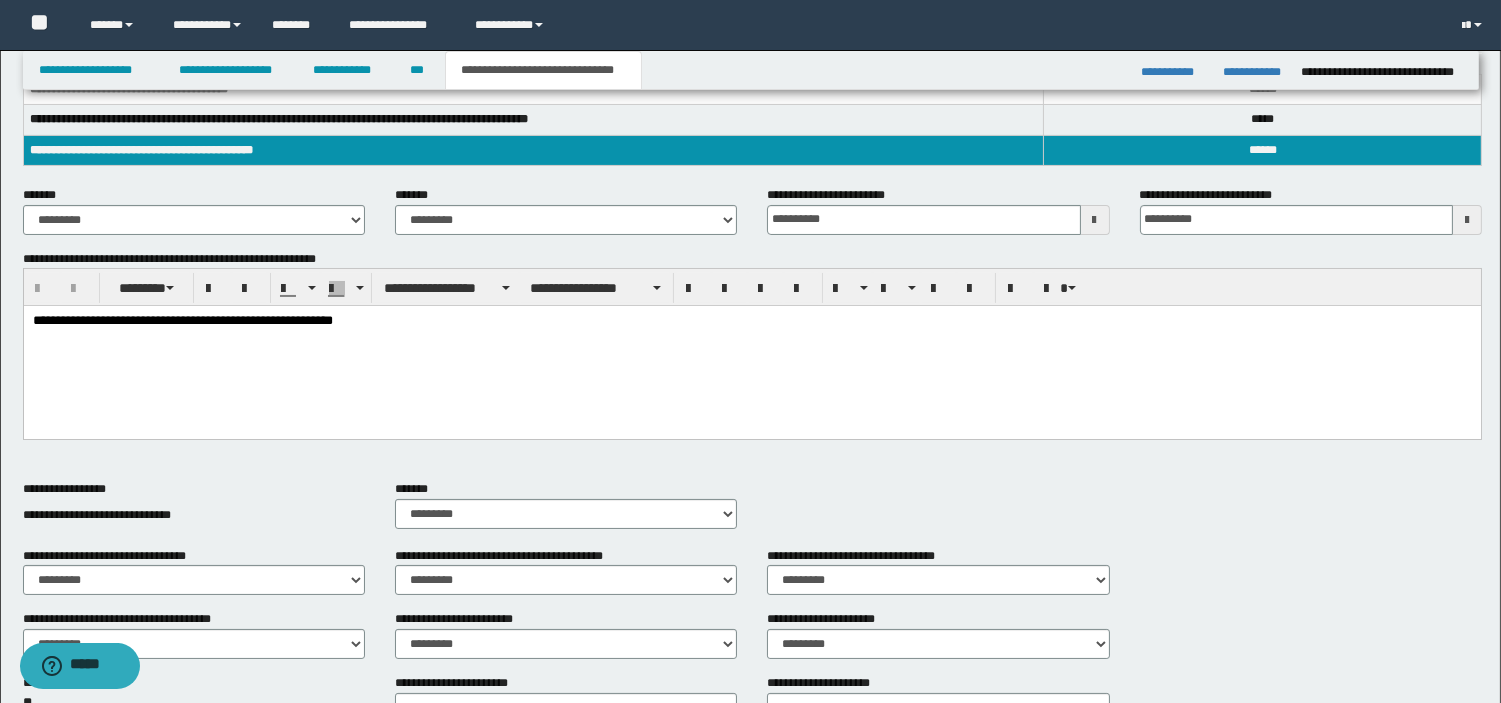 scroll, scrollTop: 805, scrollLeft: 0, axis: vertical 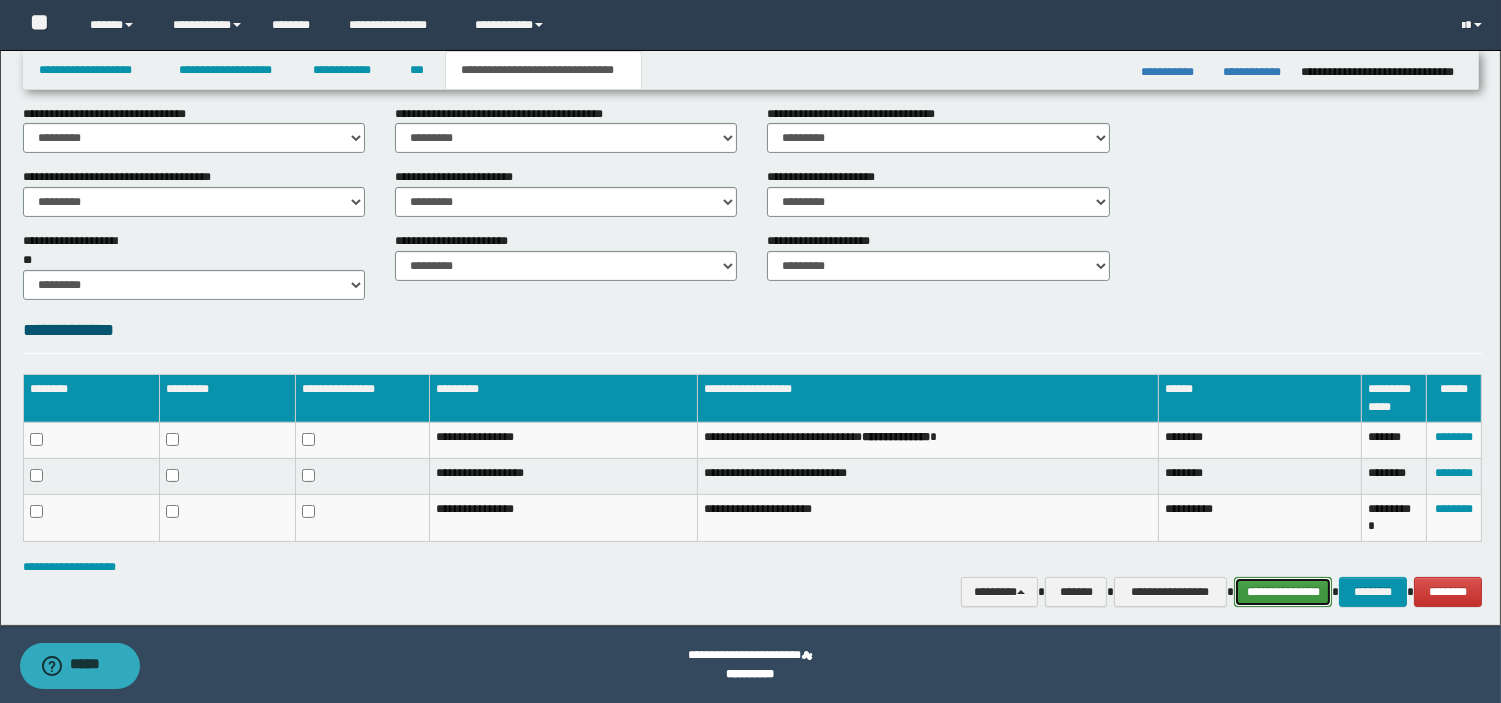 click on "**********" at bounding box center (1283, 592) 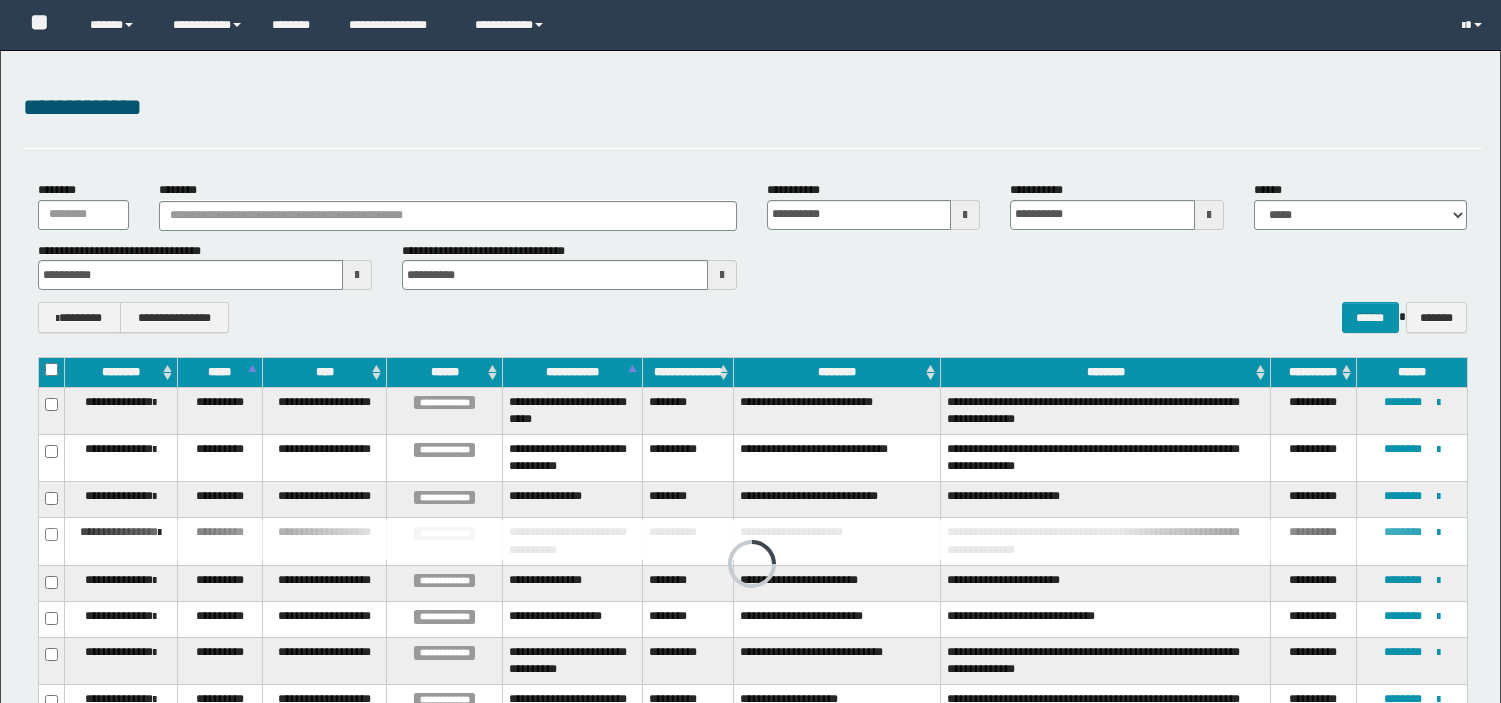 scroll, scrollTop: 0, scrollLeft: 0, axis: both 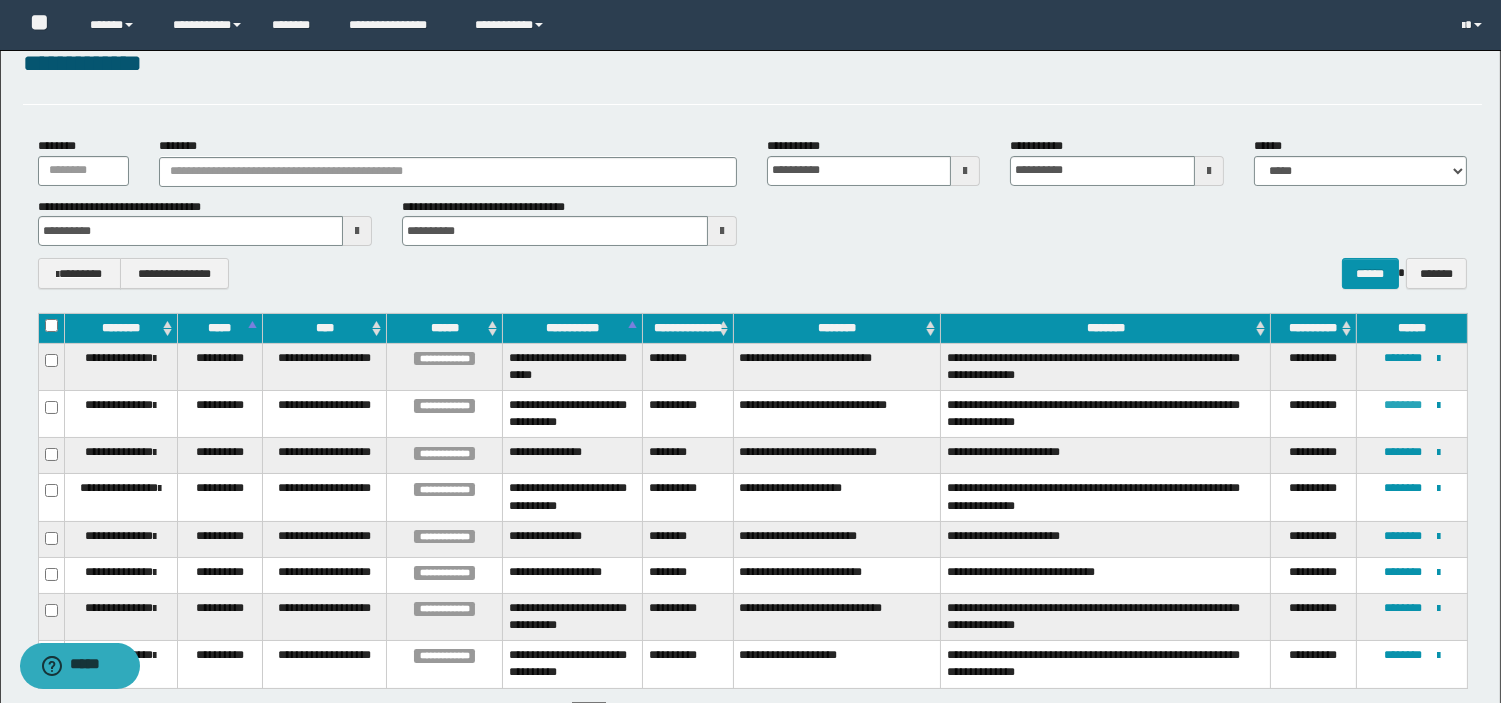 click on "********" at bounding box center [1403, 405] 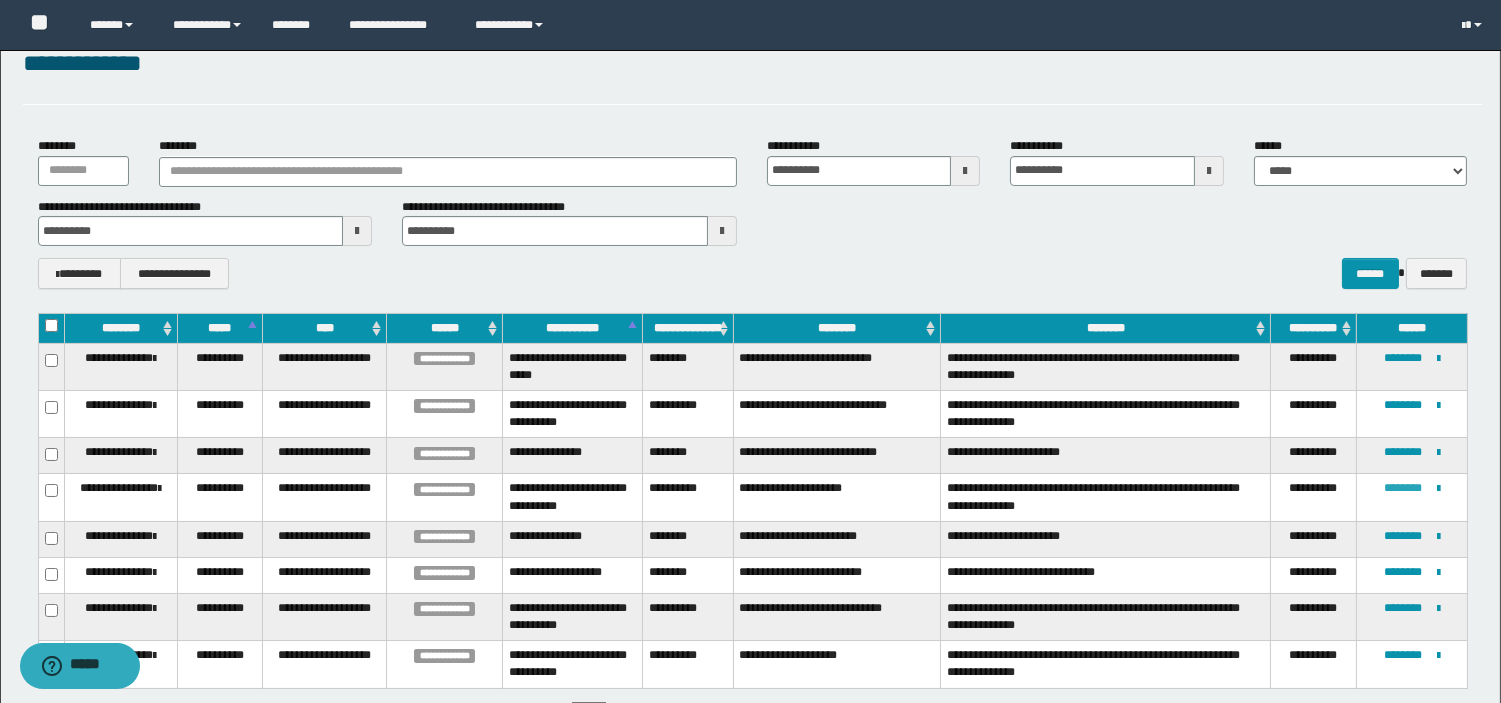 click on "********" at bounding box center [1403, 488] 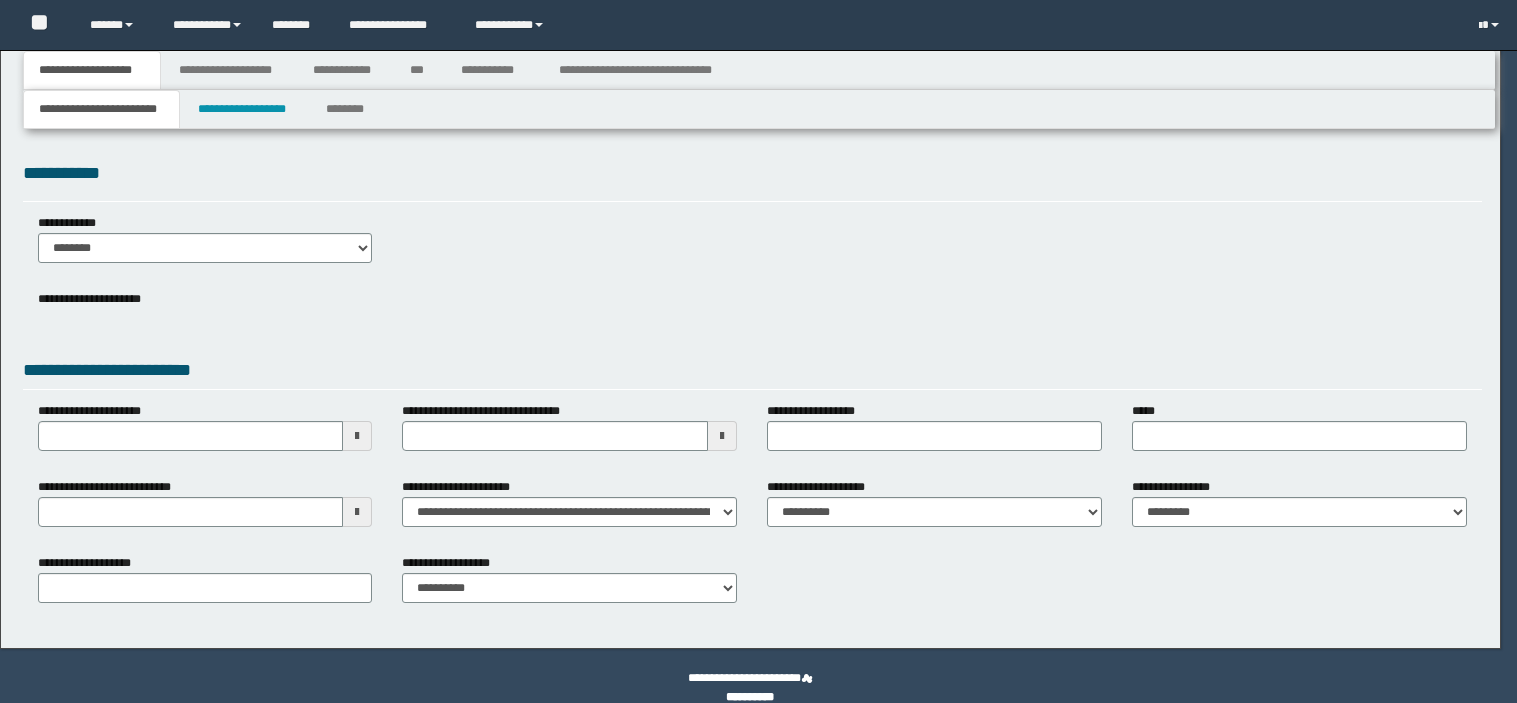 scroll, scrollTop: 0, scrollLeft: 0, axis: both 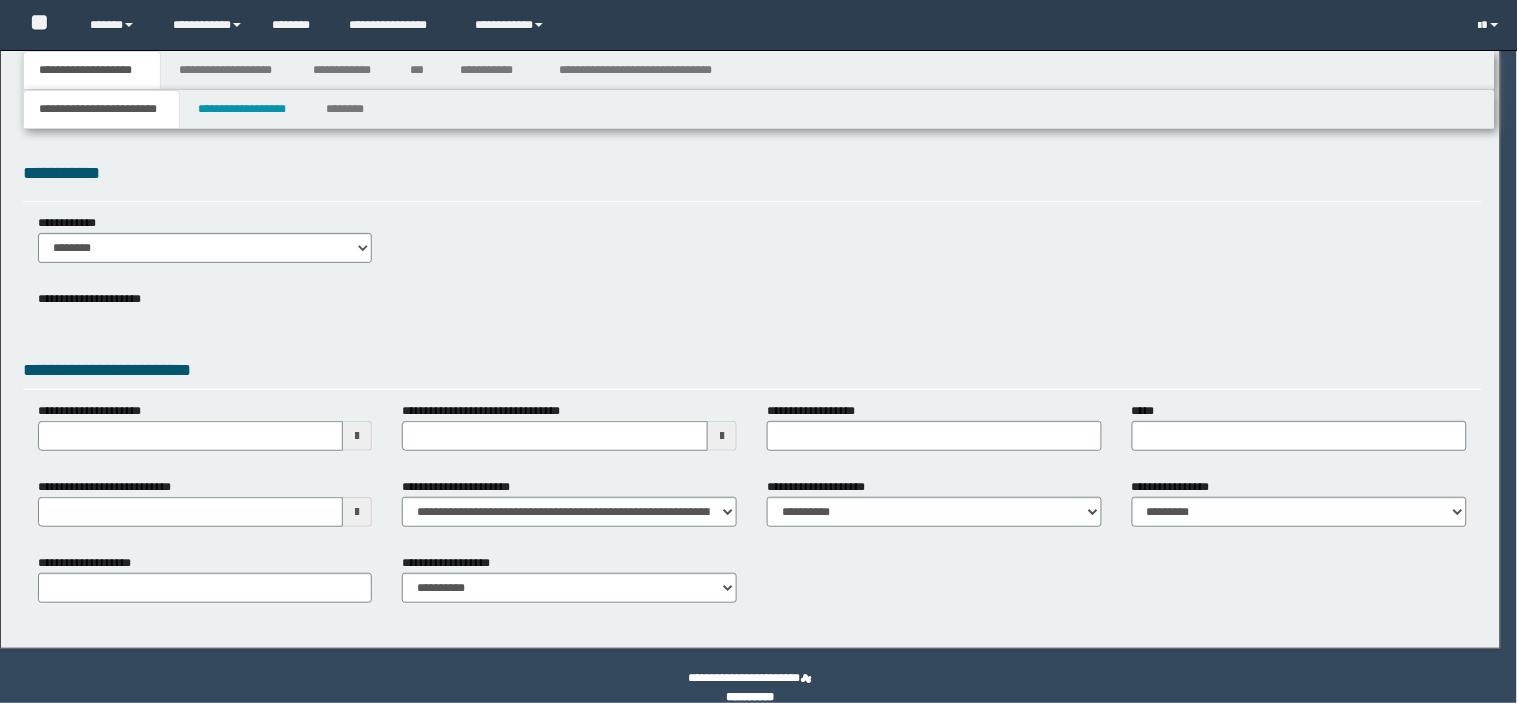 type on "**********" 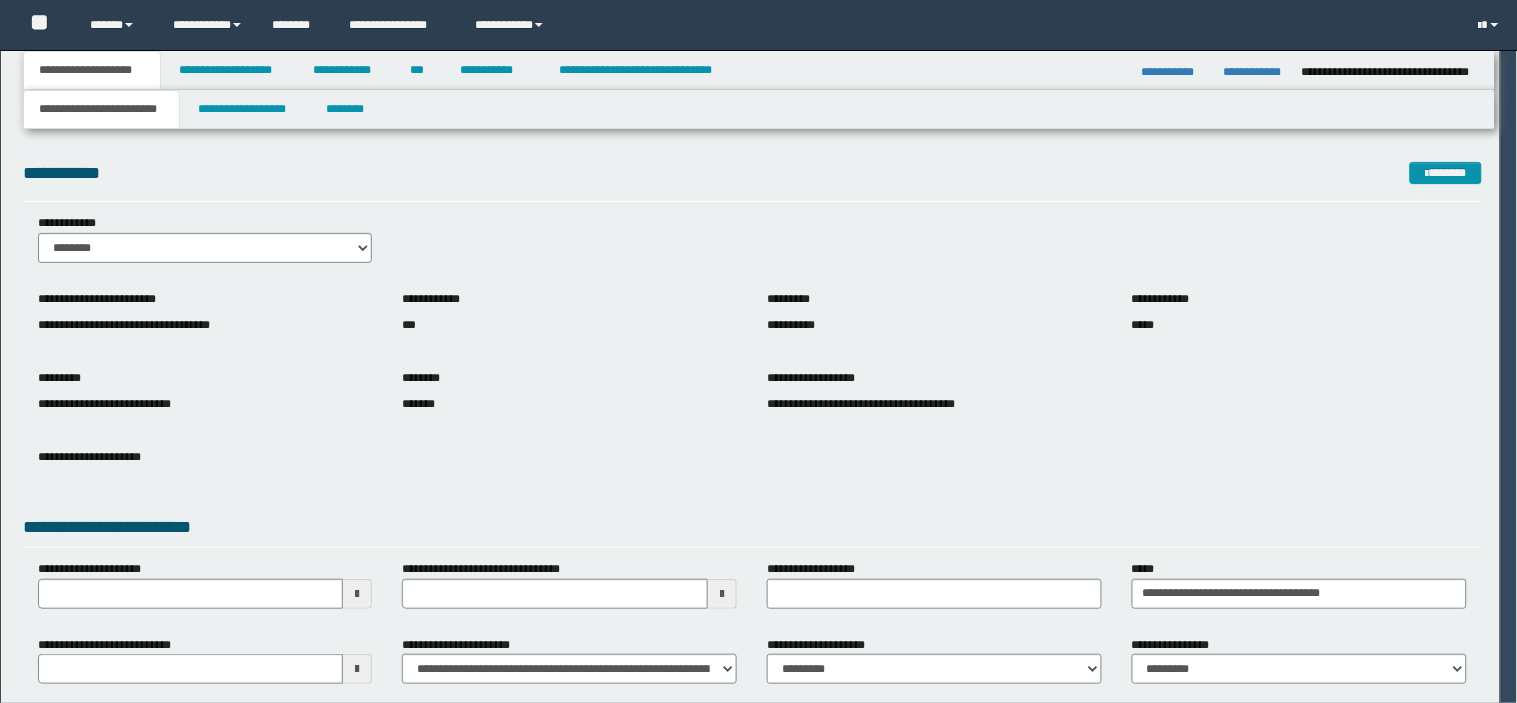 scroll, scrollTop: 0, scrollLeft: 0, axis: both 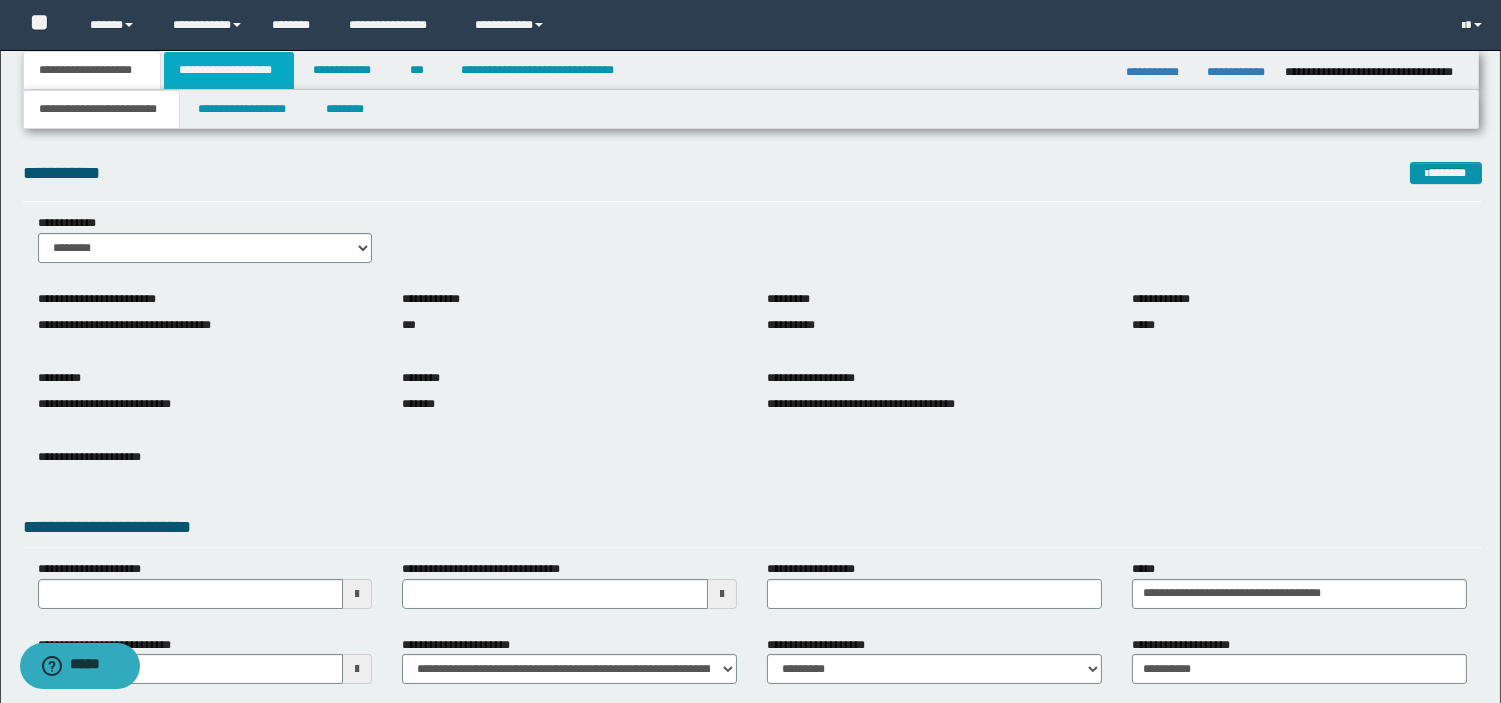 click on "**********" at bounding box center [229, 70] 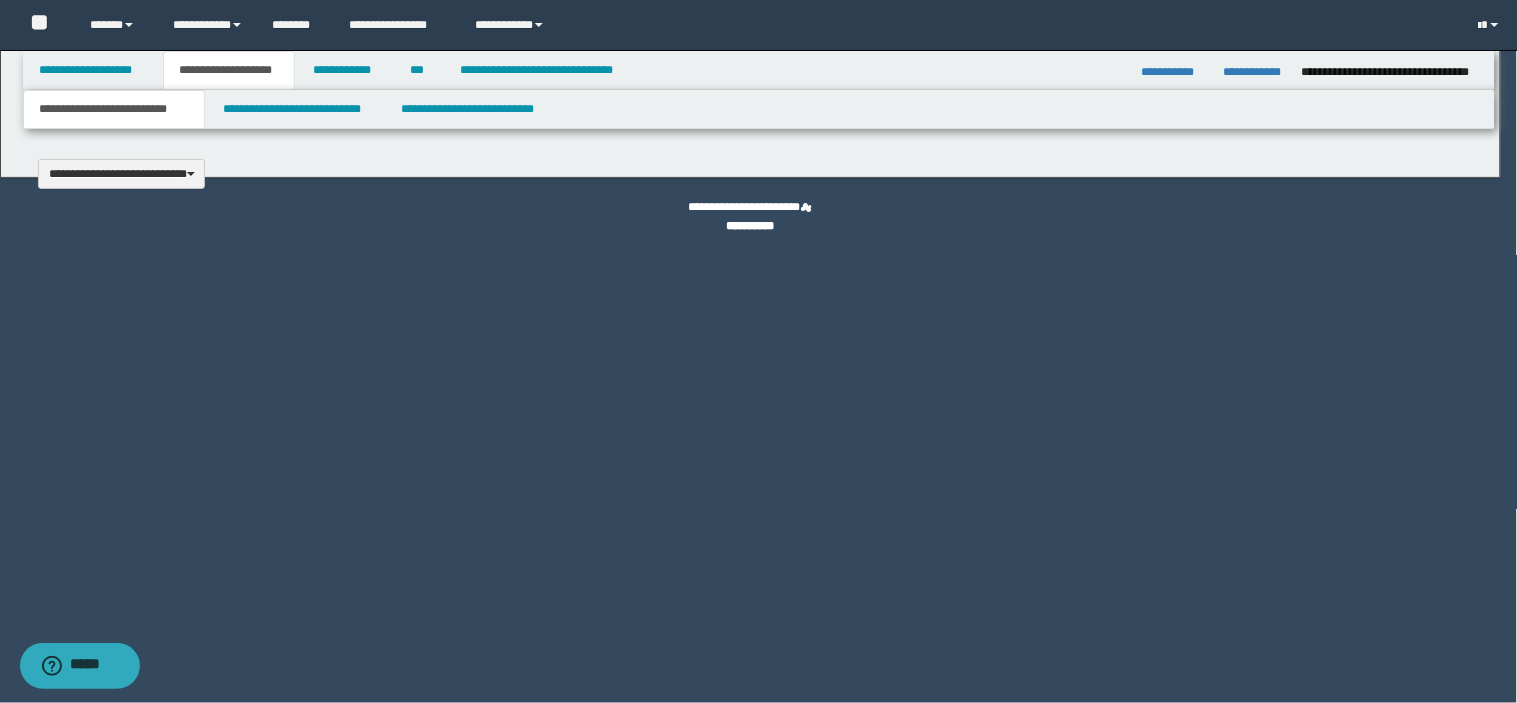 type 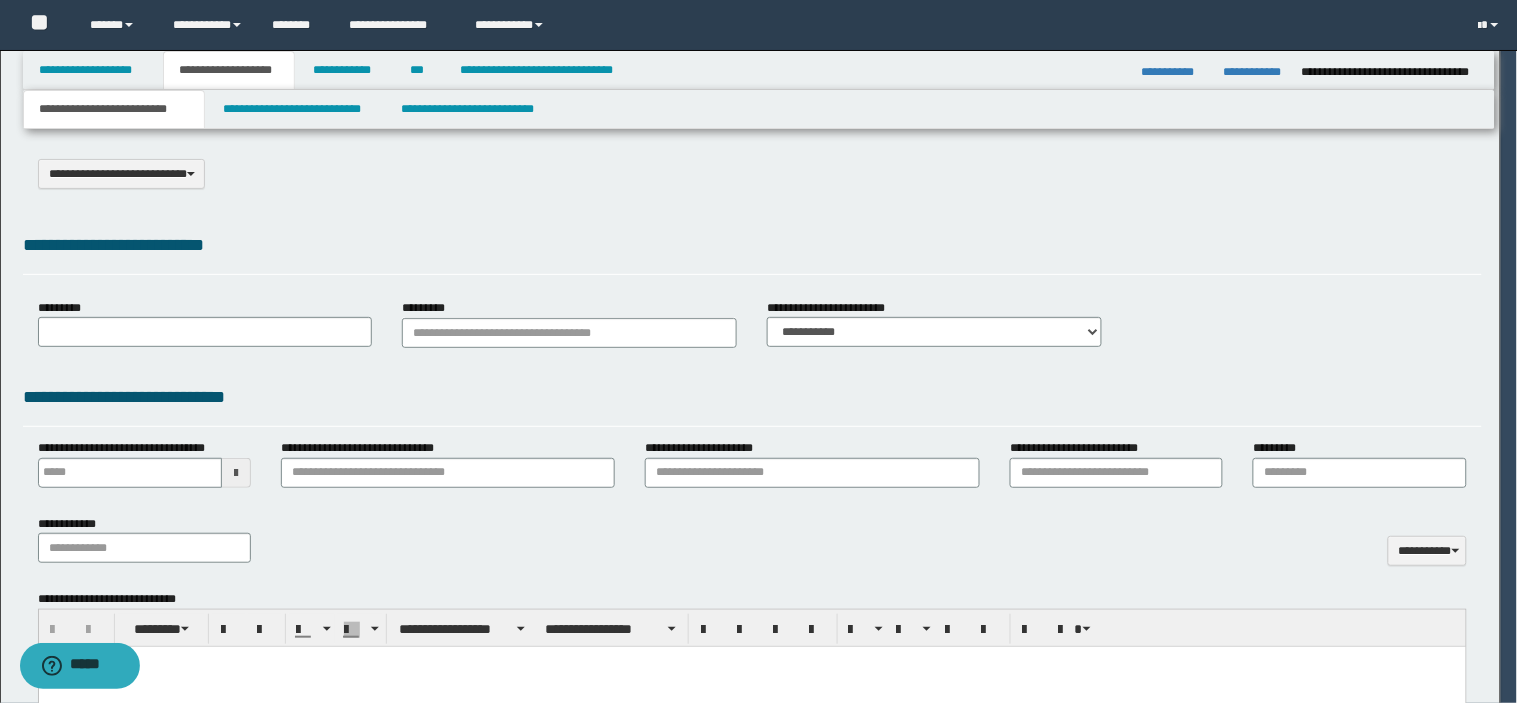 type on "*******" 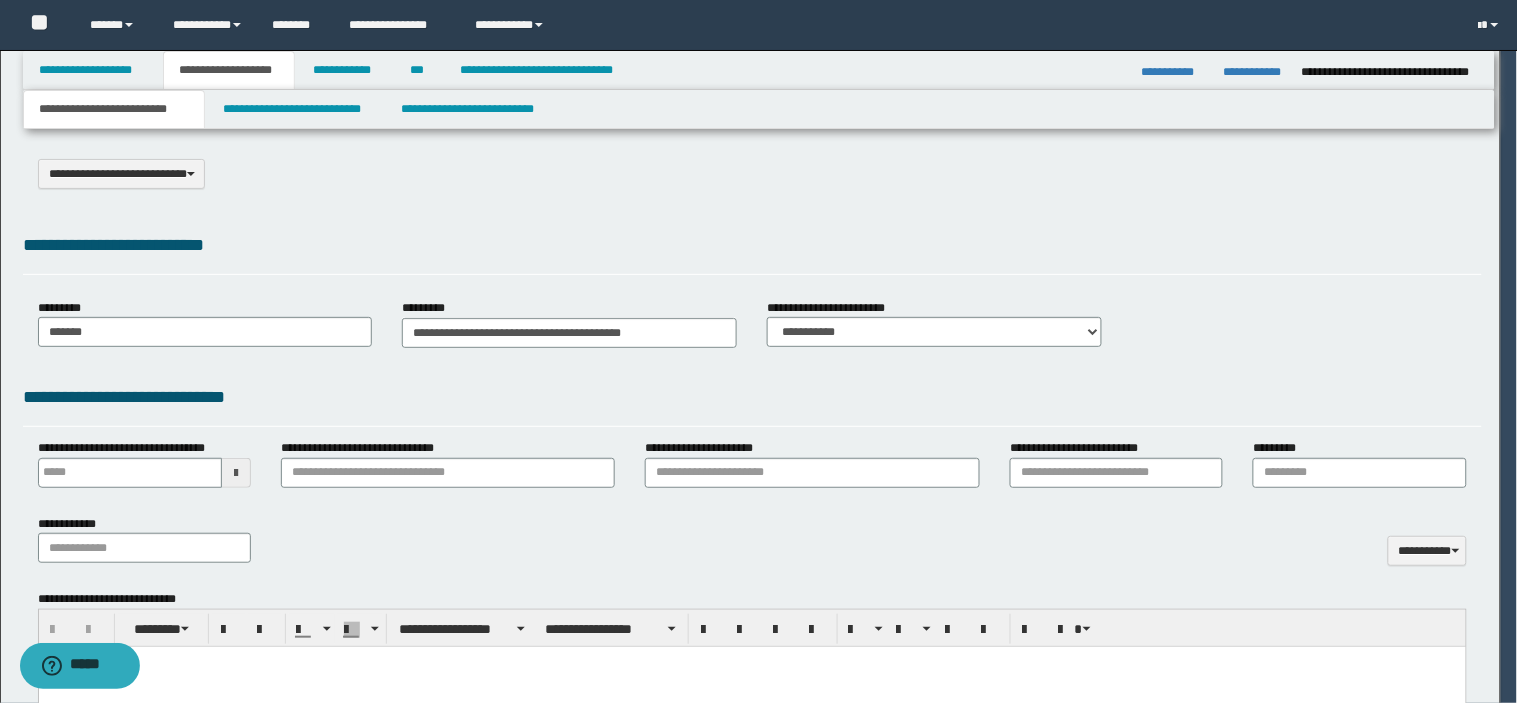 scroll, scrollTop: 0, scrollLeft: 0, axis: both 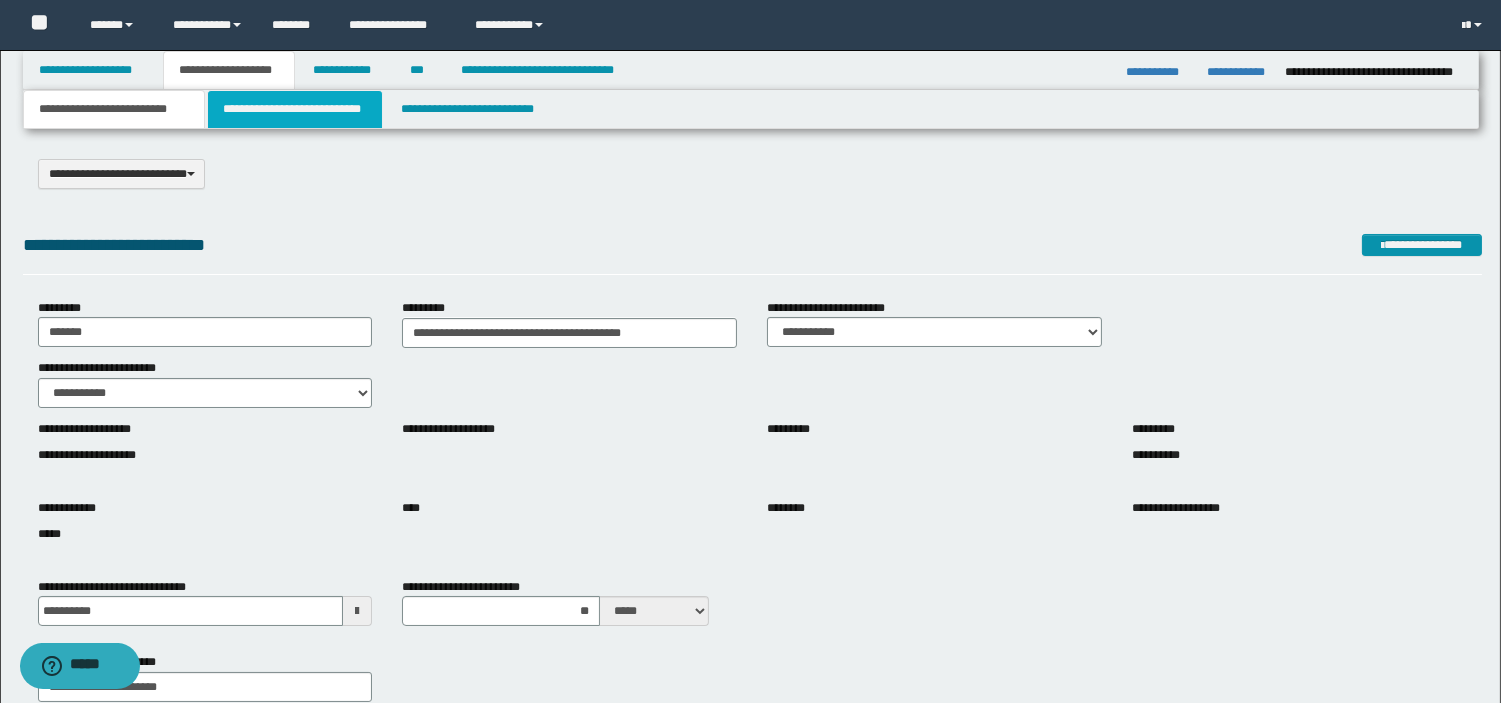 click on "**********" at bounding box center [295, 109] 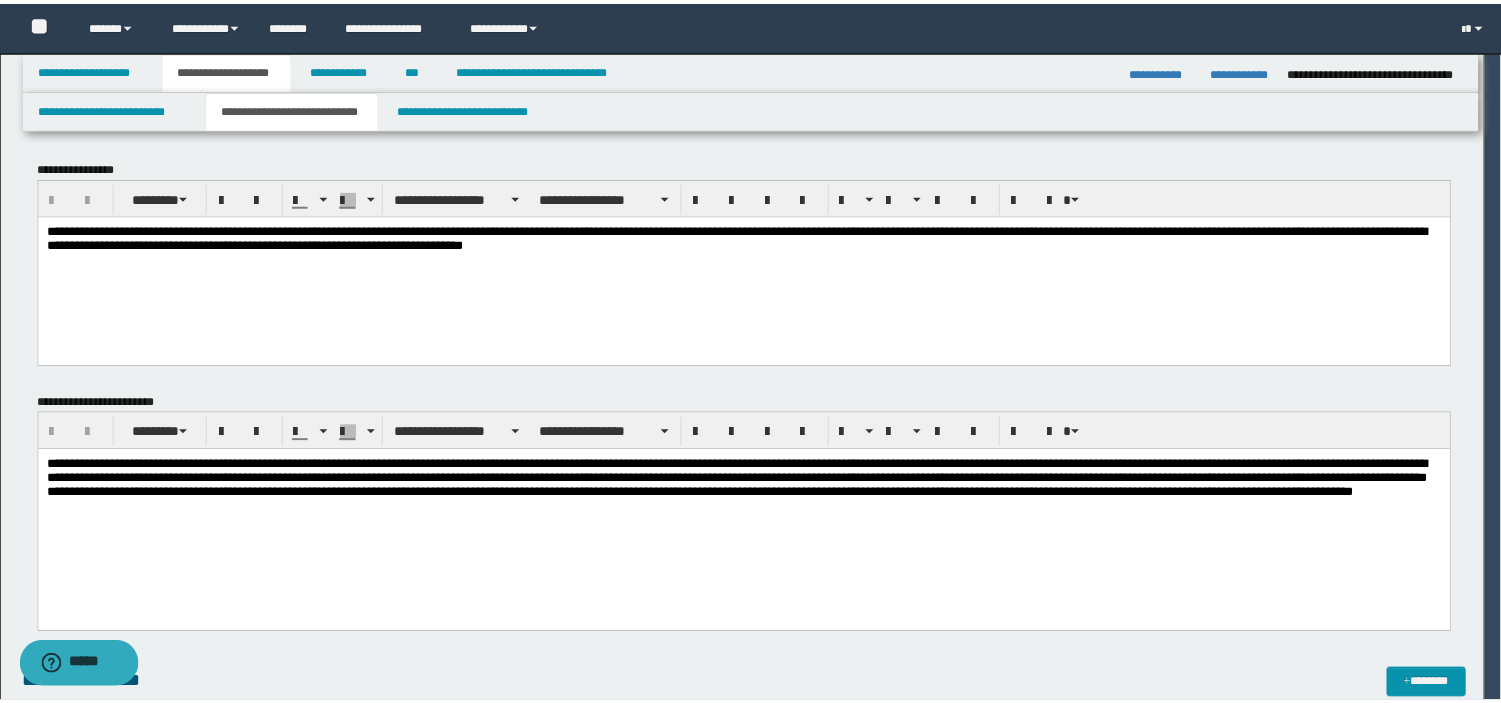 scroll, scrollTop: 0, scrollLeft: 0, axis: both 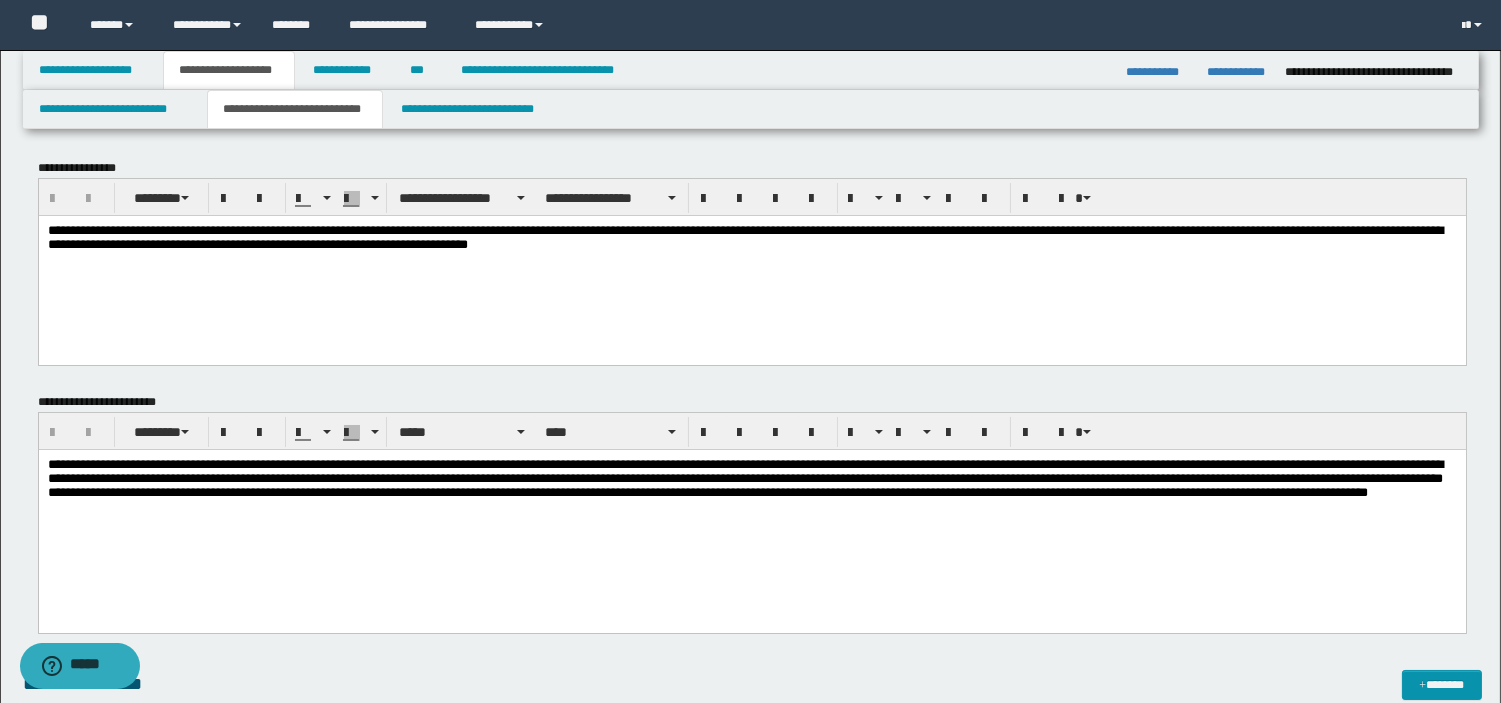 click on "**********" at bounding box center (744, 478) 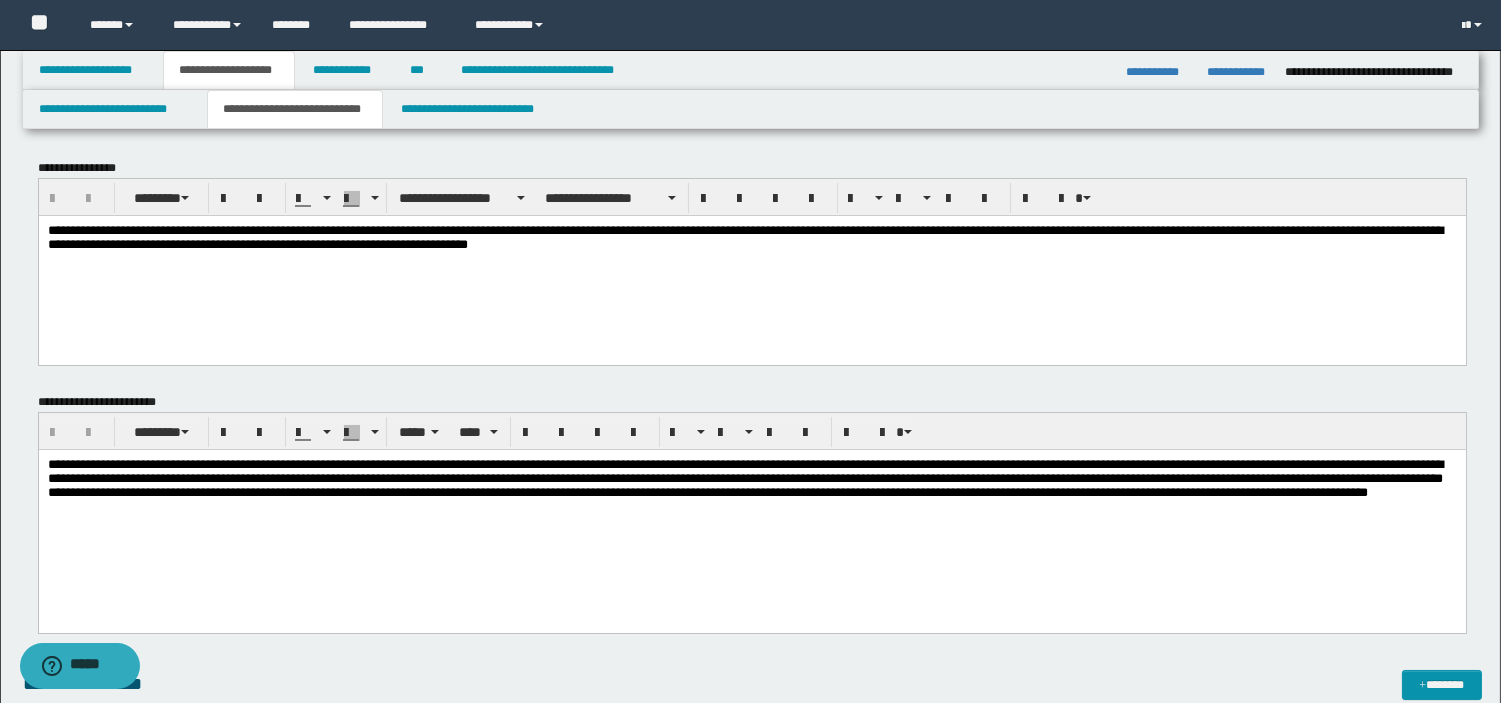 type 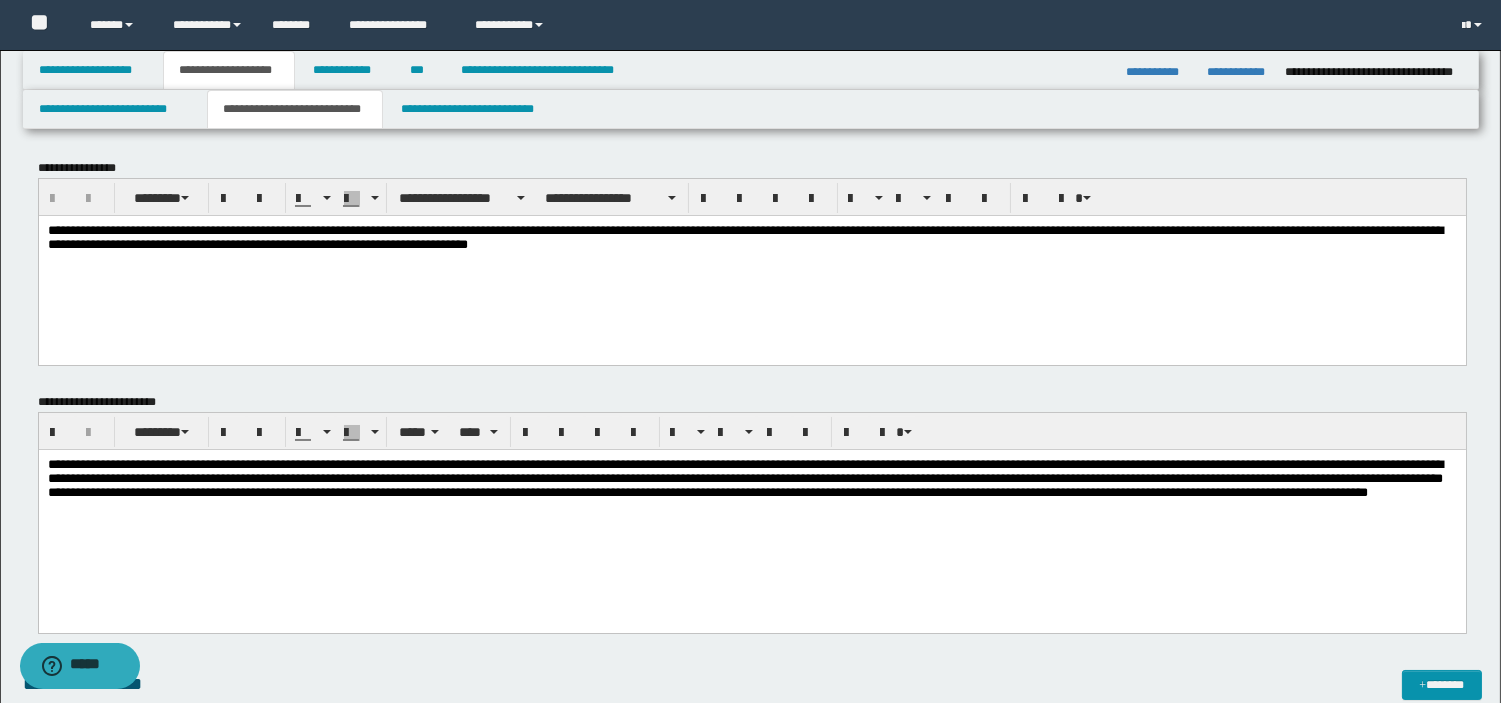 click on "**********" at bounding box center [744, 478] 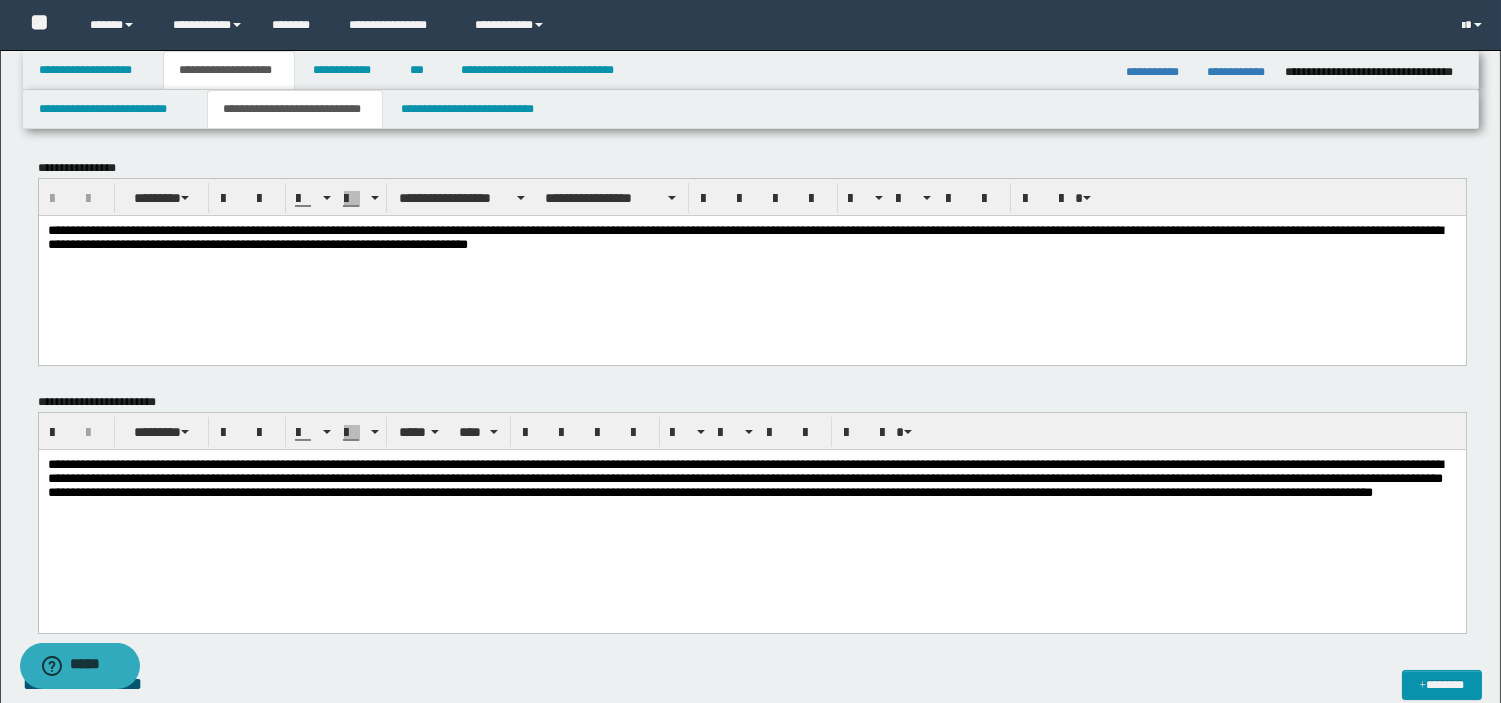 click on "**********" at bounding box center [744, 478] 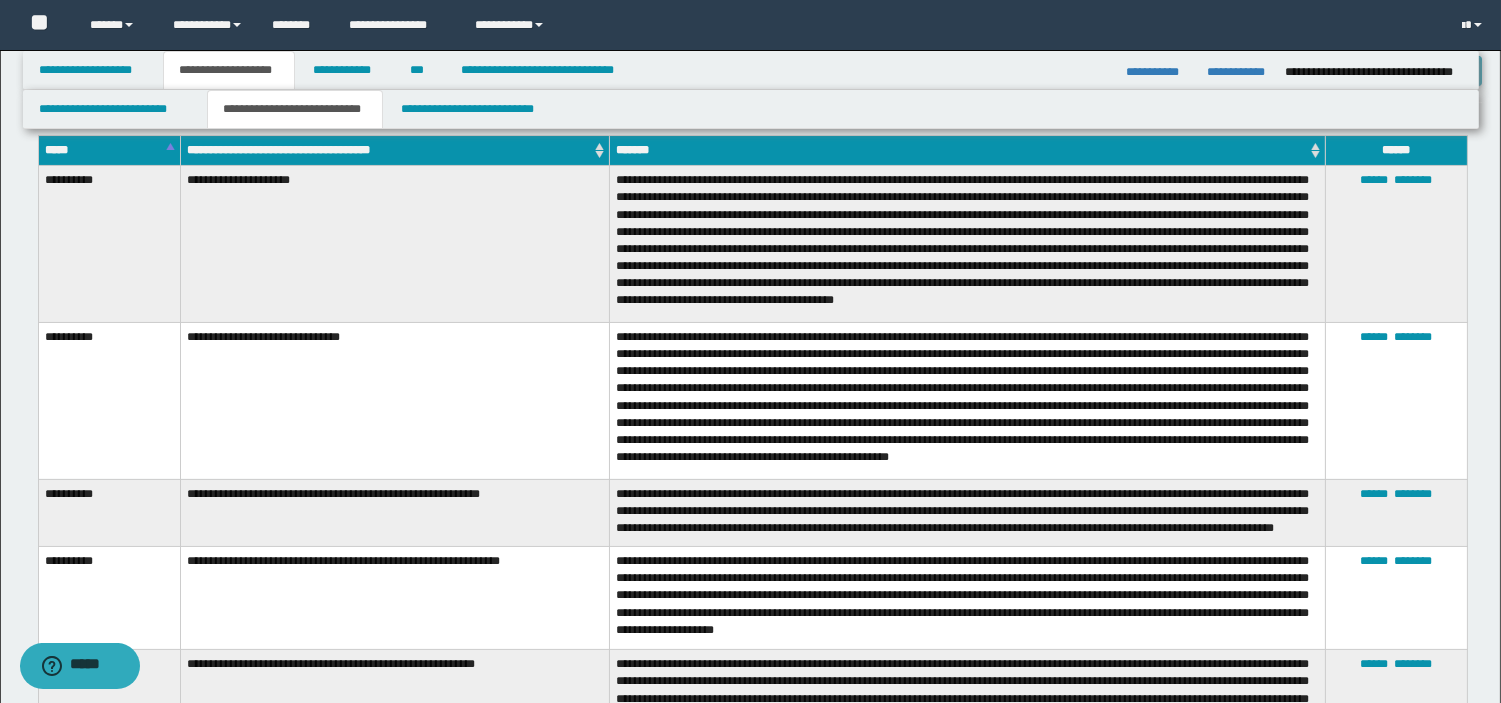 scroll, scrollTop: 1228, scrollLeft: 0, axis: vertical 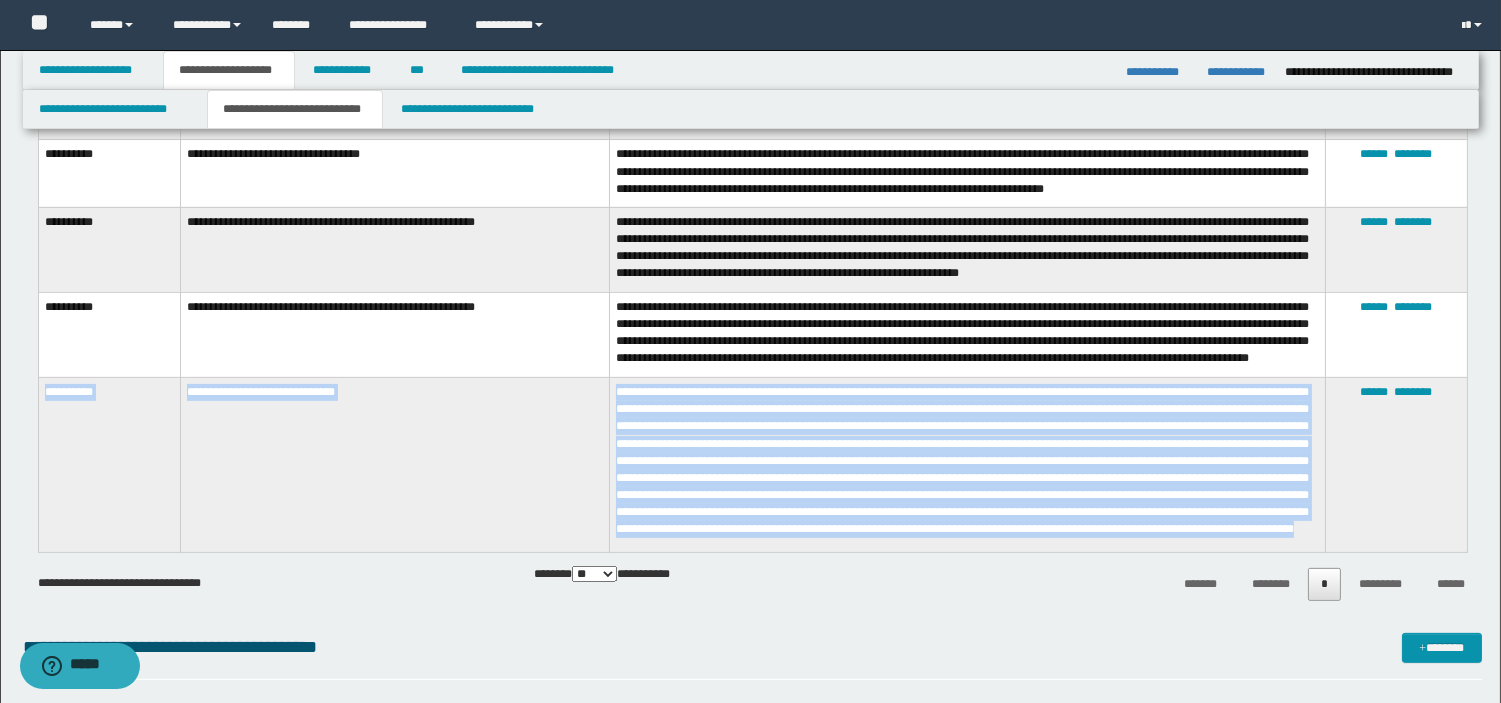 drag, startPoint x: 45, startPoint y: 380, endPoint x: 1116, endPoint y: 541, distance: 1083.0337 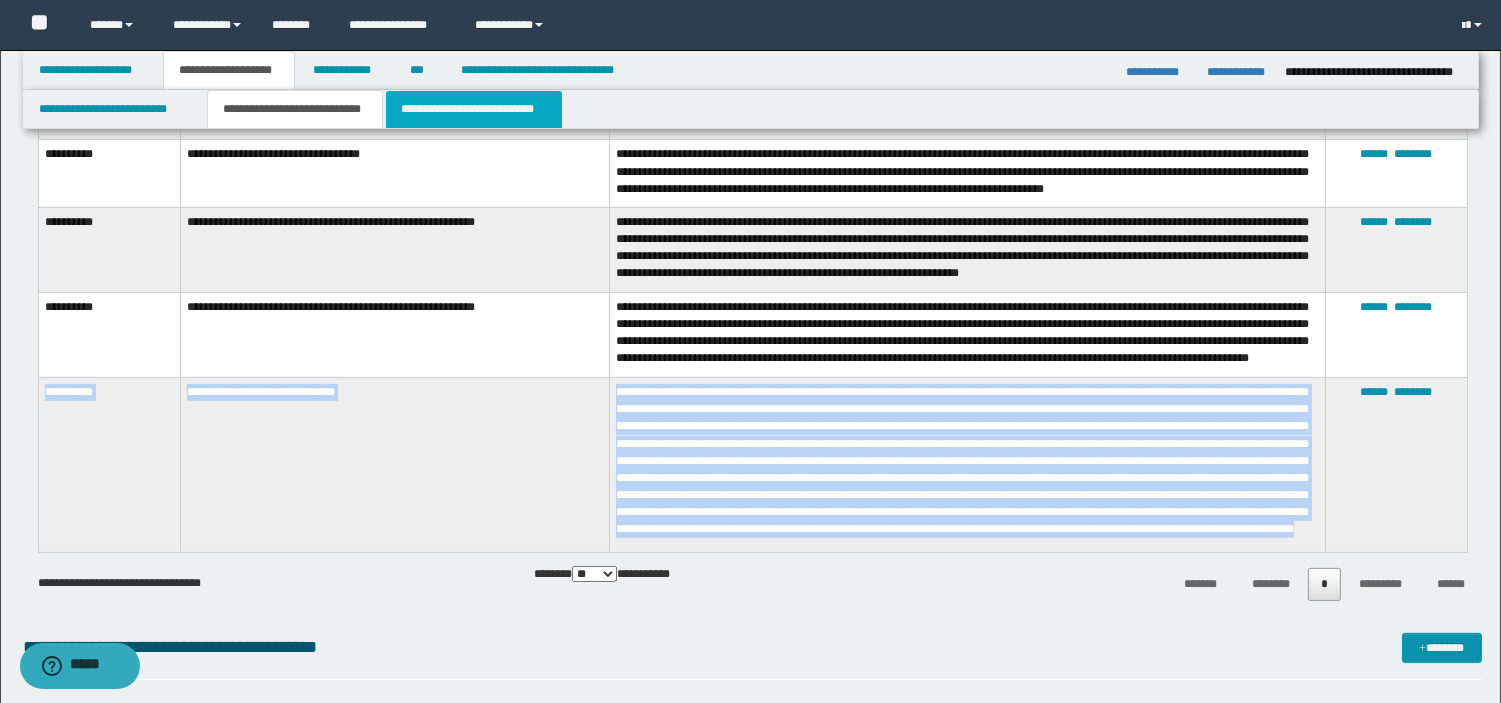 click on "**********" at bounding box center [474, 109] 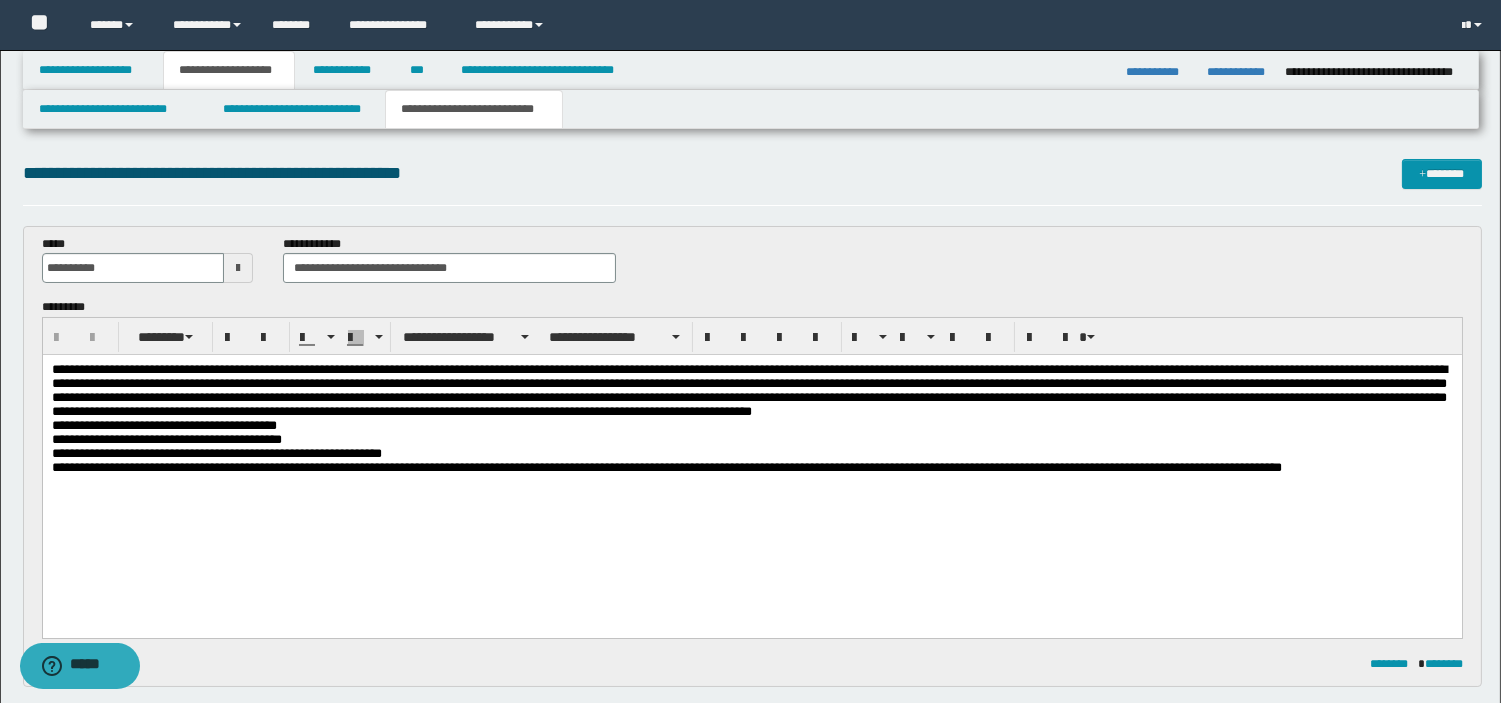 scroll, scrollTop: 0, scrollLeft: 0, axis: both 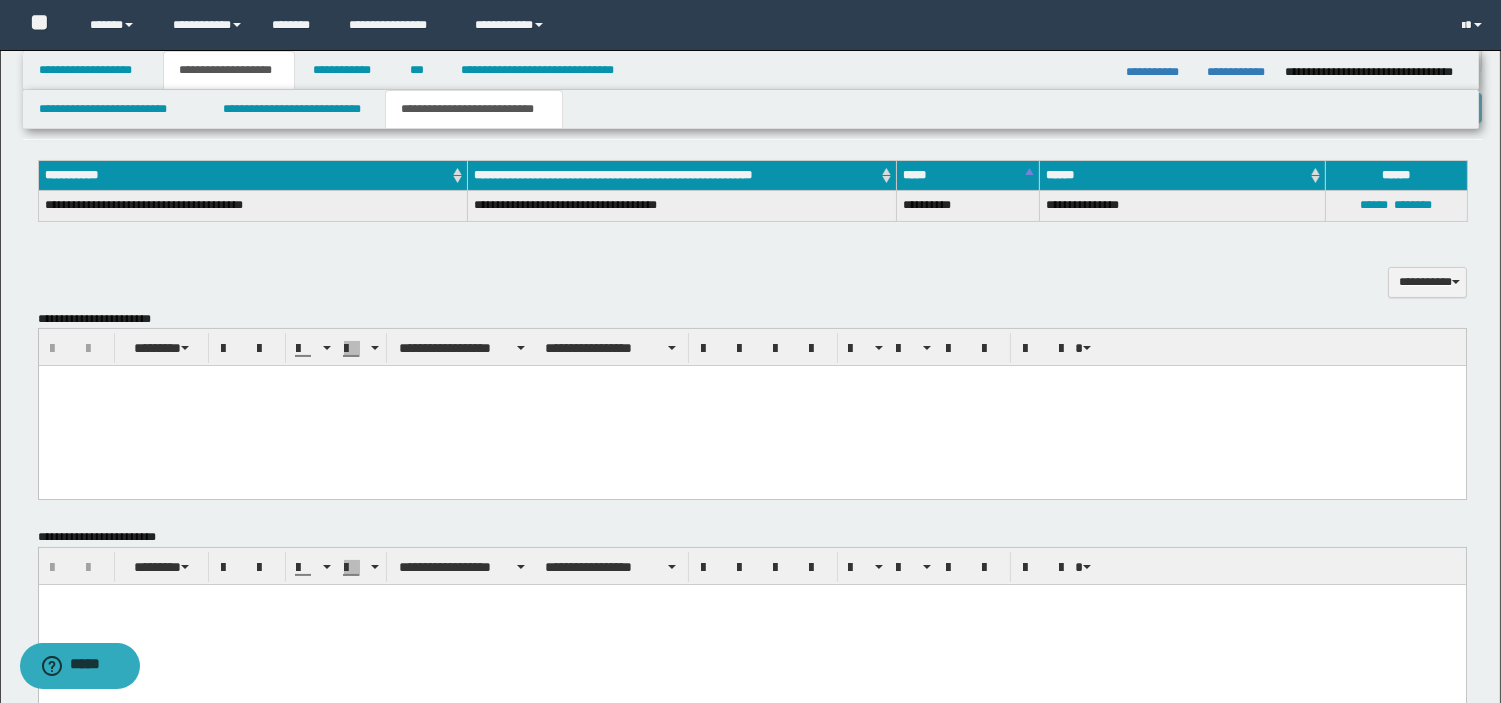 click at bounding box center [751, 406] 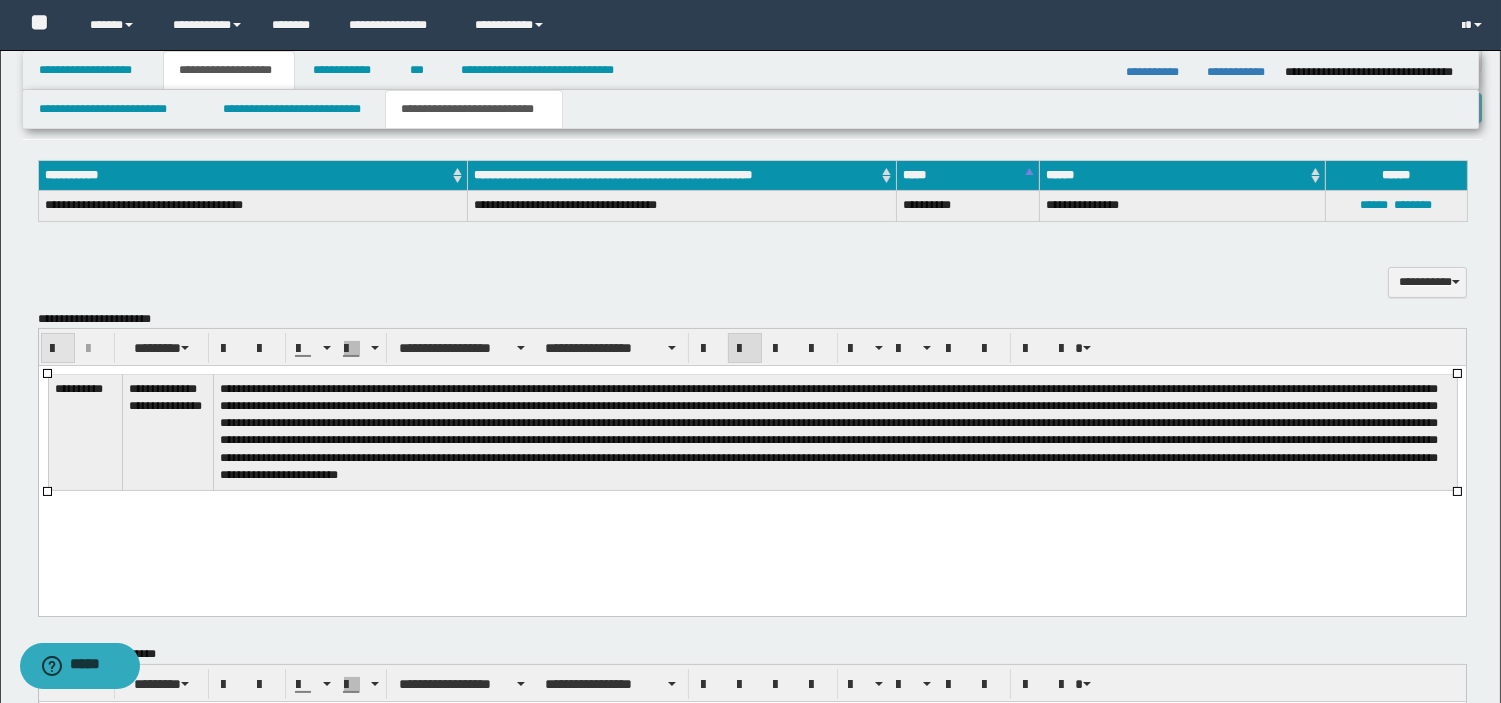 click at bounding box center [58, 349] 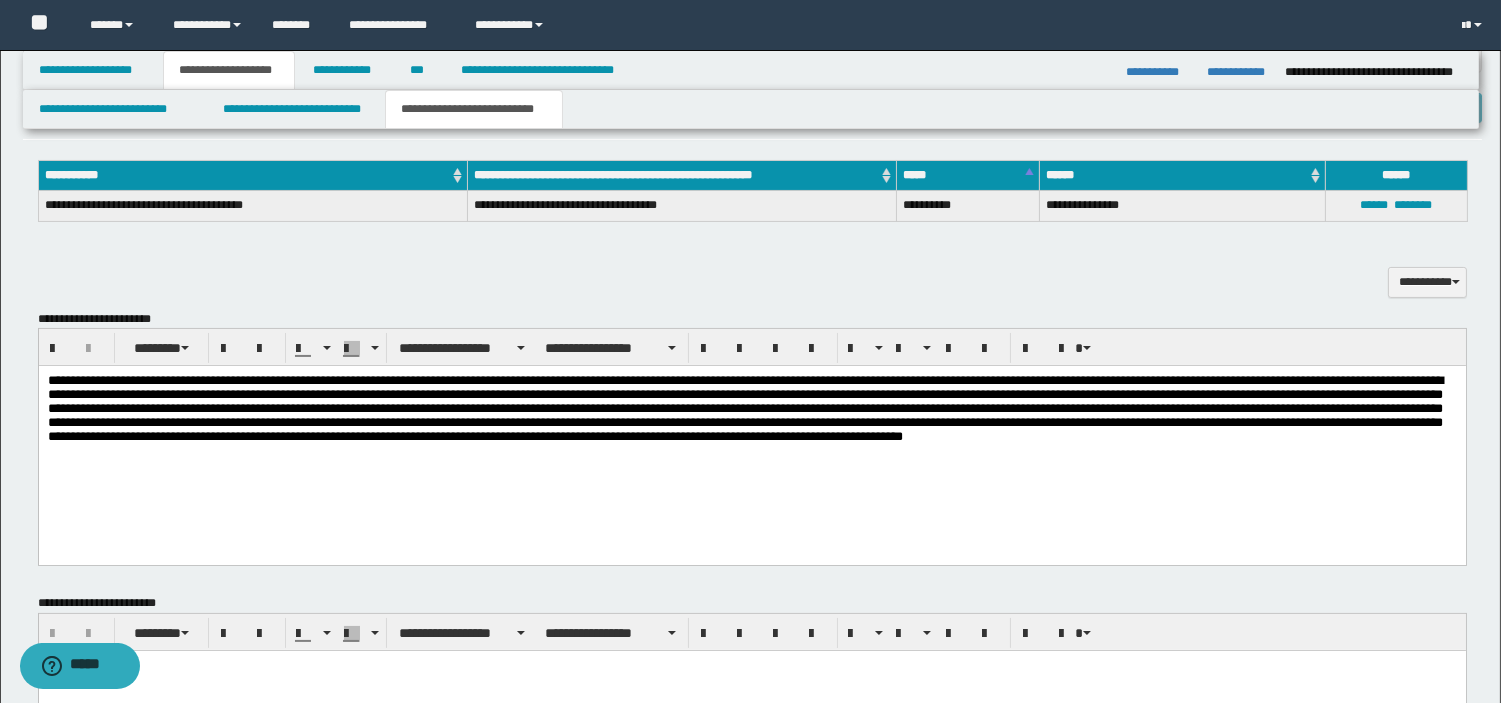 drag, startPoint x: 44, startPoint y: 377, endPoint x: 390, endPoint y: 377, distance: 346 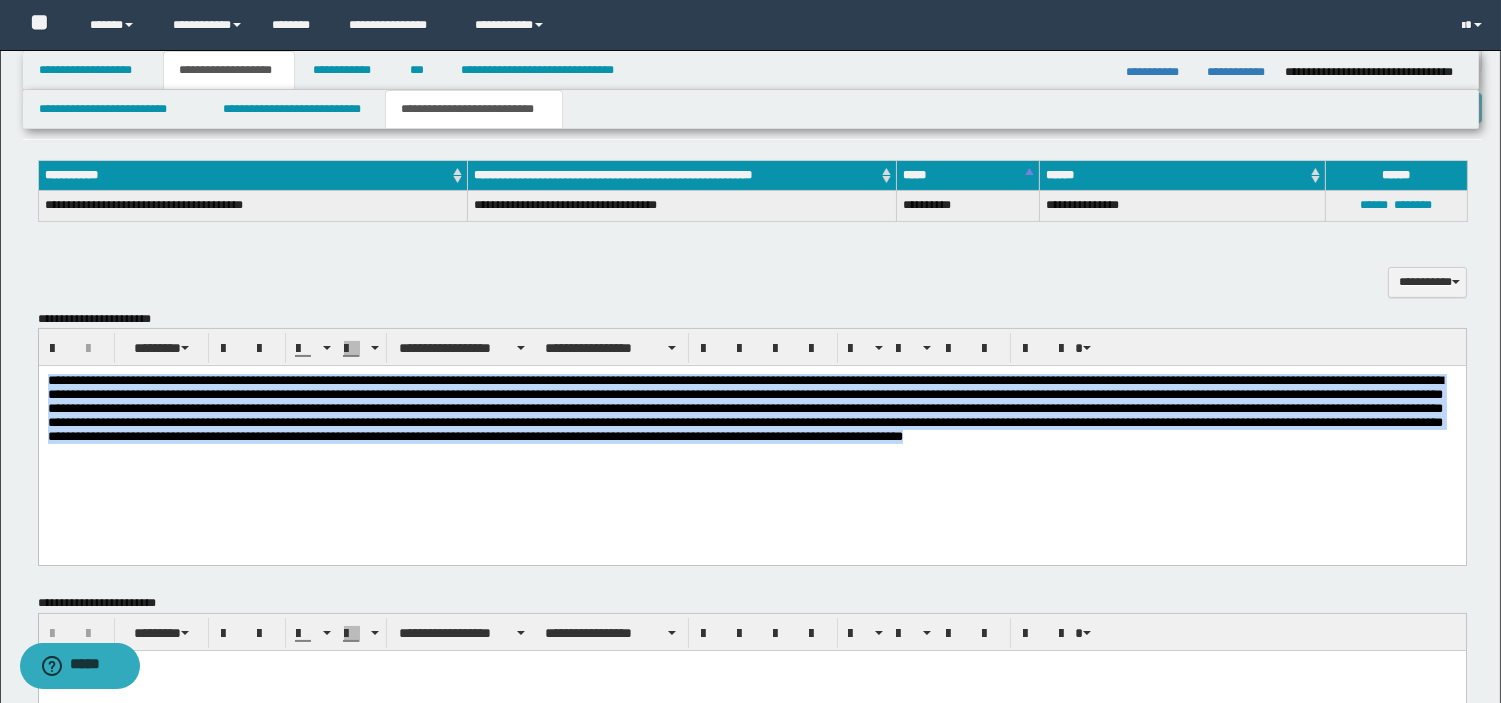 drag, startPoint x: 46, startPoint y: 379, endPoint x: 1406, endPoint y: 460, distance: 1362.41 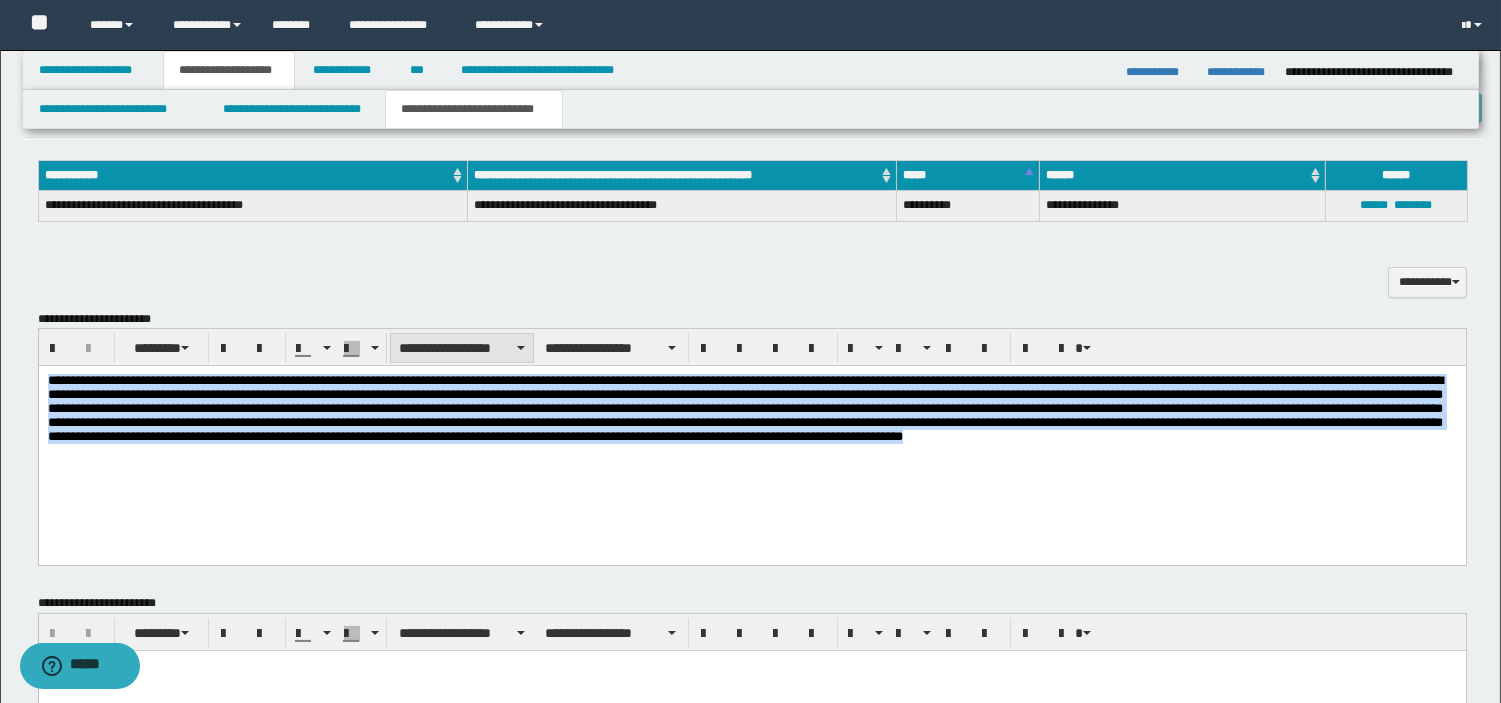 click on "**********" at bounding box center [462, 348] 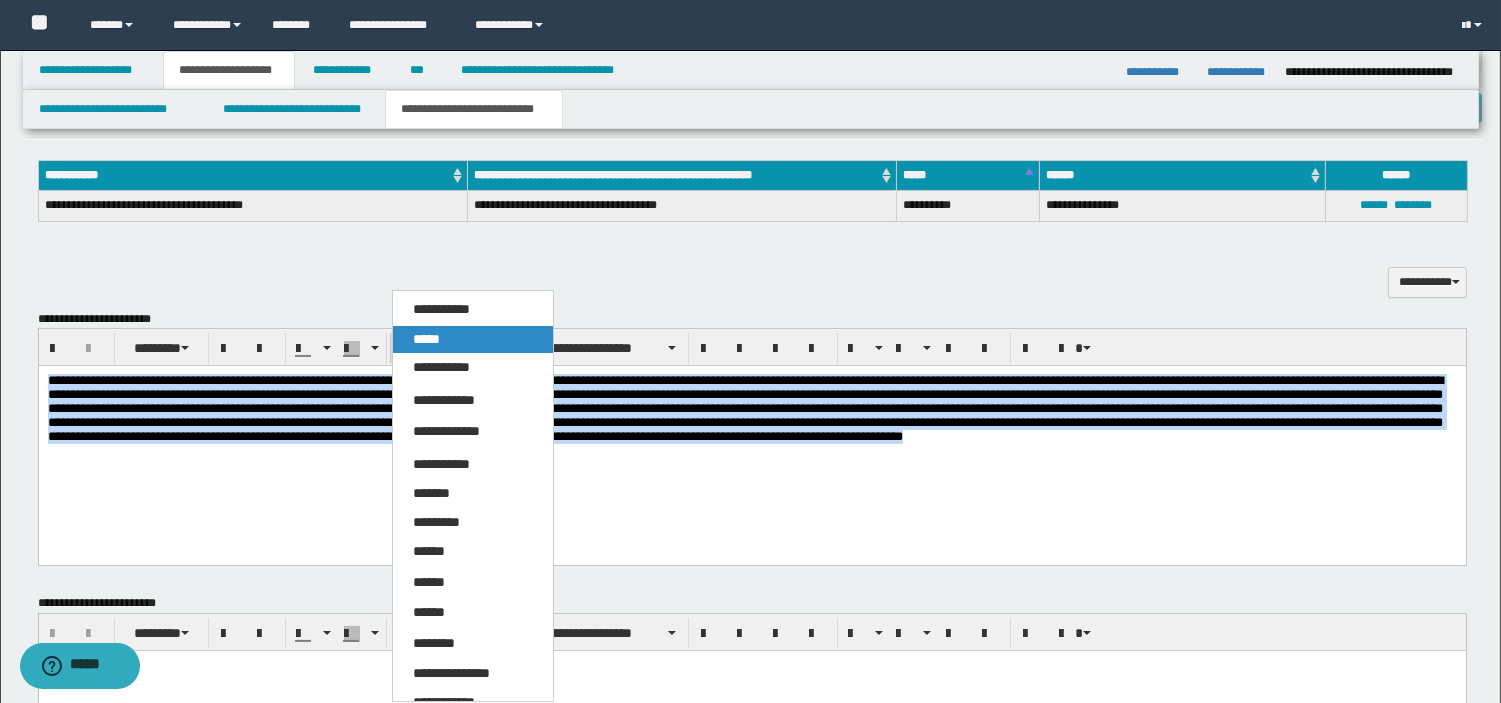 click on "*****" at bounding box center [473, 340] 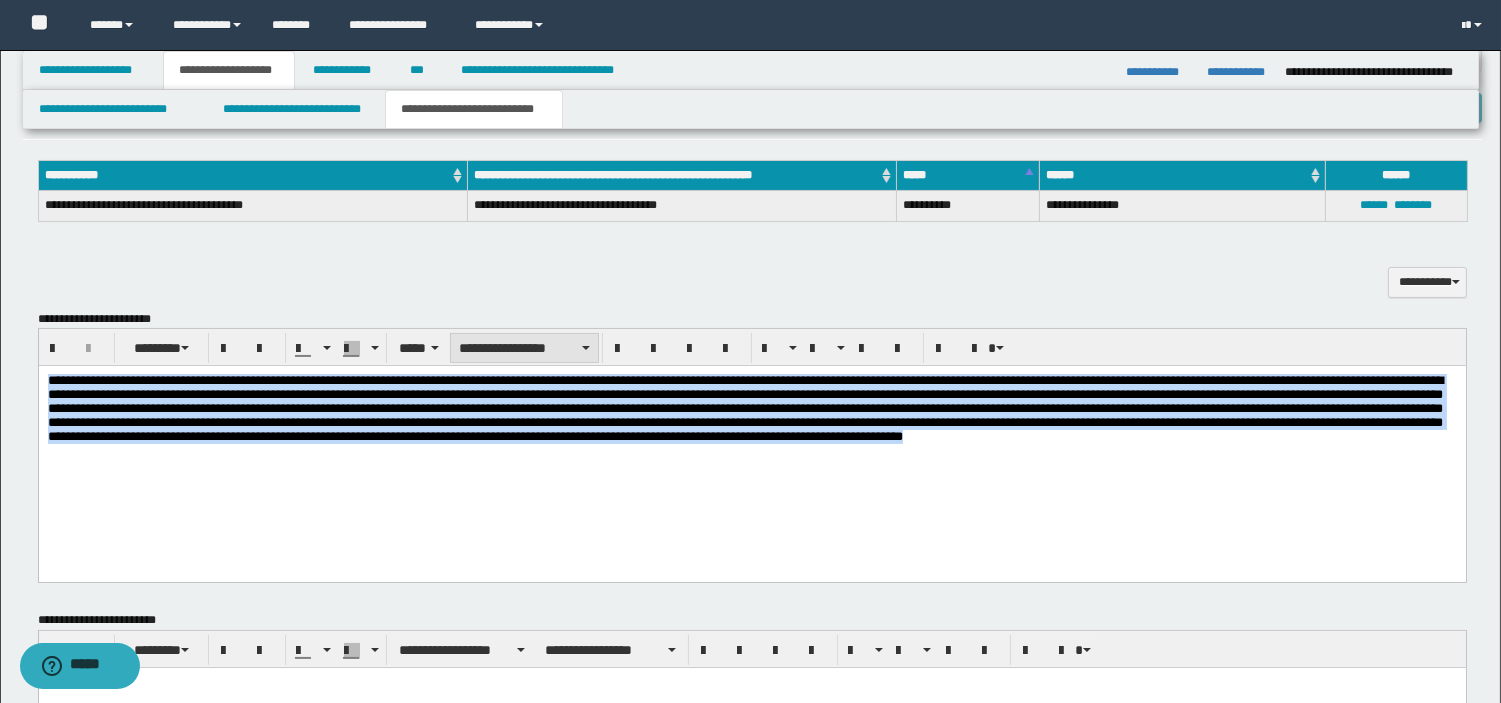 click on "**********" at bounding box center [524, 348] 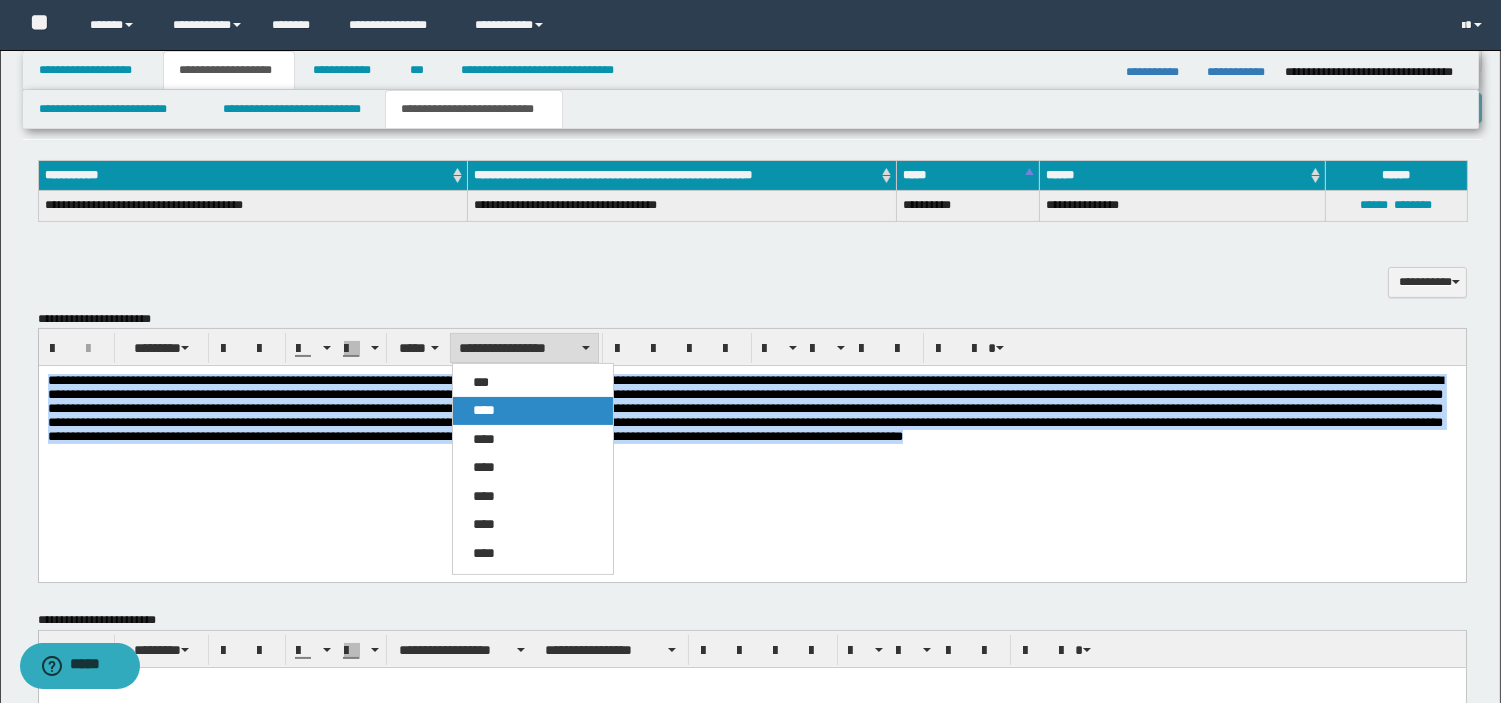 click on "****" at bounding box center (533, 411) 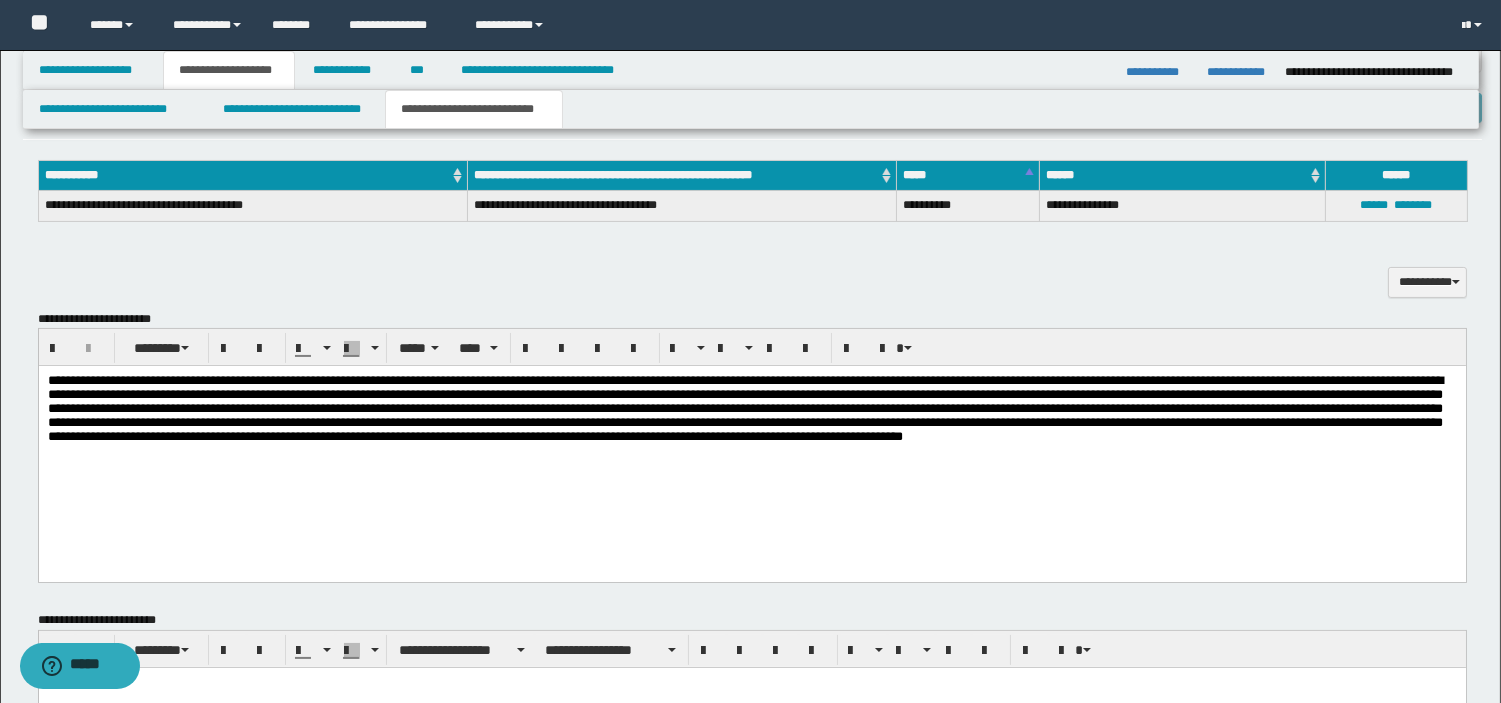 click at bounding box center [751, 449] 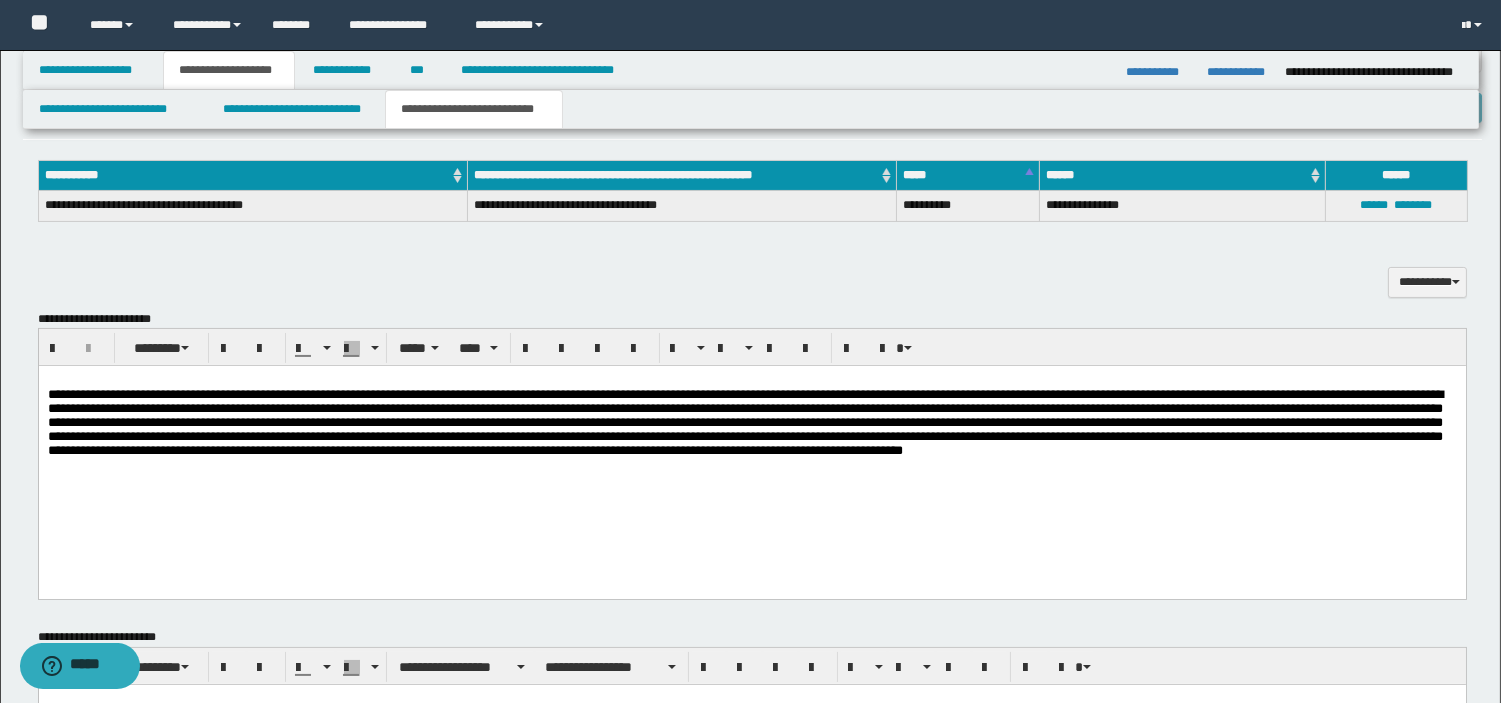 click at bounding box center [751, 381] 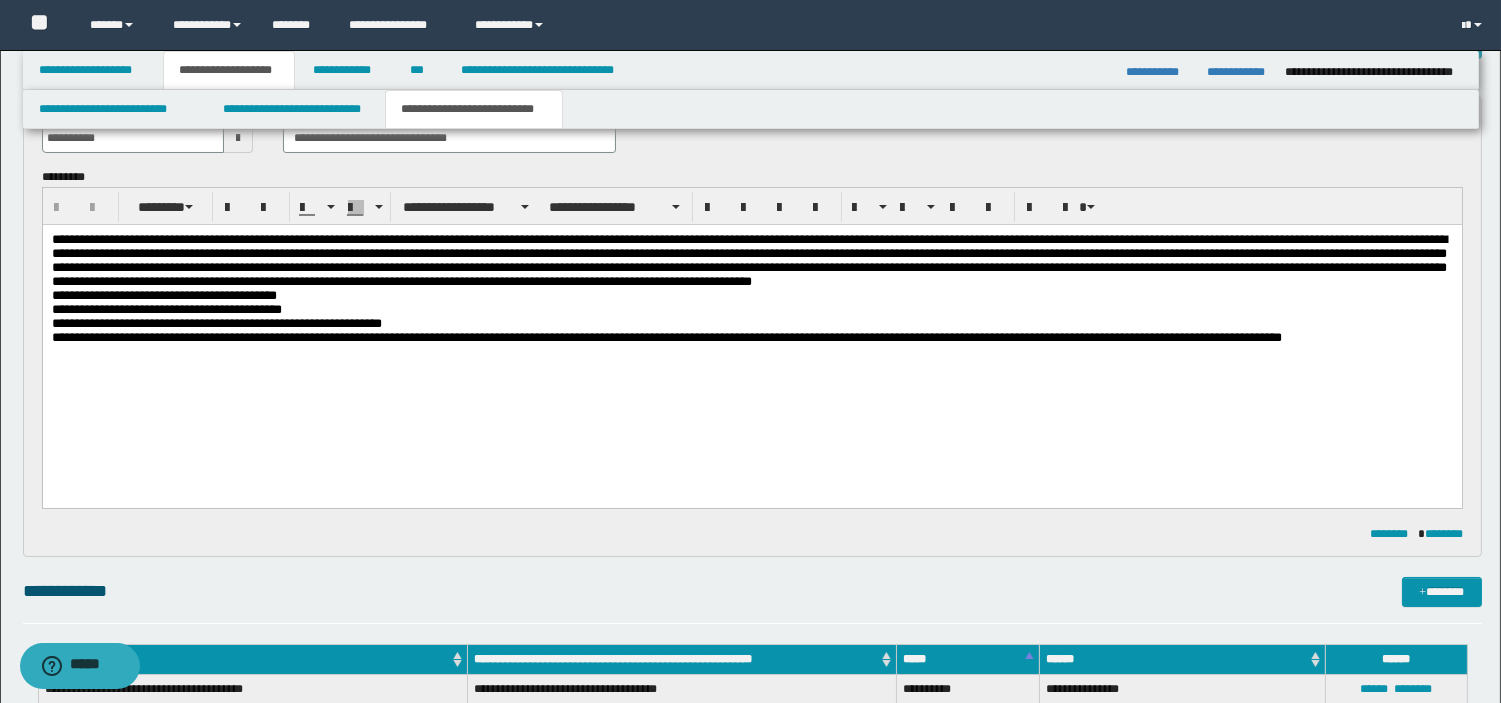 scroll, scrollTop: 125, scrollLeft: 0, axis: vertical 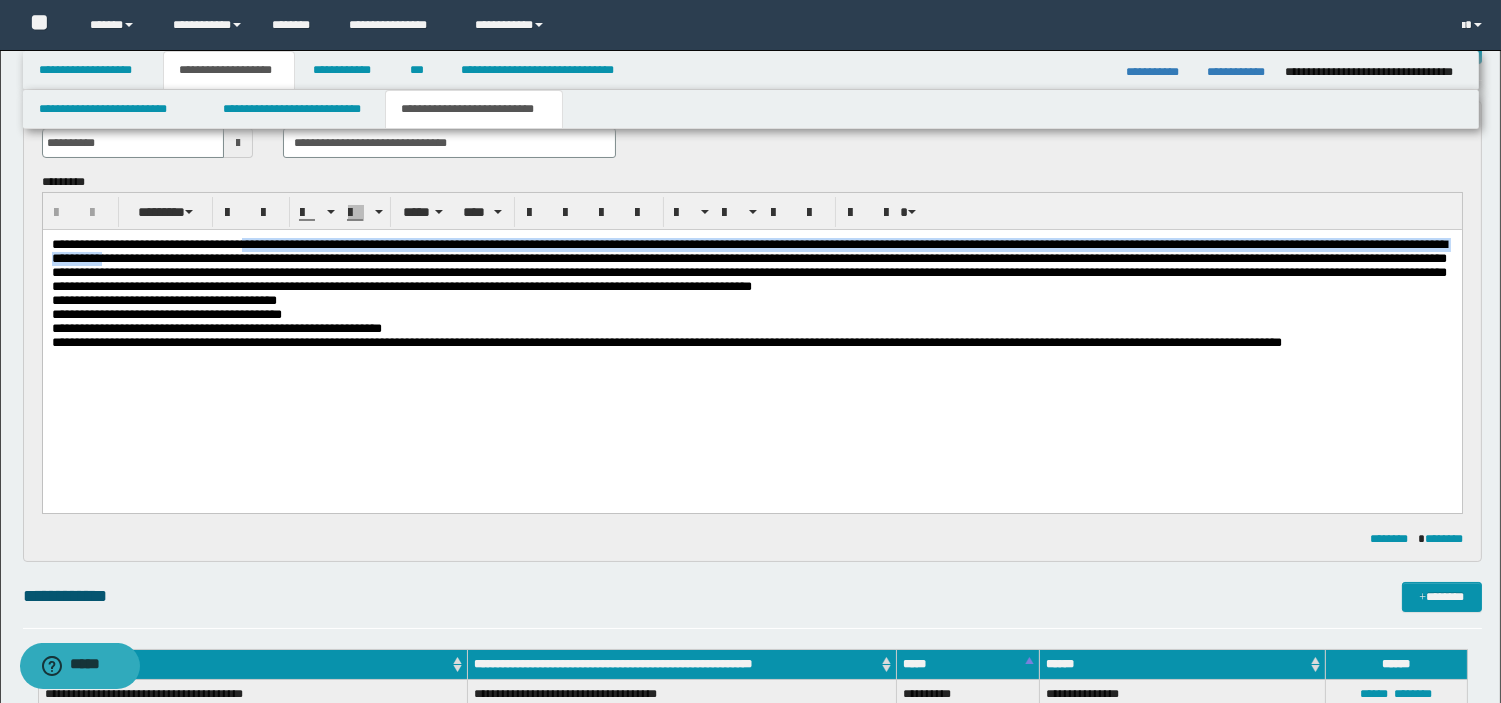 drag, startPoint x: 286, startPoint y: 245, endPoint x: 469, endPoint y: 264, distance: 183.98369 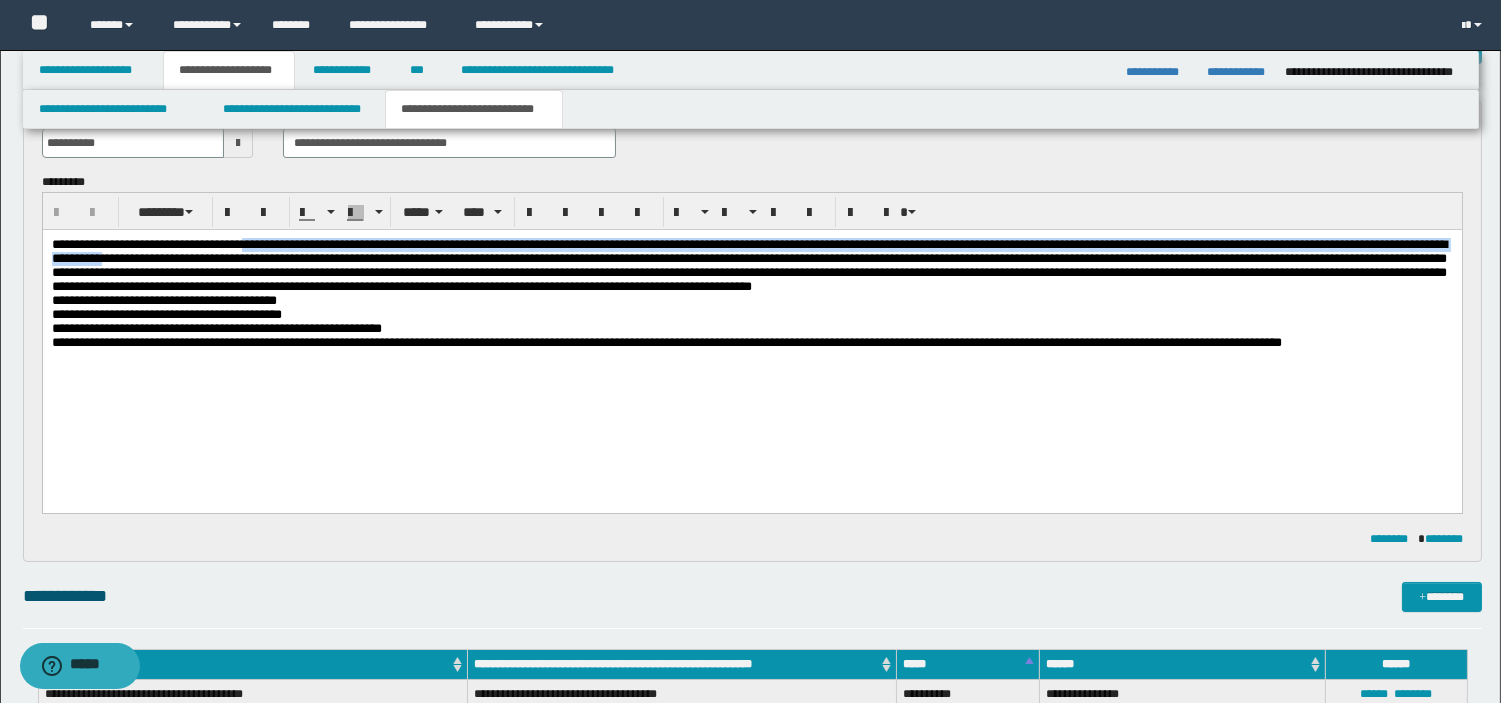 click on "**********" at bounding box center (748, 265) 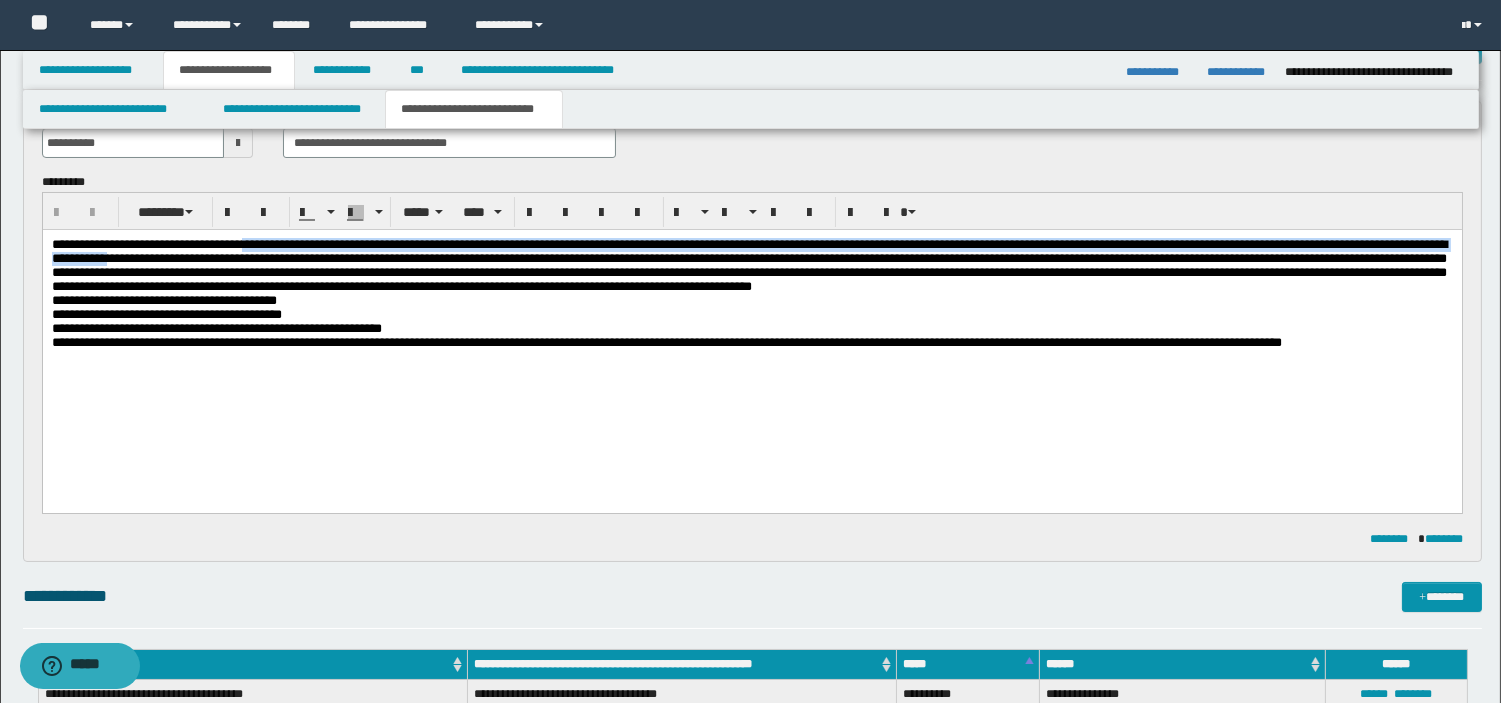 copy on "**********" 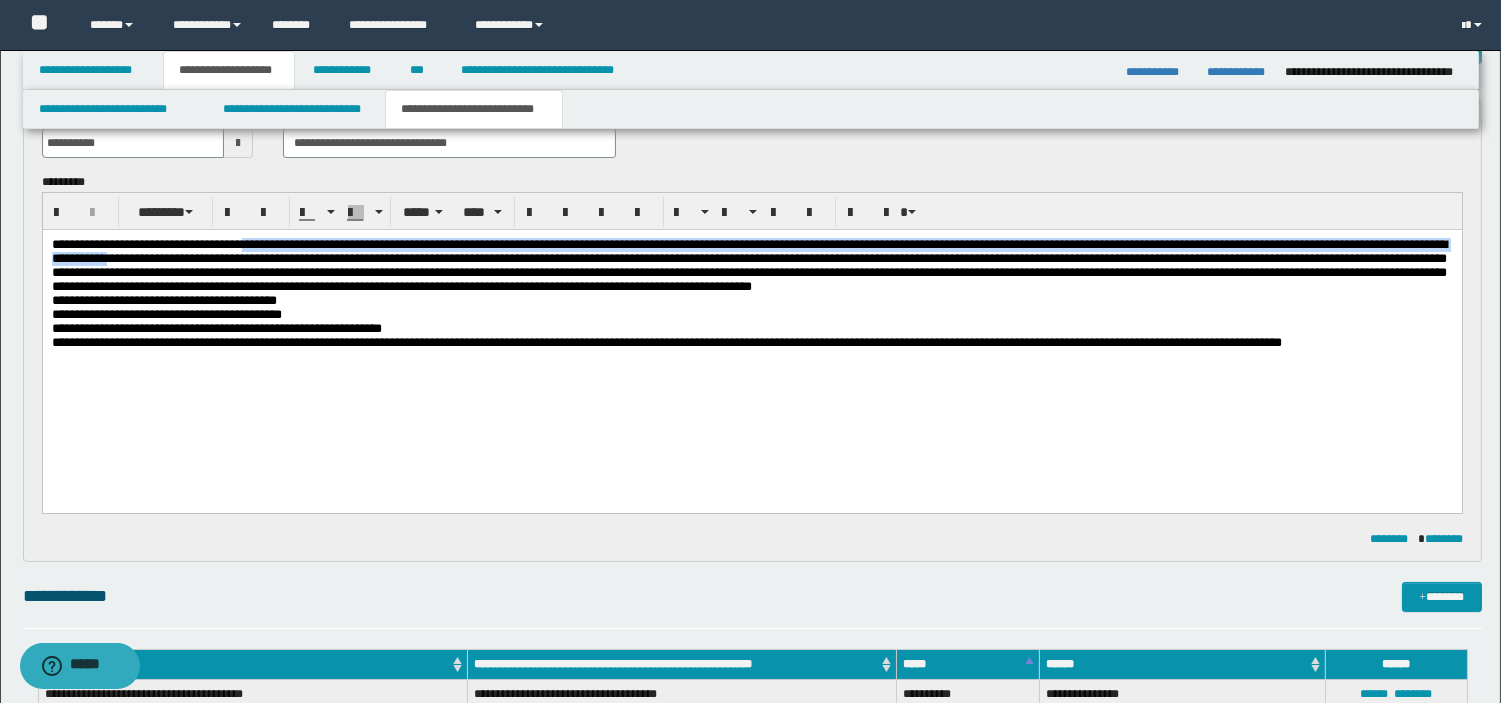scroll, scrollTop: 740, scrollLeft: 0, axis: vertical 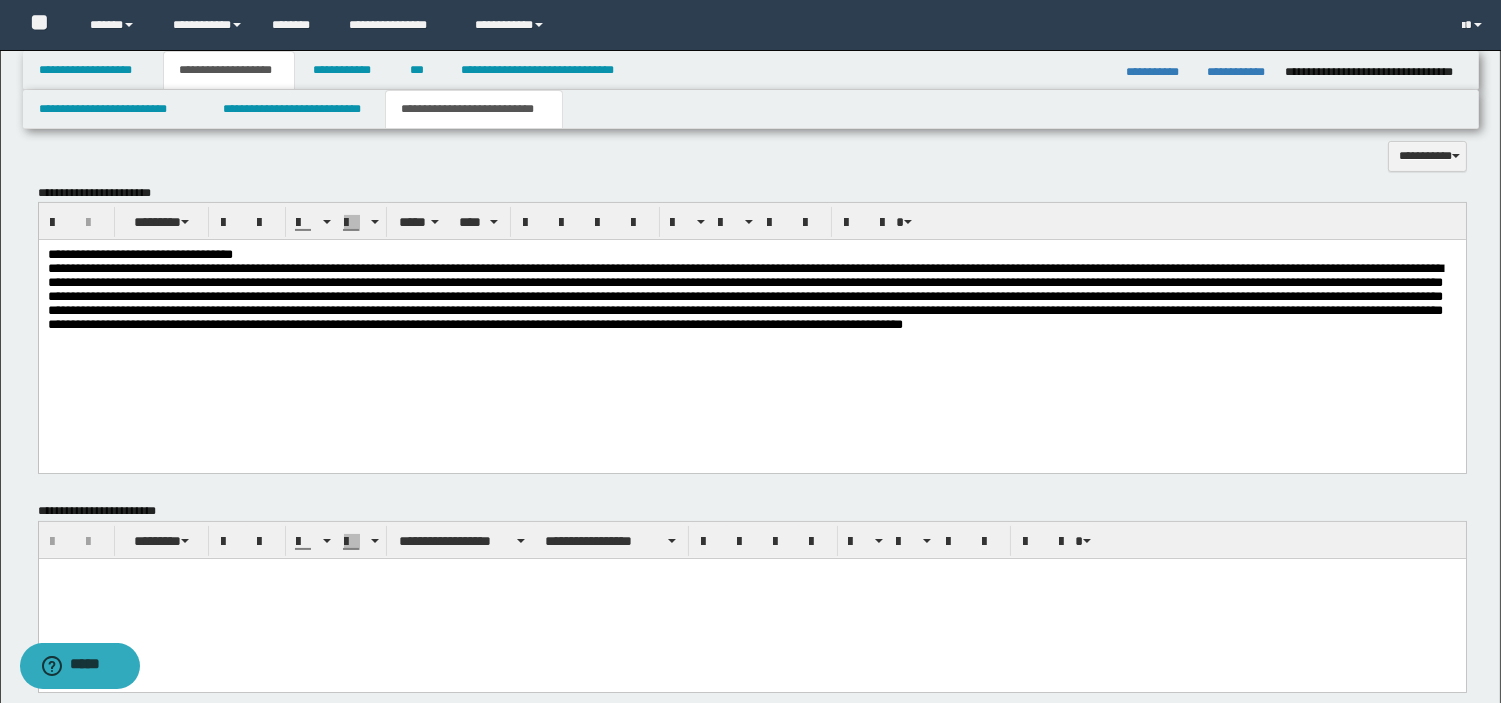 click on "**********" at bounding box center (751, 255) 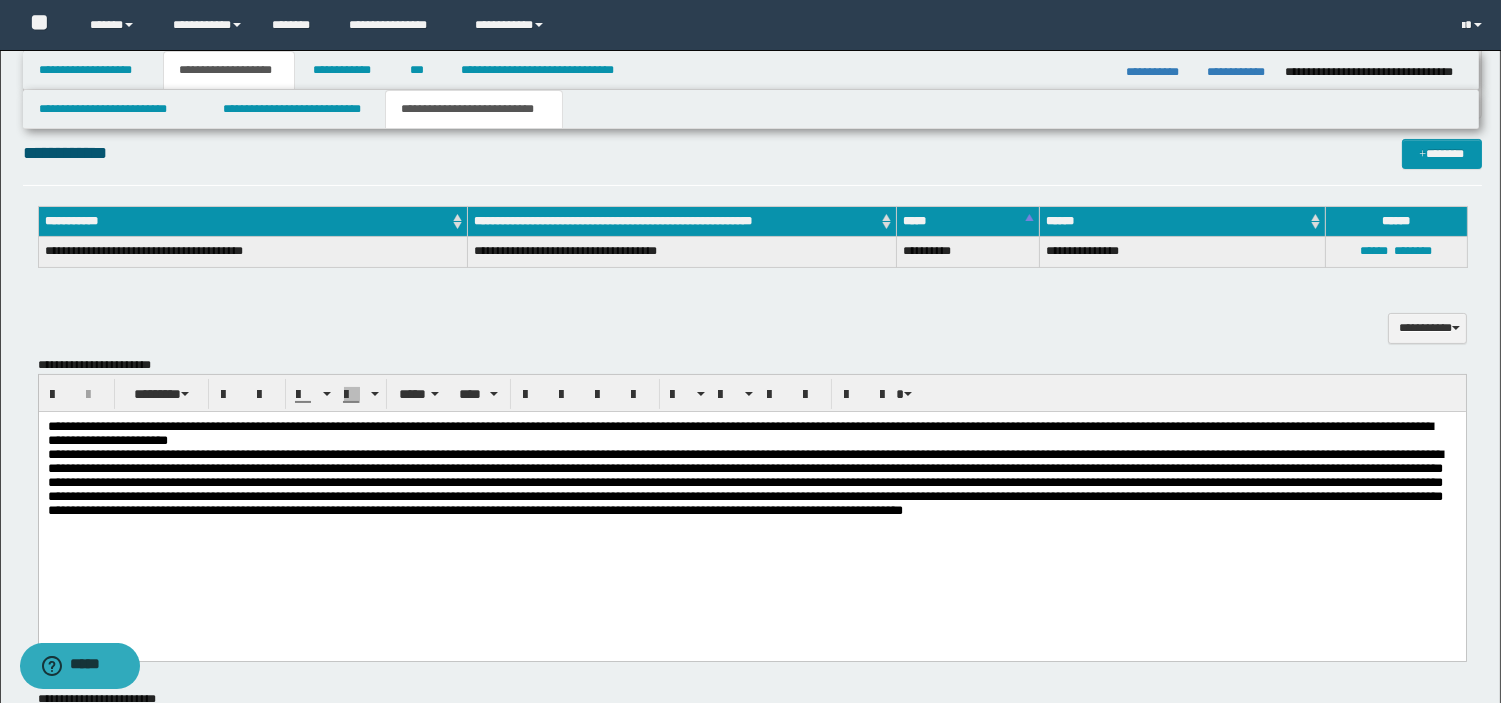 scroll, scrollTop: 562, scrollLeft: 0, axis: vertical 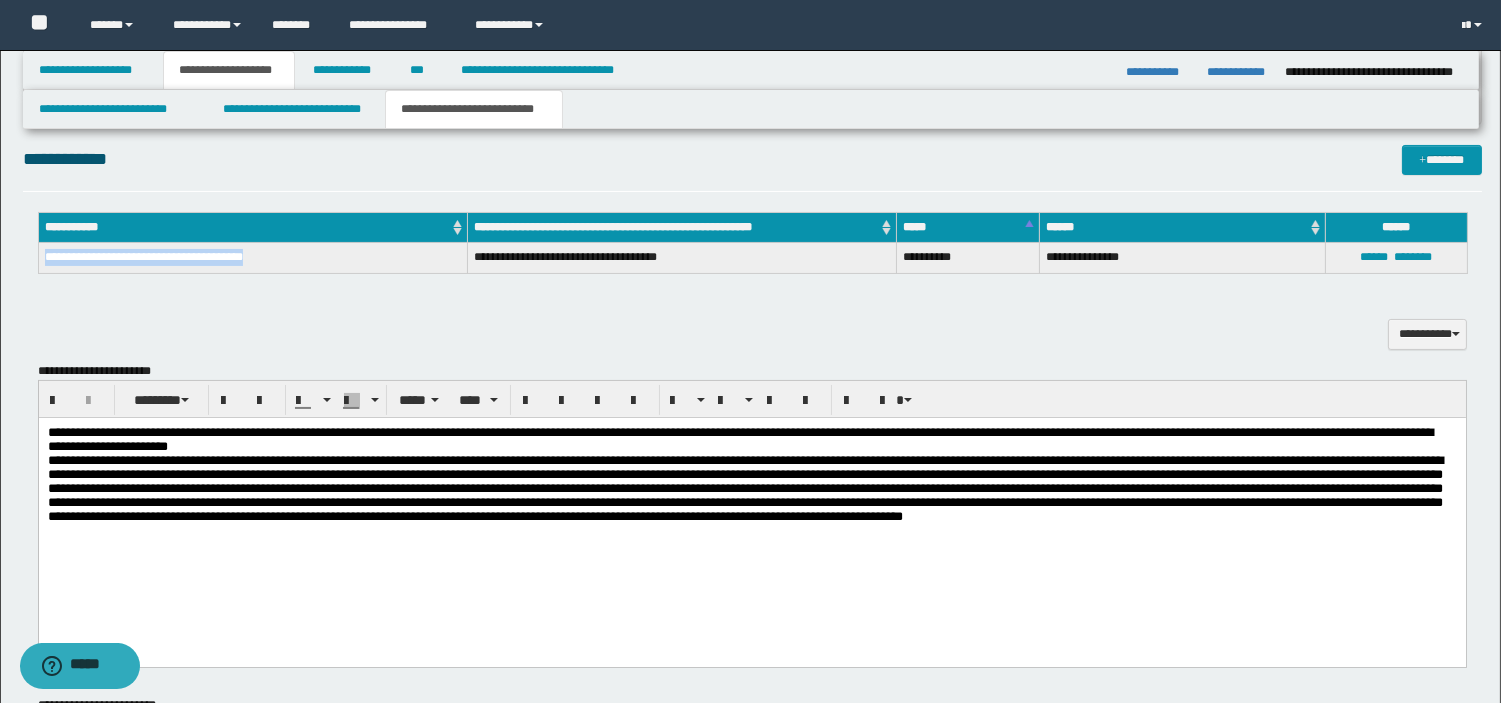 drag, startPoint x: 42, startPoint y: 257, endPoint x: 267, endPoint y: 251, distance: 225.07999 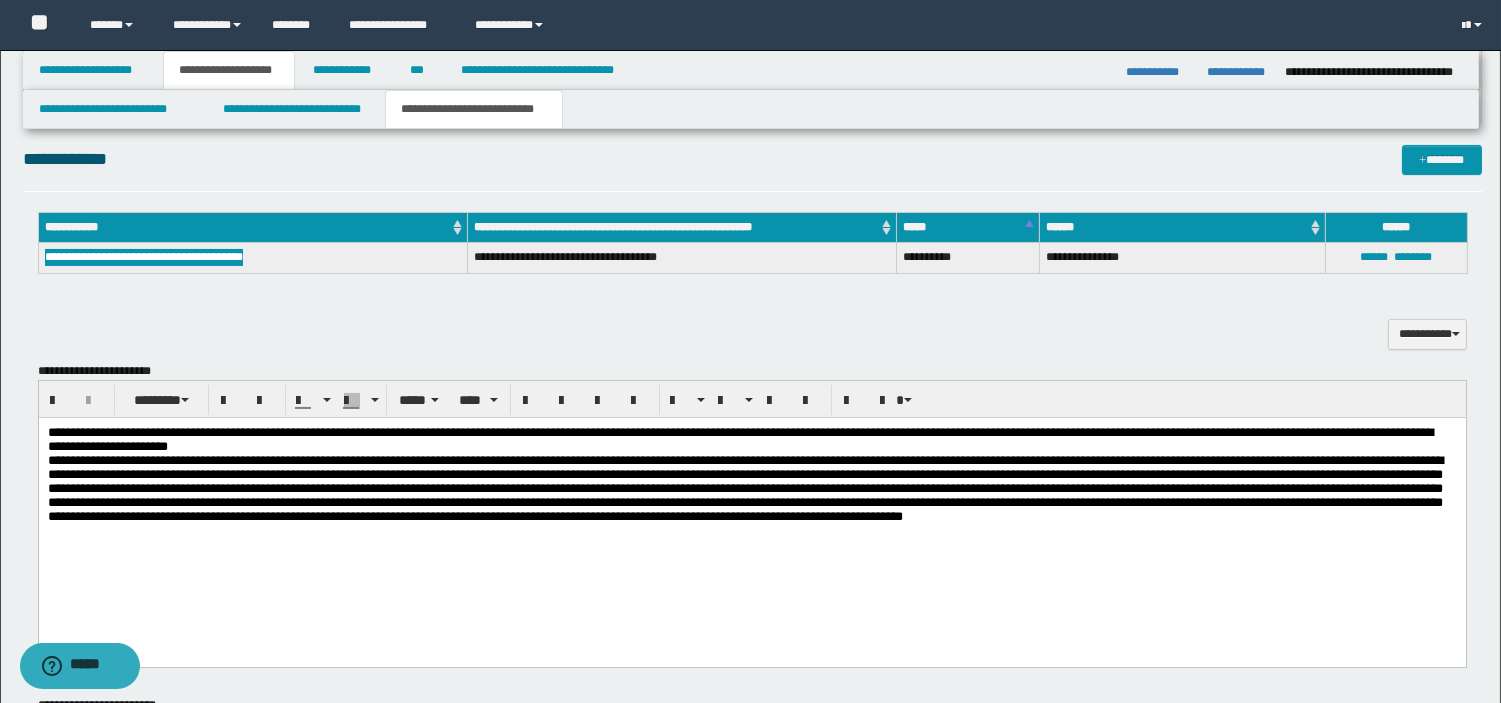 click on "**********" at bounding box center [751, 440] 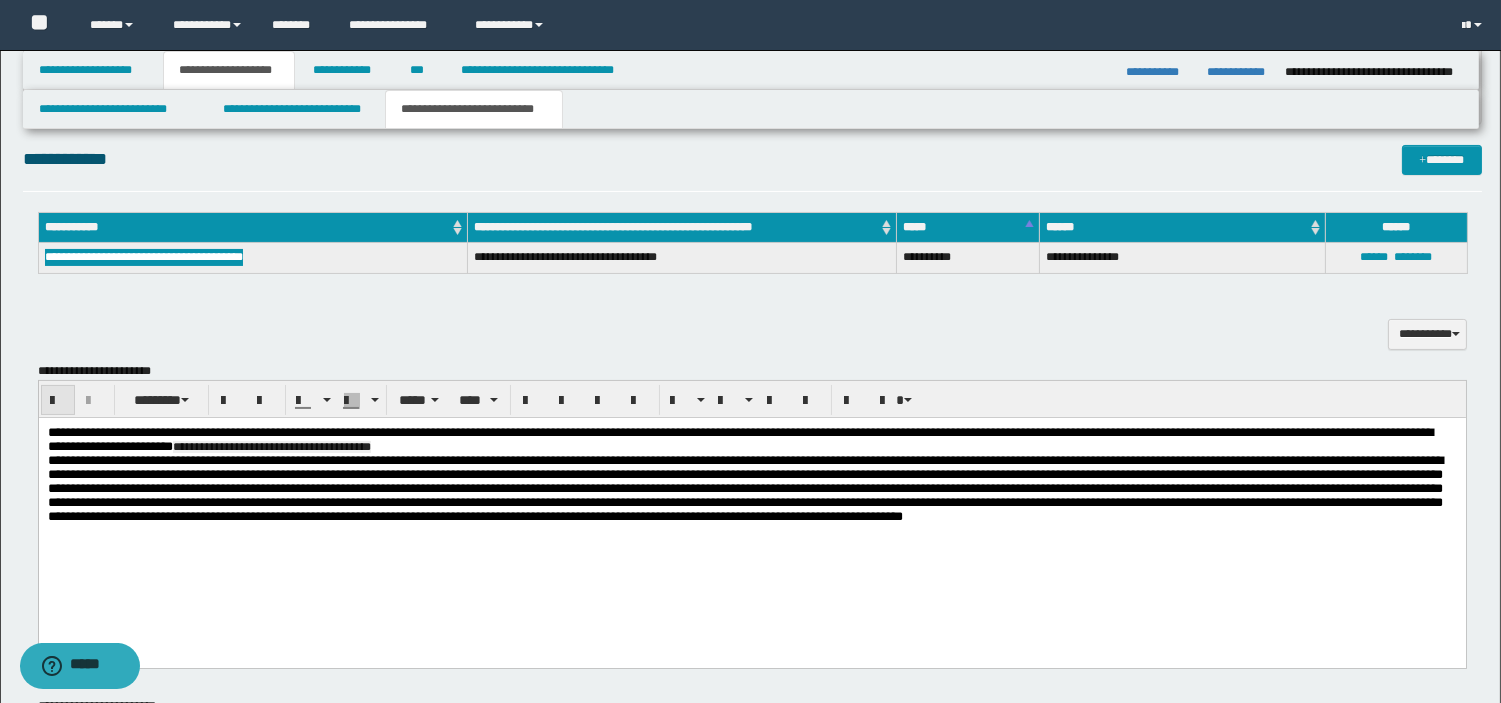 click at bounding box center (58, 401) 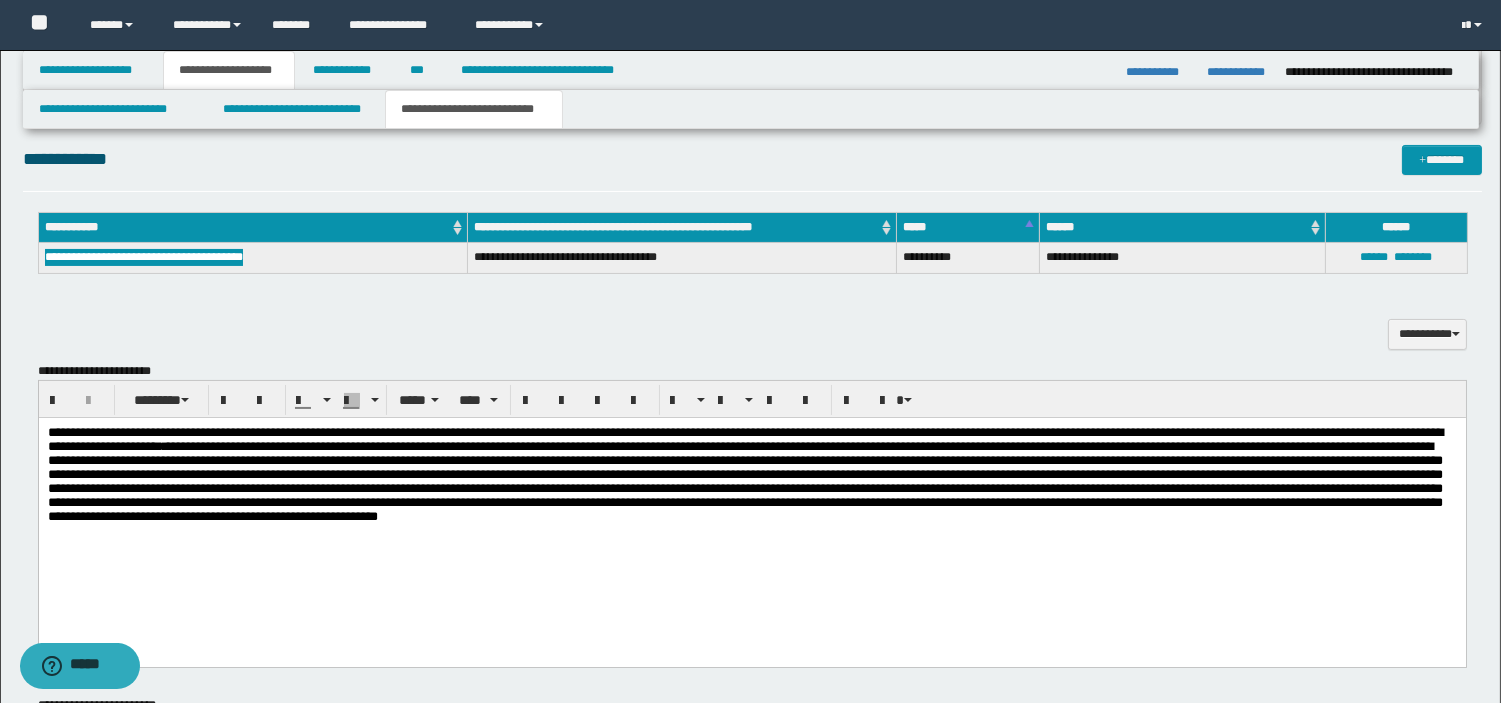 click on "**********" at bounding box center (744, 439) 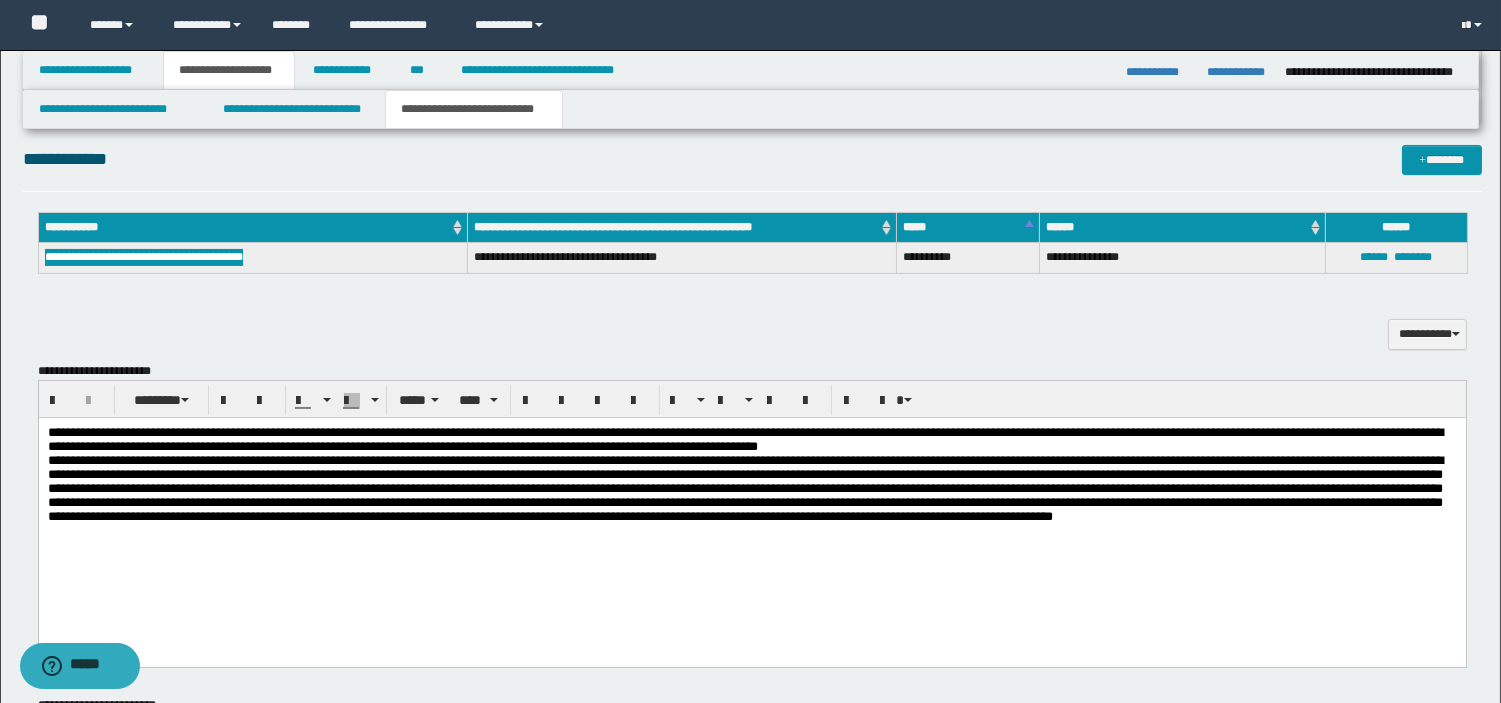 click on "**********" at bounding box center (744, 439) 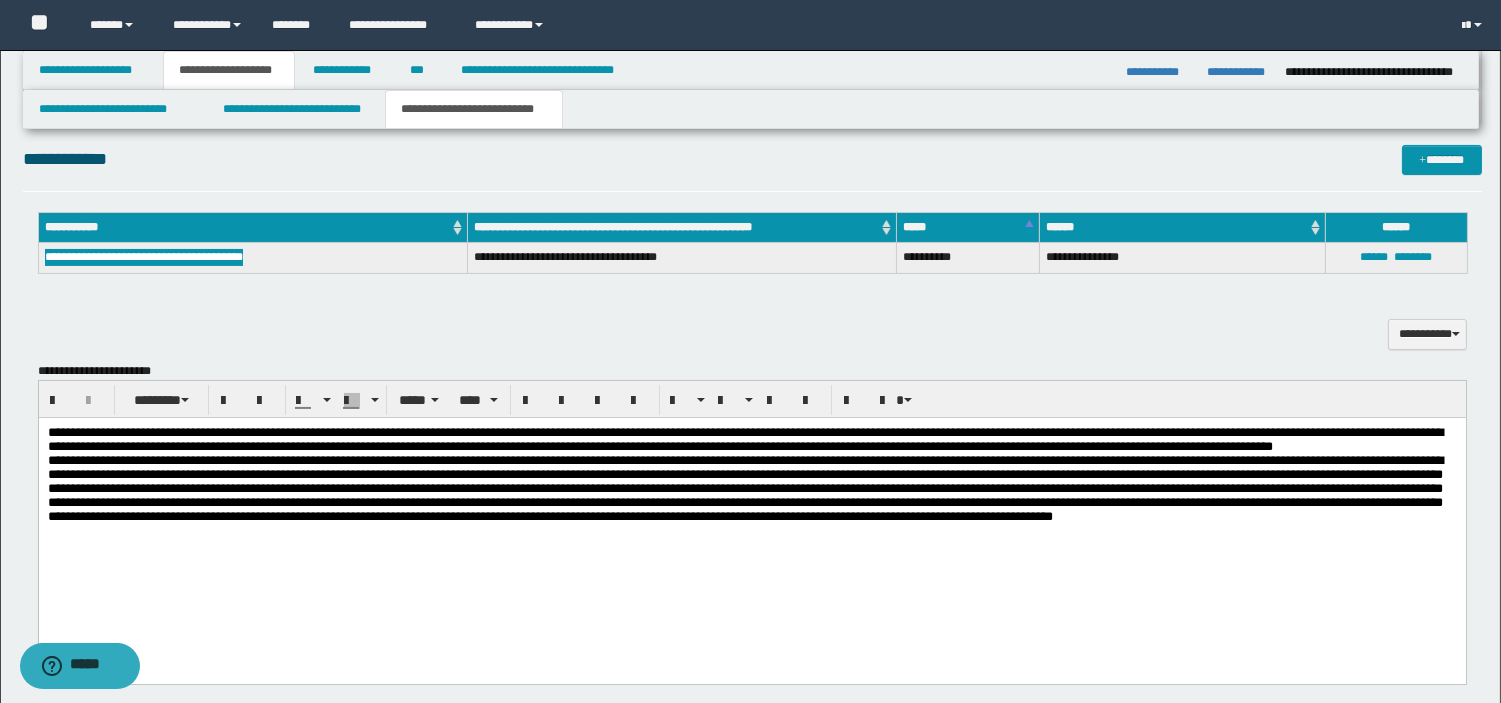click on "**********" at bounding box center [751, 440] 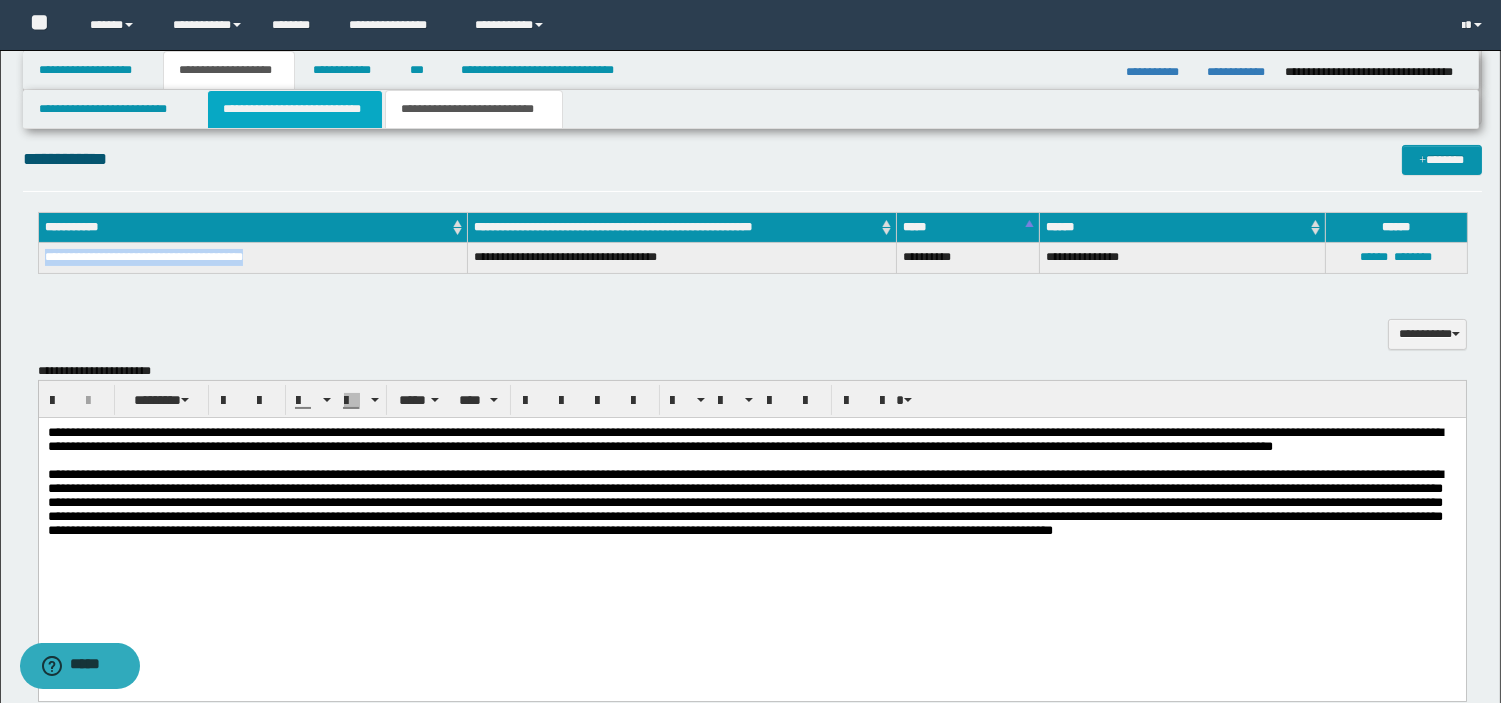 click on "**********" at bounding box center [295, 109] 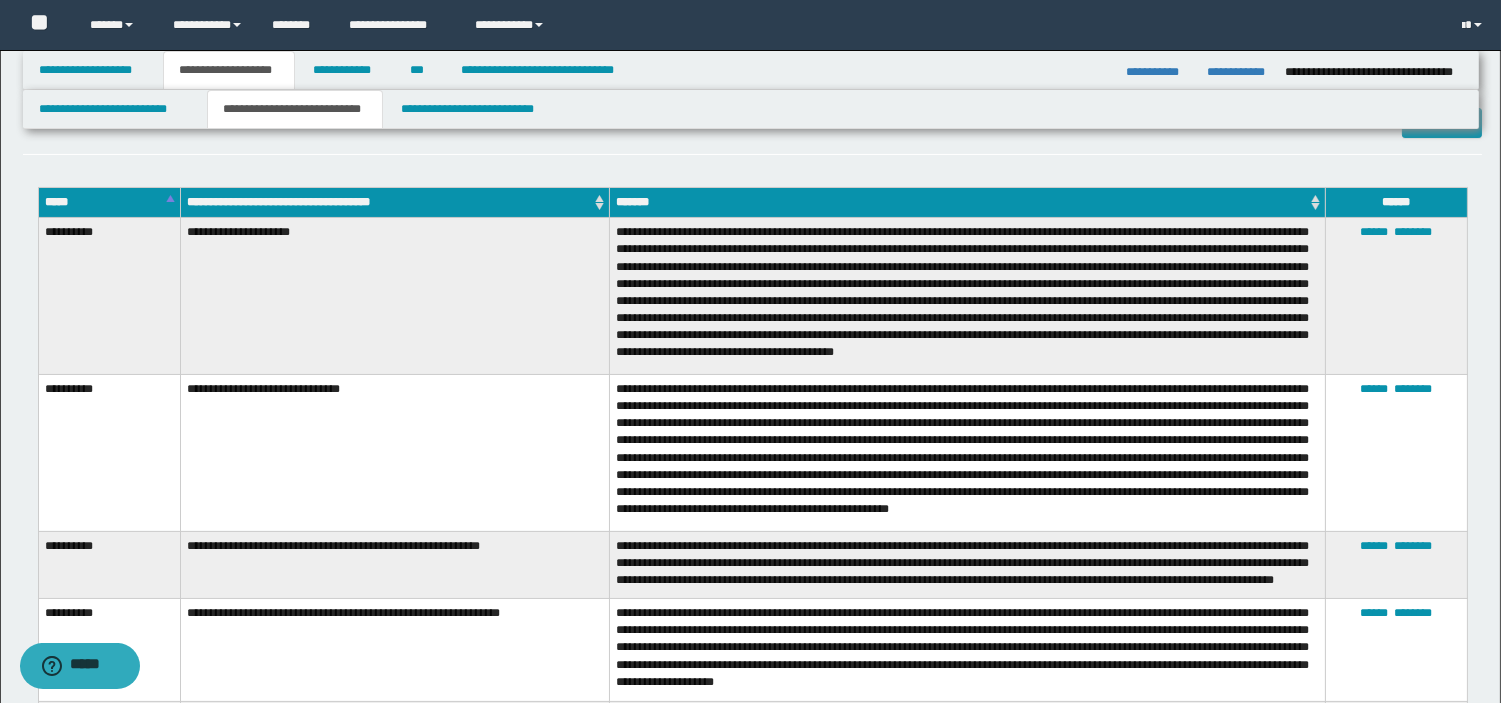 scroll, scrollTop: 0, scrollLeft: 0, axis: both 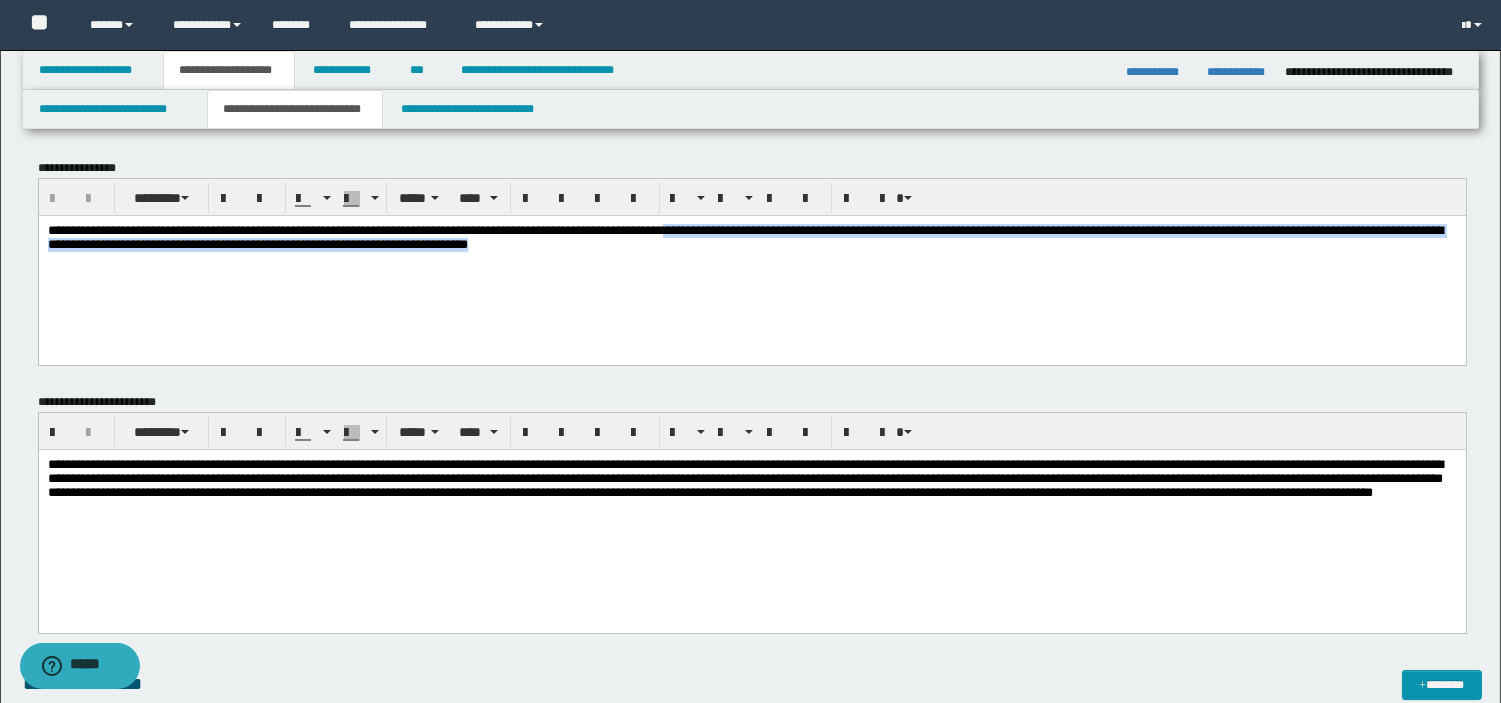 drag, startPoint x: 786, startPoint y: 230, endPoint x: 884, endPoint y: 257, distance: 101.65137 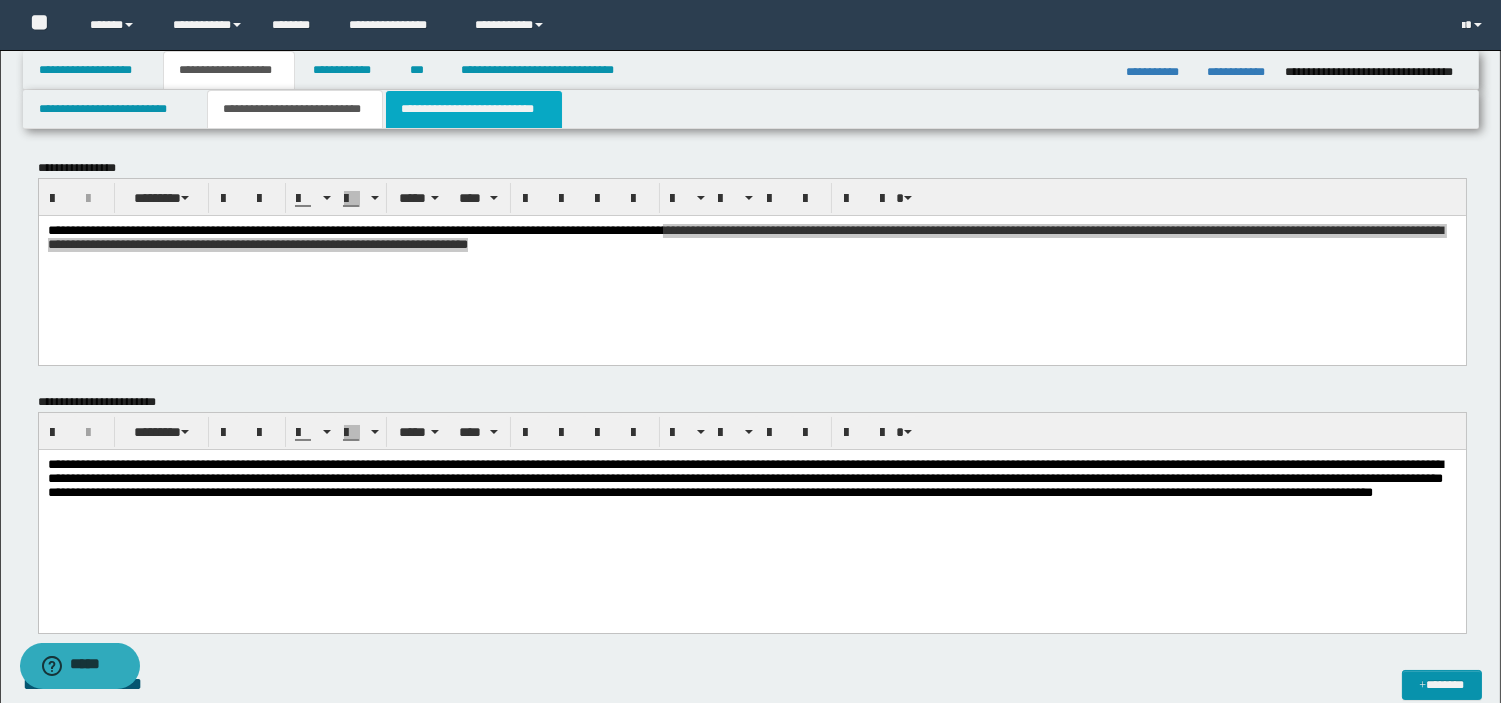 click on "**********" at bounding box center [474, 109] 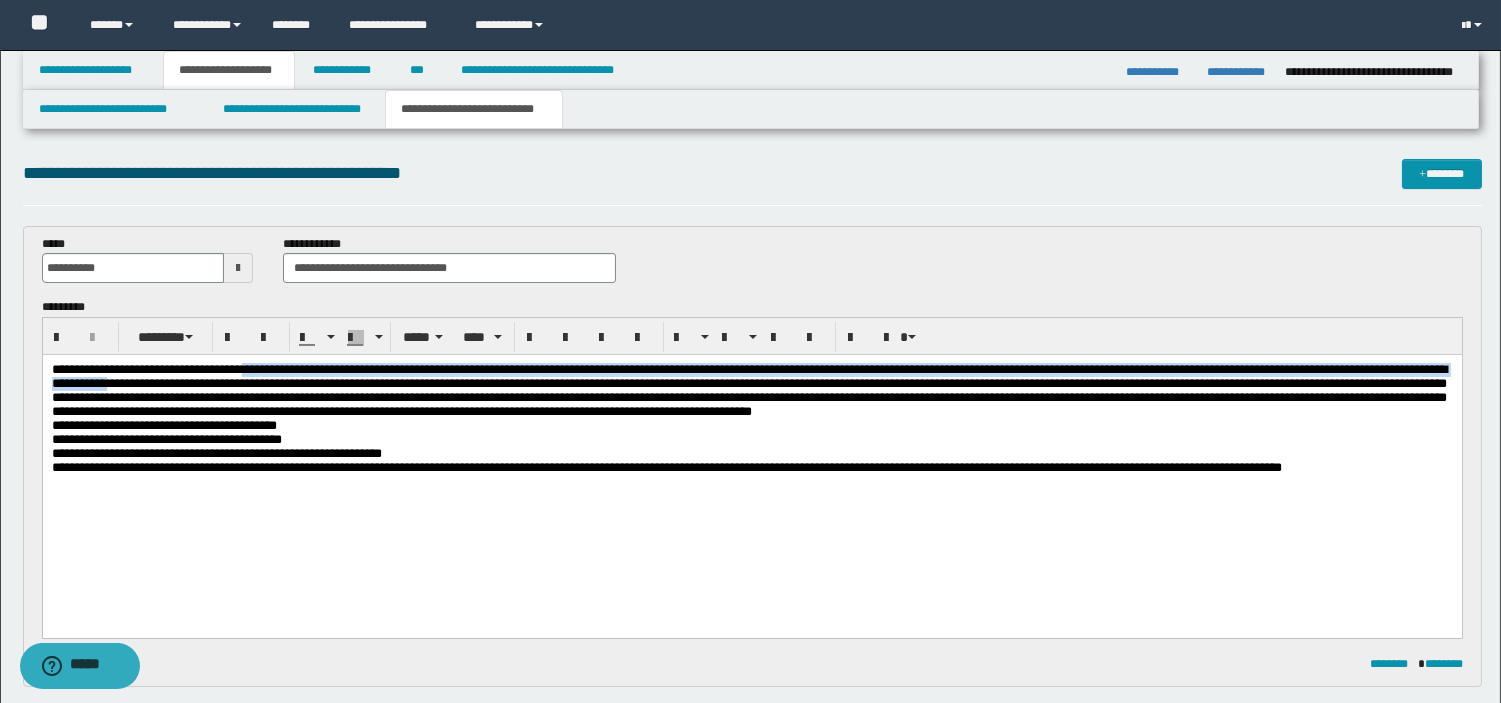 click on "**********" at bounding box center [751, 444] 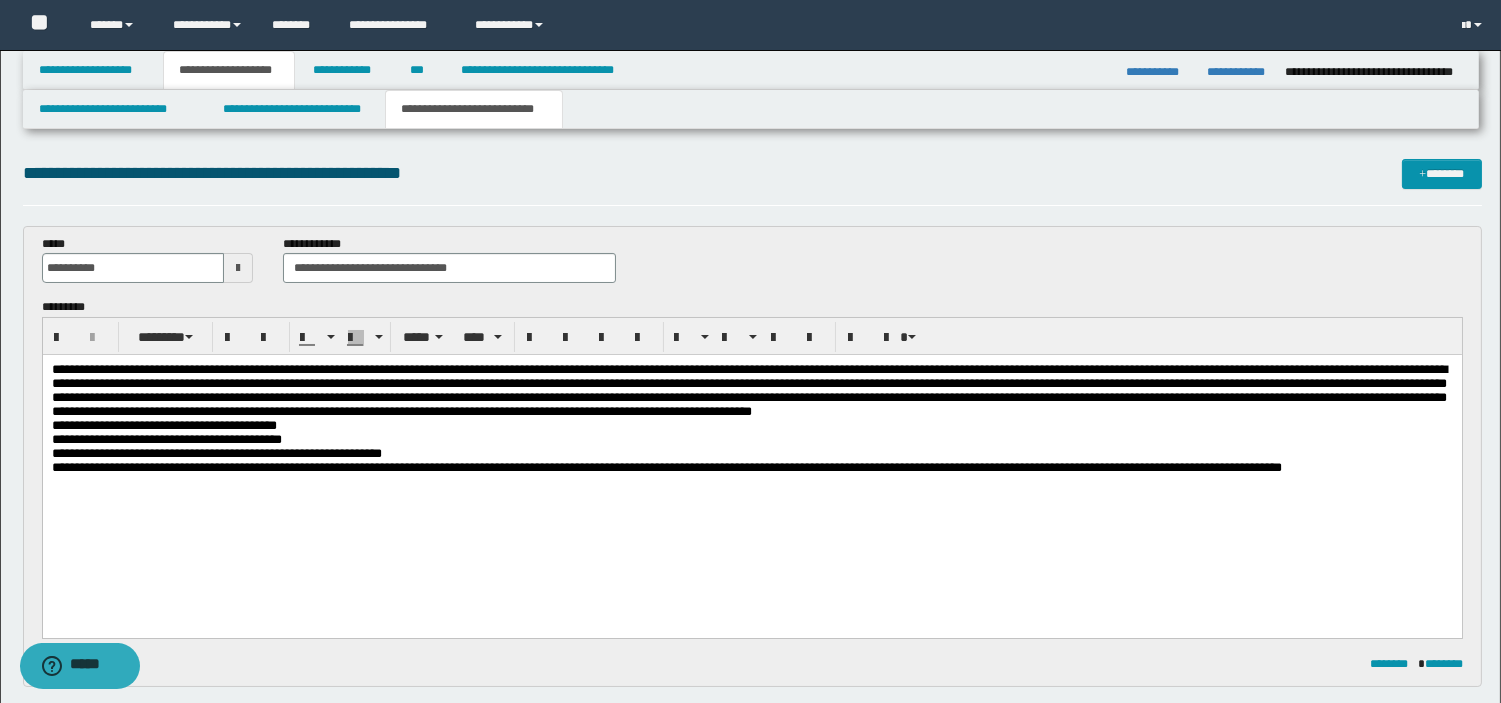 click on "**********" at bounding box center (751, 444) 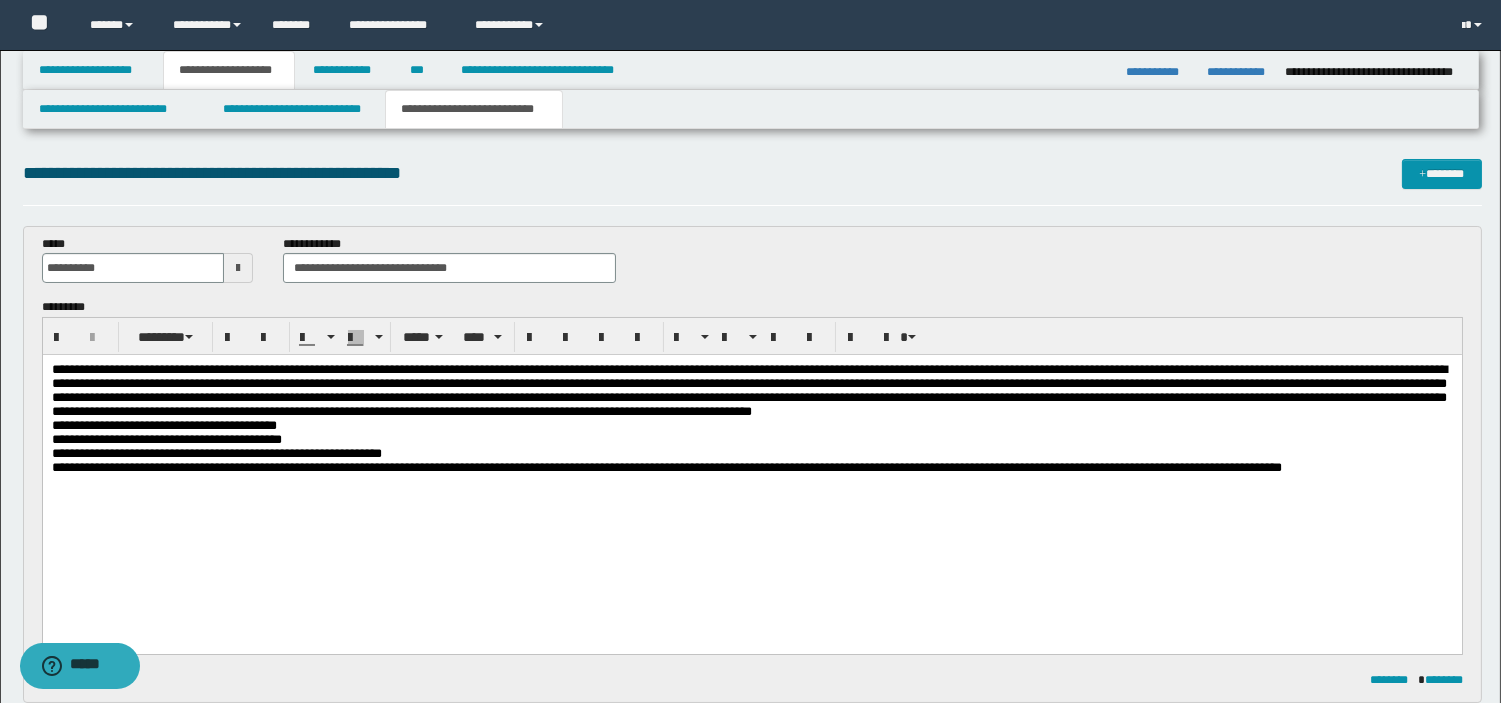 type 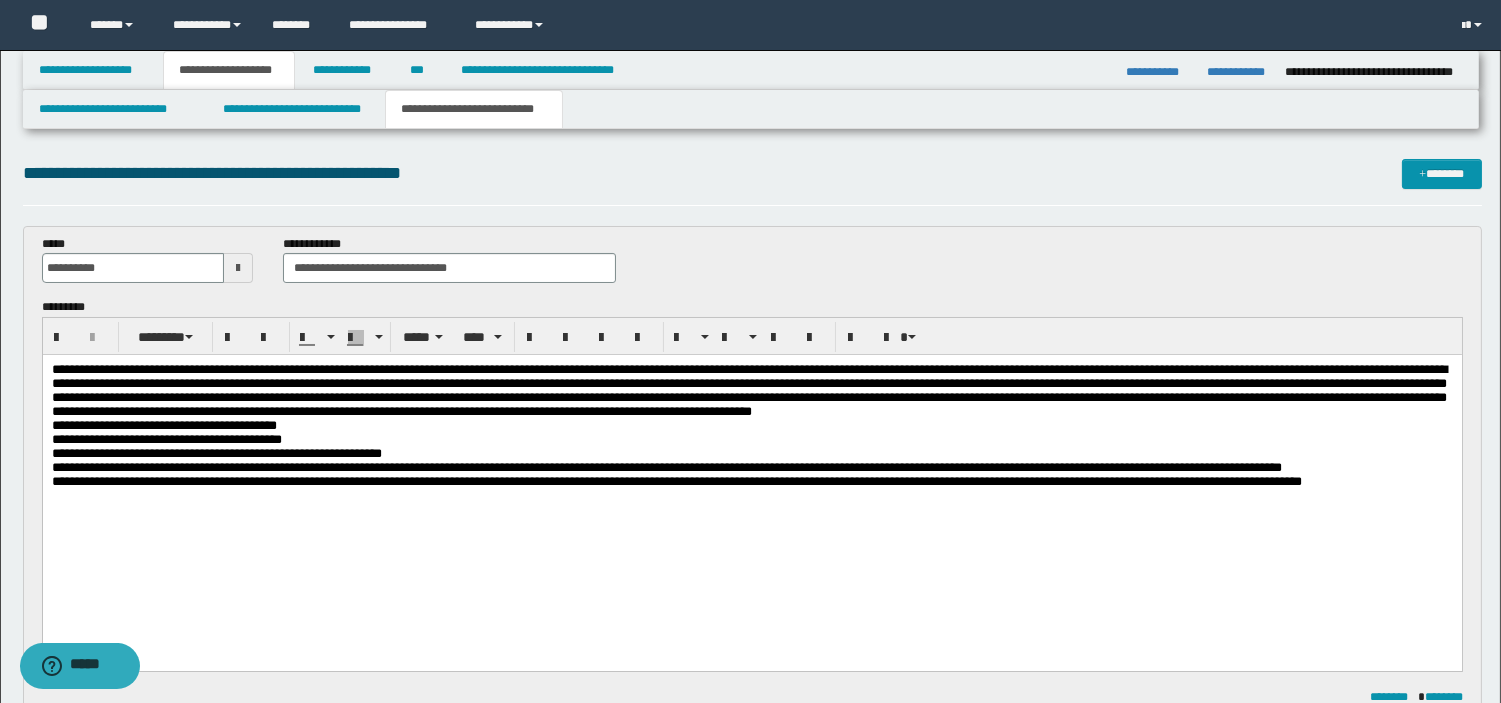 click on "**********" at bounding box center (676, 481) 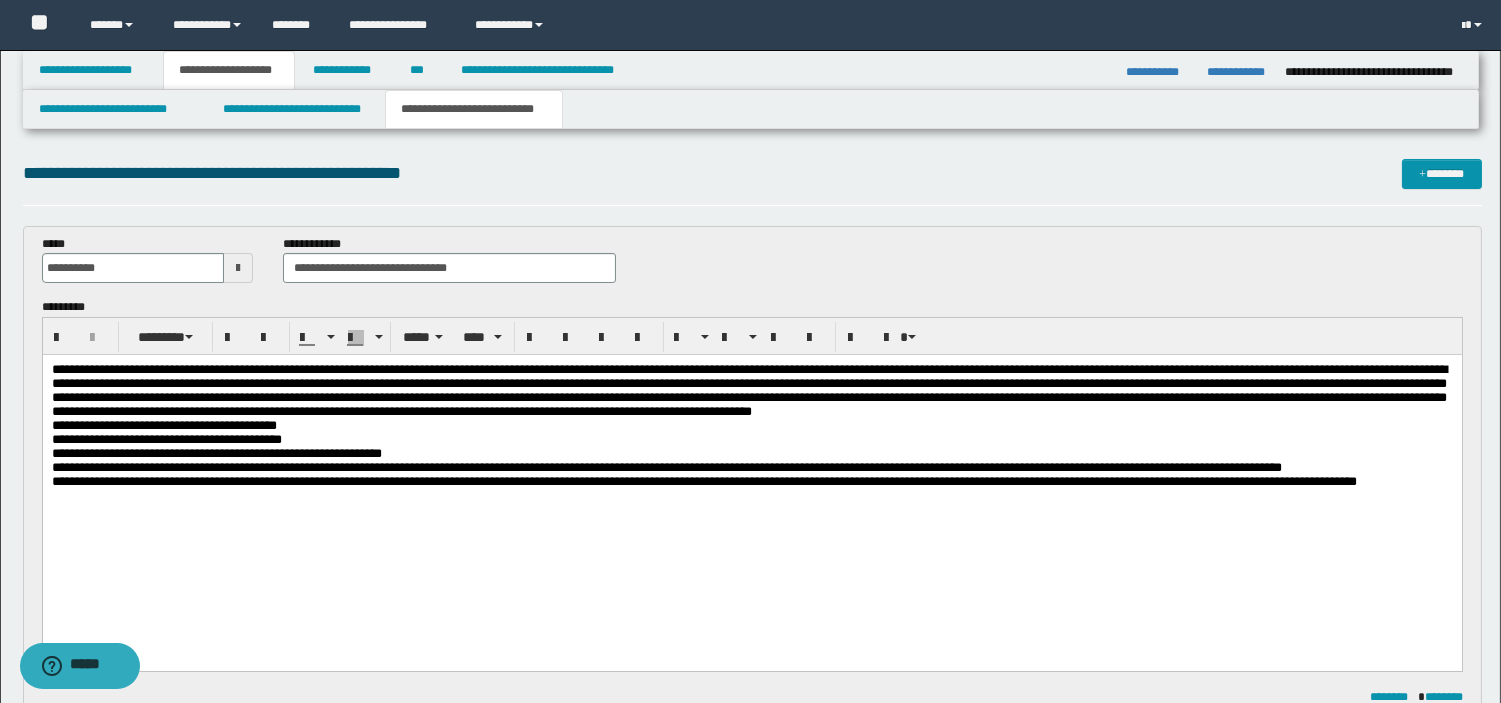 scroll, scrollTop: 614, scrollLeft: 0, axis: vertical 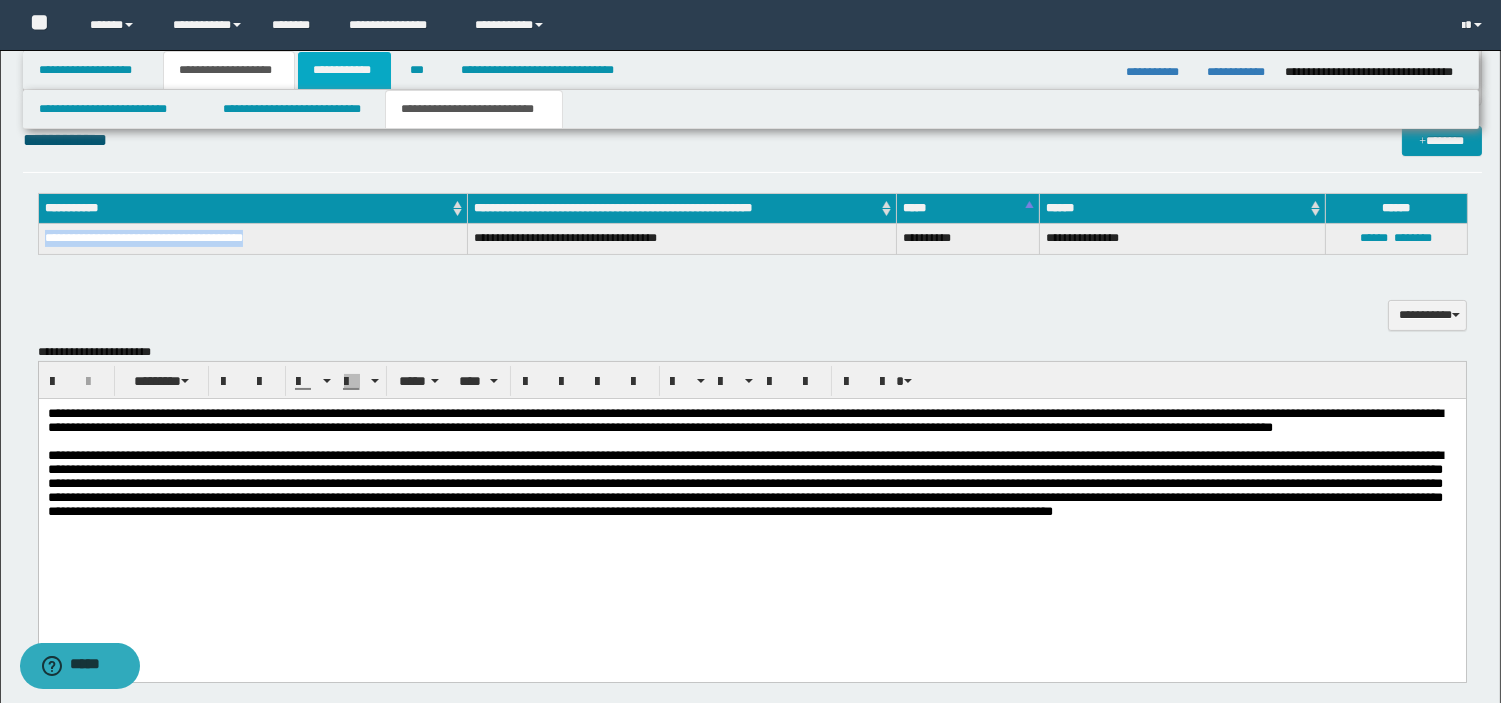 click on "**********" at bounding box center (344, 70) 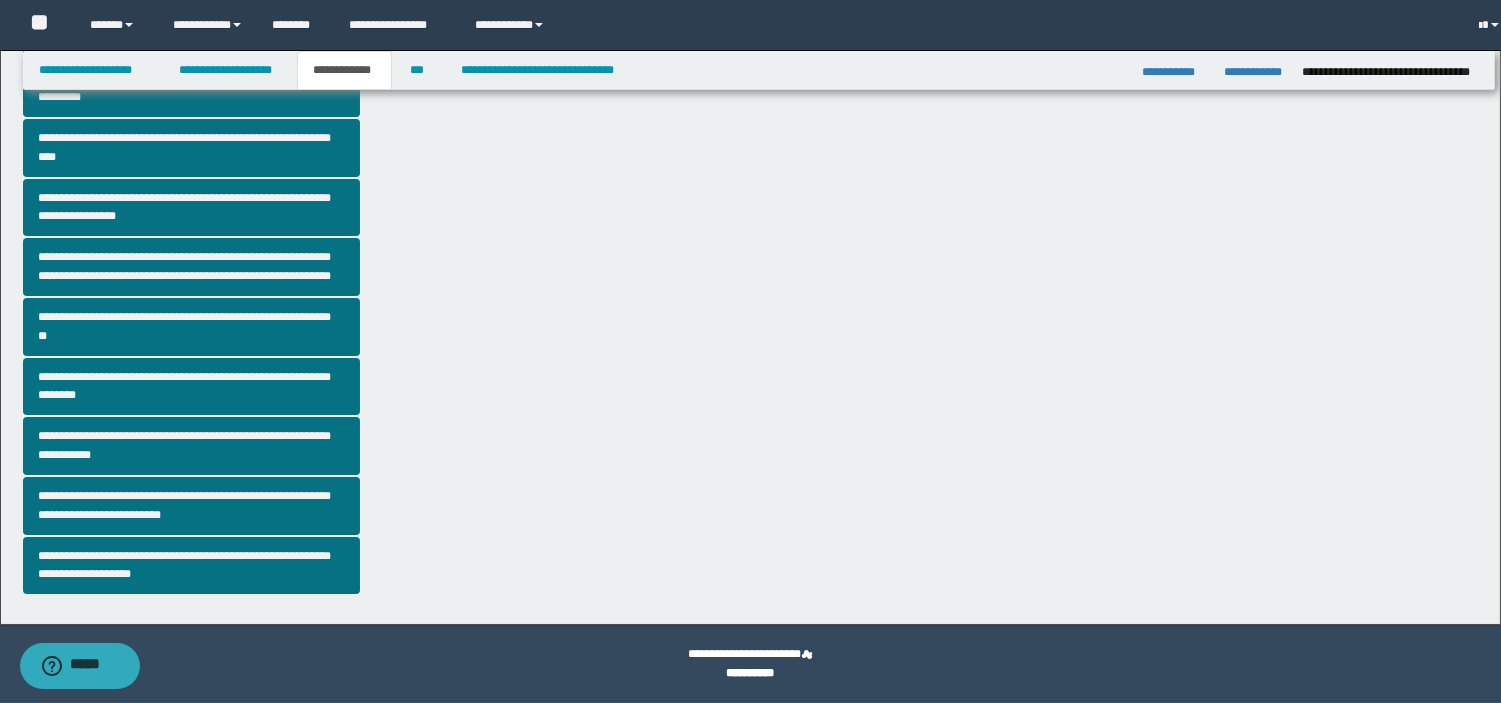 scroll, scrollTop: 407, scrollLeft: 0, axis: vertical 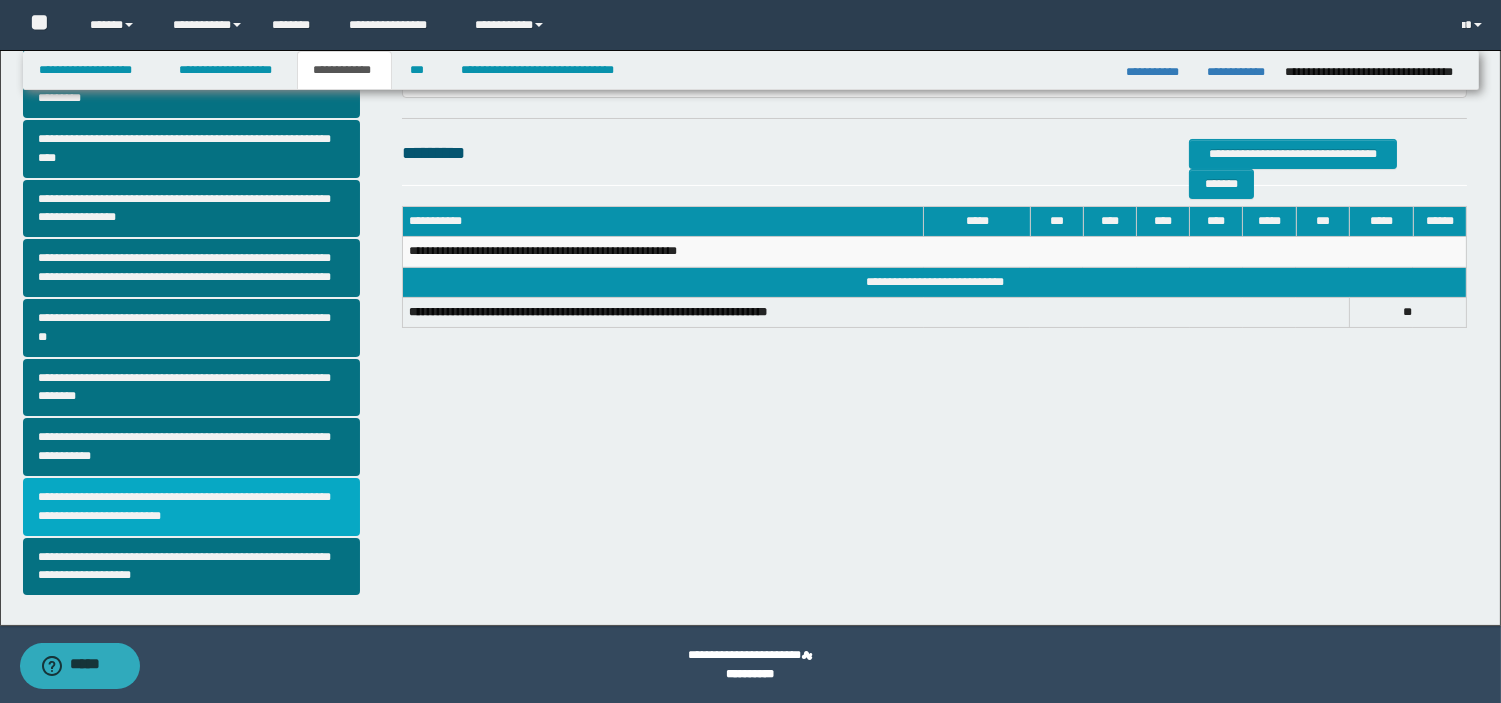 click on "**********" at bounding box center [192, 507] 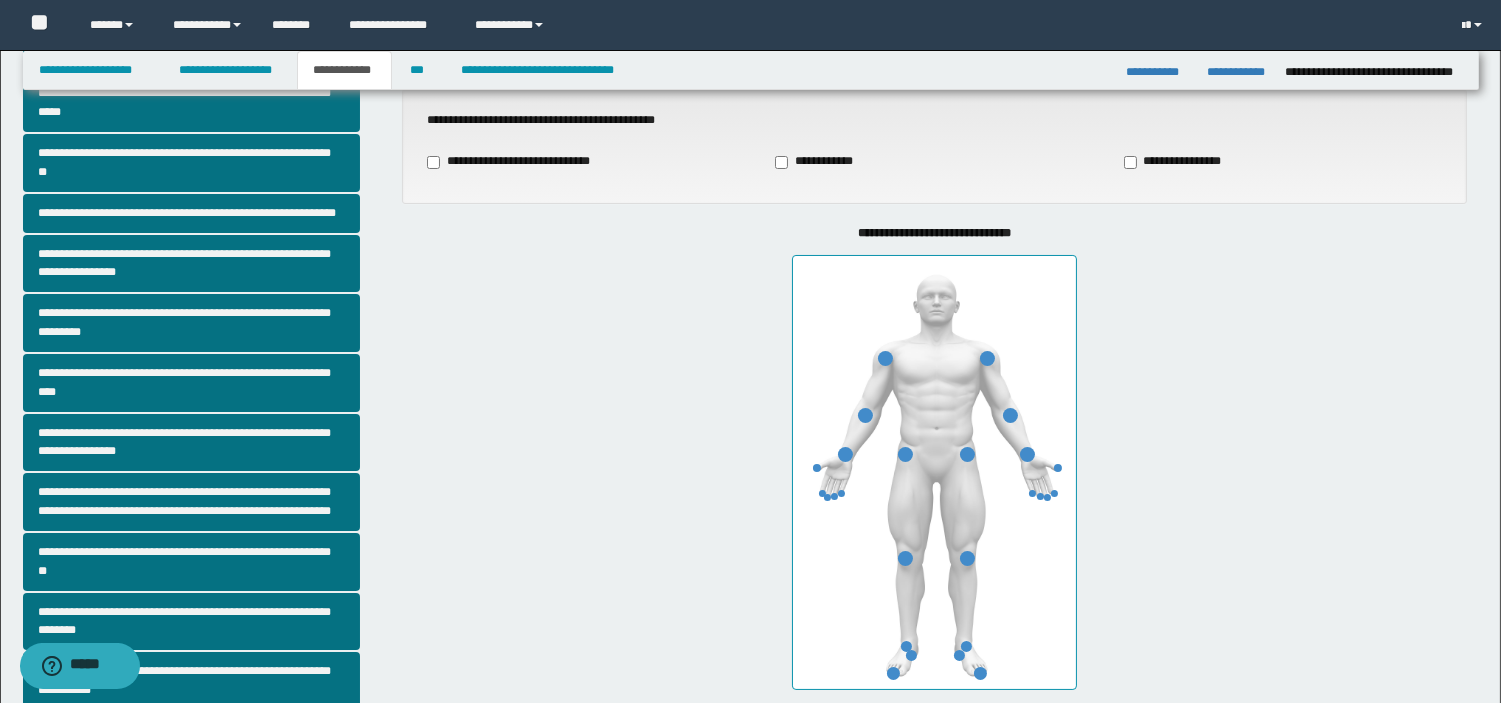 scroll, scrollTop: 177, scrollLeft: 0, axis: vertical 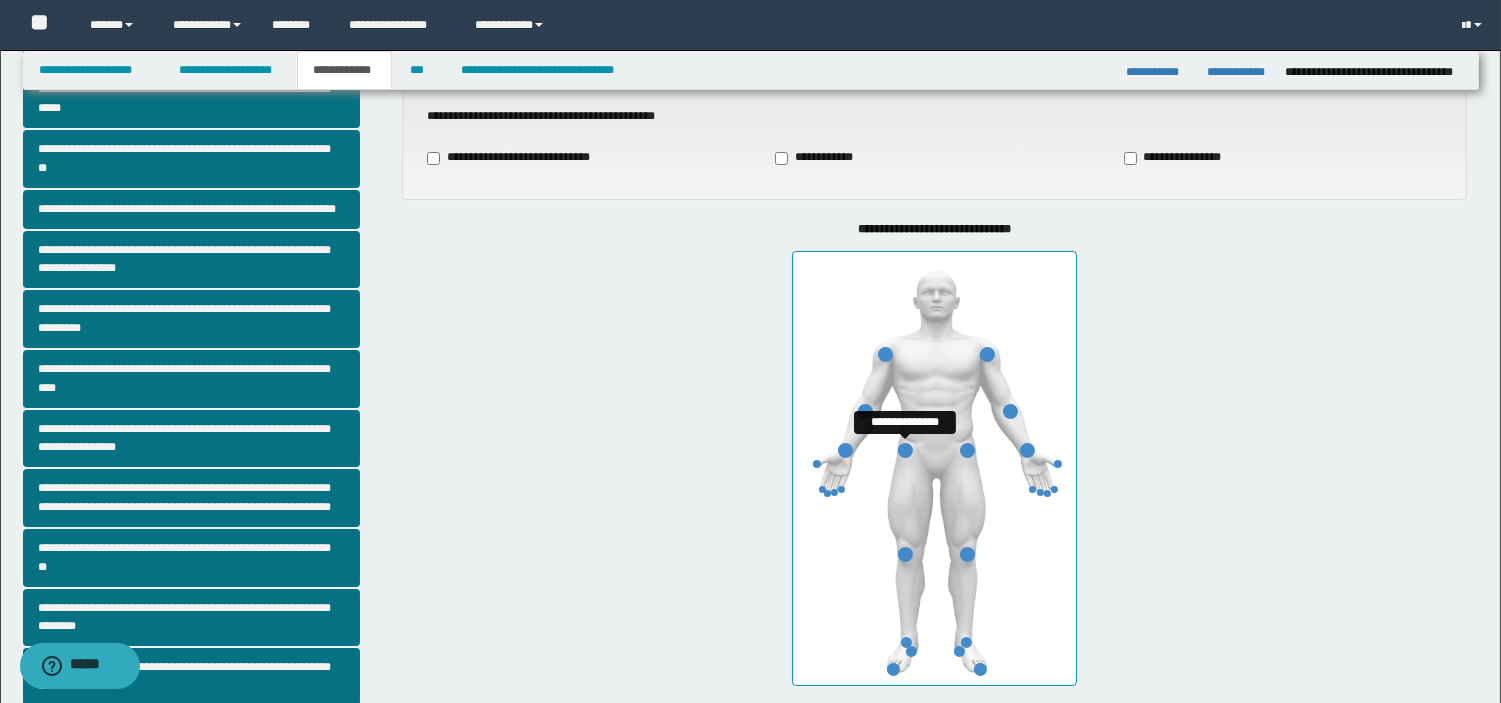 click at bounding box center (905, 450) 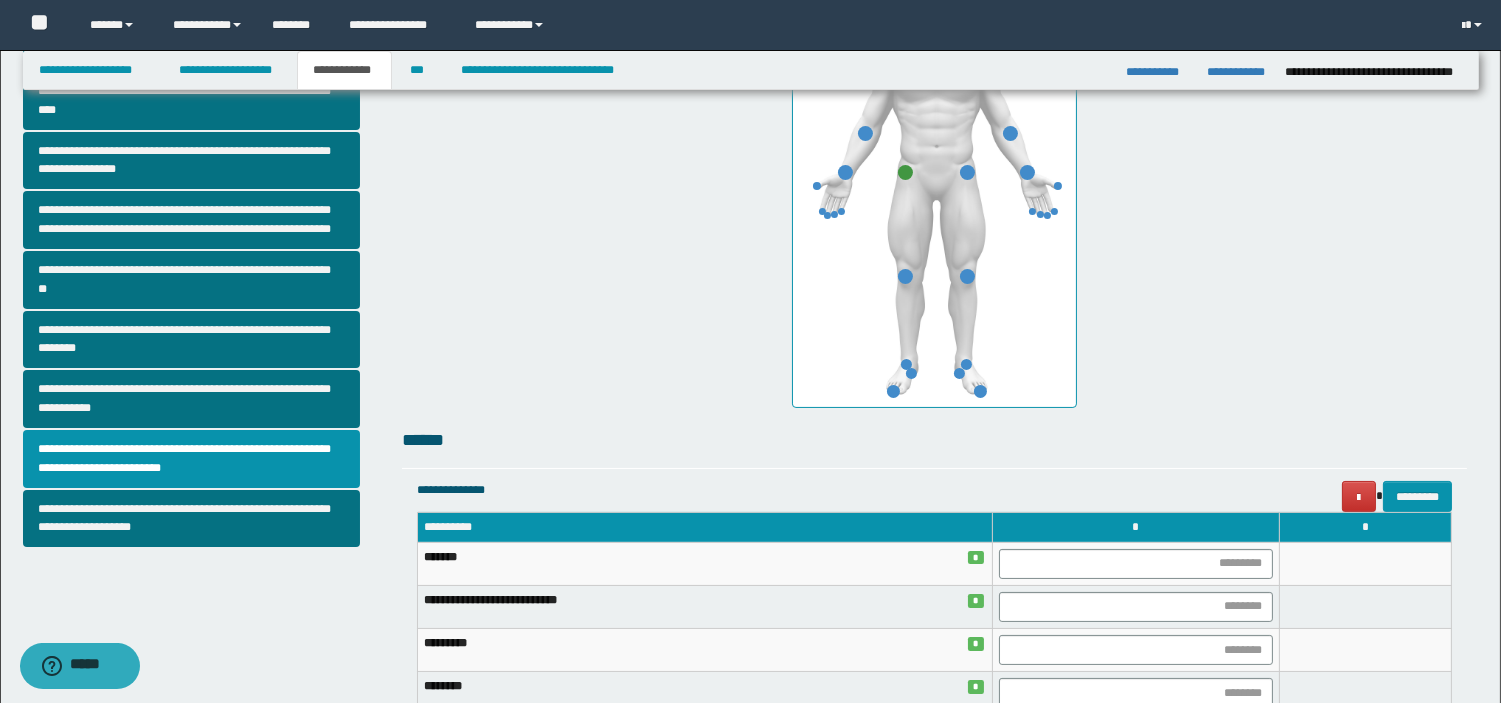 scroll, scrollTop: 488, scrollLeft: 0, axis: vertical 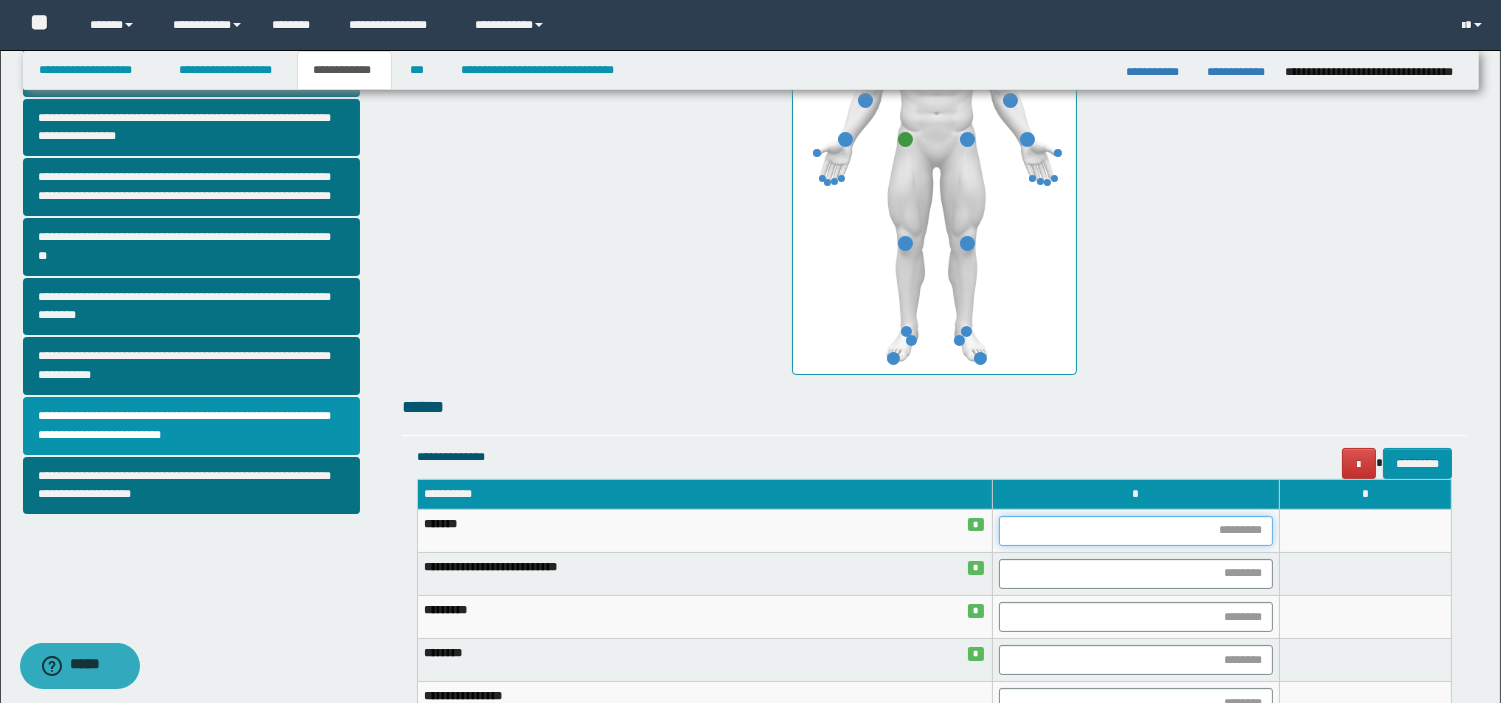 click at bounding box center [1136, 531] 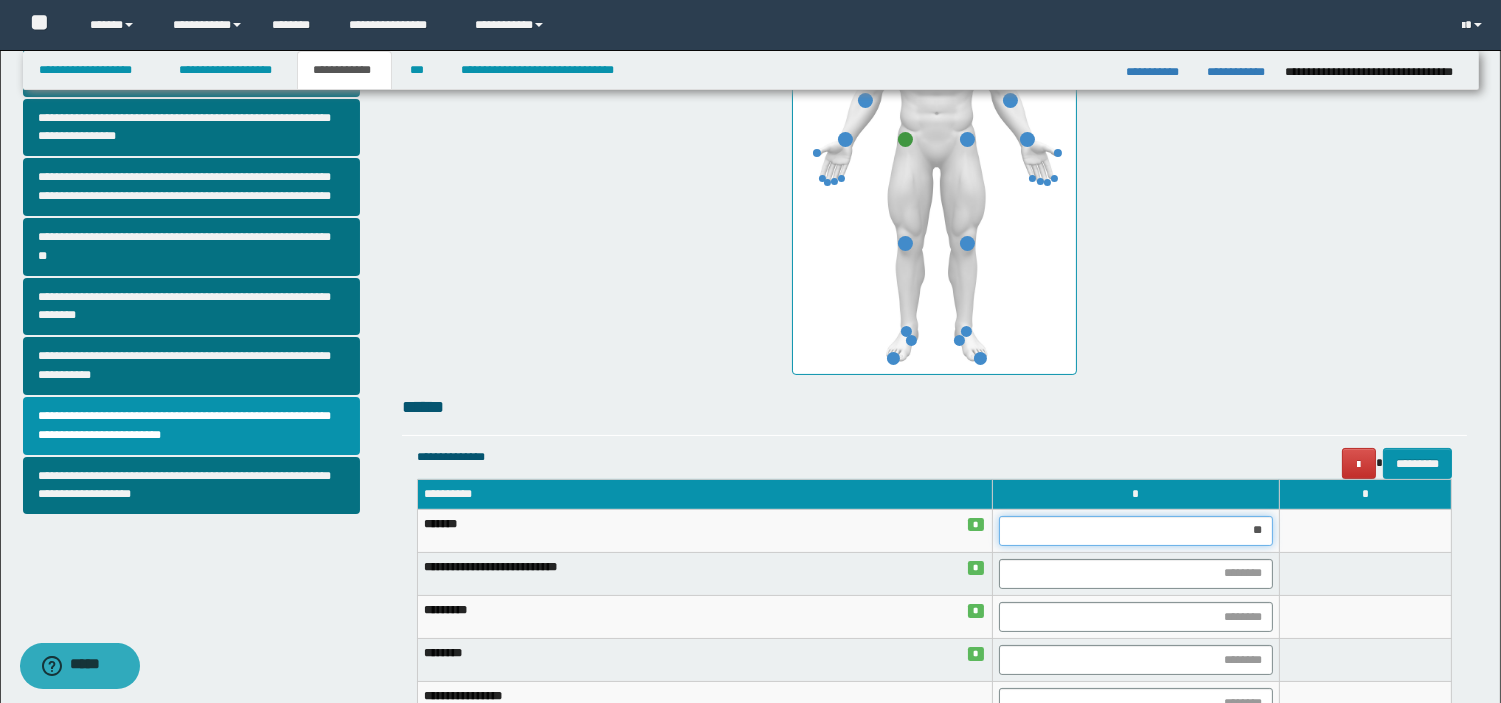 type on "***" 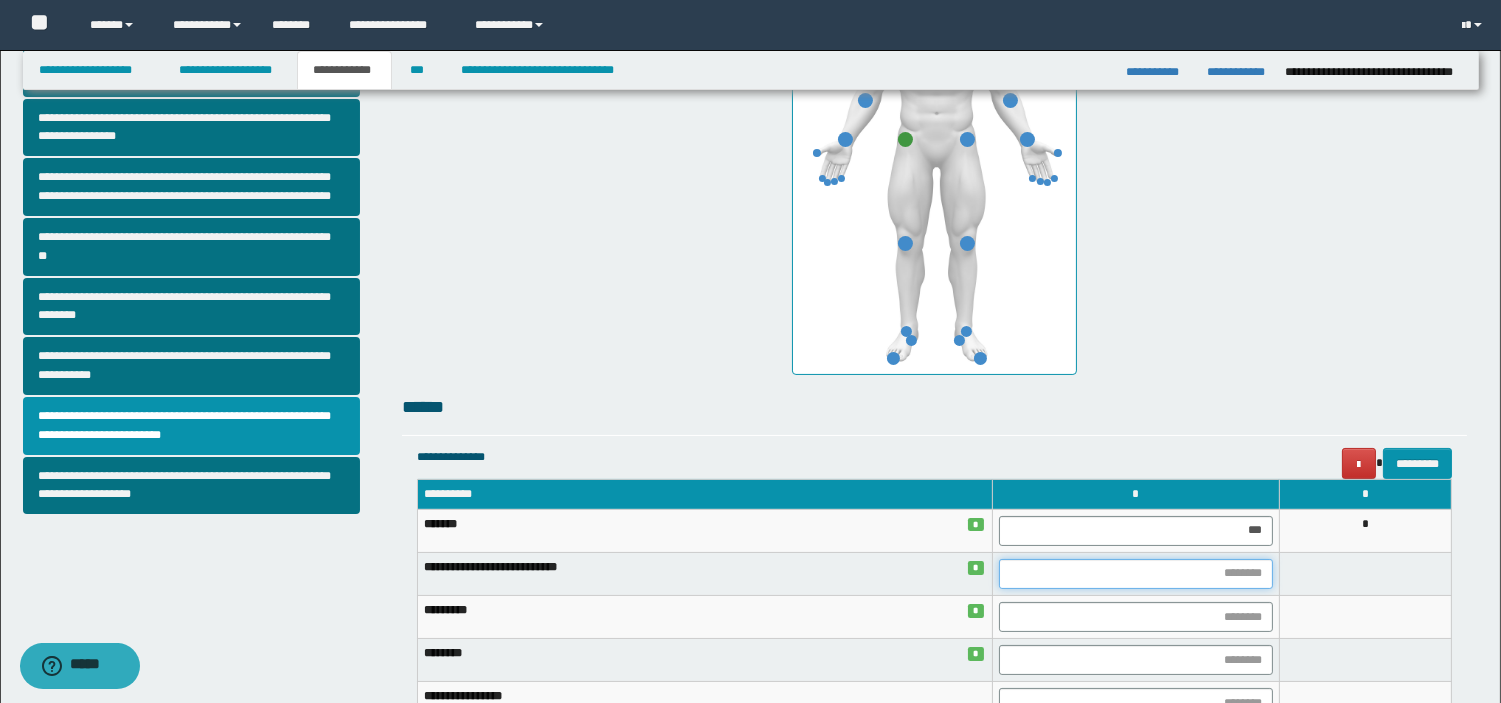 click at bounding box center (1136, 574) 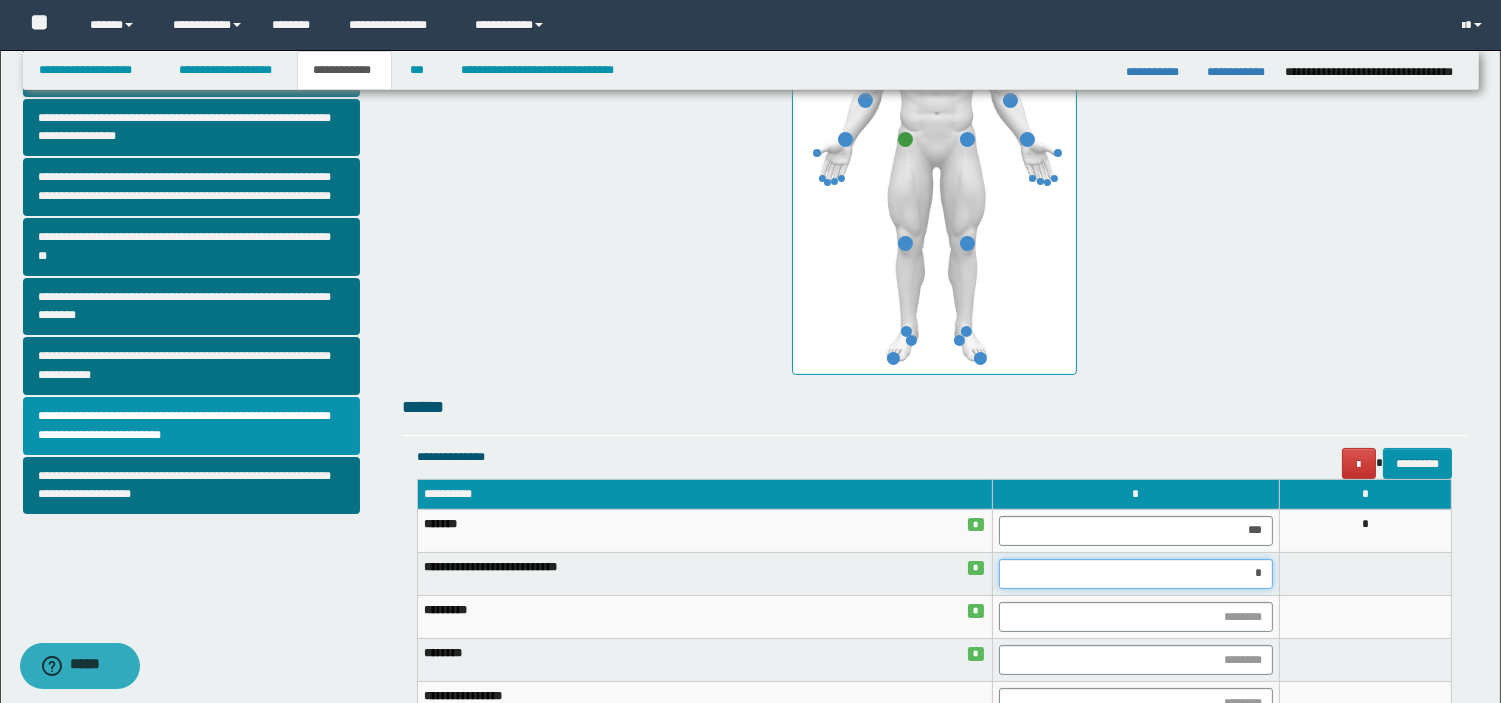 type on "**" 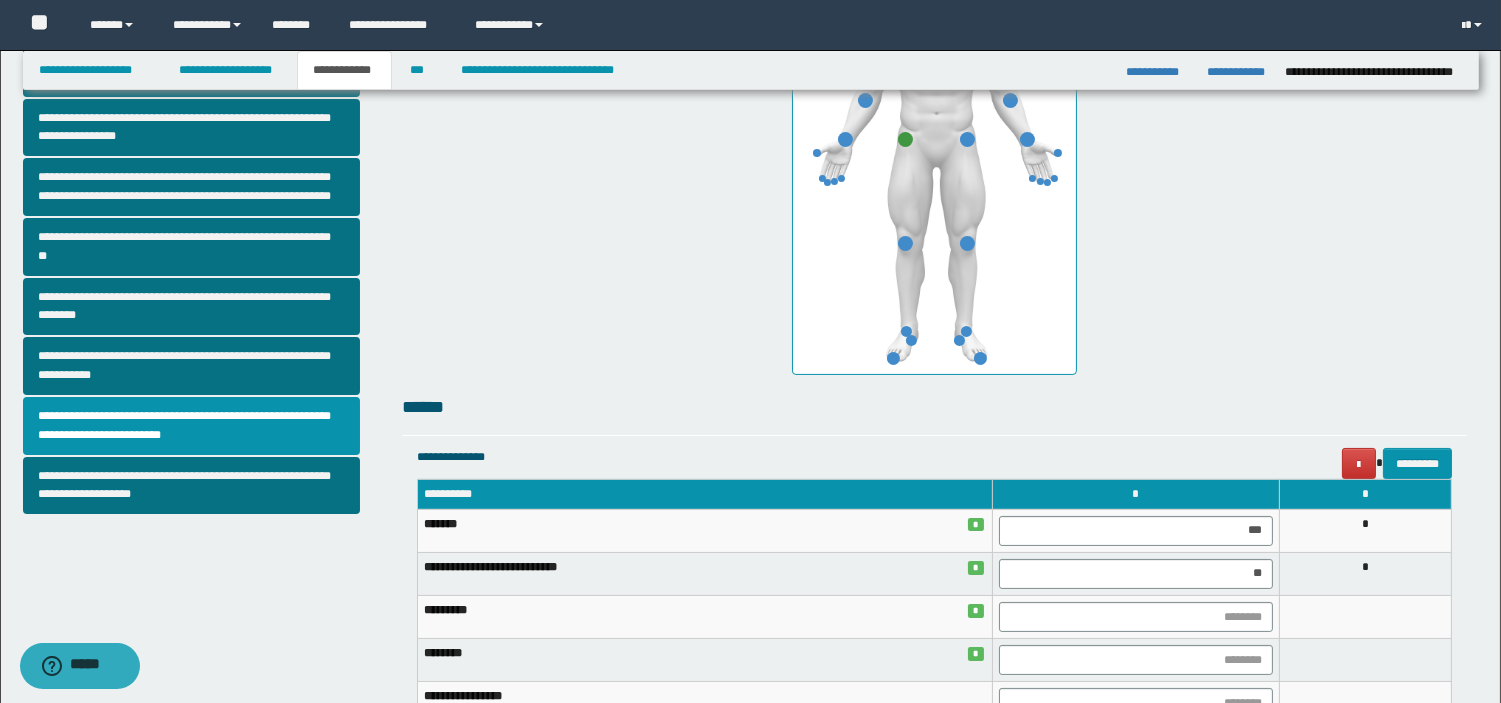 click on "*" at bounding box center [1365, 573] 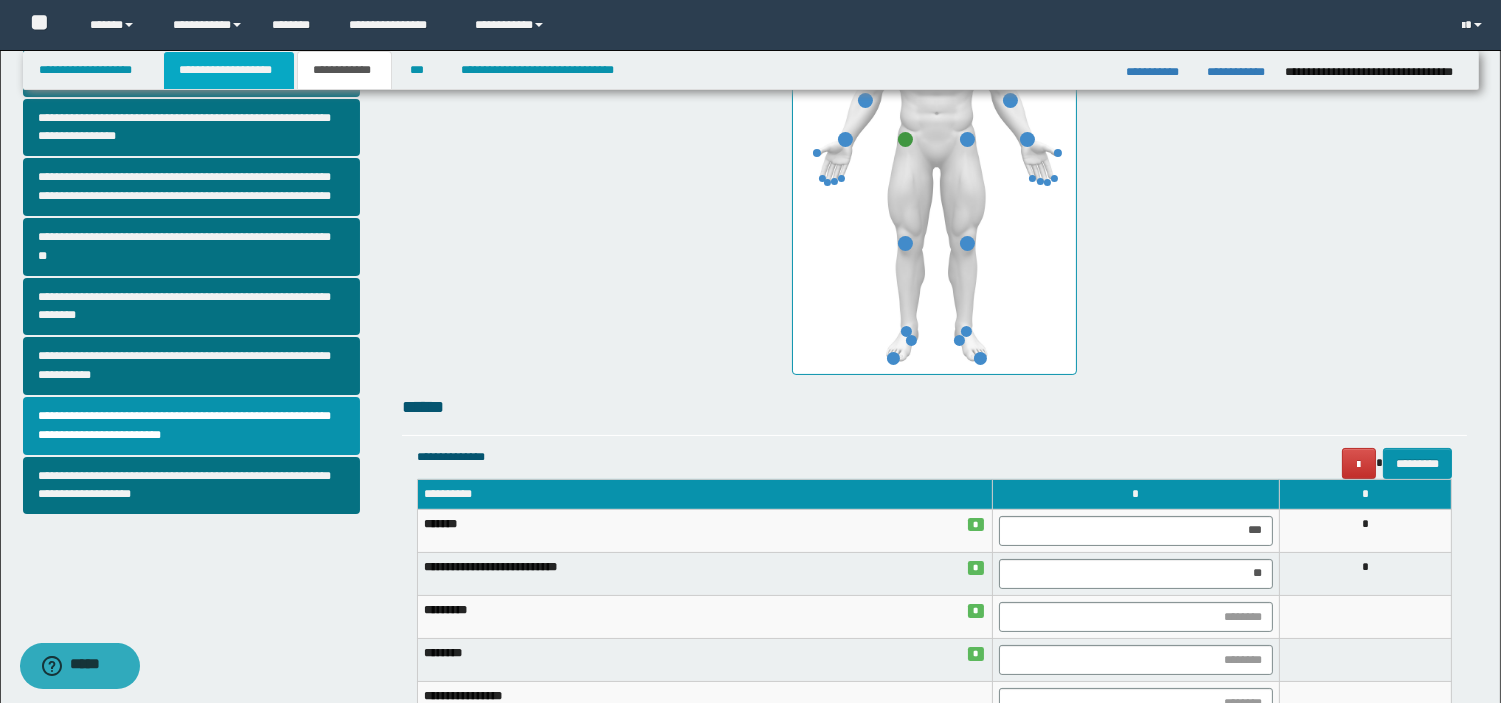 click on "**********" at bounding box center [229, 70] 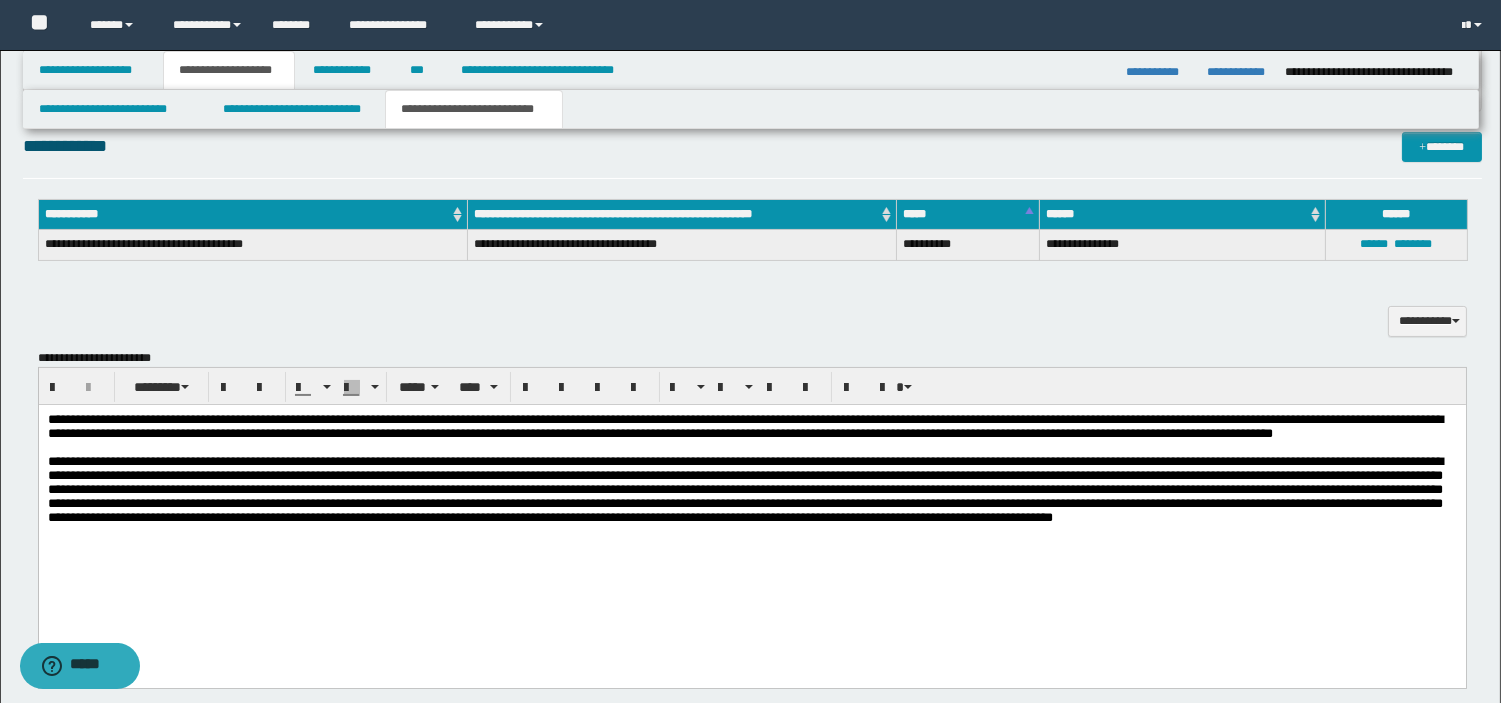 scroll, scrollTop: 653, scrollLeft: 0, axis: vertical 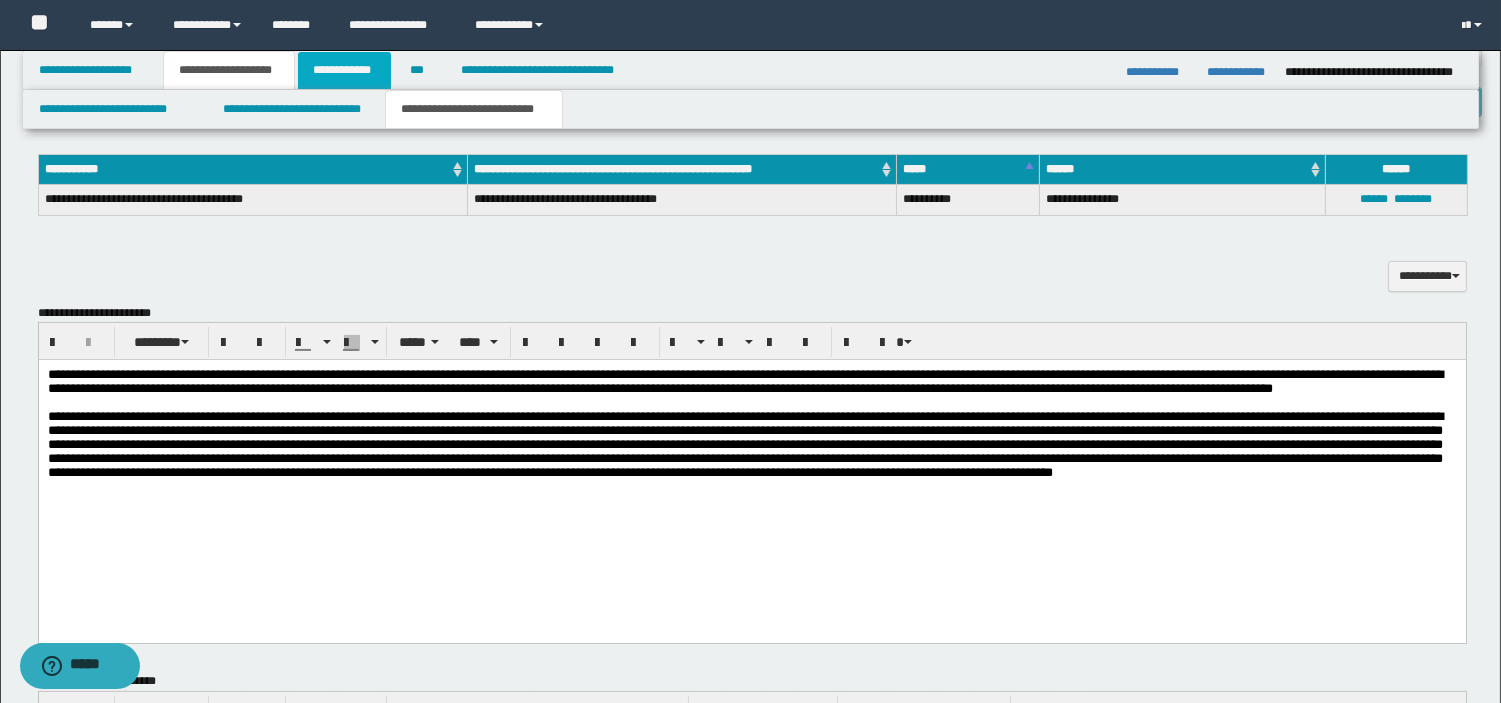 click on "**********" at bounding box center (344, 70) 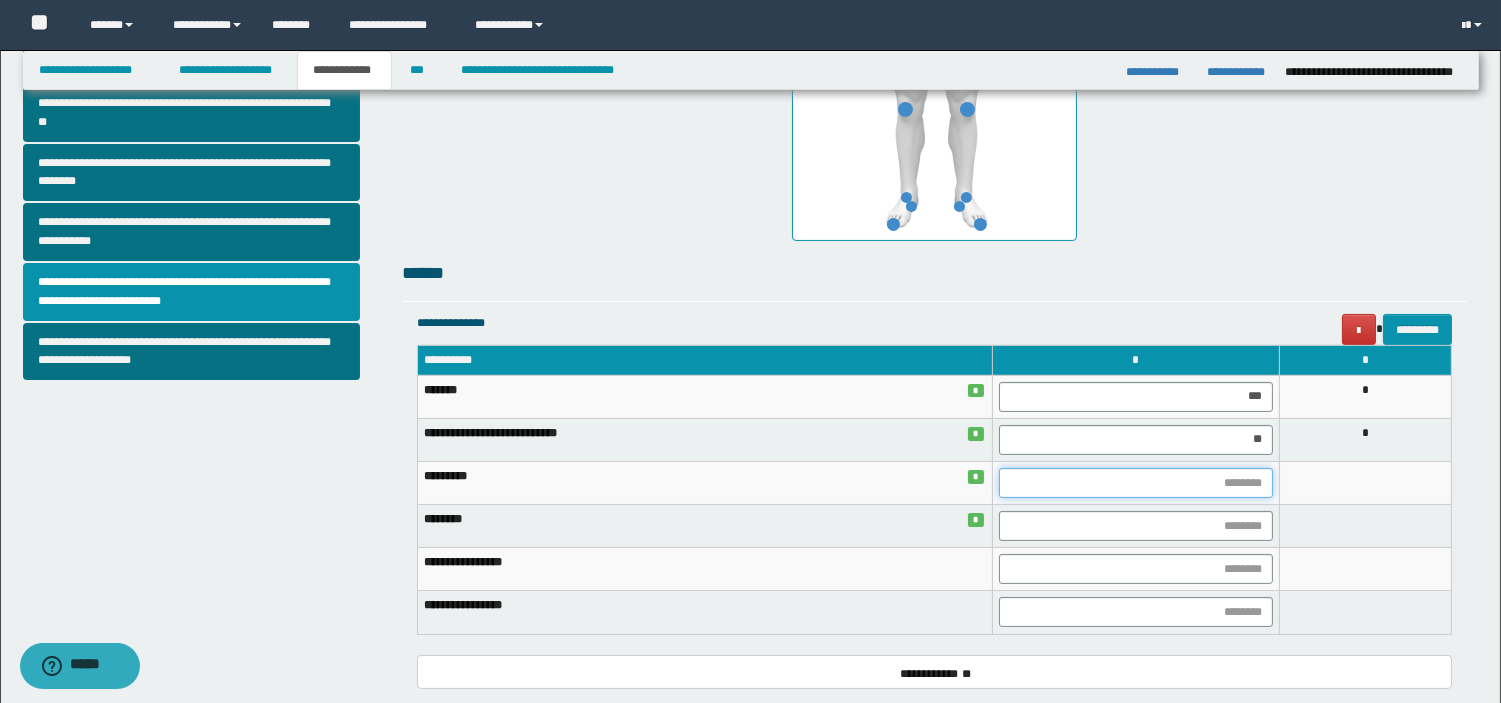 click at bounding box center [1136, 483] 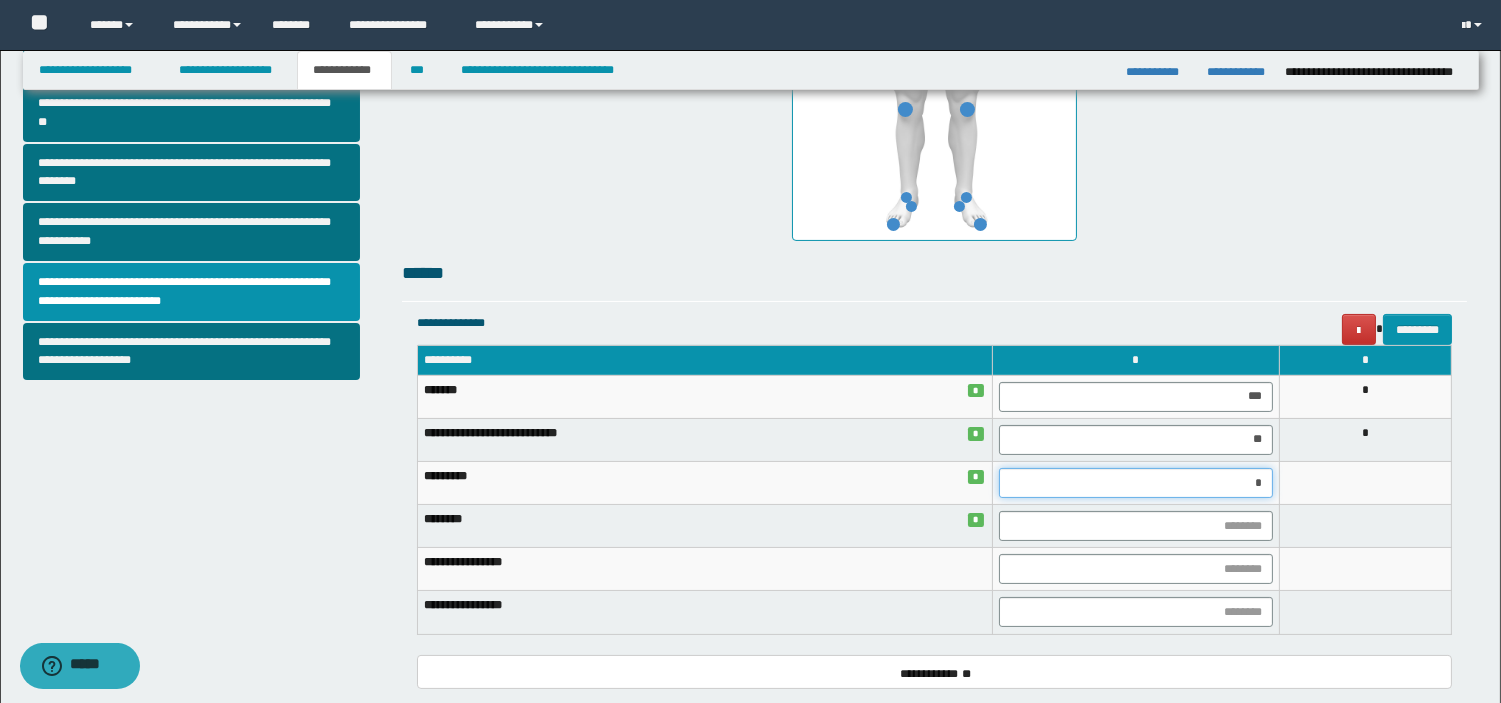 type on "**" 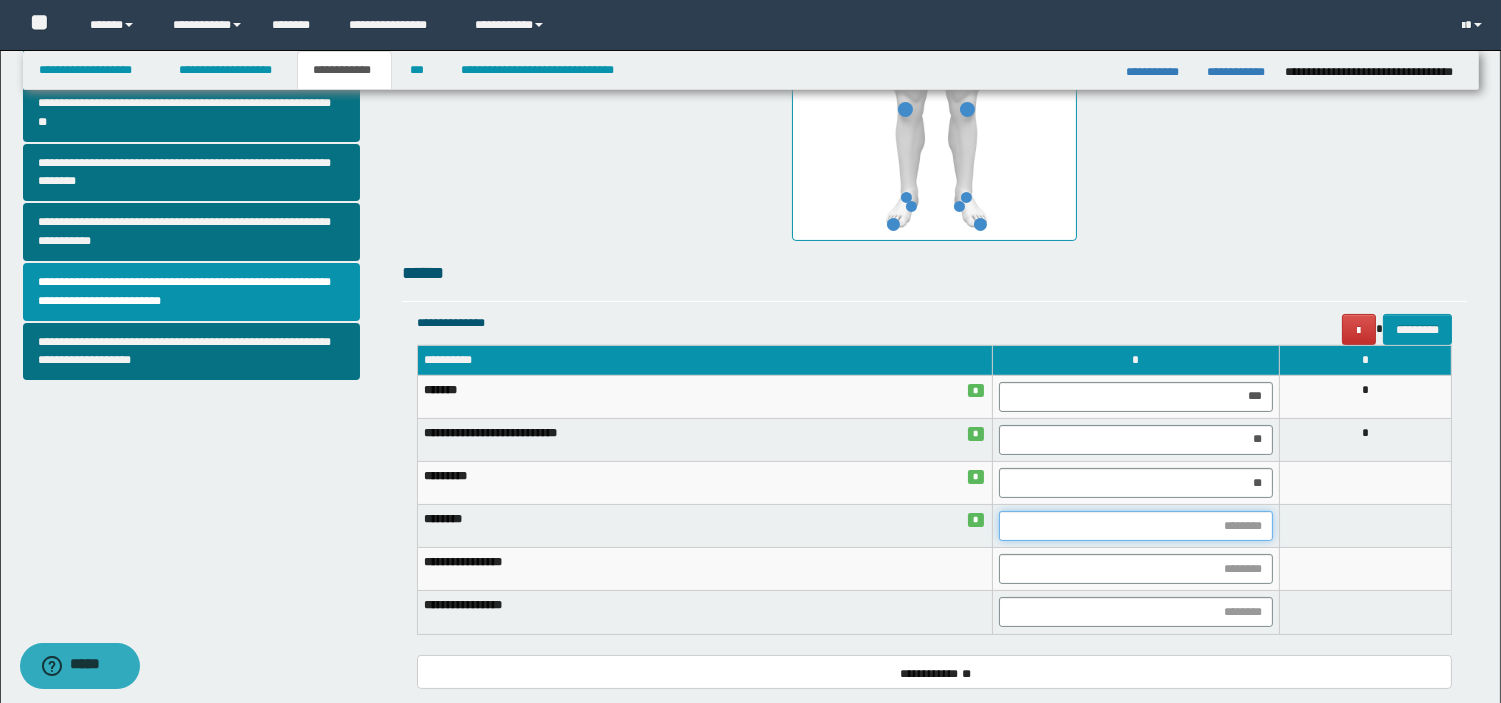 click at bounding box center (1136, 526) 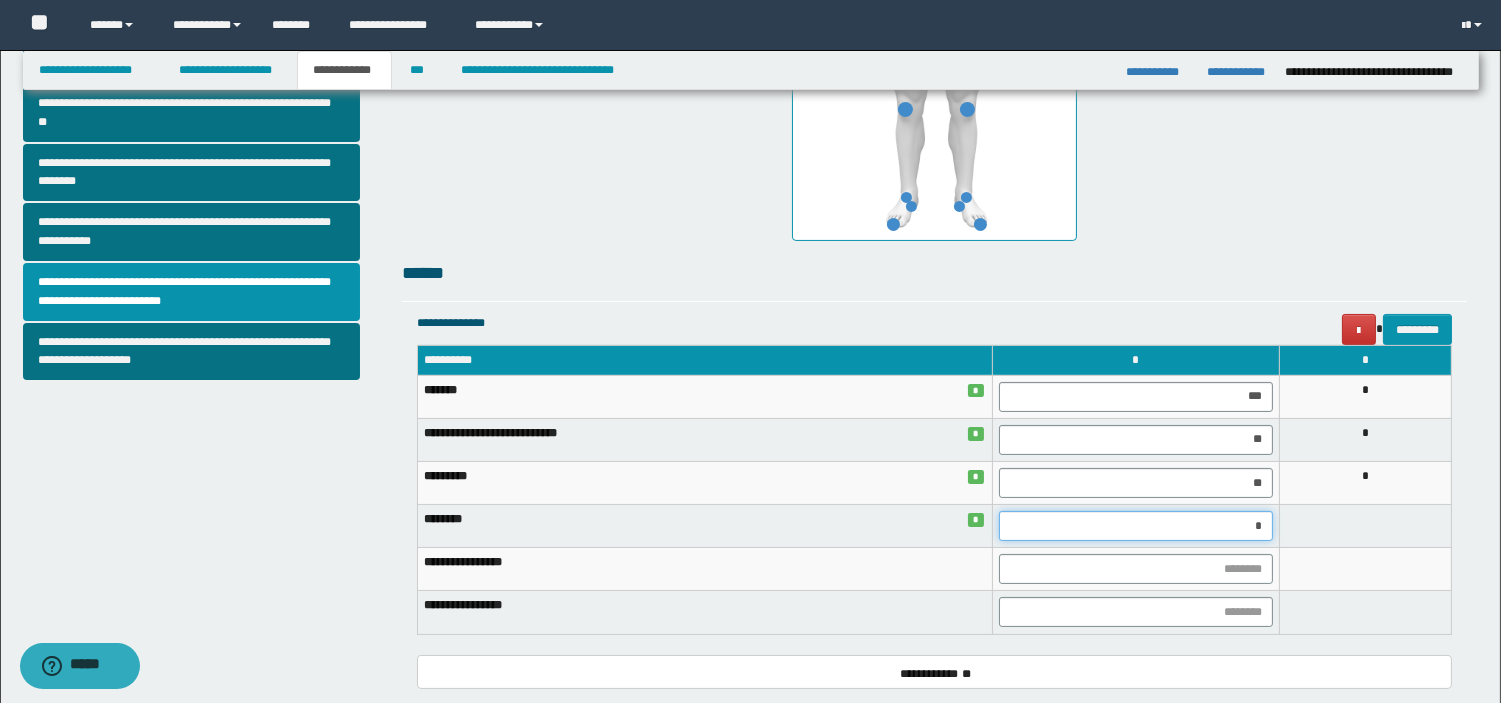 type on "**" 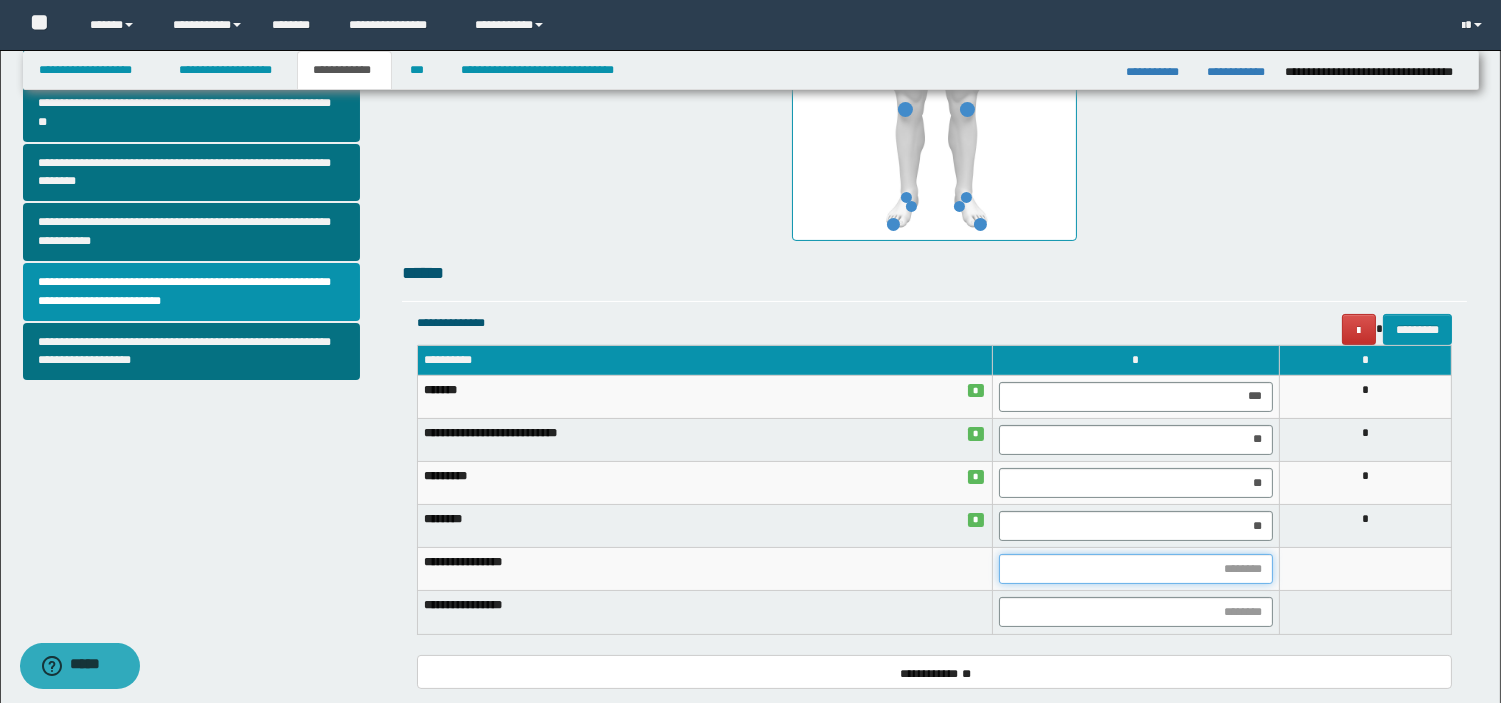 click at bounding box center [1136, 569] 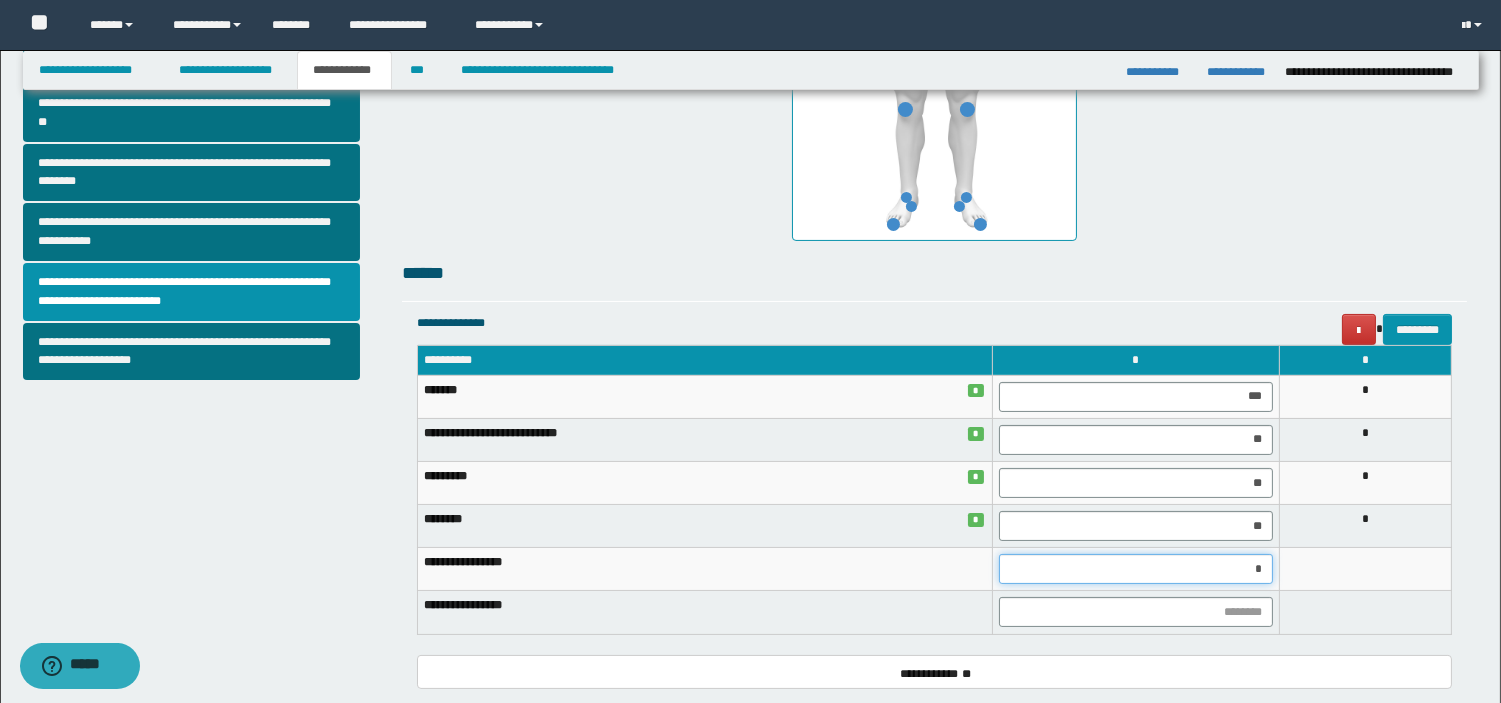 type on "**" 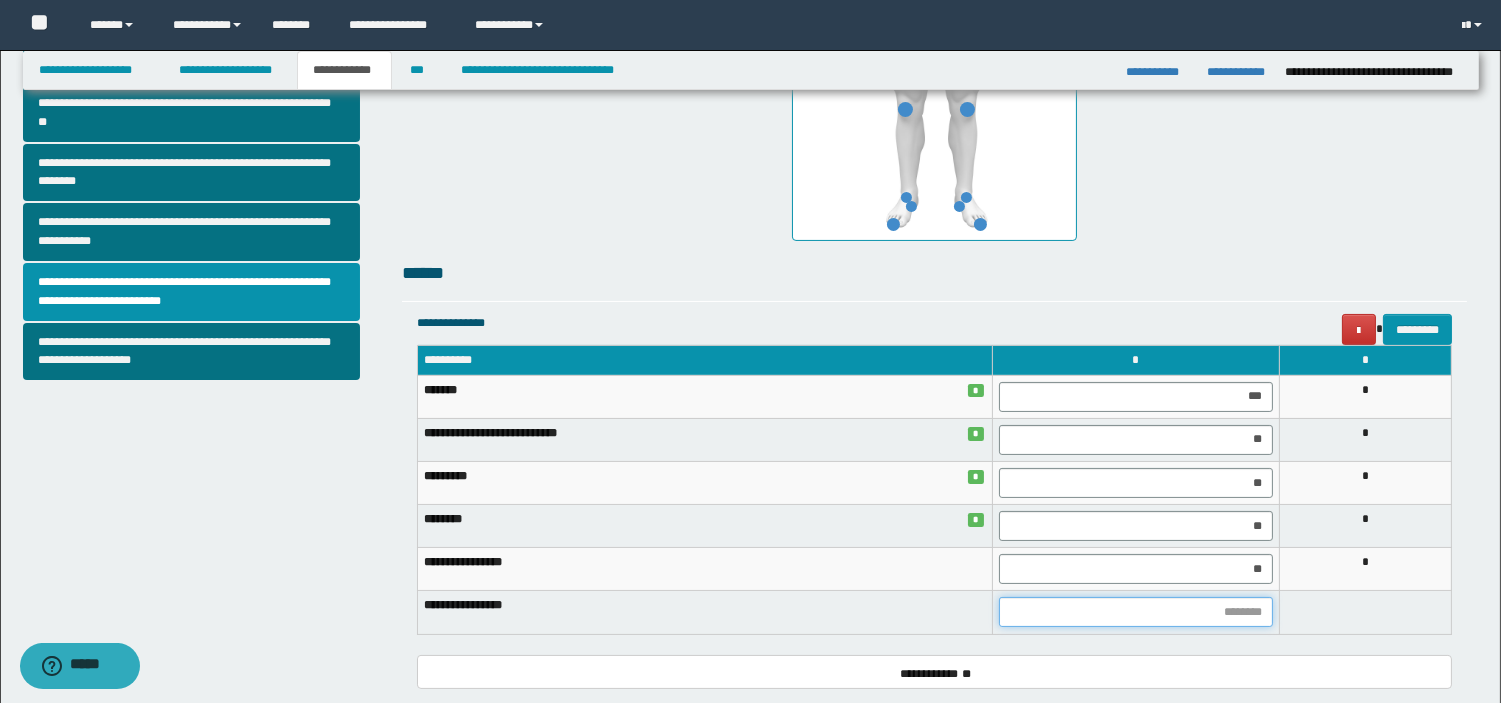 click at bounding box center [1136, 612] 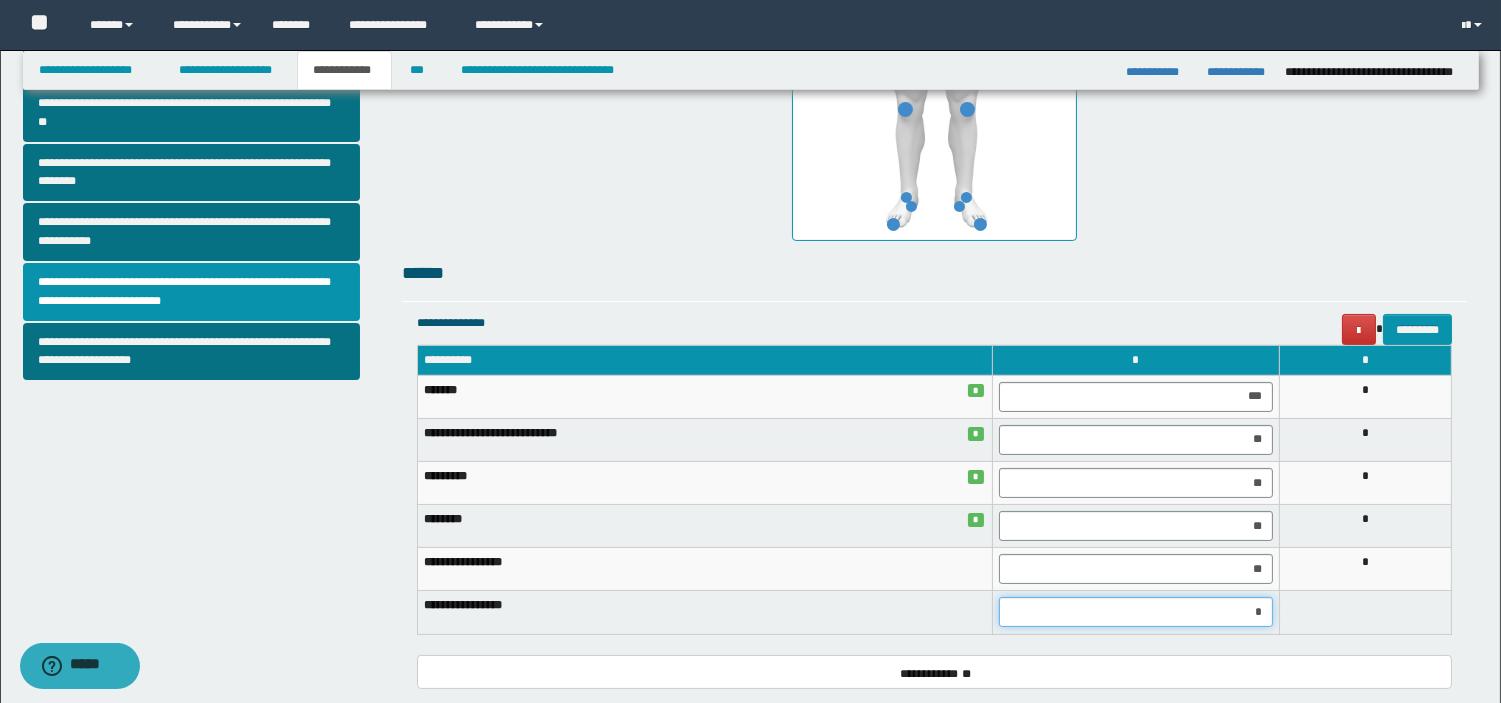 type on "**" 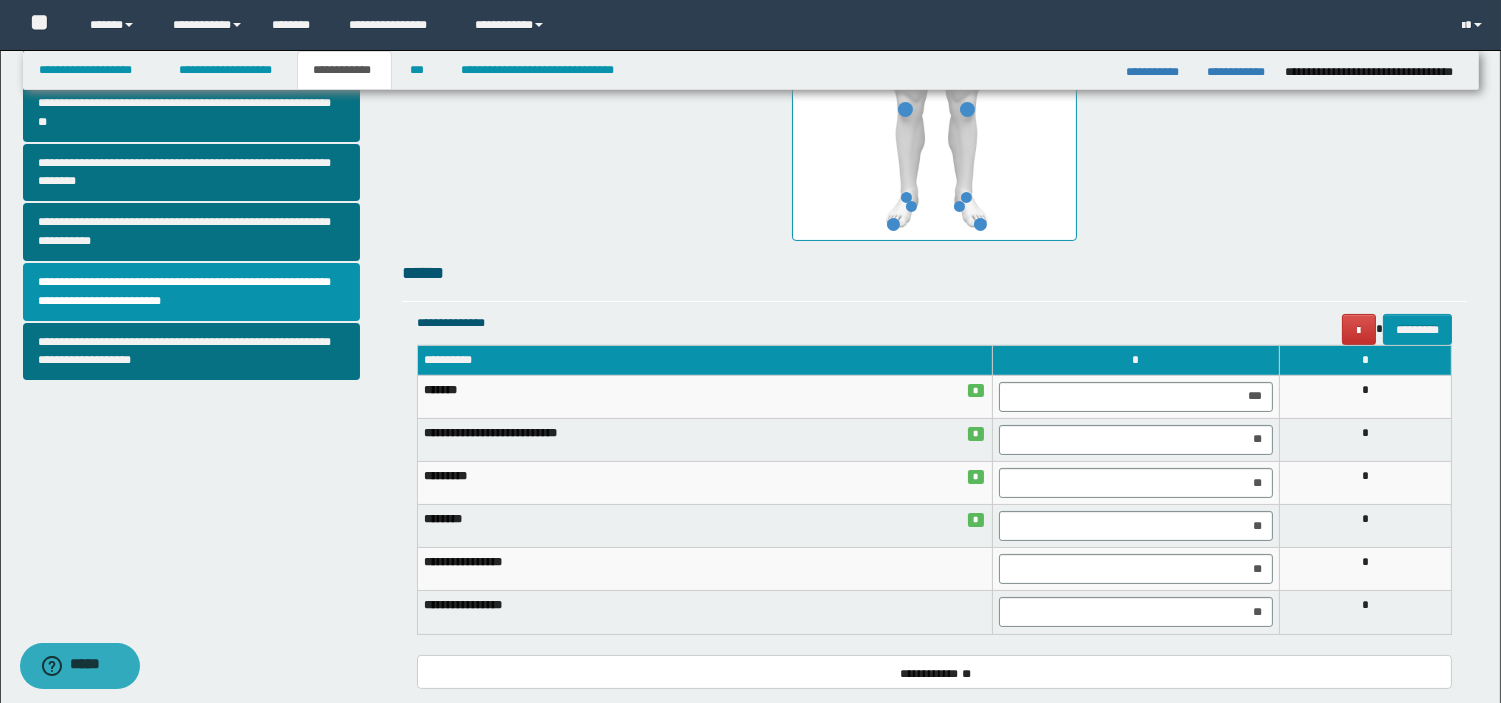 click on "*" at bounding box center [1365, 612] 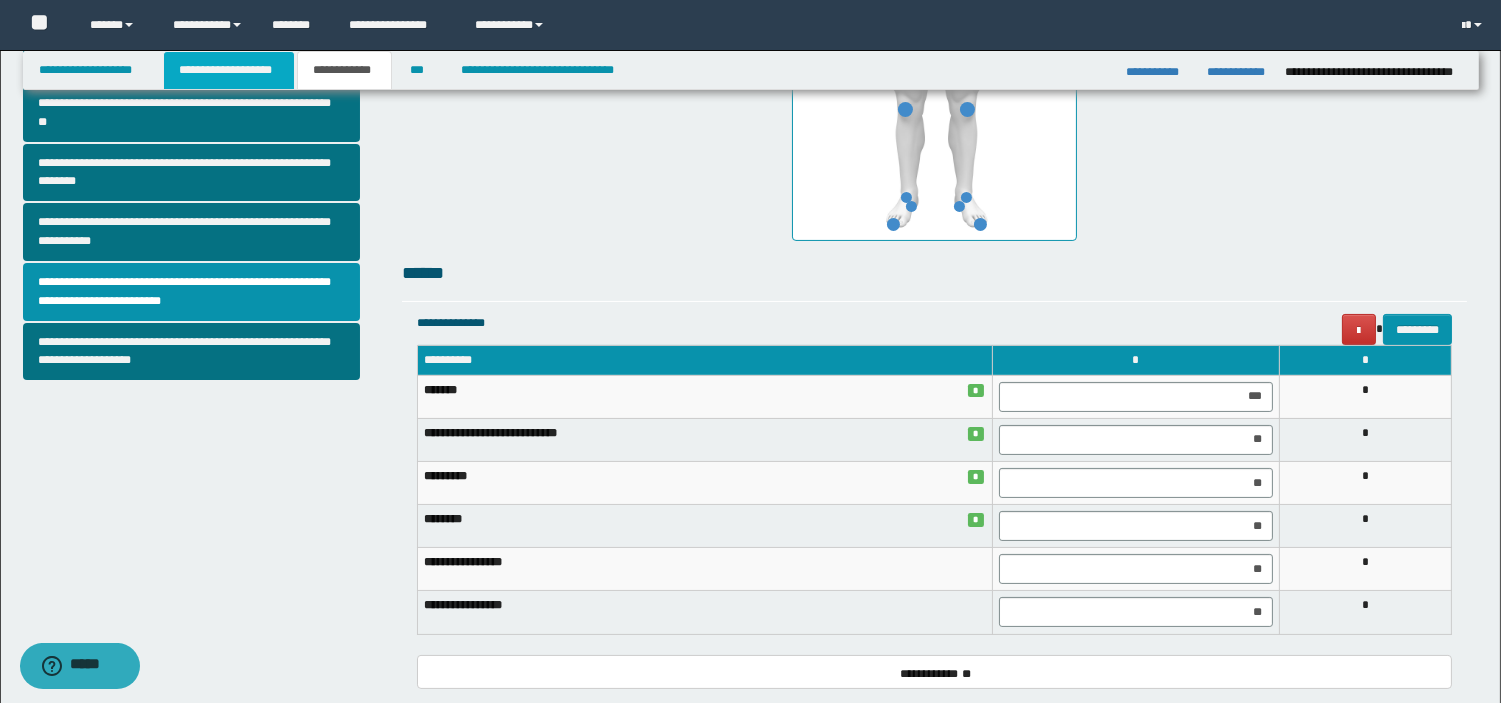 click on "**********" at bounding box center [229, 70] 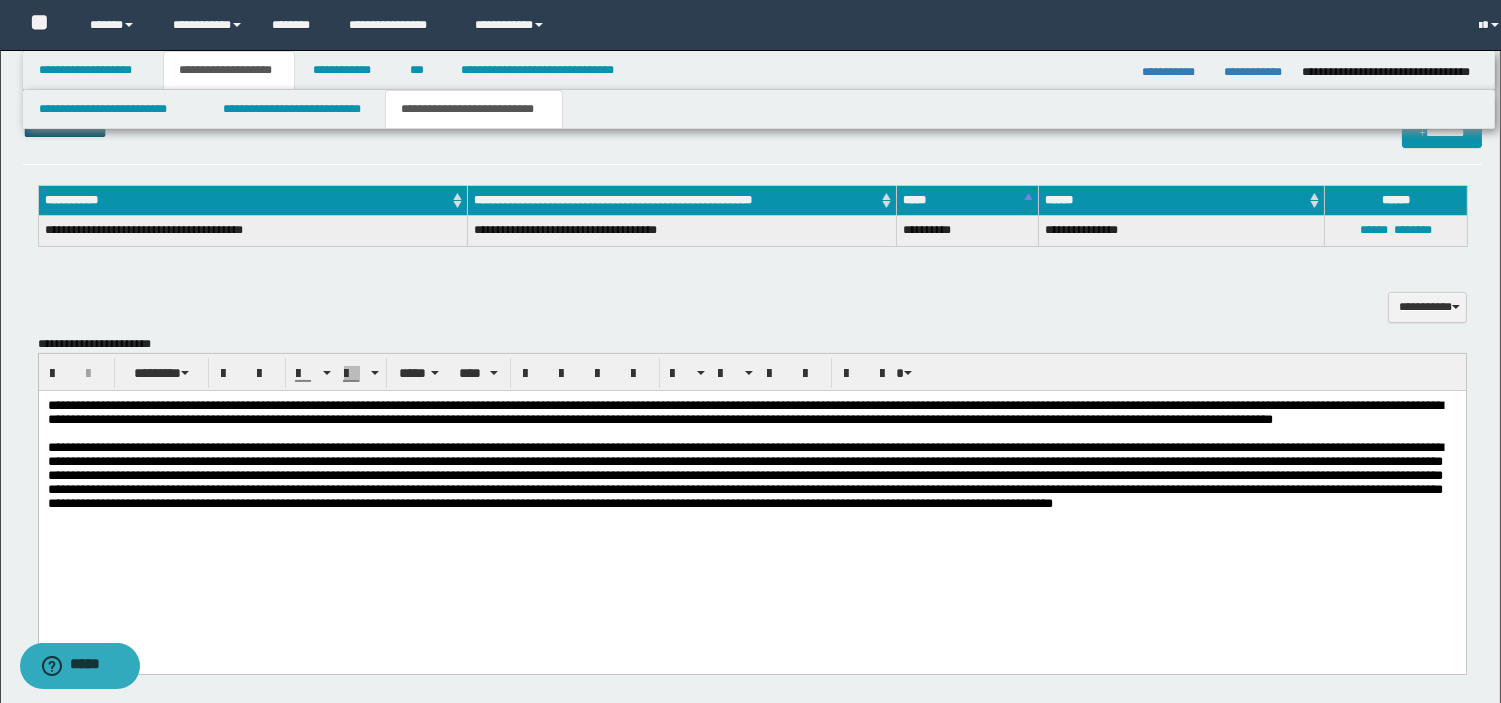 scroll, scrollTop: 653, scrollLeft: 0, axis: vertical 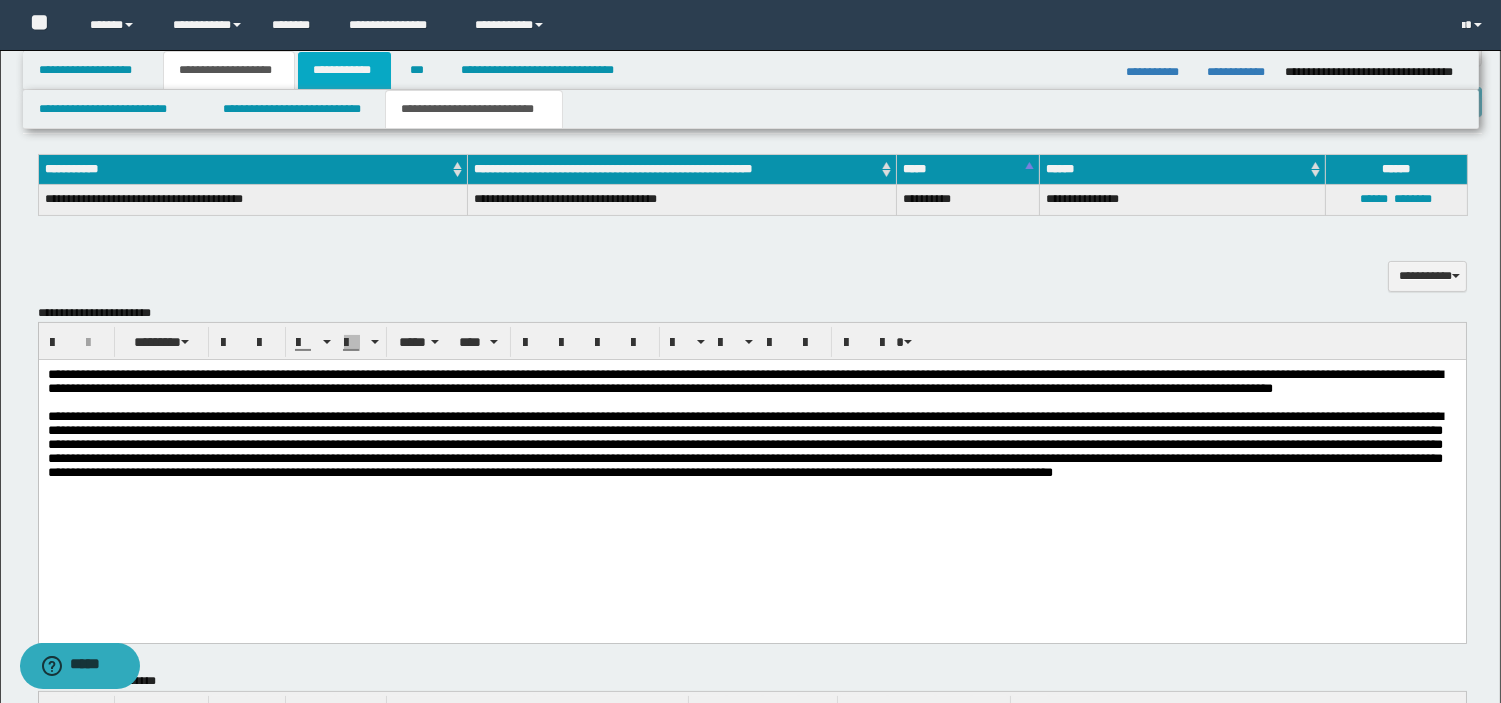 click on "**********" at bounding box center [344, 70] 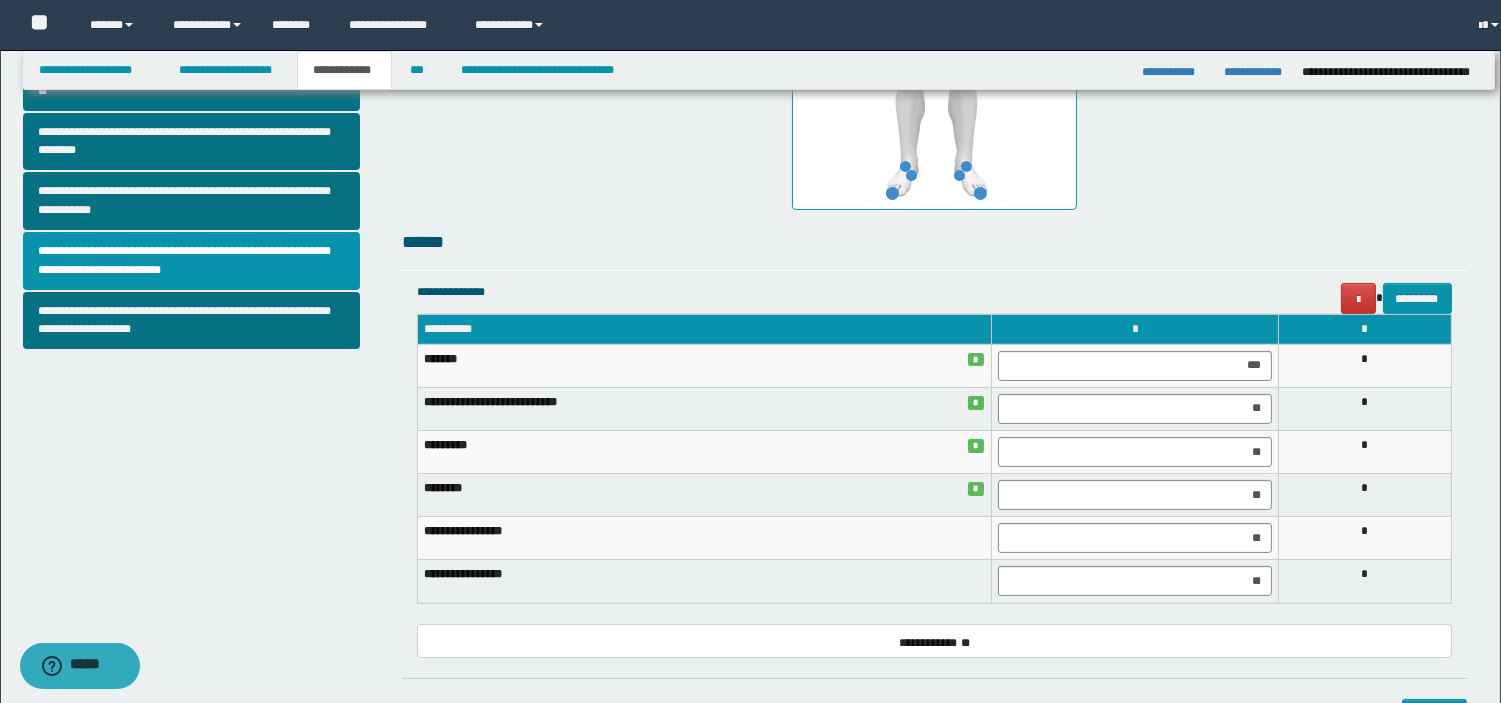 scroll, scrollTop: 622, scrollLeft: 0, axis: vertical 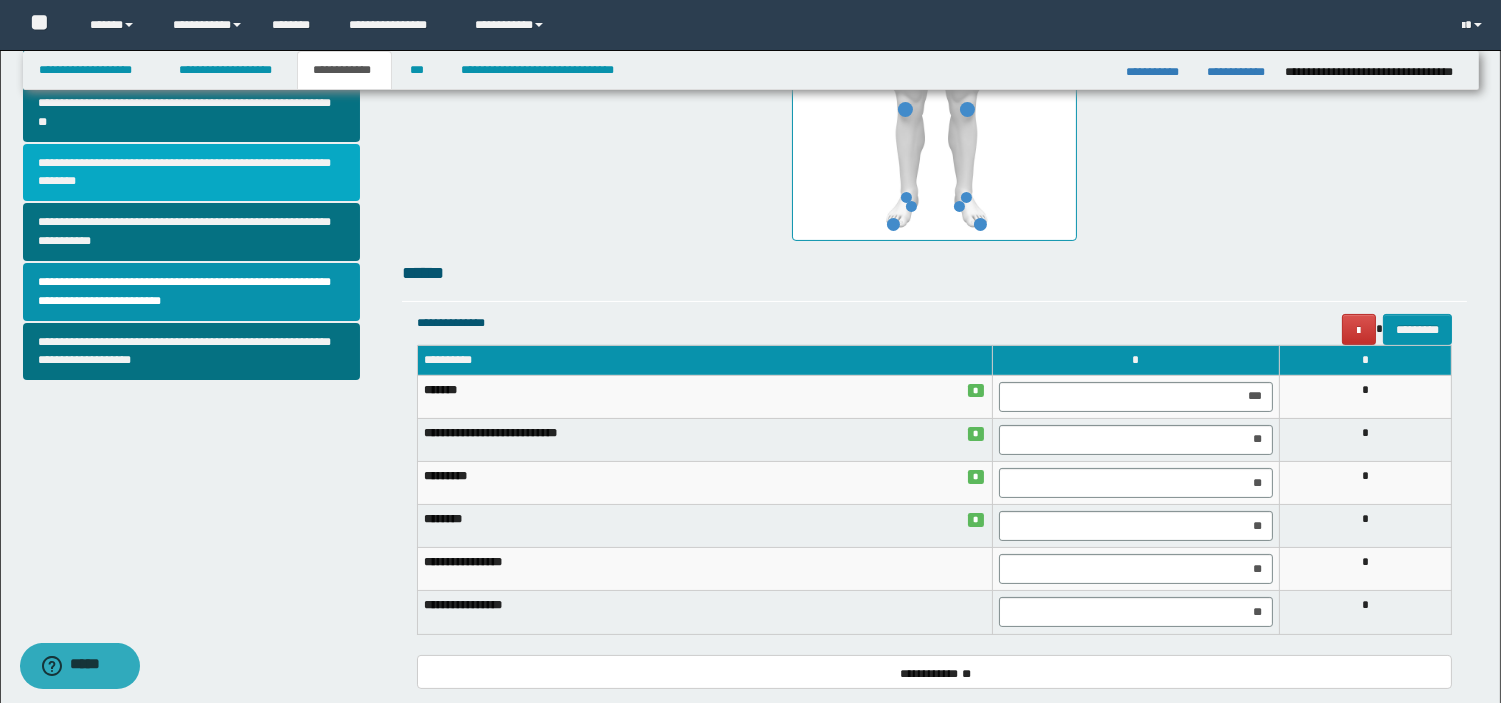 click on "**********" at bounding box center (192, 173) 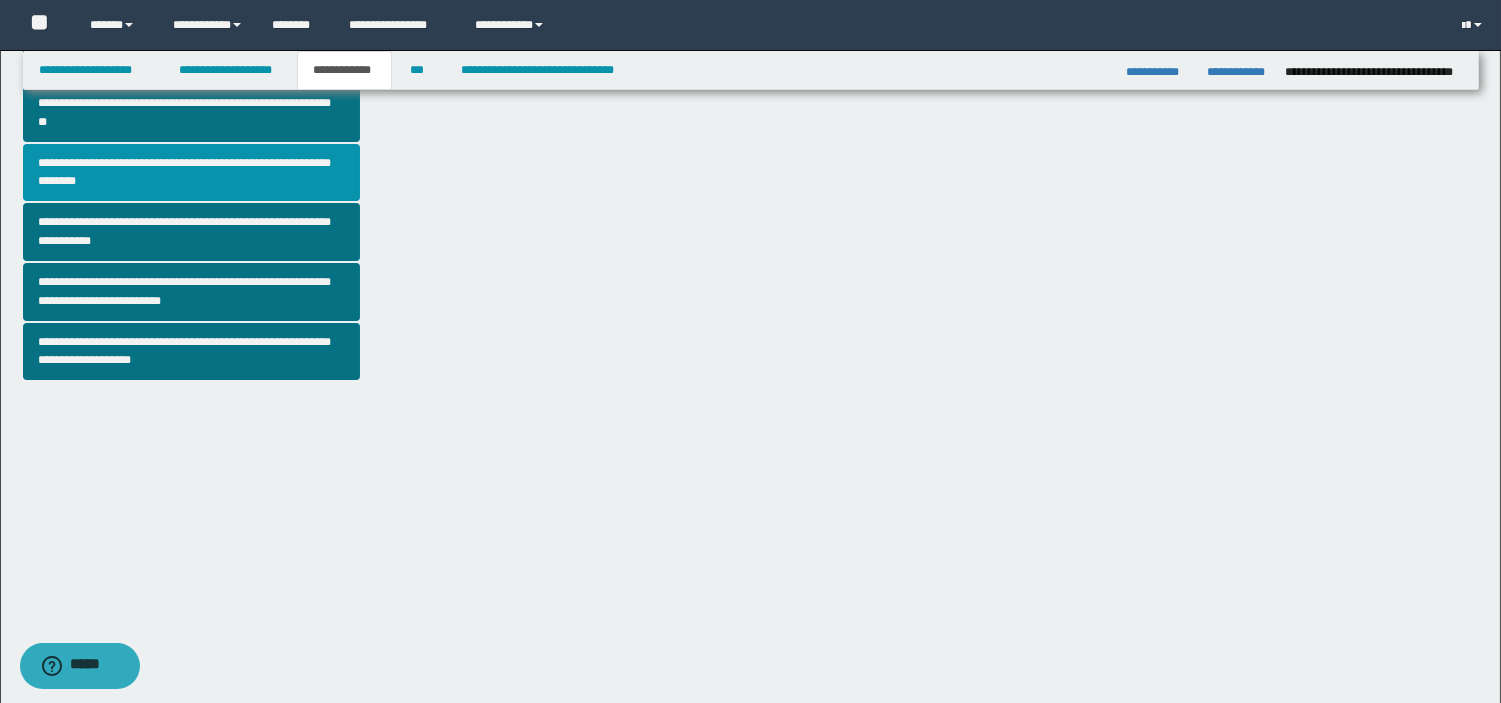 scroll, scrollTop: 0, scrollLeft: 0, axis: both 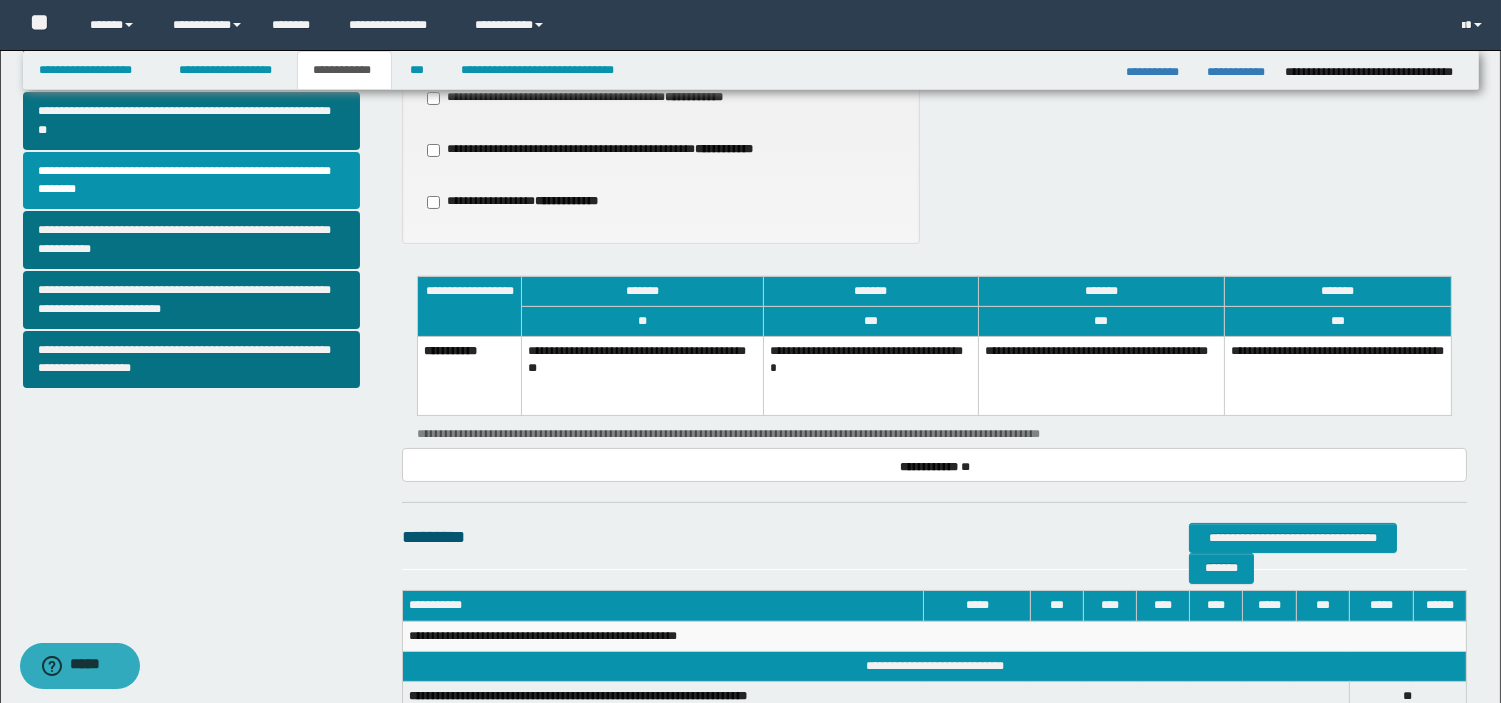 click on "**********" at bounding box center [870, 376] 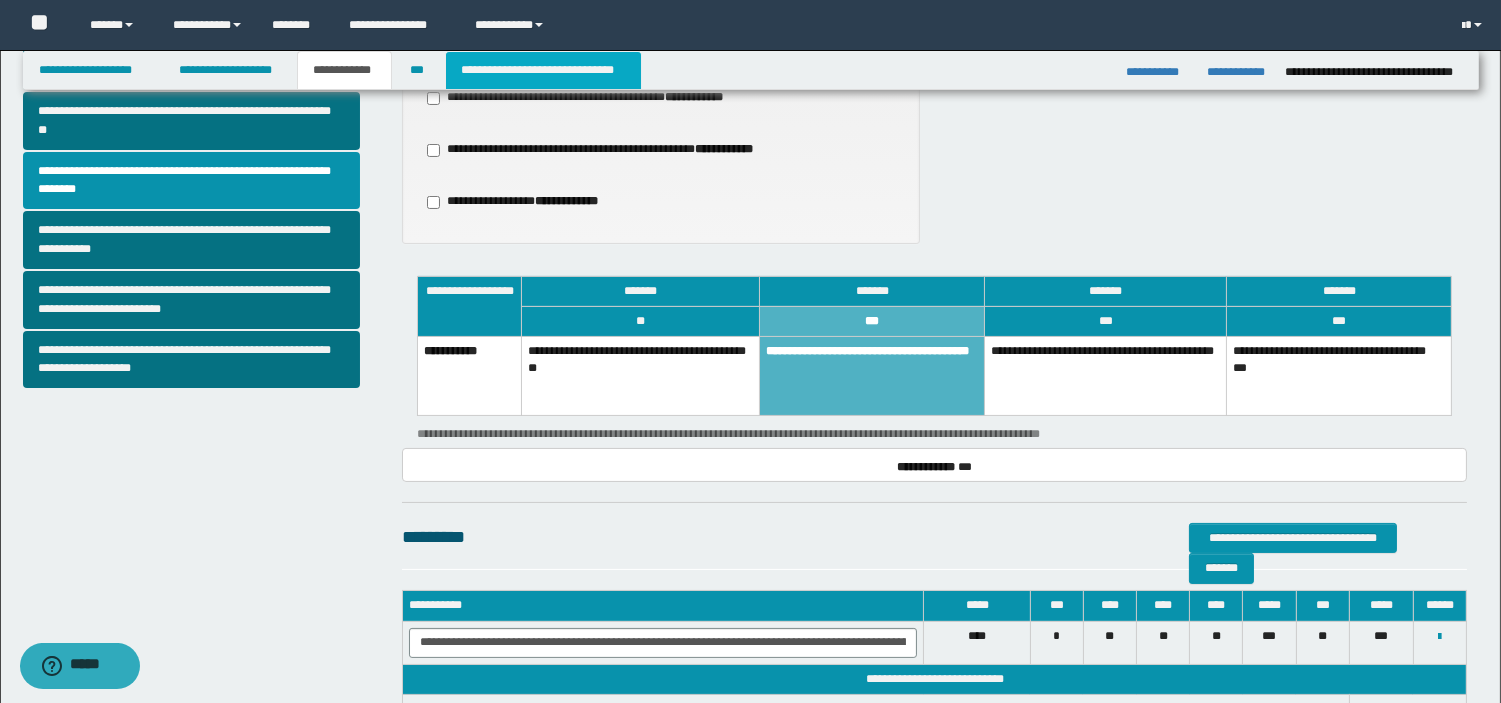 click on "**********" at bounding box center [543, 70] 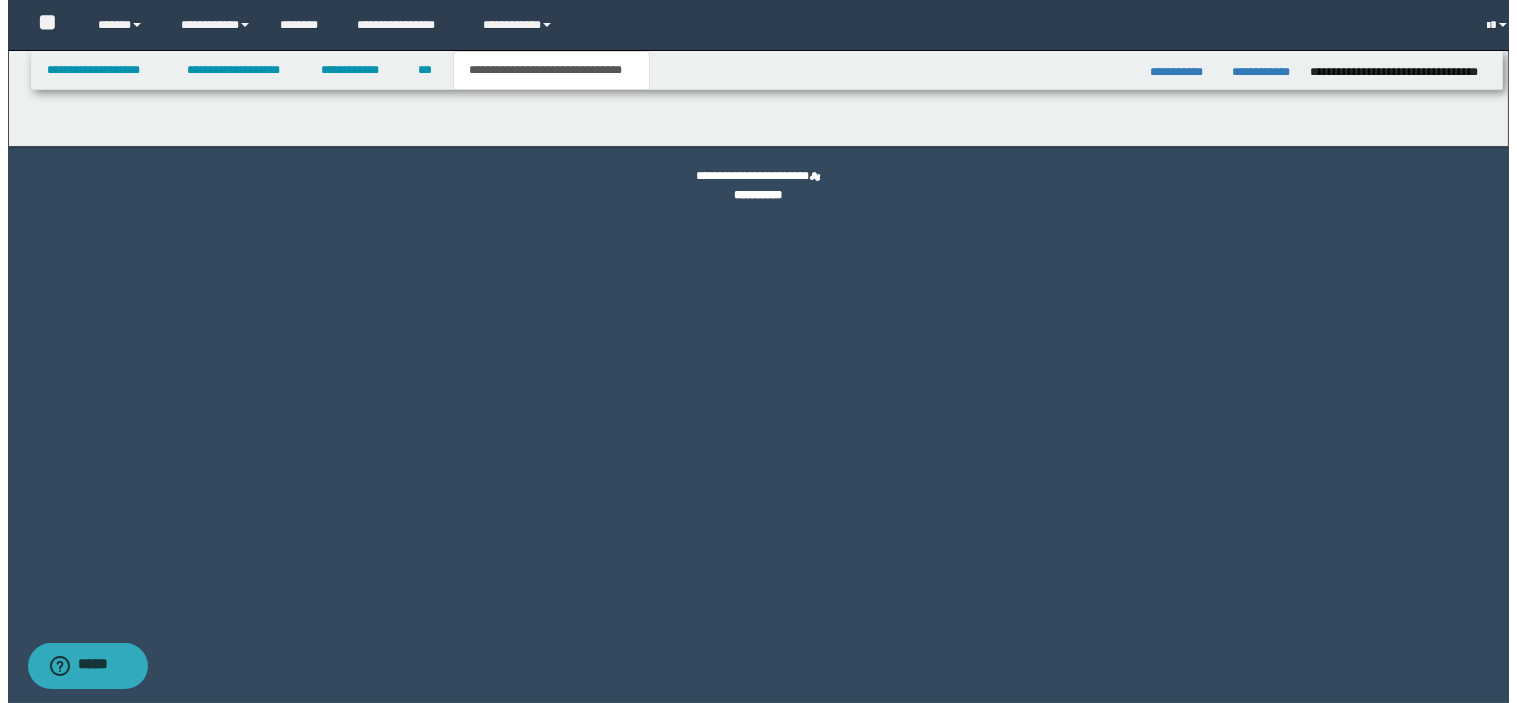 scroll, scrollTop: 0, scrollLeft: 0, axis: both 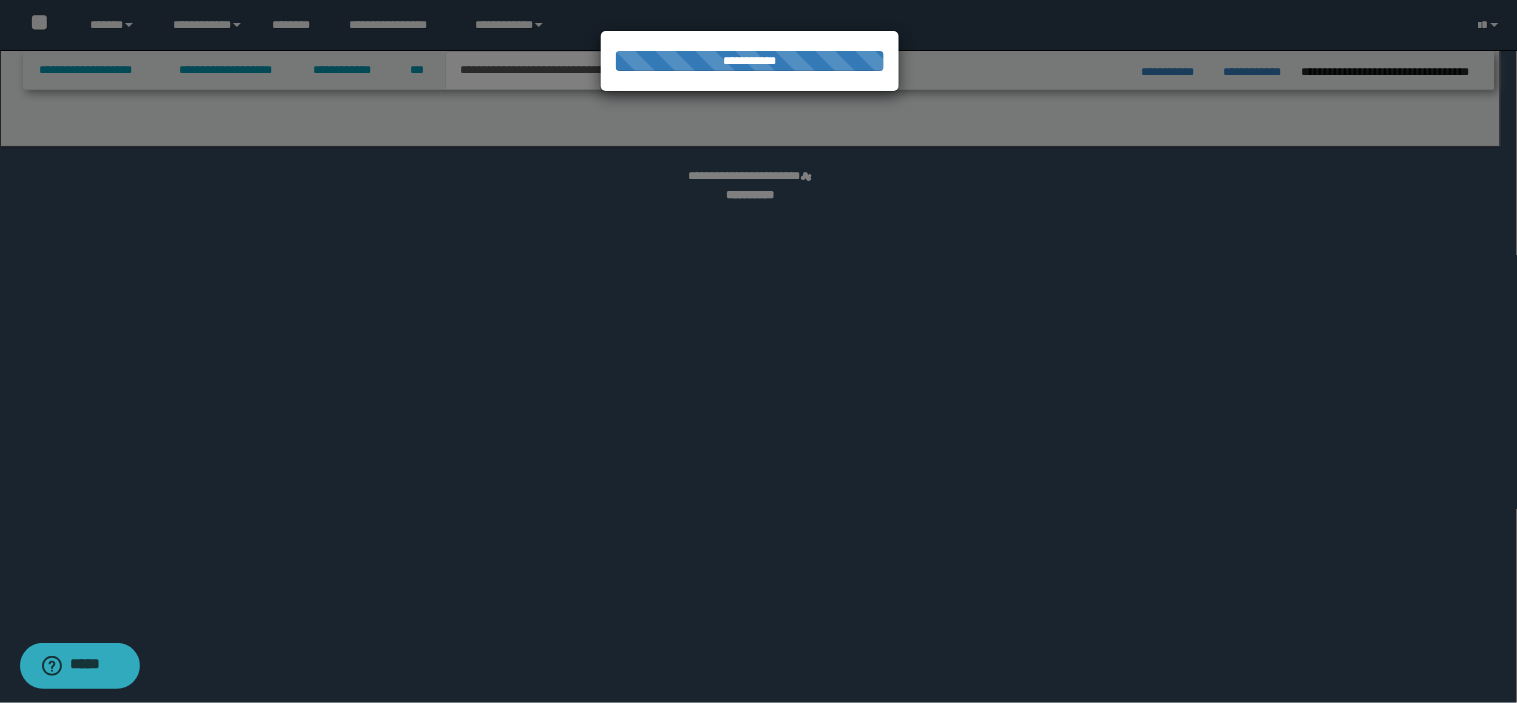 select on "*" 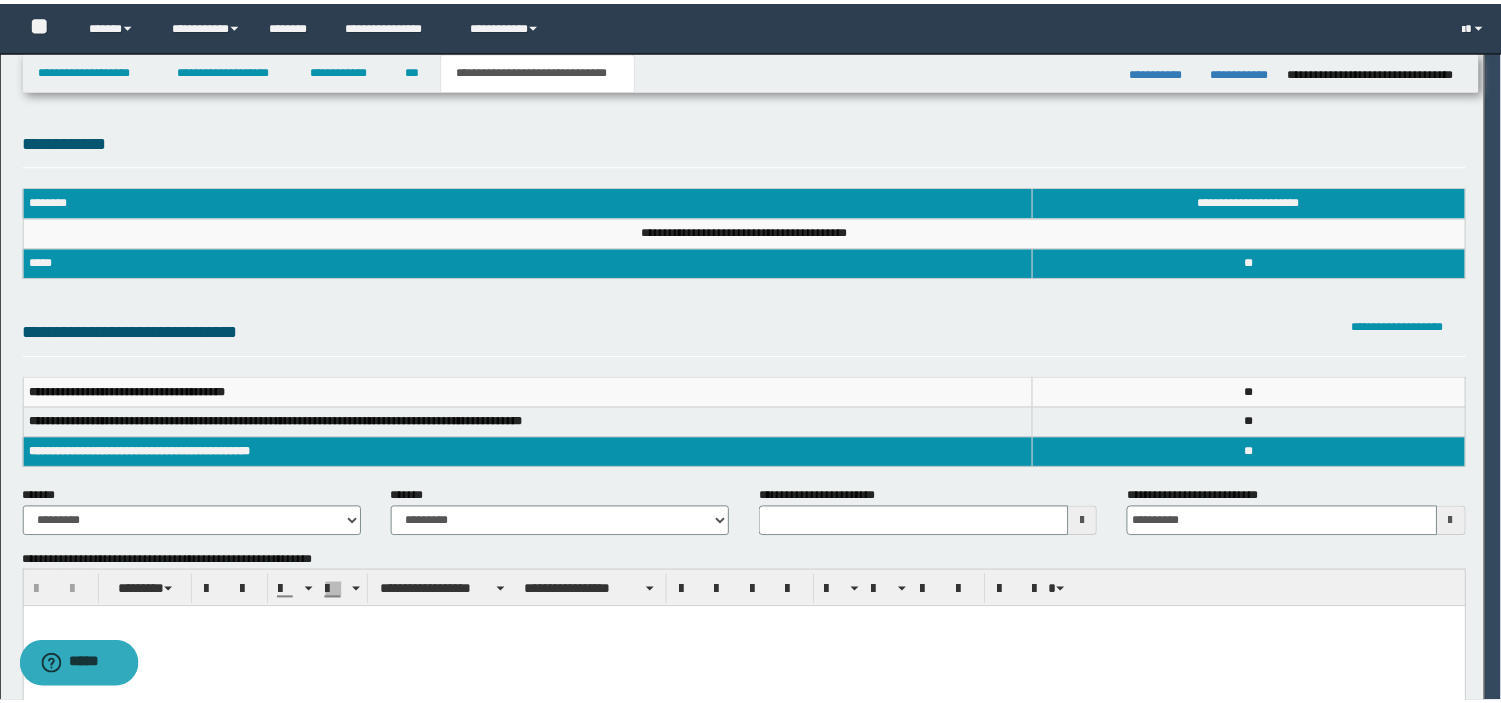 scroll, scrollTop: 0, scrollLeft: 0, axis: both 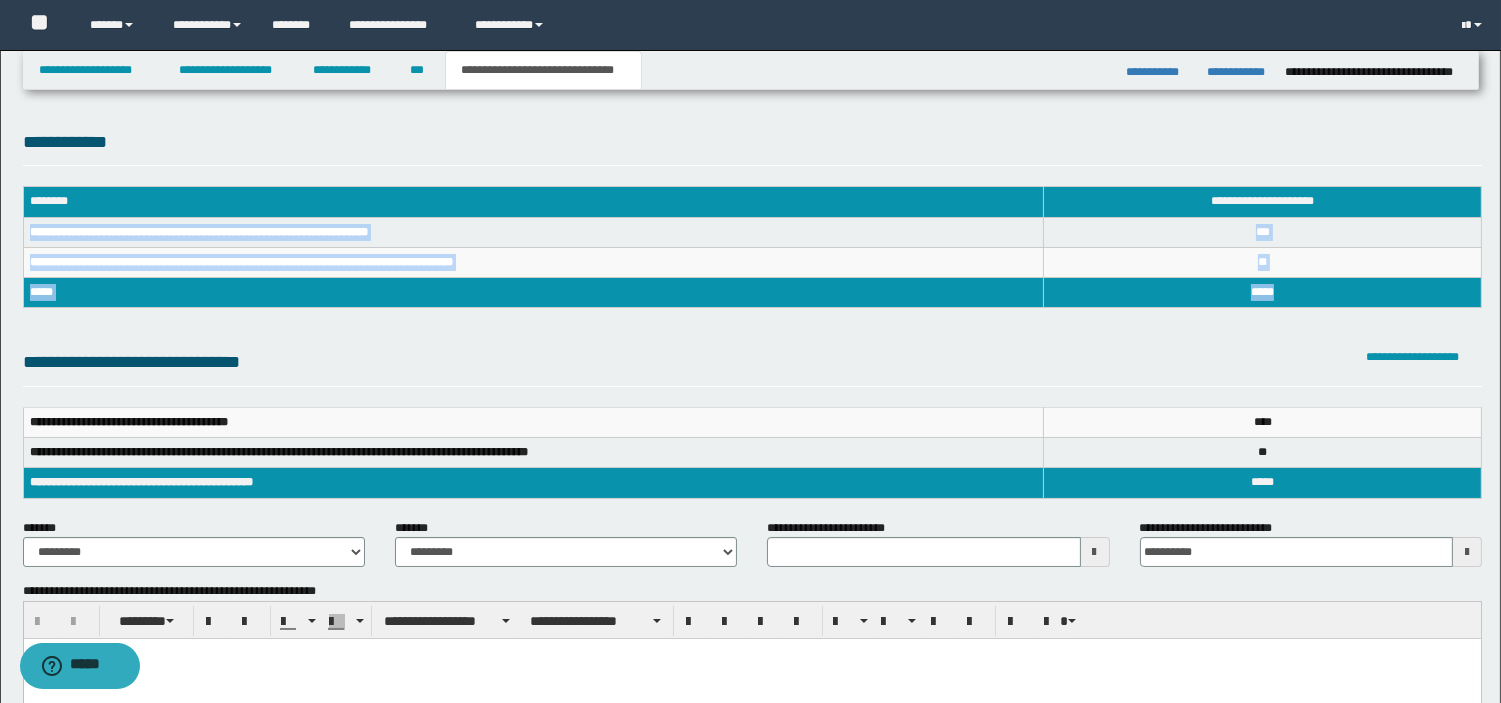 drag, startPoint x: 30, startPoint y: 233, endPoint x: 1294, endPoint y: 297, distance: 1265.6193 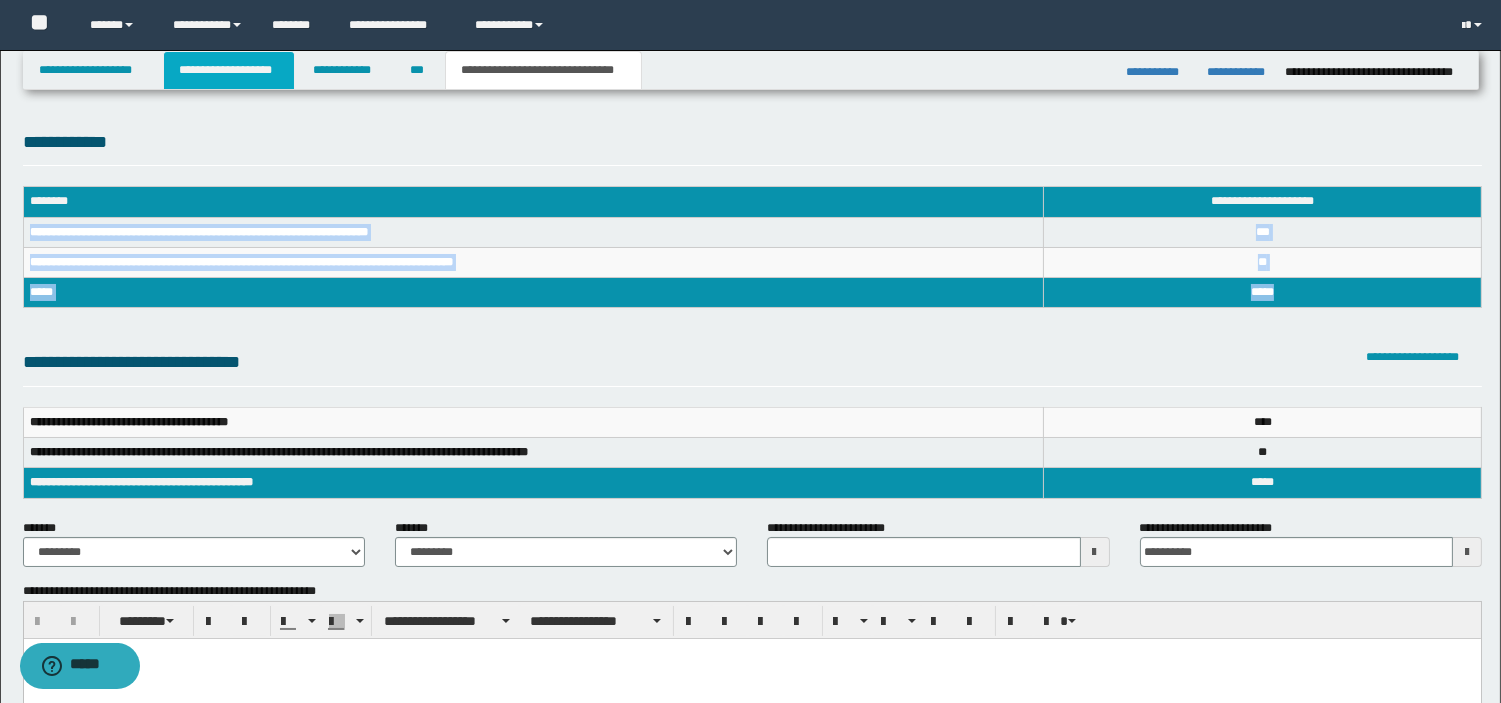 click on "**********" at bounding box center [229, 70] 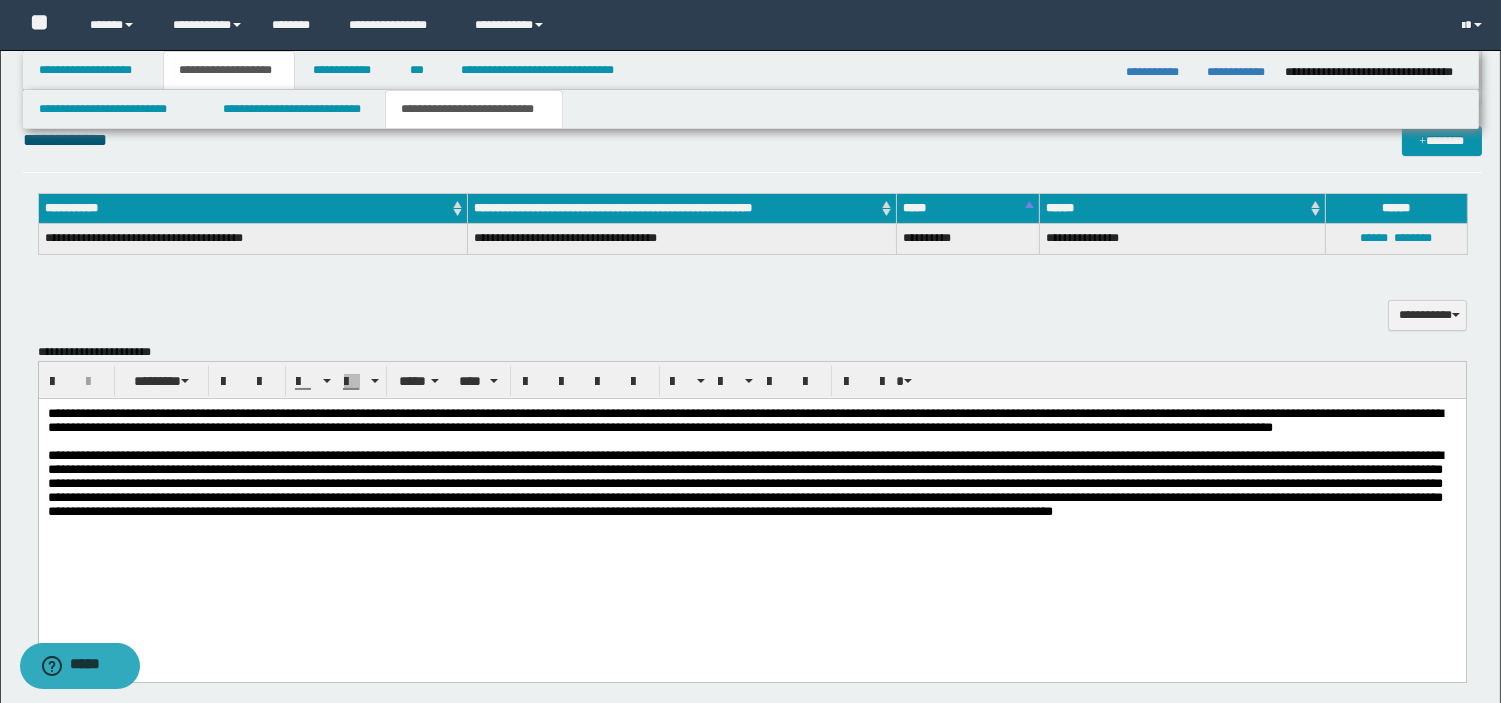 scroll, scrollTop: 1106, scrollLeft: 0, axis: vertical 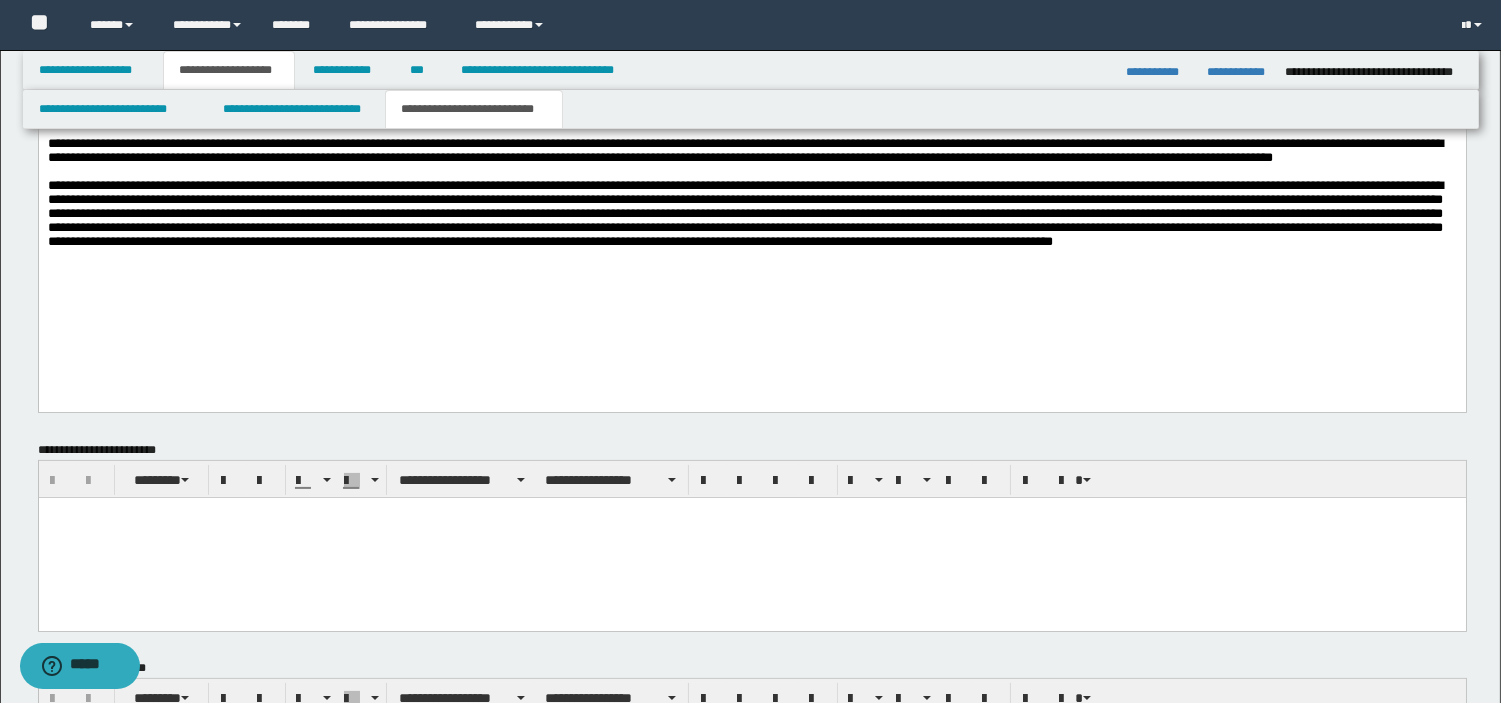 click on "**********" at bounding box center (751, 218) 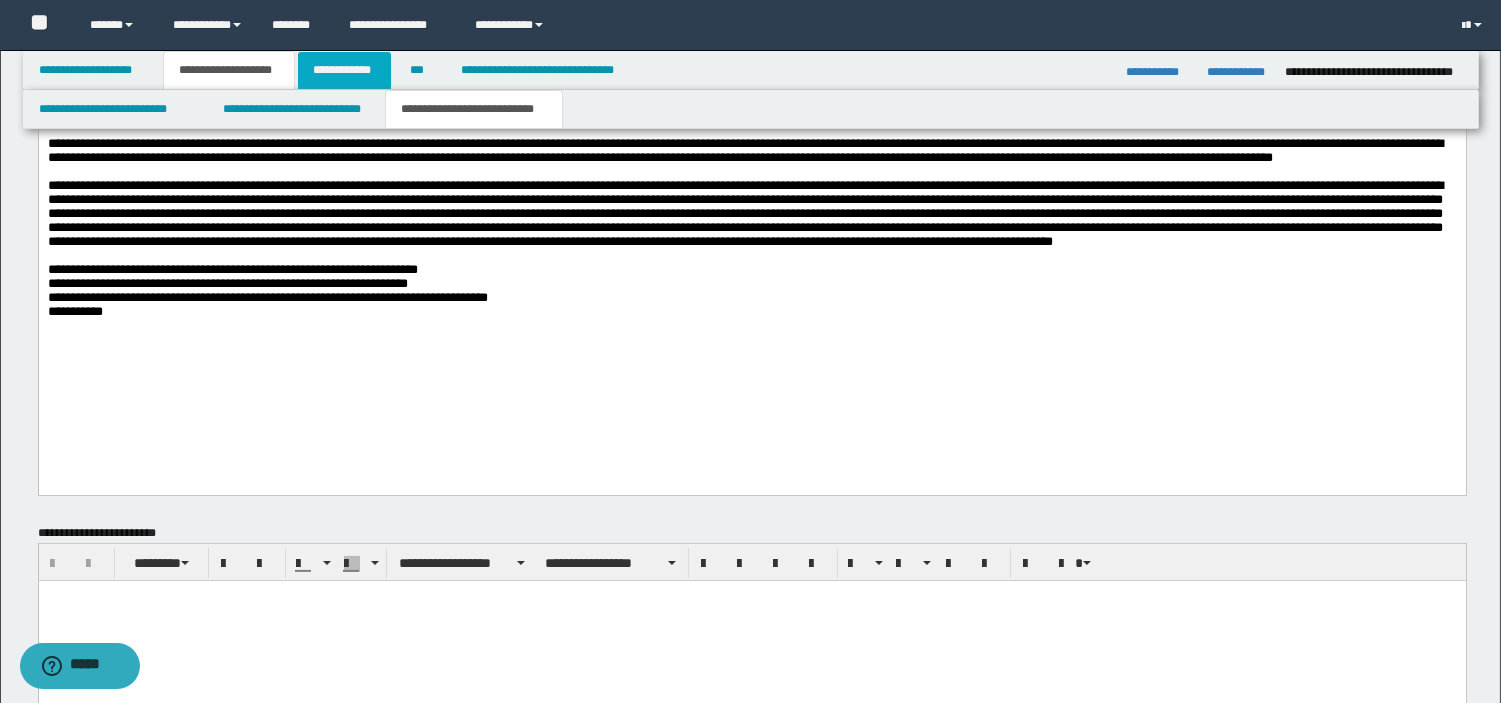 click on "**********" at bounding box center (344, 70) 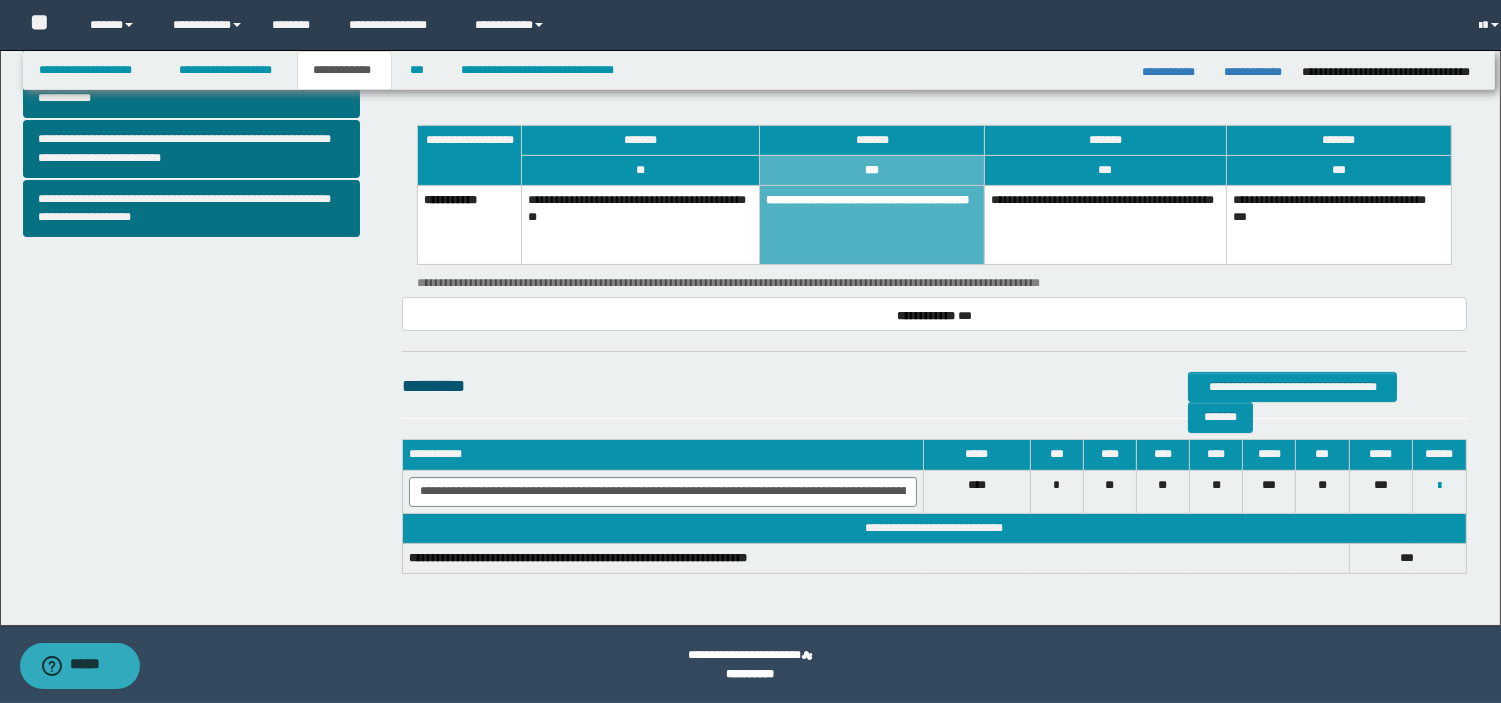 scroll, scrollTop: 765, scrollLeft: 0, axis: vertical 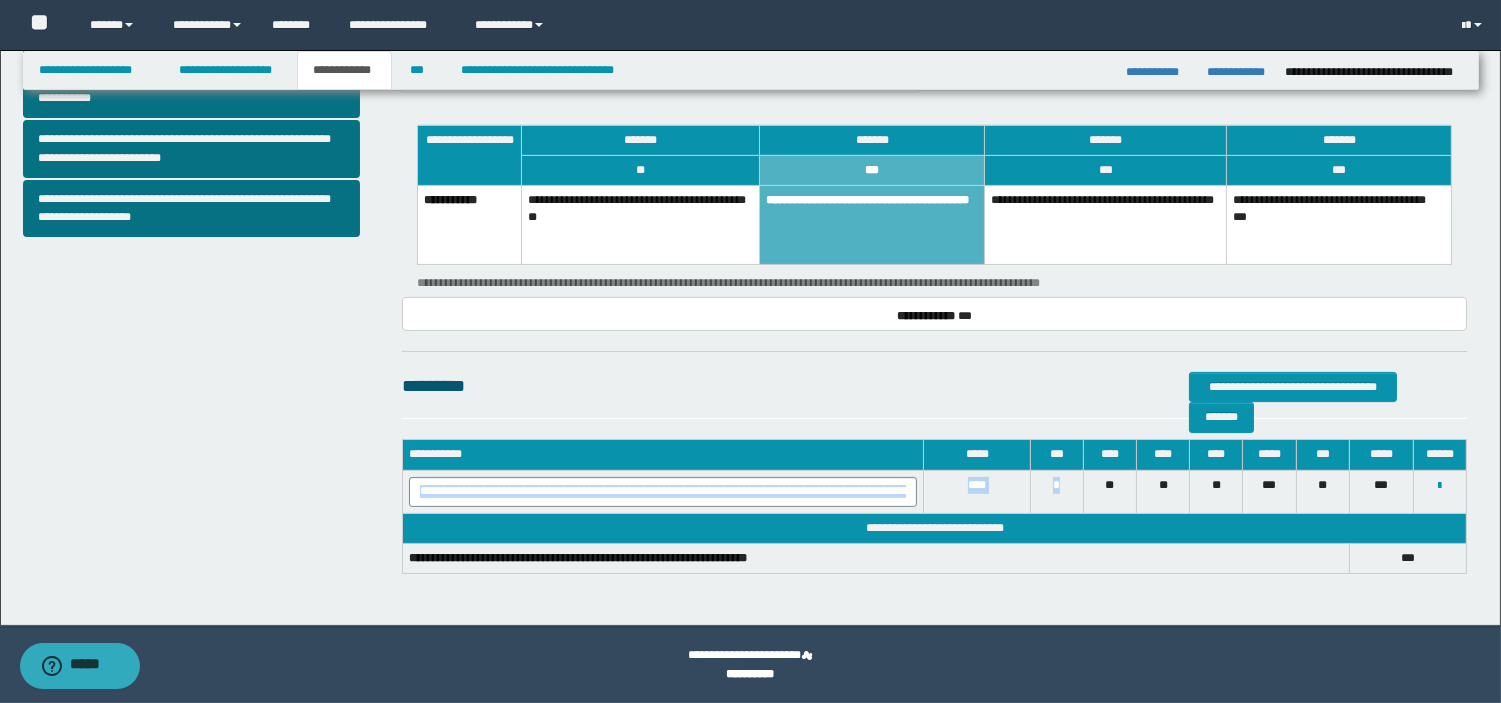 drag, startPoint x: 1064, startPoint y: 484, endPoint x: 415, endPoint y: 491, distance: 649.0377 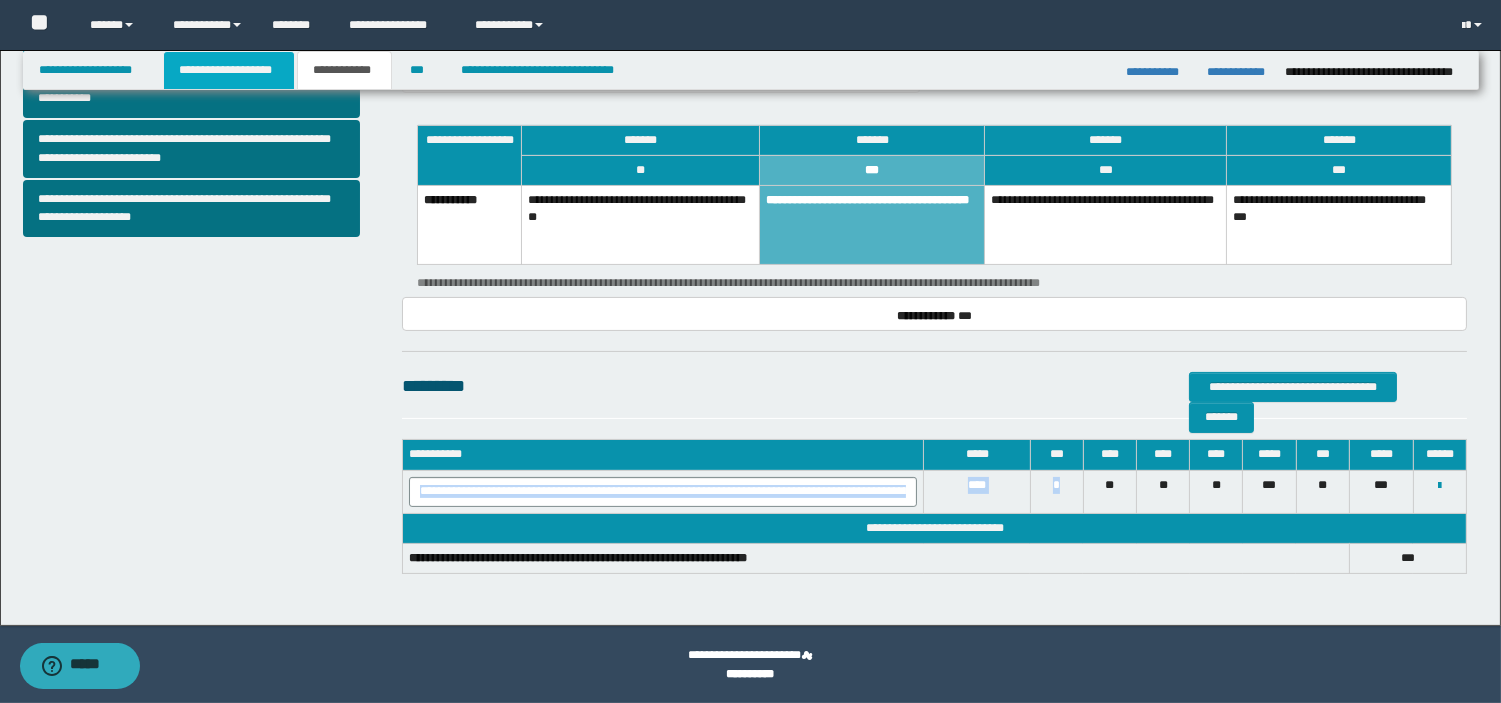 click on "**********" at bounding box center [229, 70] 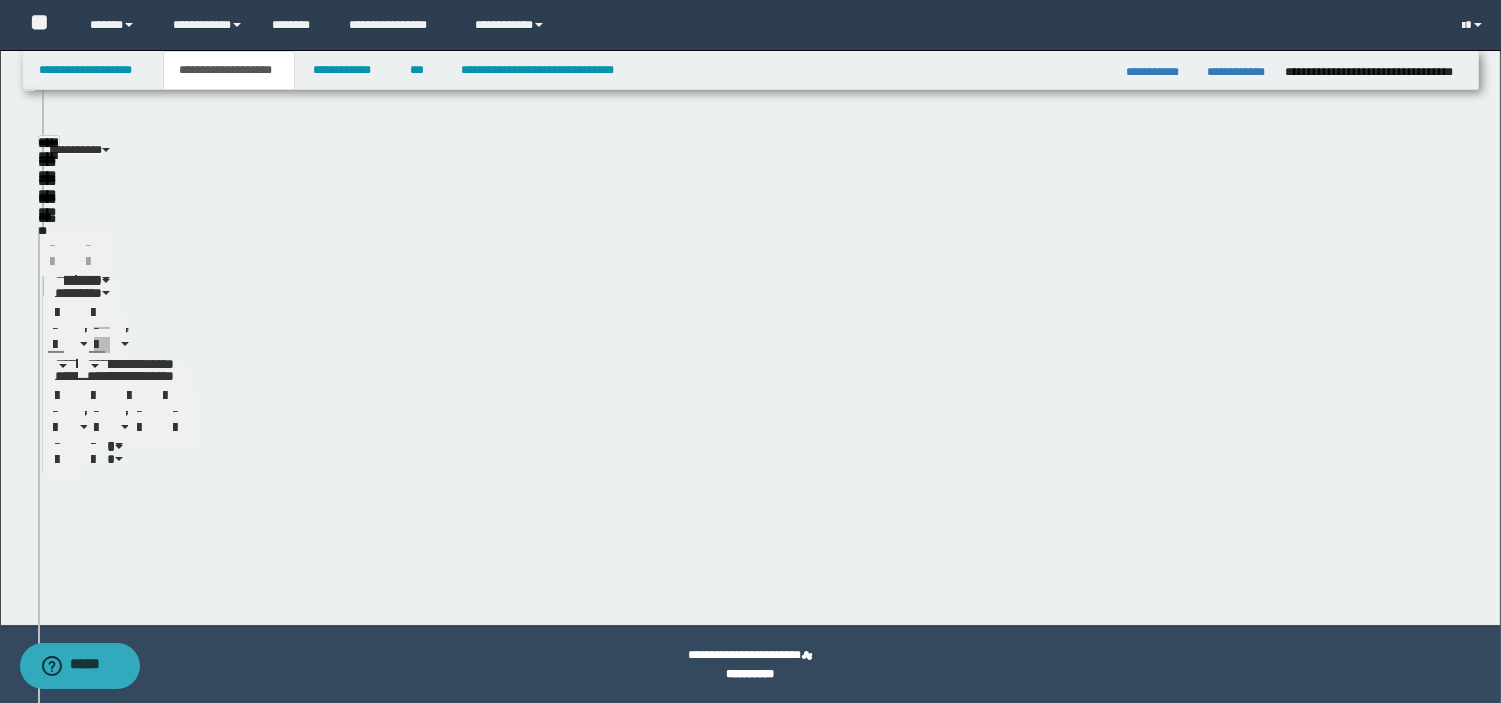 scroll, scrollTop: 796, scrollLeft: 0, axis: vertical 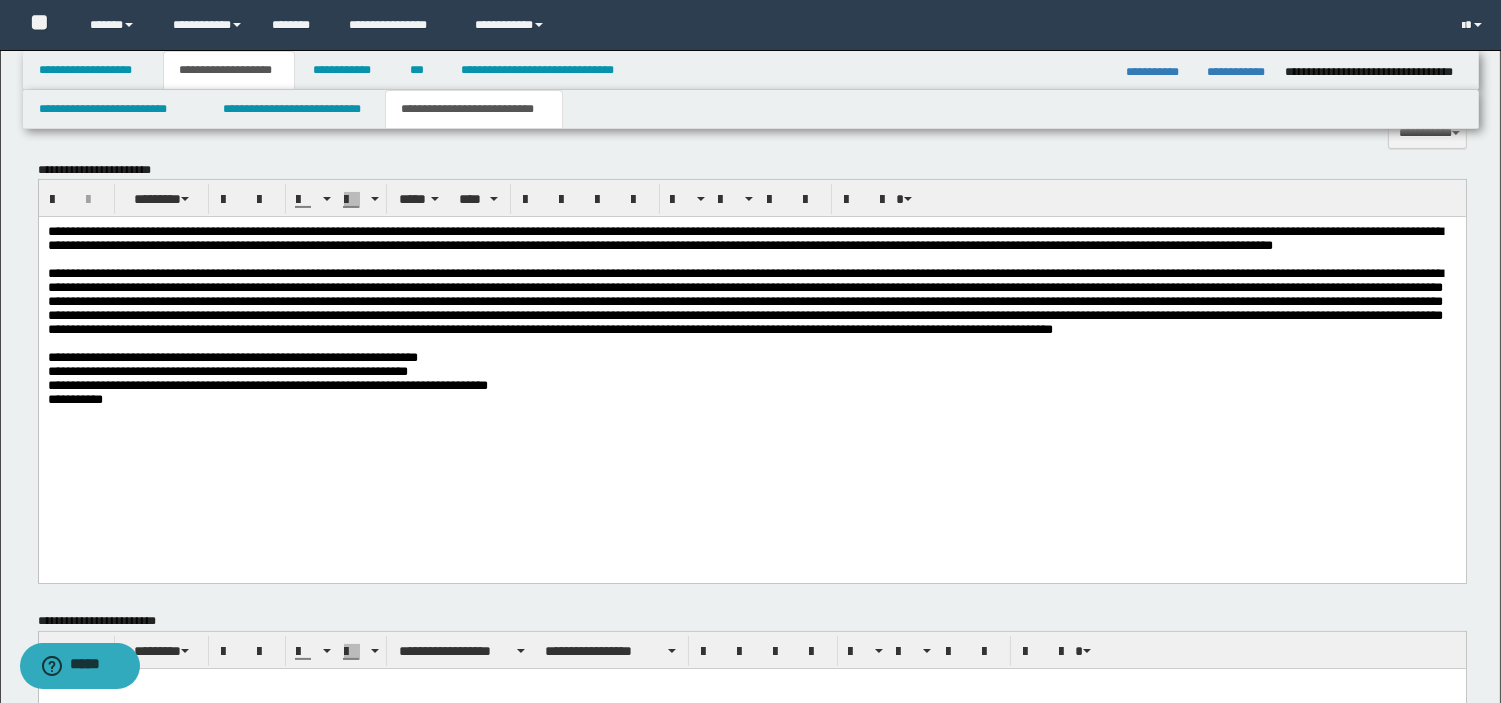 click on "**********" at bounding box center (267, 385) 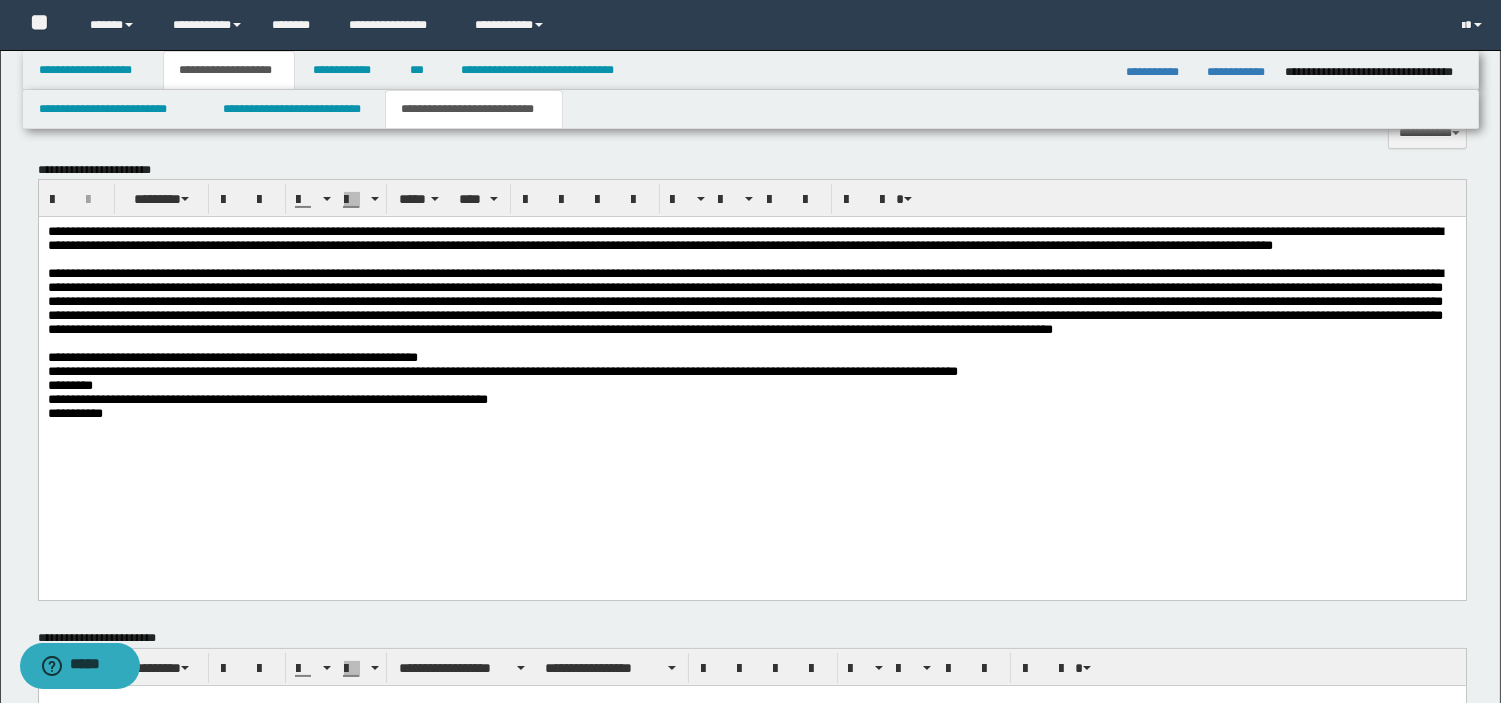 click on "**********" at bounding box center [751, 393] 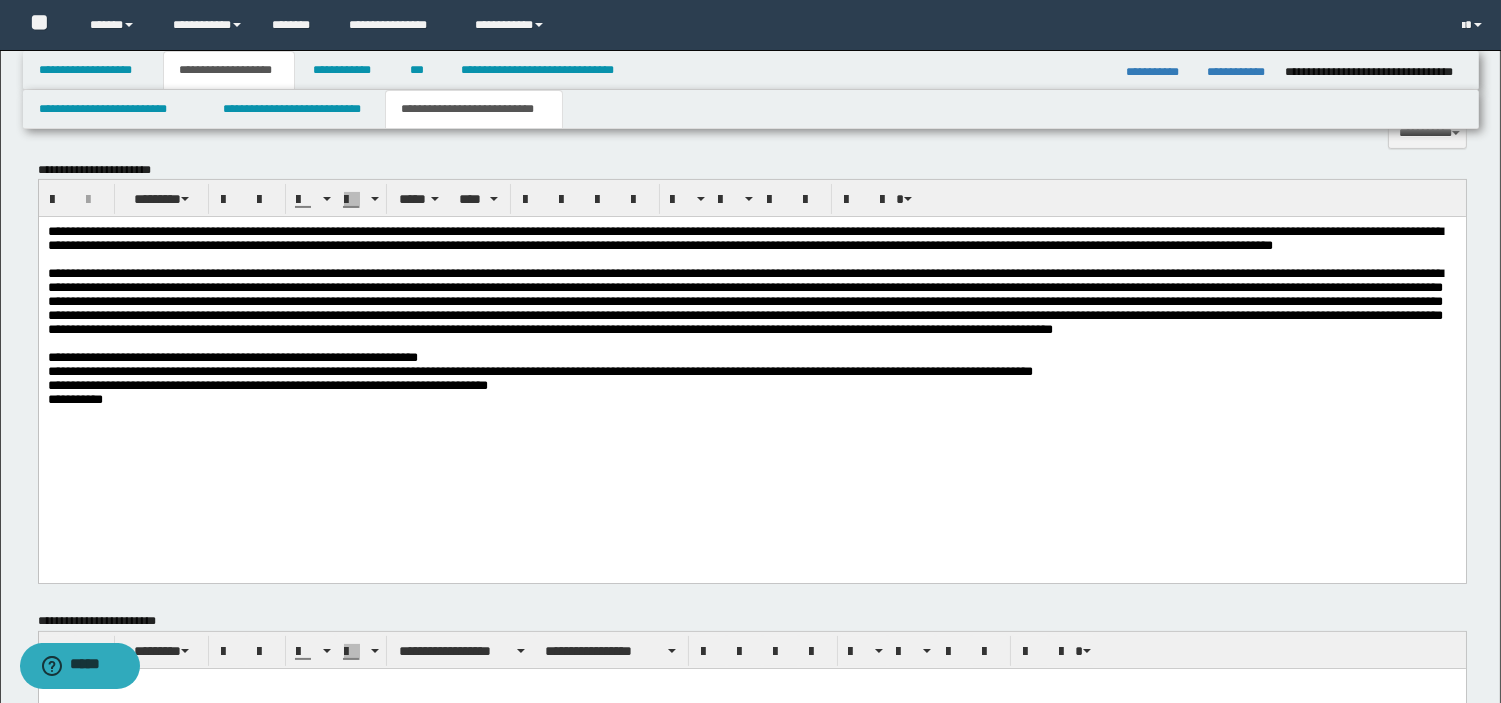 click on "**********" at bounding box center [539, 385] 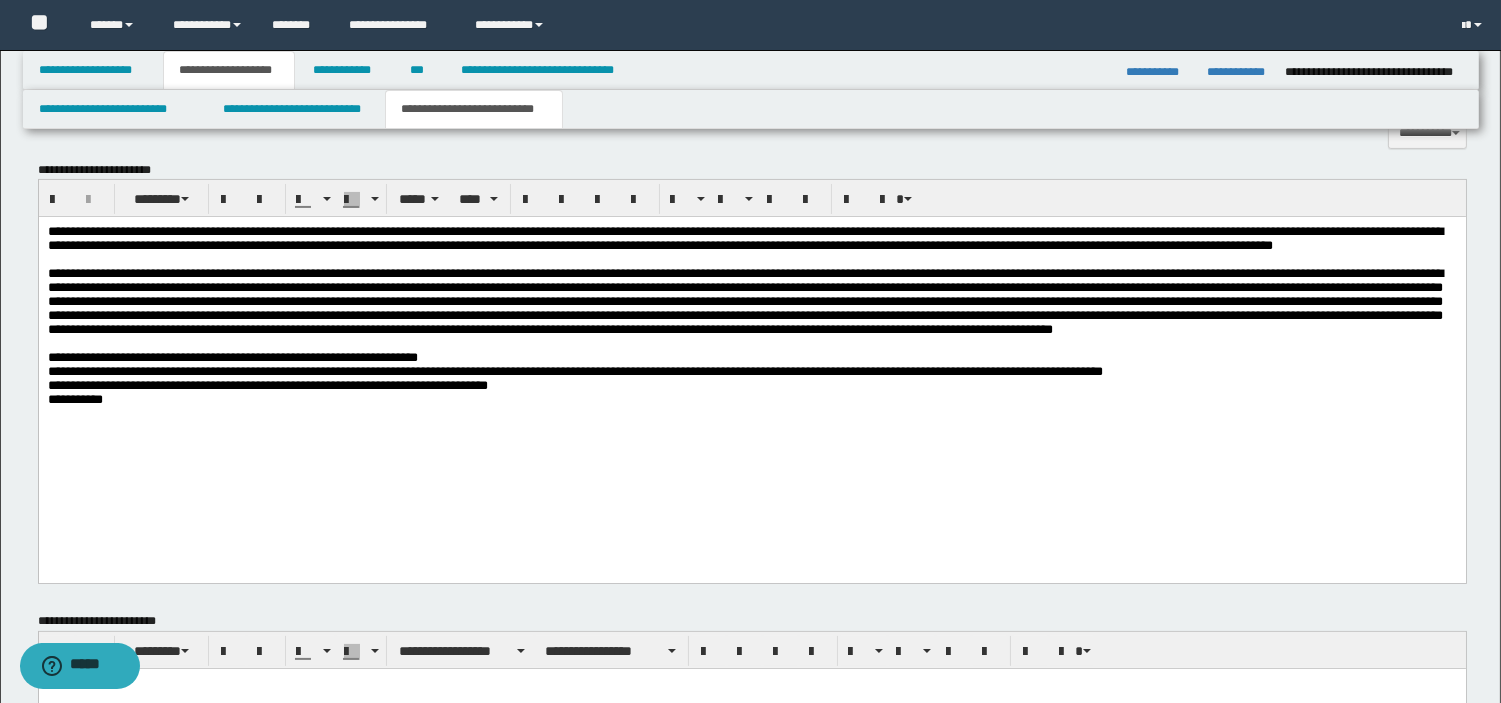 click on "**********" at bounding box center (751, 386) 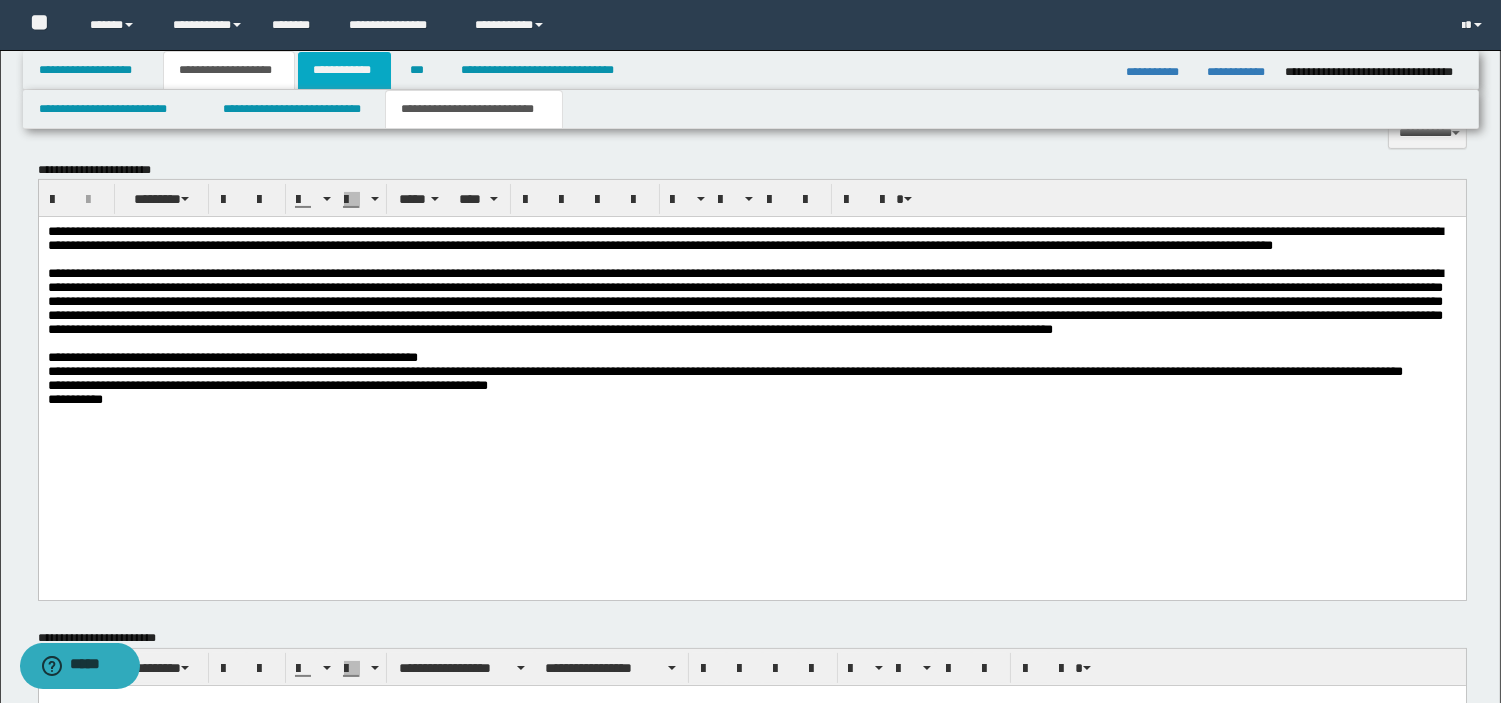 click on "**********" at bounding box center [344, 70] 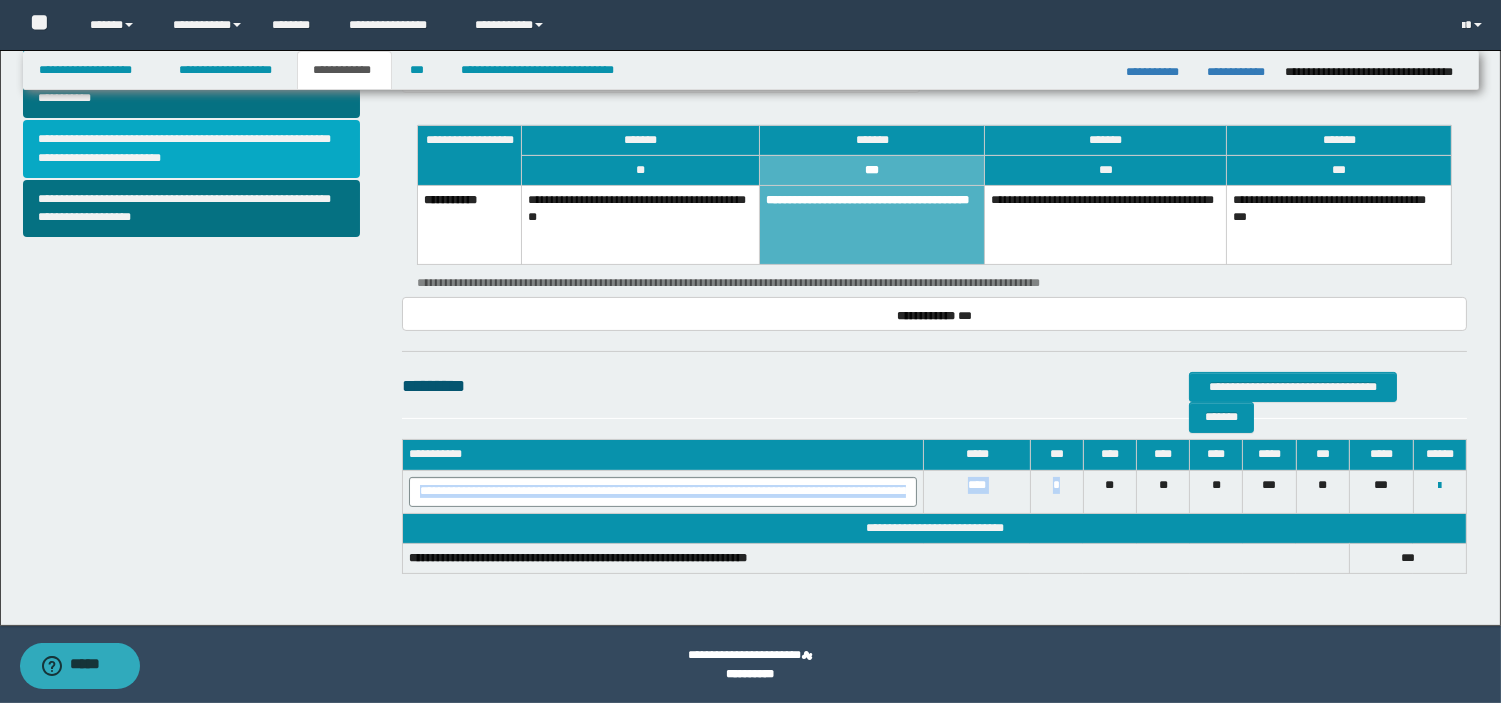 click on "**********" at bounding box center [192, 149] 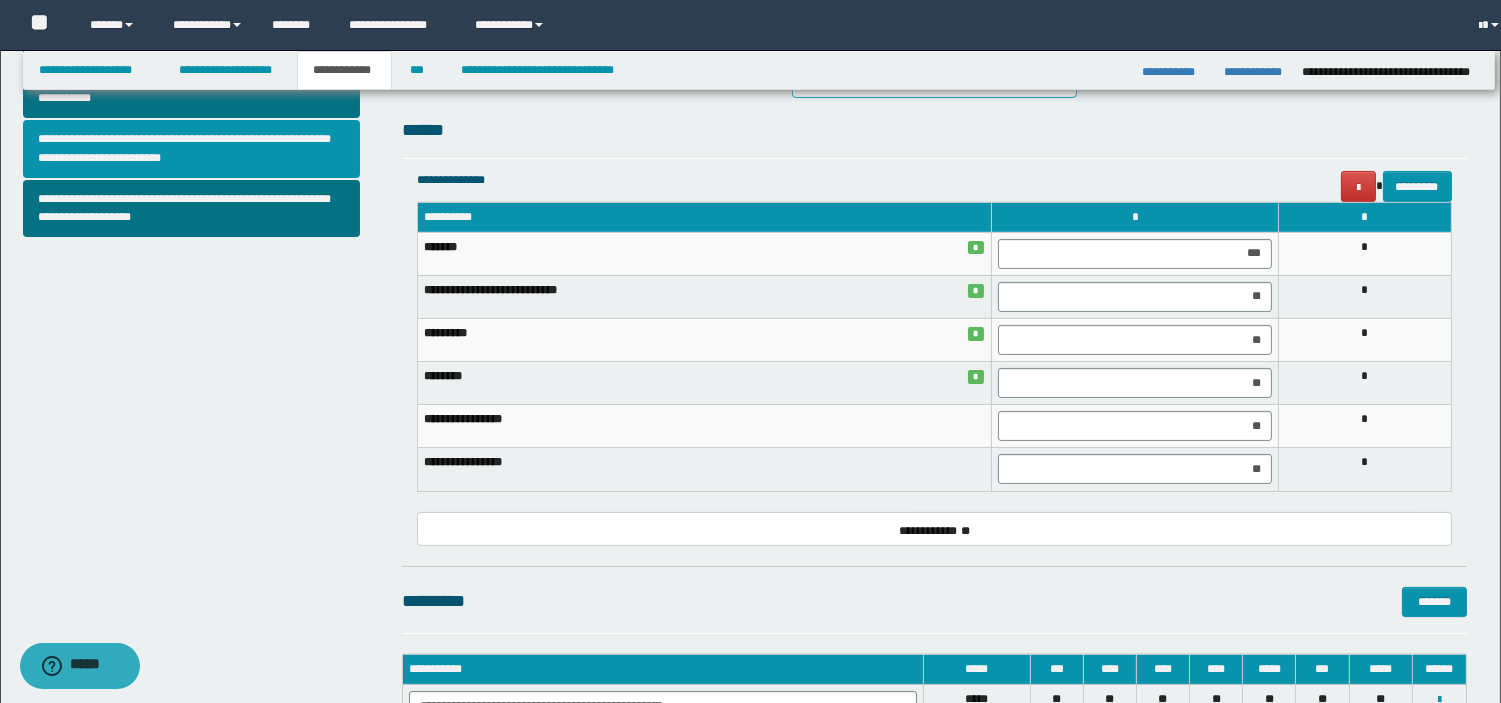 scroll, scrollTop: 0, scrollLeft: 0, axis: both 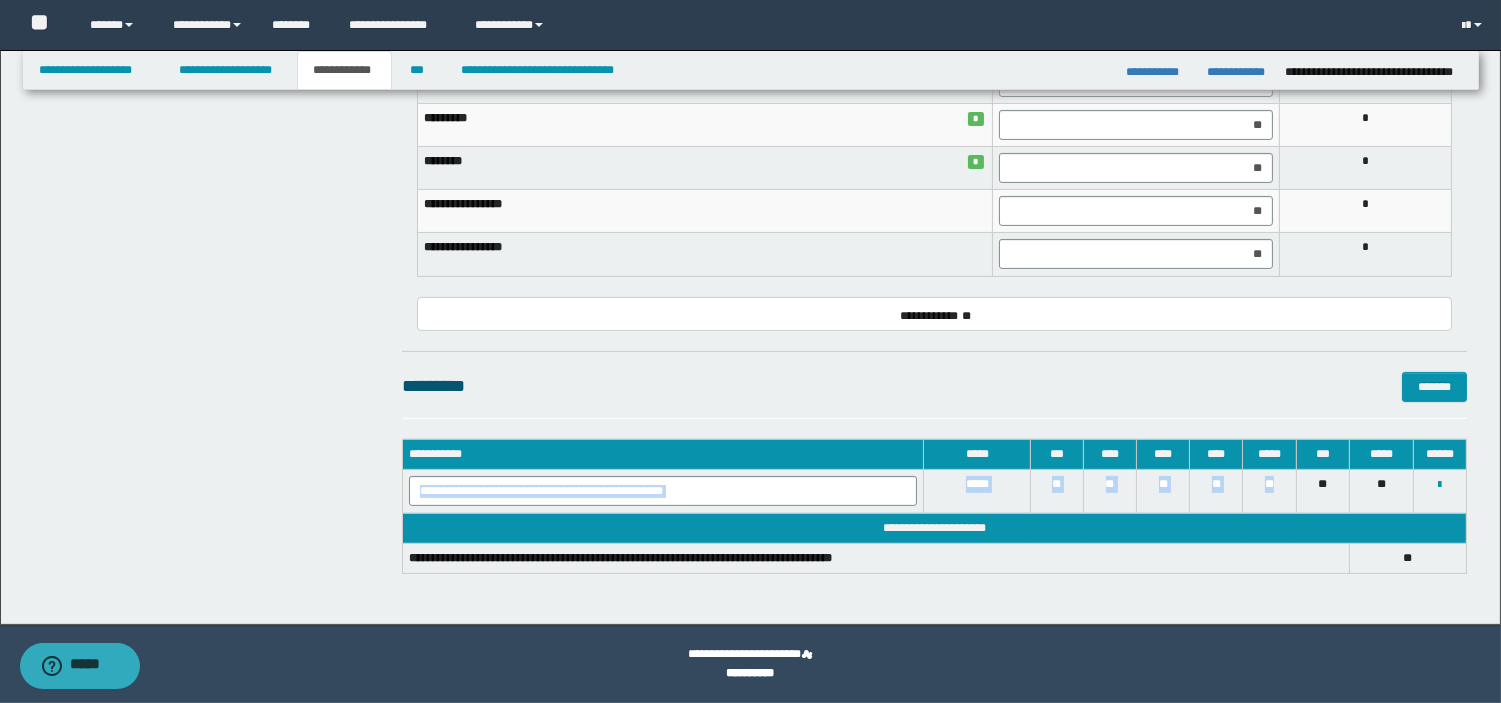 drag, startPoint x: 1274, startPoint y: 483, endPoint x: 423, endPoint y: 495, distance: 851.0846 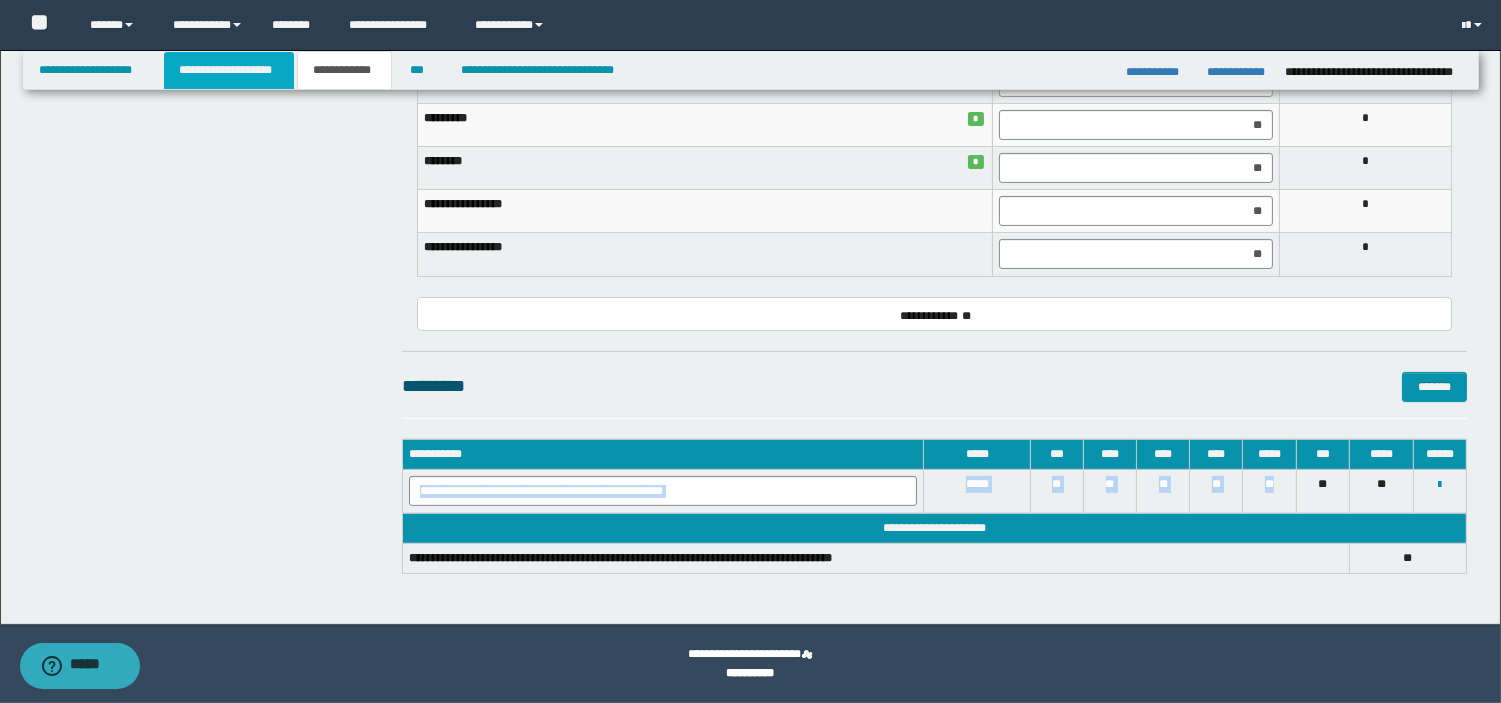 click on "**********" at bounding box center (229, 70) 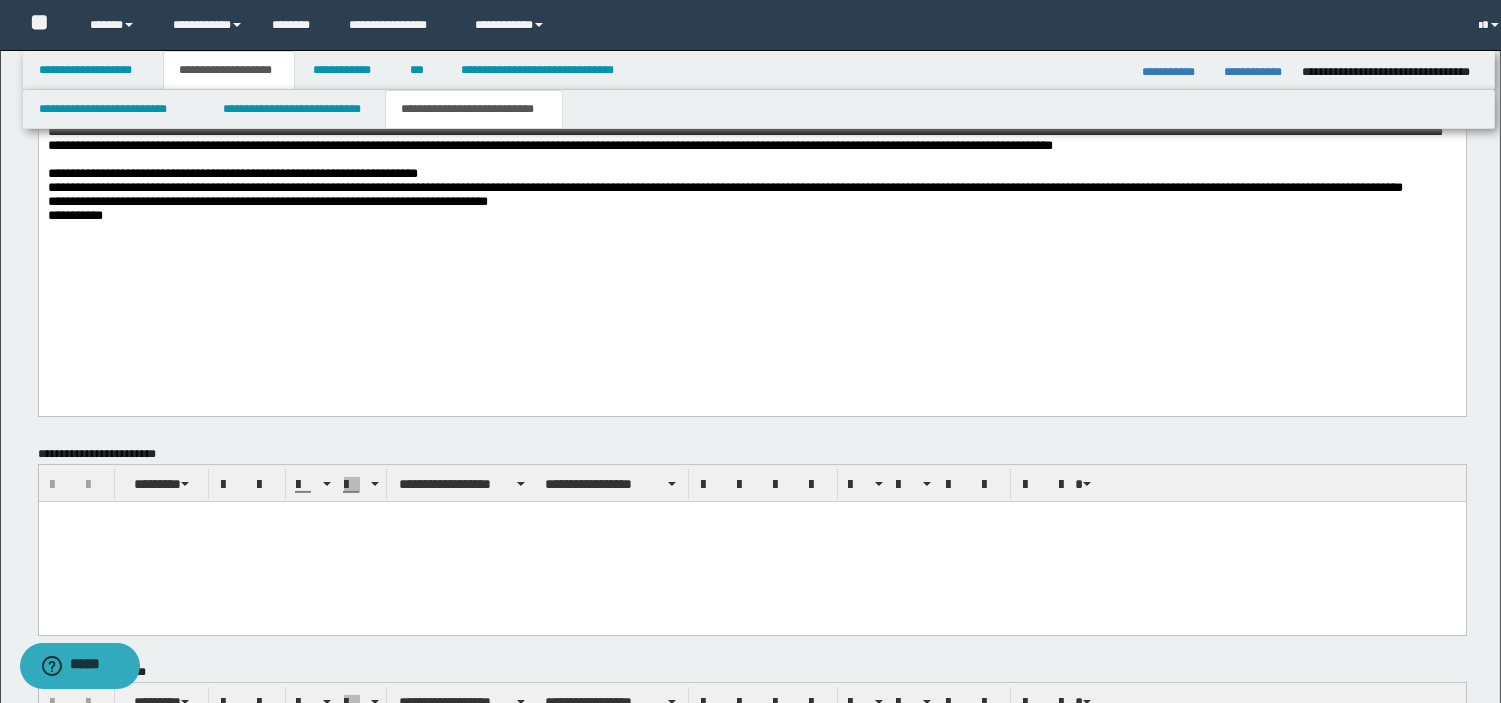 scroll, scrollTop: 1011, scrollLeft: 0, axis: vertical 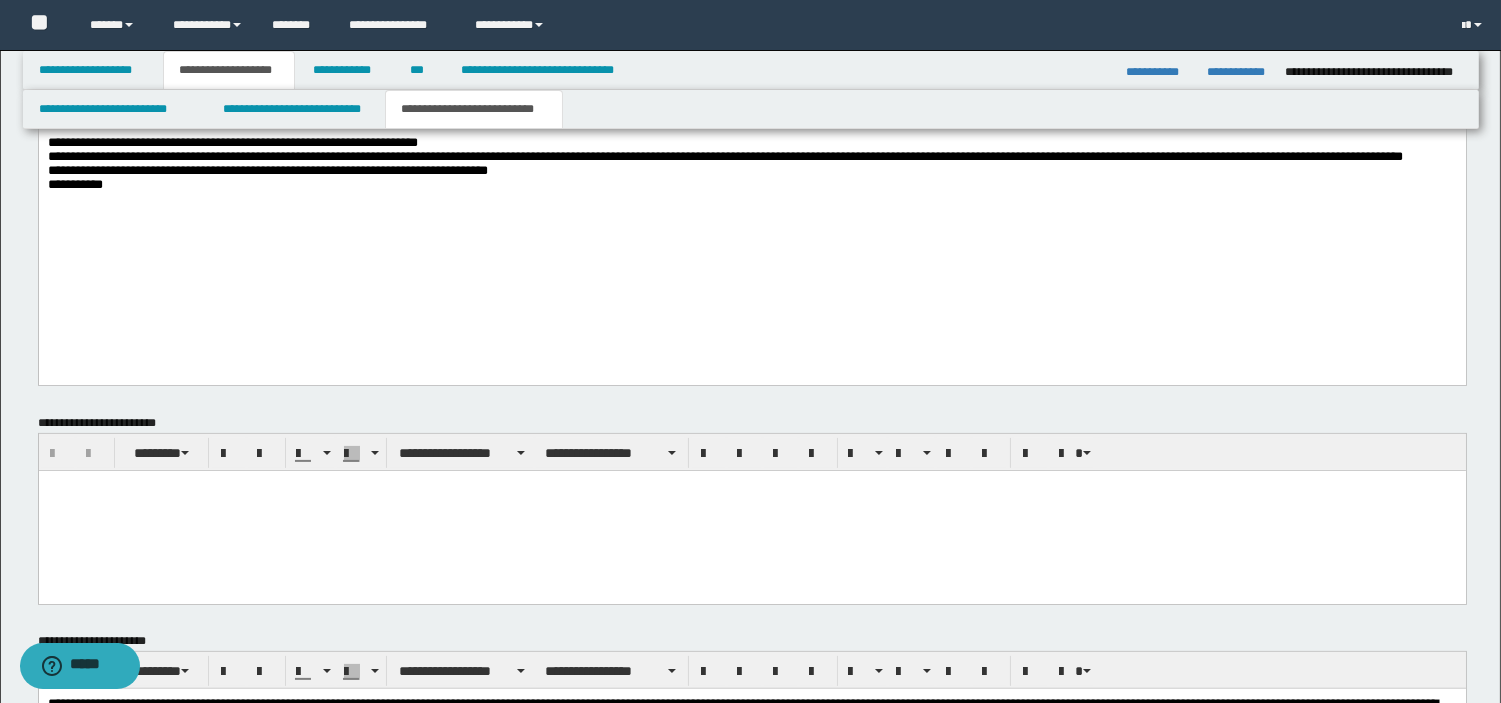 click on "**********" at bounding box center (724, 170) 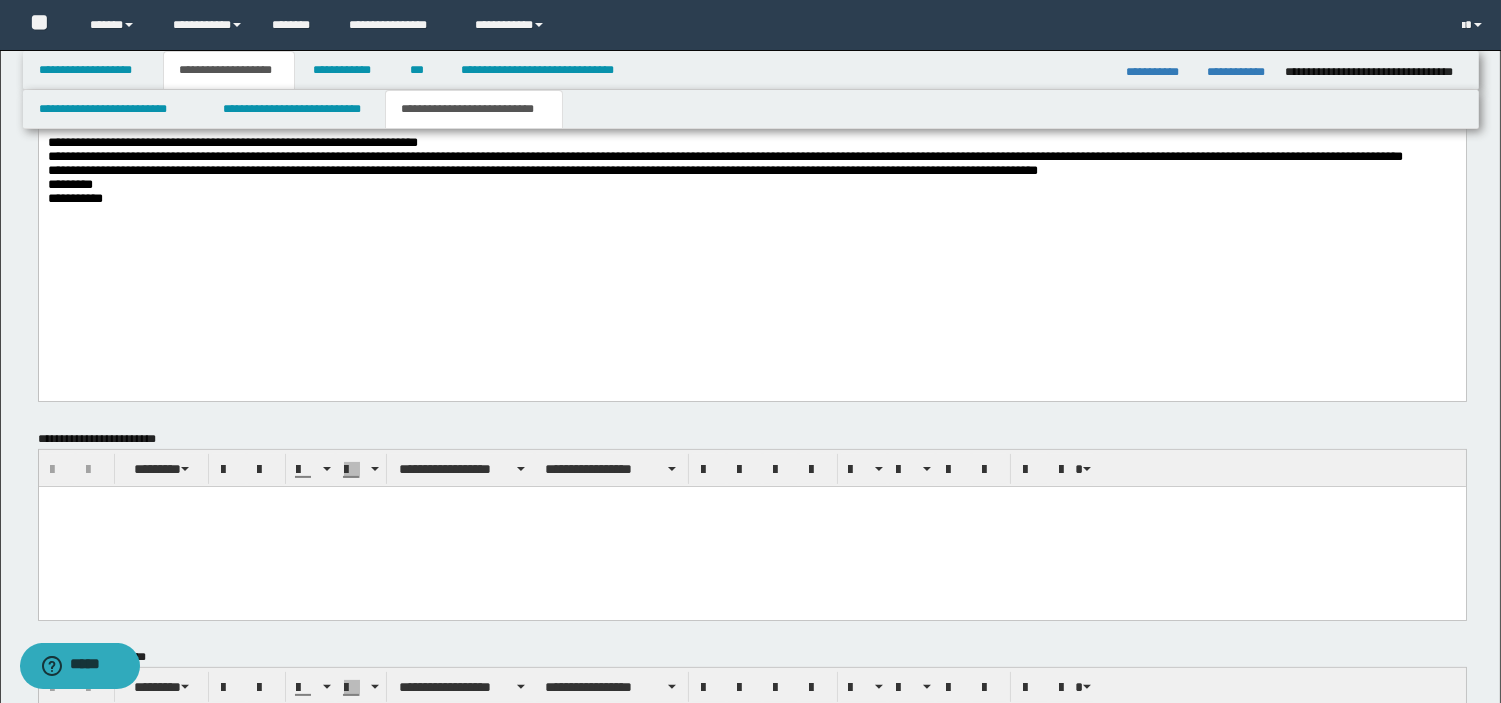 click on "**********" at bounding box center (751, 178) 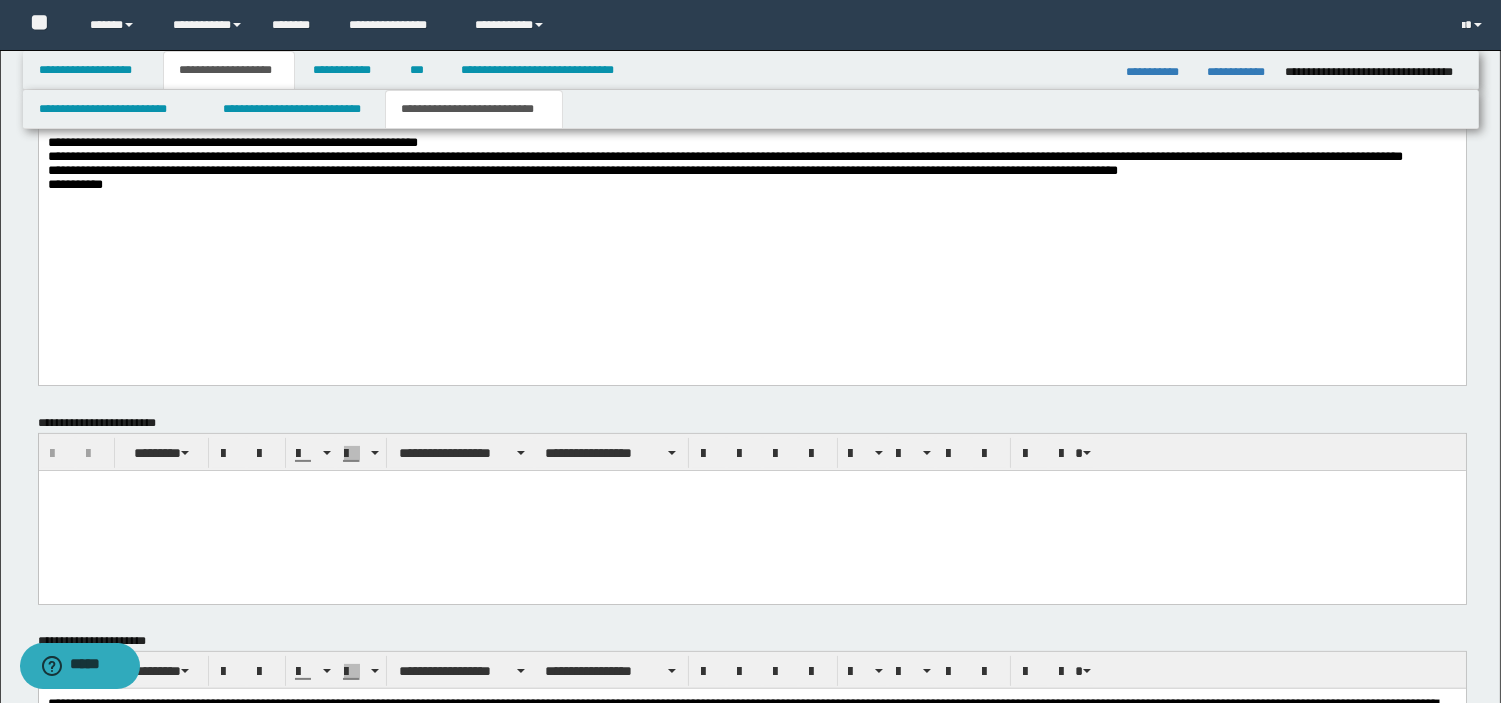 click on "**********" at bounding box center (724, 170) 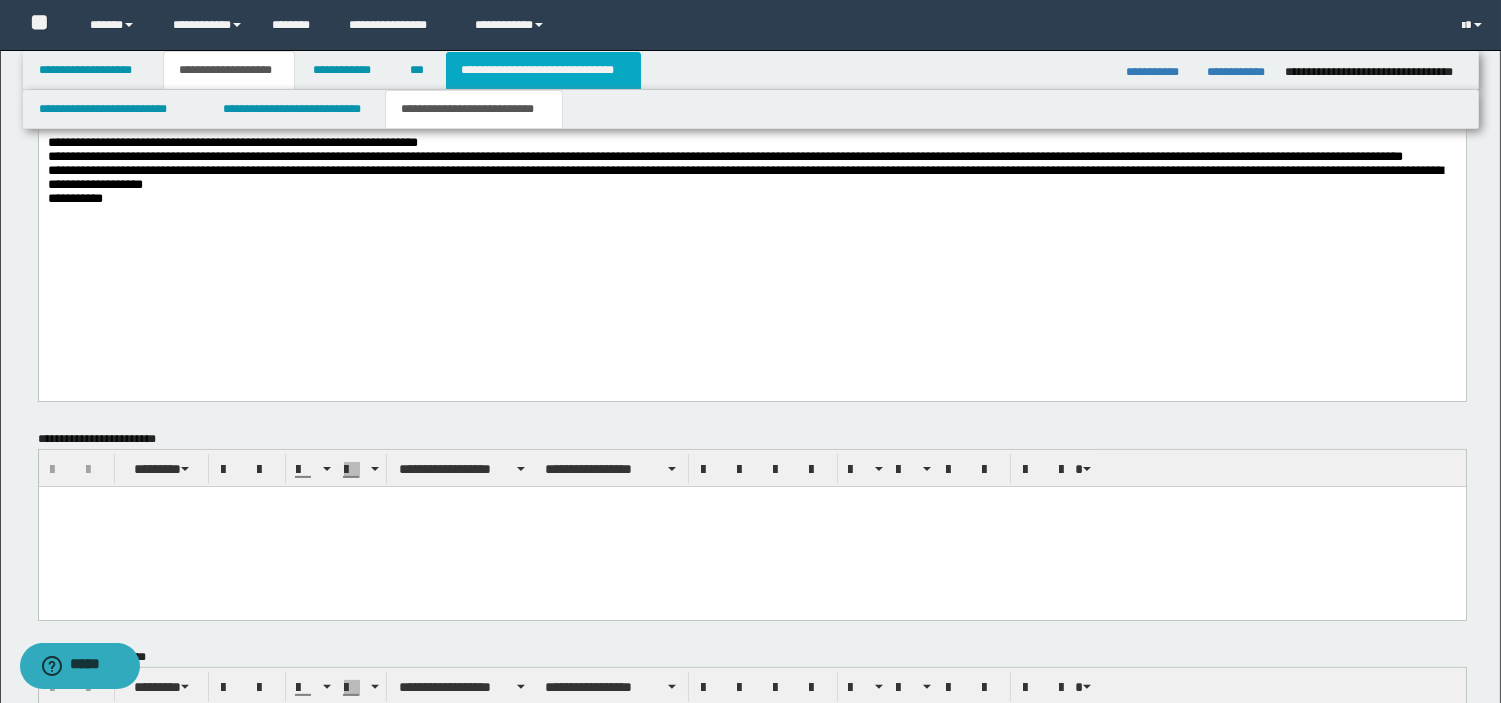 click on "**********" at bounding box center [543, 70] 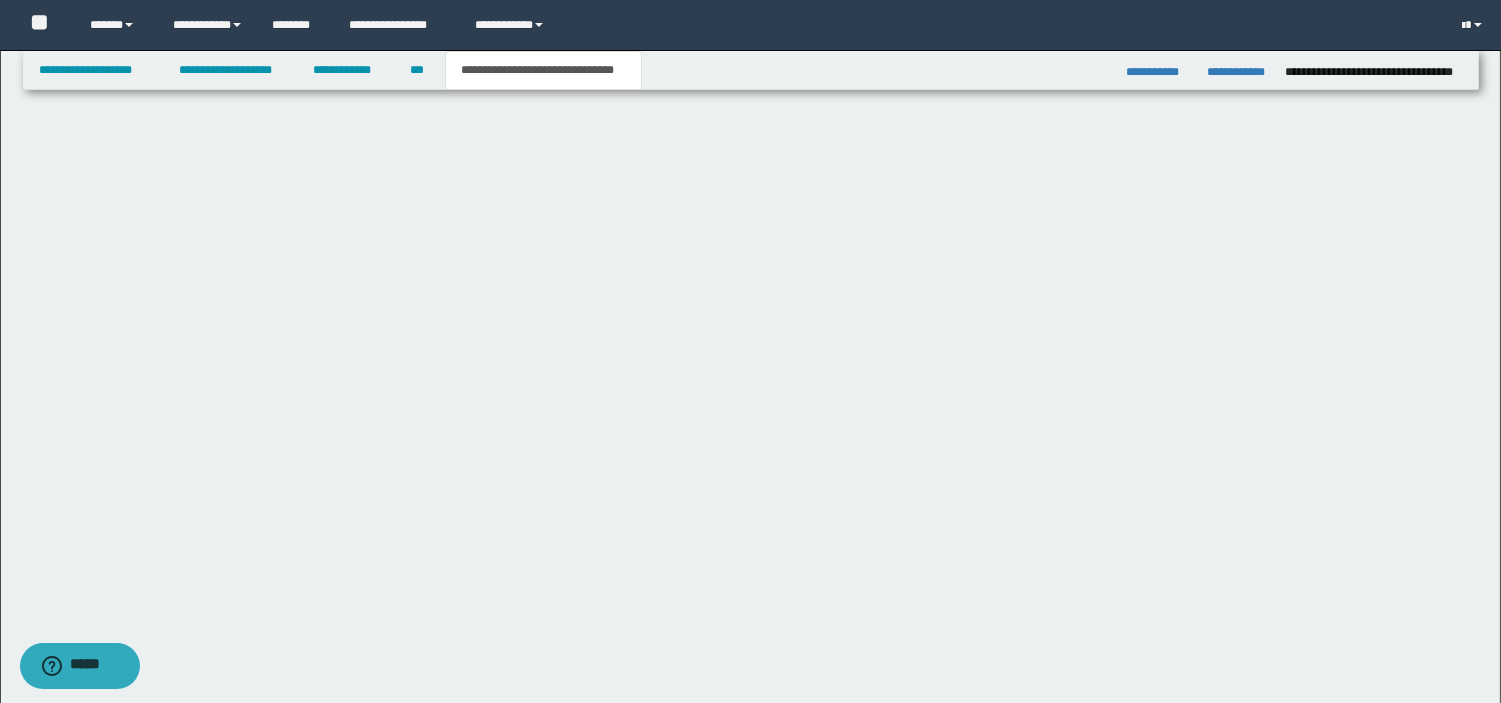 type 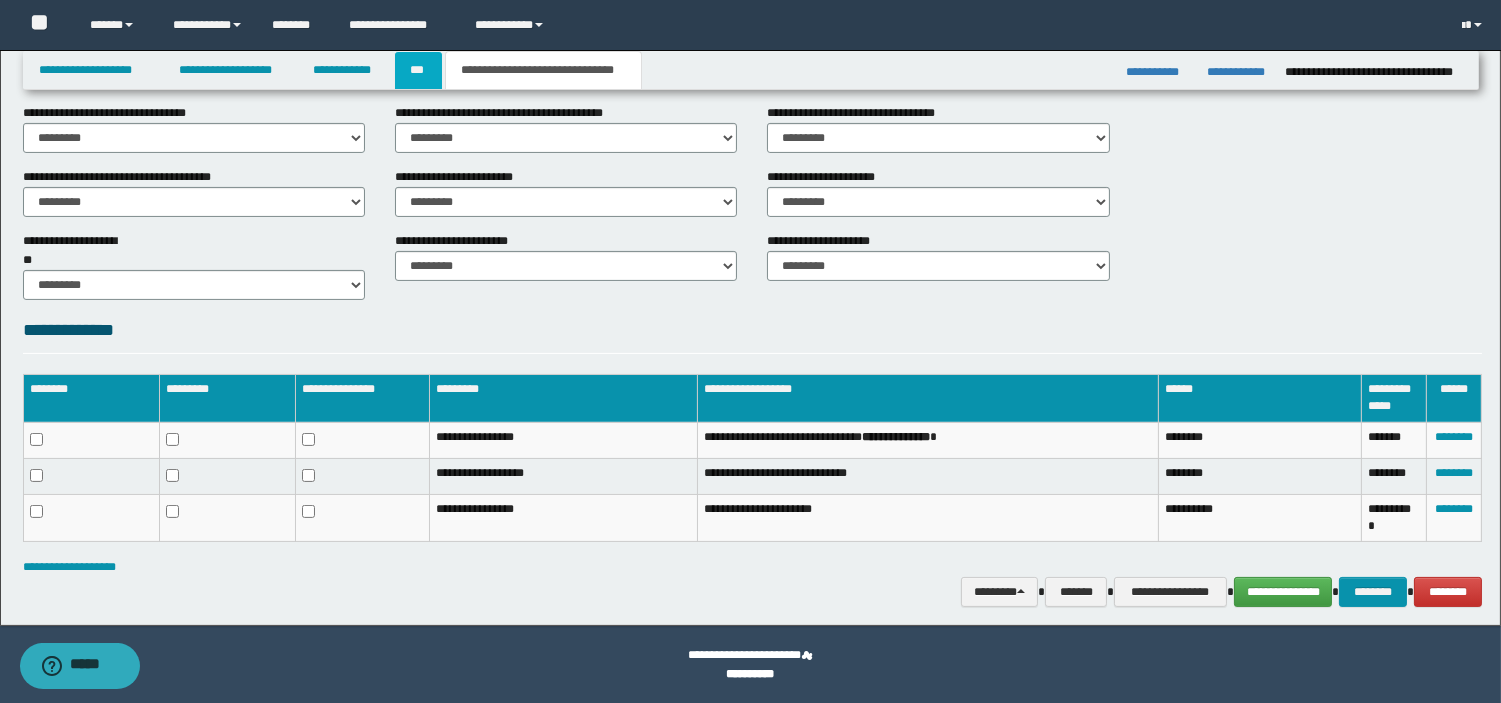 click on "***" at bounding box center (418, 70) 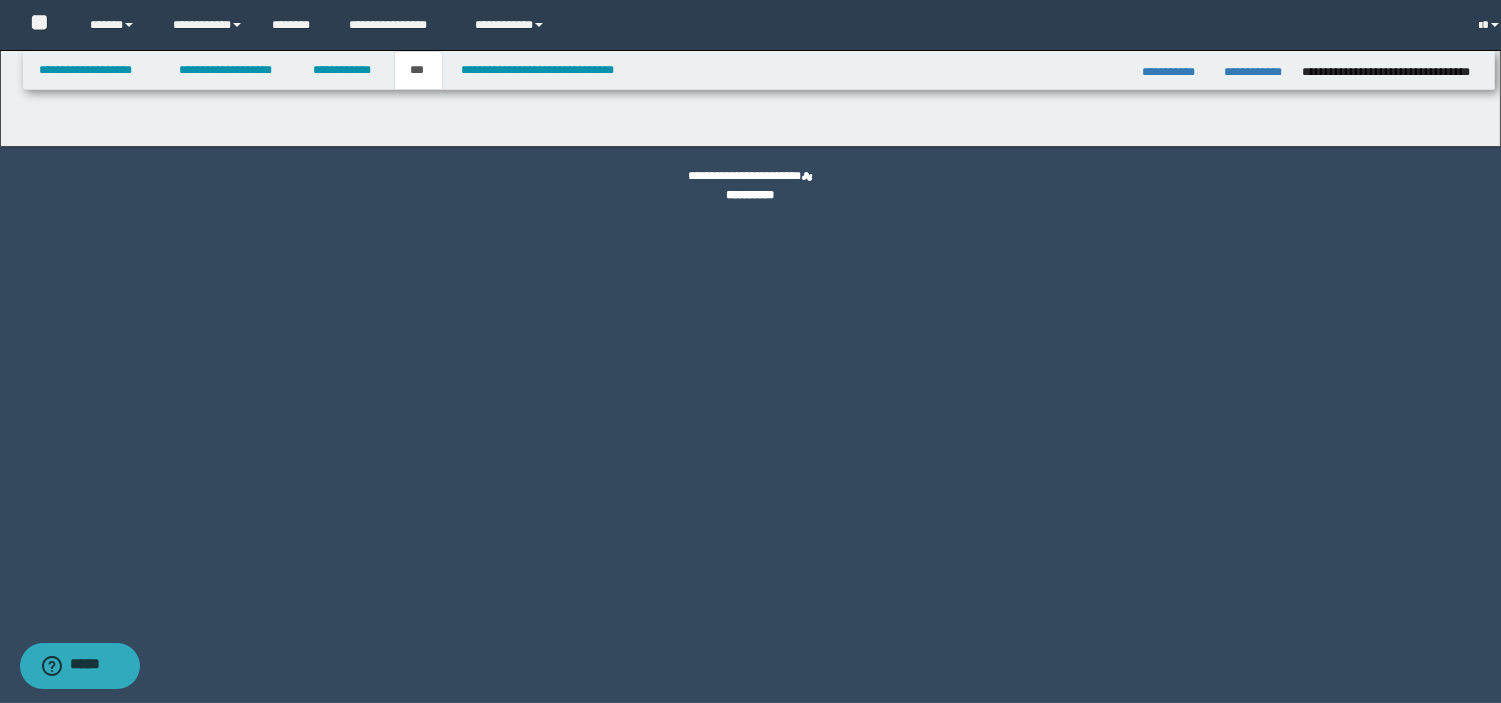 scroll, scrollTop: 0, scrollLeft: 0, axis: both 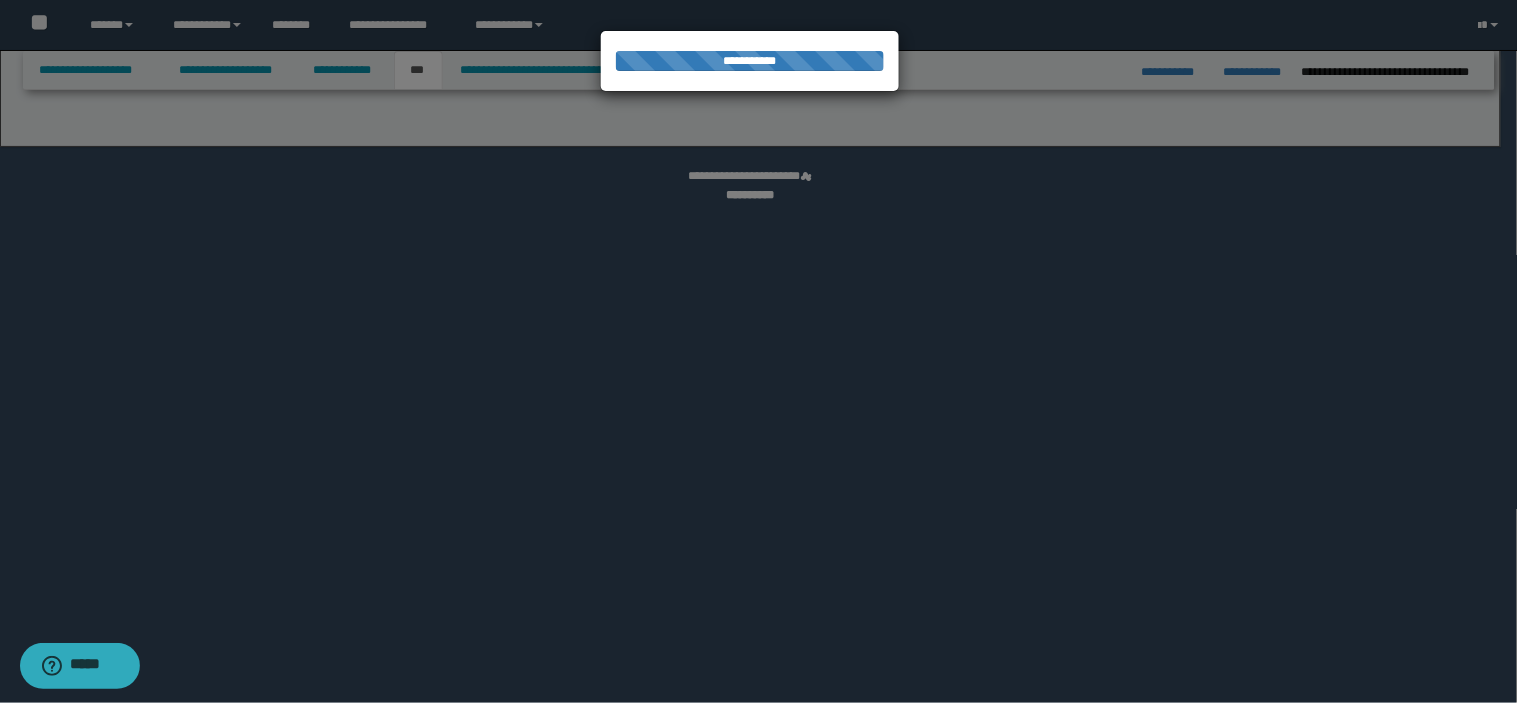 select on "*" 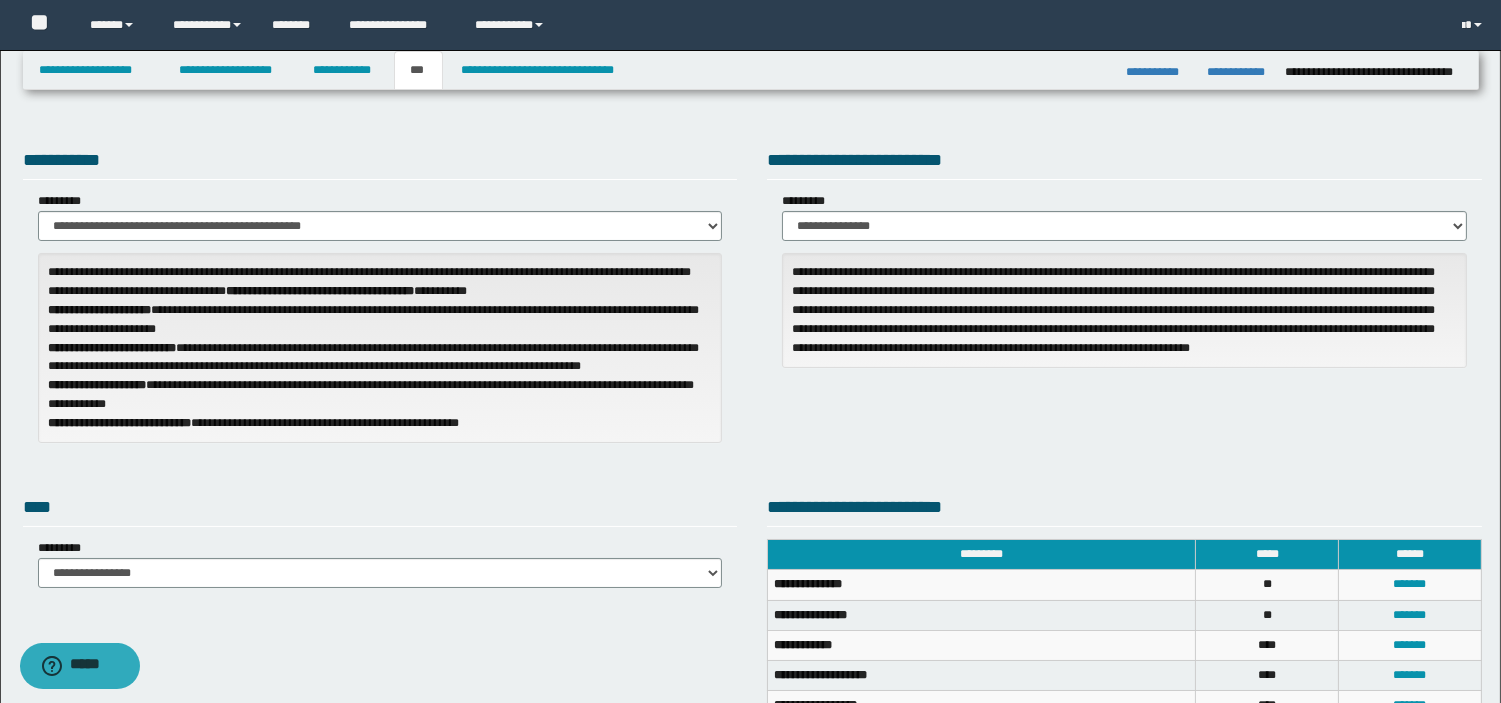 scroll, scrollTop: 548, scrollLeft: 0, axis: vertical 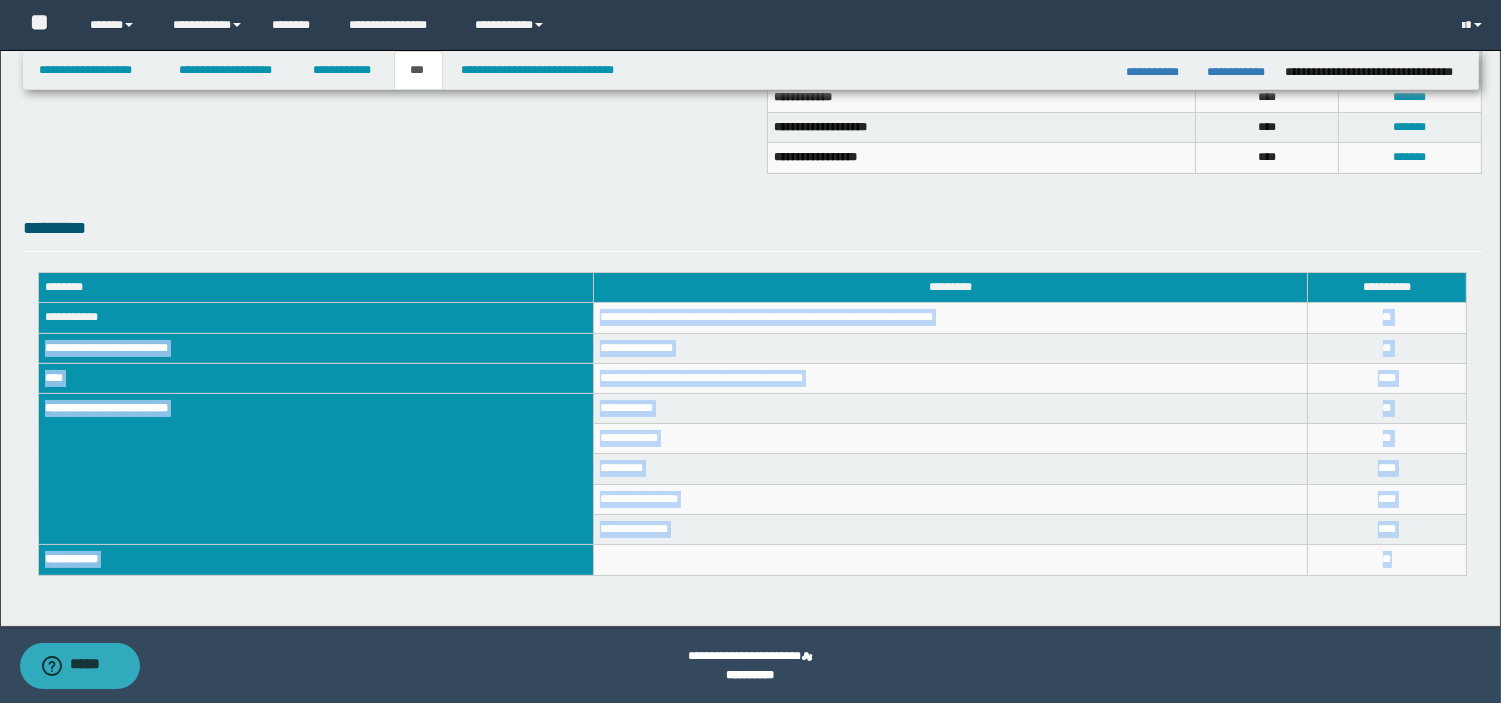 drag, startPoint x: 598, startPoint y: 314, endPoint x: 1437, endPoint y: 564, distance: 875.4547 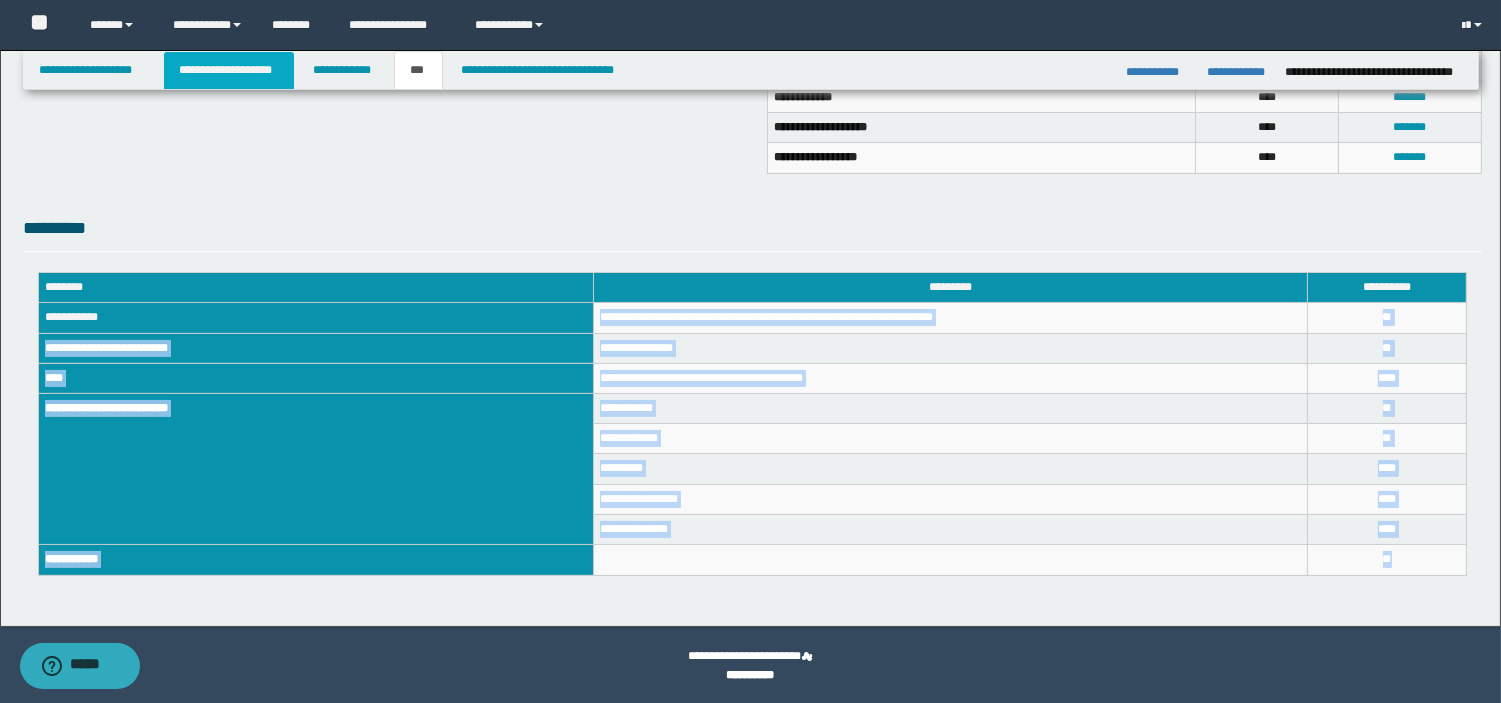 click on "**********" at bounding box center [229, 70] 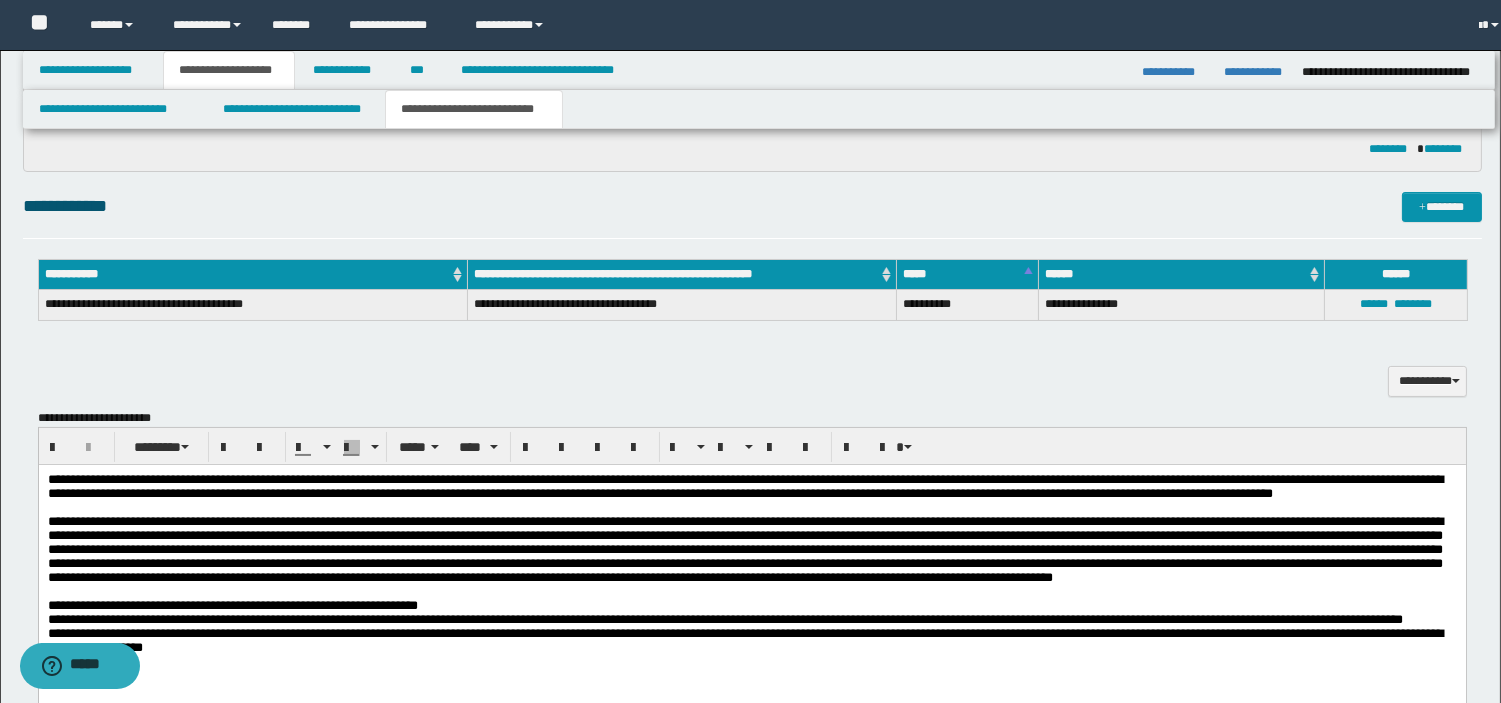 scroll, scrollTop: 580, scrollLeft: 0, axis: vertical 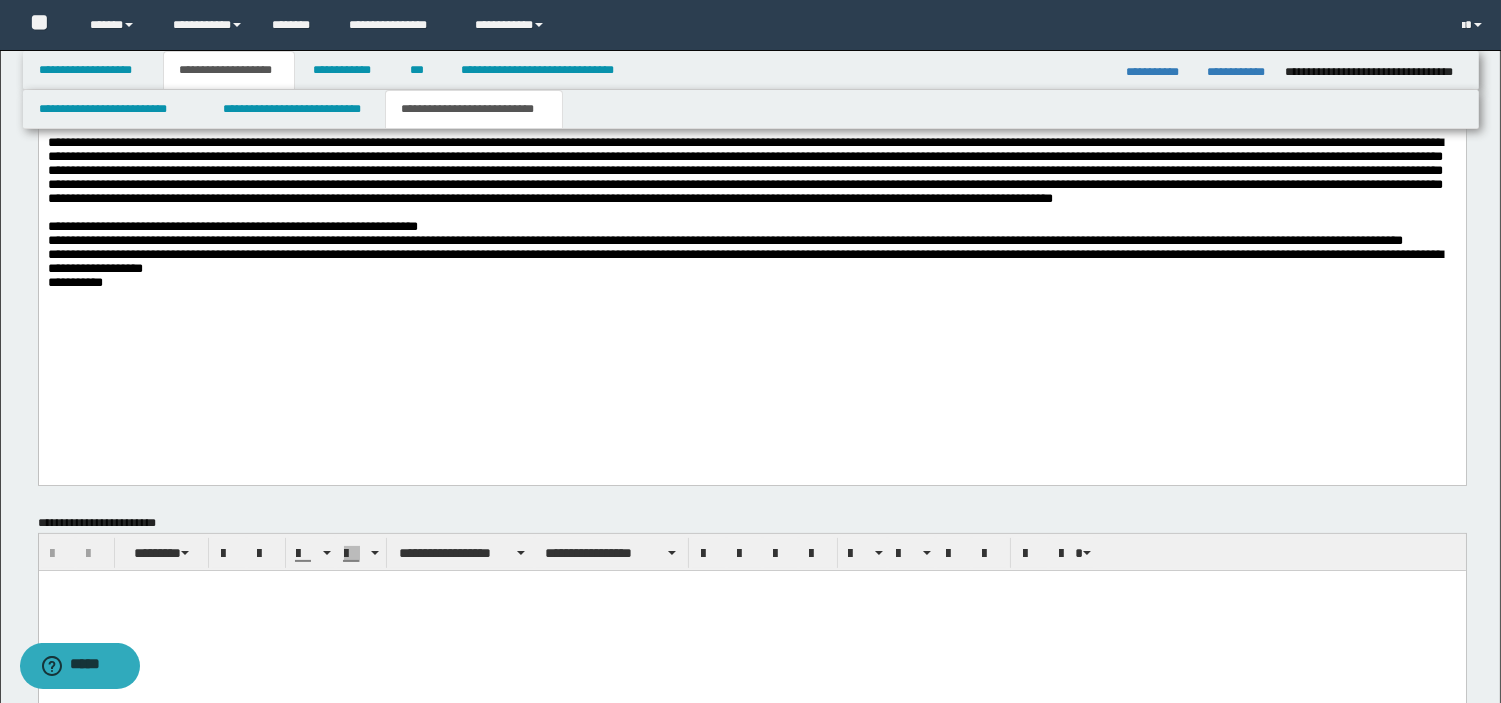 drag, startPoint x: 1510, startPoint y: 16, endPoint x: 718, endPoint y: 282, distance: 835.4759 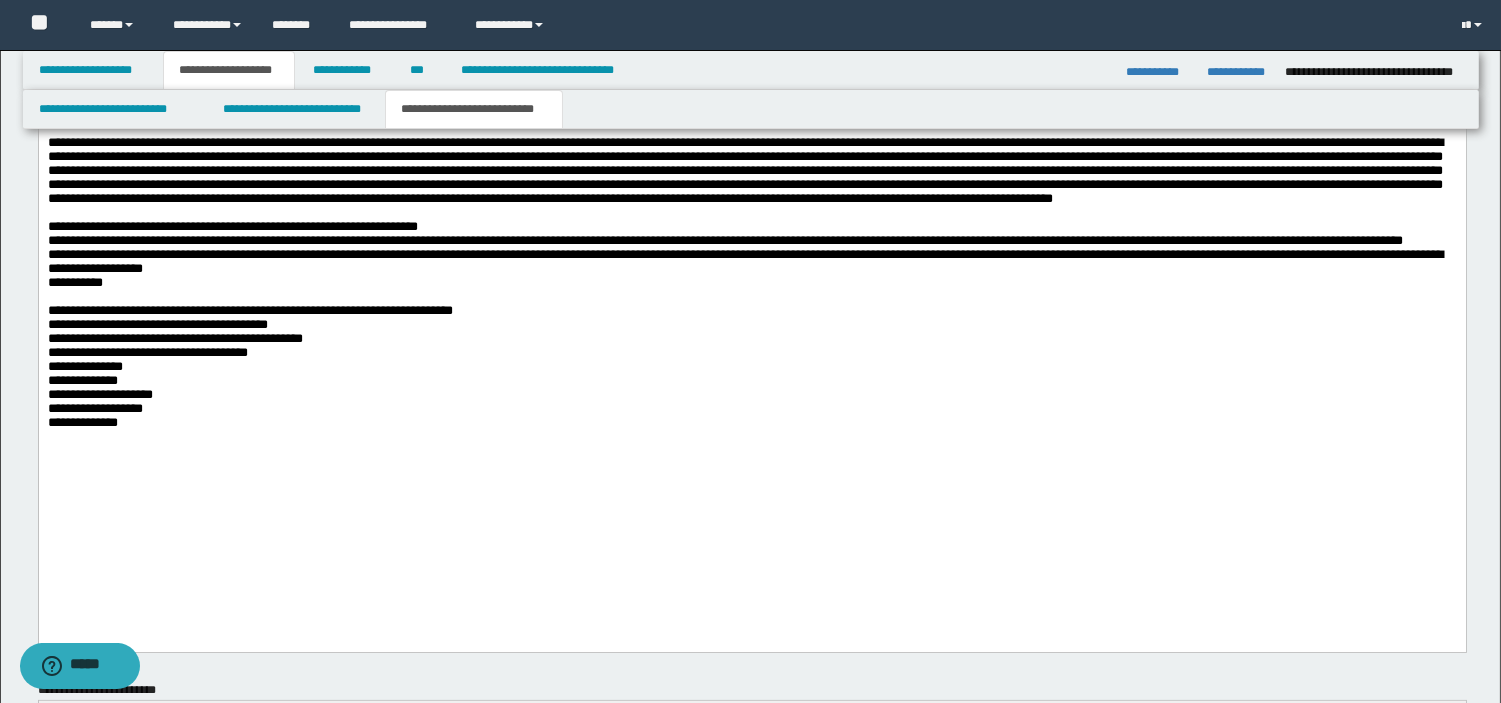 click on "**********" at bounding box center (751, 367) 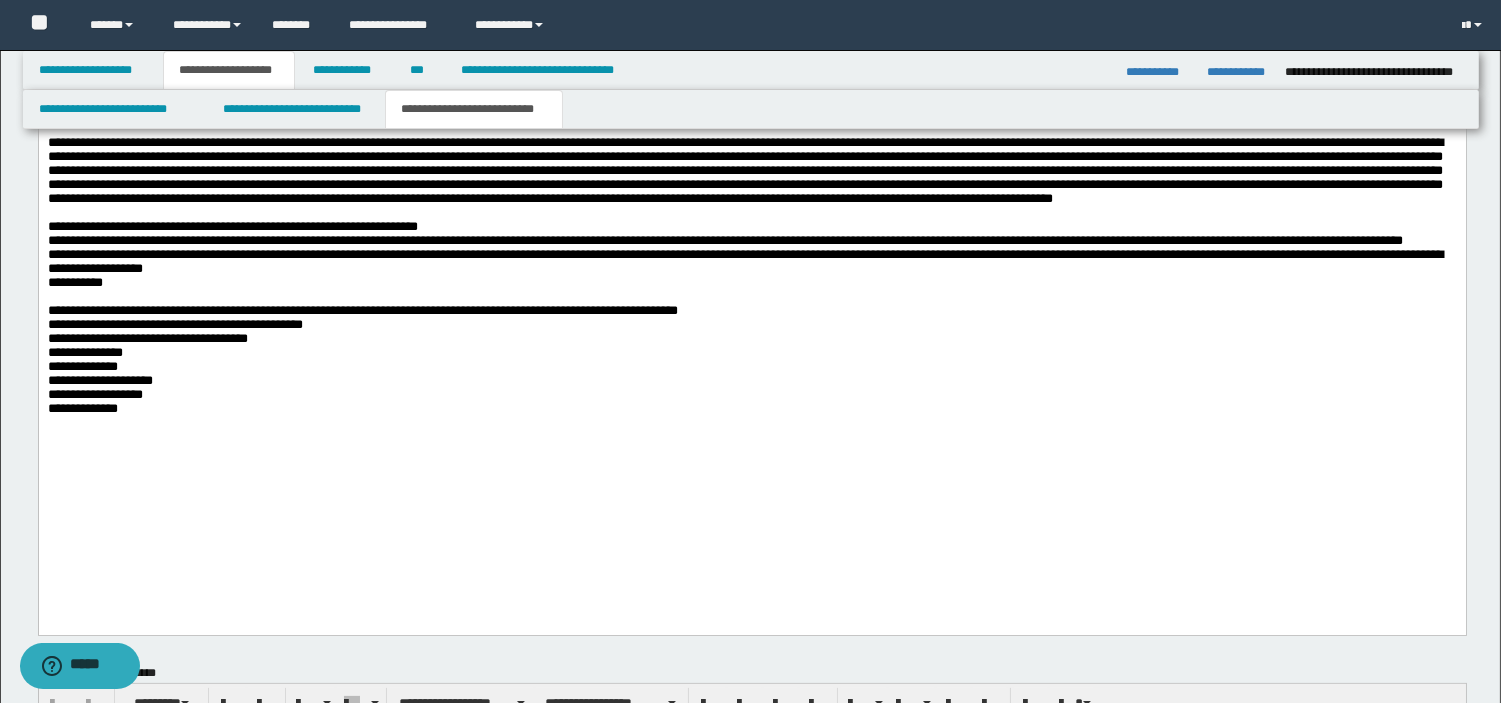click on "**********" at bounding box center (751, 360) 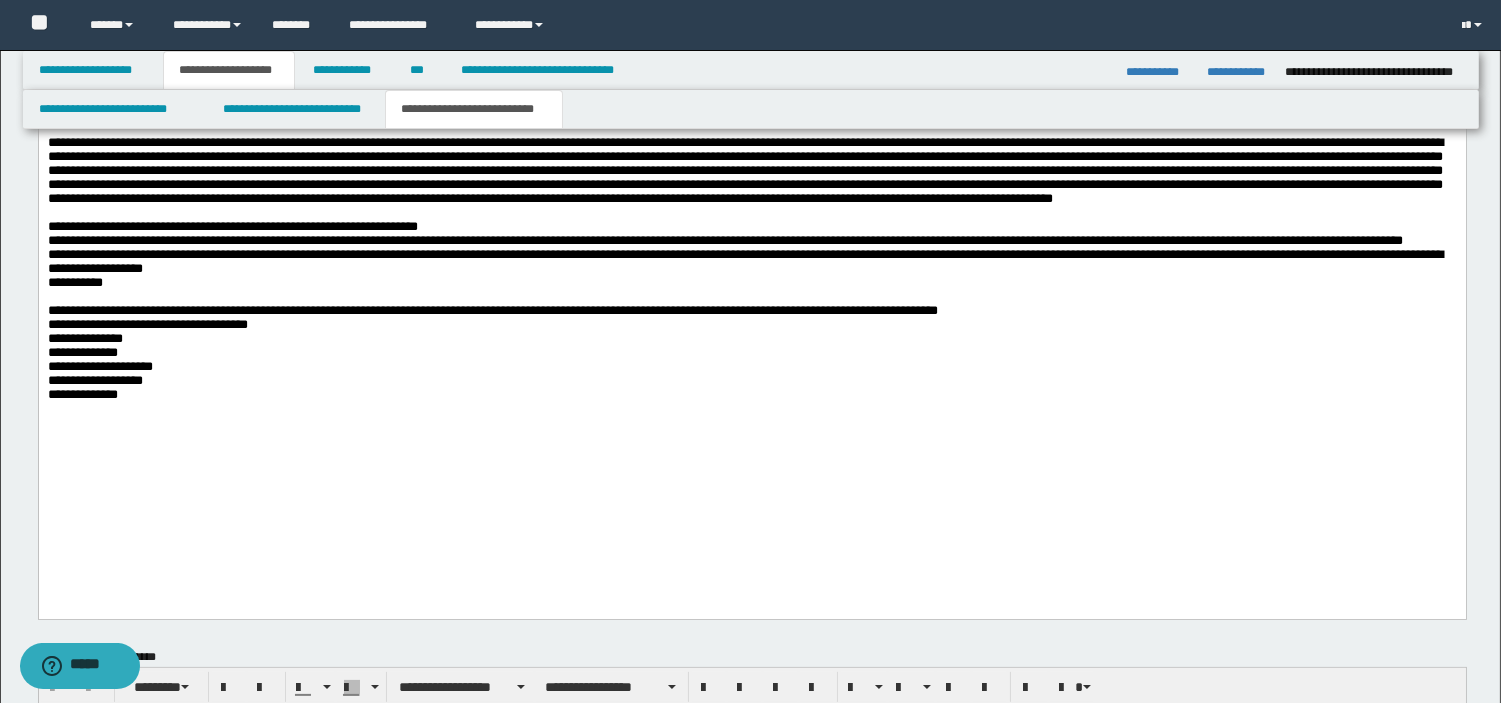click on "**********" at bounding box center (751, 353) 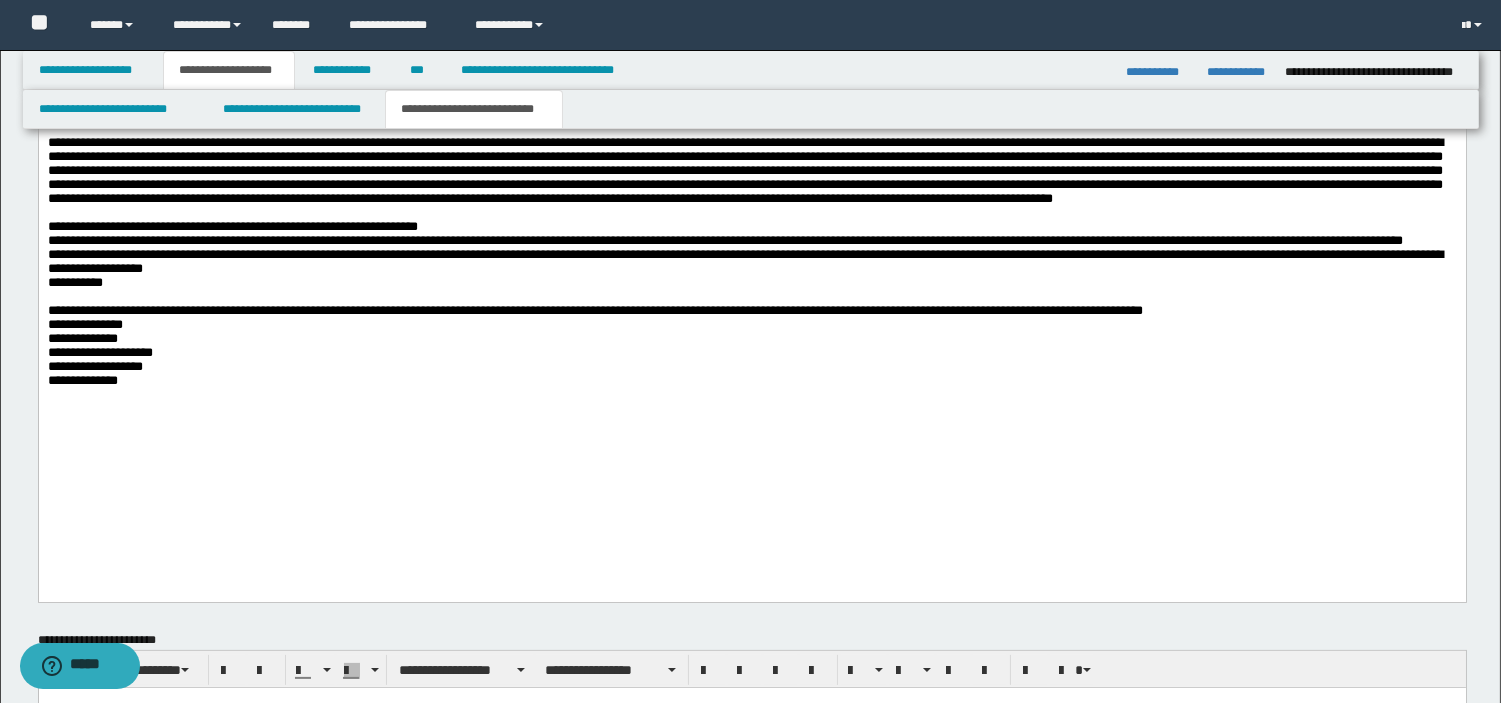 click on "**********" at bounding box center (751, 346) 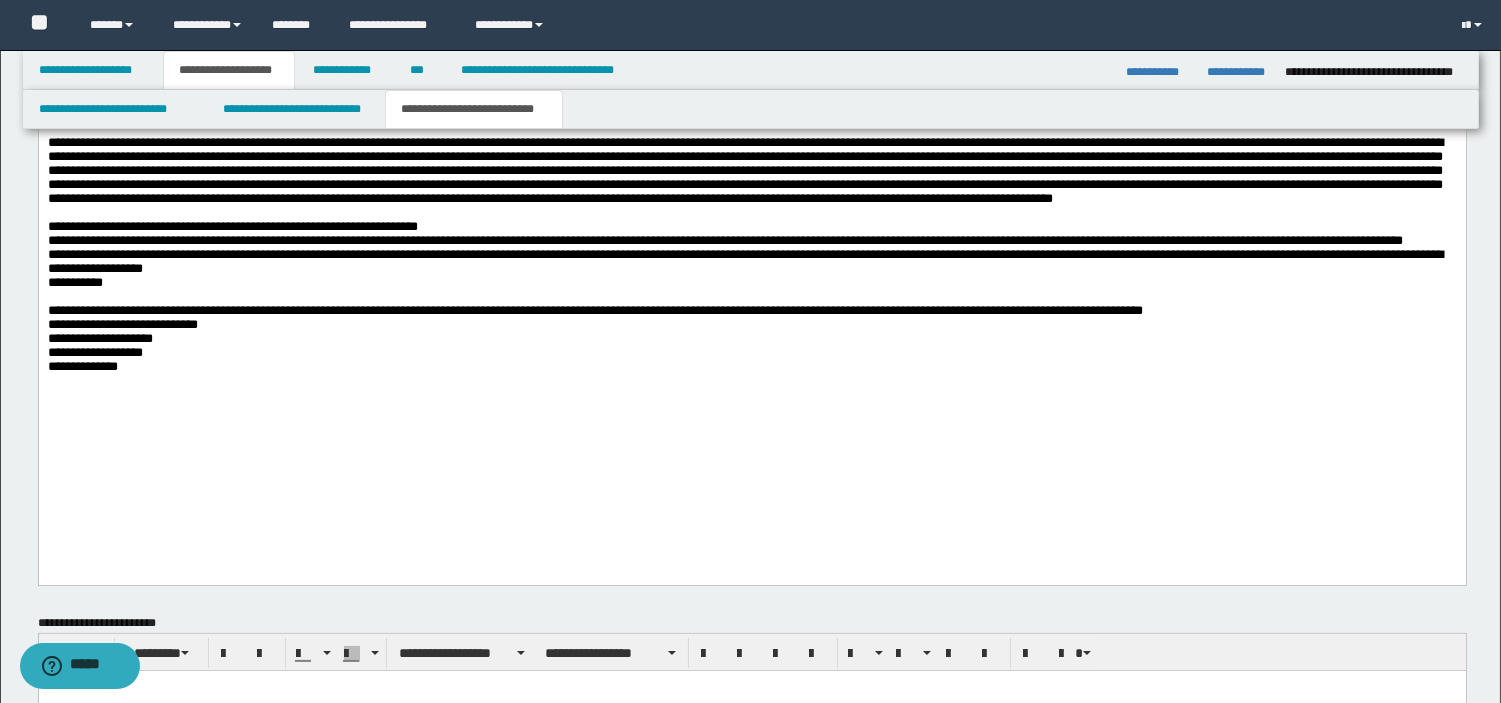 click on "**********" at bounding box center [751, 339] 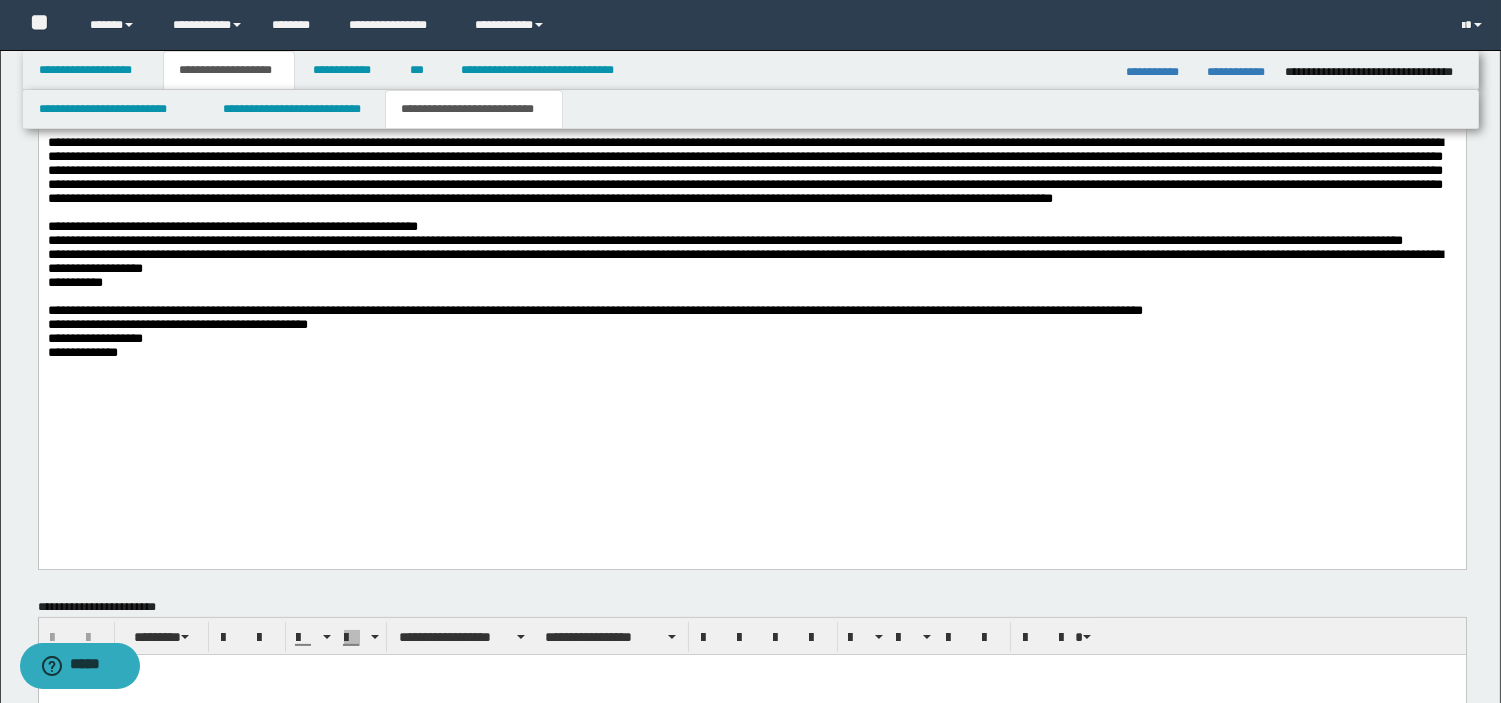 click on "**********" at bounding box center [751, 332] 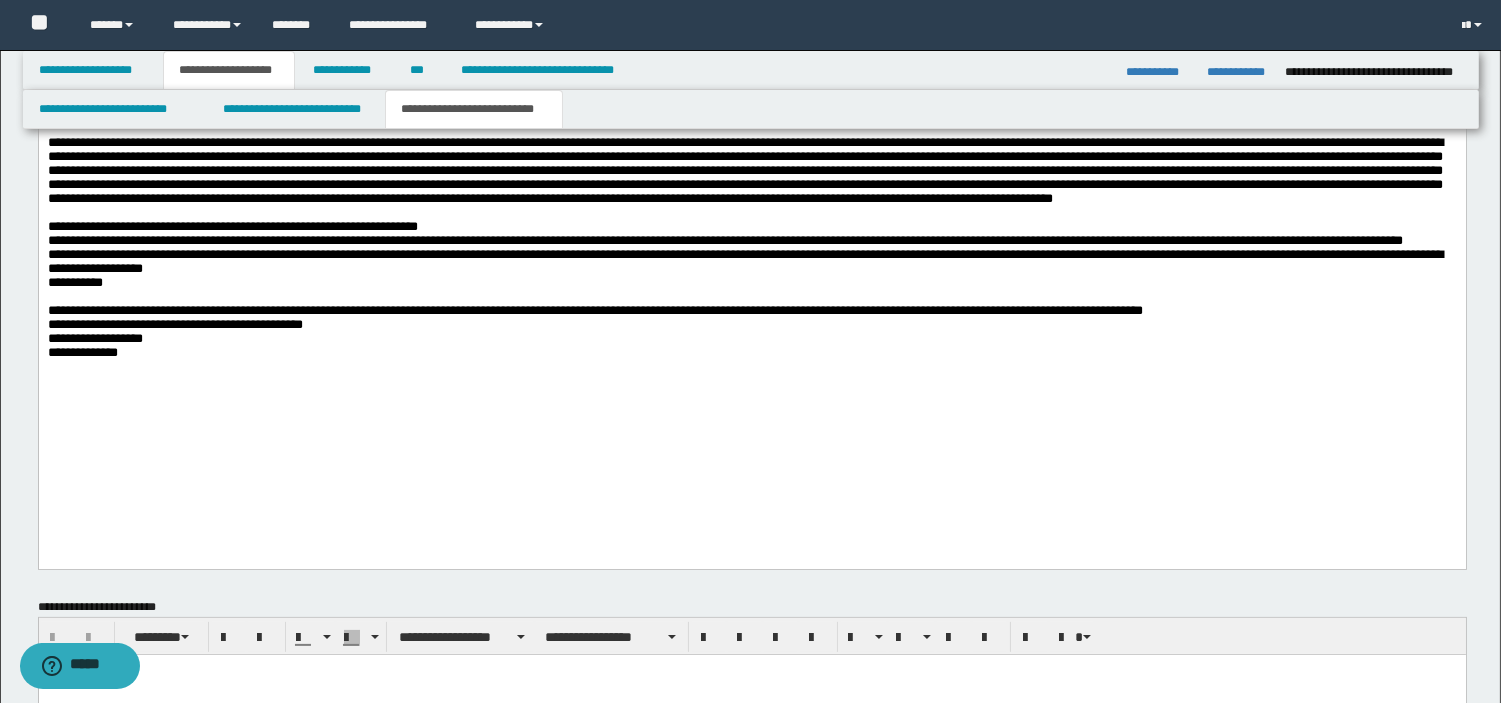 click on "**********" at bounding box center (751, 332) 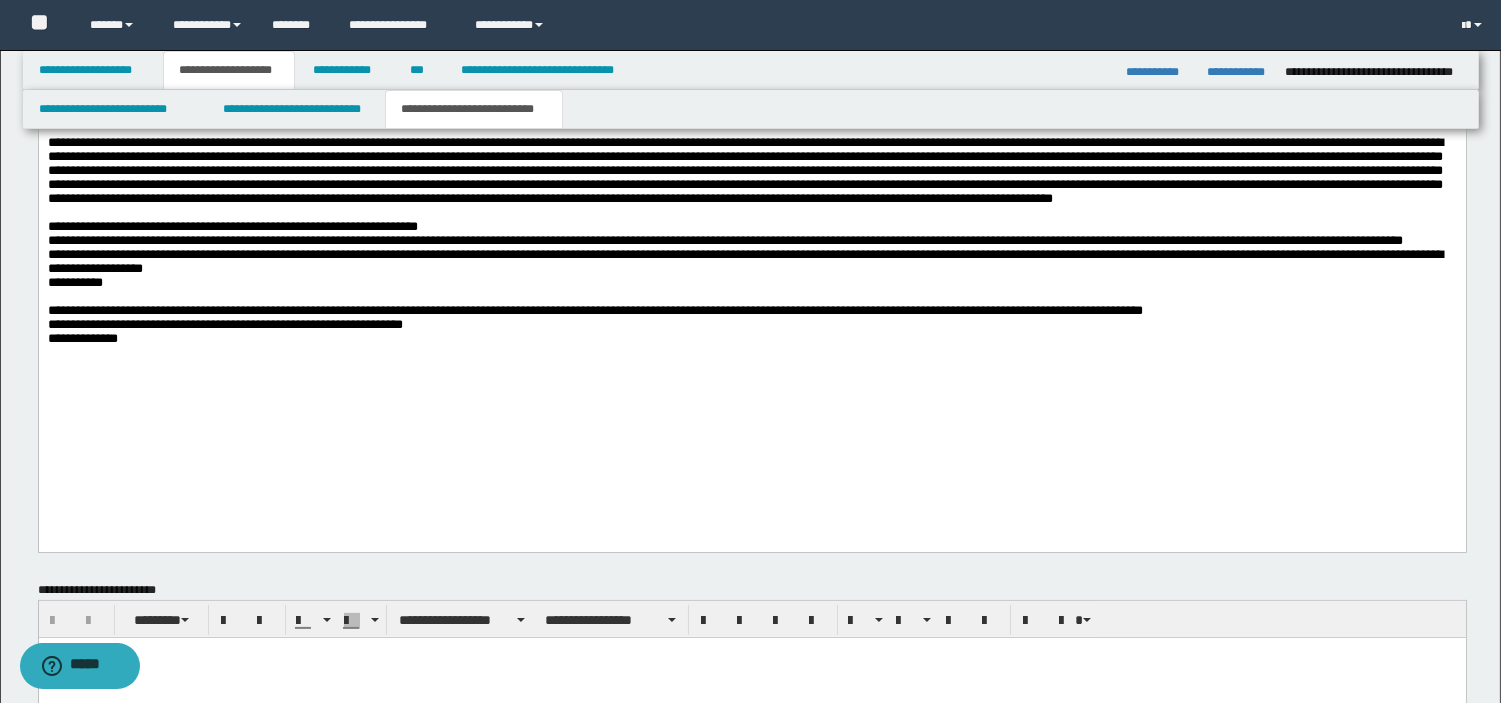 click on "**********" at bounding box center [751, 325] 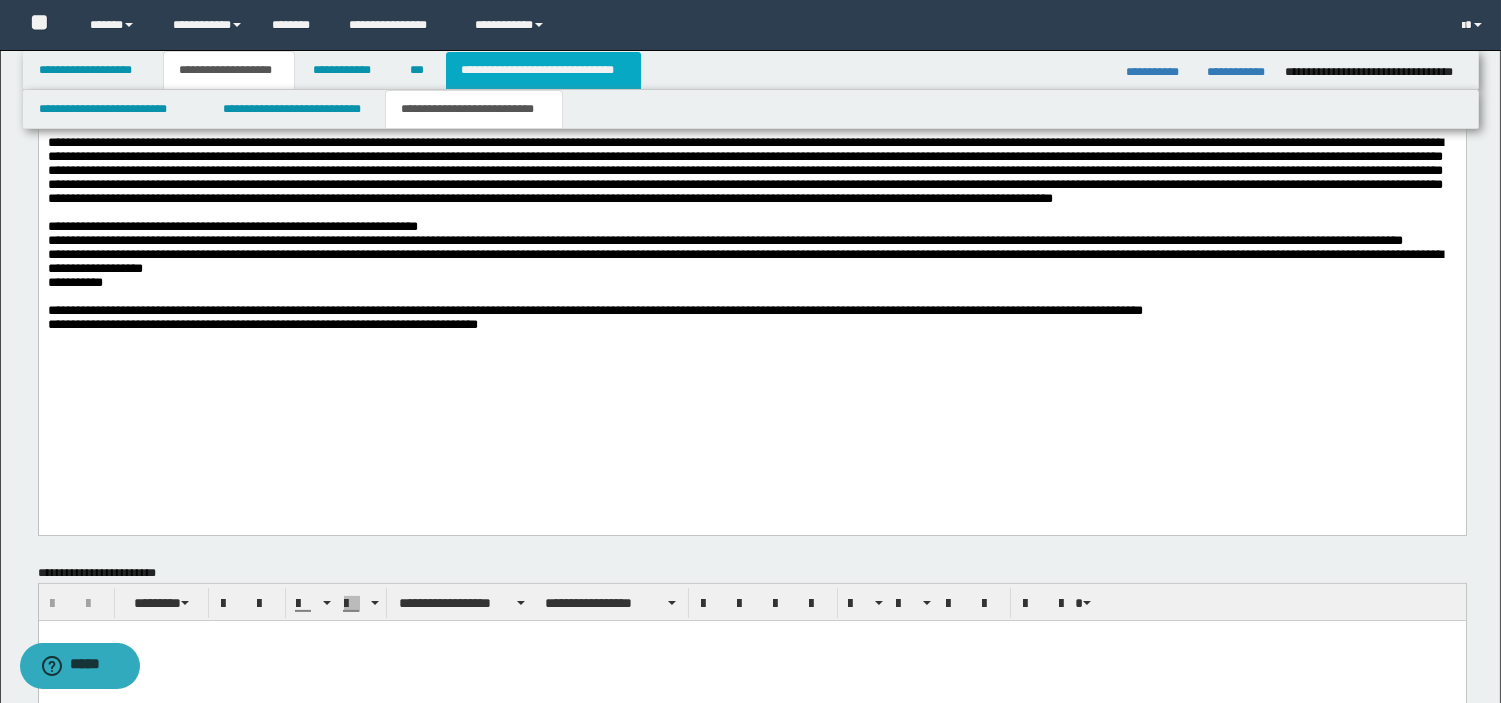 click on "**********" at bounding box center (543, 70) 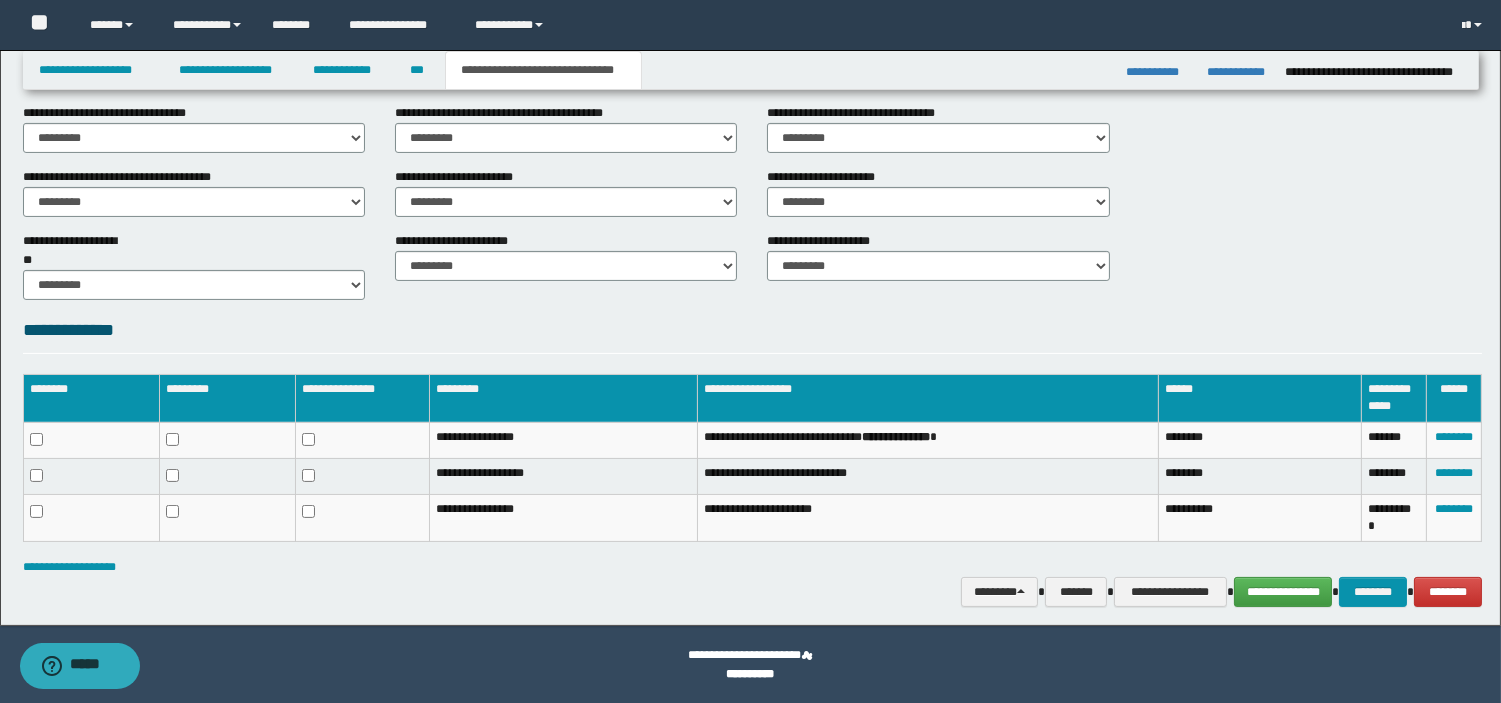 scroll, scrollTop: 161, scrollLeft: 0, axis: vertical 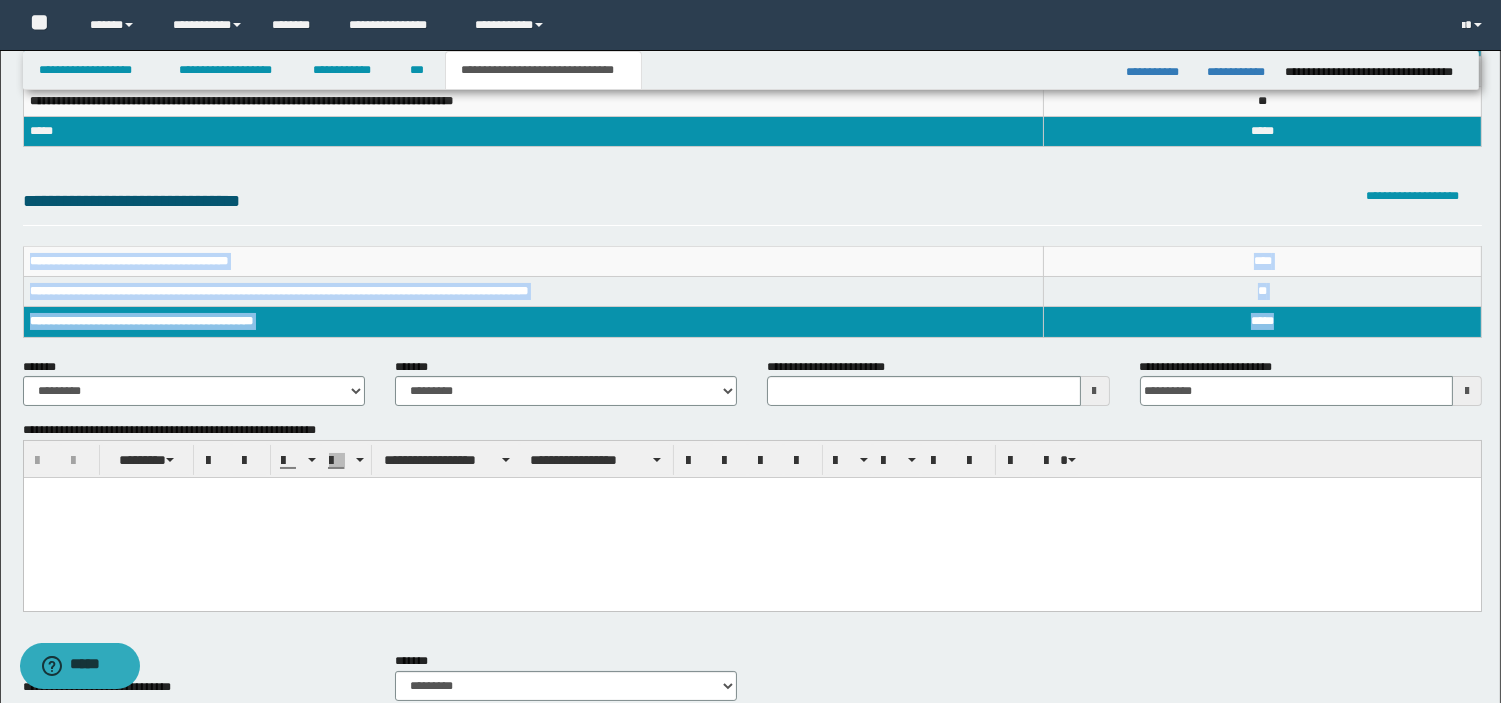 drag, startPoint x: 31, startPoint y: 260, endPoint x: 1286, endPoint y: 324, distance: 1256.6309 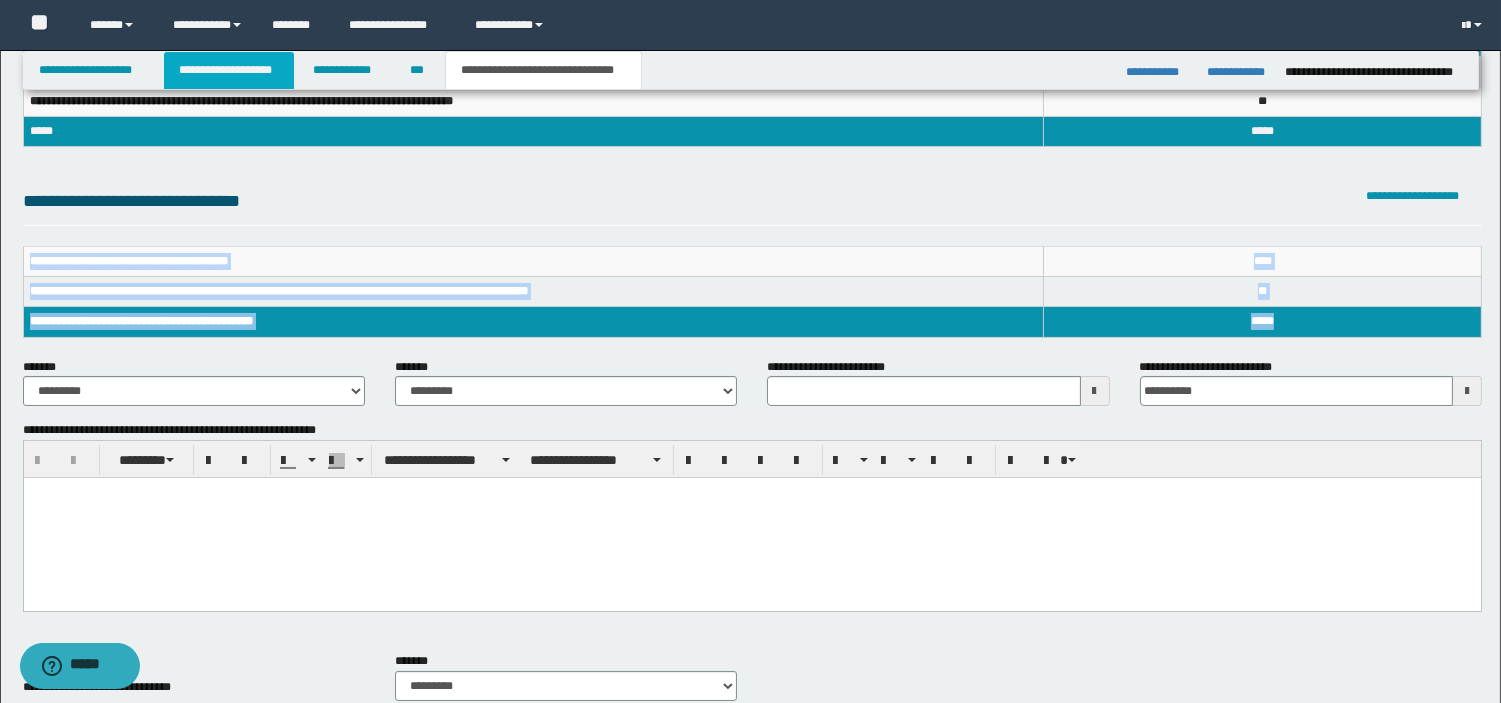 click on "**********" at bounding box center [229, 70] 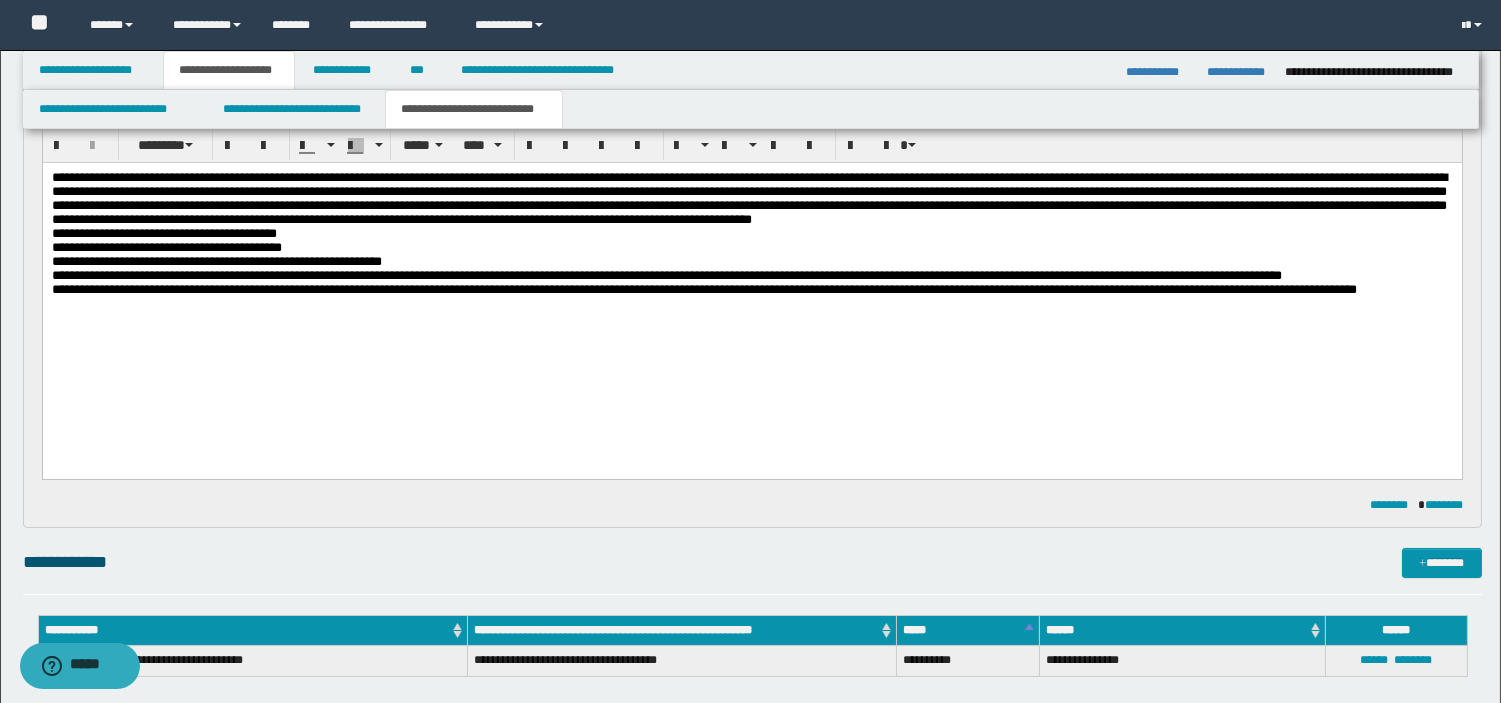 scroll, scrollTop: 806, scrollLeft: 0, axis: vertical 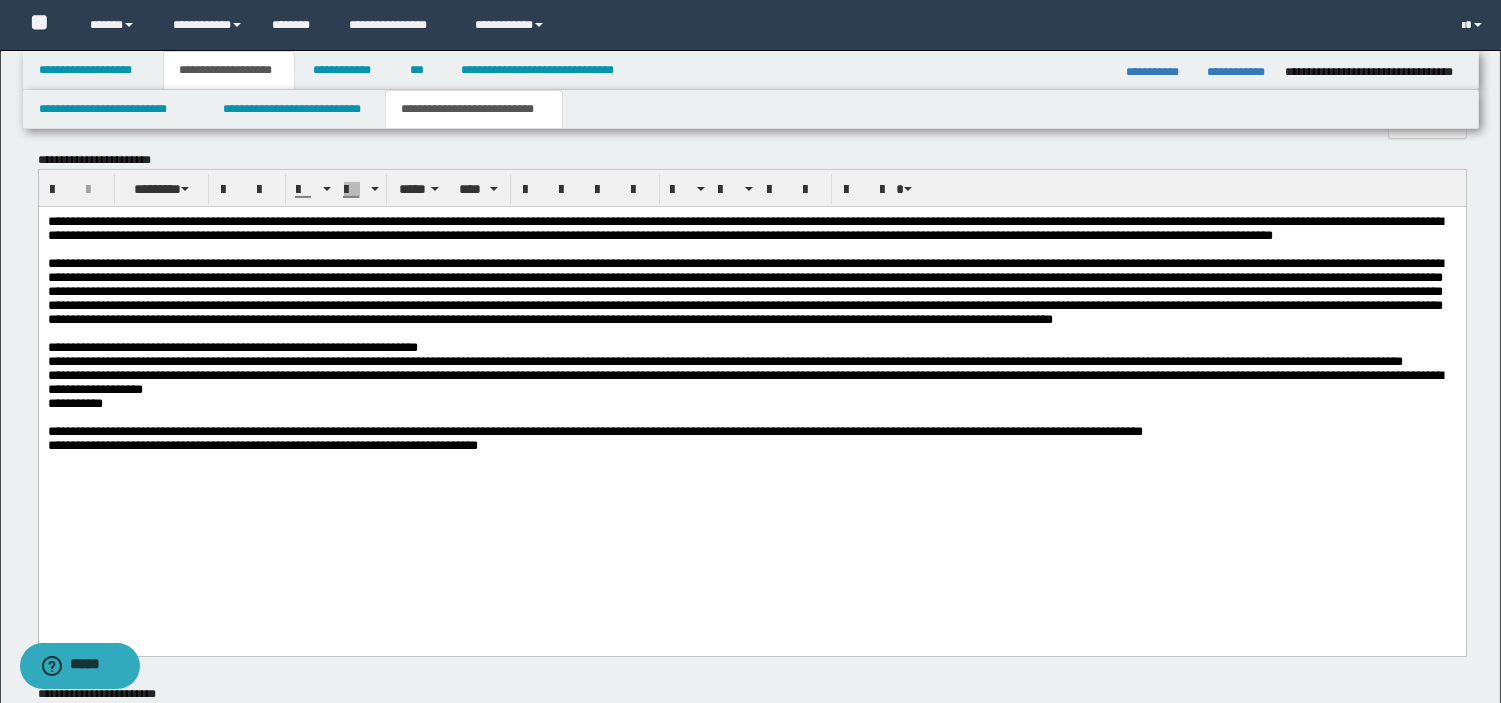 click on "**********" at bounding box center [751, 359] 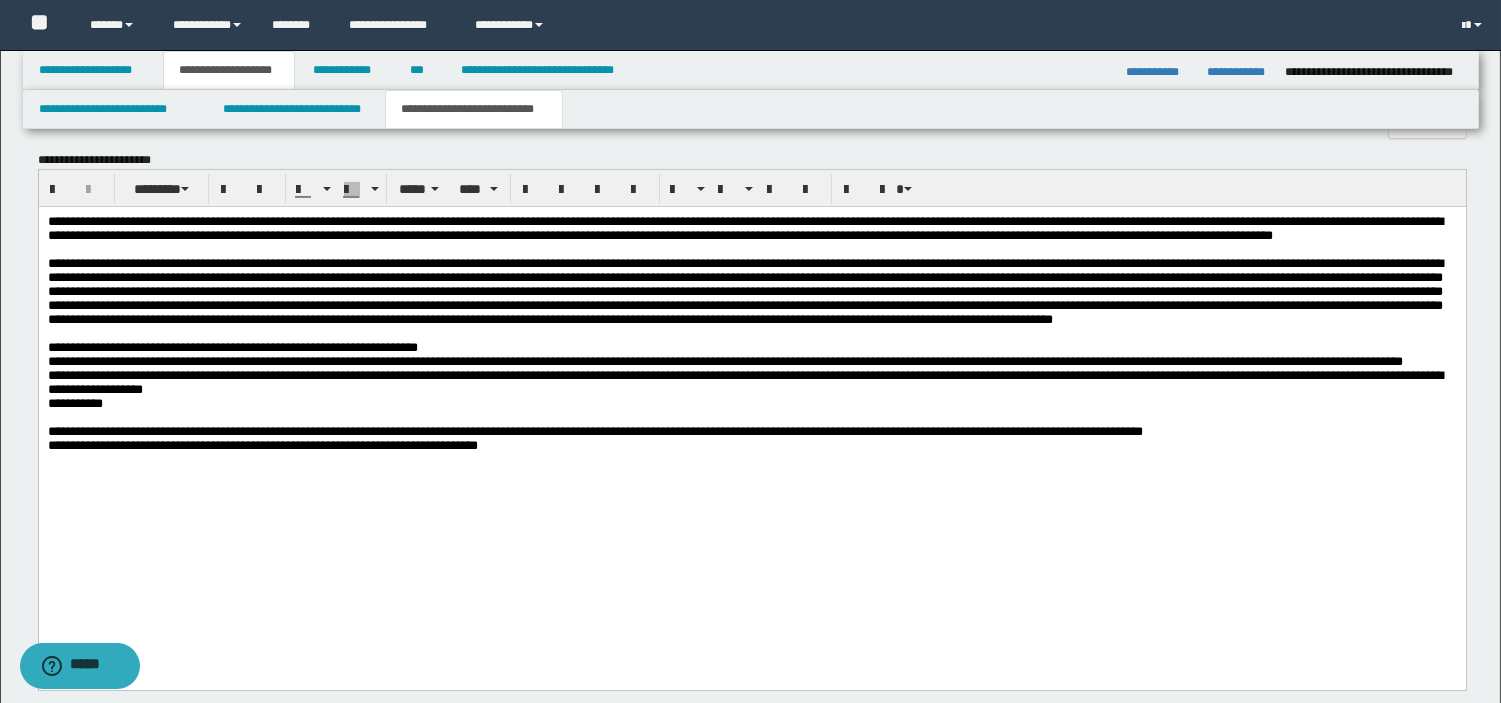 click on "**********" at bounding box center [594, 438] 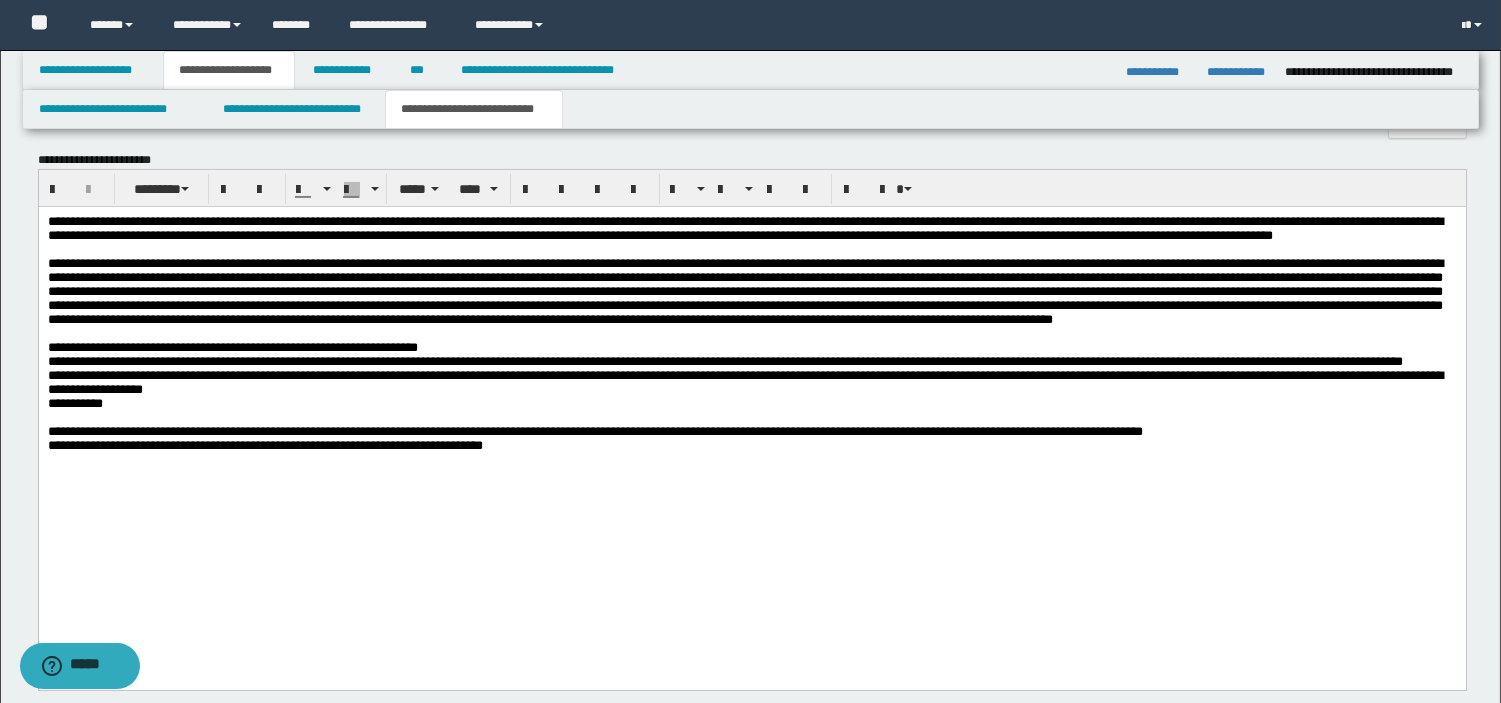 click on "**********" at bounding box center [751, 439] 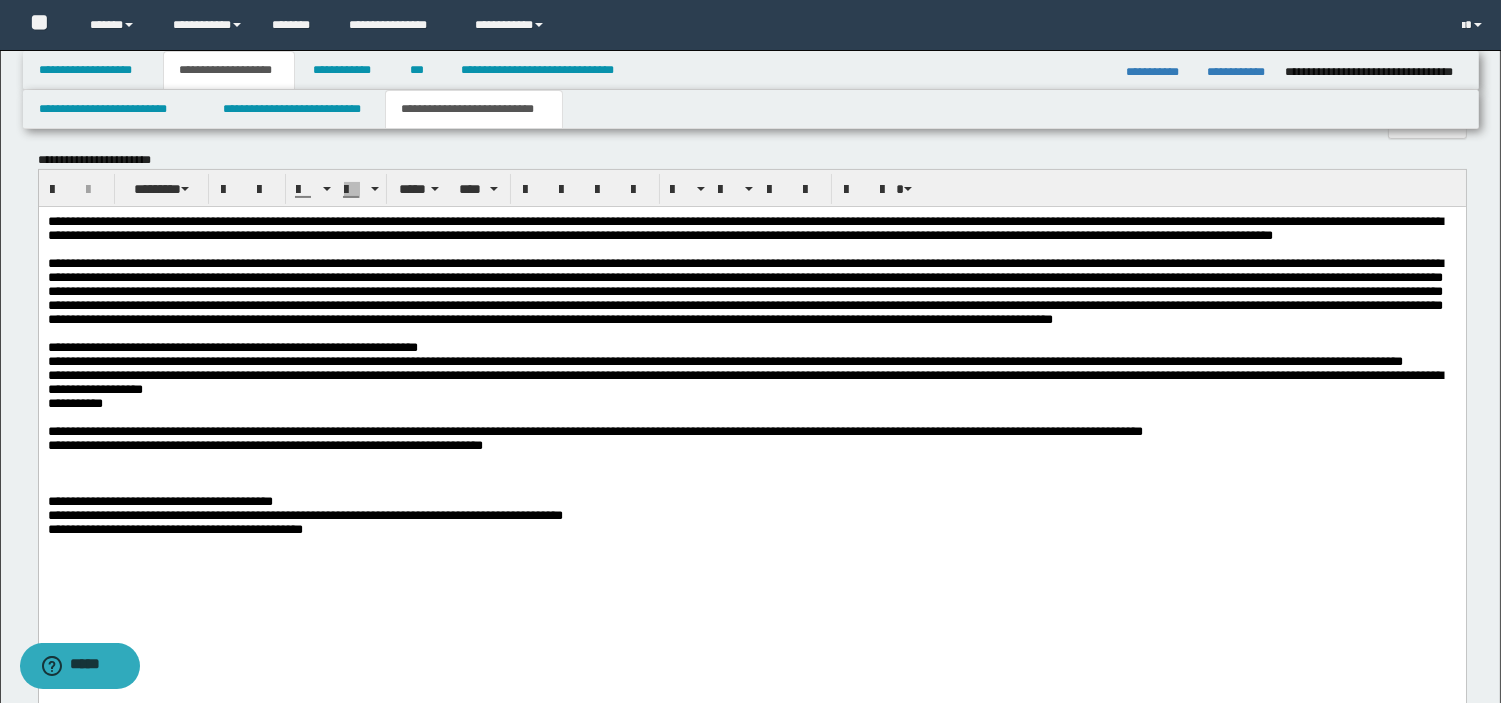 click at bounding box center (751, 474) 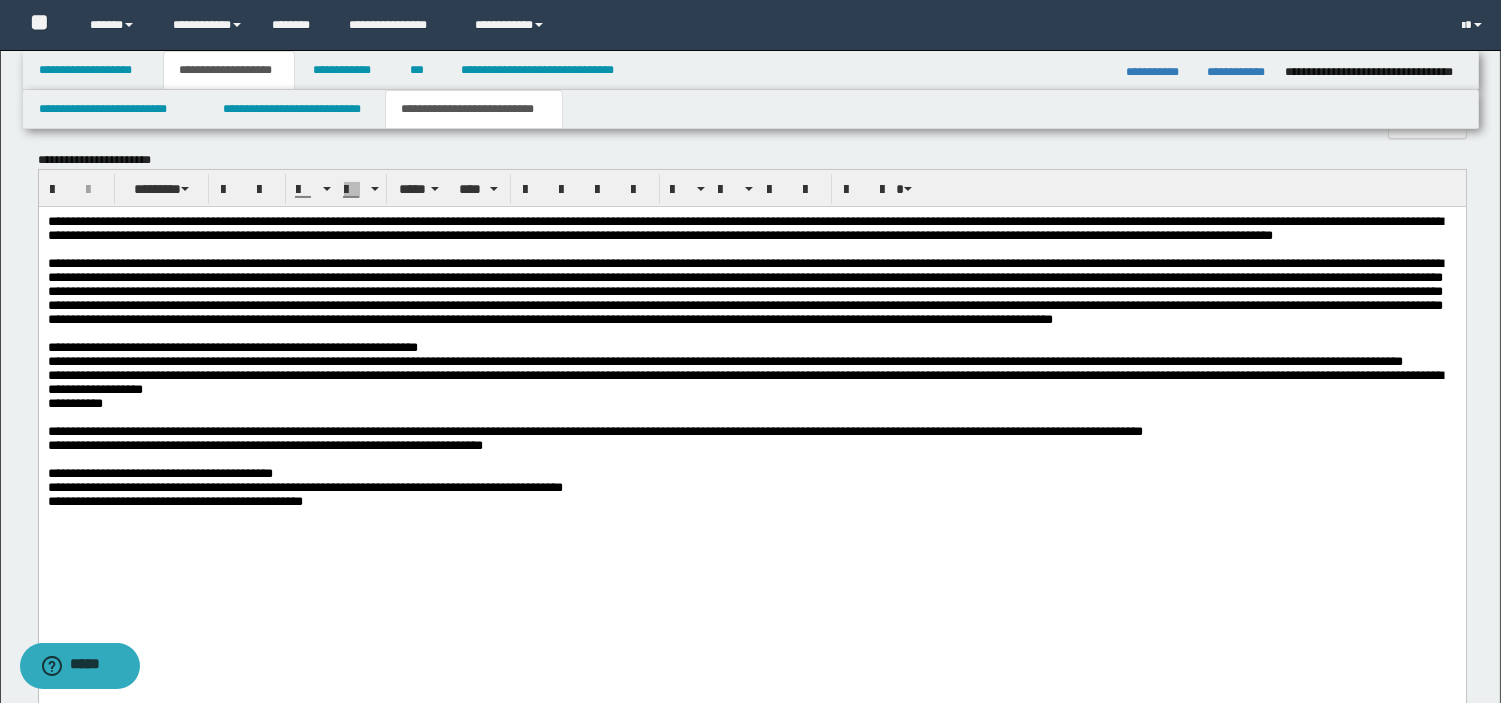 click on "**********" at bounding box center (751, 387) 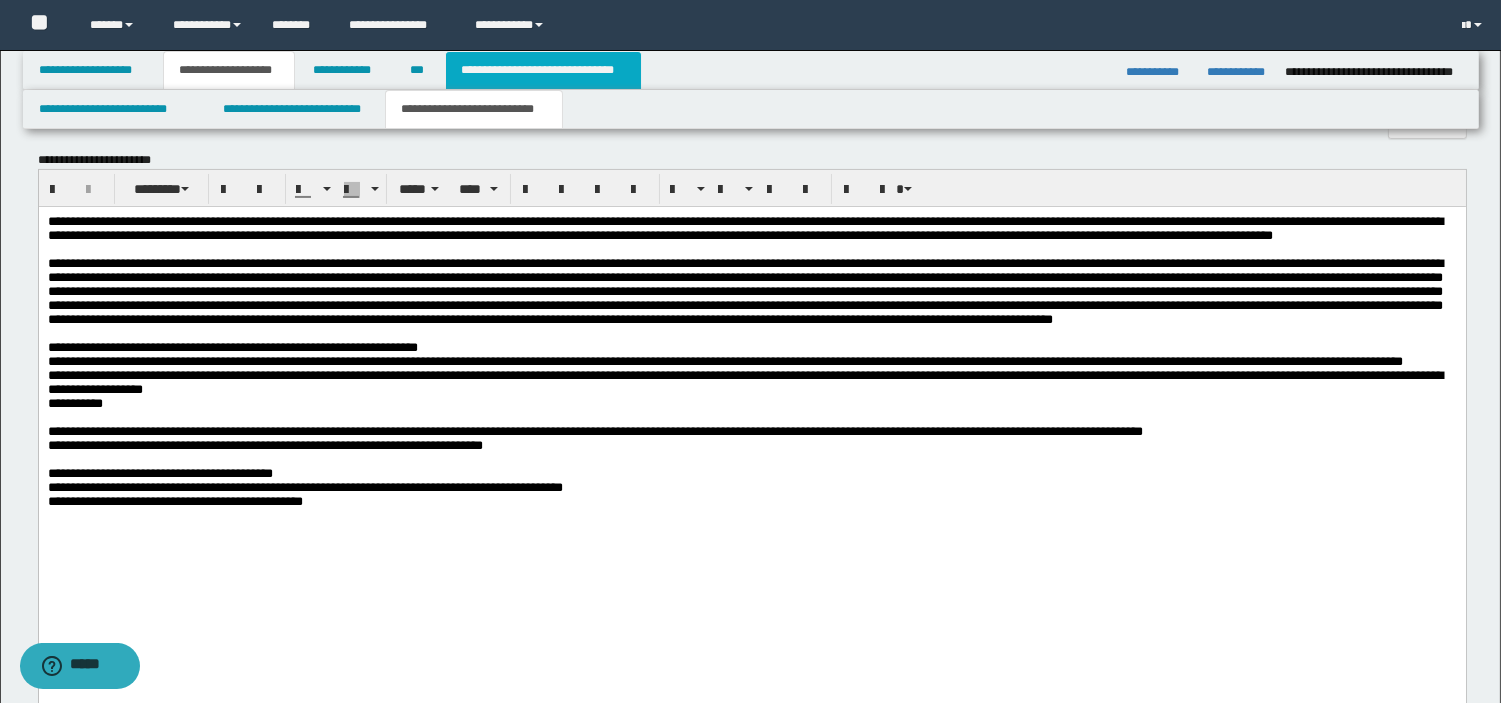 click on "**********" at bounding box center [543, 70] 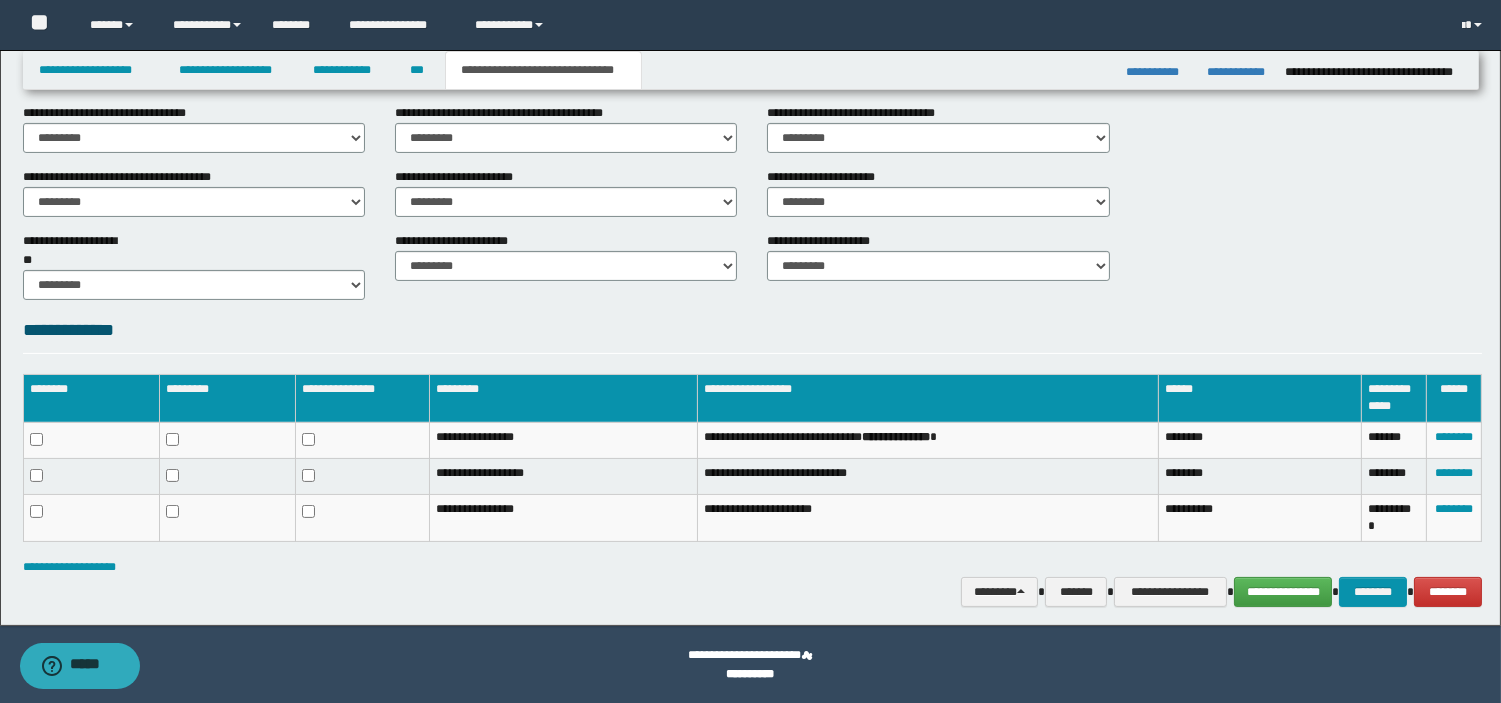 scroll, scrollTop: 161, scrollLeft: 0, axis: vertical 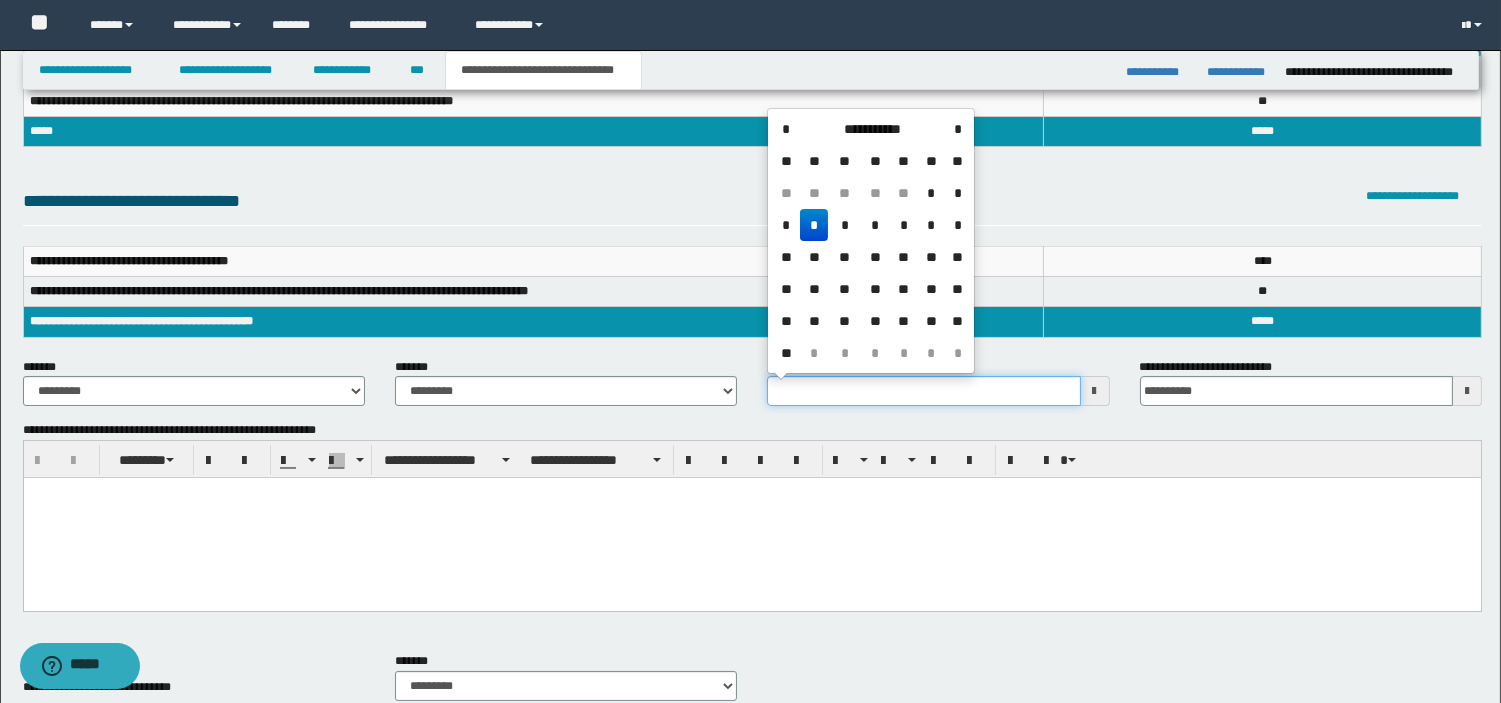click on "**********" at bounding box center (923, 391) 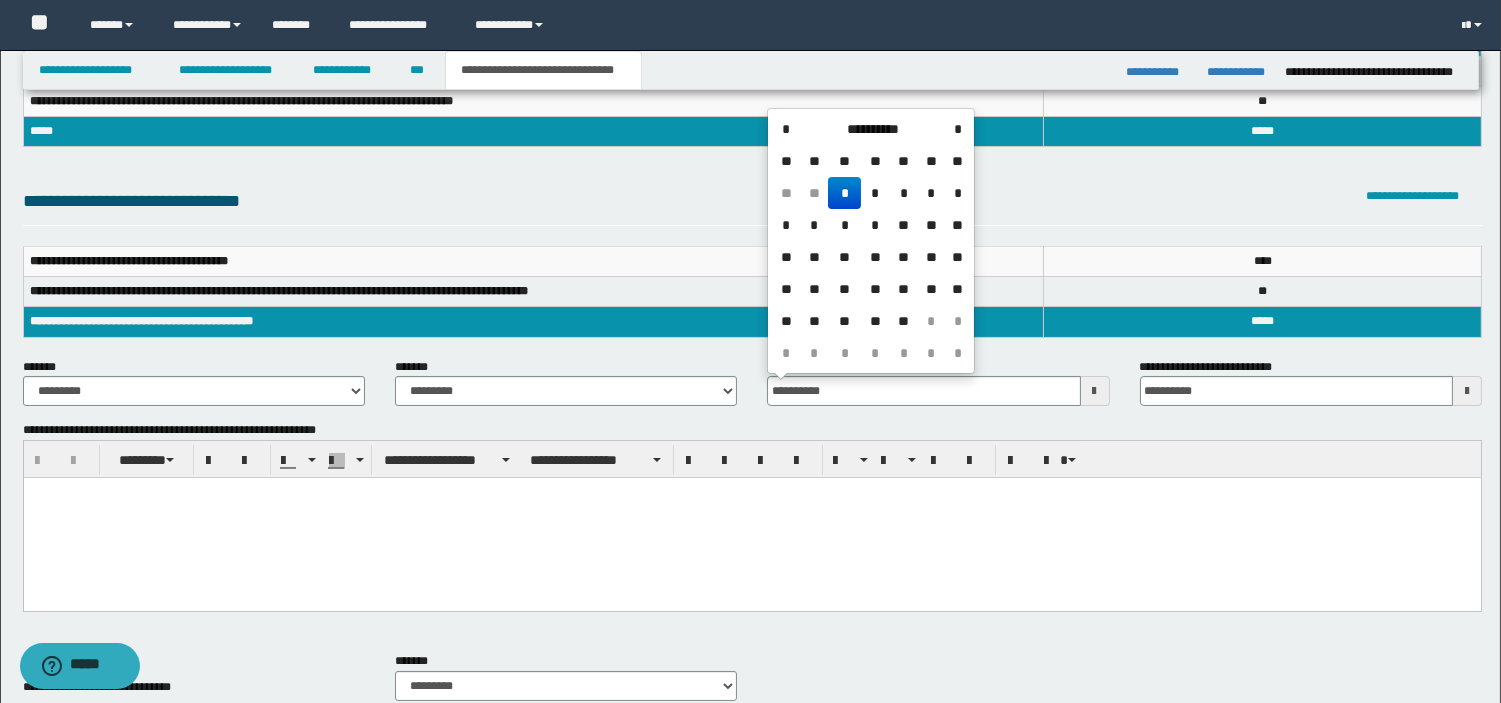 click on "*" at bounding box center [844, 193] 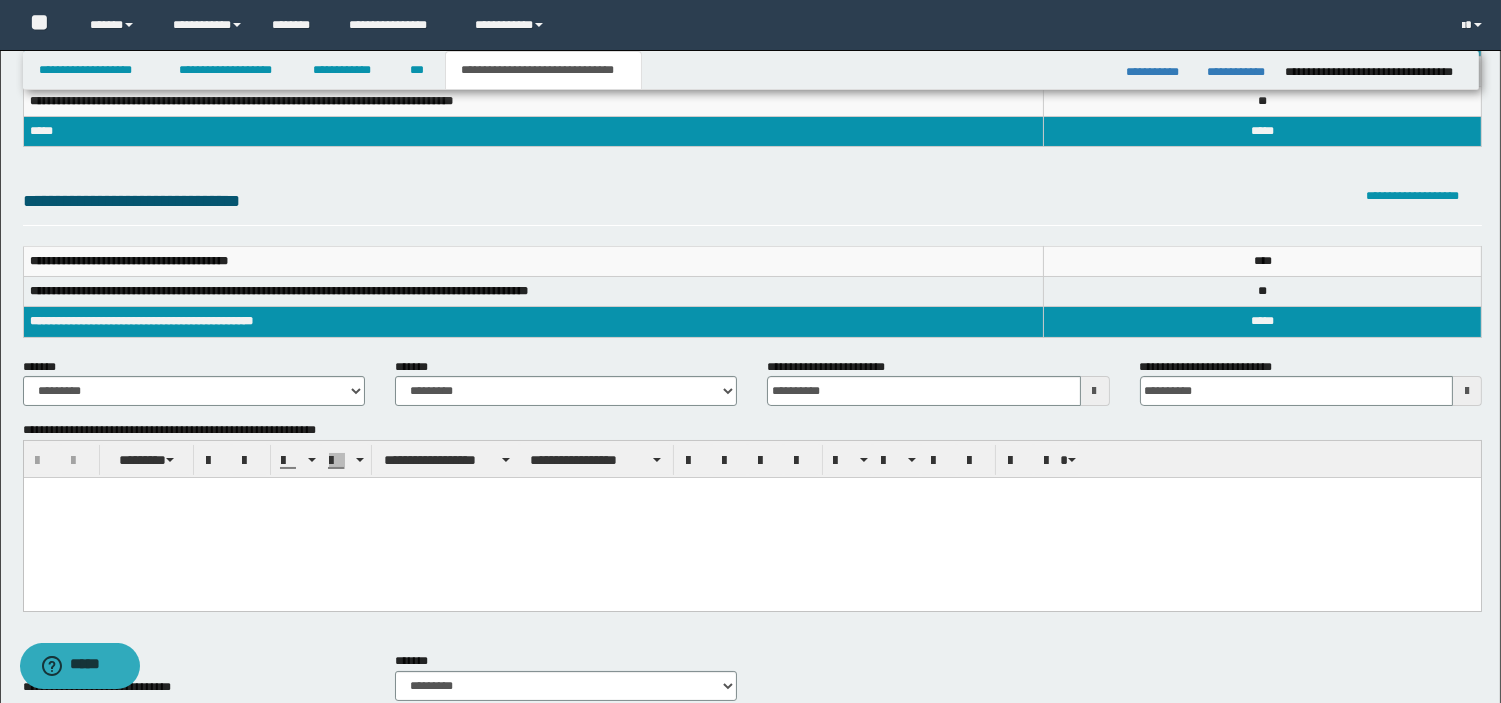 click at bounding box center [751, 518] 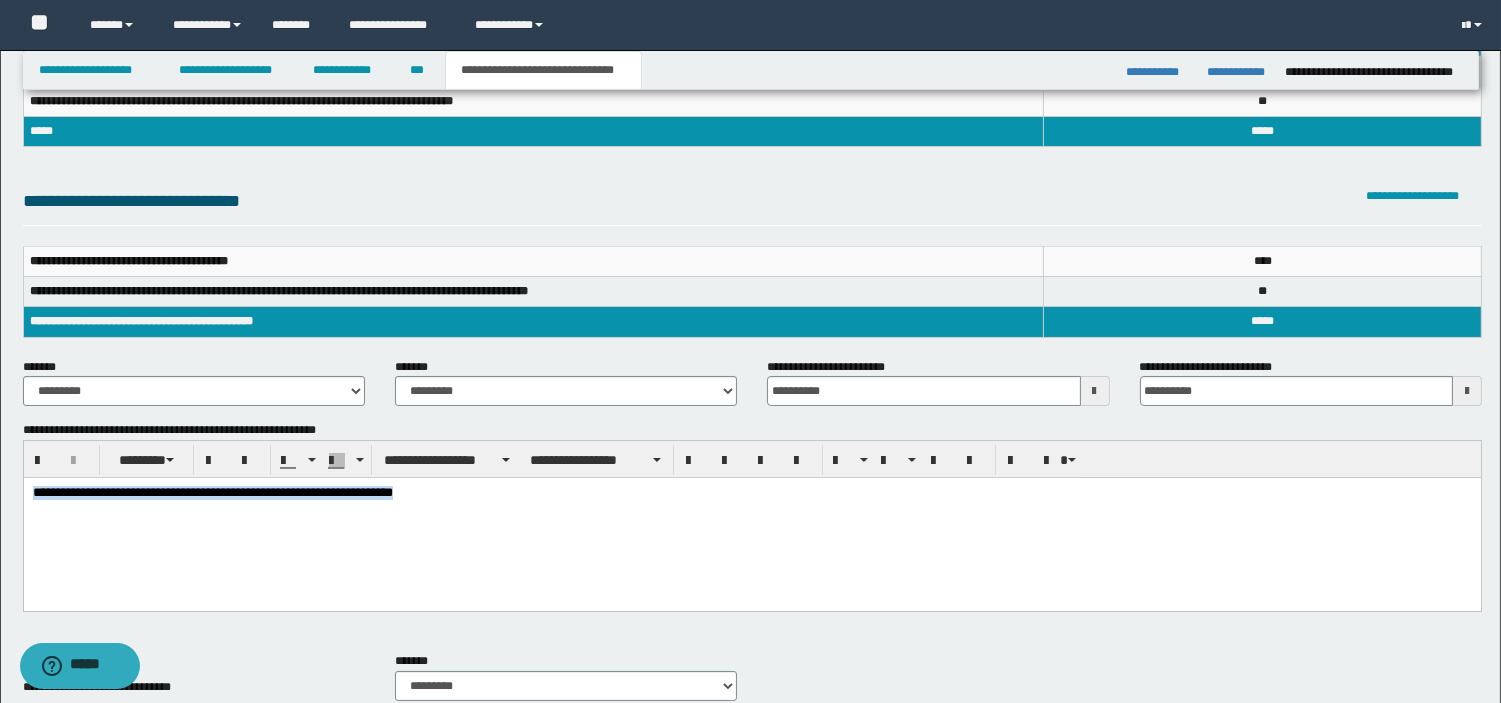 drag, startPoint x: 32, startPoint y: 493, endPoint x: 491, endPoint y: 518, distance: 459.68033 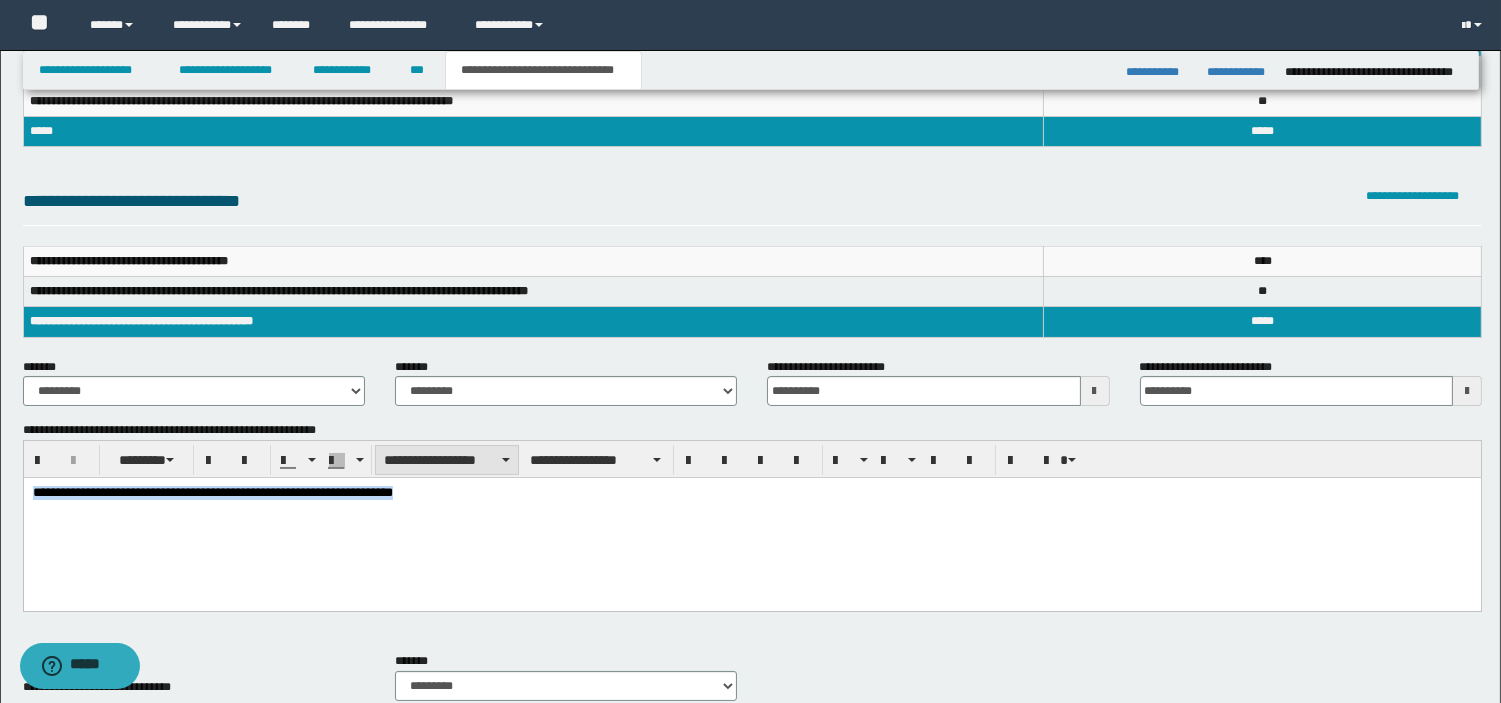 click on "**********" at bounding box center (447, 460) 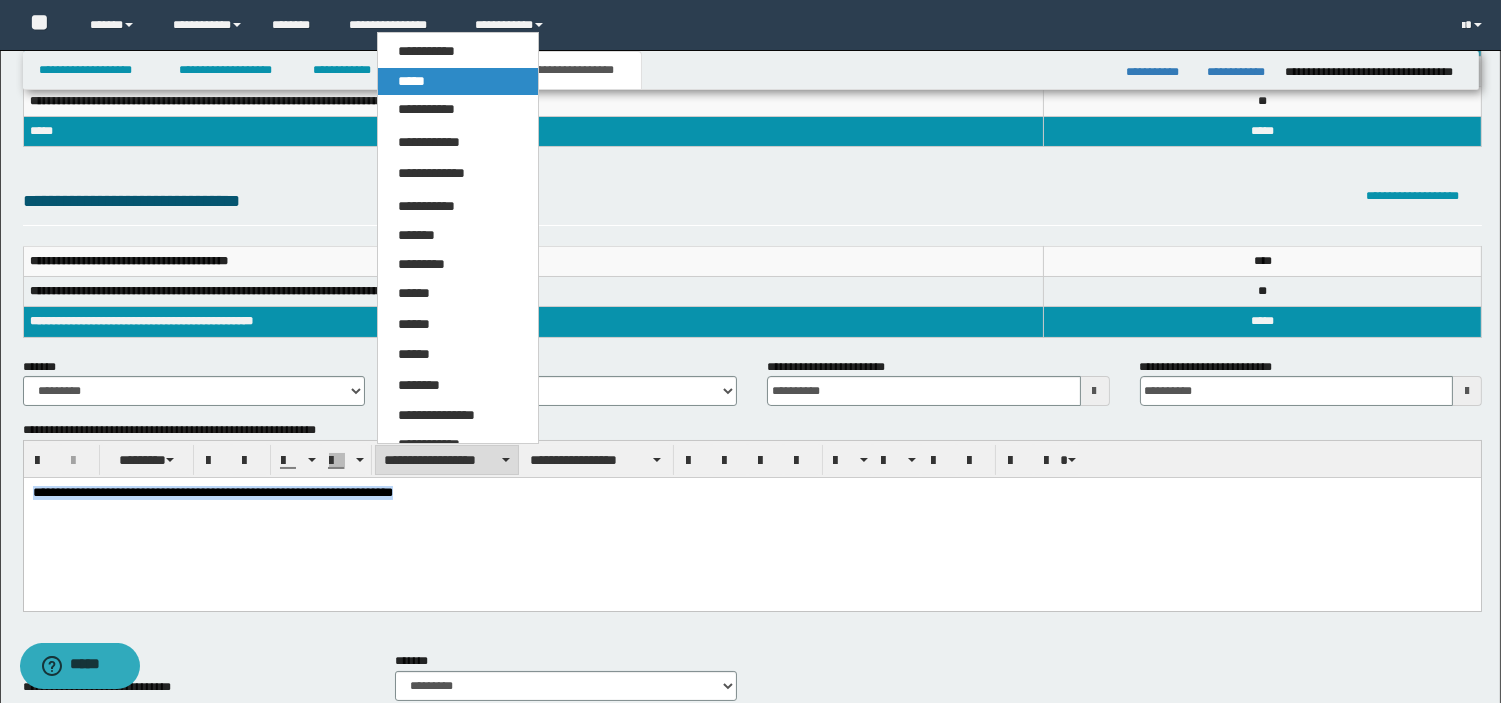 click on "*****" at bounding box center (458, 82) 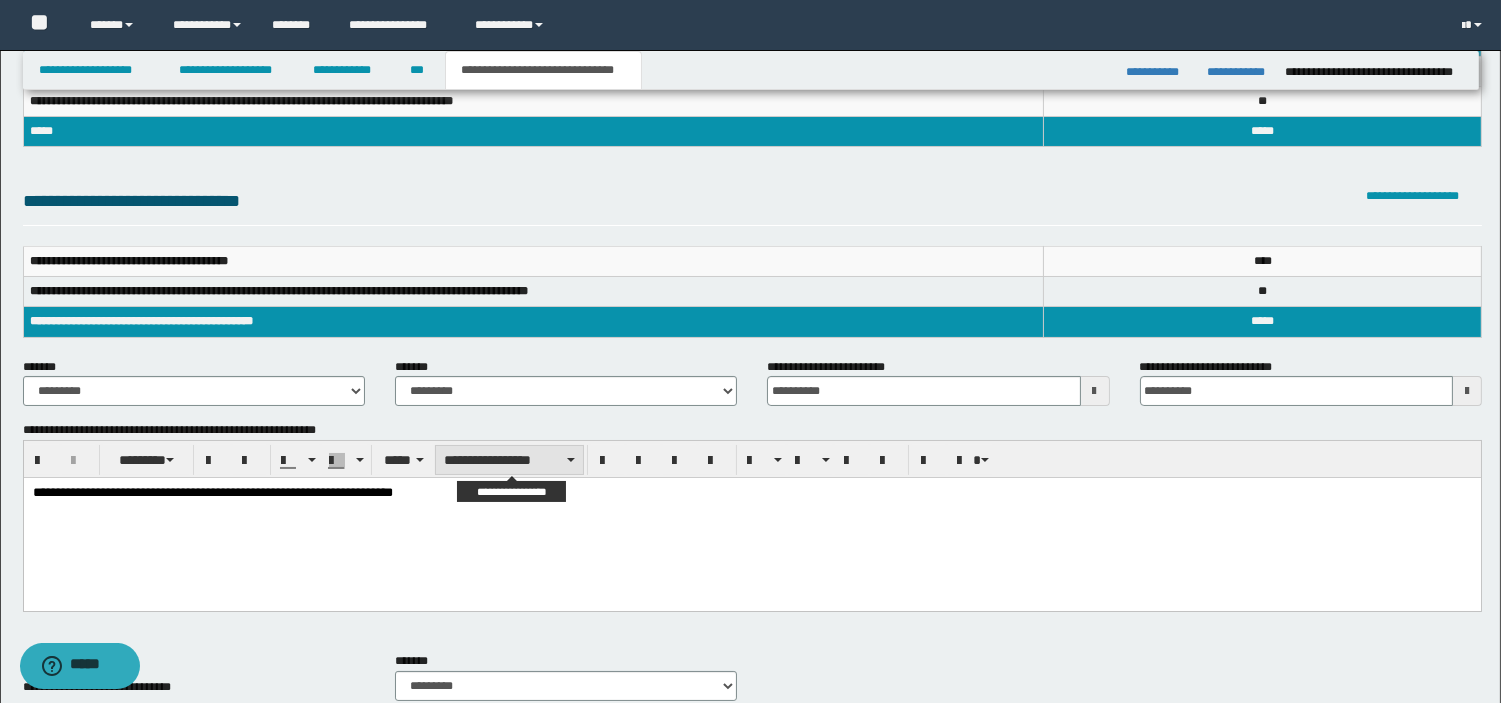 click on "**********" at bounding box center [509, 460] 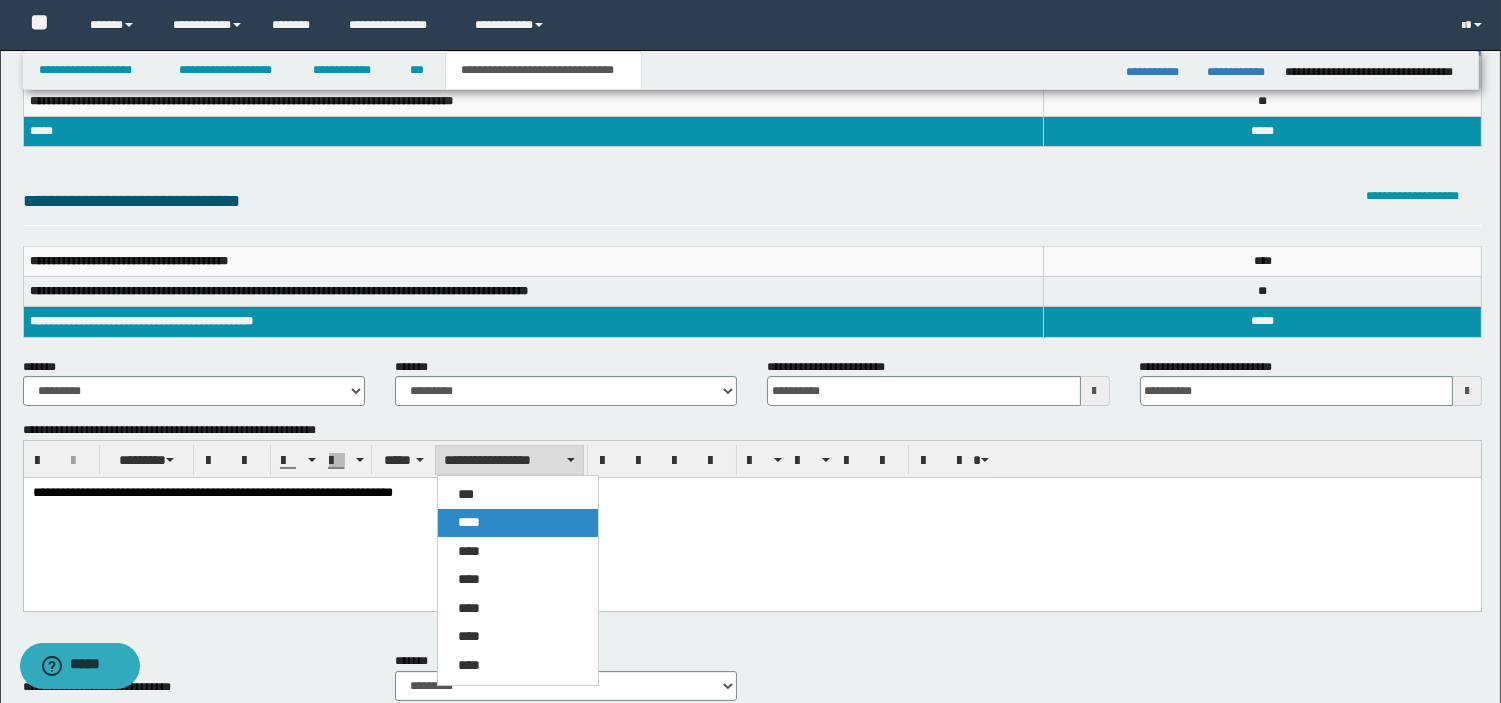 click on "****" at bounding box center (469, 522) 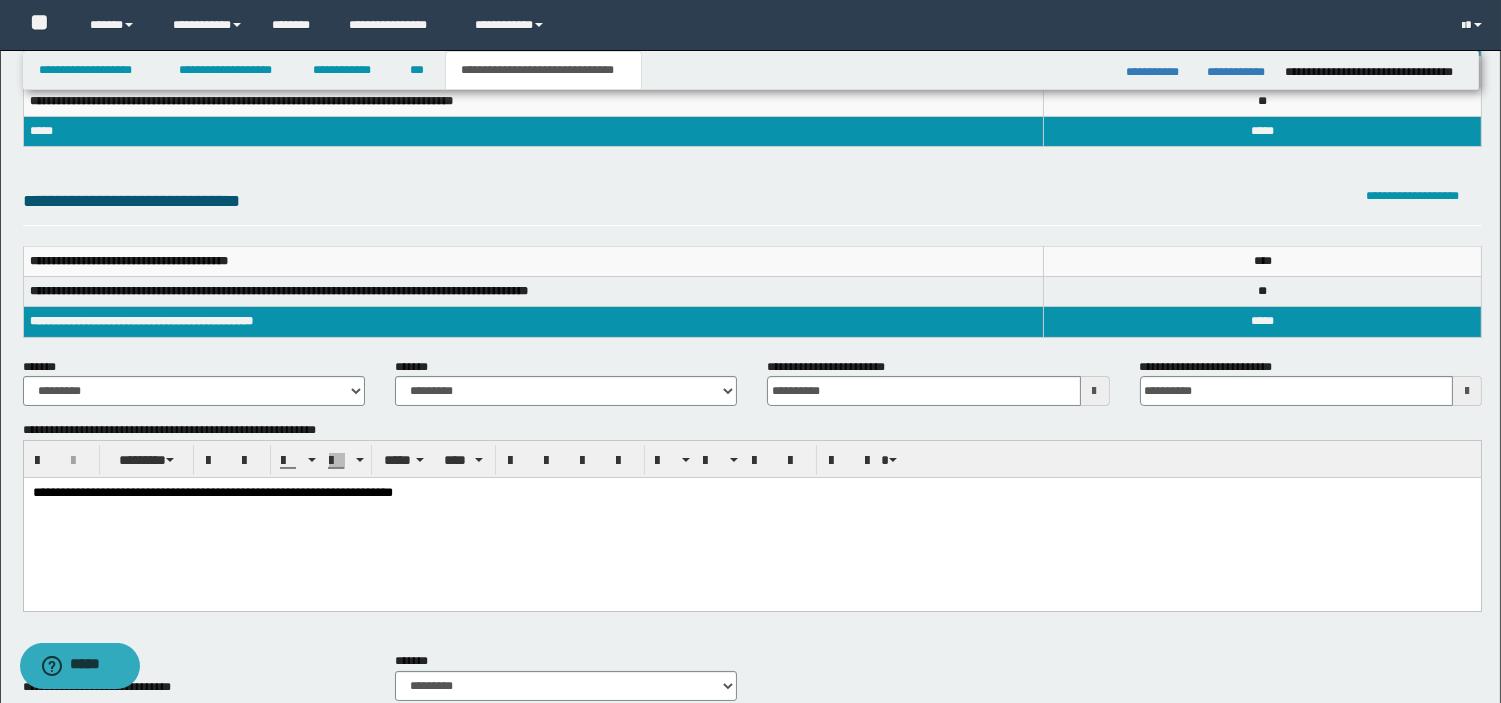 click on "**********" at bounding box center (212, 492) 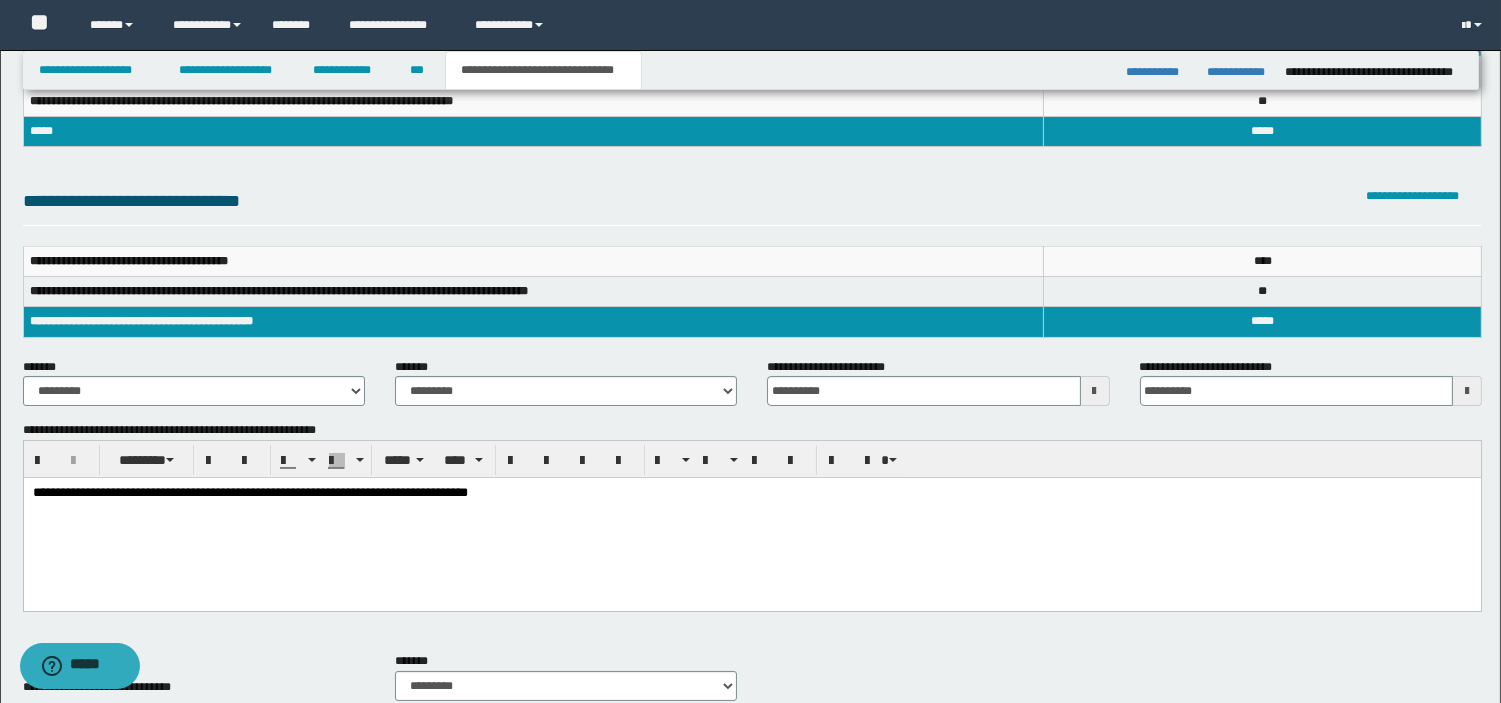 click on "**********" at bounding box center (751, 494) 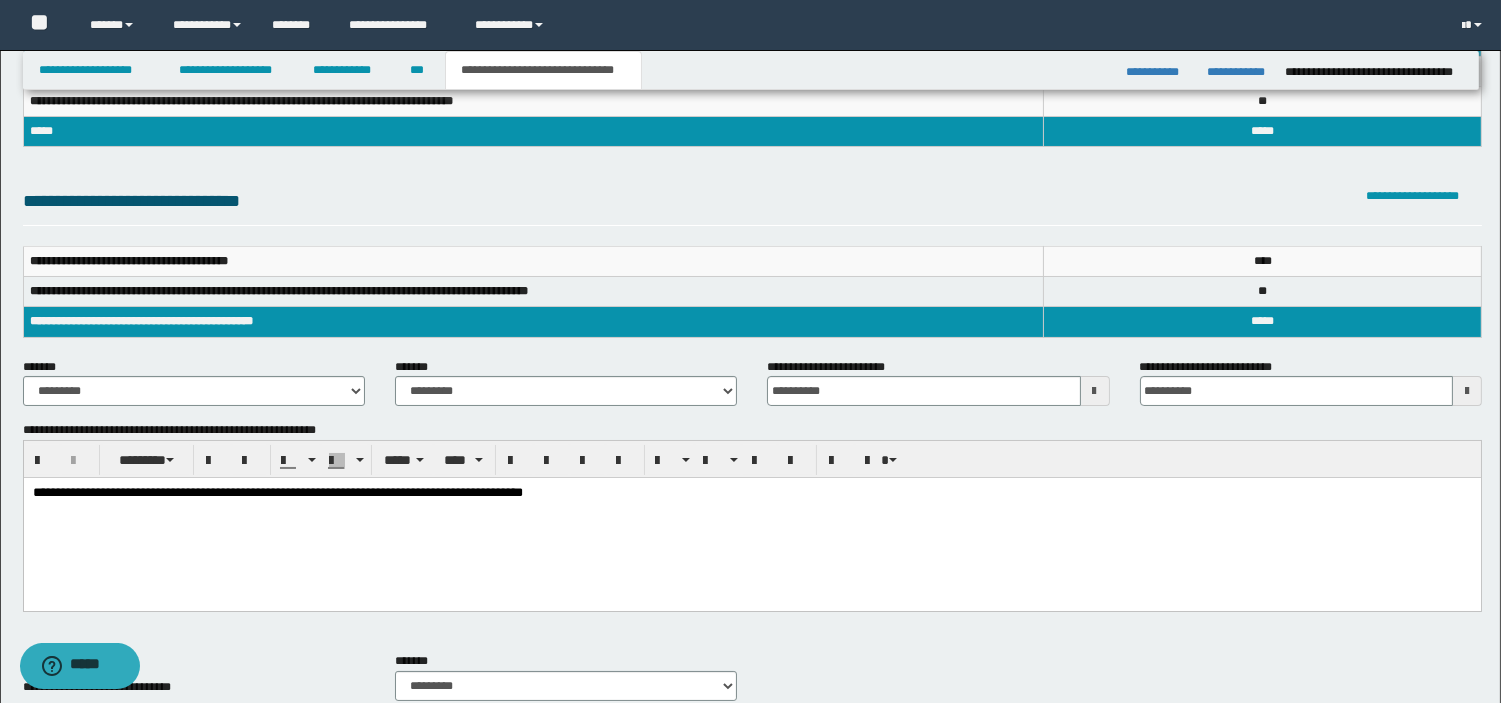 scroll, scrollTop: 775, scrollLeft: 0, axis: vertical 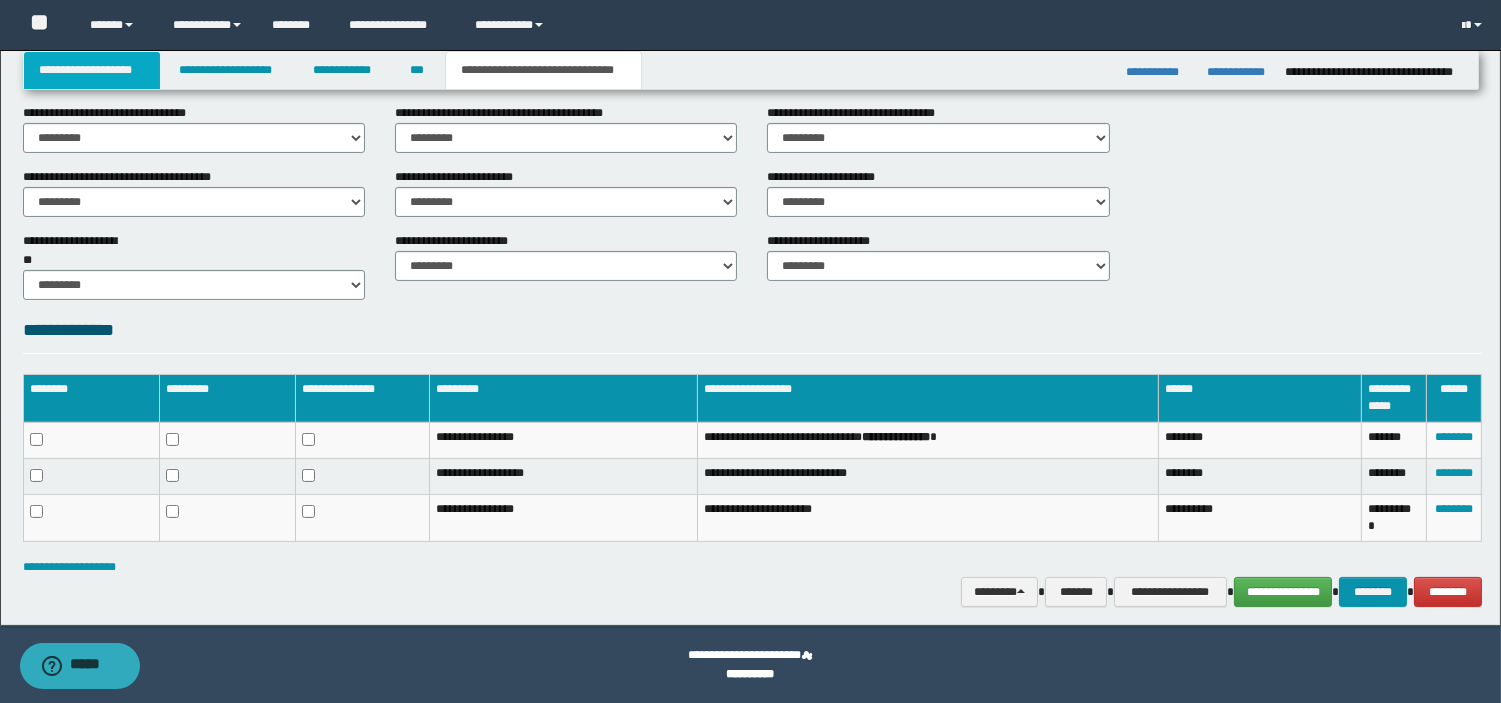 click on "**********" at bounding box center (92, 70) 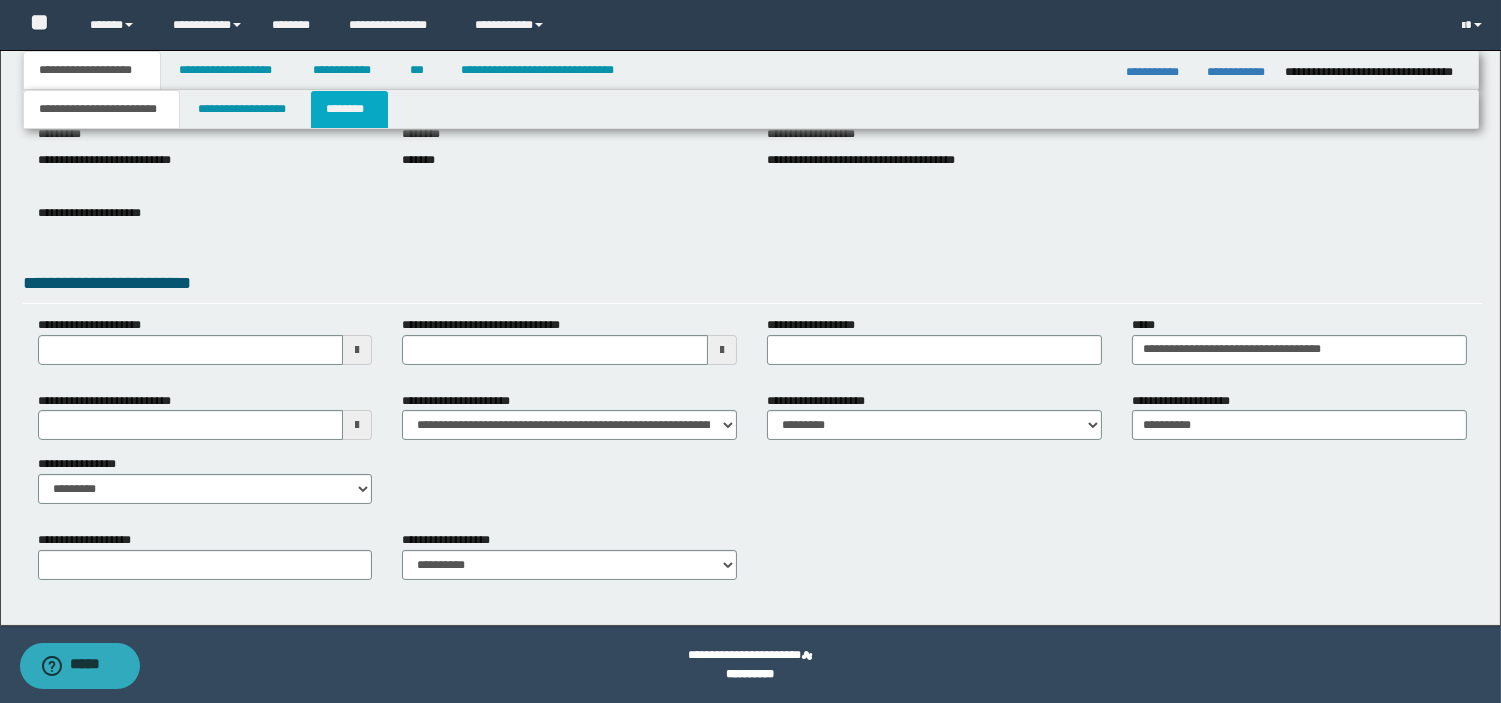 click on "********" at bounding box center (349, 109) 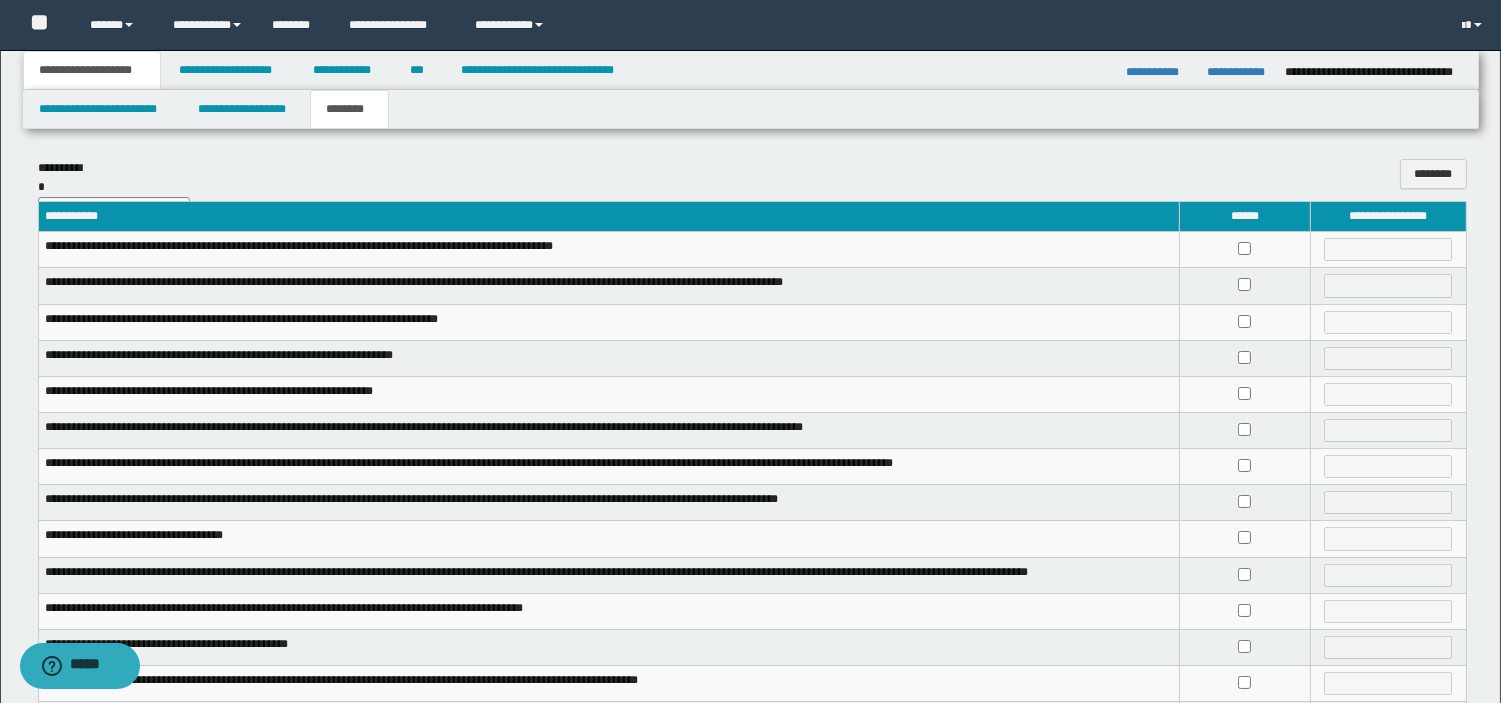 scroll, scrollTop: 394, scrollLeft: 0, axis: vertical 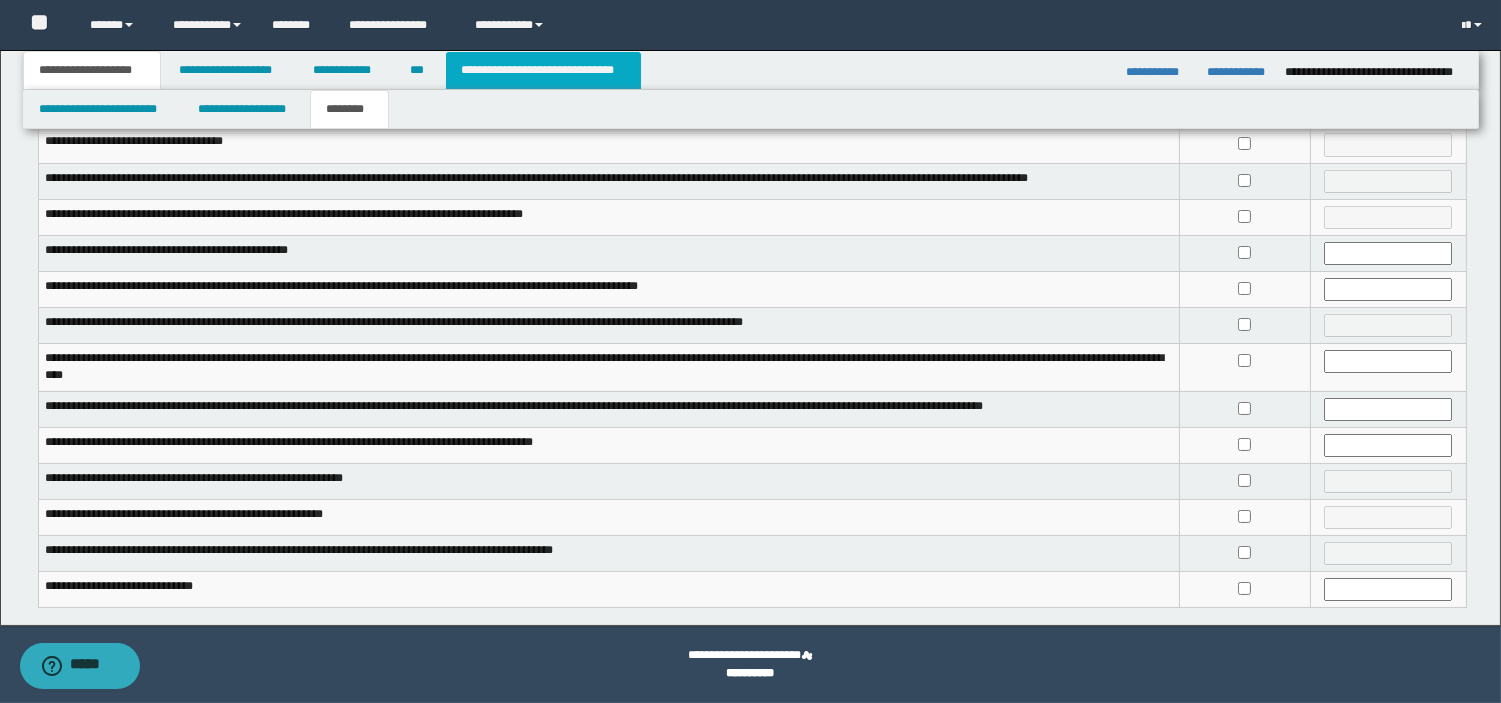 click on "**********" at bounding box center (543, 70) 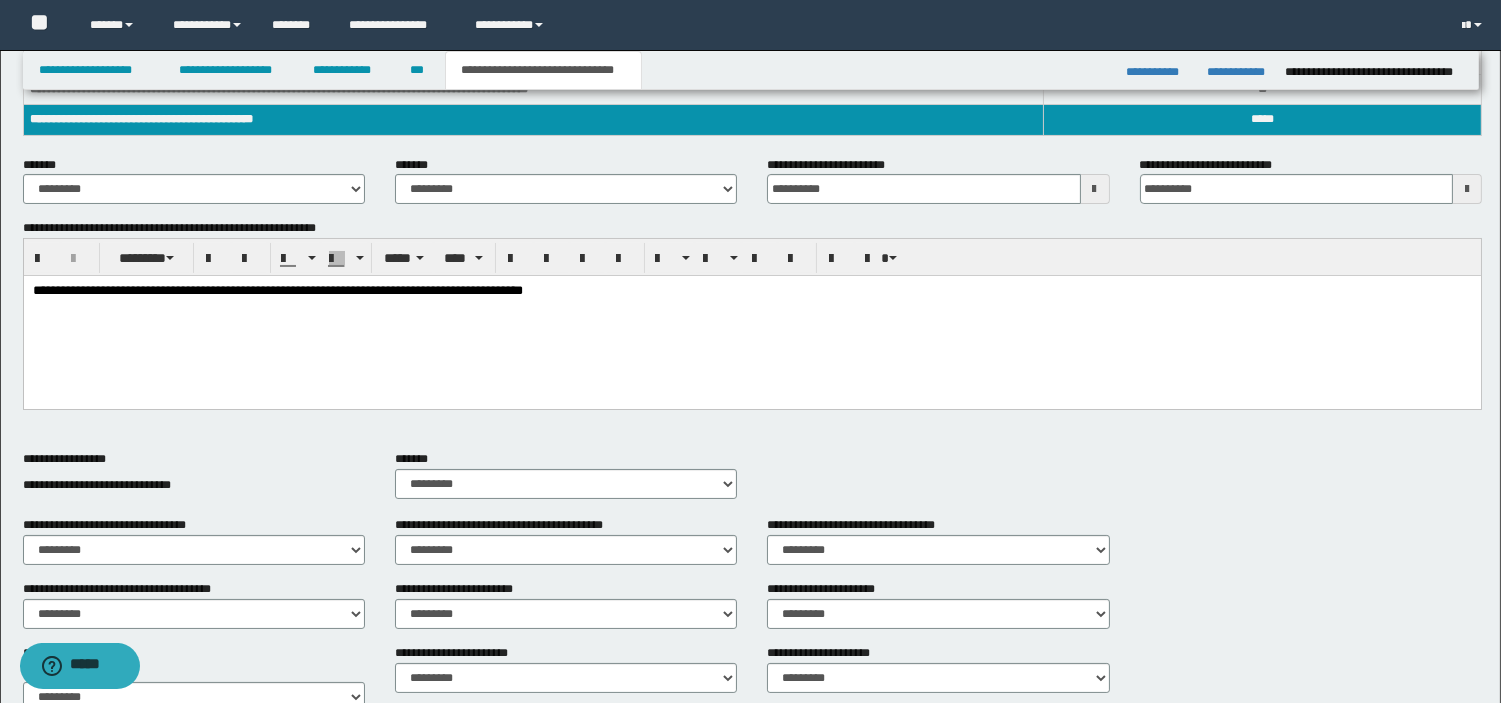 scroll, scrollTop: 775, scrollLeft: 0, axis: vertical 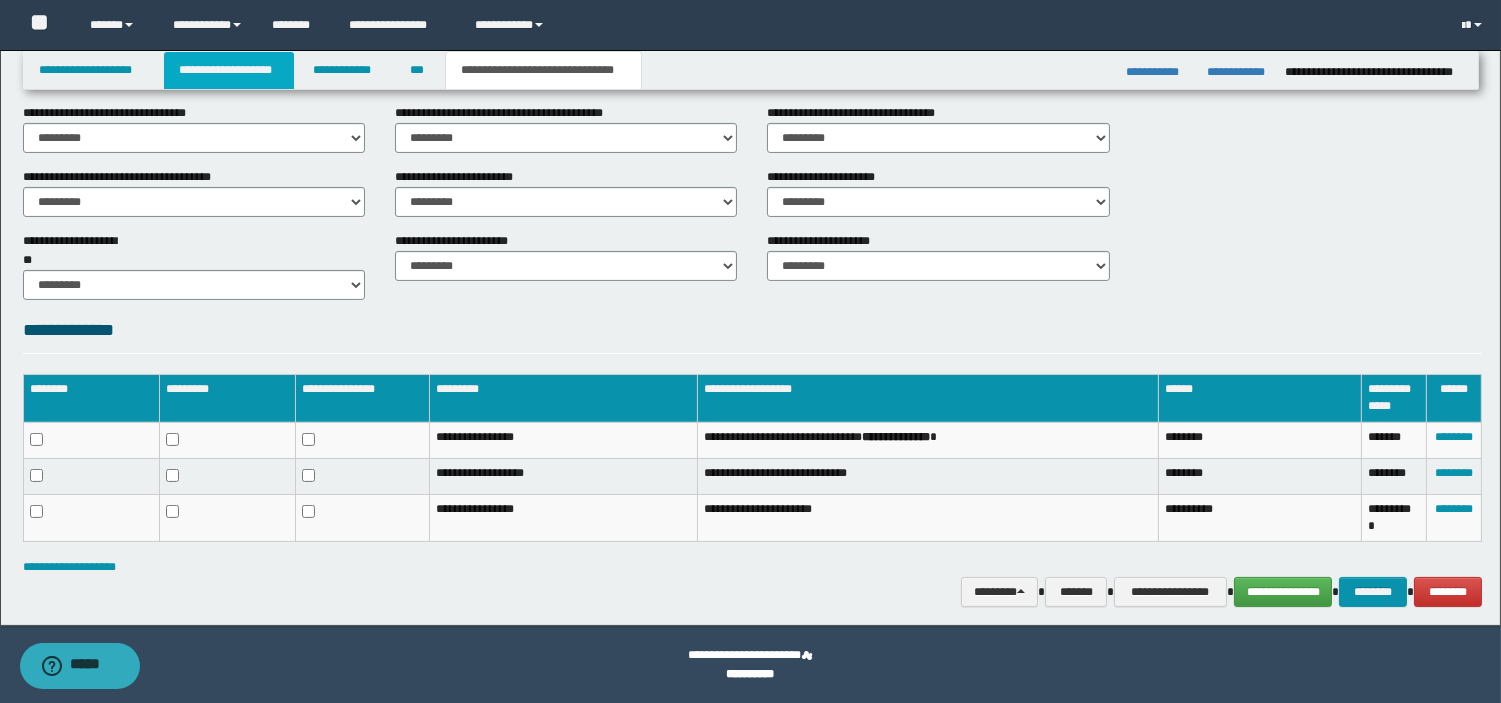 click on "**********" at bounding box center (229, 70) 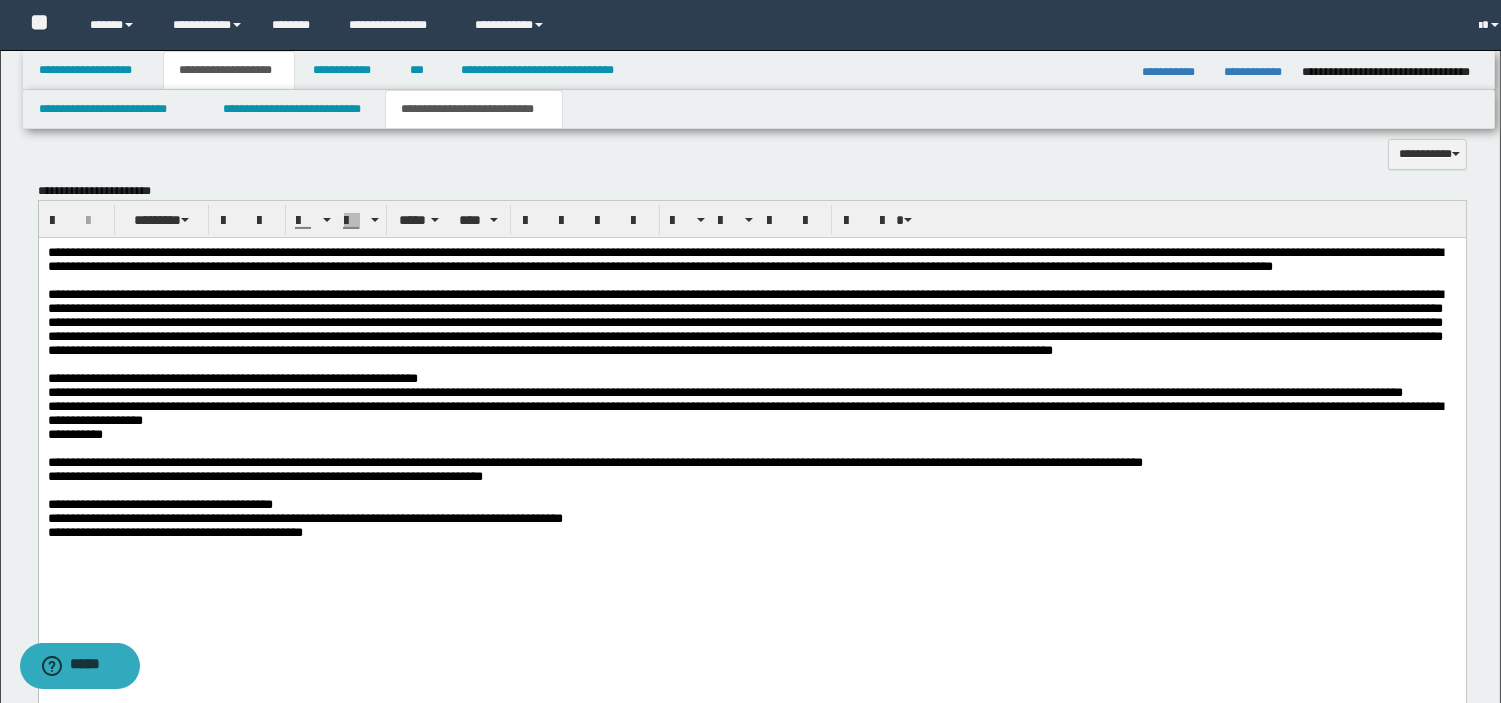 scroll, scrollTop: 806, scrollLeft: 0, axis: vertical 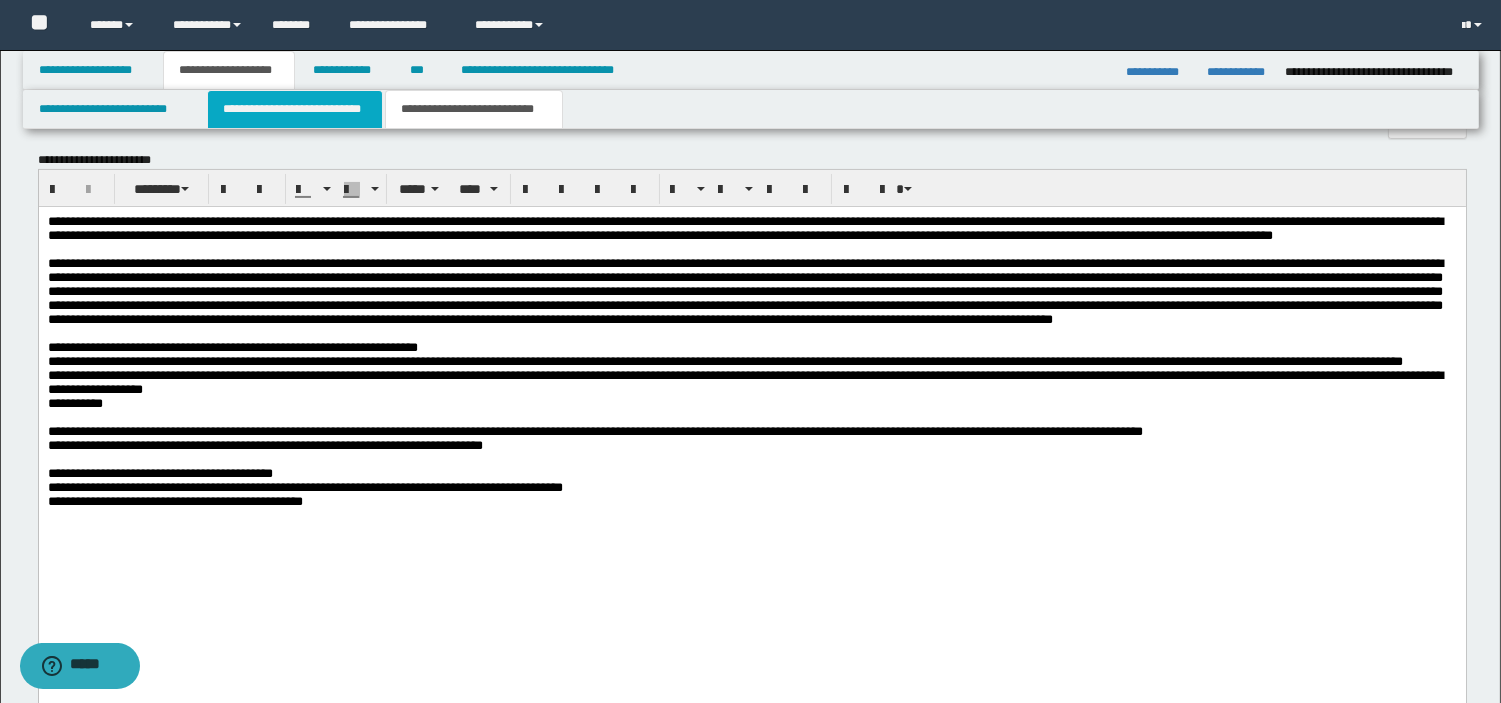 click on "**********" at bounding box center (295, 109) 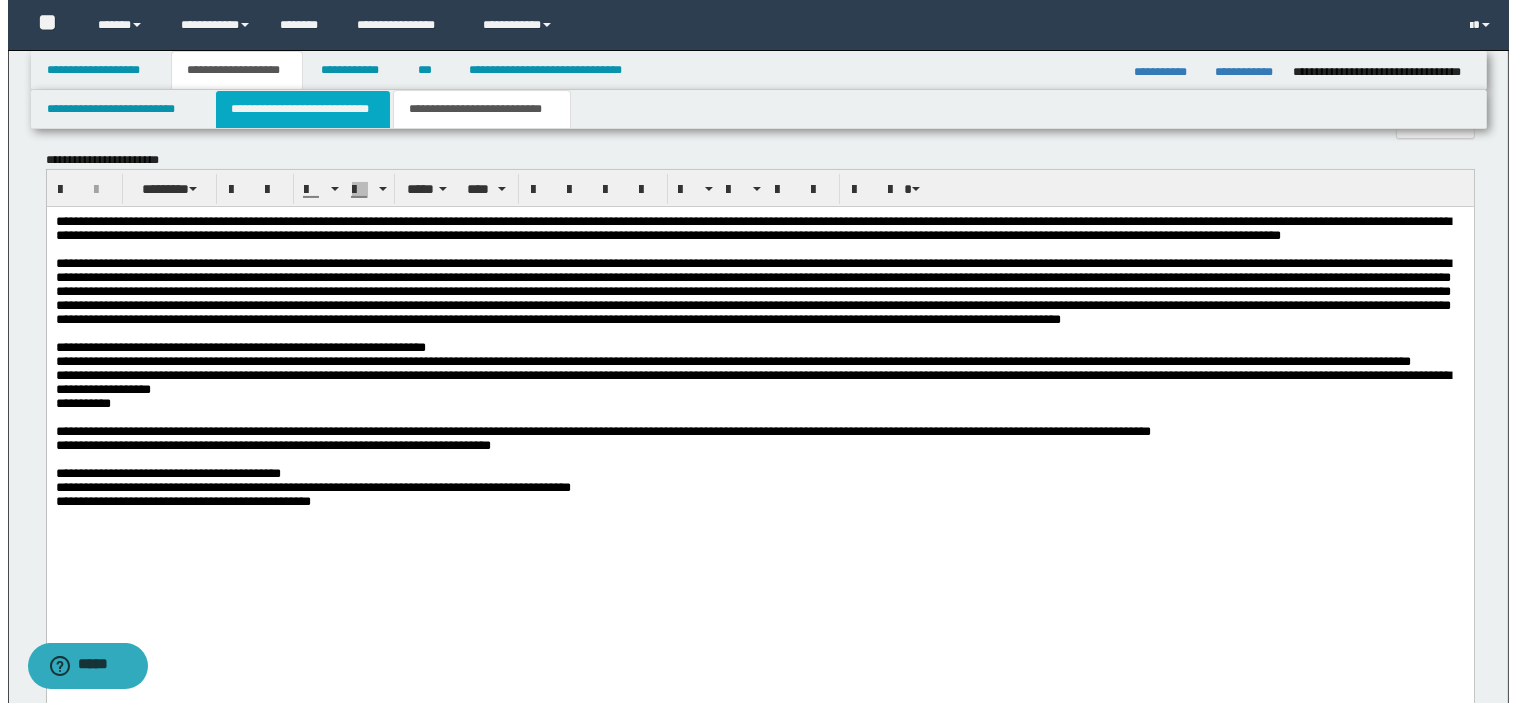 type 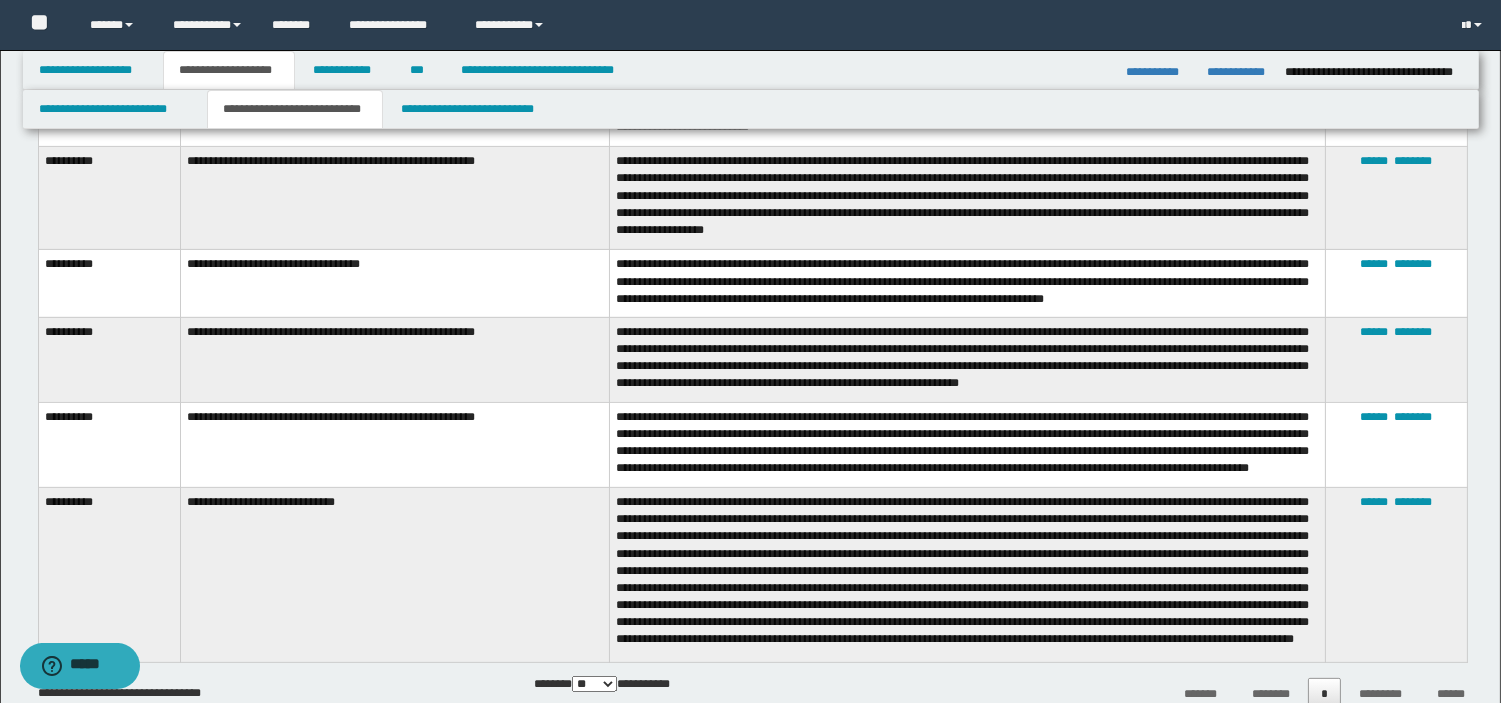 scroll, scrollTop: 1384, scrollLeft: 0, axis: vertical 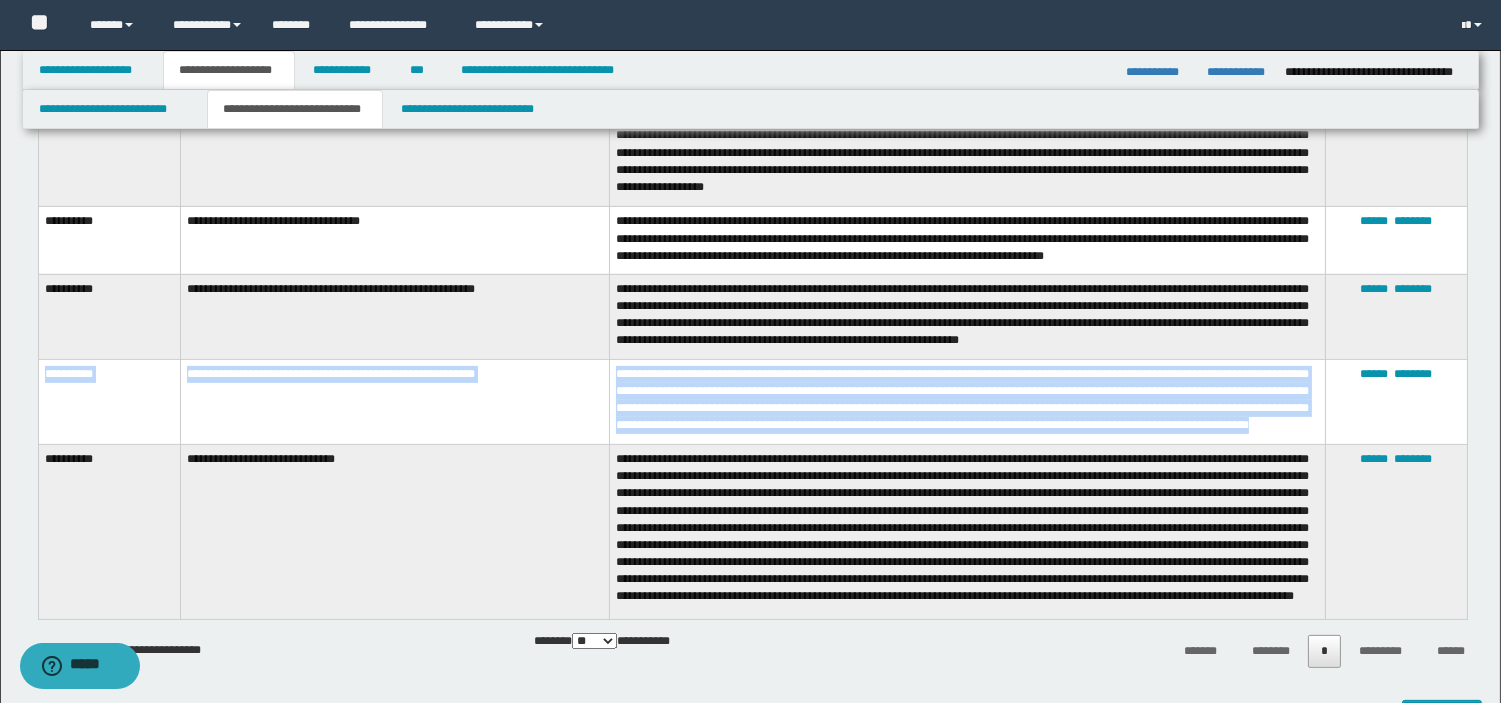 drag, startPoint x: 45, startPoint y: 348, endPoint x: 923, endPoint y: 414, distance: 880.4772 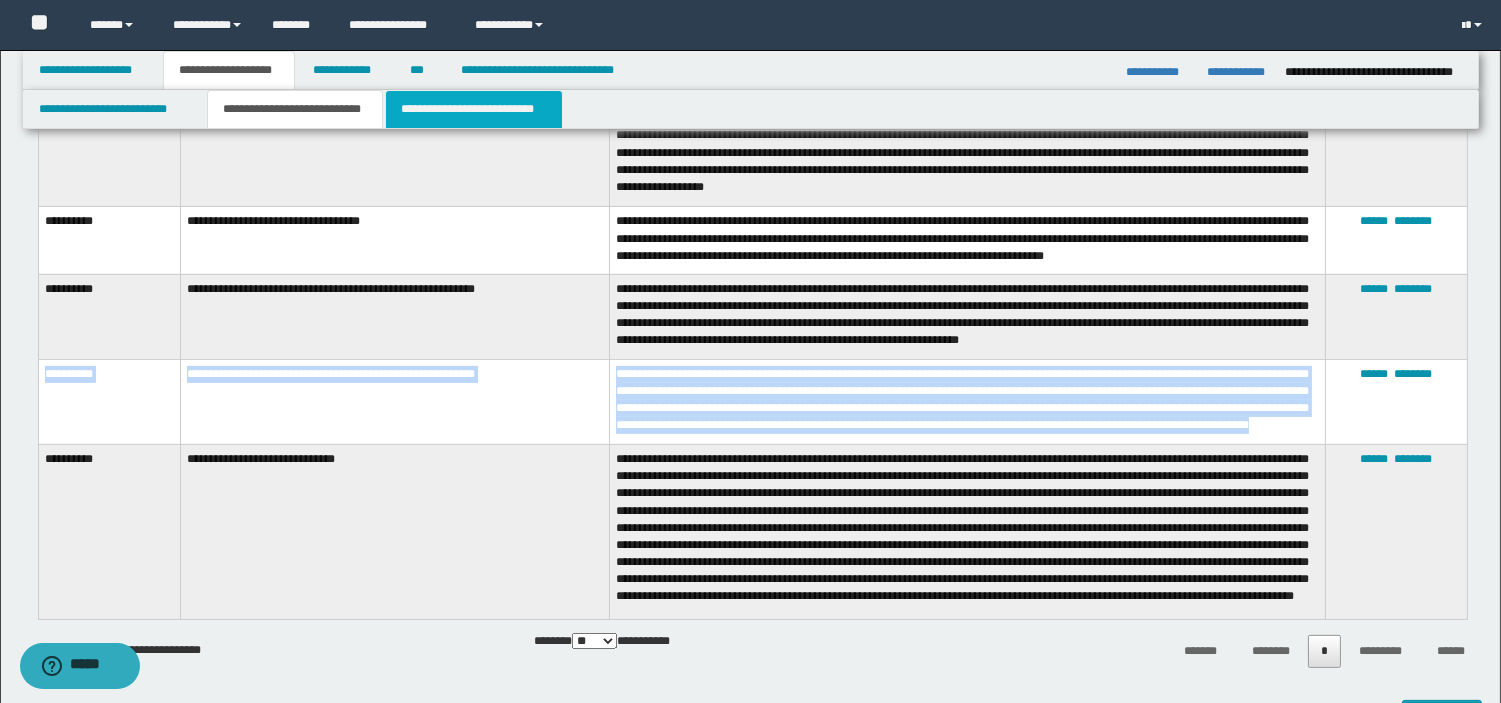 click on "**********" at bounding box center (474, 109) 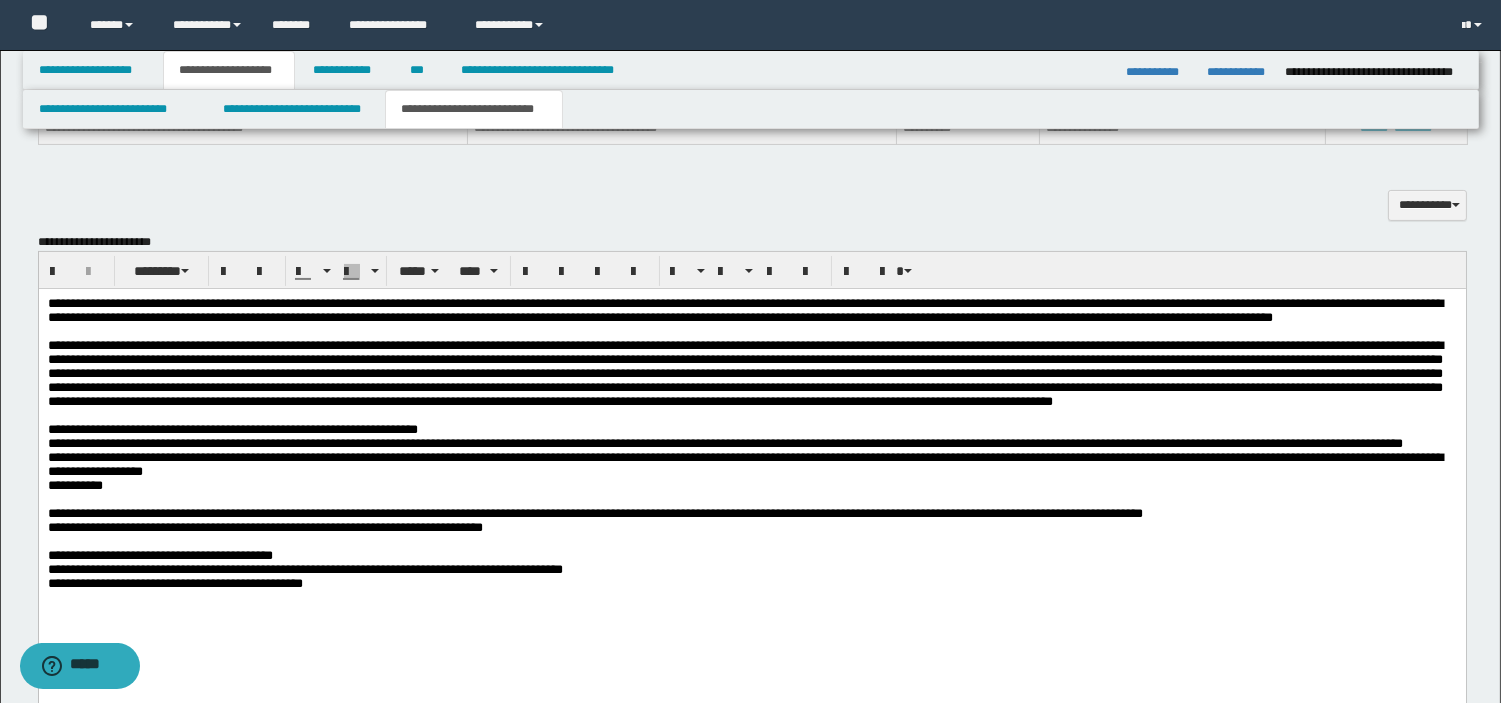 scroll, scrollTop: 110, scrollLeft: 0, axis: vertical 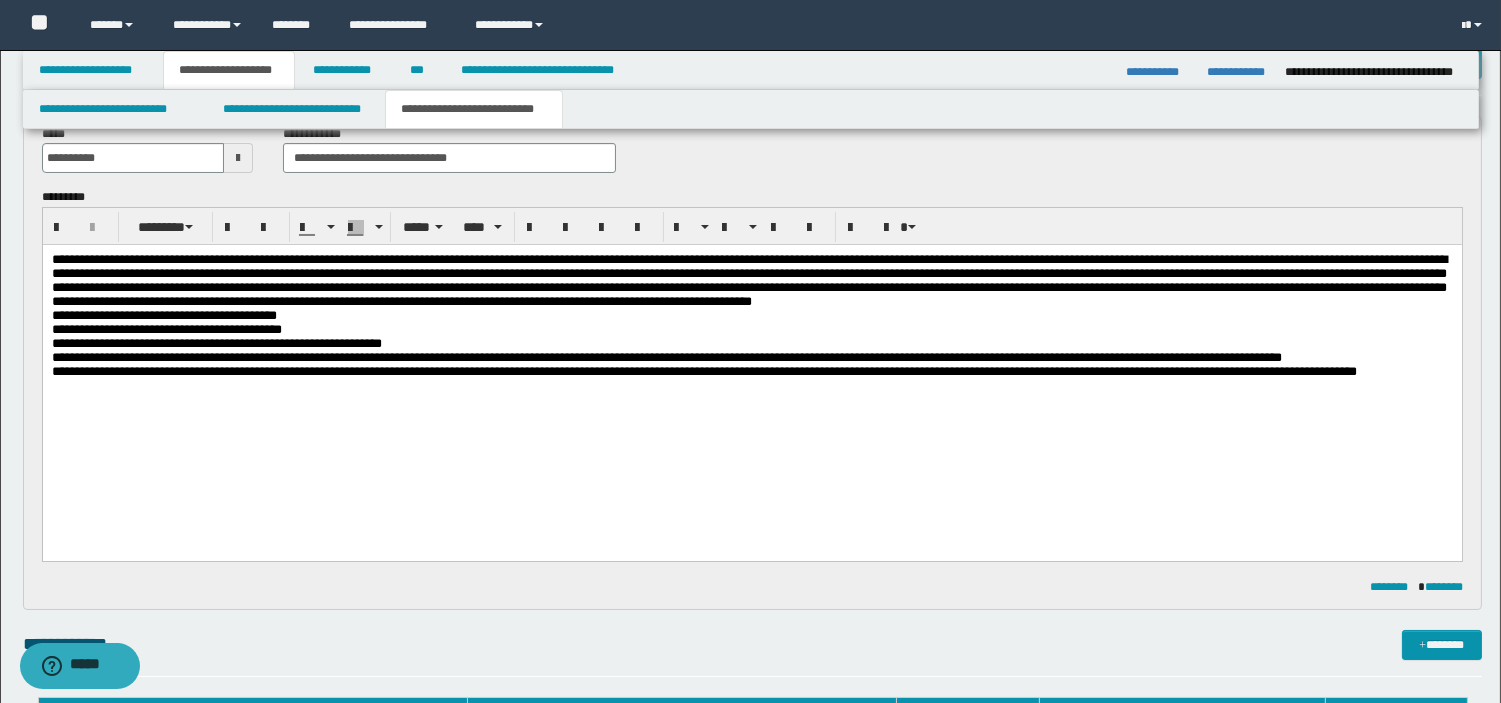 click on "**********" at bounding box center (751, 341) 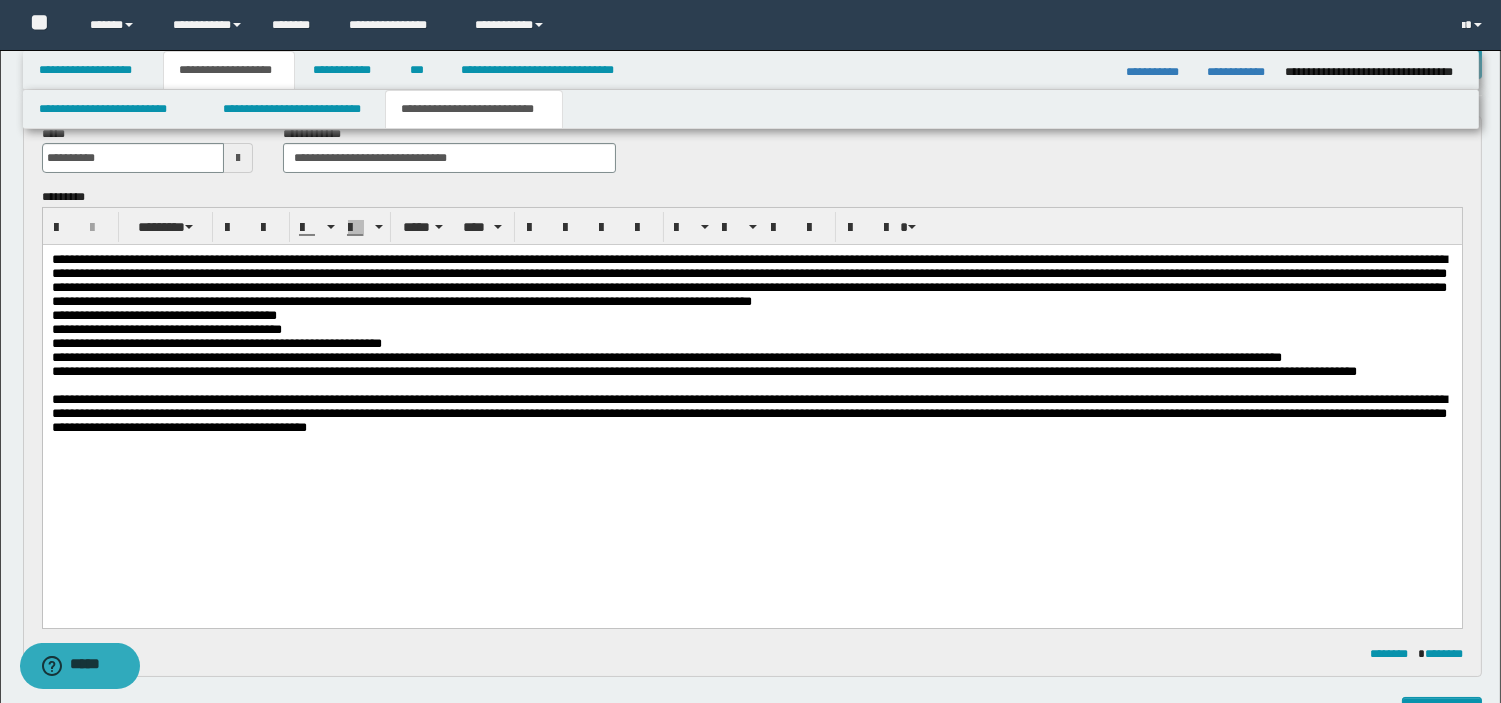click at bounding box center (751, 386) 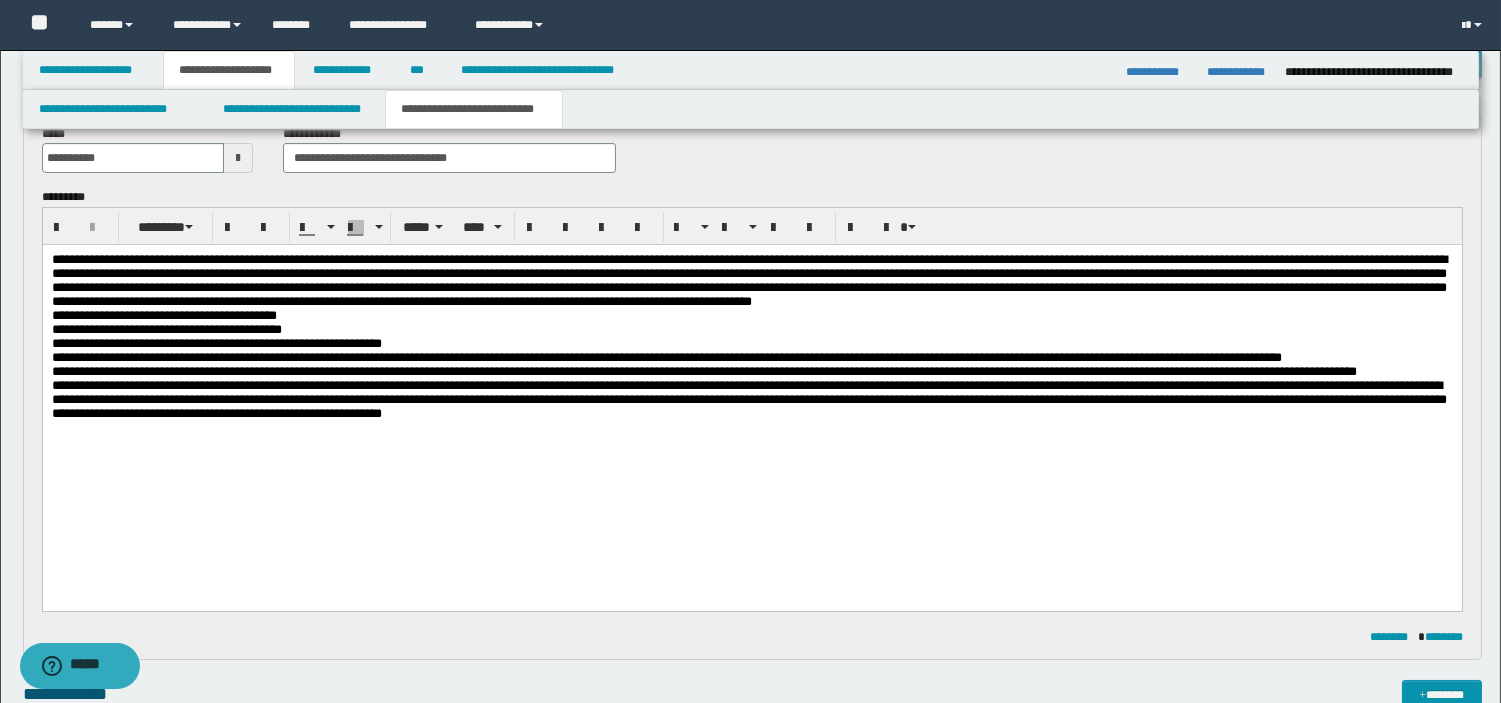 click on "**********" at bounding box center (751, 372) 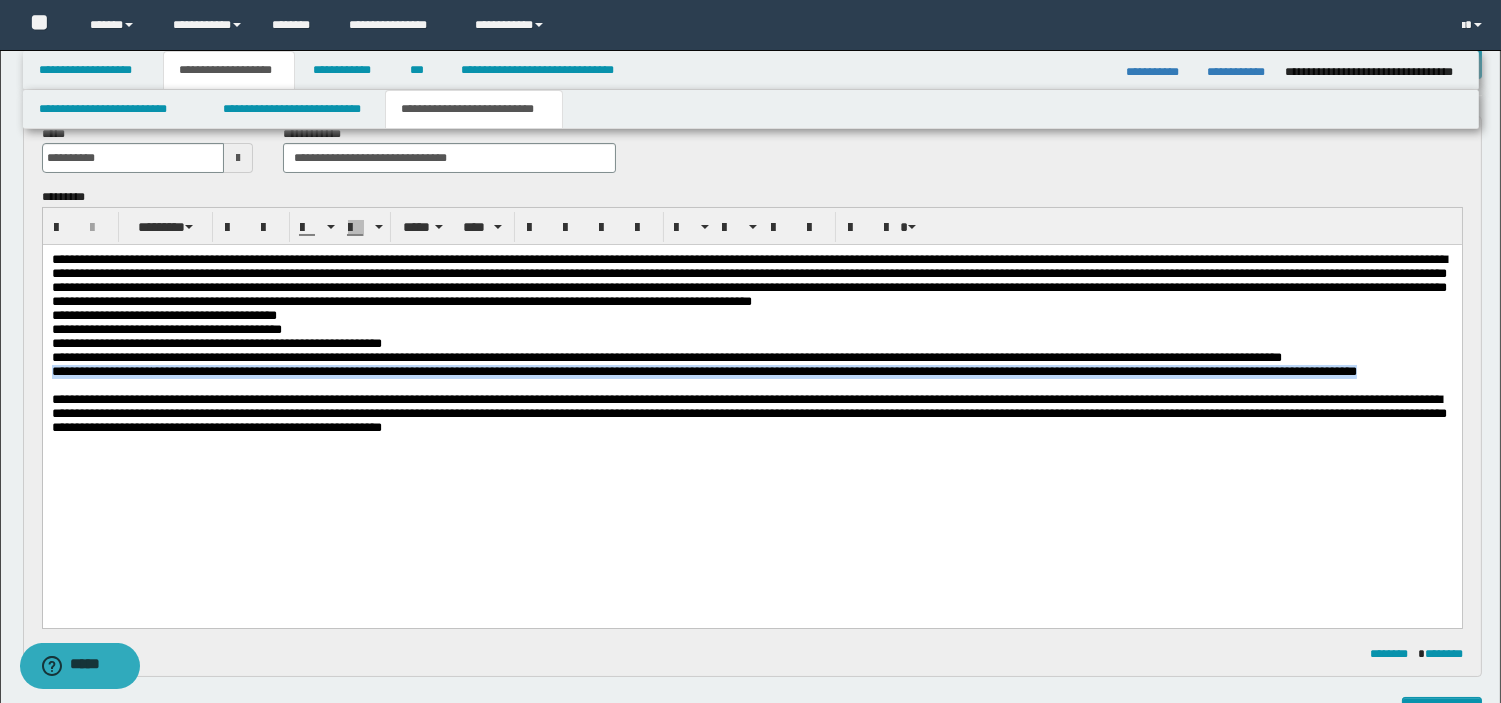 drag, startPoint x: 49, startPoint y: 428, endPoint x: 234, endPoint y: 440, distance: 185.38878 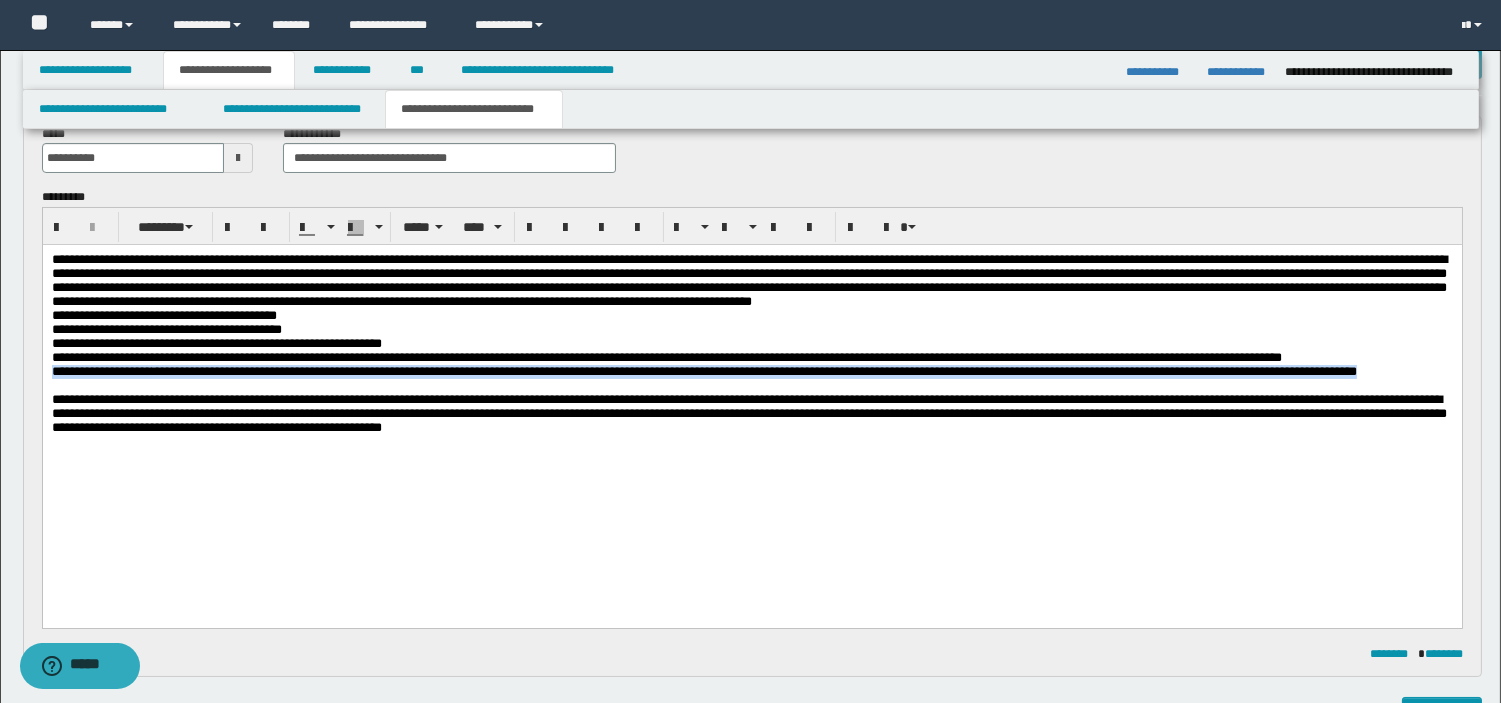 click on "**********" at bounding box center [751, 369] 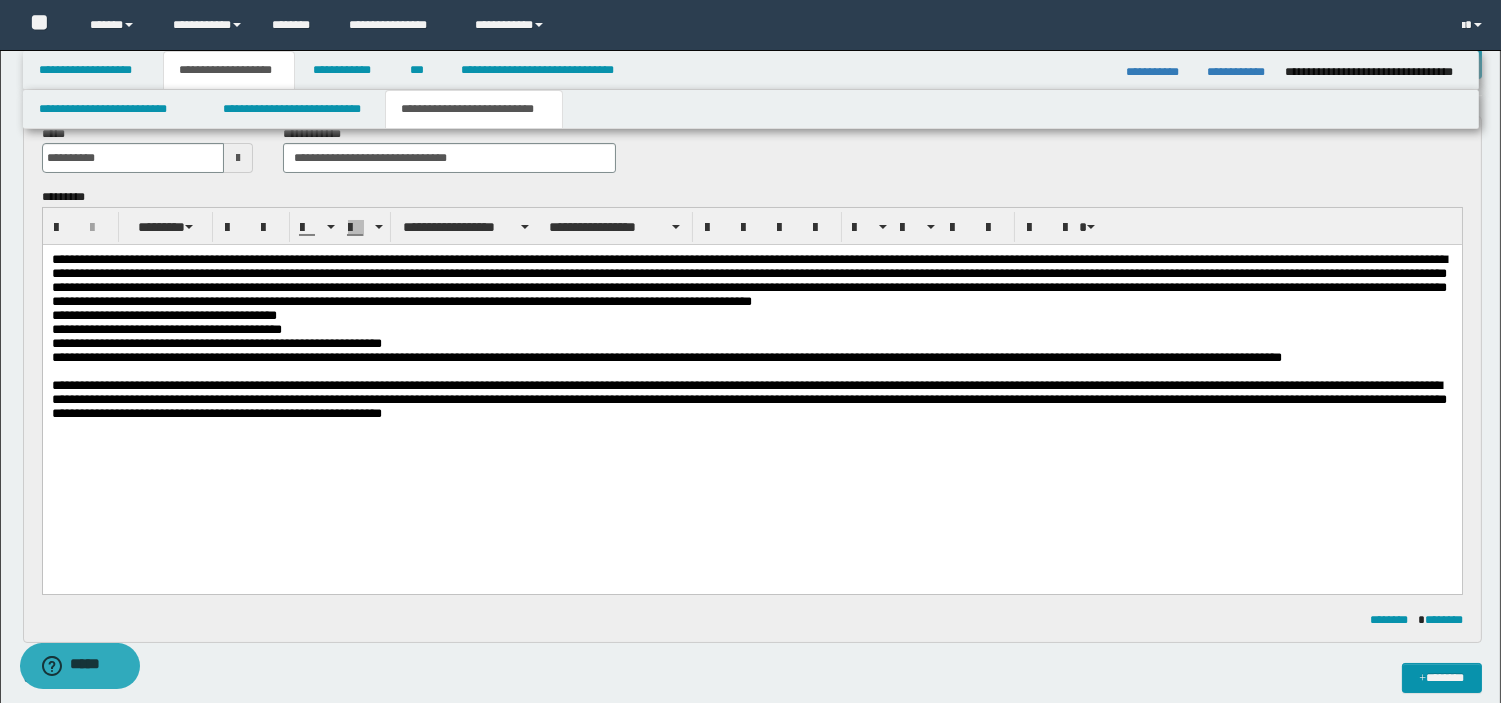click on "**********" at bounding box center [751, 400] 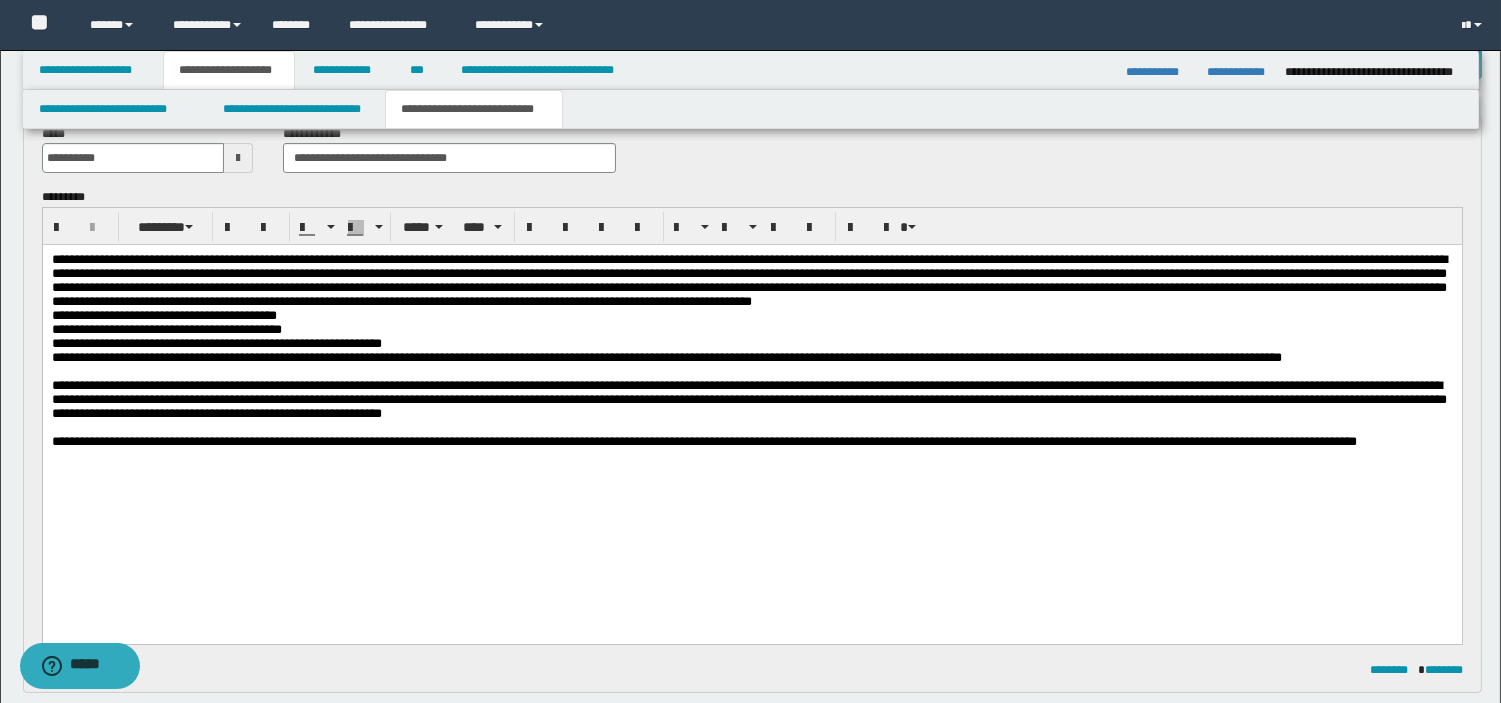 scroll, scrollTop: 724, scrollLeft: 0, axis: vertical 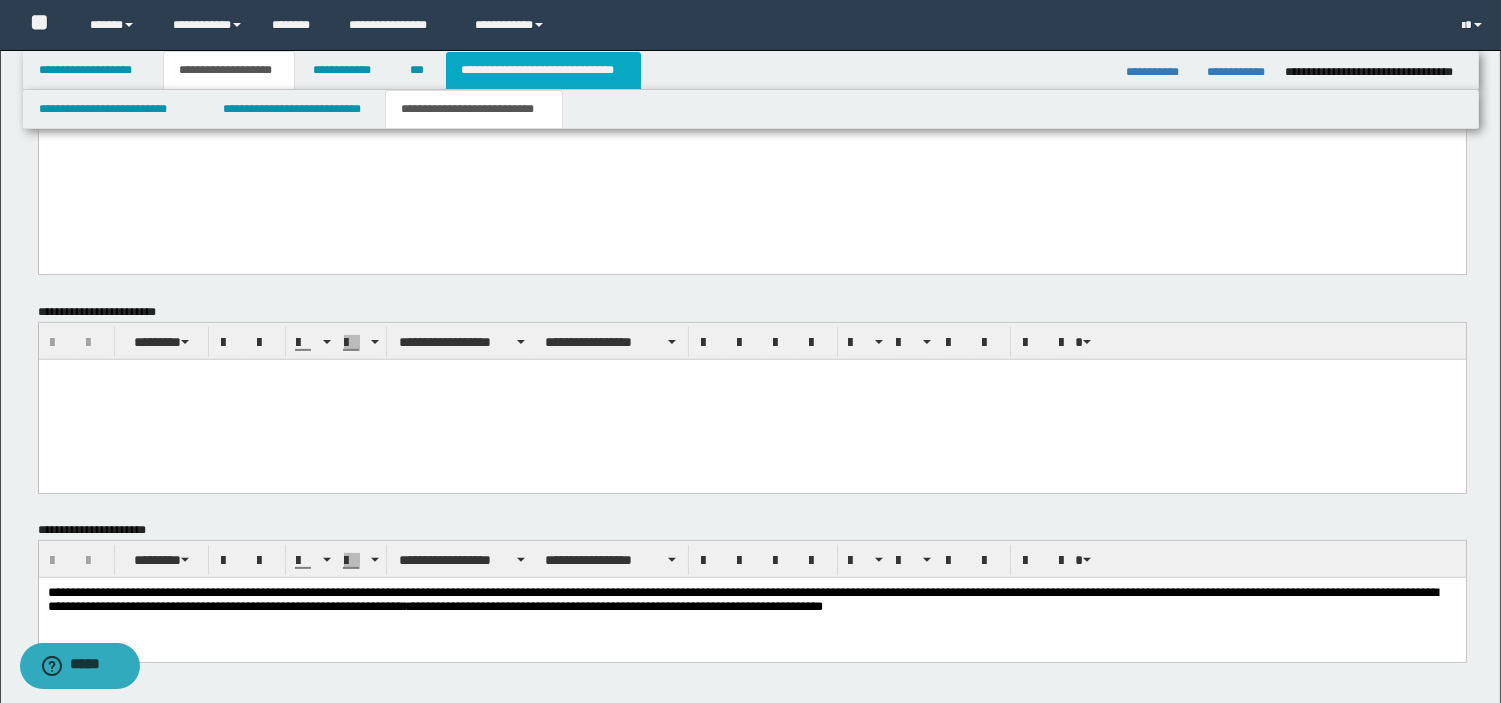 click on "**********" at bounding box center [543, 70] 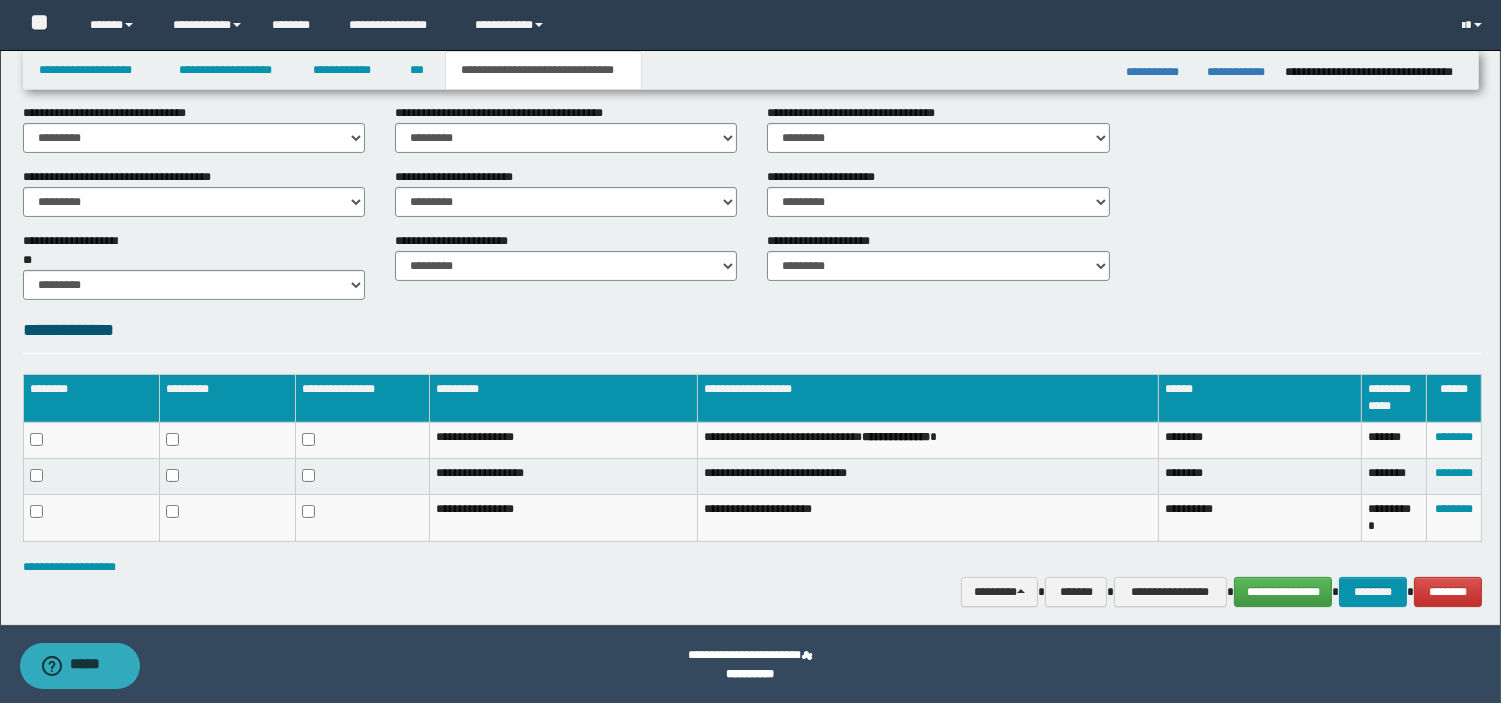 scroll, scrollTop: 161, scrollLeft: 0, axis: vertical 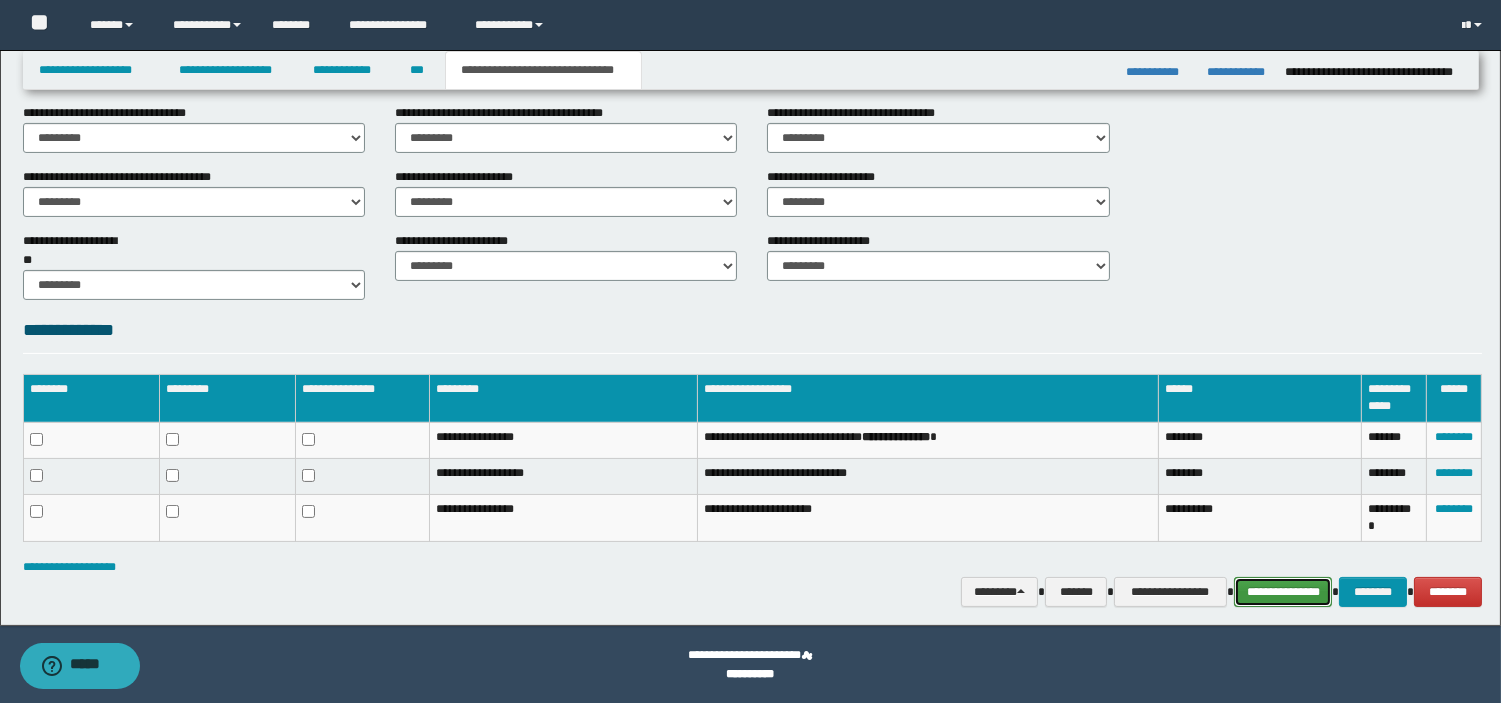 click on "**********" at bounding box center (1283, 592) 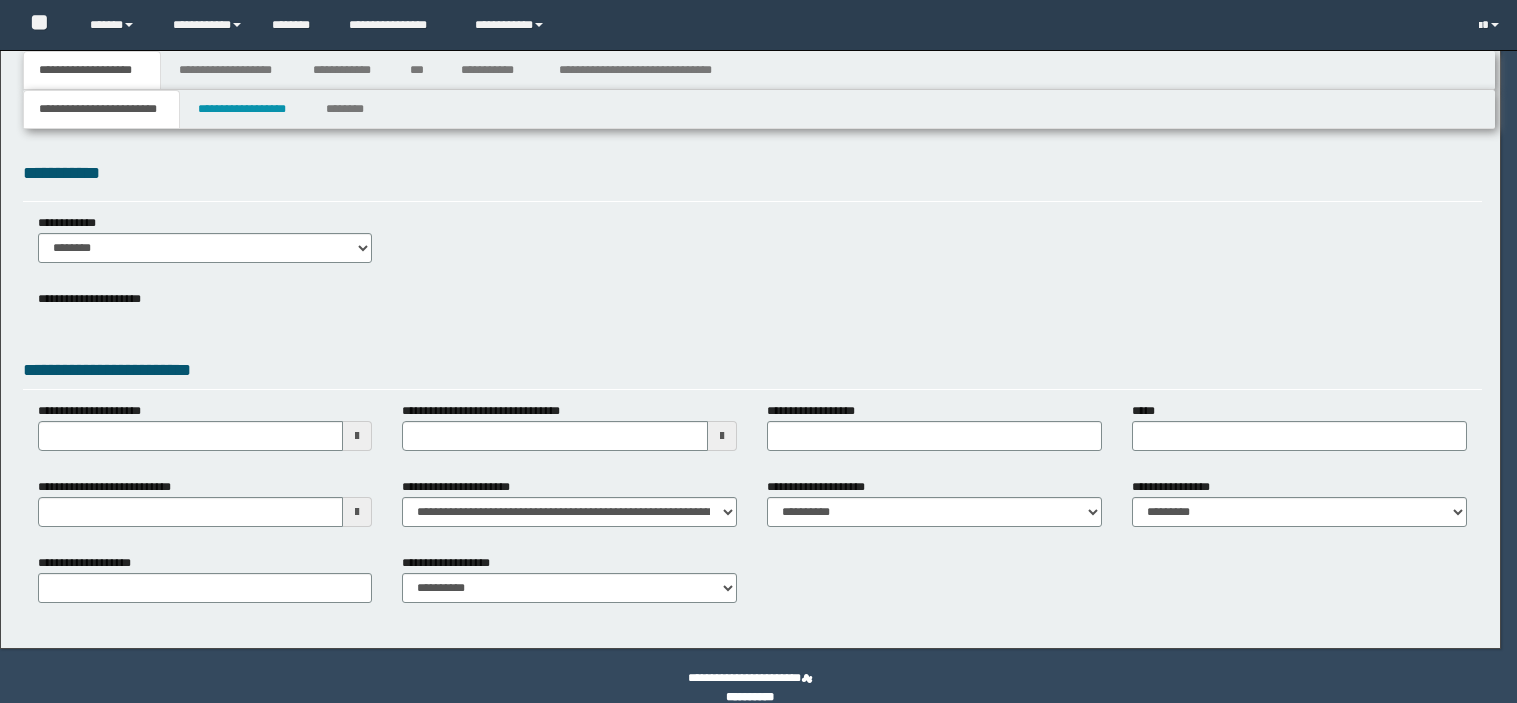 scroll, scrollTop: 0, scrollLeft: 0, axis: both 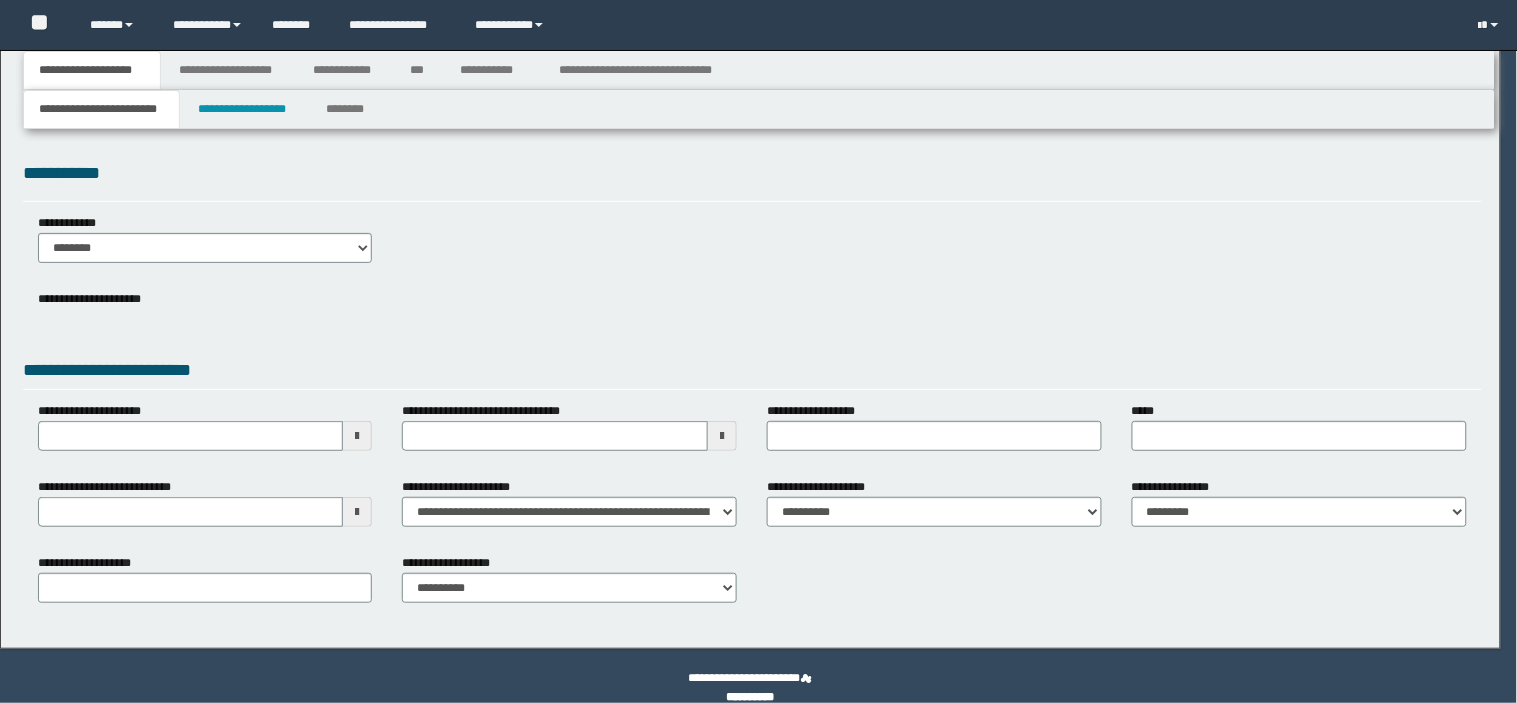 type on "**********" 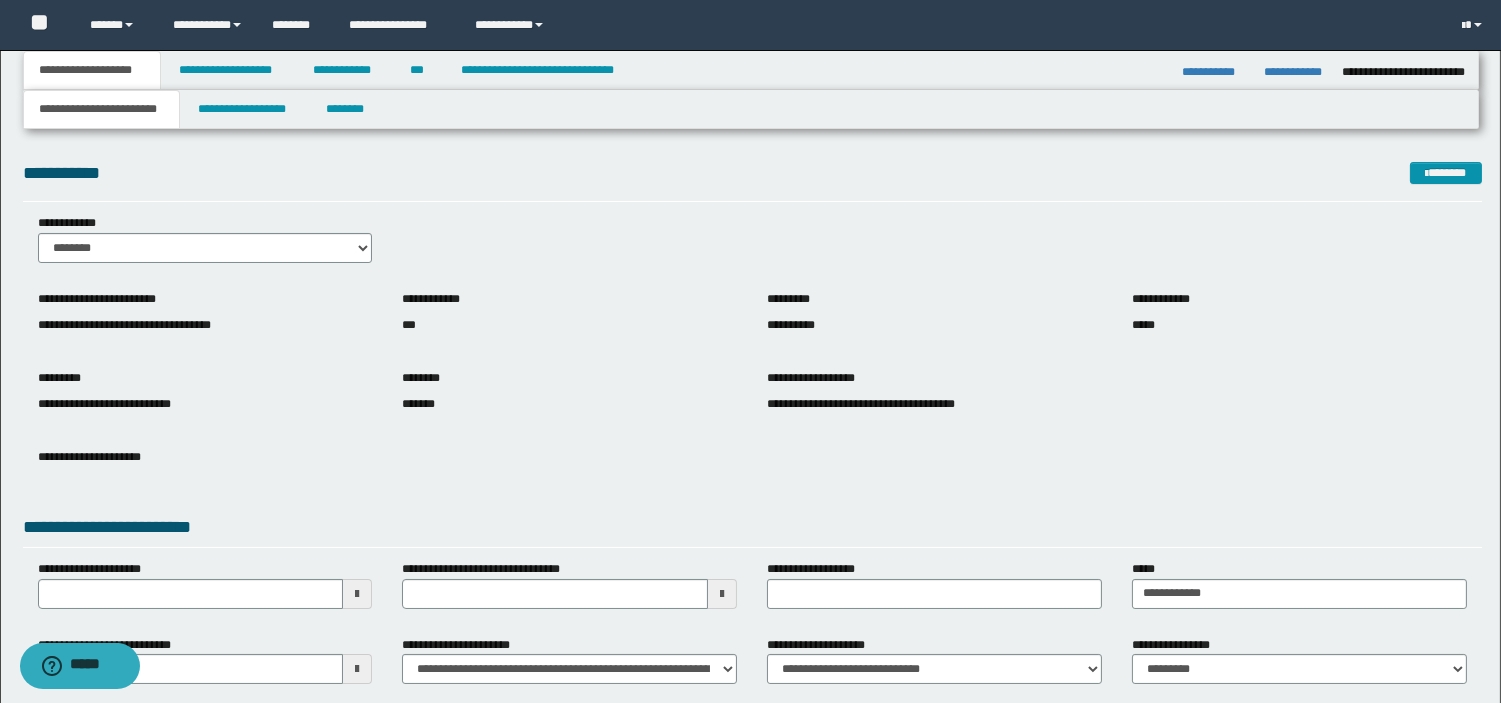 scroll, scrollTop: 181, scrollLeft: 0, axis: vertical 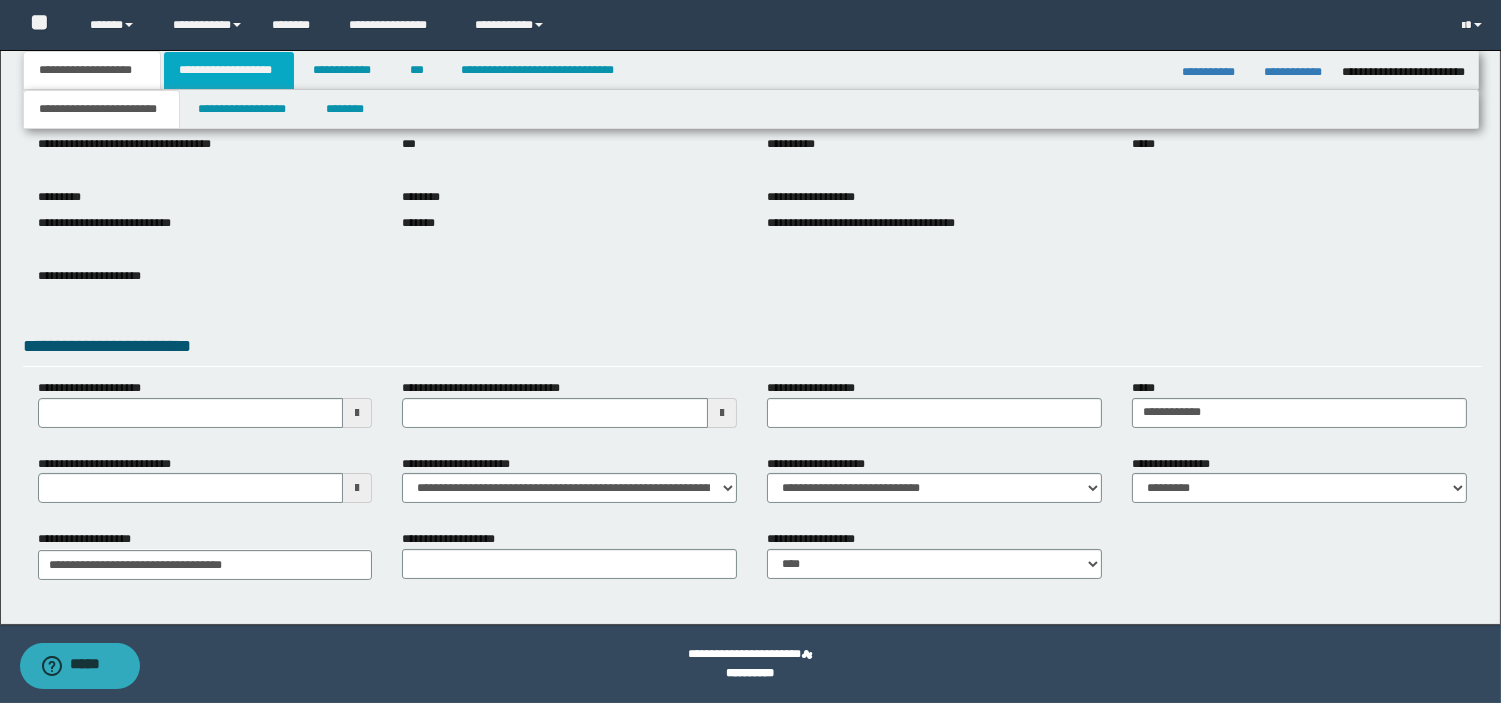 click on "**********" at bounding box center [229, 70] 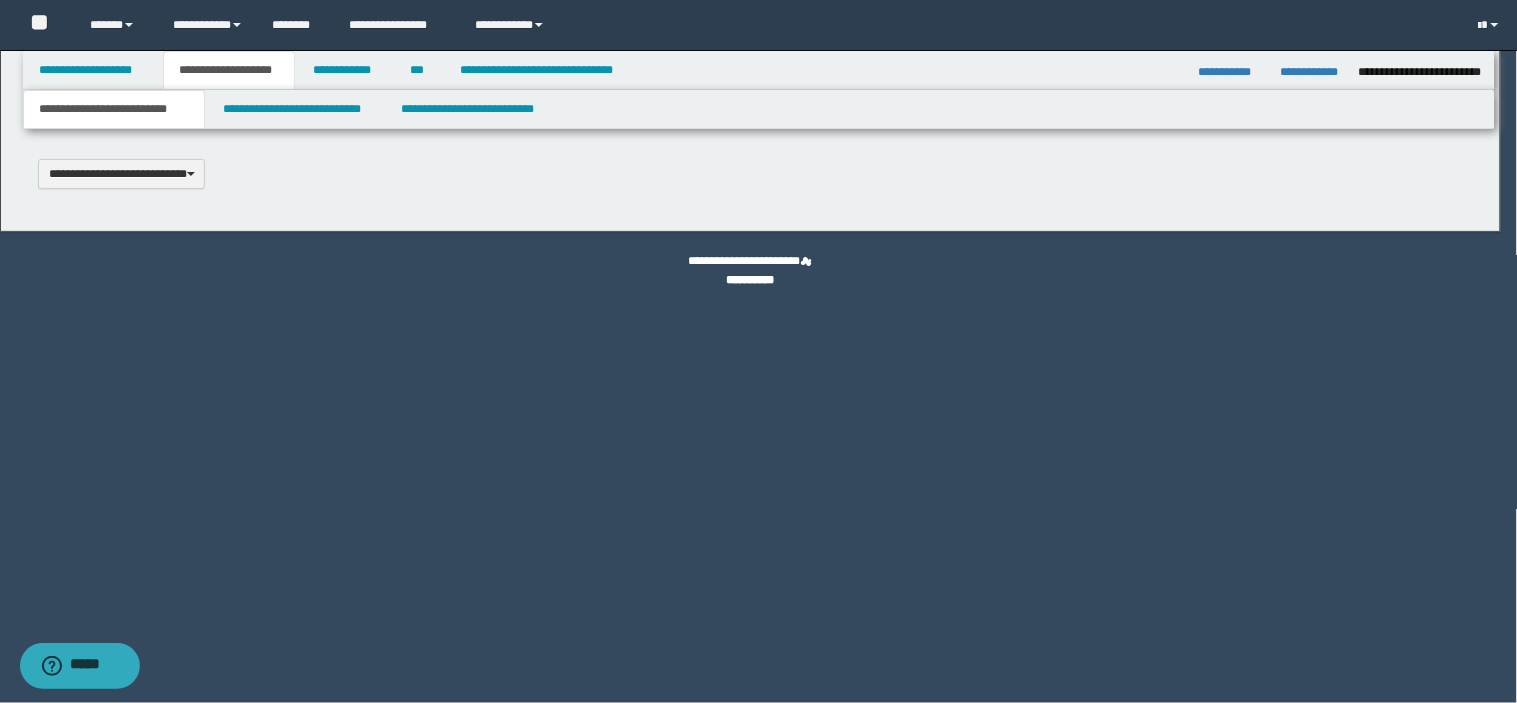type 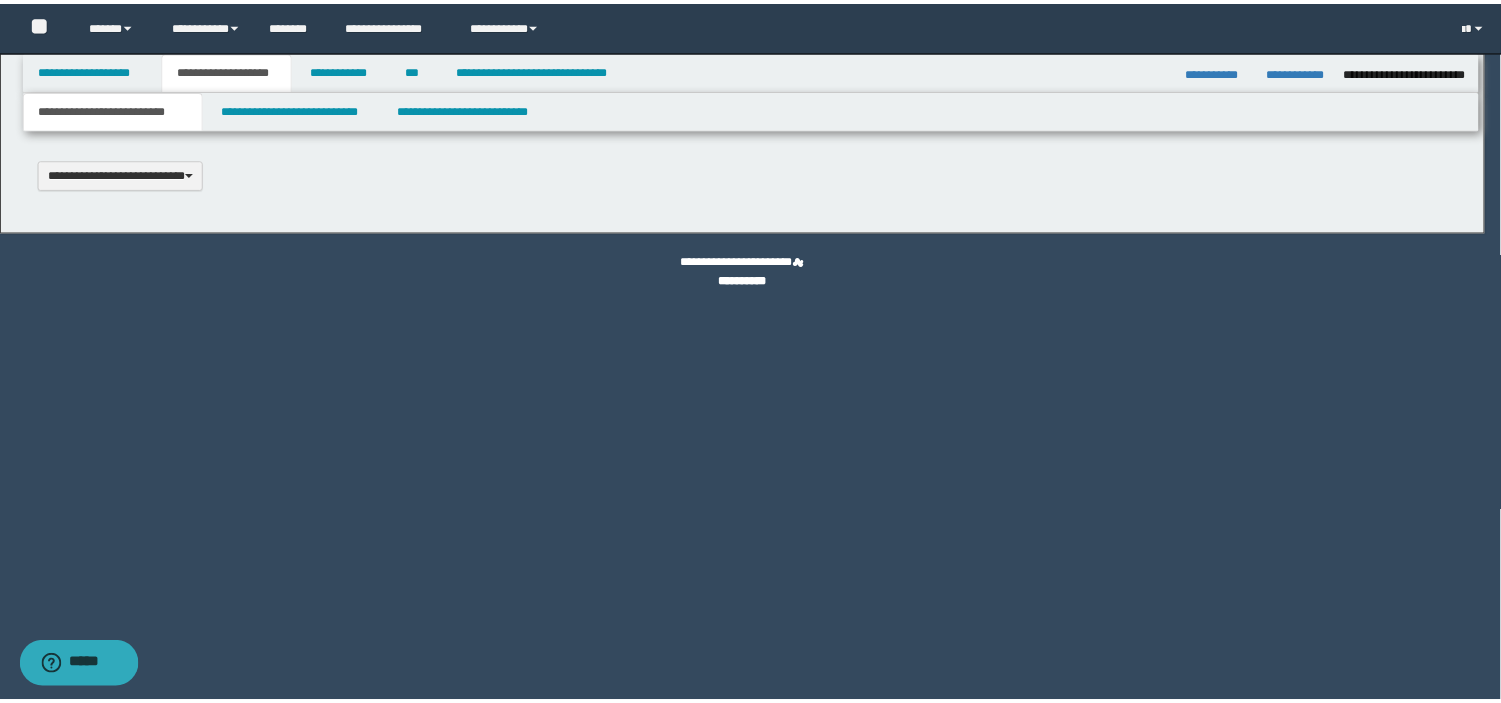 scroll, scrollTop: 0, scrollLeft: 0, axis: both 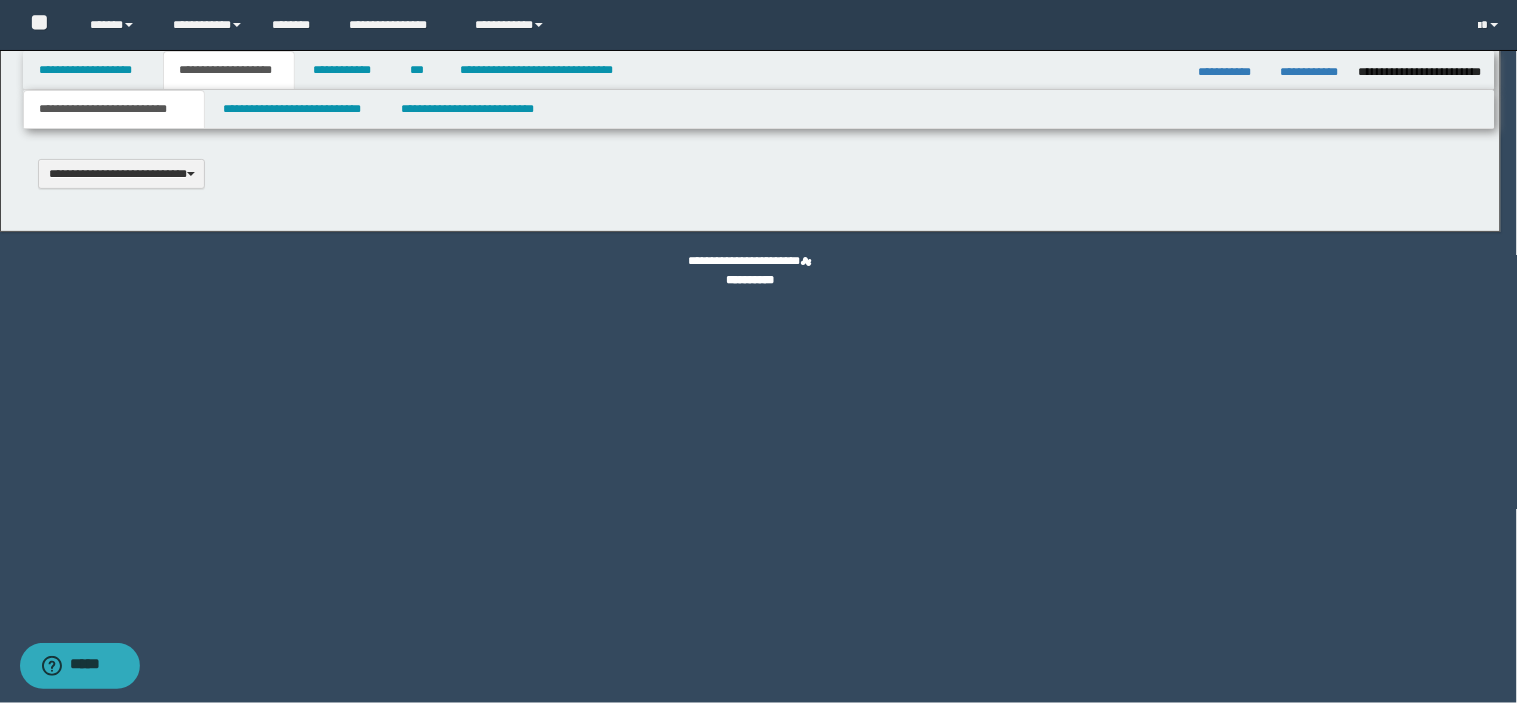 type on "**********" 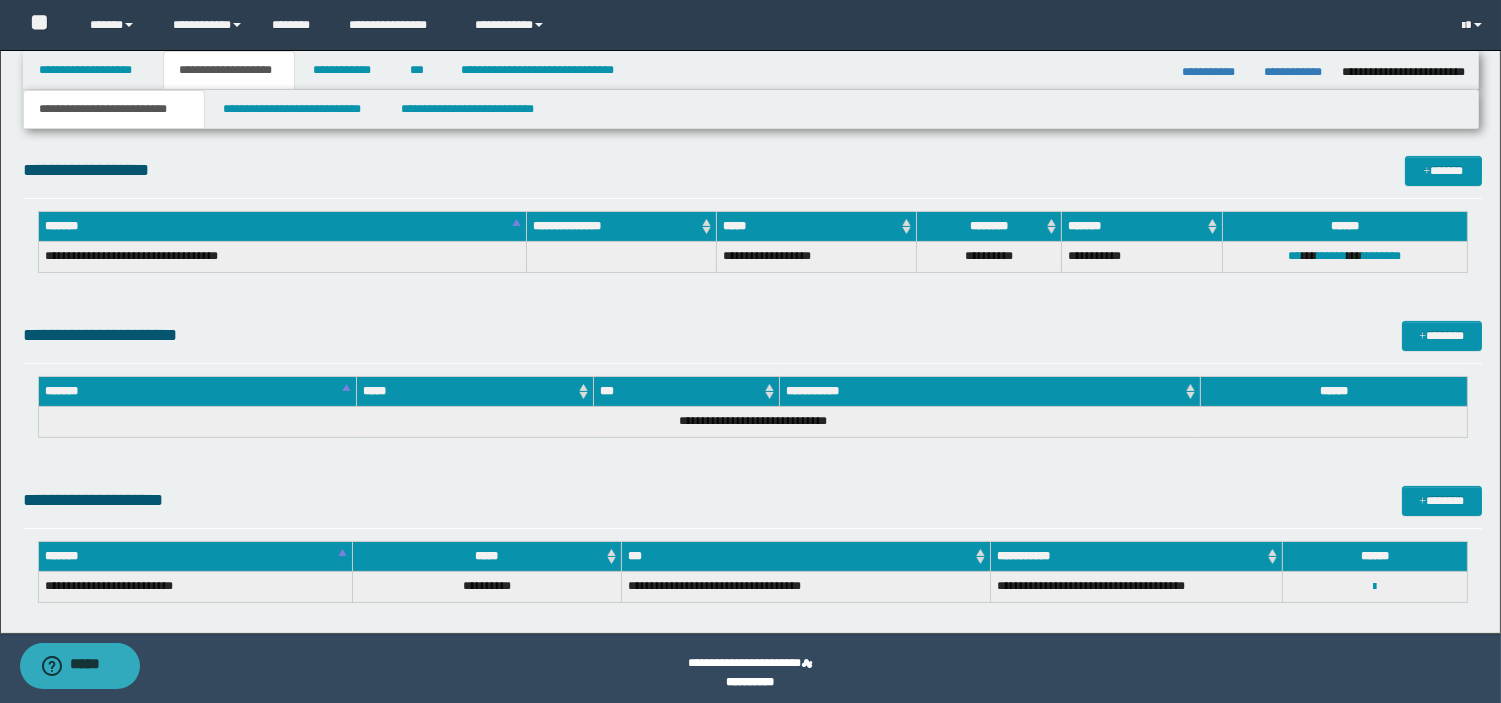 scroll, scrollTop: 685, scrollLeft: 0, axis: vertical 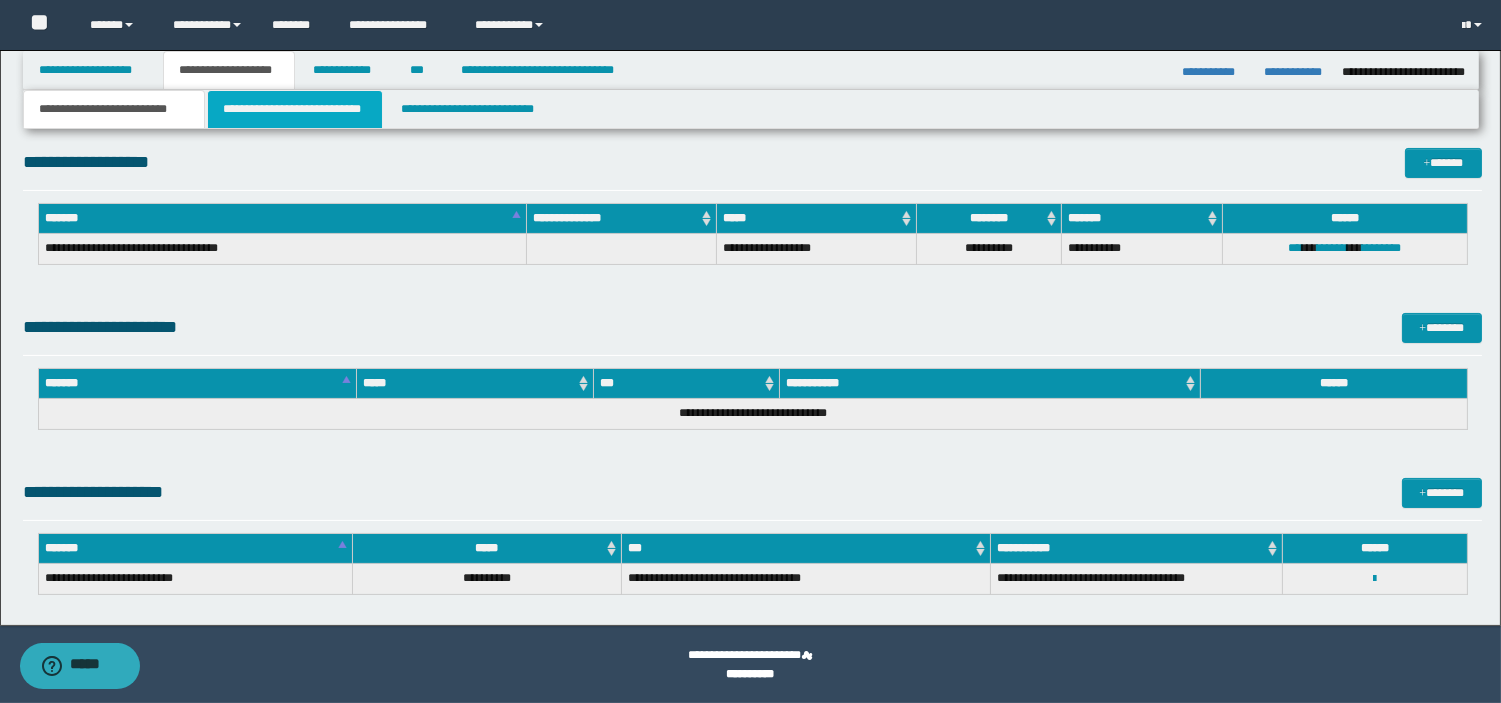 click on "**********" at bounding box center (295, 109) 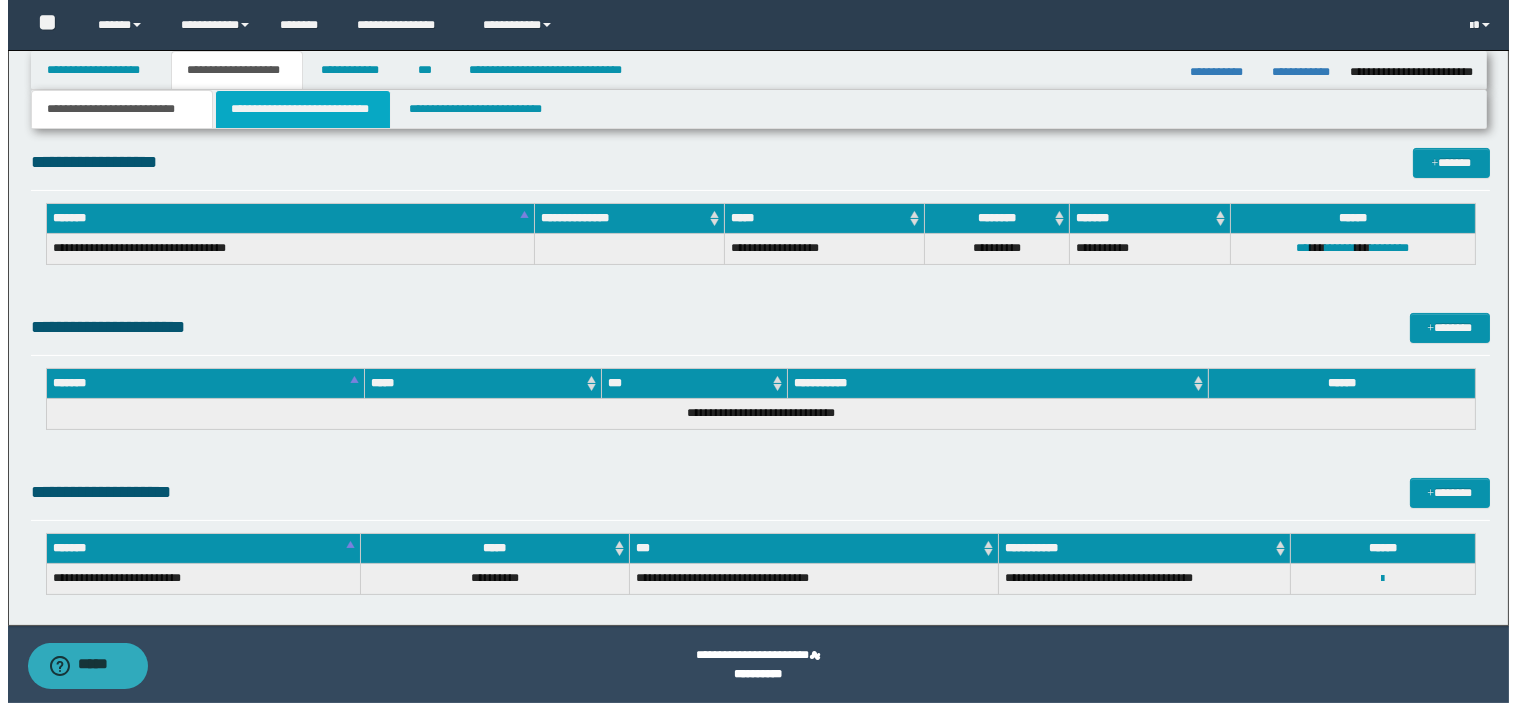scroll, scrollTop: 0, scrollLeft: 0, axis: both 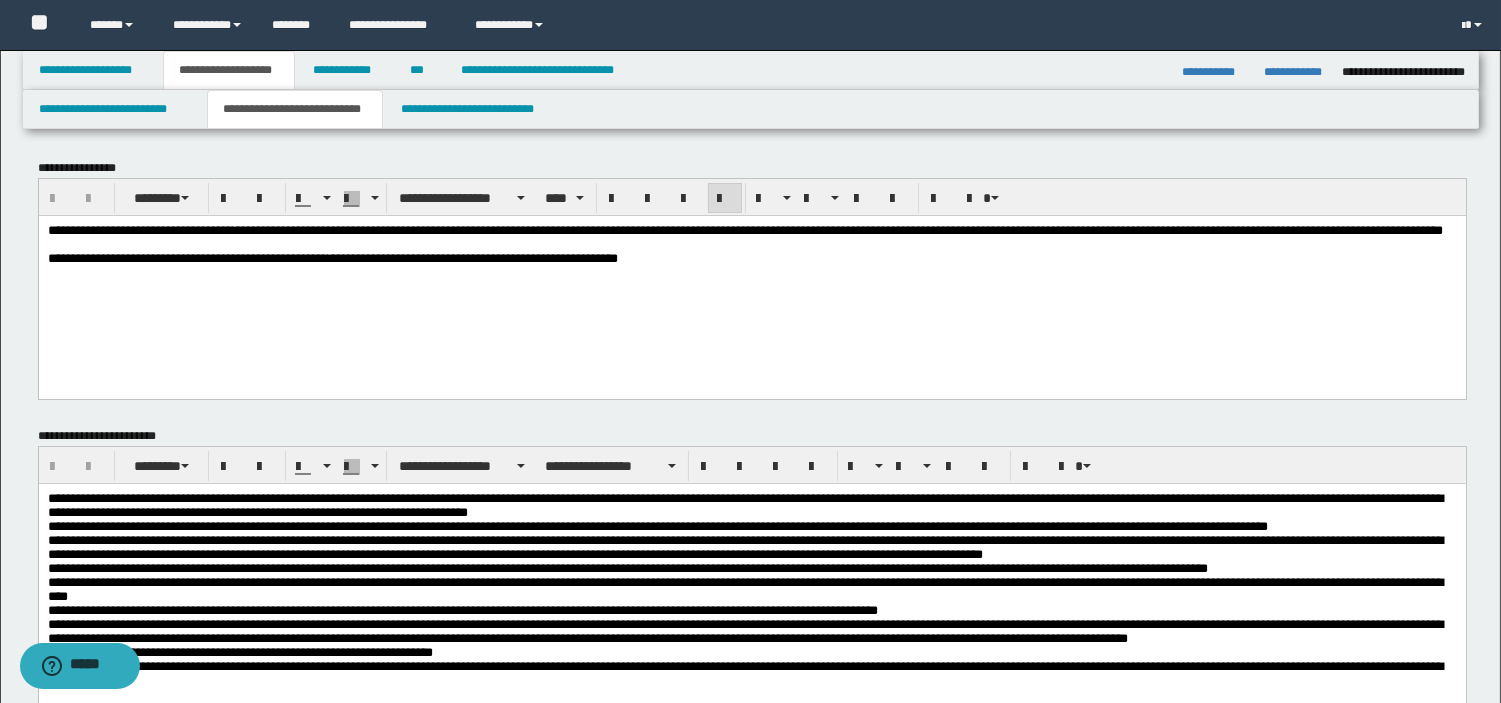 click on "**********" at bounding box center [751, 258] 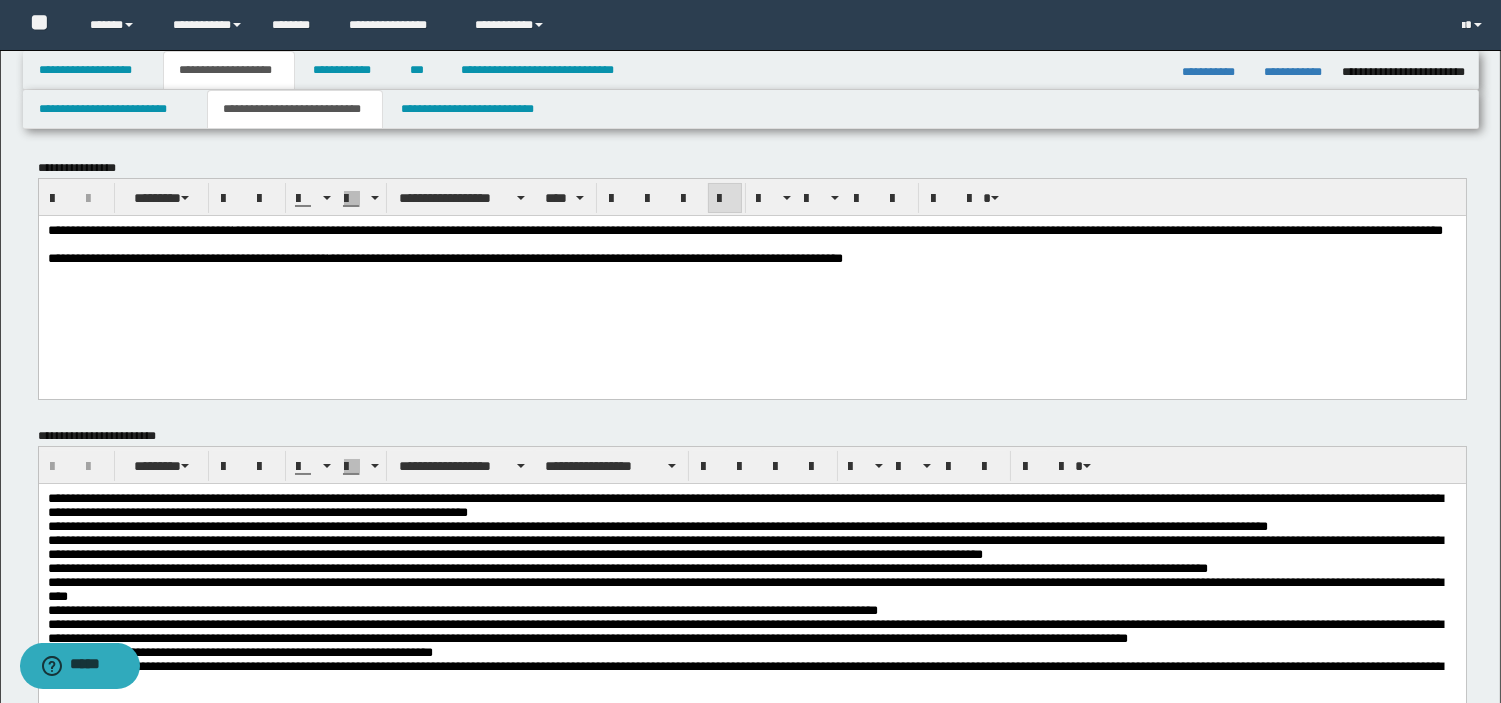 scroll, scrollTop: 44, scrollLeft: 0, axis: vertical 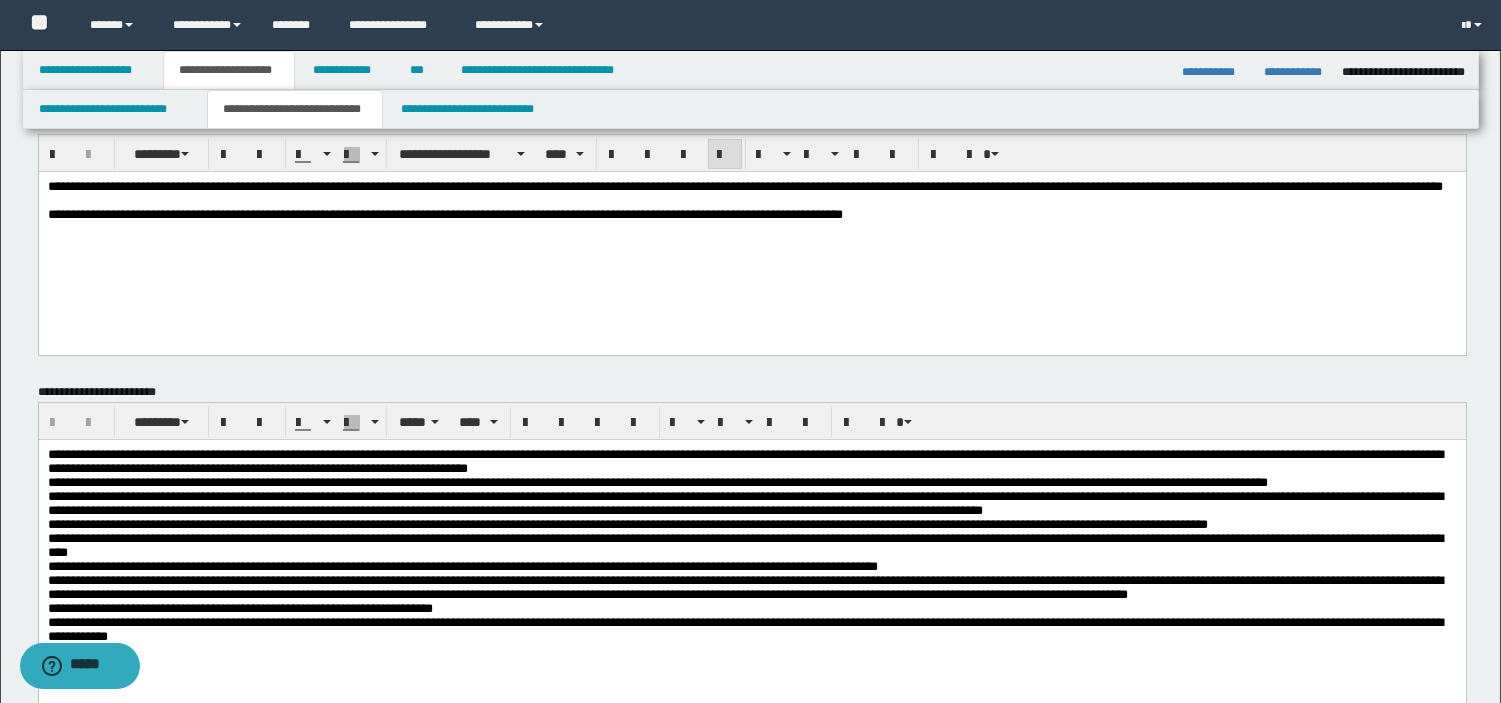 click on "**********" at bounding box center (744, 461) 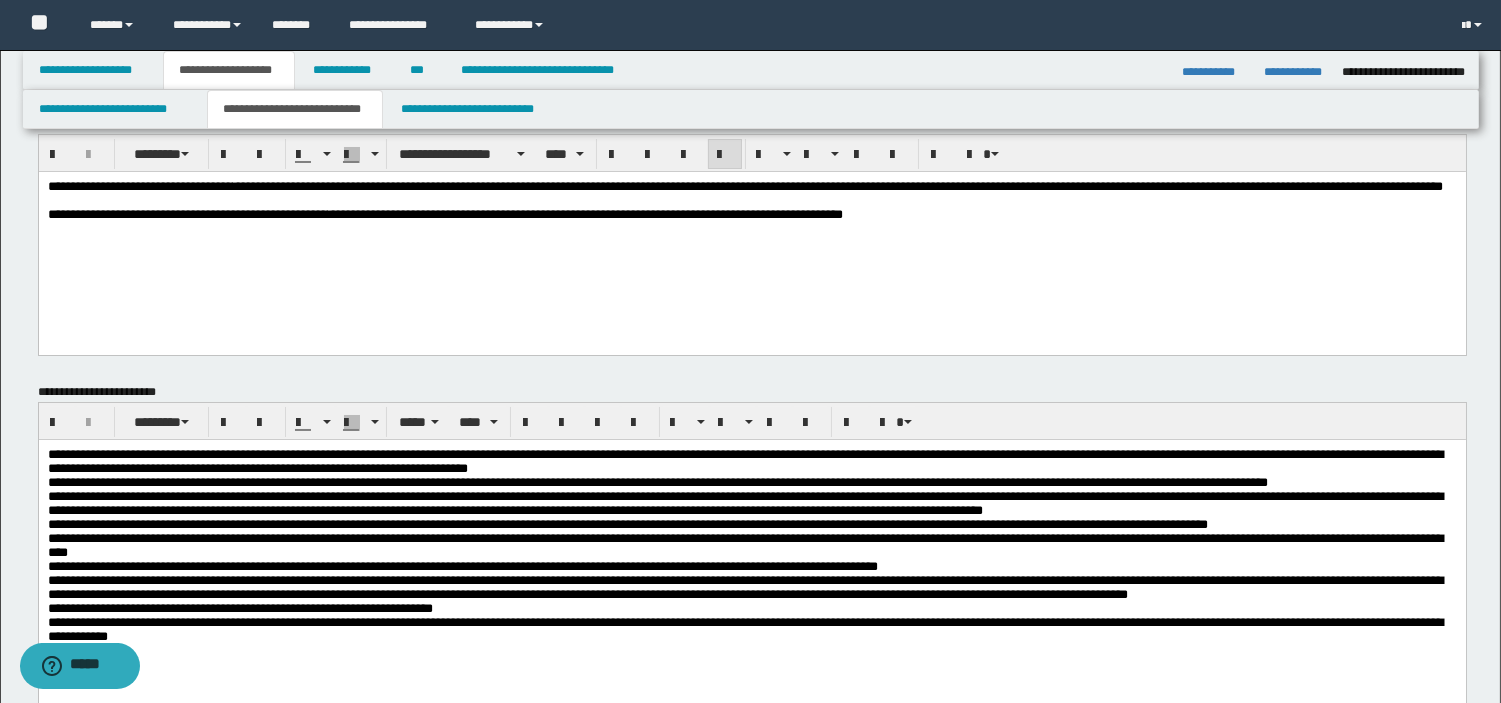 click on "**********" at bounding box center (751, 571) 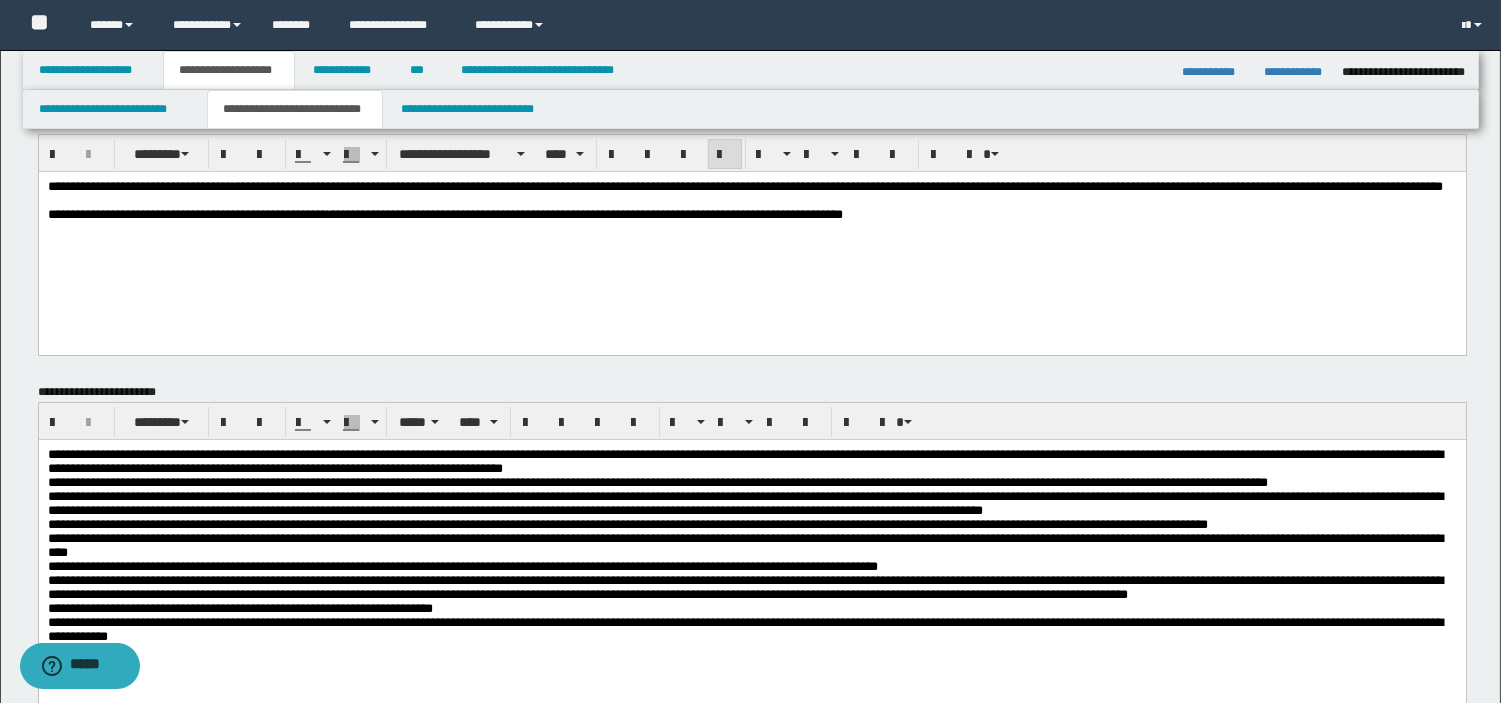 click on "**********" at bounding box center [744, 587] 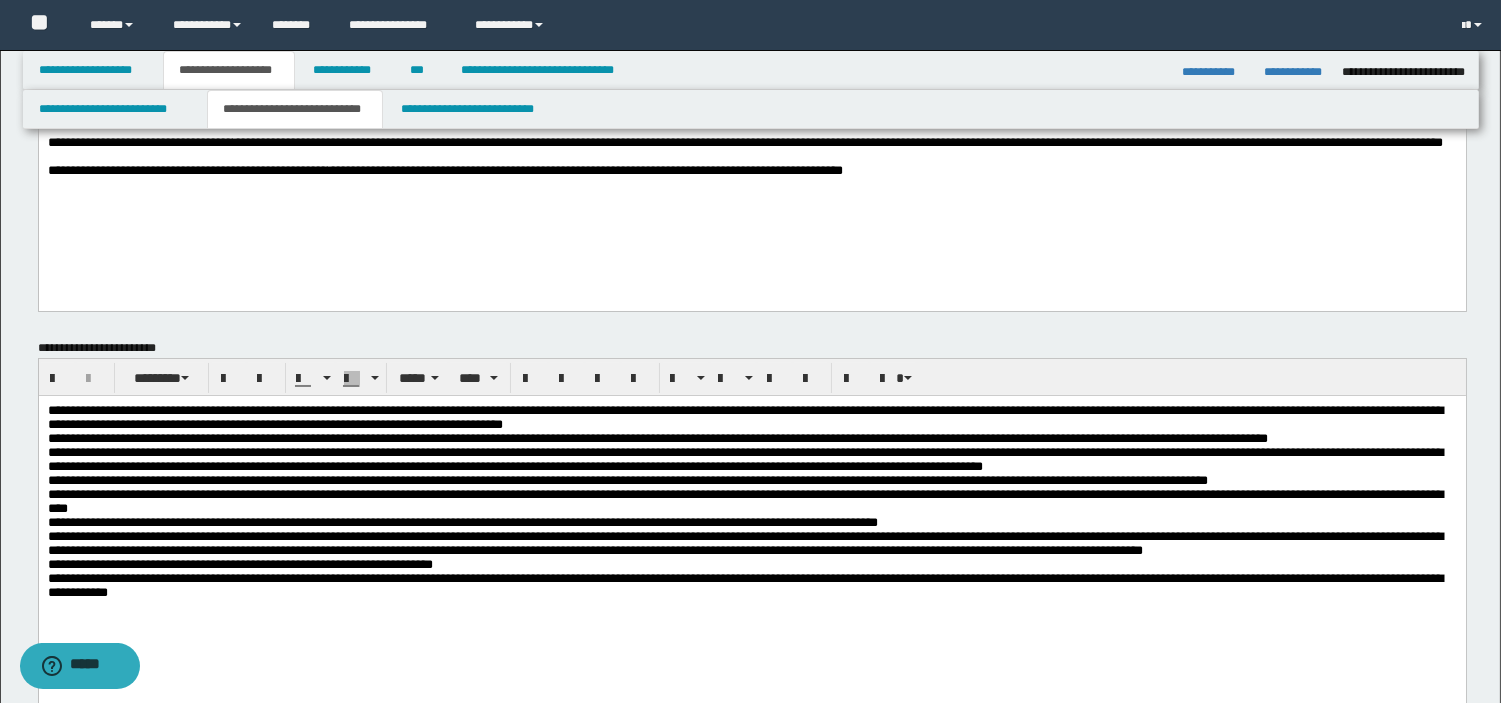 scroll, scrollTop: 133, scrollLeft: 0, axis: vertical 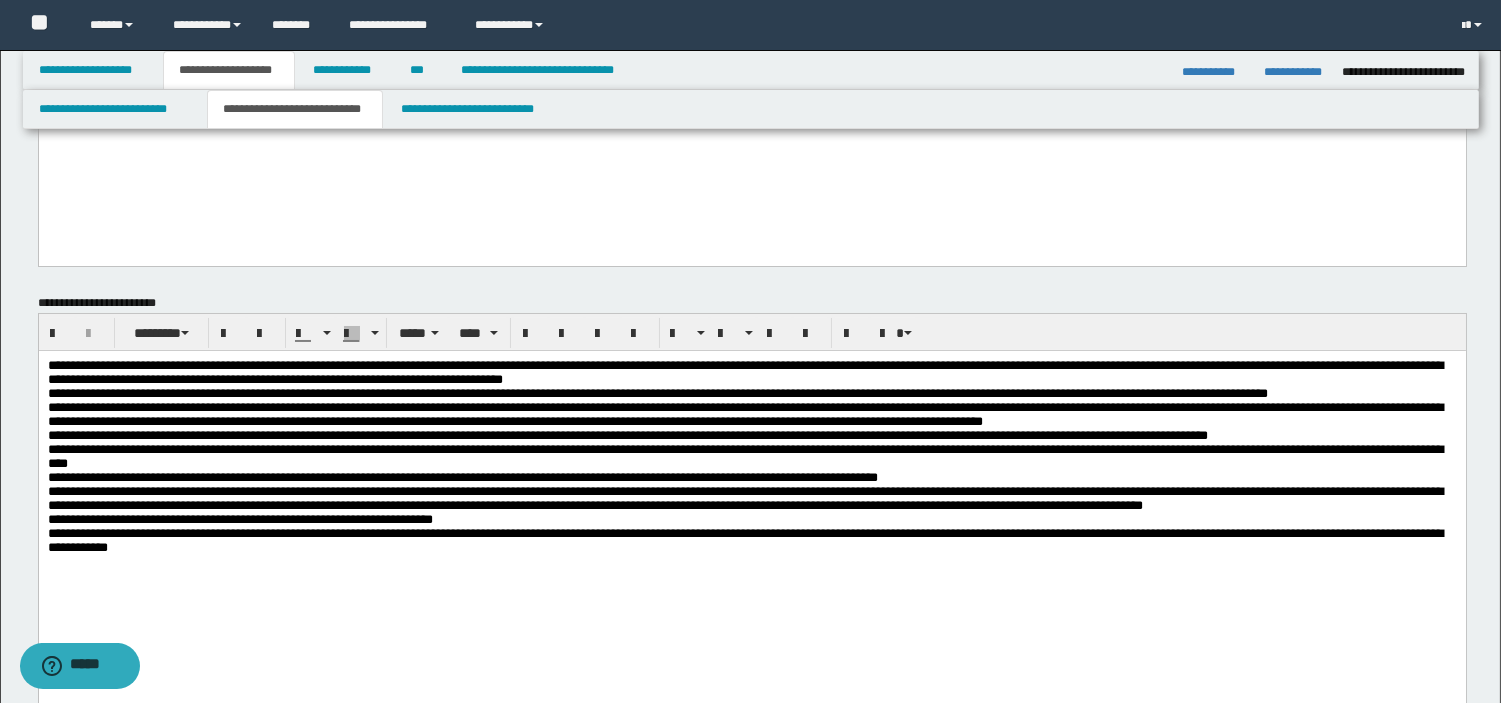 click on "**********" at bounding box center (751, 499) 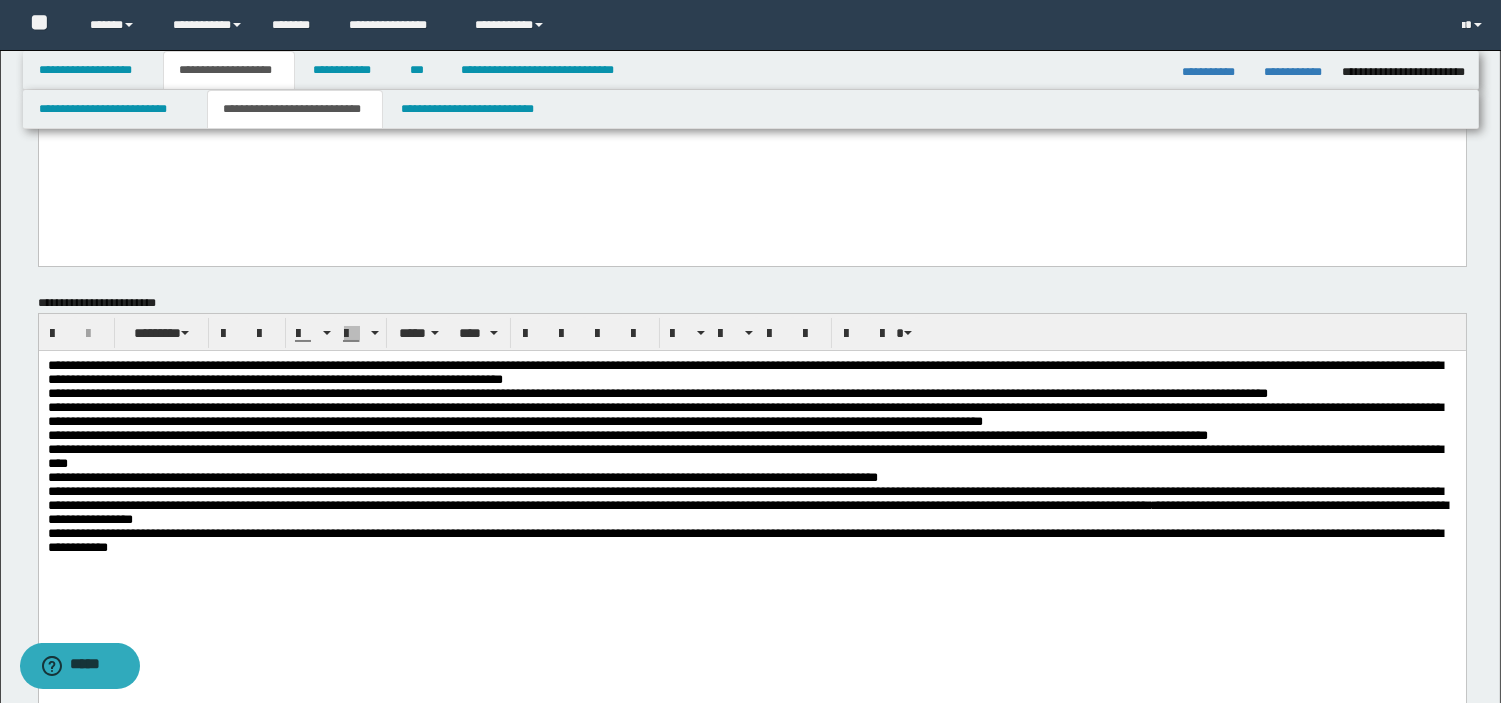 click on "**********" at bounding box center (751, 541) 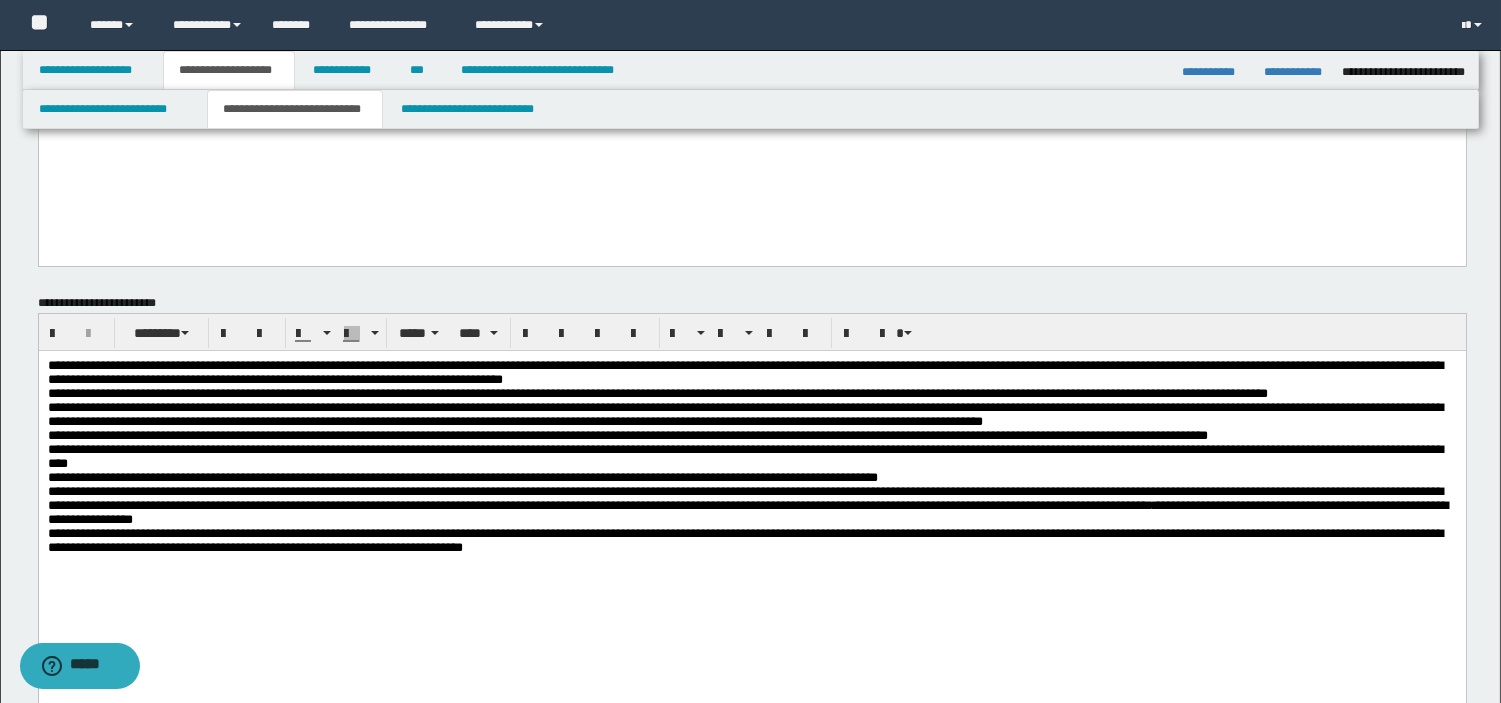 scroll, scrollTop: 747, scrollLeft: 0, axis: vertical 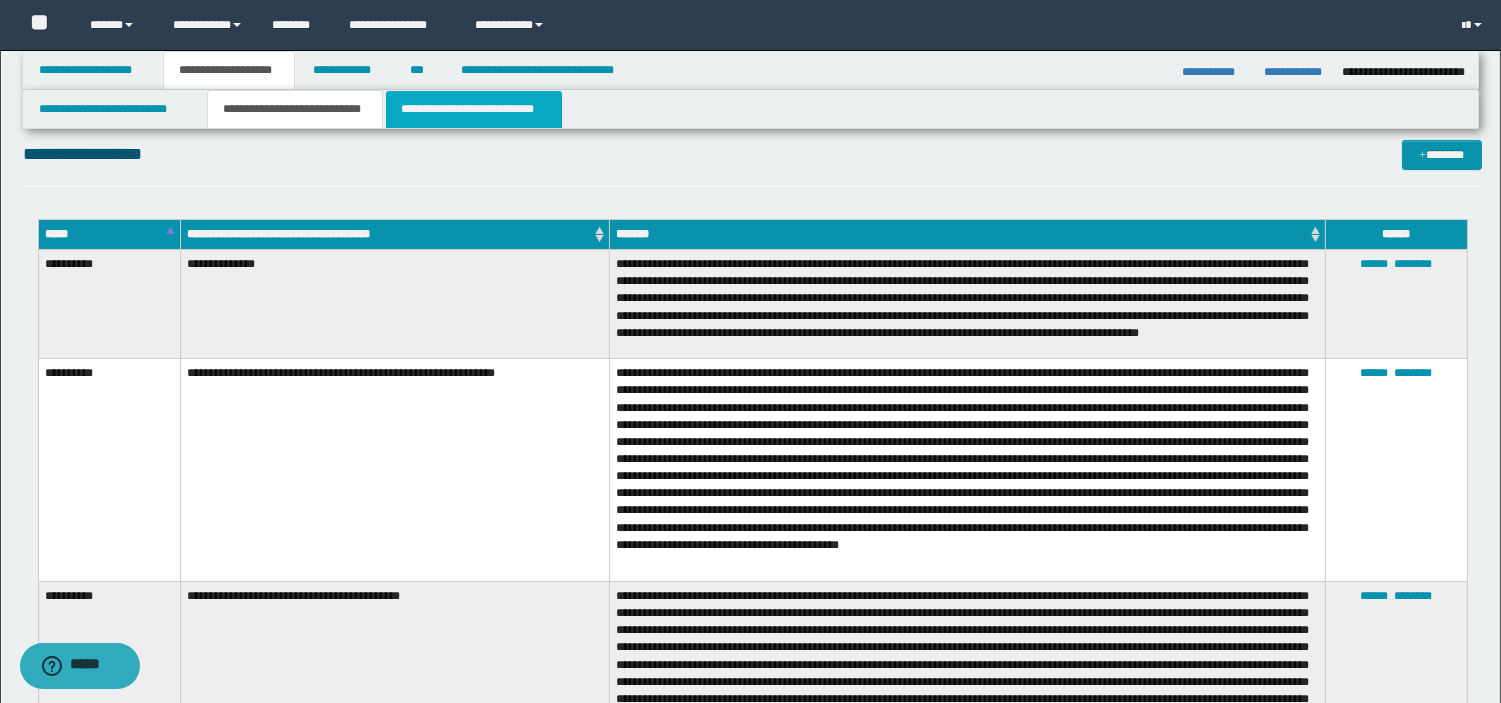 click on "**********" at bounding box center [474, 109] 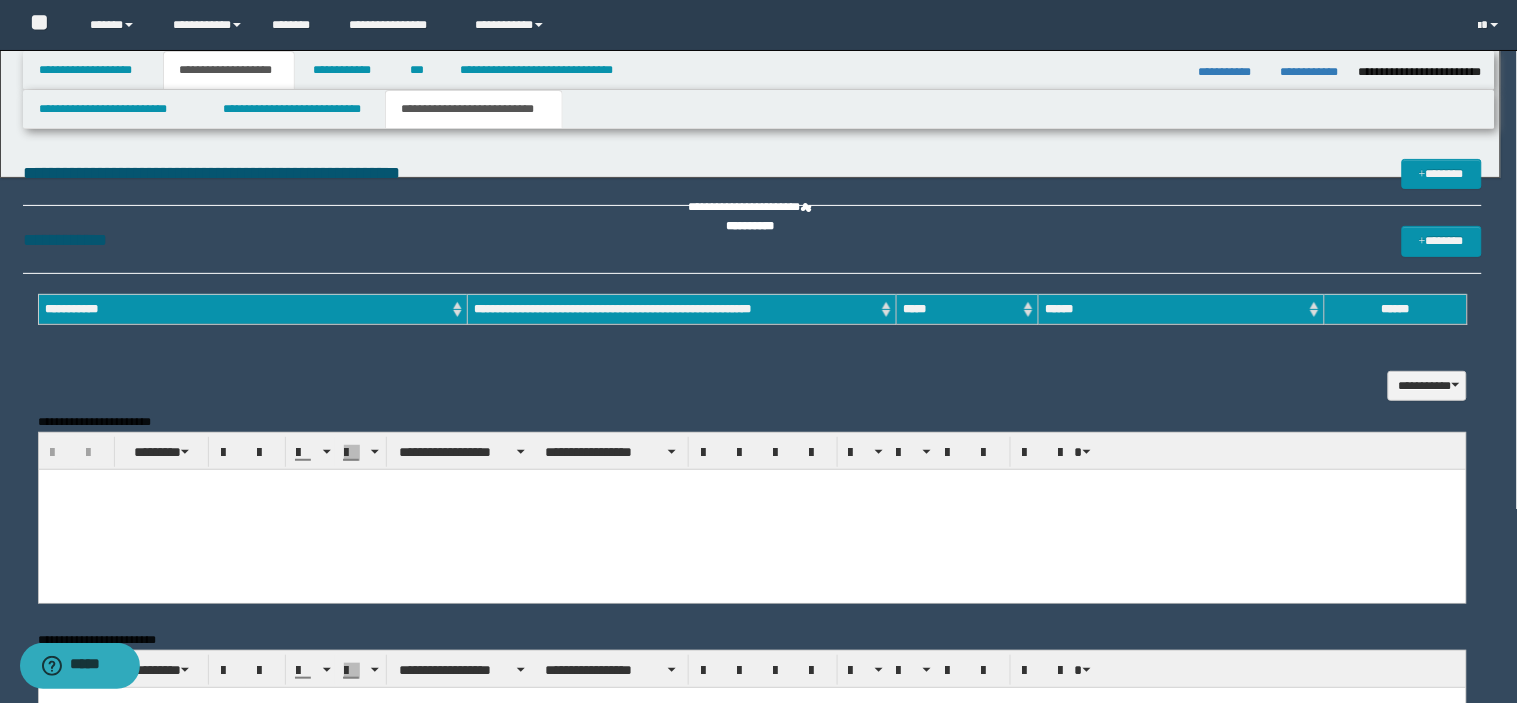 scroll, scrollTop: 0, scrollLeft: 0, axis: both 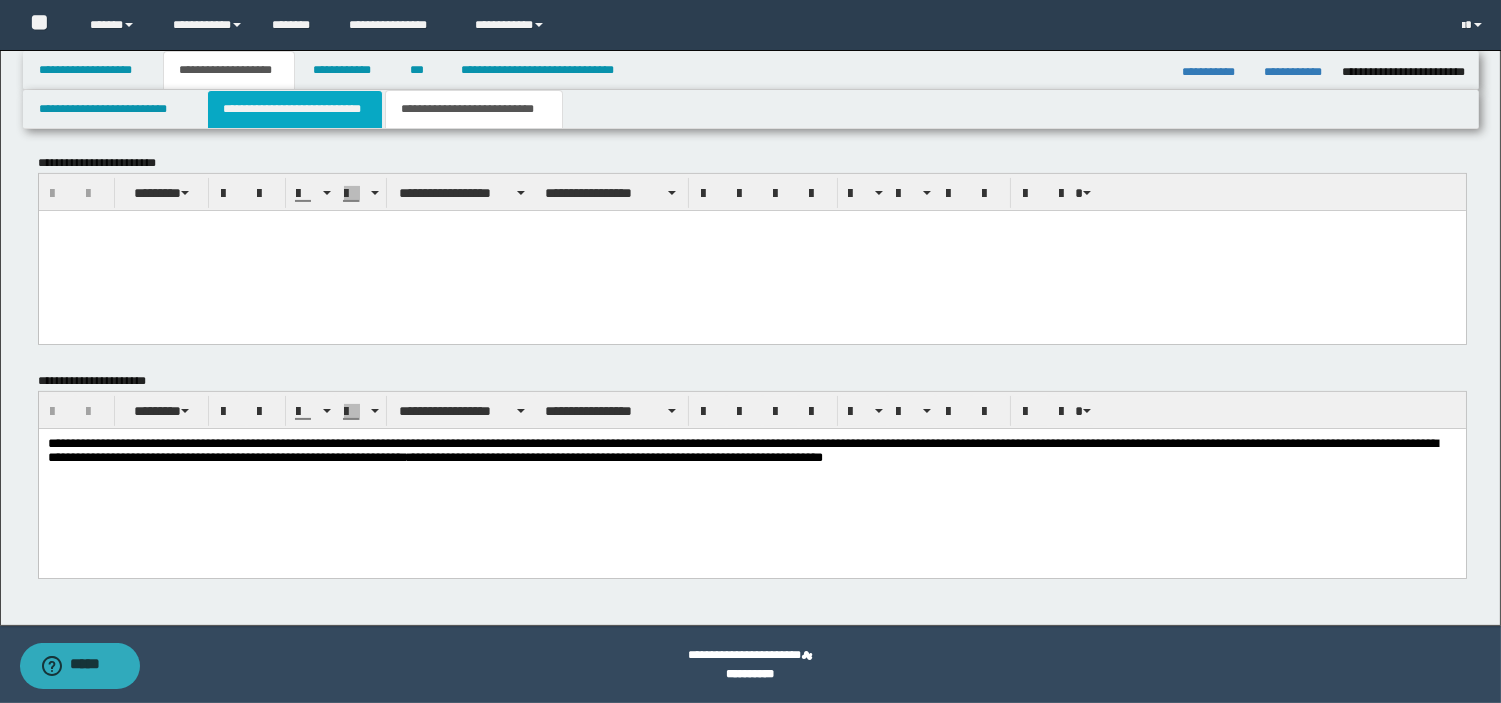 click on "**********" at bounding box center [295, 109] 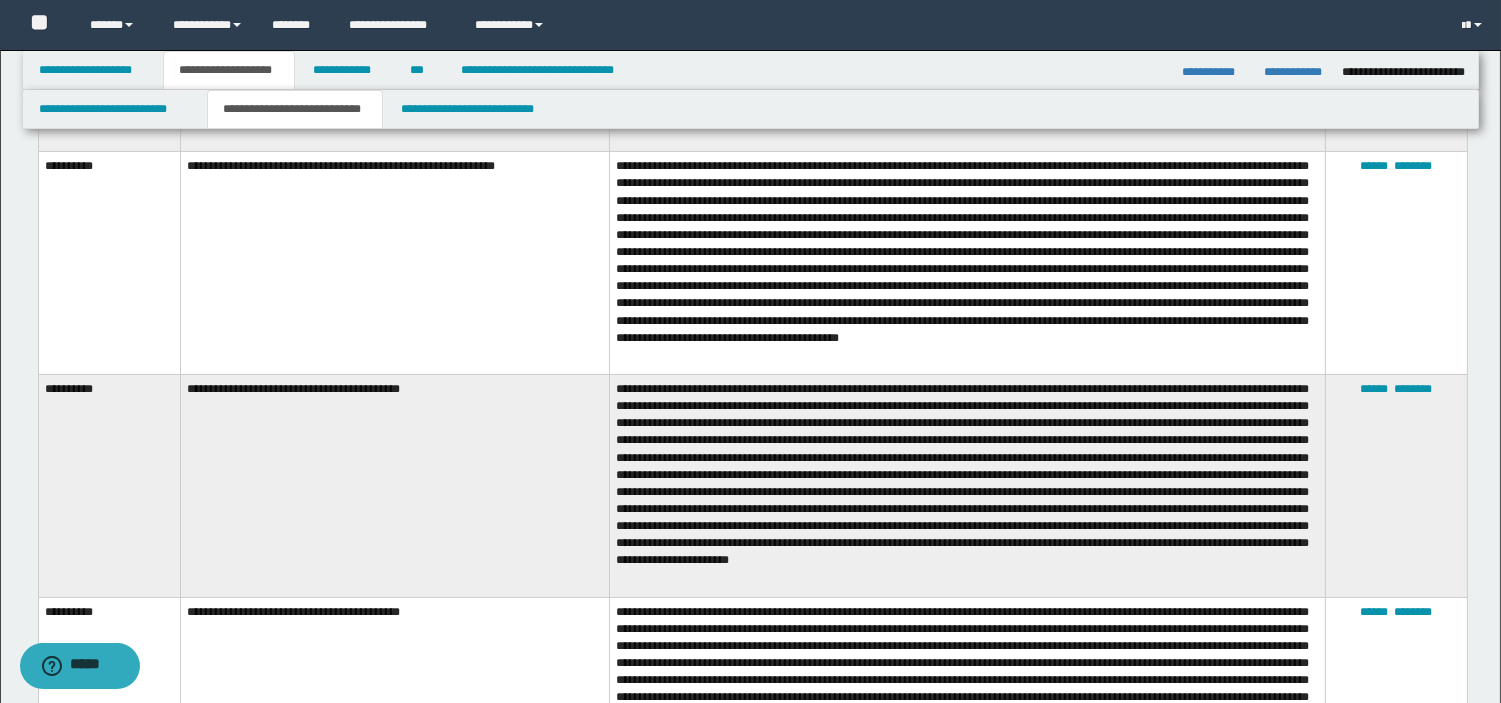 scroll, scrollTop: 1568, scrollLeft: 0, axis: vertical 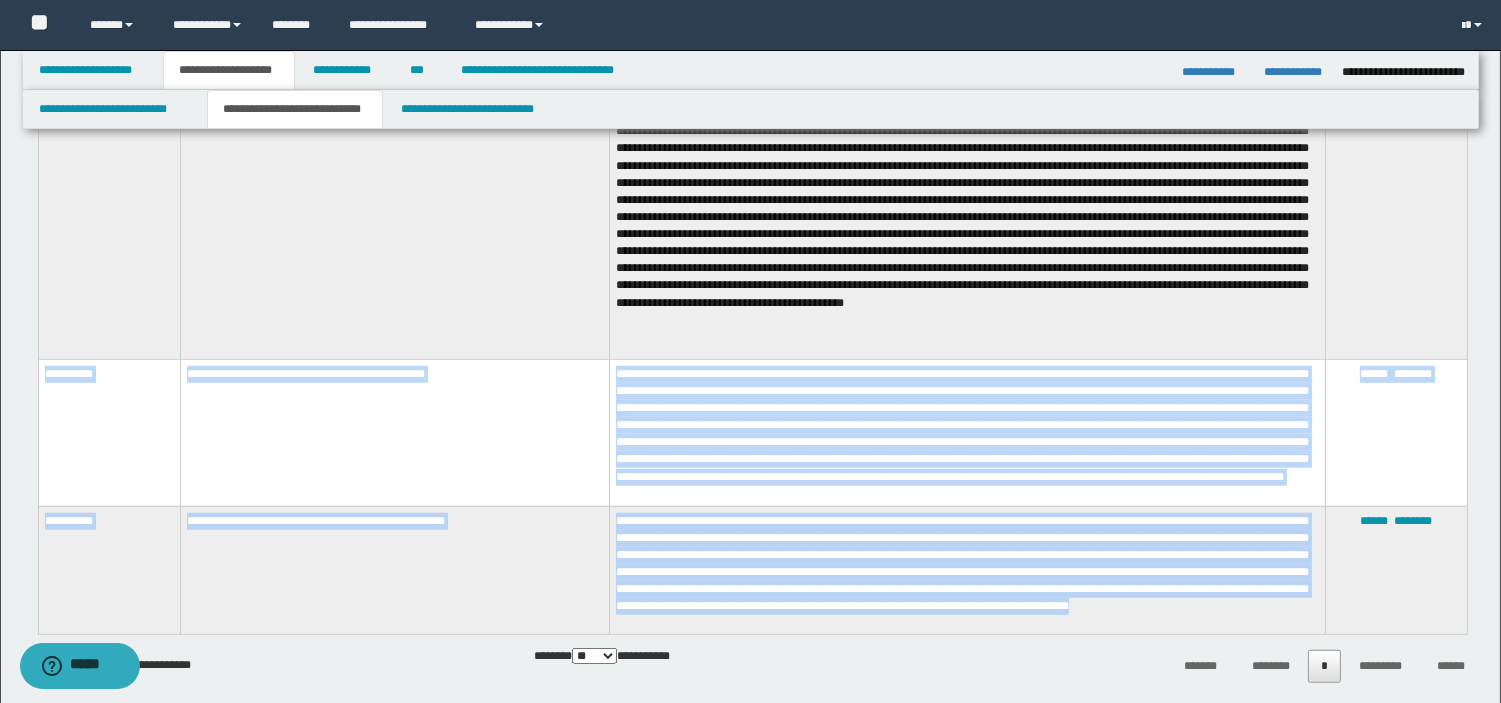 drag, startPoint x: 46, startPoint y: 365, endPoint x: 840, endPoint y: 621, distance: 834.2494 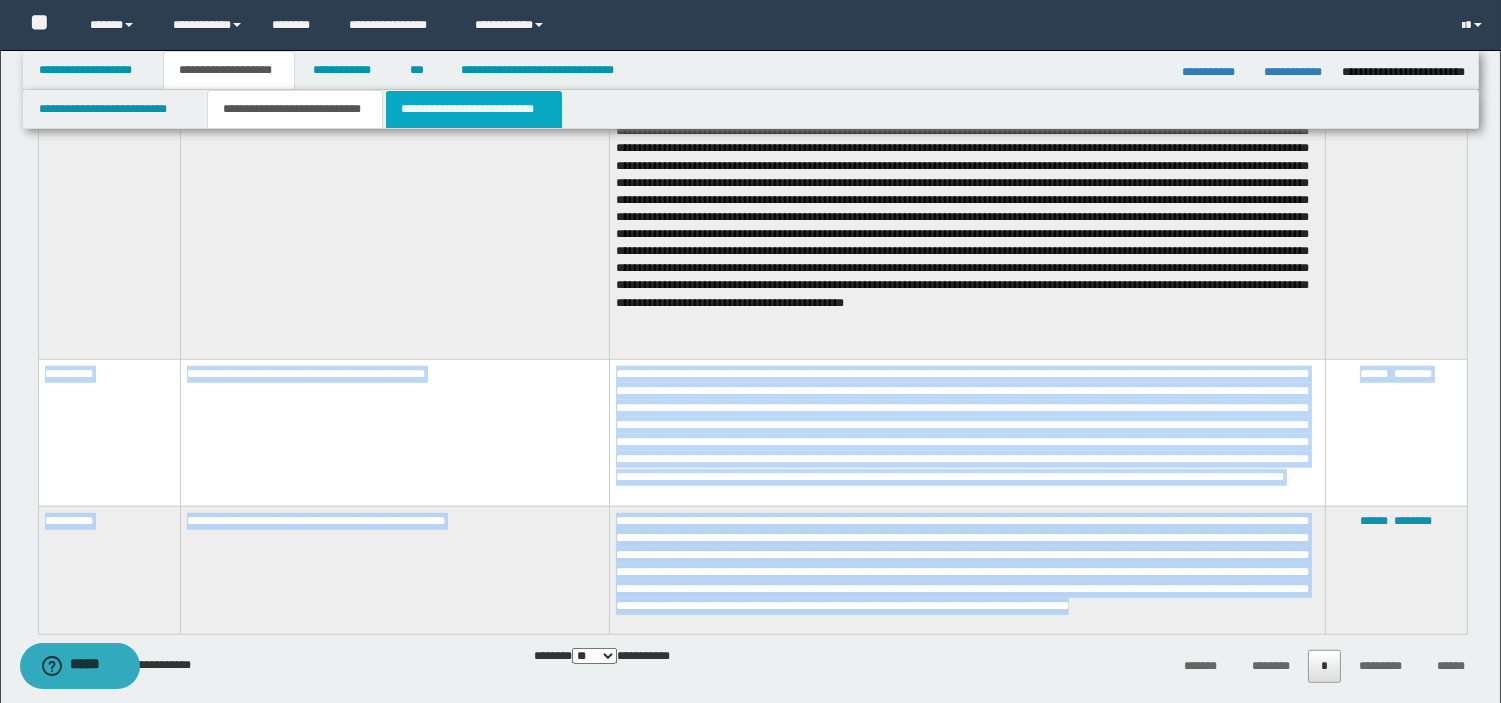 click on "**********" at bounding box center [474, 109] 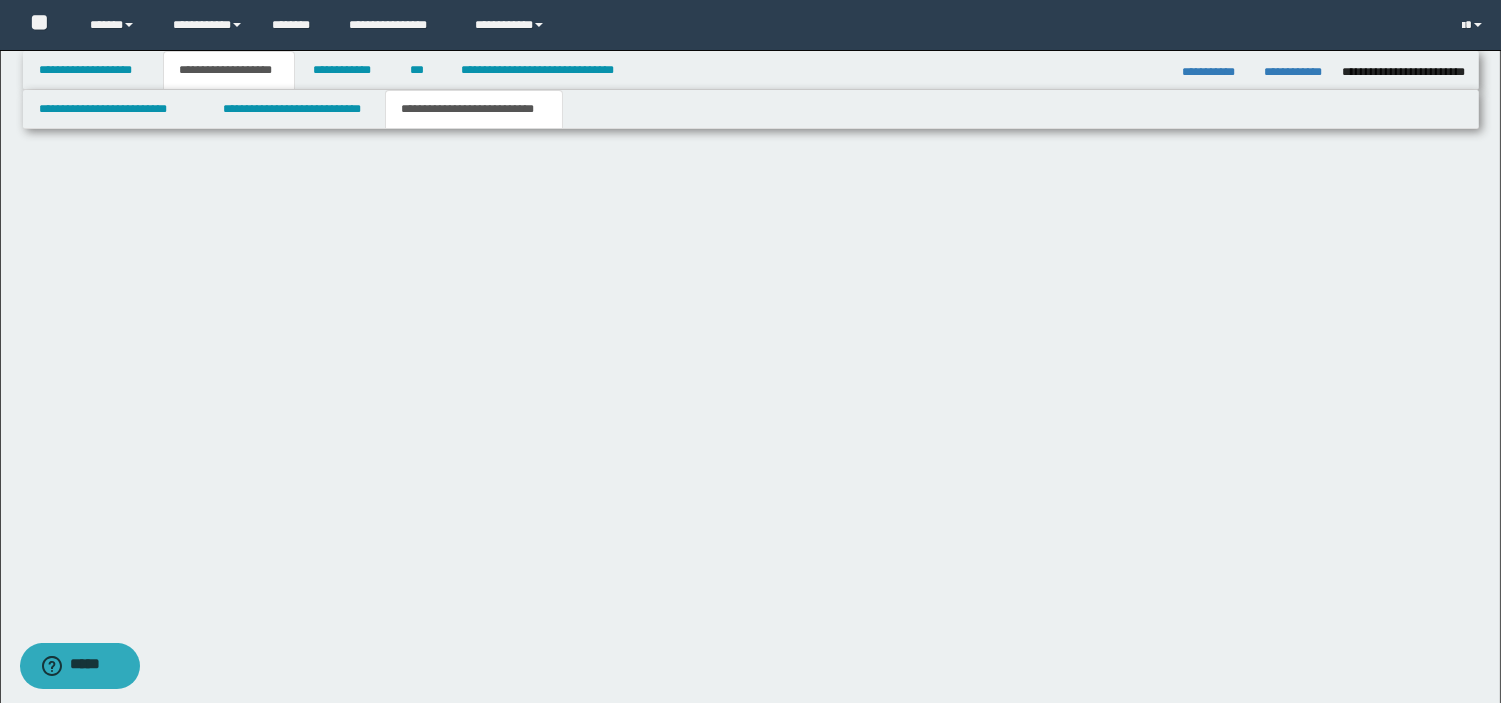 scroll, scrollTop: 888, scrollLeft: 0, axis: vertical 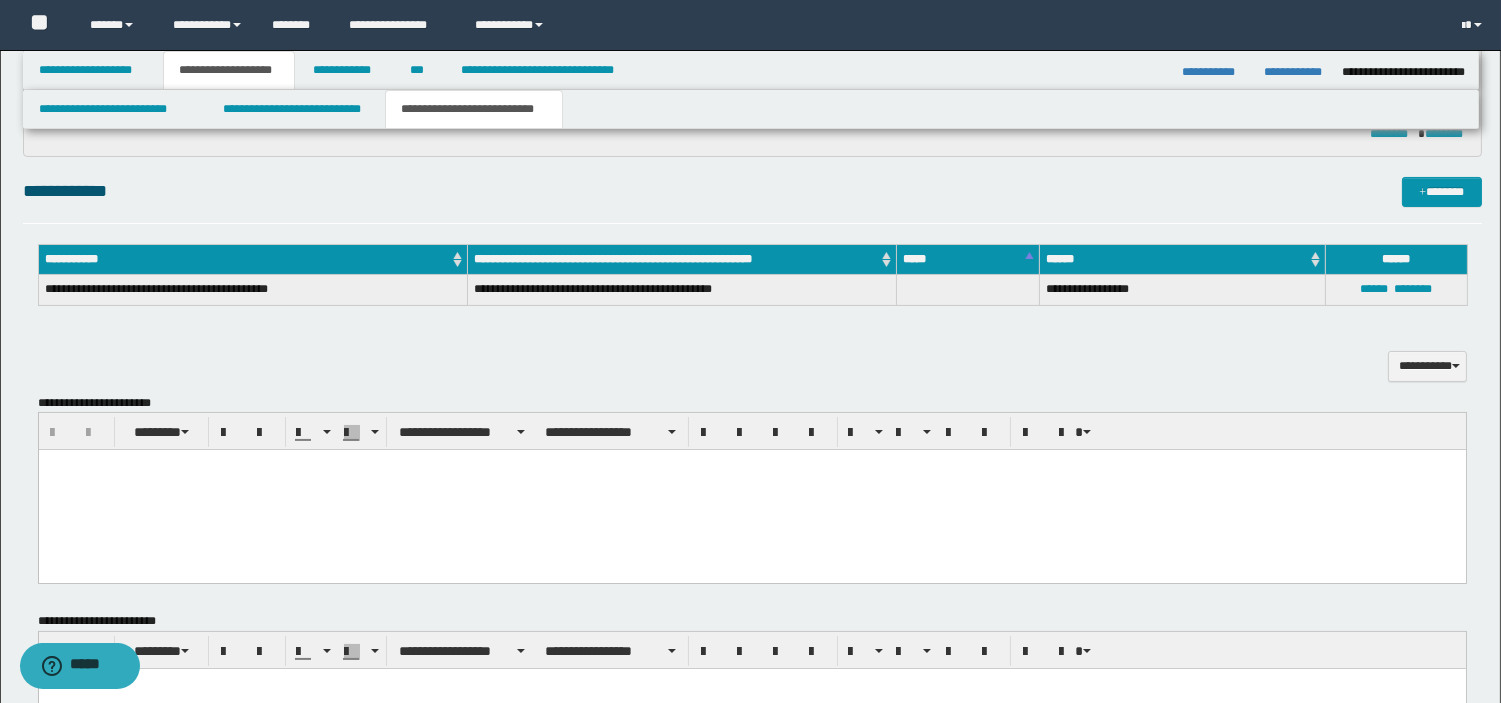 click at bounding box center (751, 490) 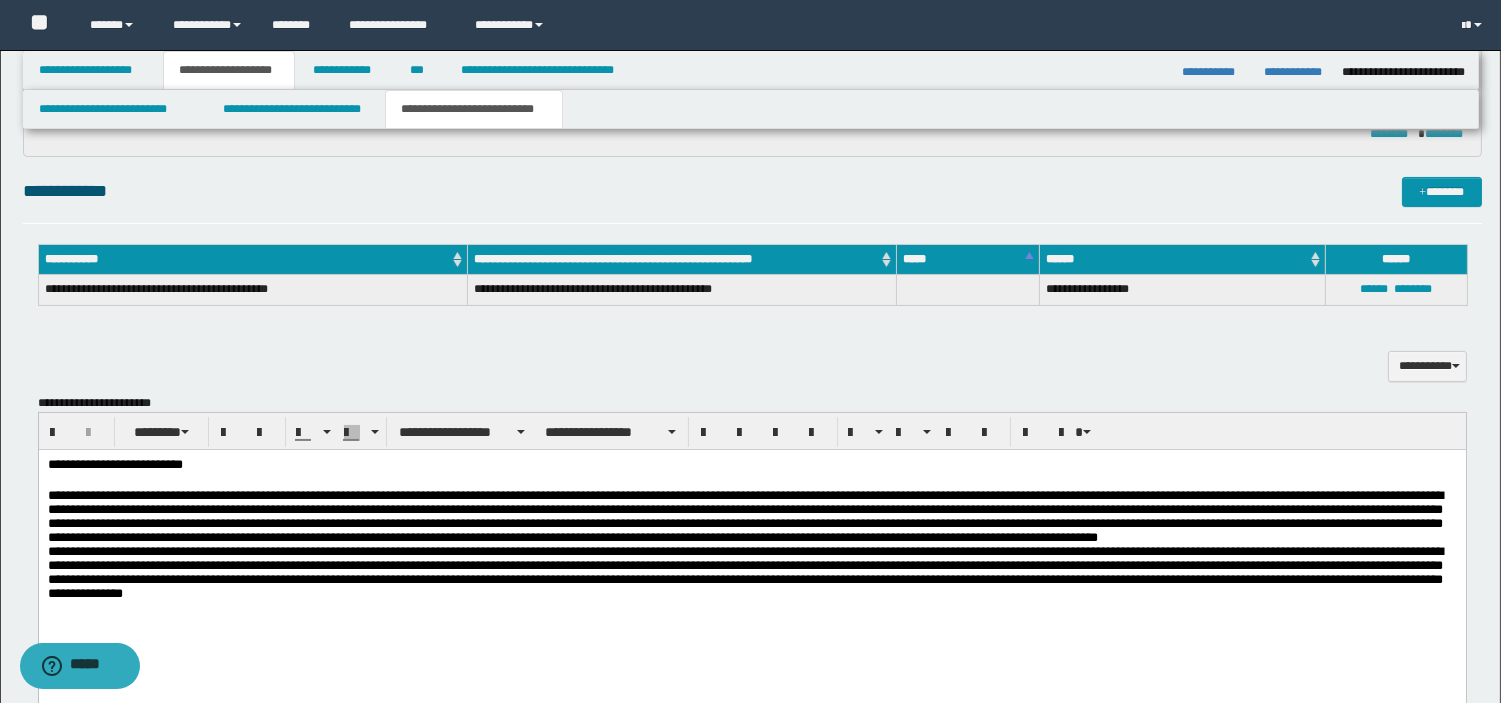 click on "**********" at bounding box center (751, 564) 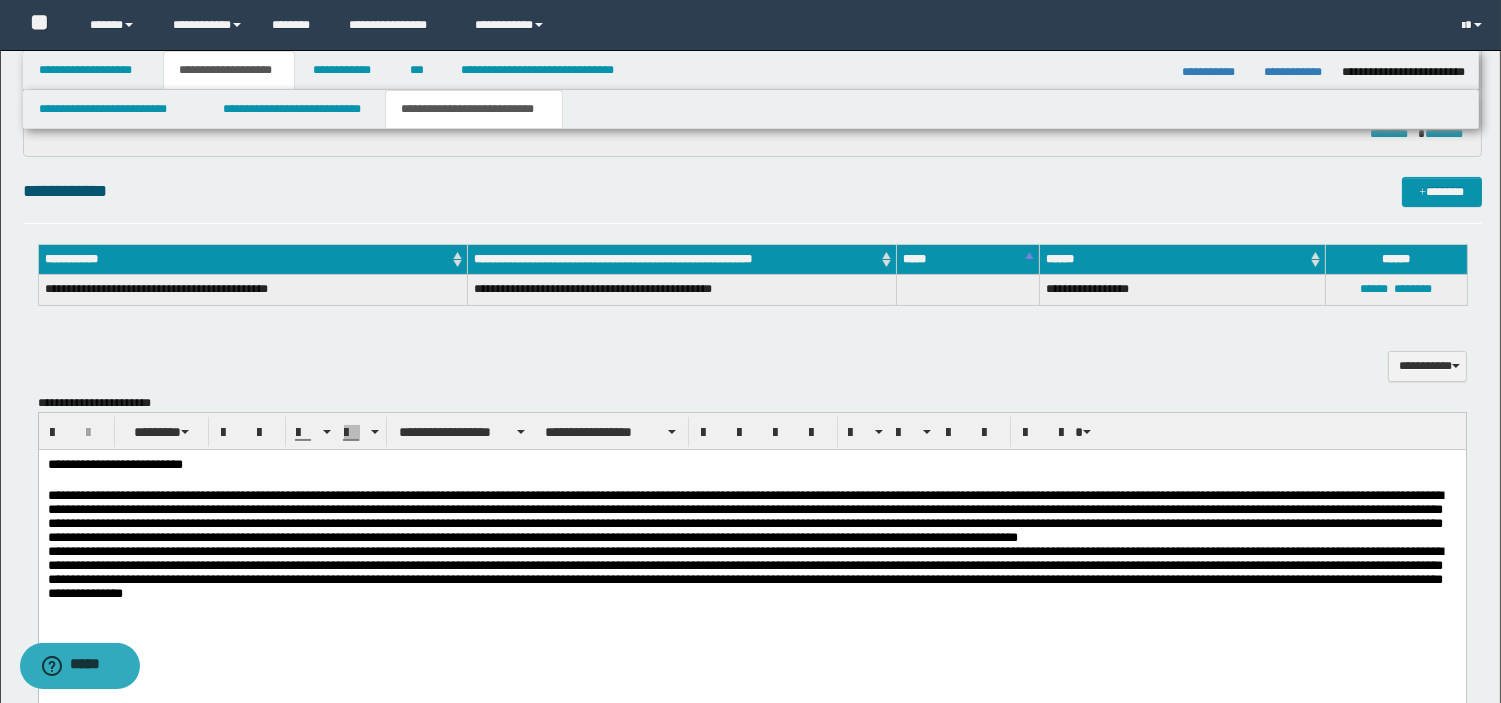 click on "**********" at bounding box center [751, 466] 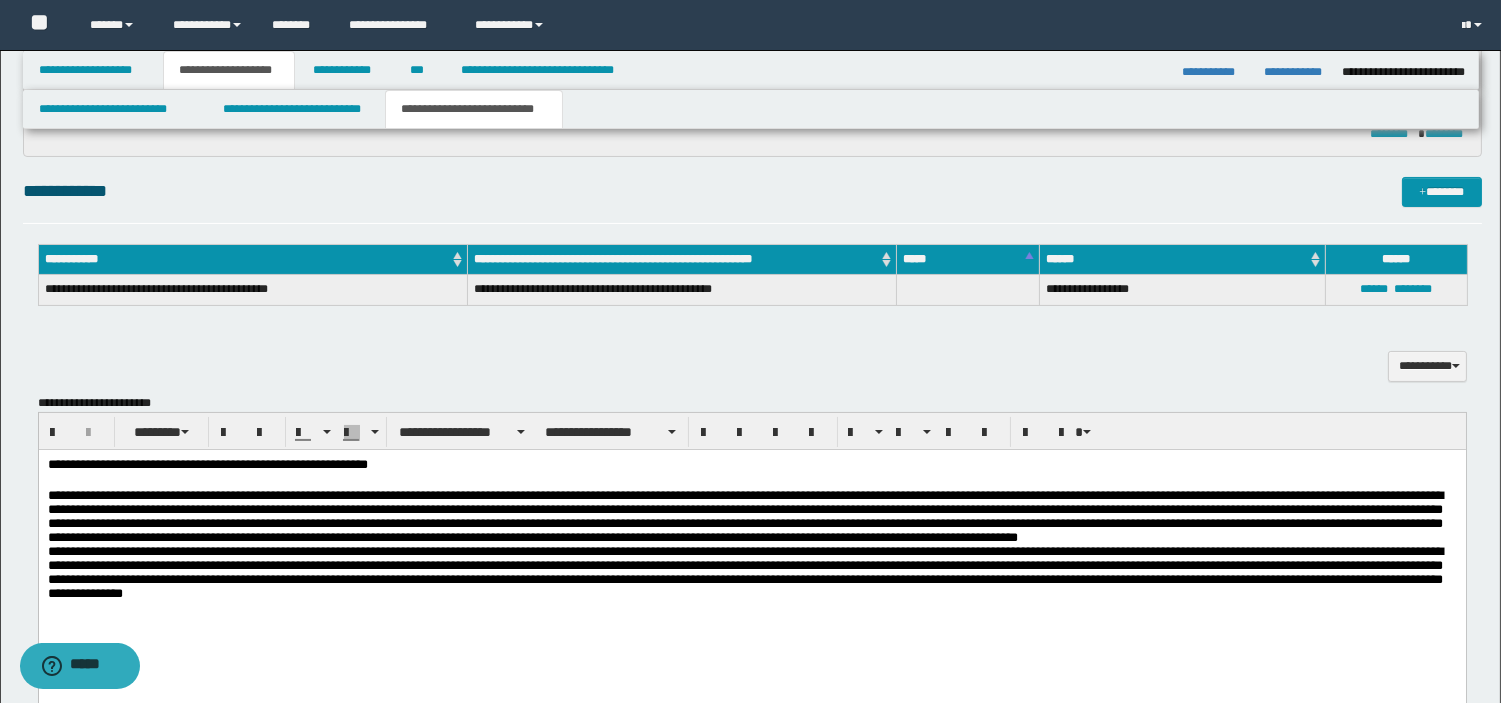 scroll, scrollTop: 0, scrollLeft: 0, axis: both 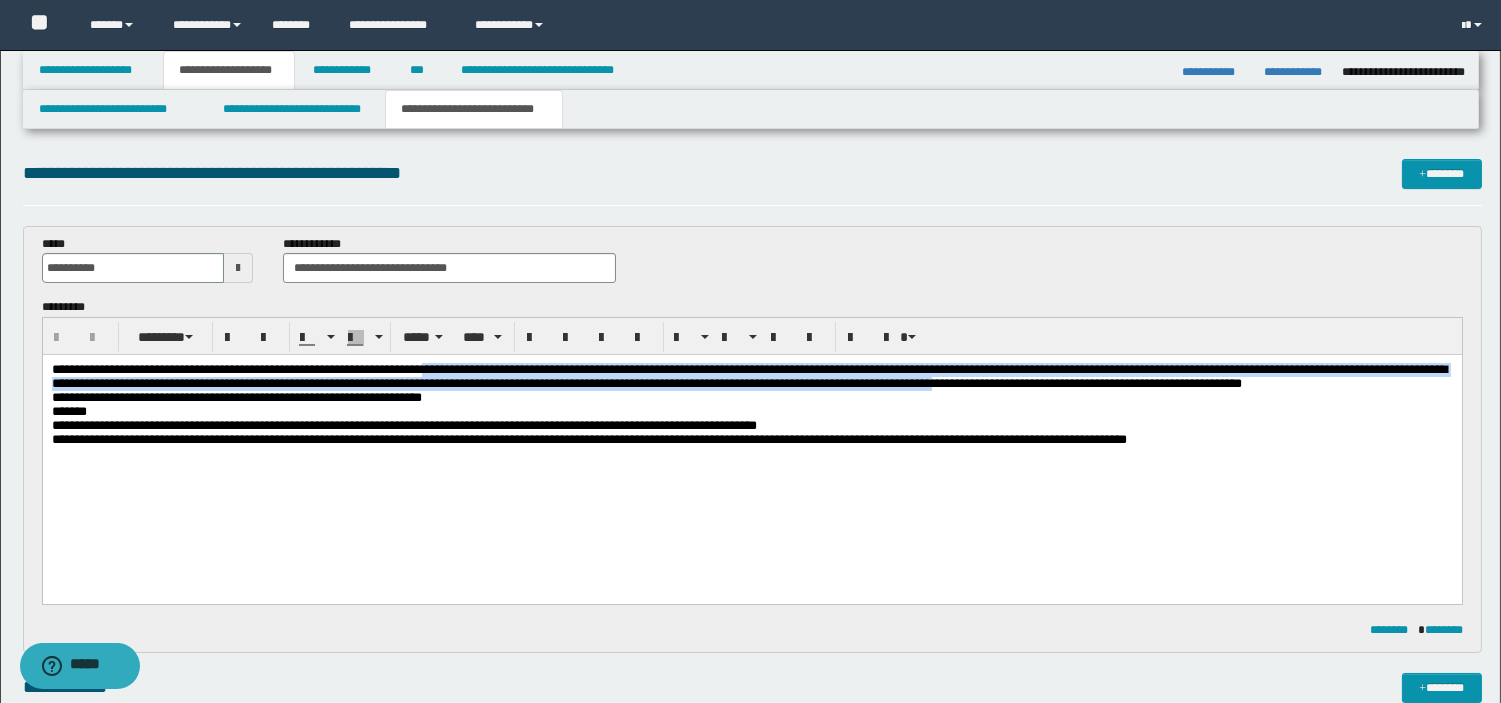 drag, startPoint x: 483, startPoint y: 373, endPoint x: 1340, endPoint y: 389, distance: 857.14935 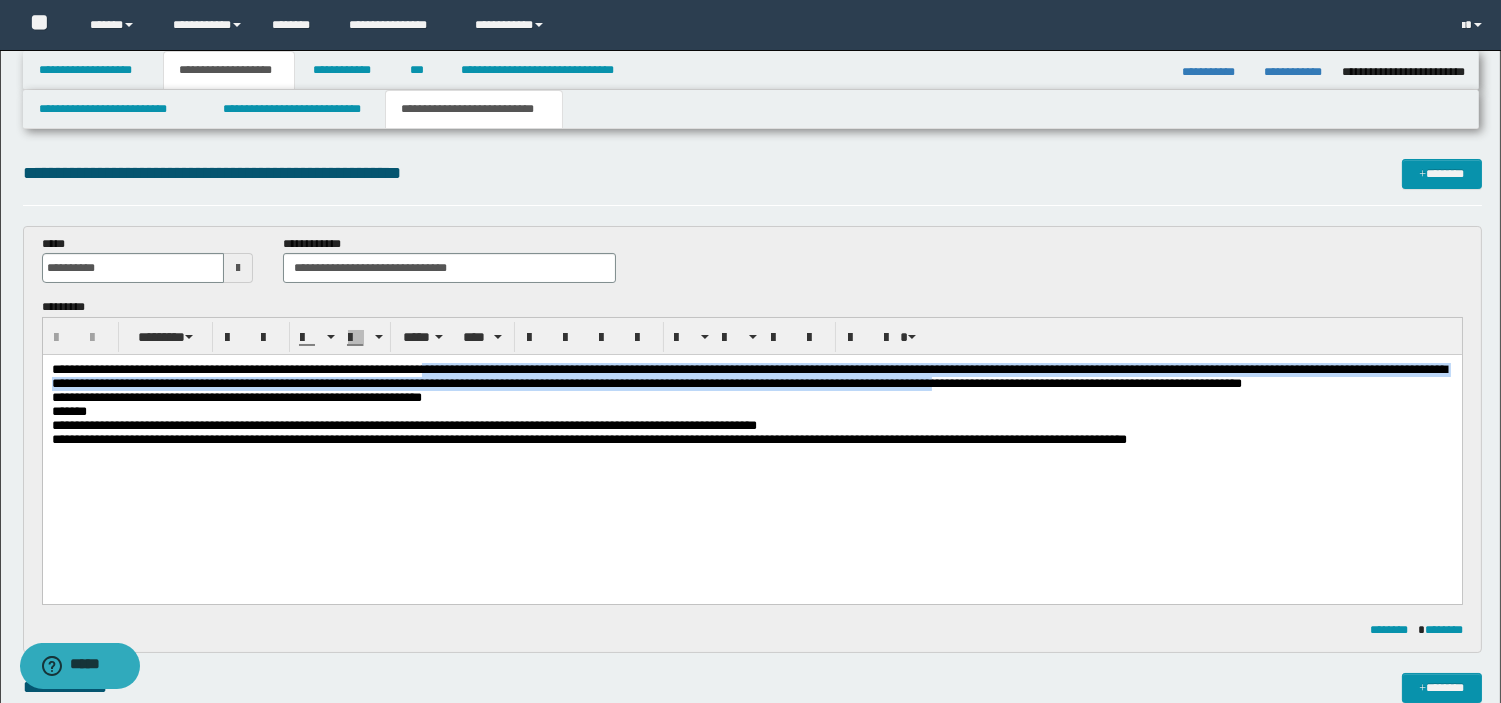 click on "**********" at bounding box center (748, 376) 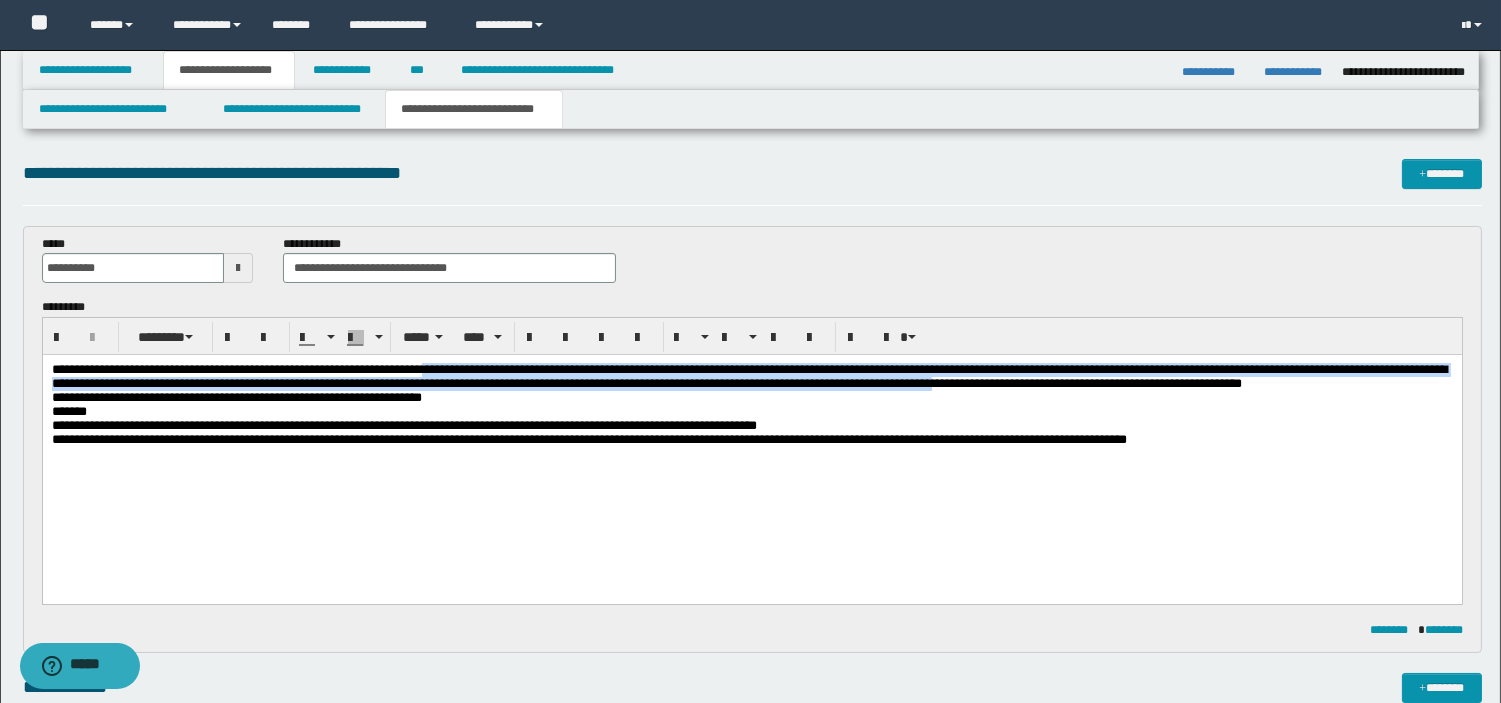 scroll, scrollTop: 614, scrollLeft: 0, axis: vertical 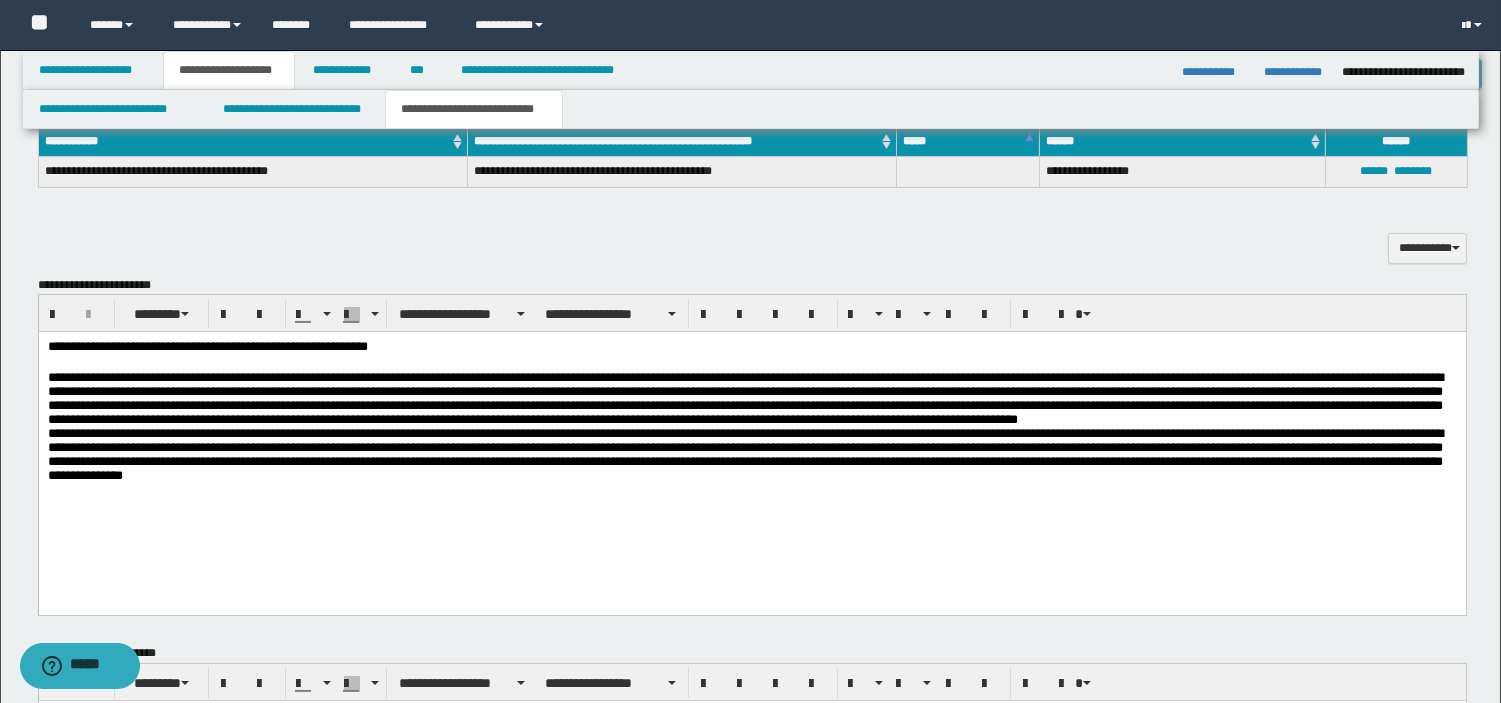 click on "**********" at bounding box center [751, 348] 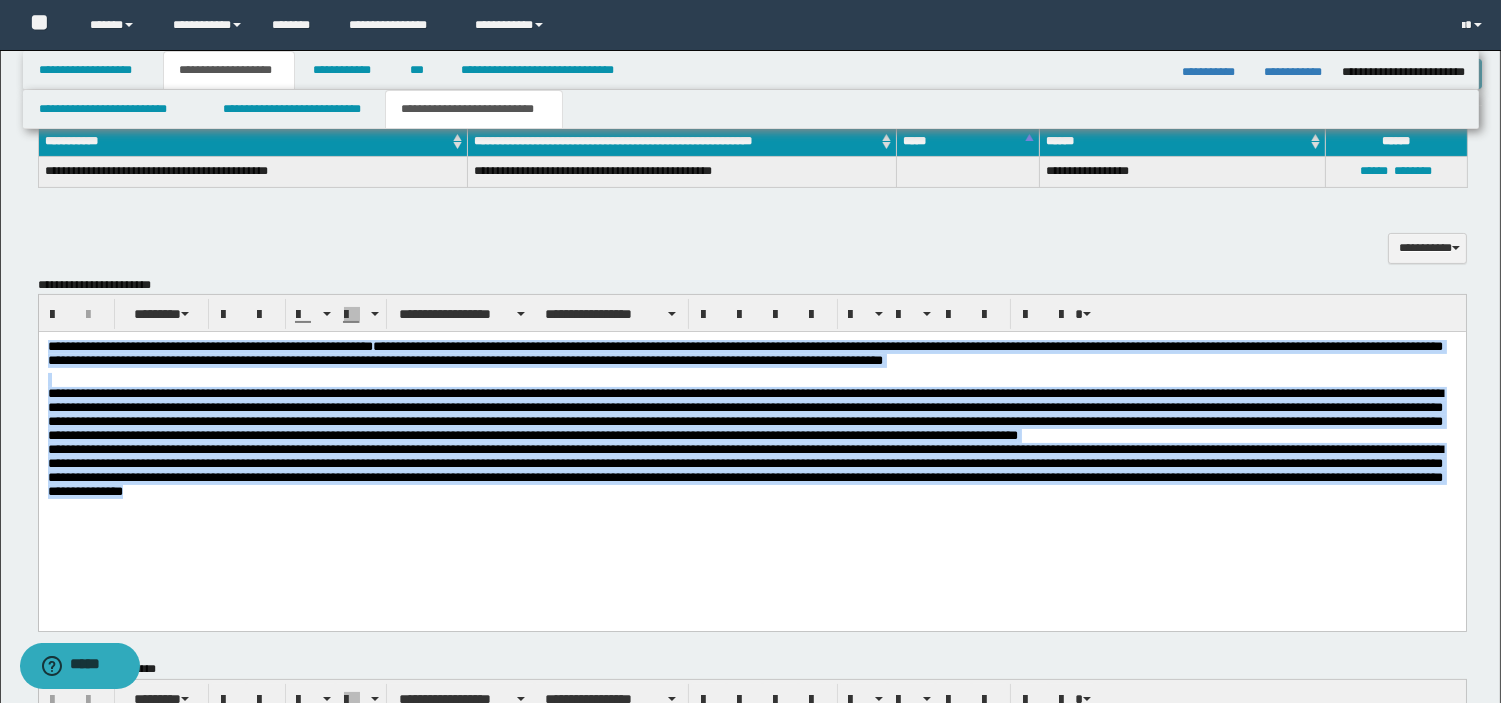 drag, startPoint x: 46, startPoint y: 345, endPoint x: 548, endPoint y: 565, distance: 548.09125 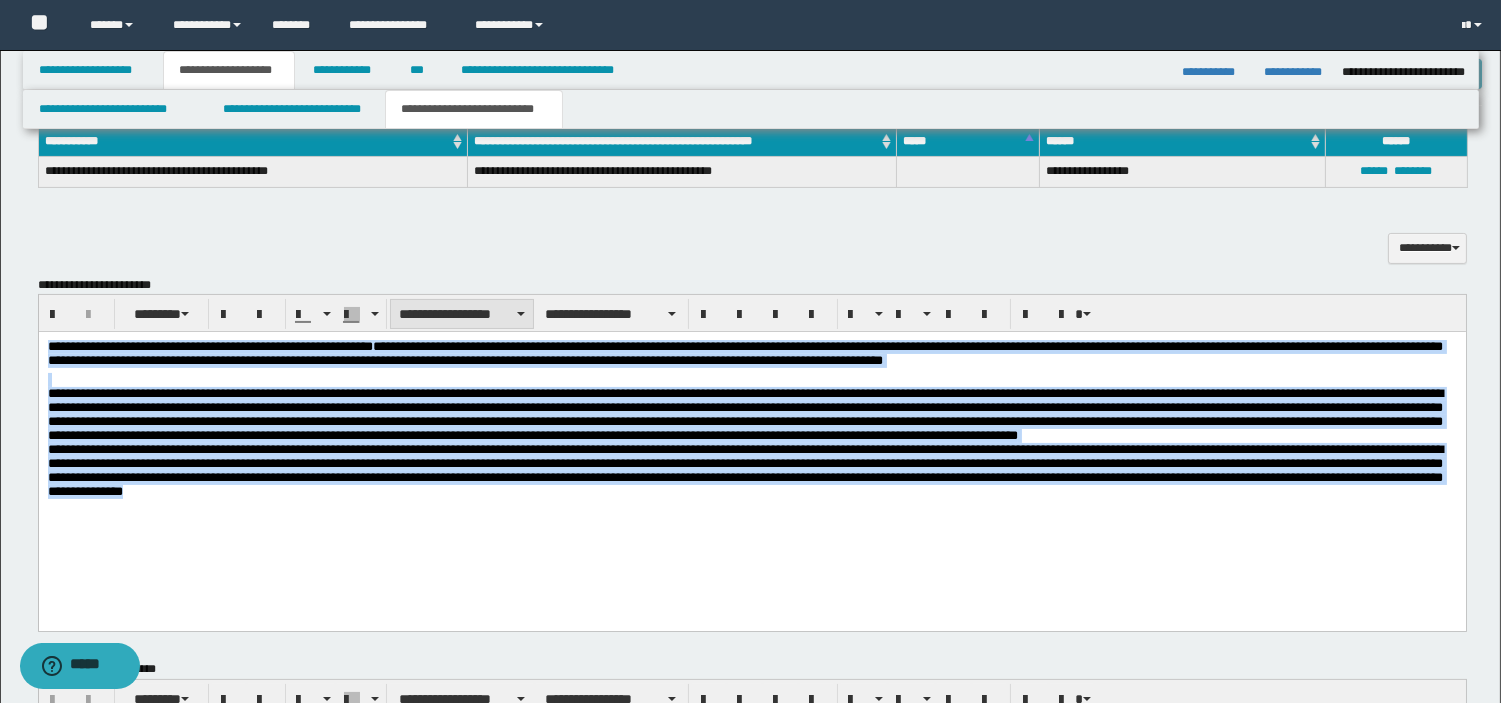 click on "**********" at bounding box center [462, 314] 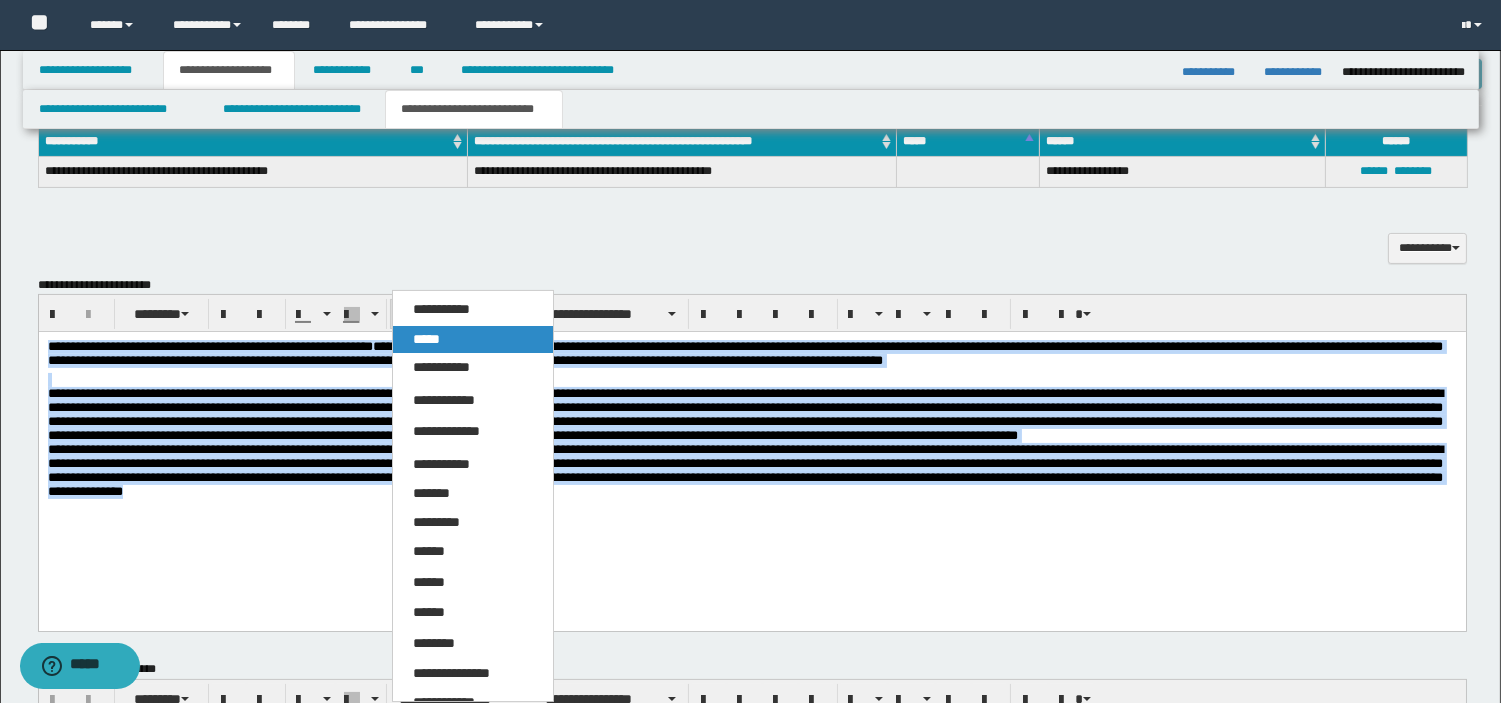 click on "*****" at bounding box center (473, 340) 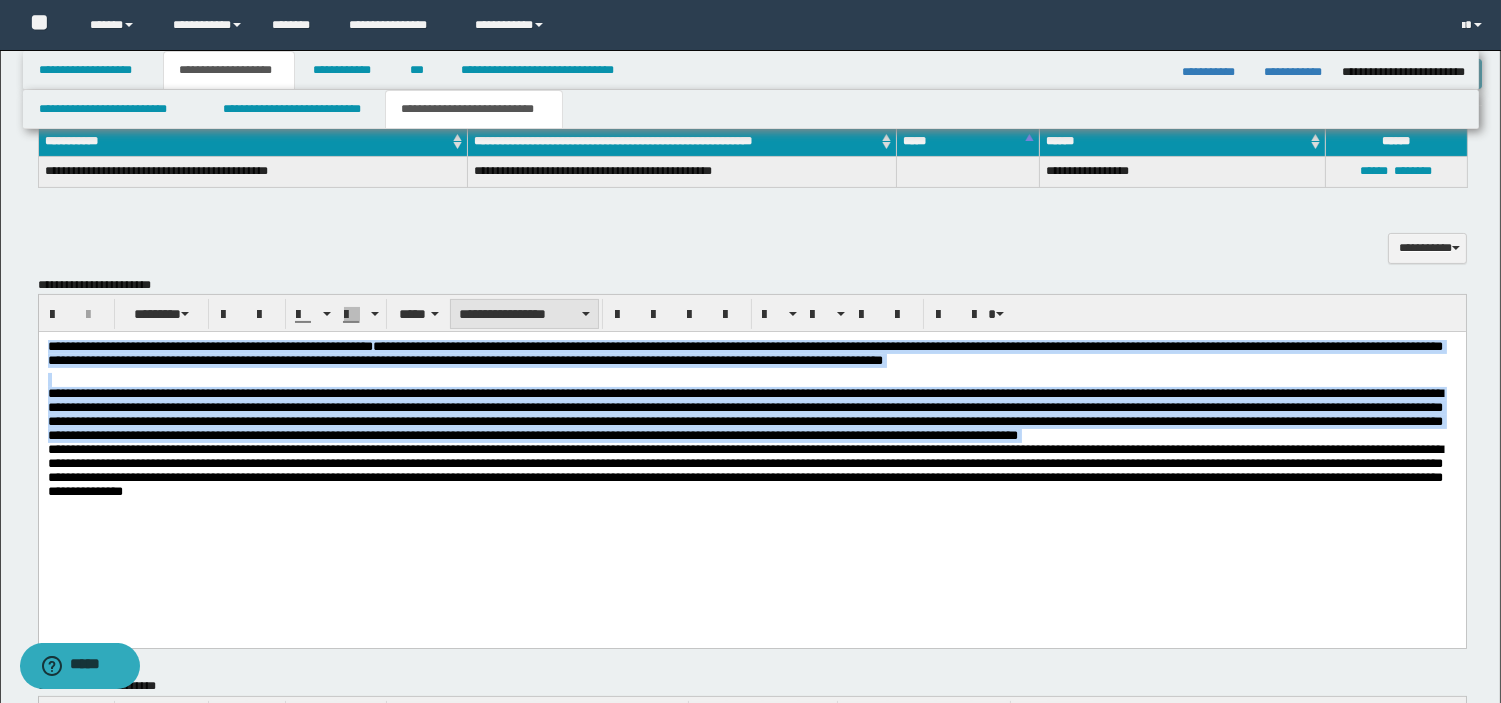 click on "**********" at bounding box center (524, 314) 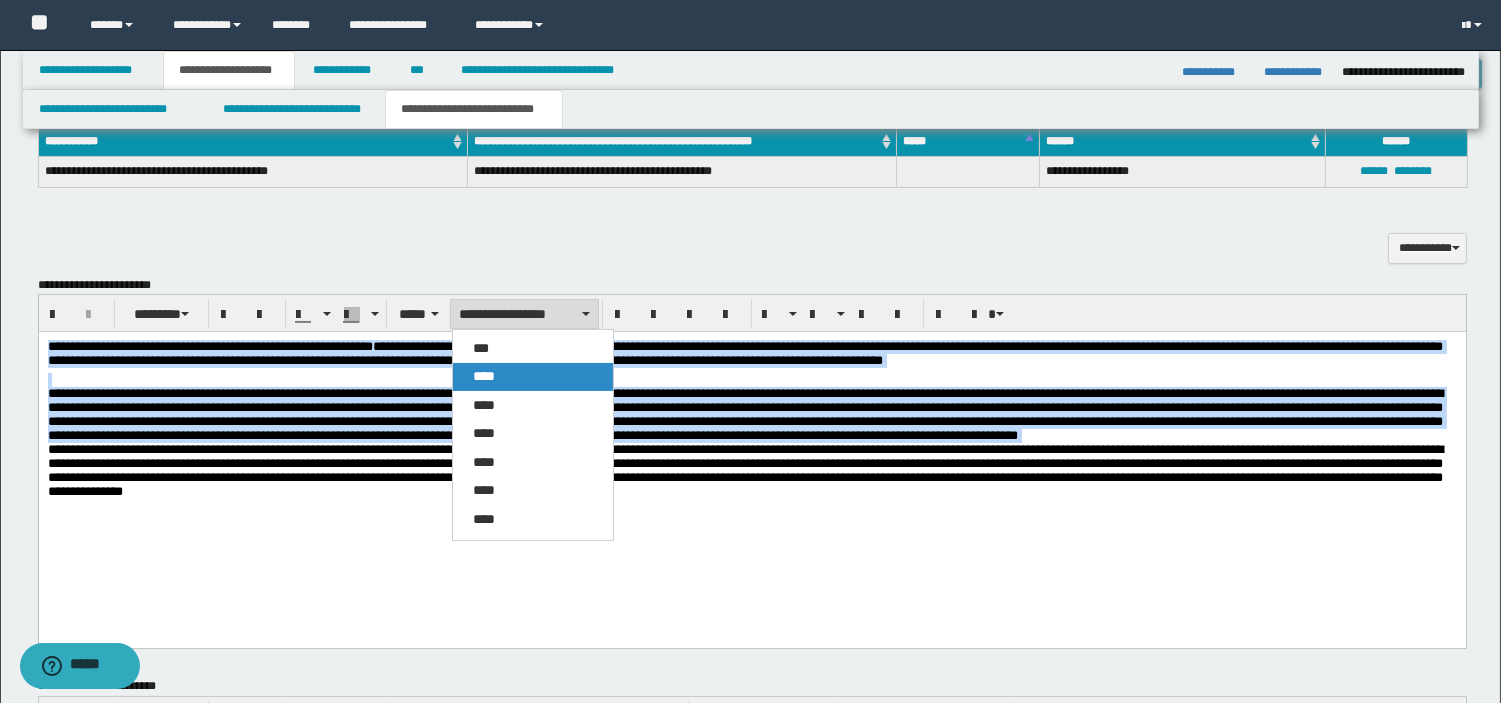 click on "****" at bounding box center (533, 377) 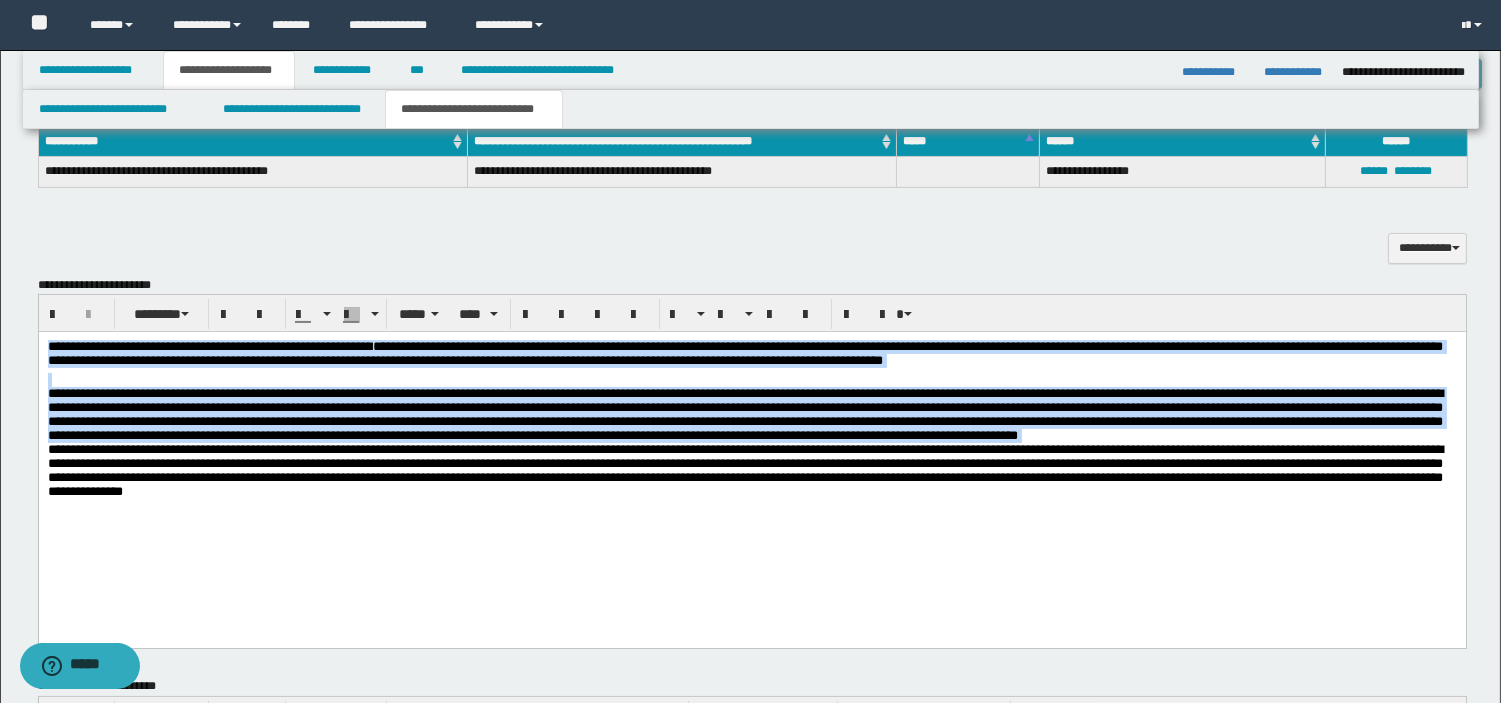 click on "**********" at bounding box center (751, 463) 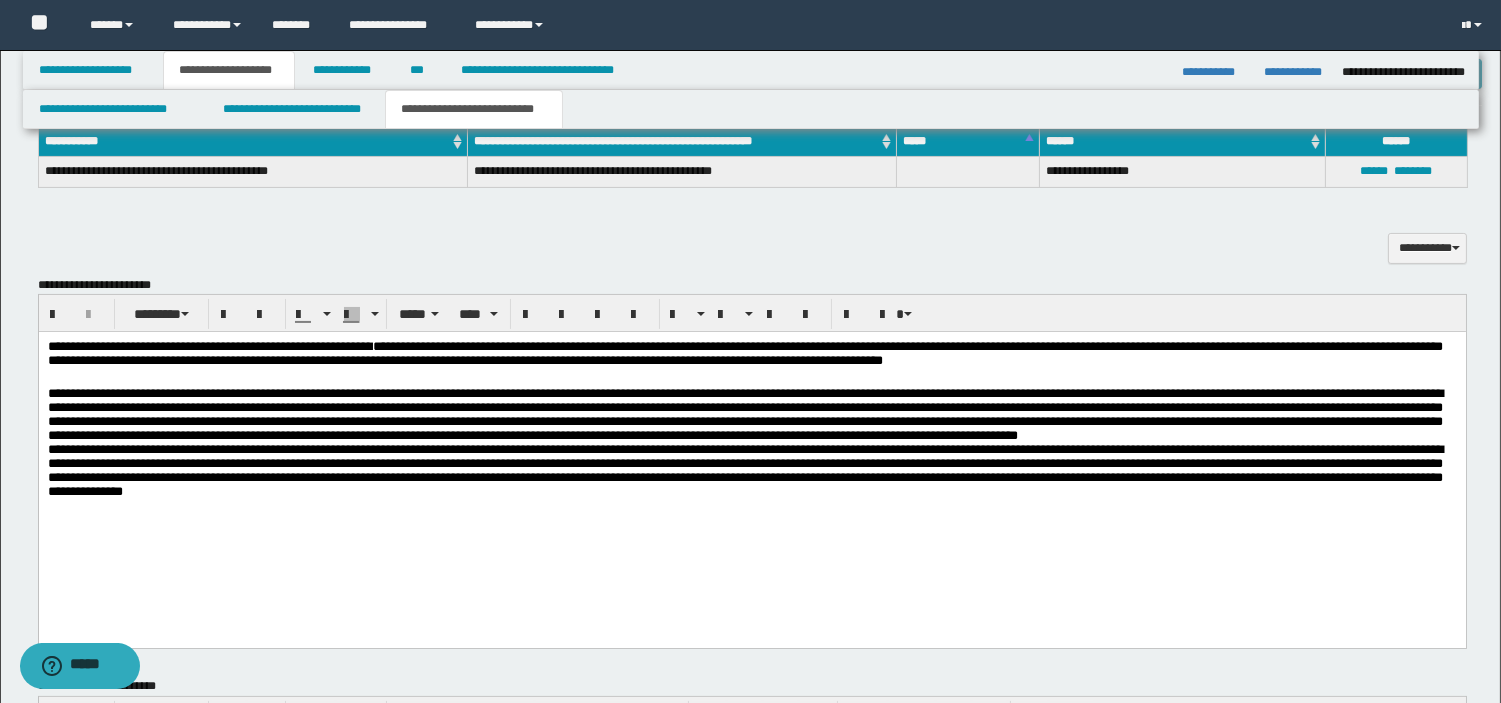 click on "**********" at bounding box center (752, 299) 